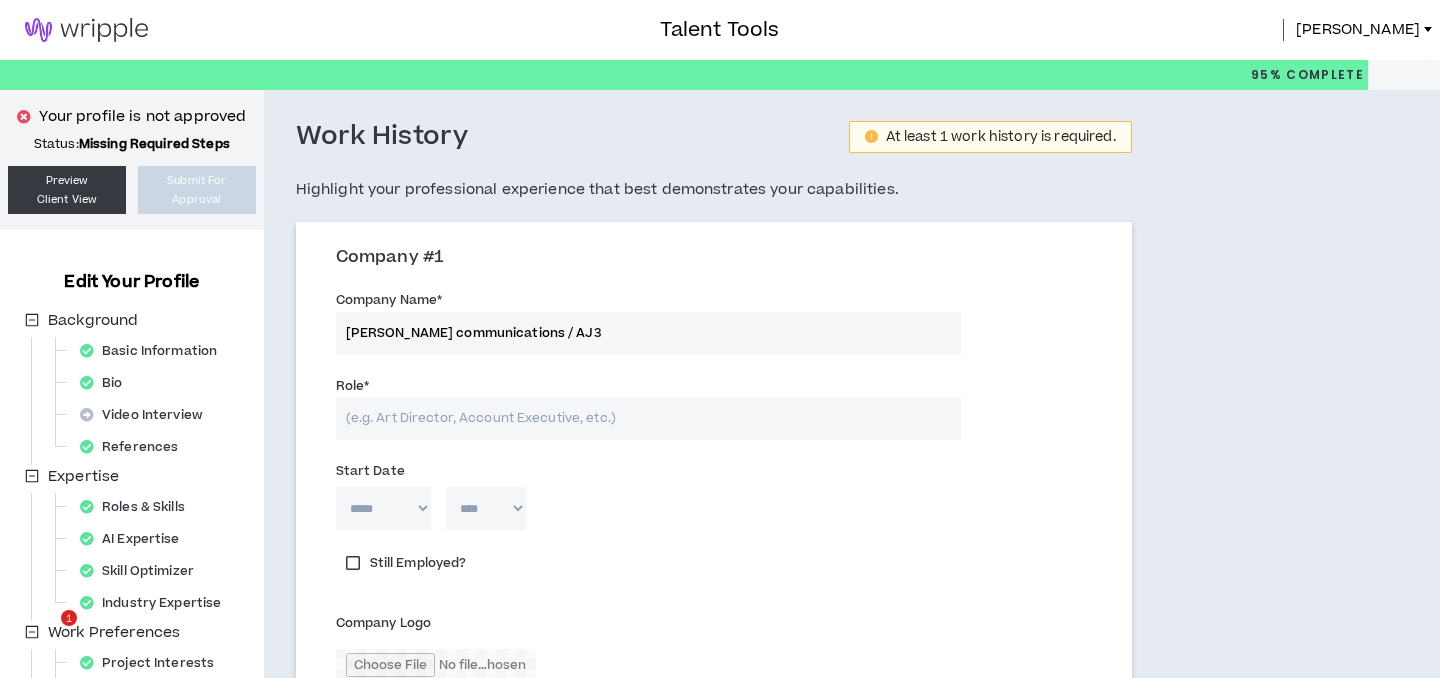 scroll, scrollTop: 136, scrollLeft: 0, axis: vertical 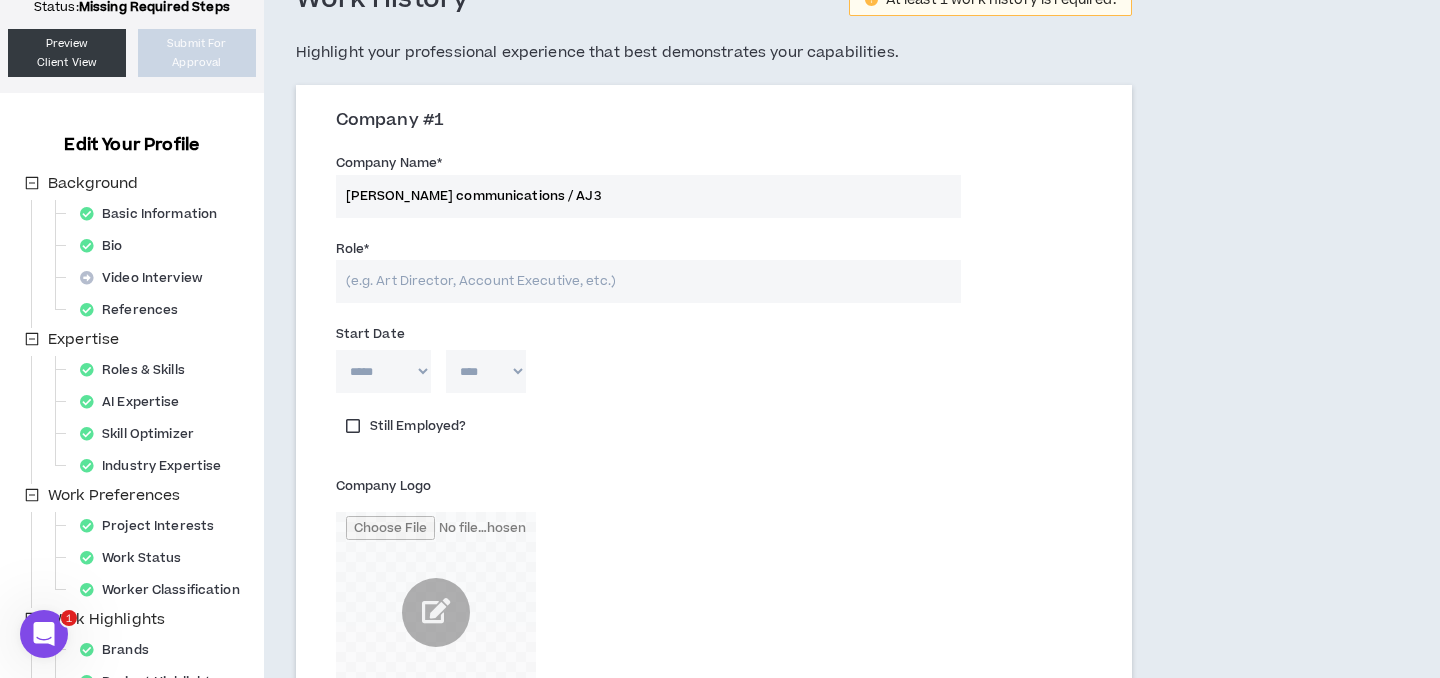 drag, startPoint x: 576, startPoint y: 196, endPoint x: 548, endPoint y: 193, distance: 28.160255 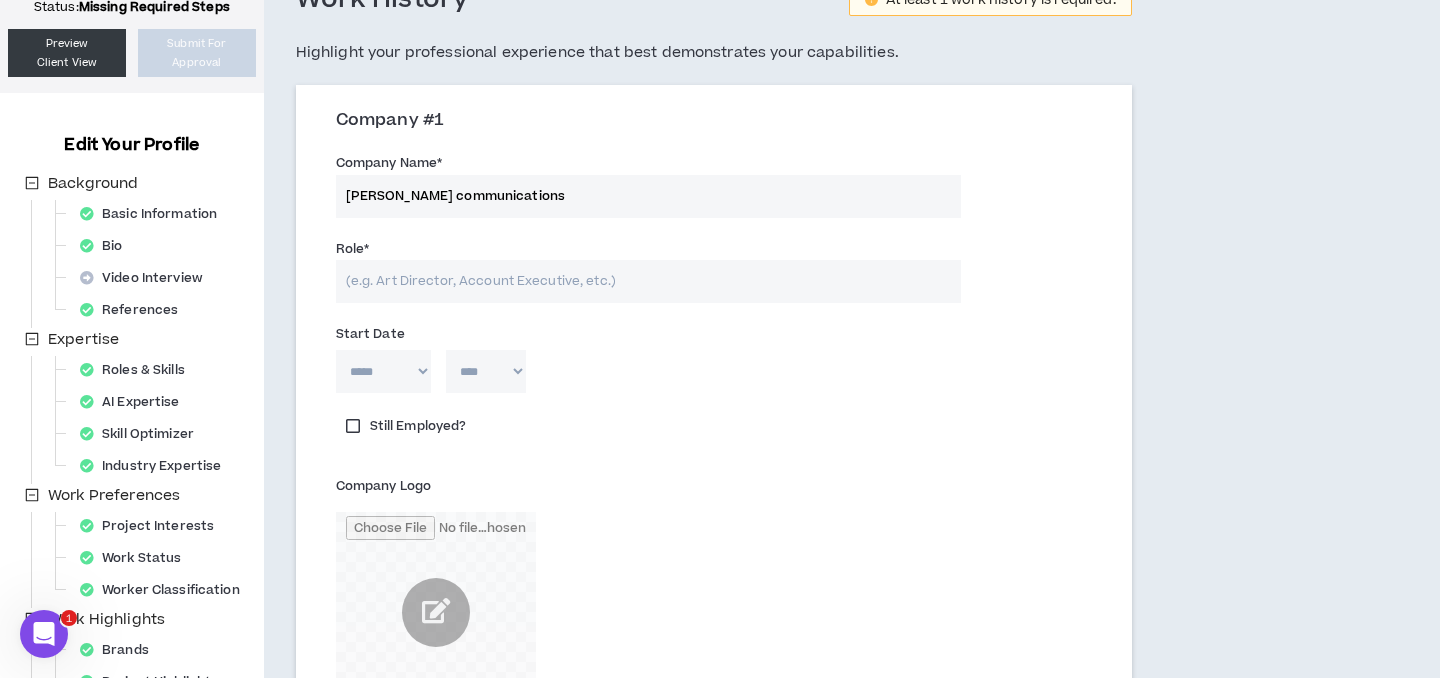 type on "[PERSON_NAME] communications" 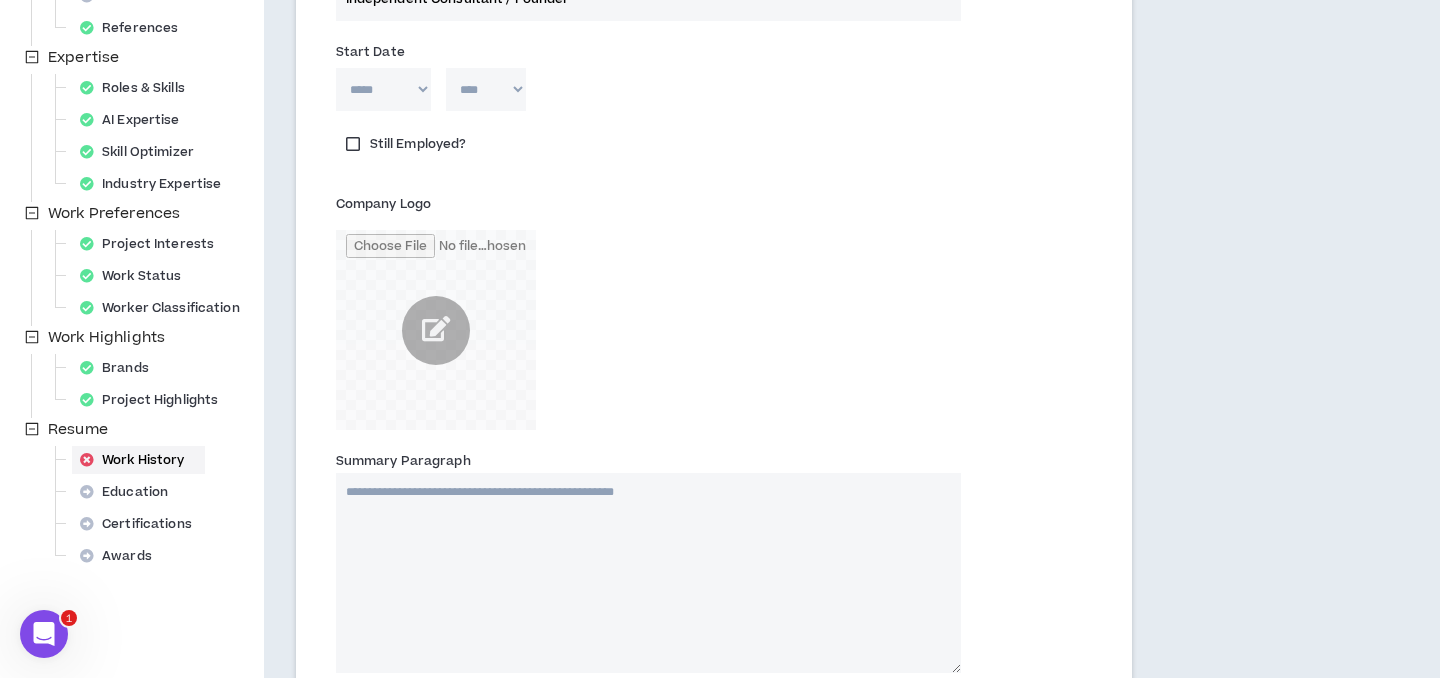 scroll, scrollTop: 459, scrollLeft: 0, axis: vertical 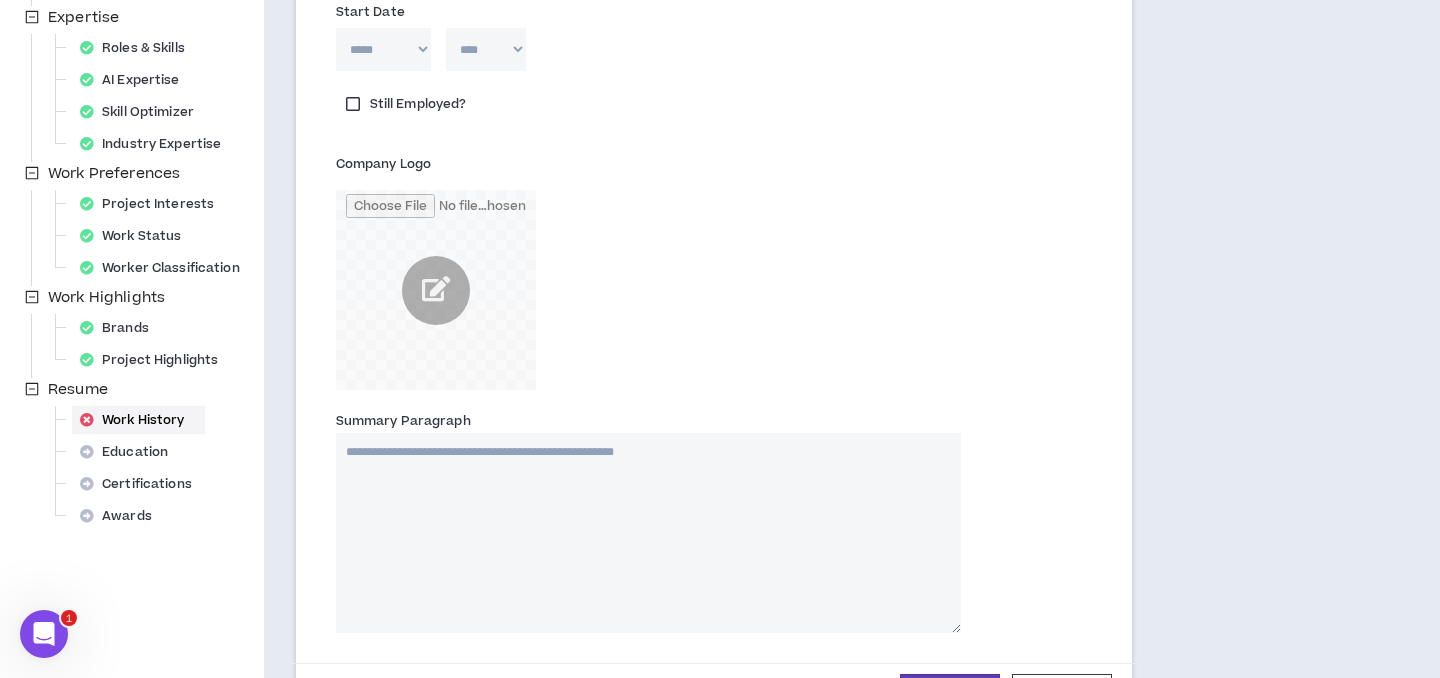 type on "Independent Consultant / Founder" 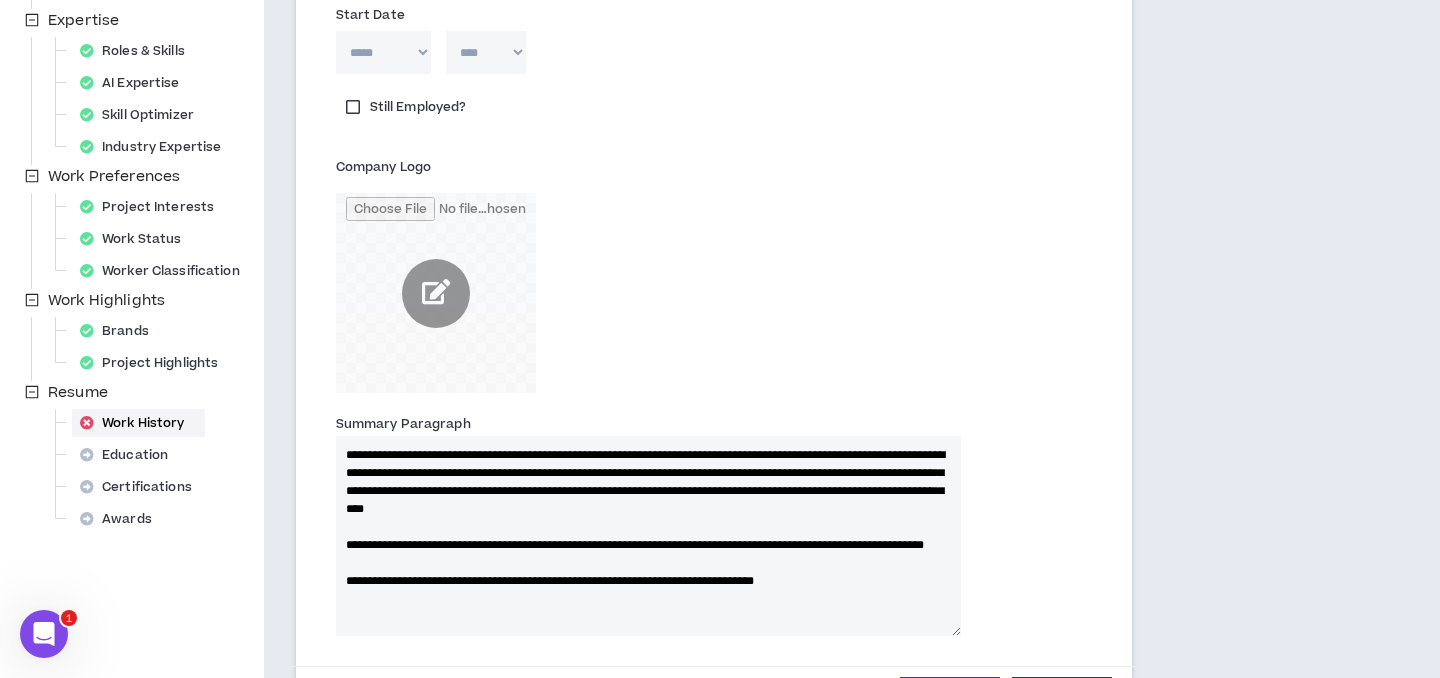 scroll, scrollTop: 460, scrollLeft: 0, axis: vertical 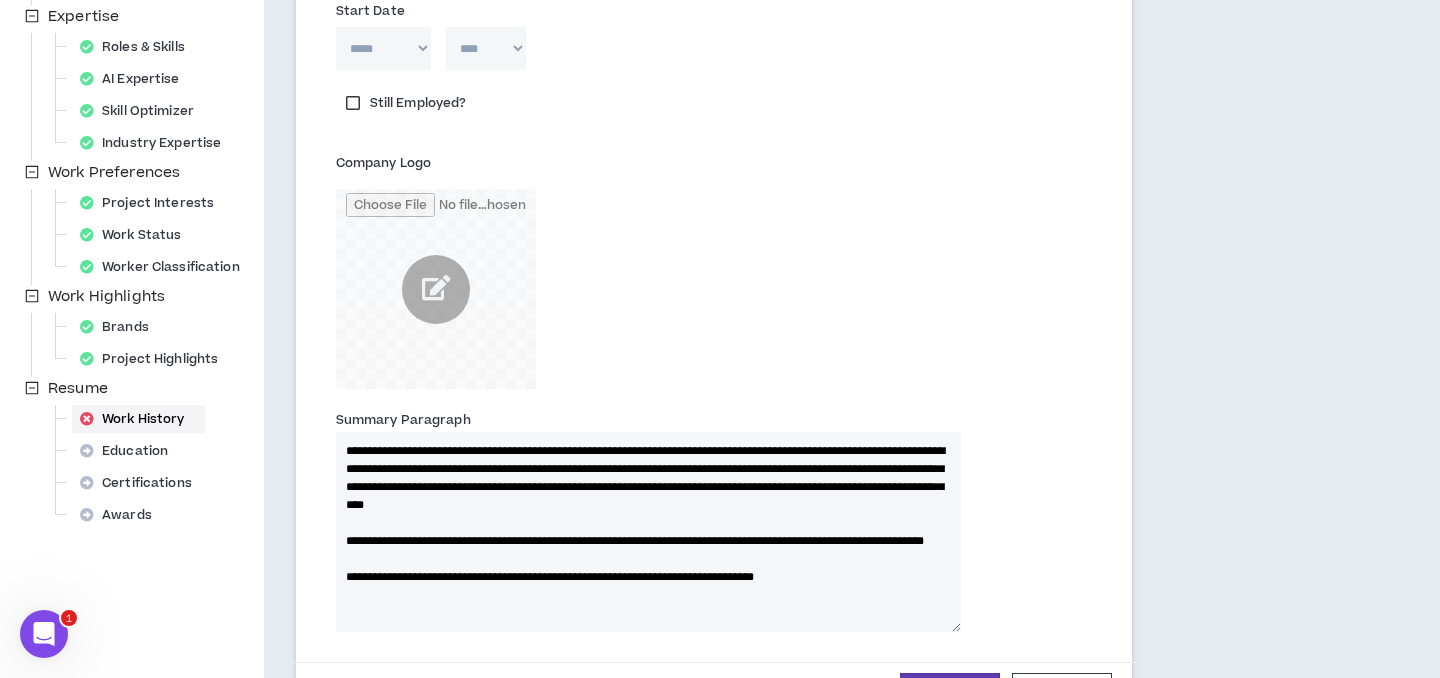 drag, startPoint x: 906, startPoint y: 449, endPoint x: 913, endPoint y: 440, distance: 11.401754 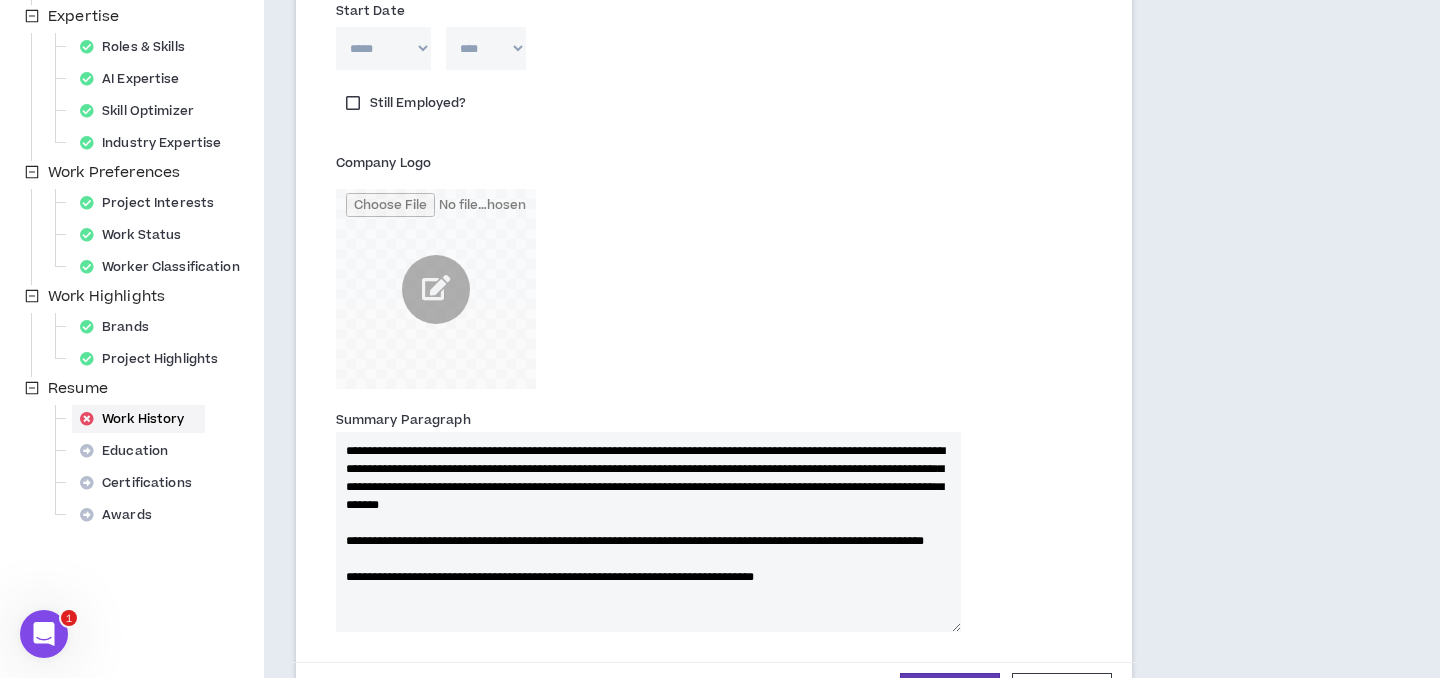 drag, startPoint x: 353, startPoint y: 449, endPoint x: 373, endPoint y: 449, distance: 20 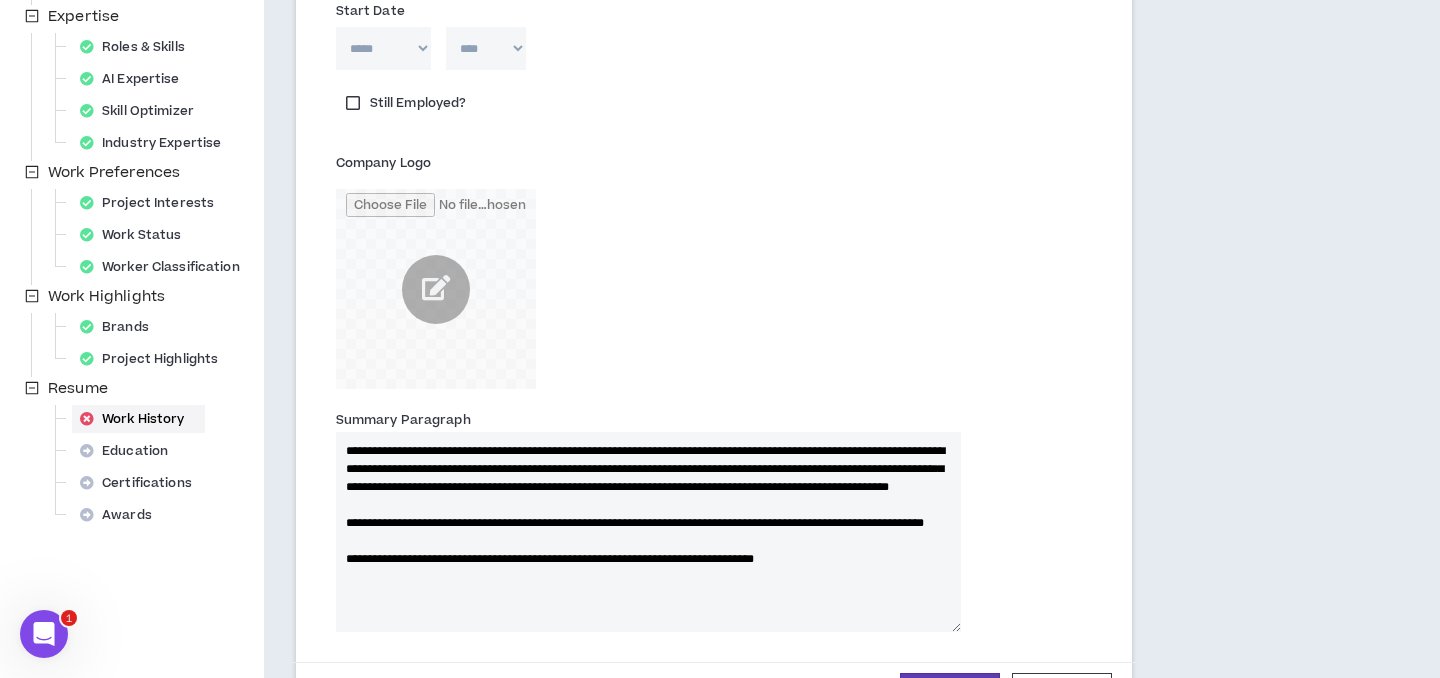 click on "**********" at bounding box center (648, 532) 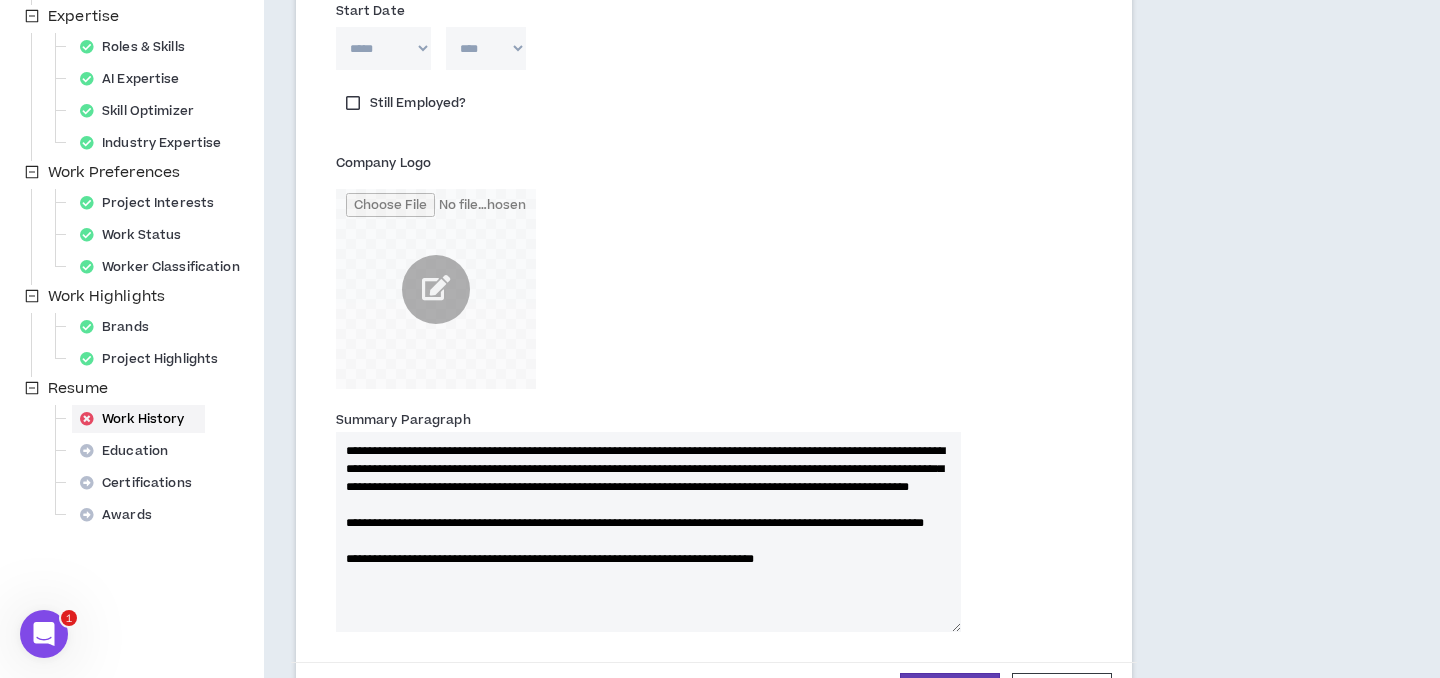 paste on "**********" 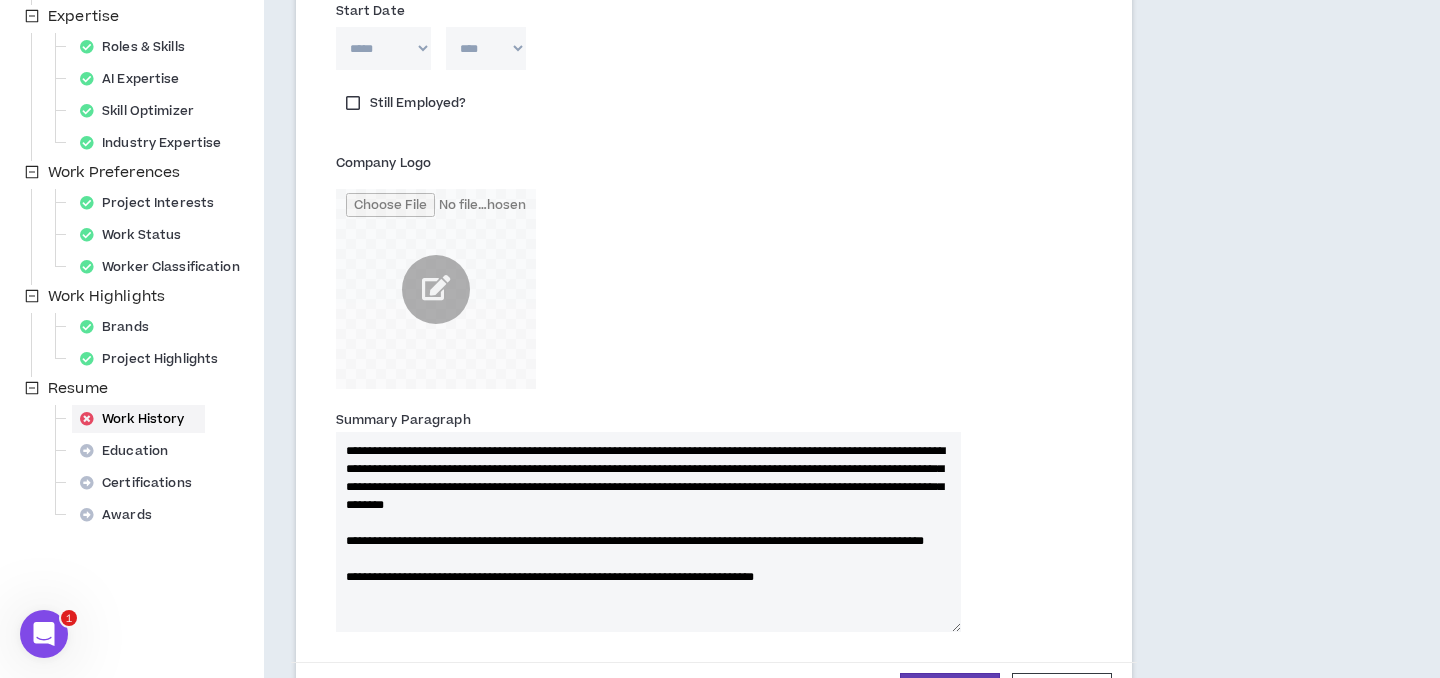 drag, startPoint x: 625, startPoint y: 451, endPoint x: 759, endPoint y: 444, distance: 134.18271 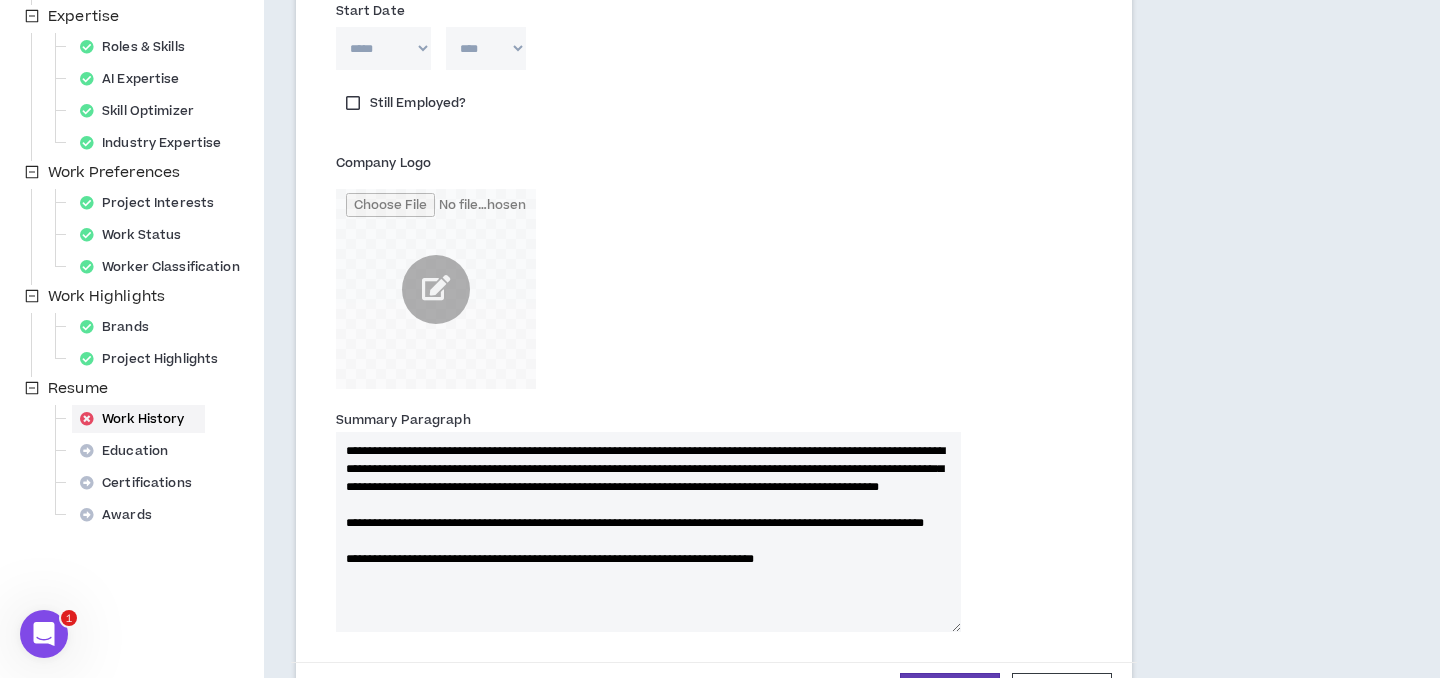 click on "**********" at bounding box center [648, 532] 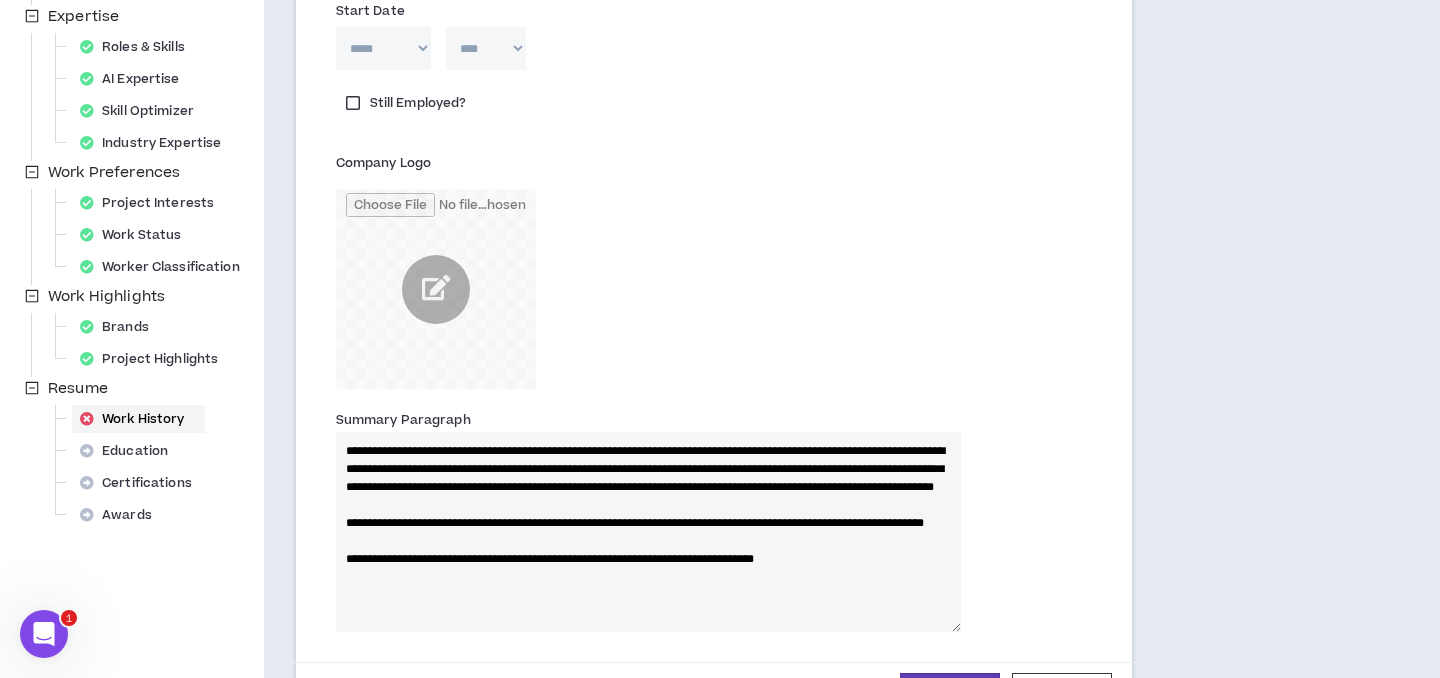 click on "**********" at bounding box center (648, 532) 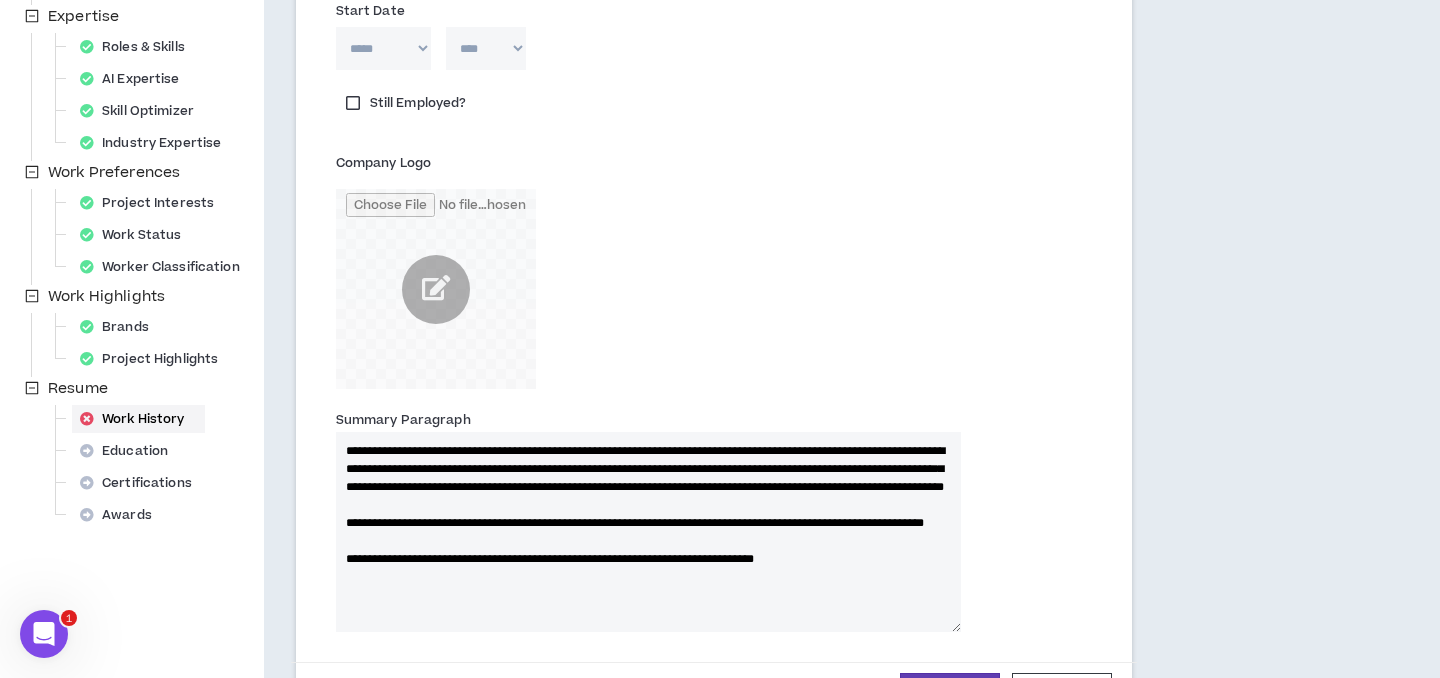 paste on "**********" 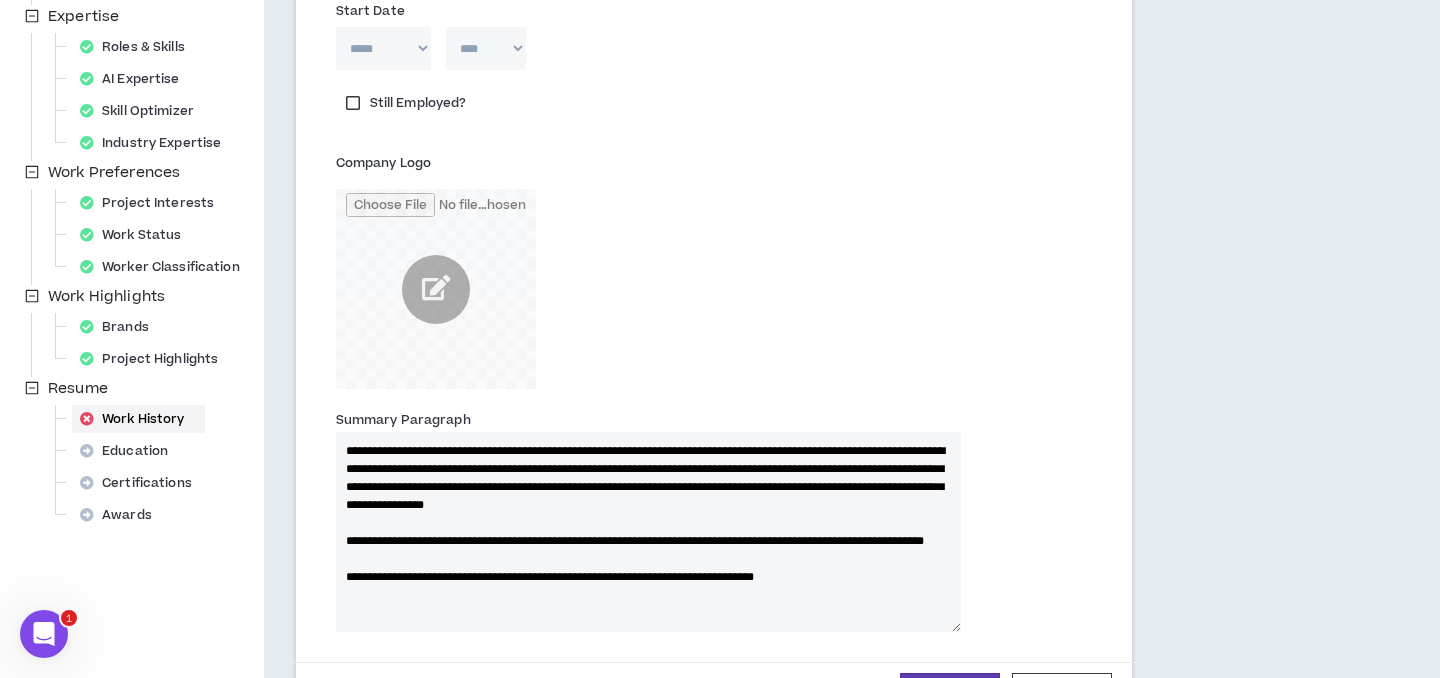 click on "**********" at bounding box center [648, 532] 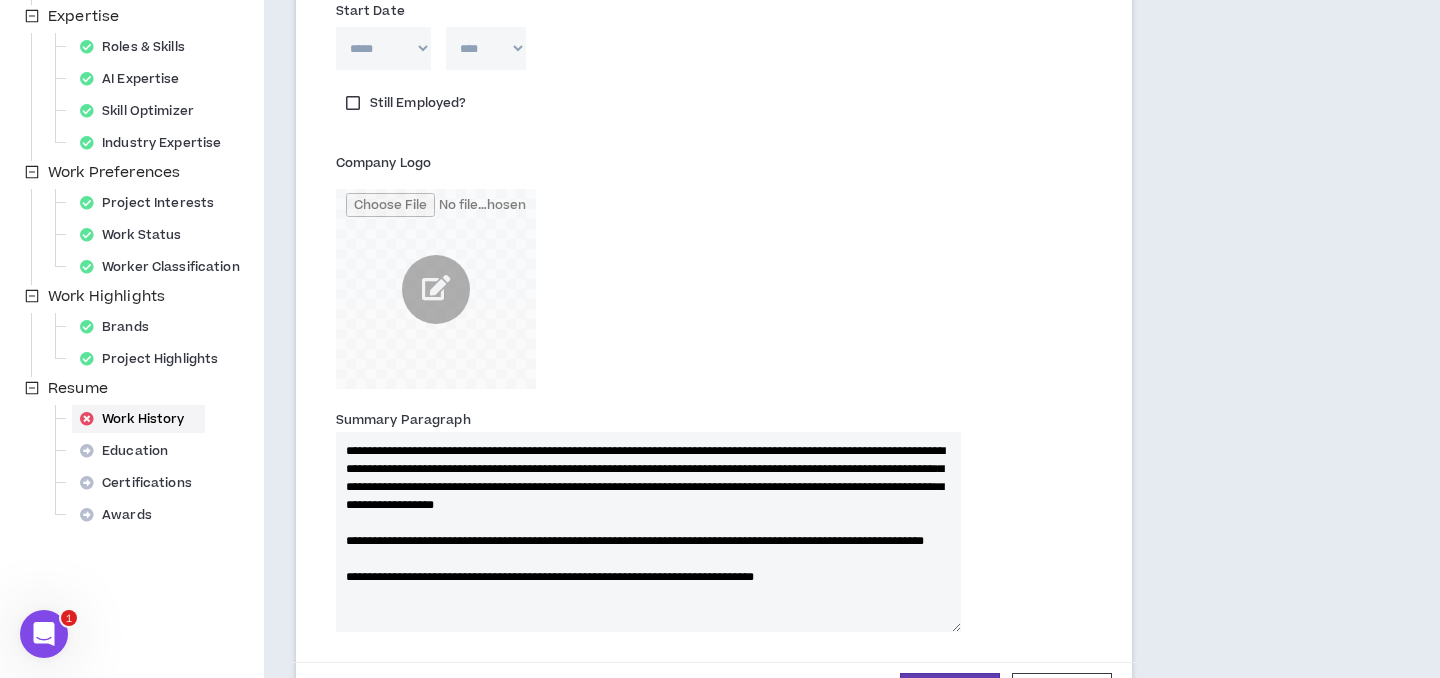 drag, startPoint x: 354, startPoint y: 448, endPoint x: 482, endPoint y: 445, distance: 128.03516 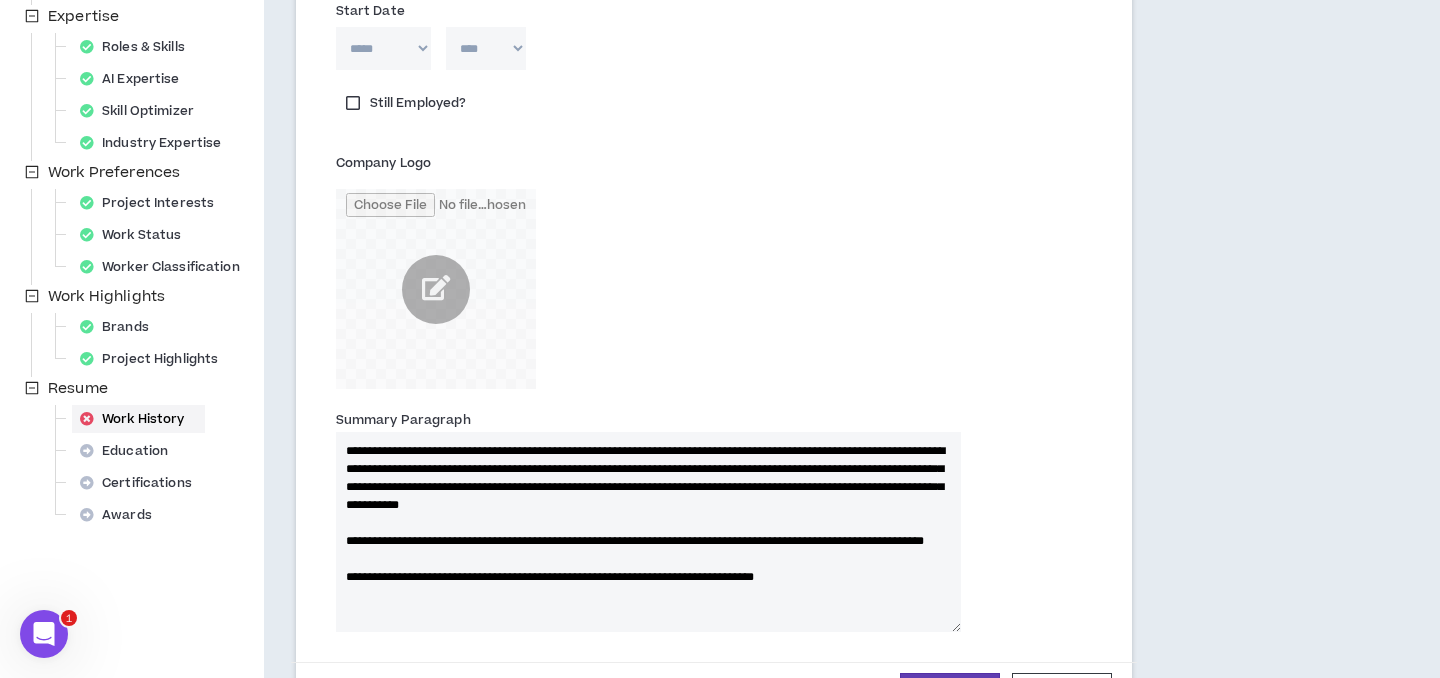 drag, startPoint x: 561, startPoint y: 447, endPoint x: 562, endPoint y: 427, distance: 20.024984 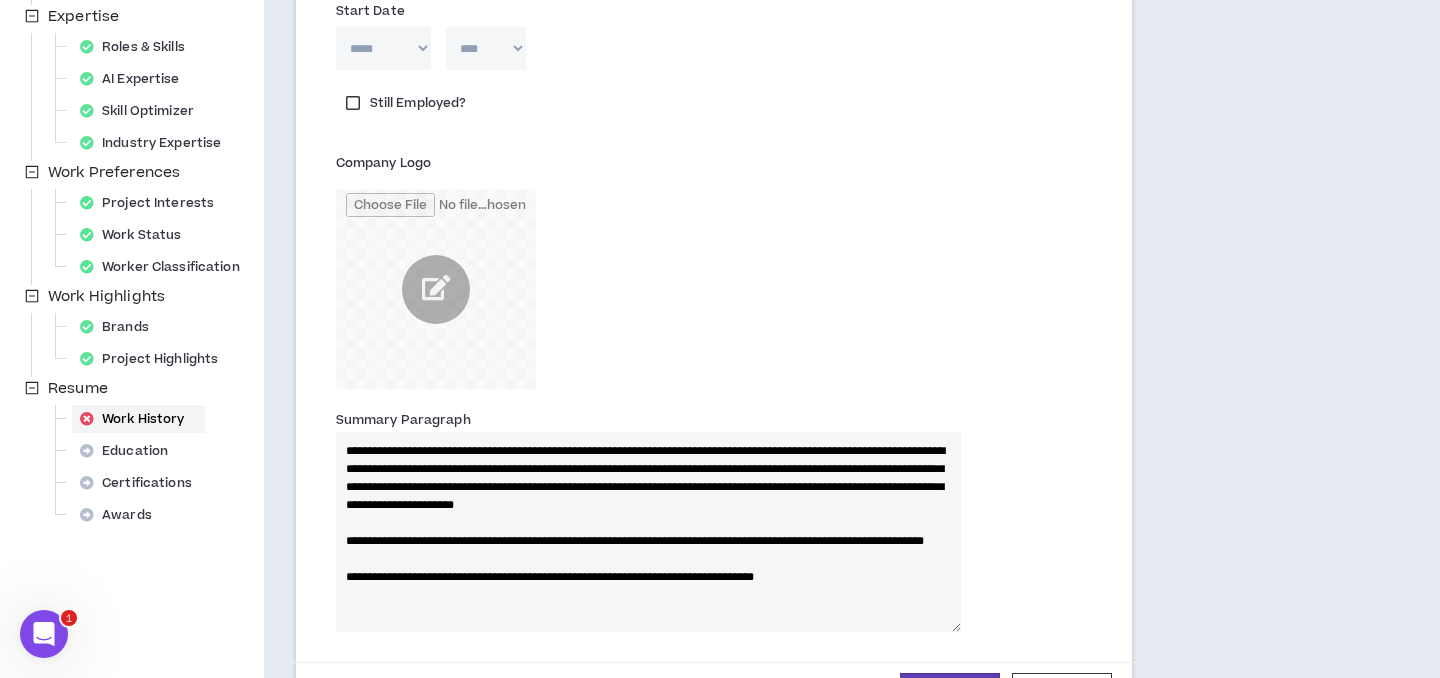 drag, startPoint x: 797, startPoint y: 484, endPoint x: 802, endPoint y: 473, distance: 12.083046 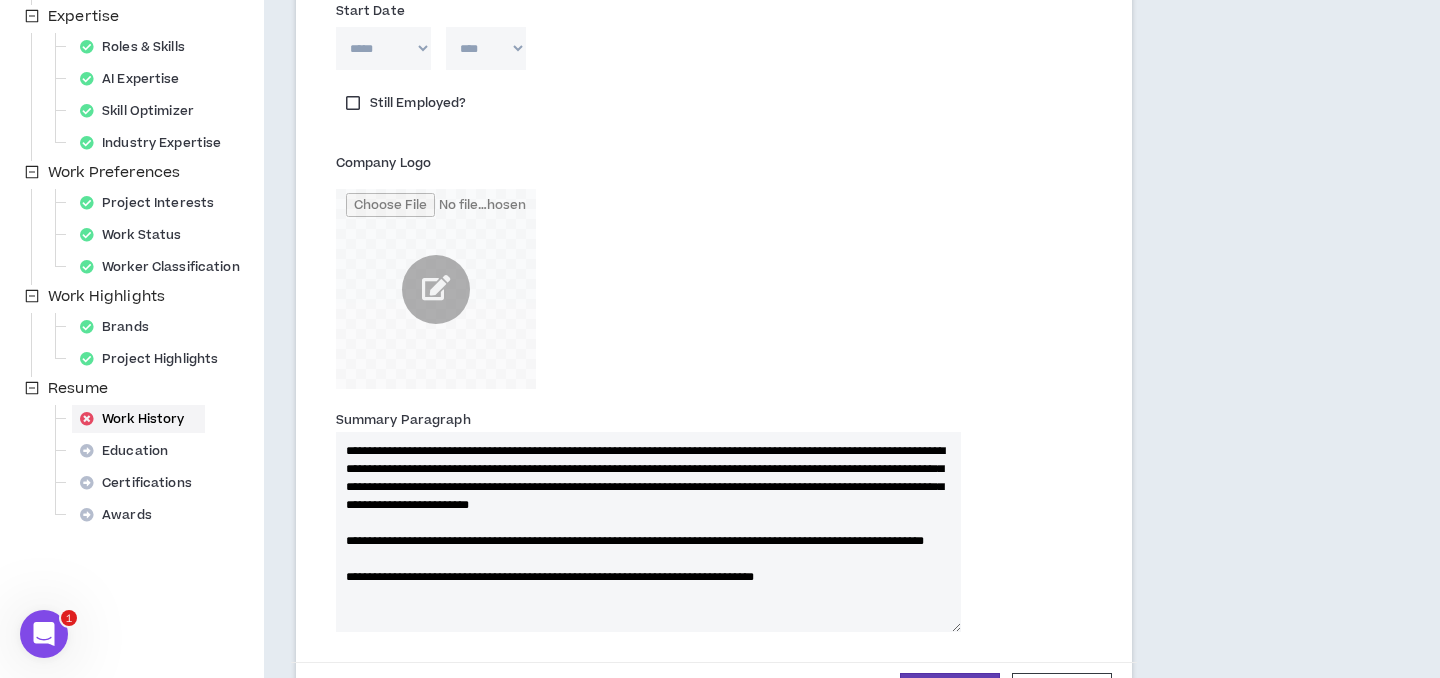 click on "**********" at bounding box center [648, 532] 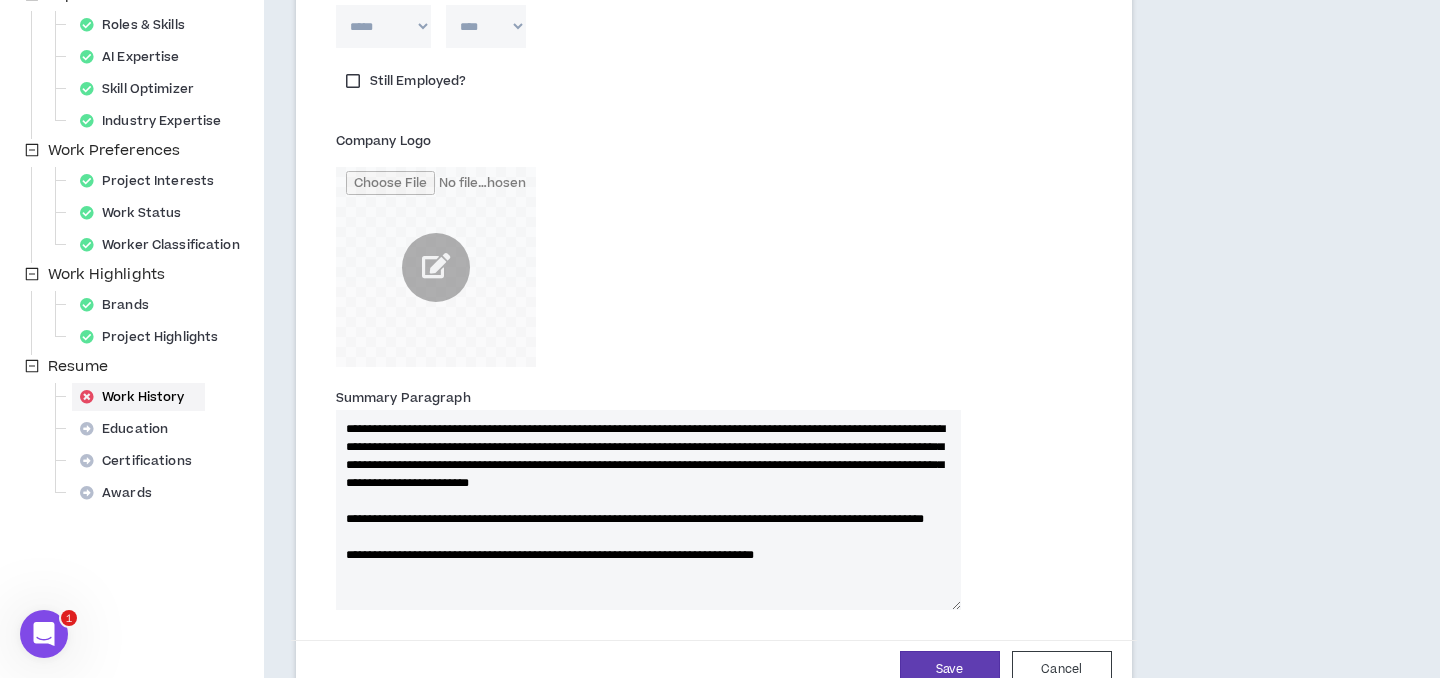 scroll, scrollTop: 483, scrollLeft: 0, axis: vertical 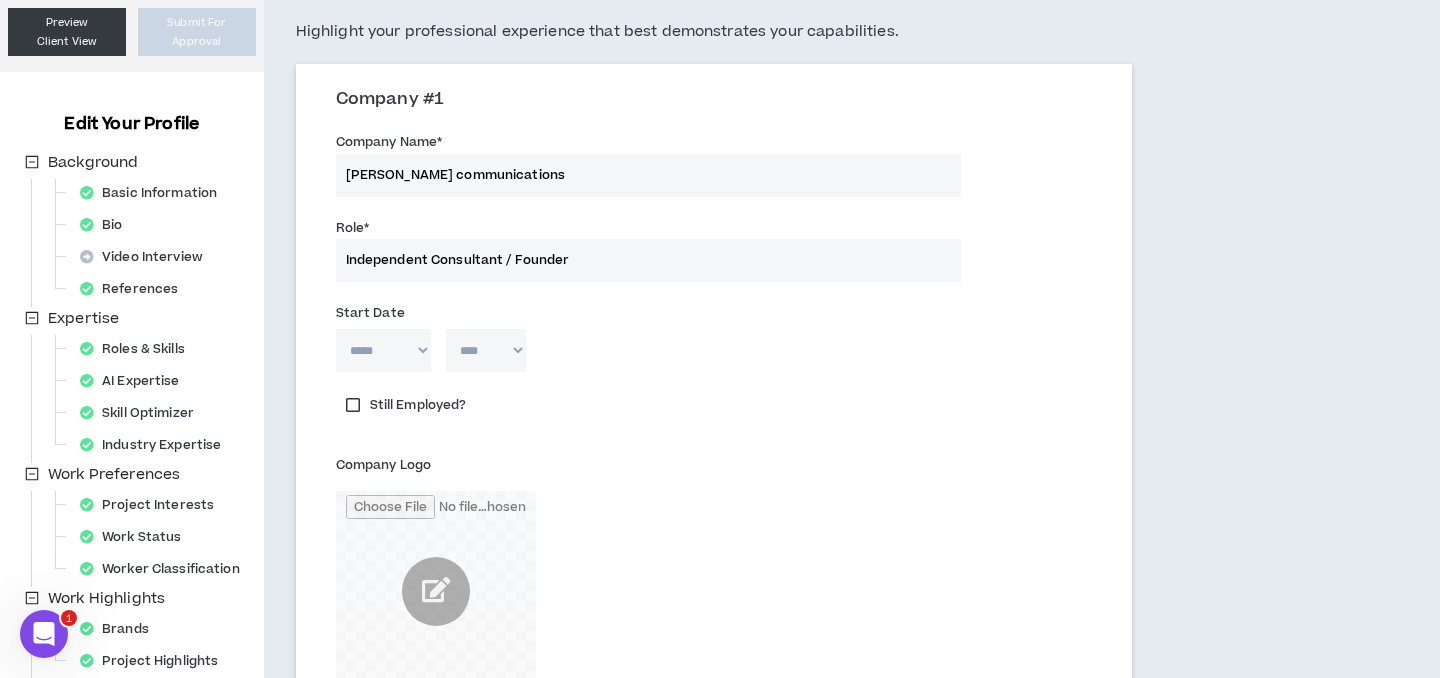 type on "**********" 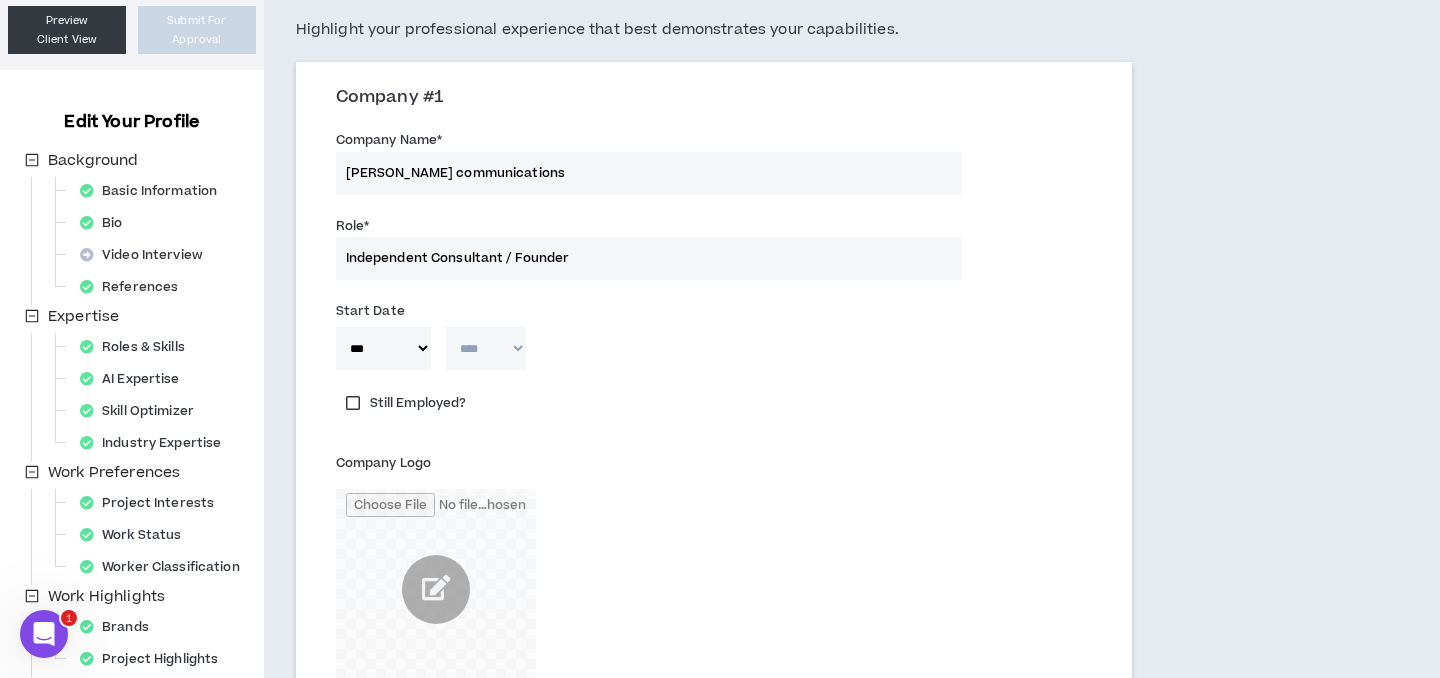 click on "**** **** **** **** **** **** **** **** **** **** **** **** **** **** **** **** **** **** **** **** **** **** **** **** **** **** **** **** **** **** **** **** **** **** **** **** **** **** **** **** **** **** **** **** **** **** **** **** **** **** **** **** **** **** **** **** **** **** **** **** **** **** **** **** **** **** **** **** **** **** **** **** **** **** **** **** **** **** **** **** **** **** **** **** **** **** **** **** **** **** **** **** **** **** **** **** **** **** **** **** **** **** **** **** **** **** **** **** **** **** **** **** **** **** **** **** **** **** **** **** **** **** **** **** **** **** ****" at bounding box center [486, 348] 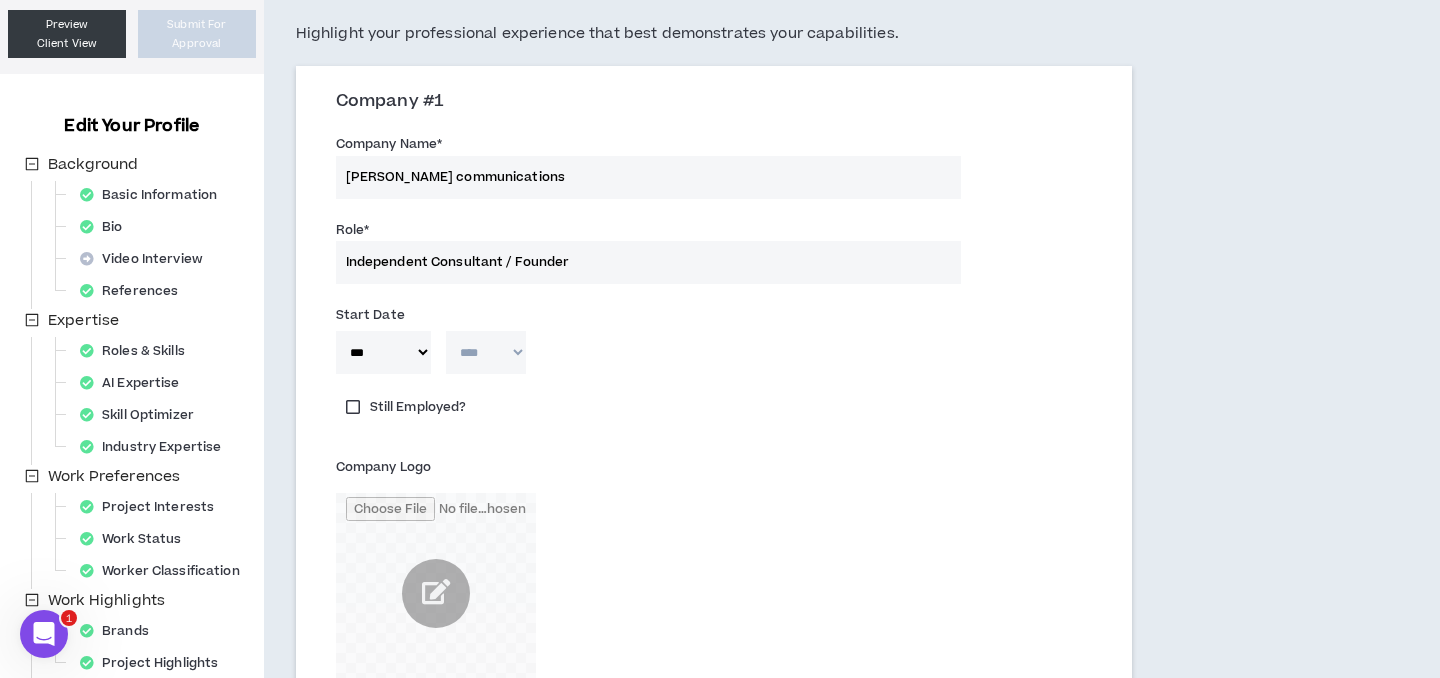 select on "****" 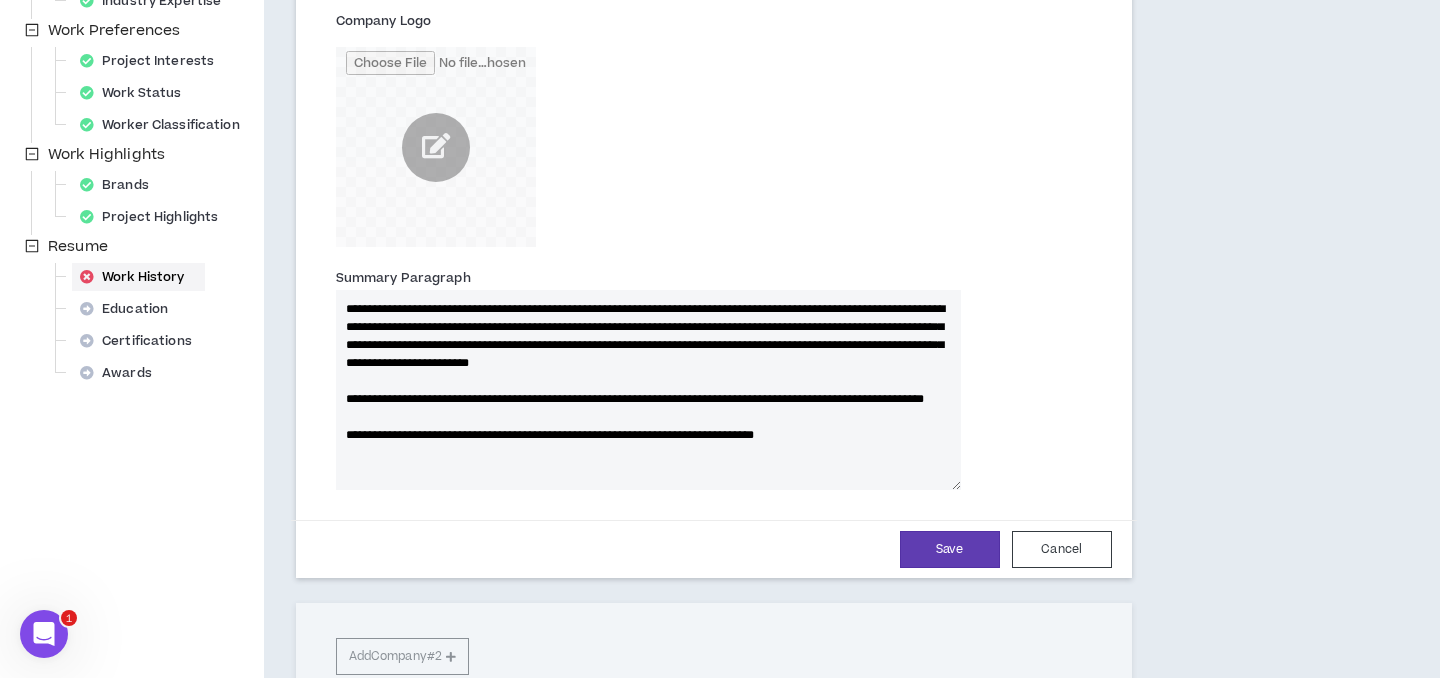 scroll, scrollTop: 565, scrollLeft: 0, axis: vertical 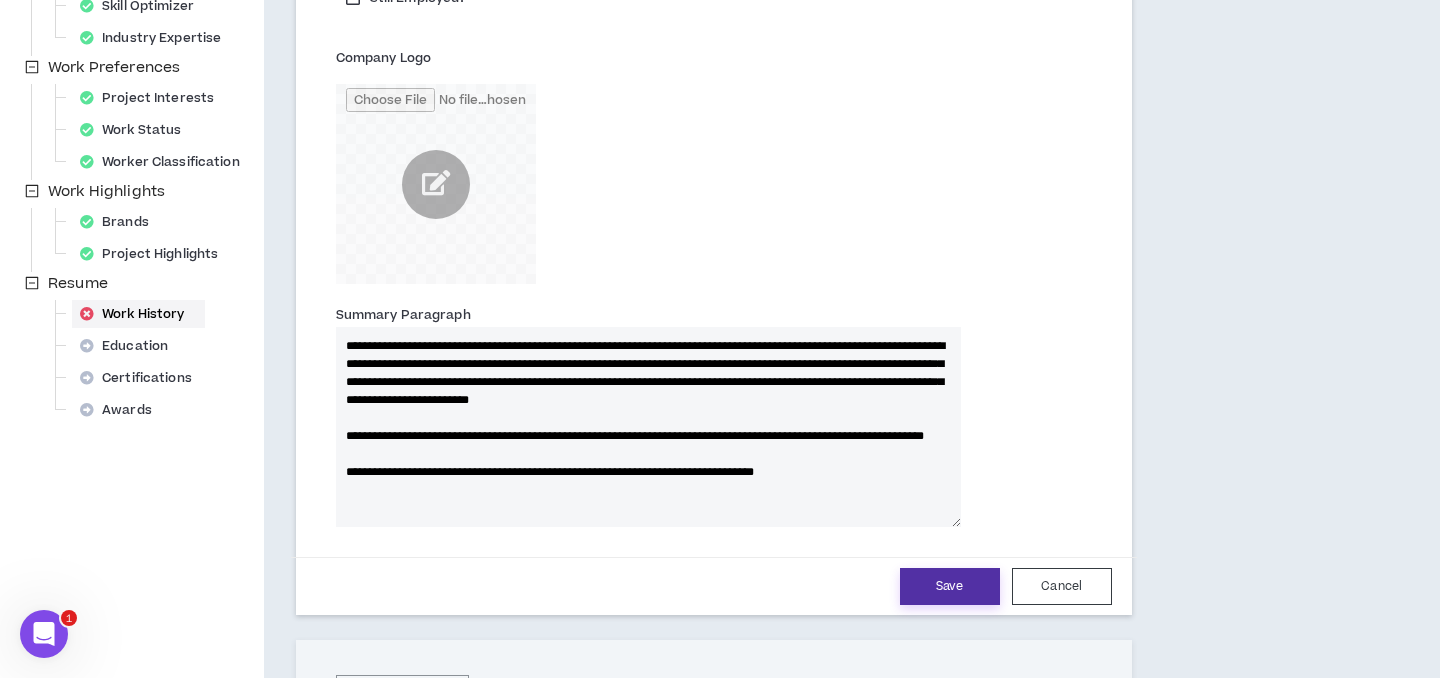 click on "Save" at bounding box center (950, 586) 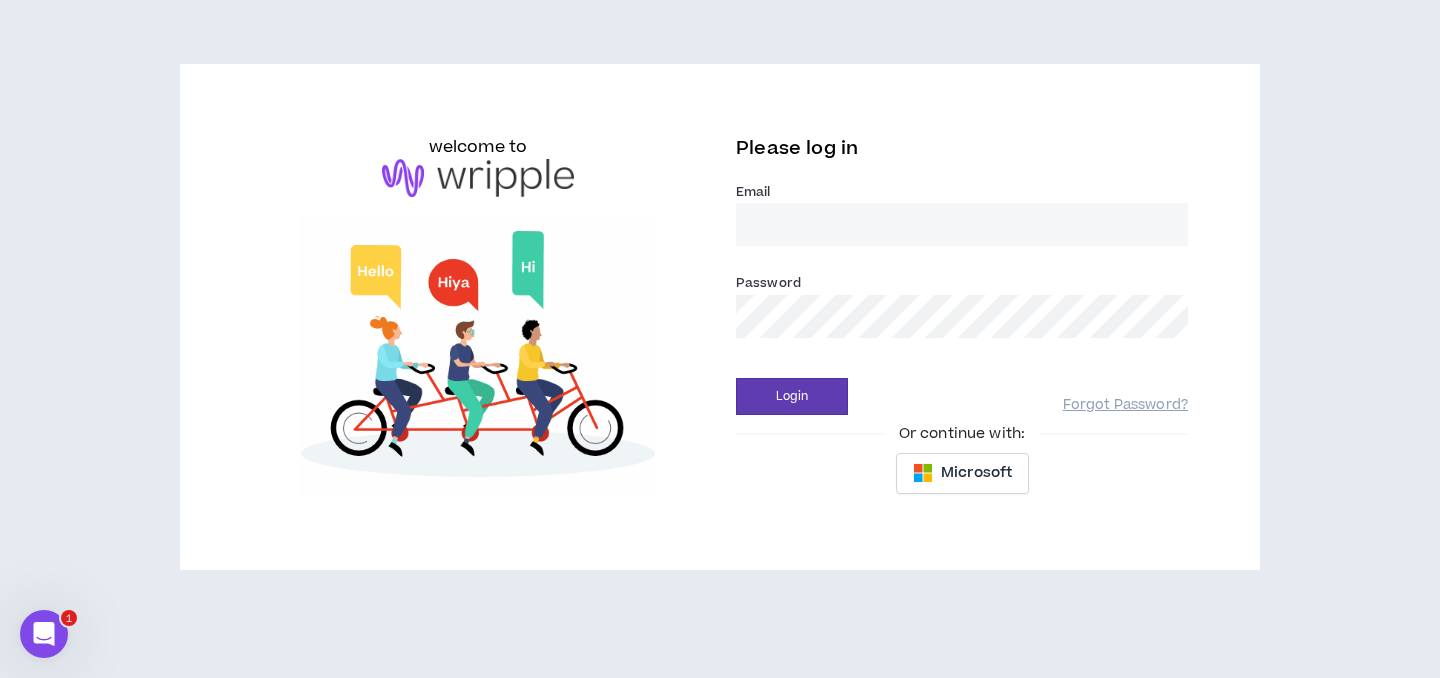 scroll, scrollTop: 0, scrollLeft: 0, axis: both 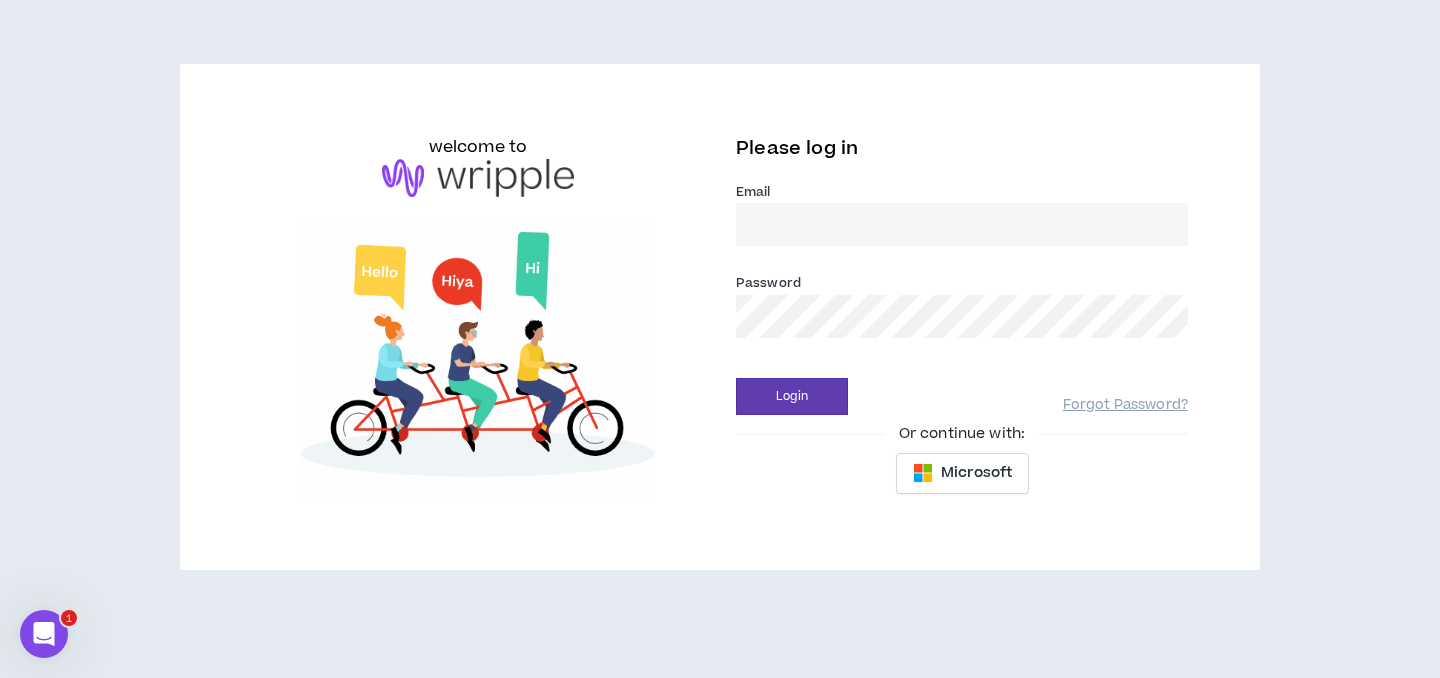 type on "[PERSON_NAME][EMAIL_ADDRESS][PERSON_NAME][DOMAIN_NAME]" 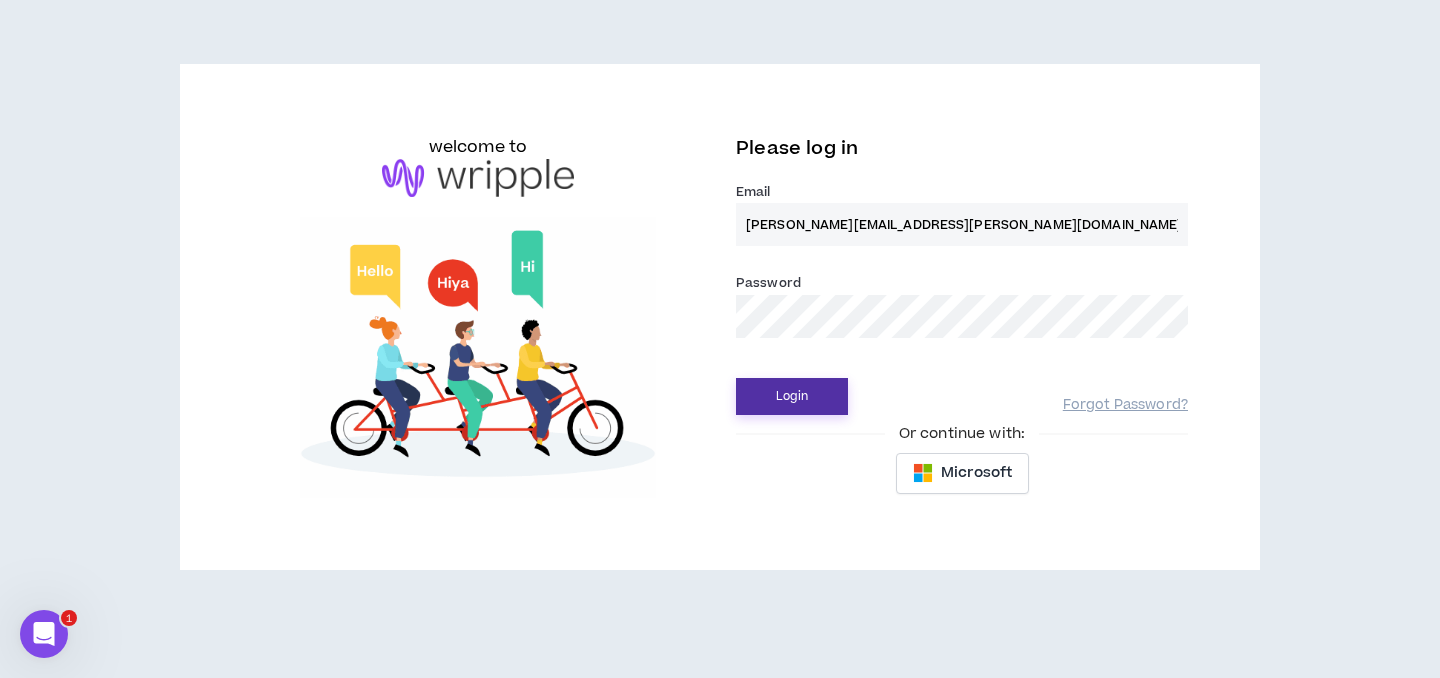 click on "Login" at bounding box center (792, 396) 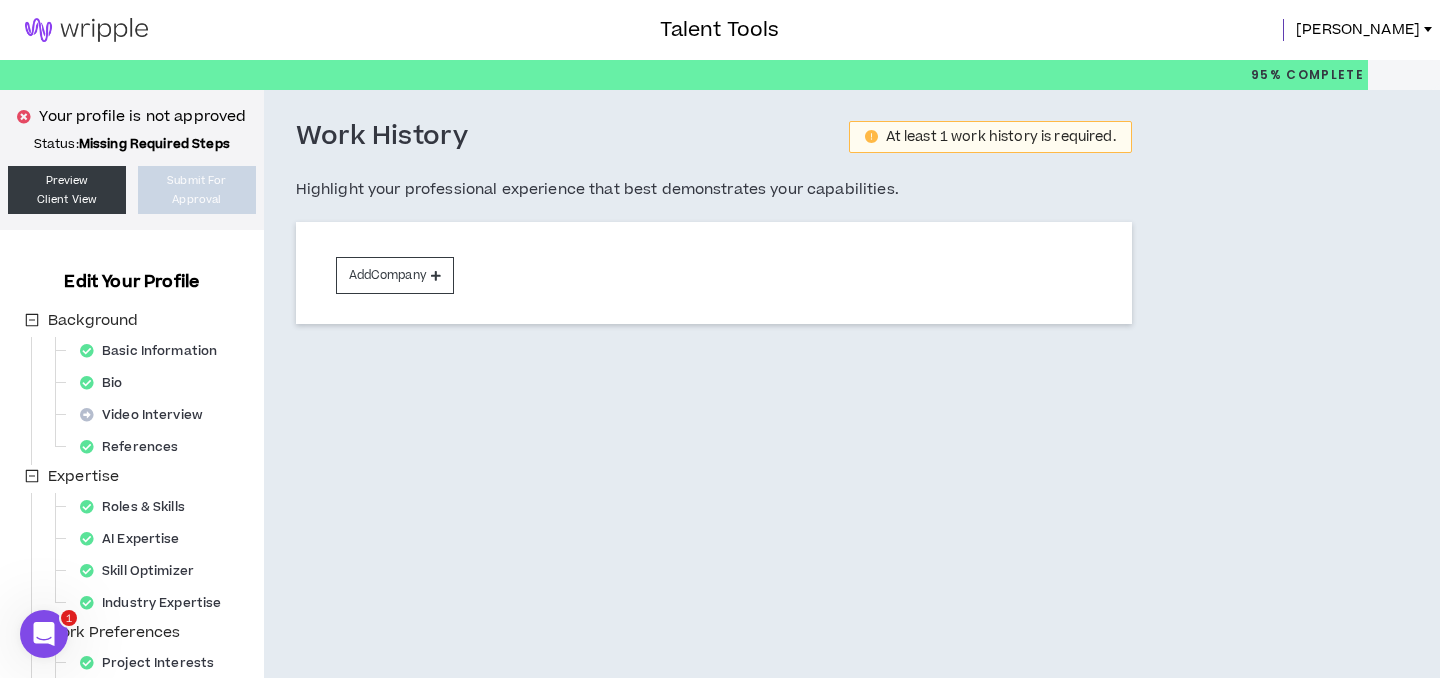 click on "Add  Company" at bounding box center [714, 297] 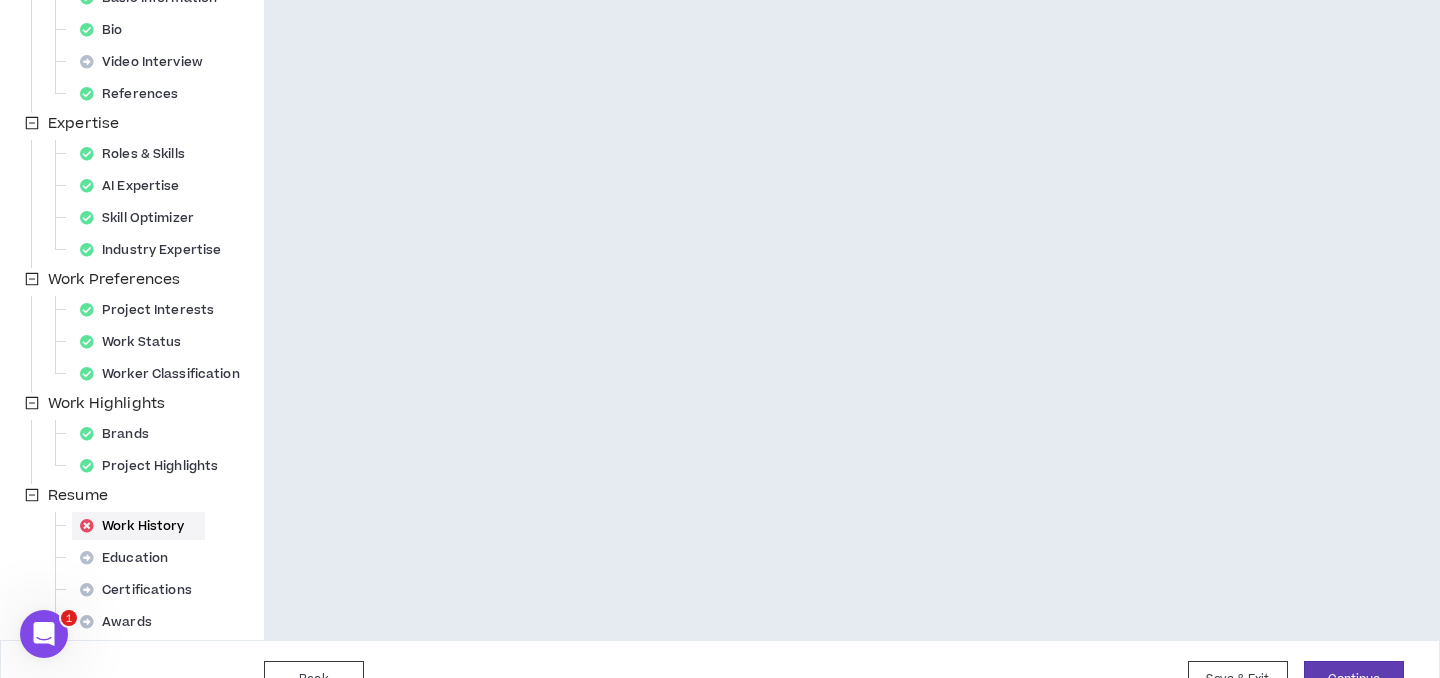 scroll, scrollTop: 0, scrollLeft: 0, axis: both 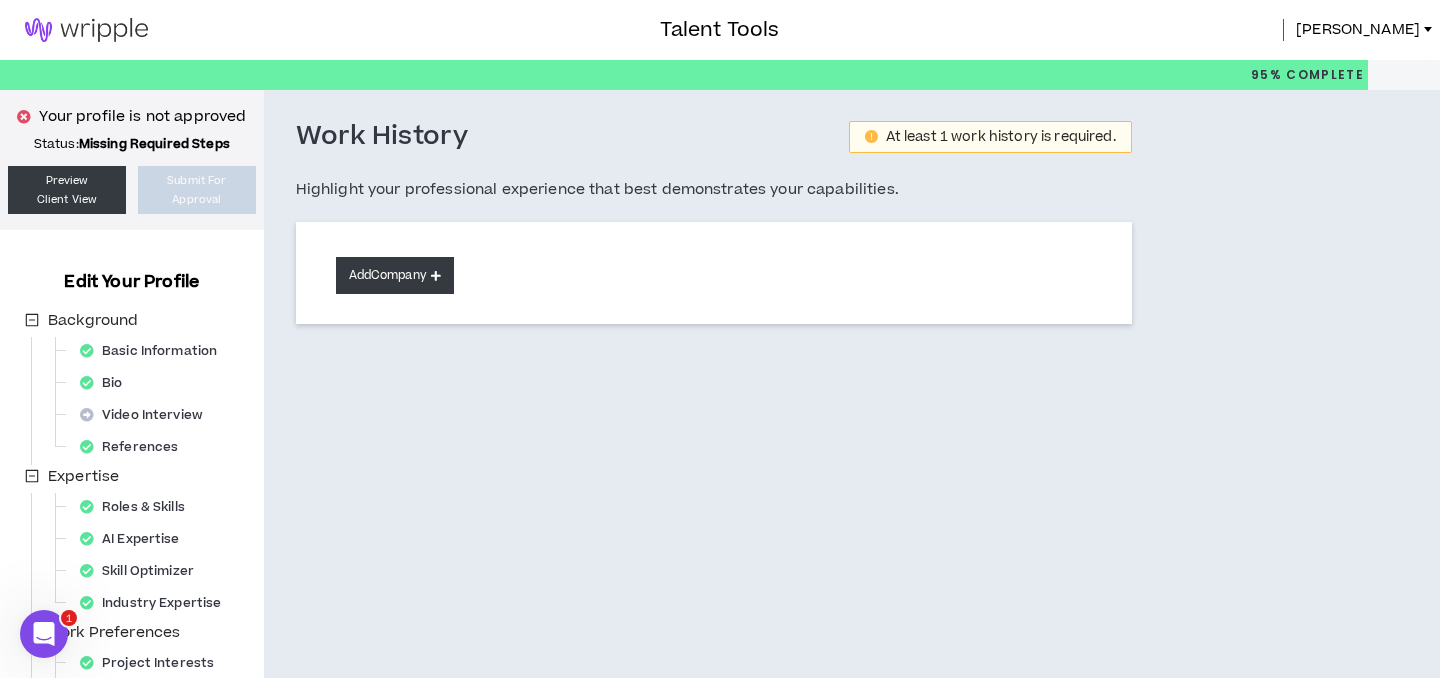 click at bounding box center (436, 275) 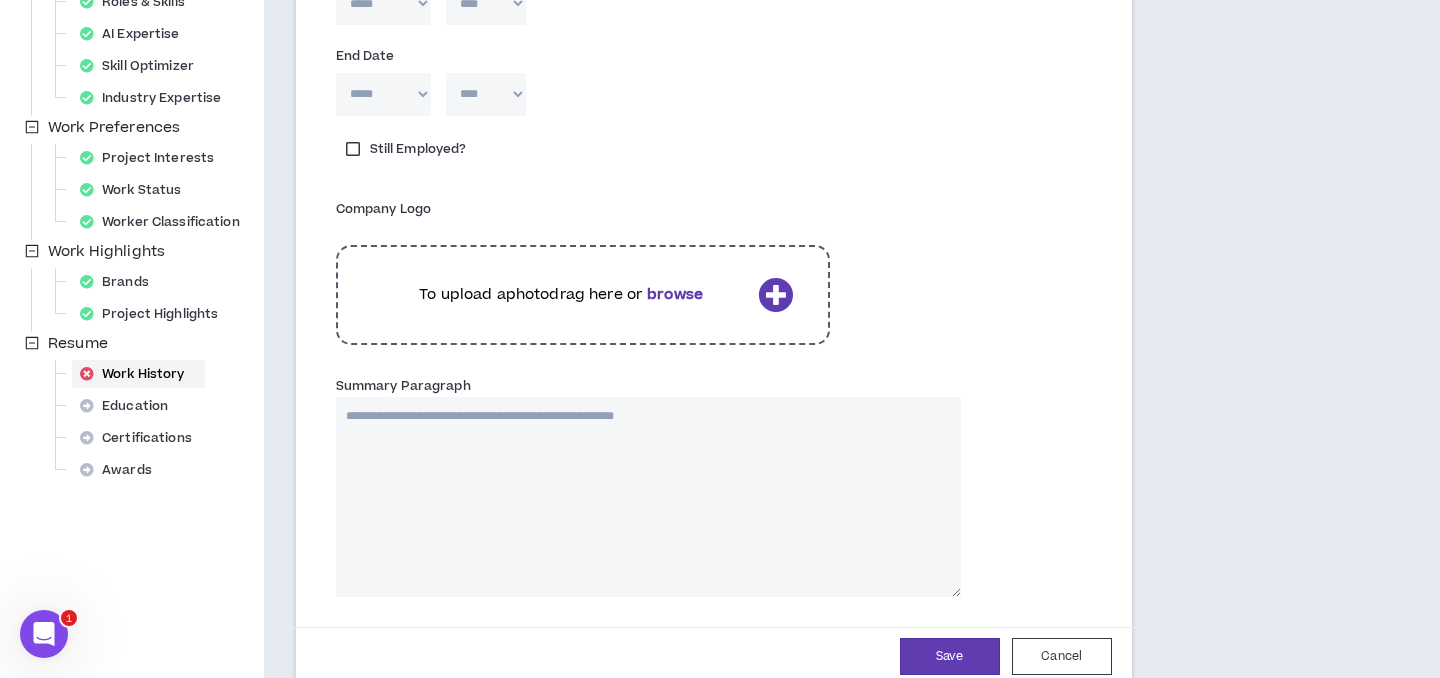 scroll, scrollTop: 570, scrollLeft: 0, axis: vertical 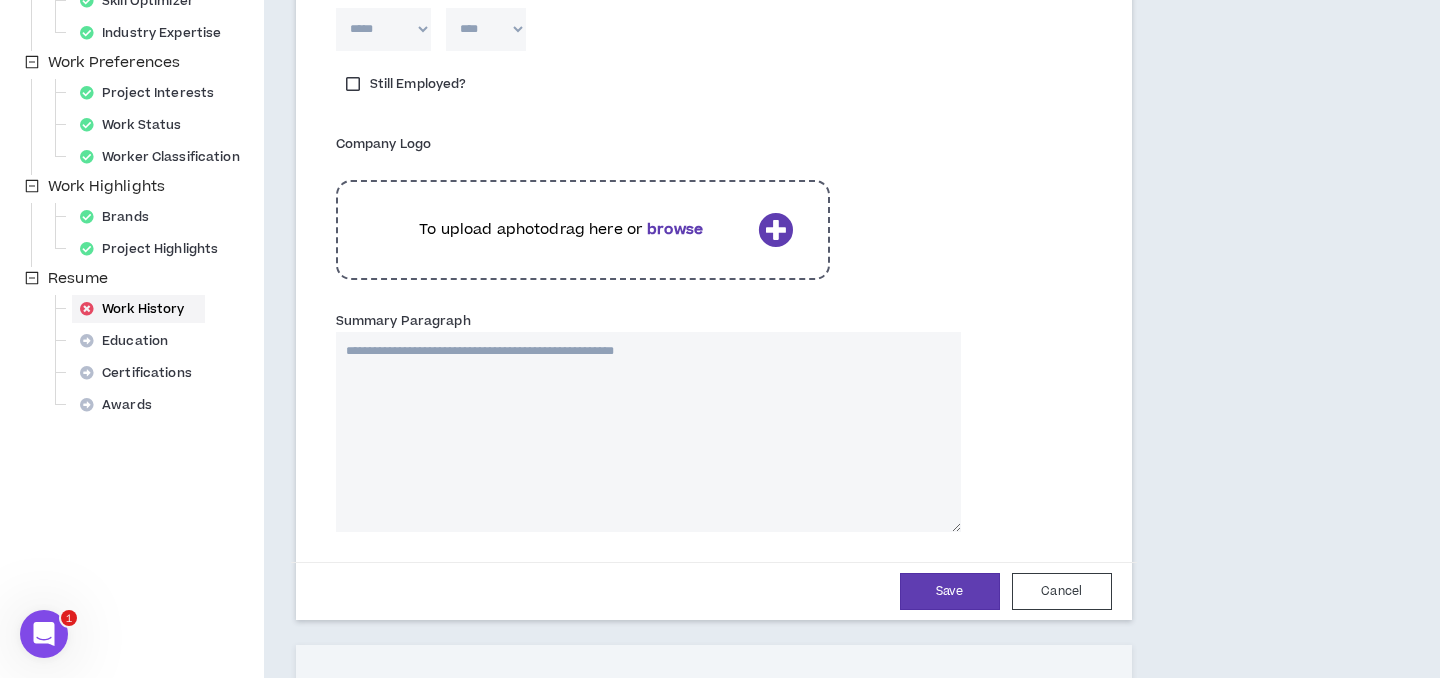 click on "Summary Paragraph" at bounding box center [648, 432] 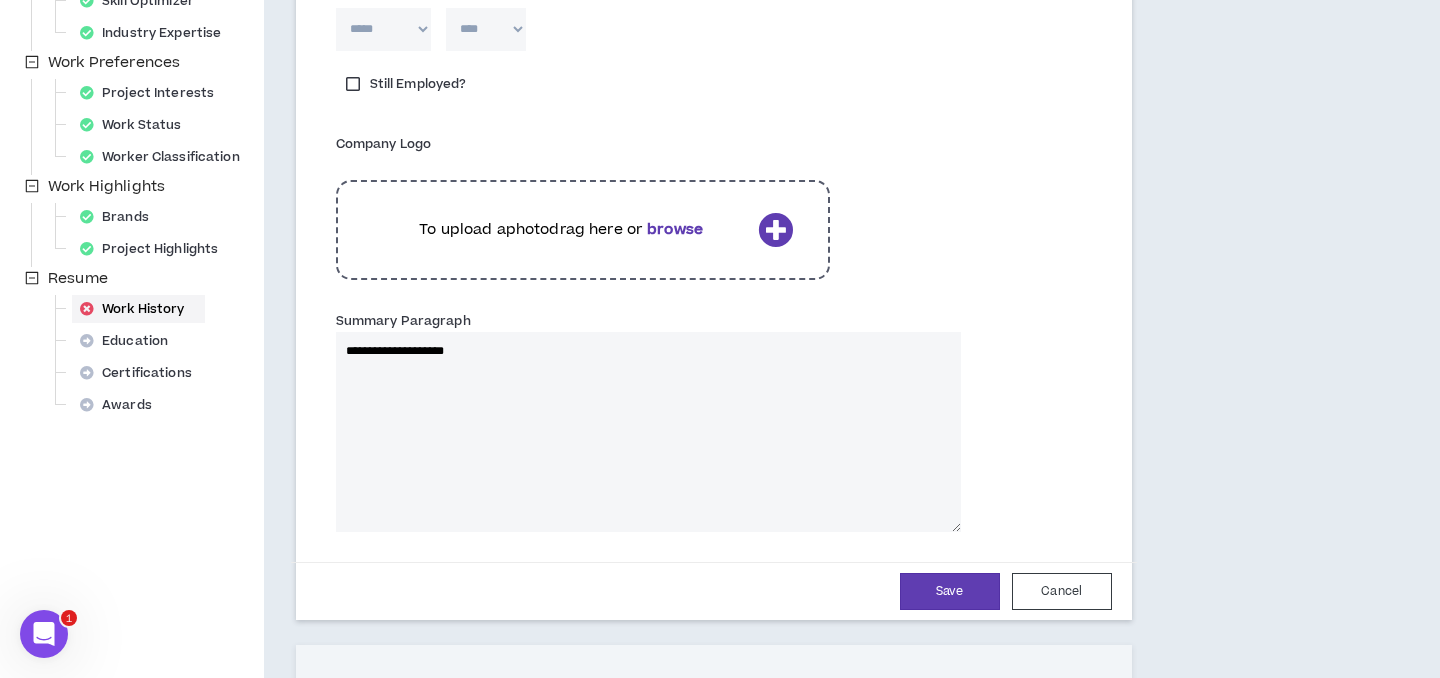 drag, startPoint x: 477, startPoint y: 353, endPoint x: 251, endPoint y: 343, distance: 226.22113 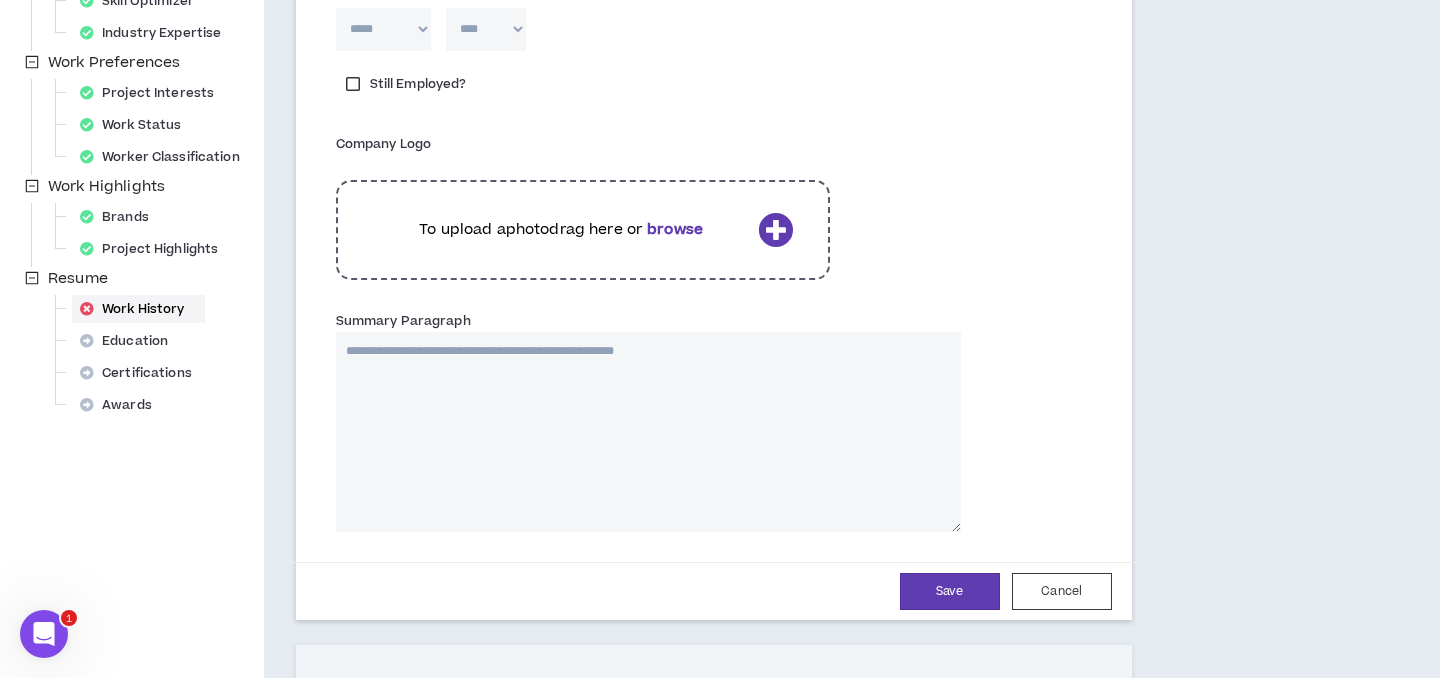click on "Summary Paragraph" at bounding box center (648, 432) 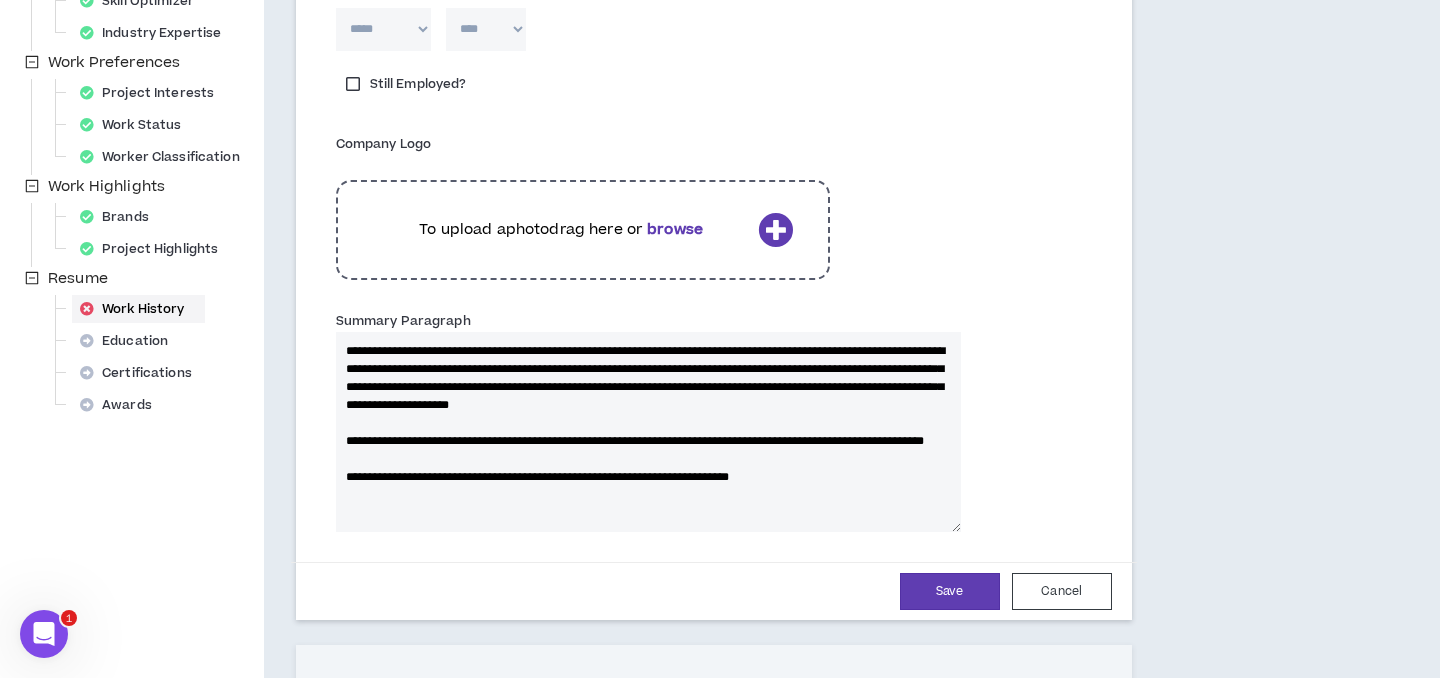 scroll, scrollTop: 8, scrollLeft: 0, axis: vertical 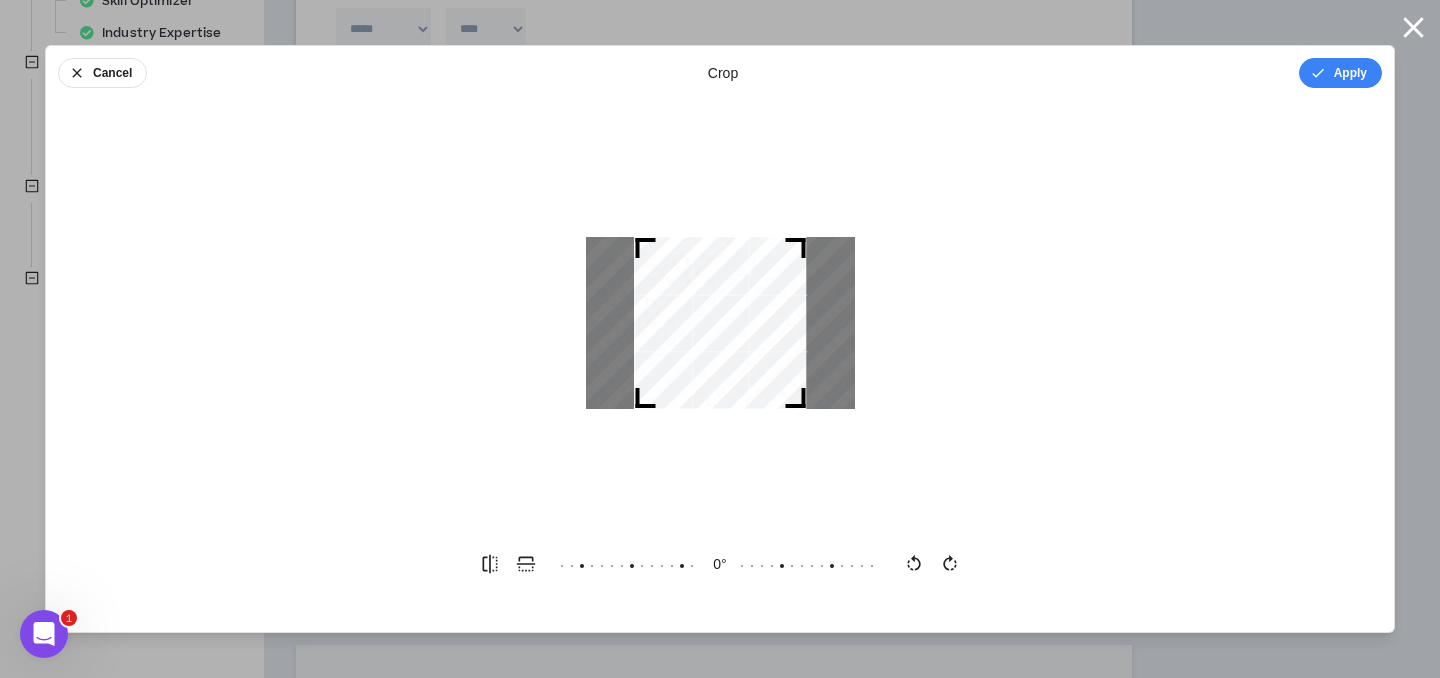 click on "Apply" at bounding box center (1340, 73) 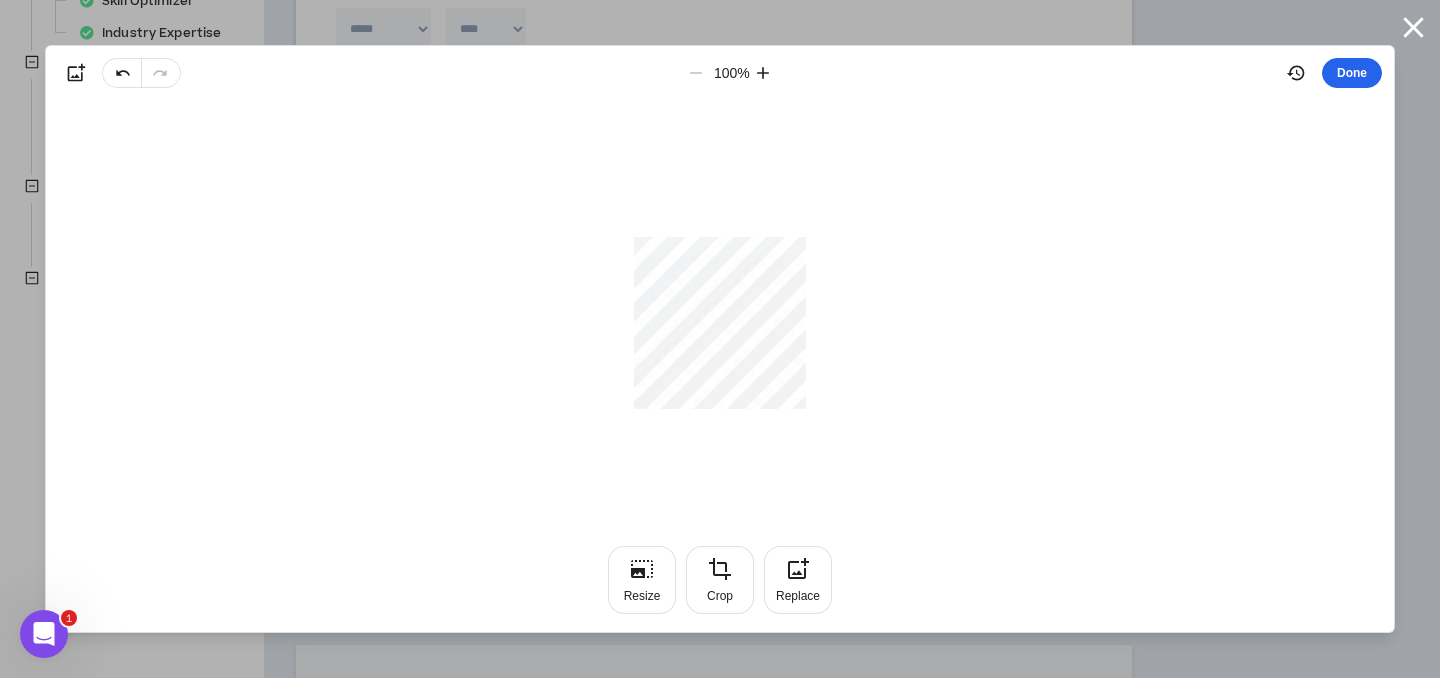 click on "Done" at bounding box center (1352, 73) 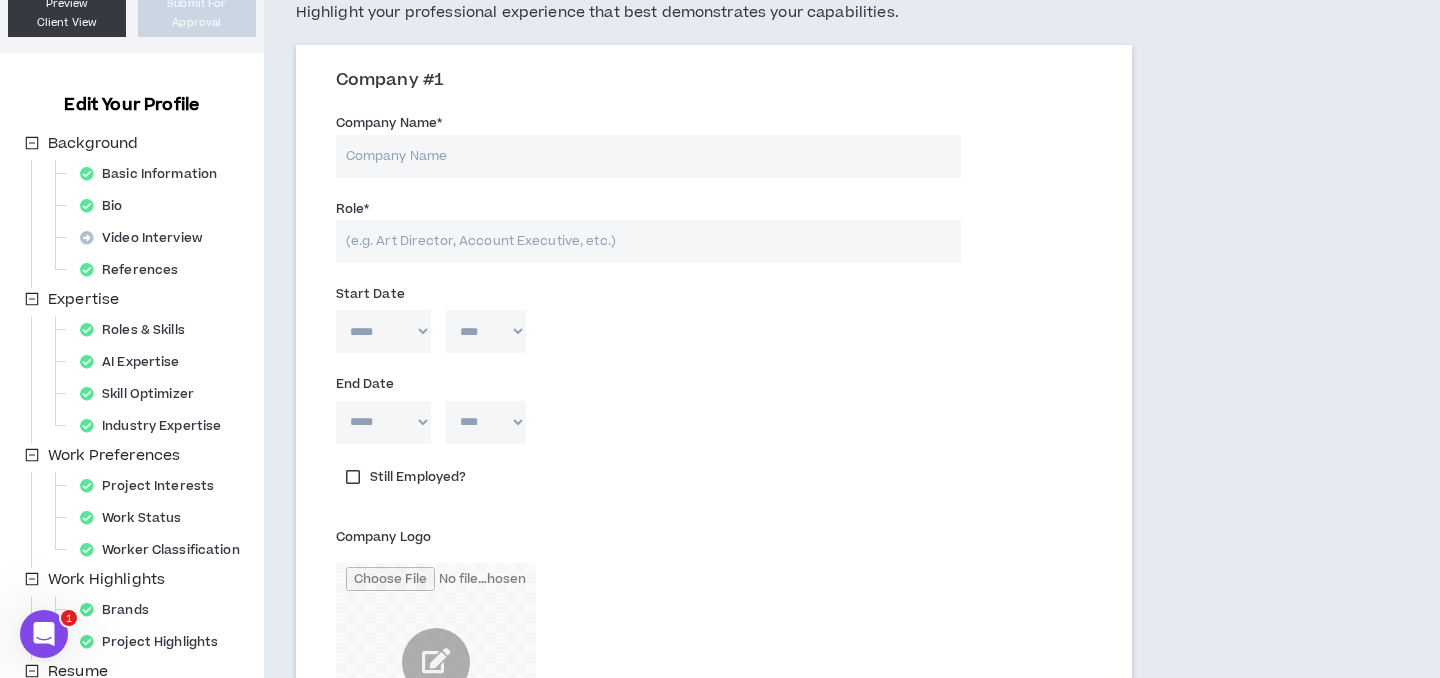 scroll, scrollTop: 0, scrollLeft: 0, axis: both 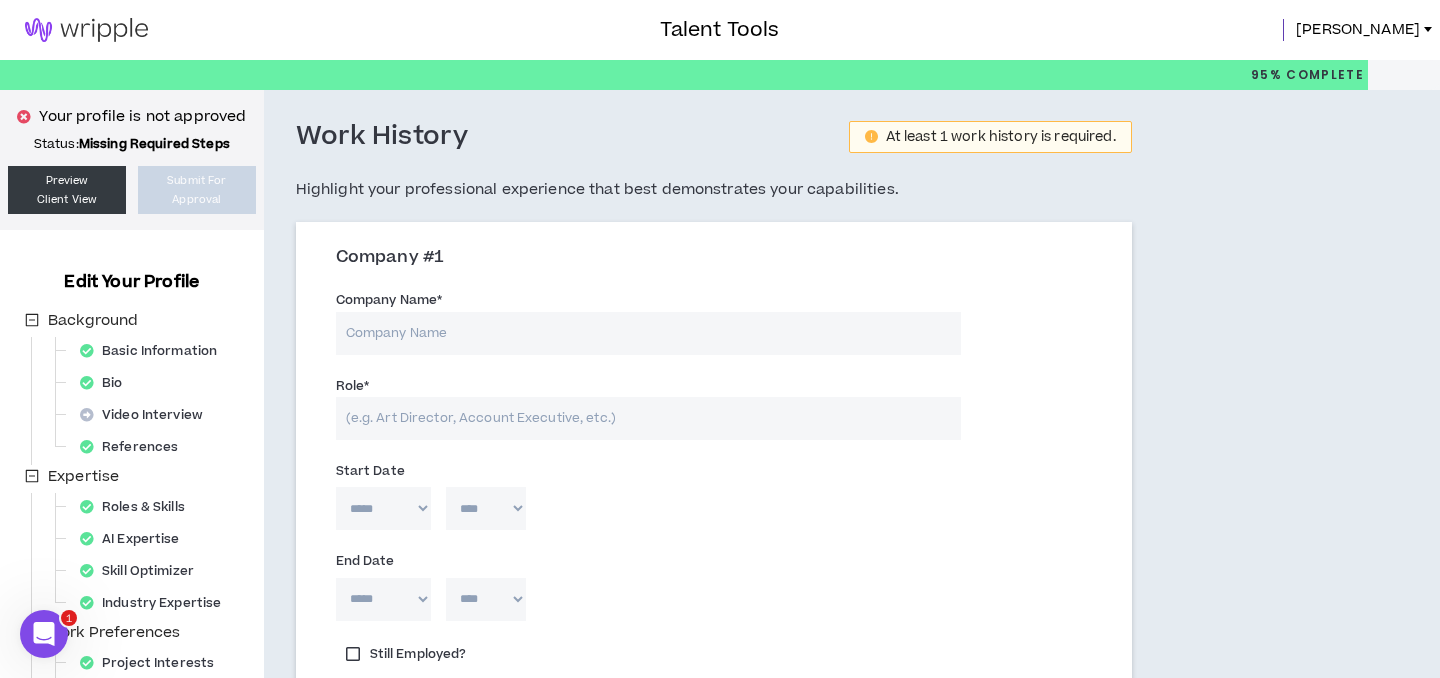 click on "Company Name  *" at bounding box center (648, 333) 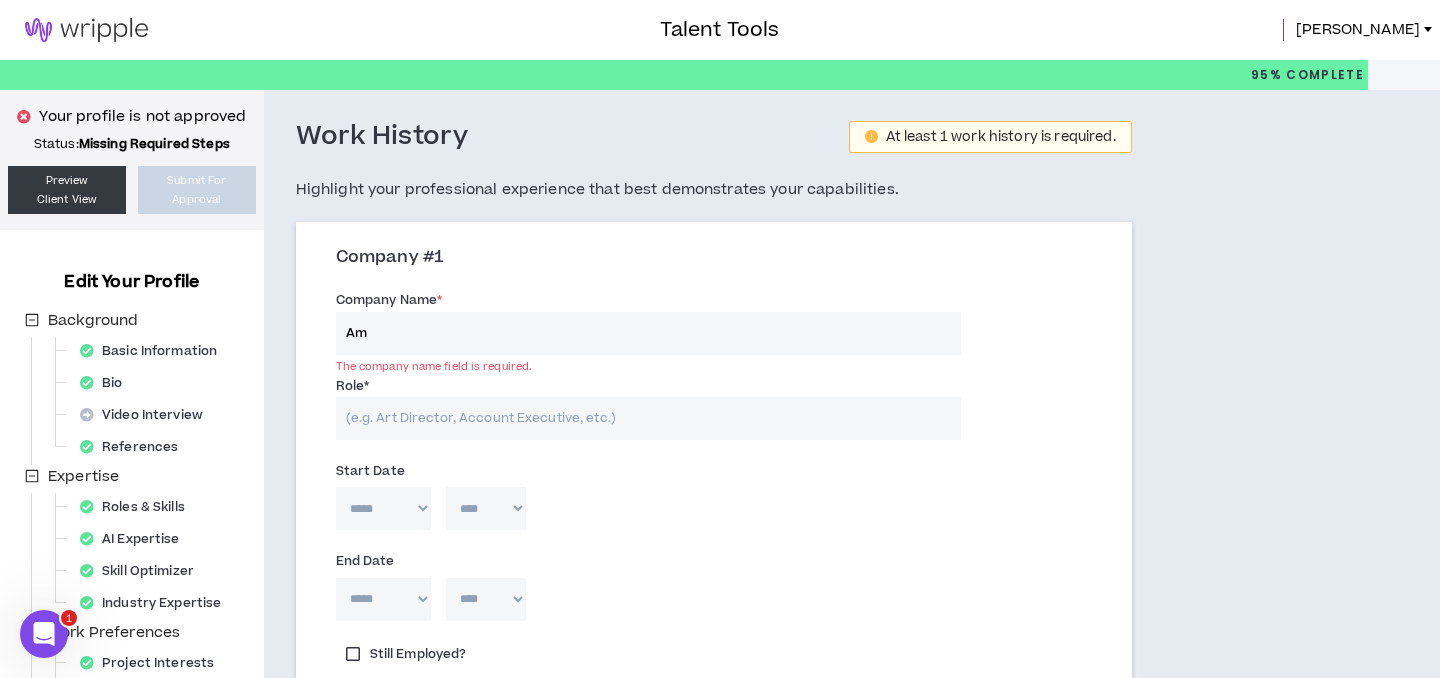 type on "A" 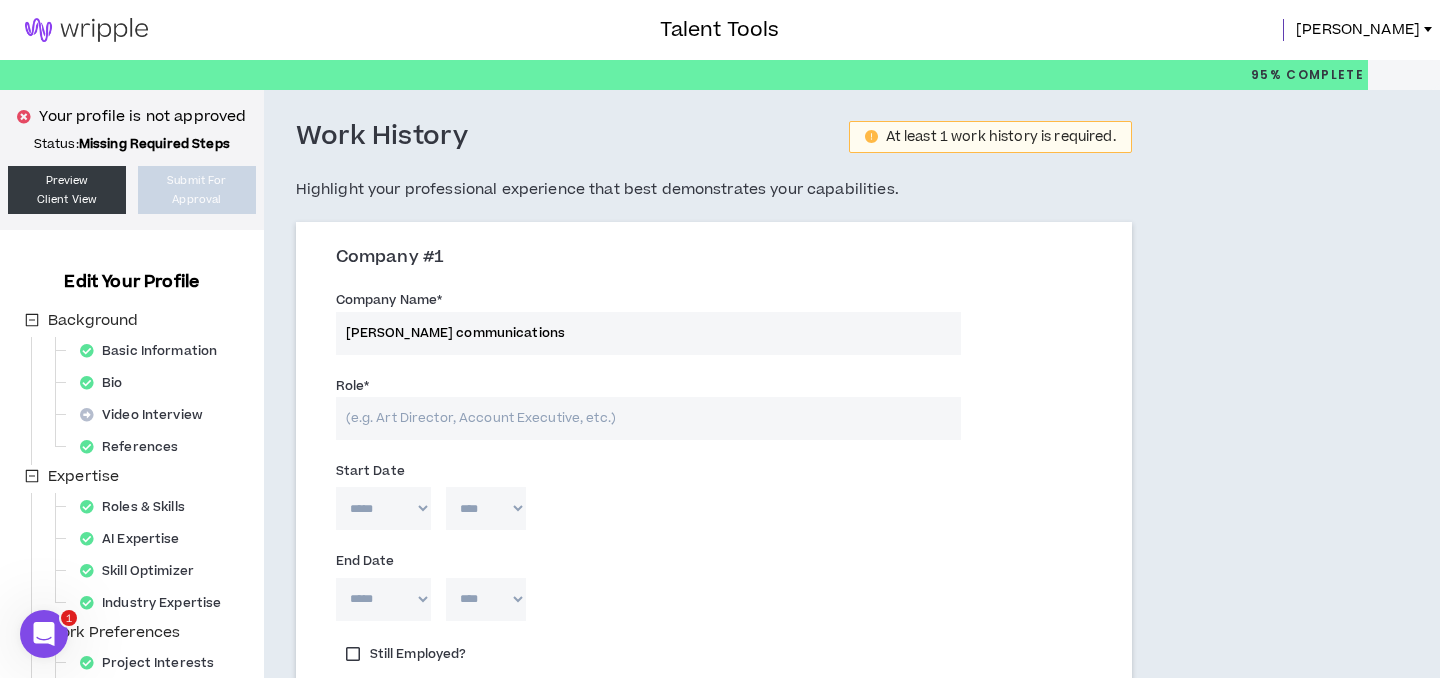 type on "[PERSON_NAME] communications" 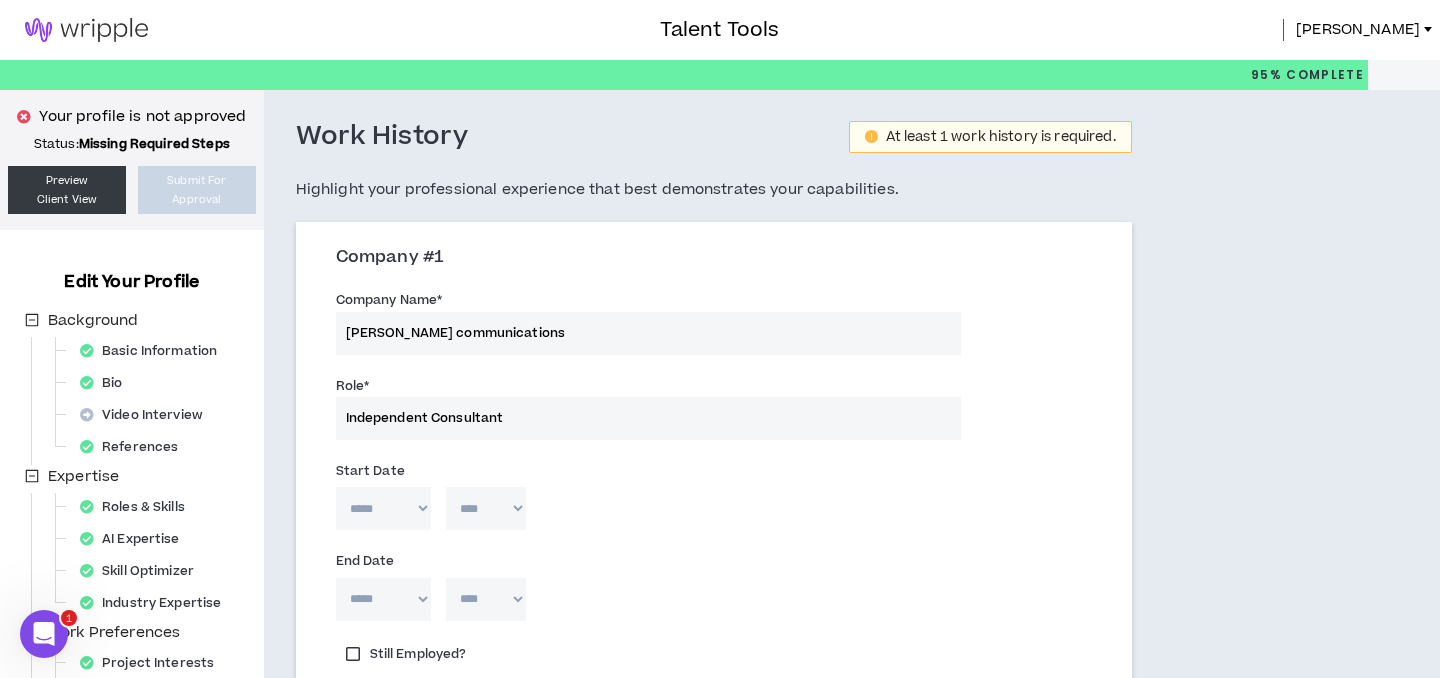 click on "Independent Consultant" at bounding box center (648, 418) 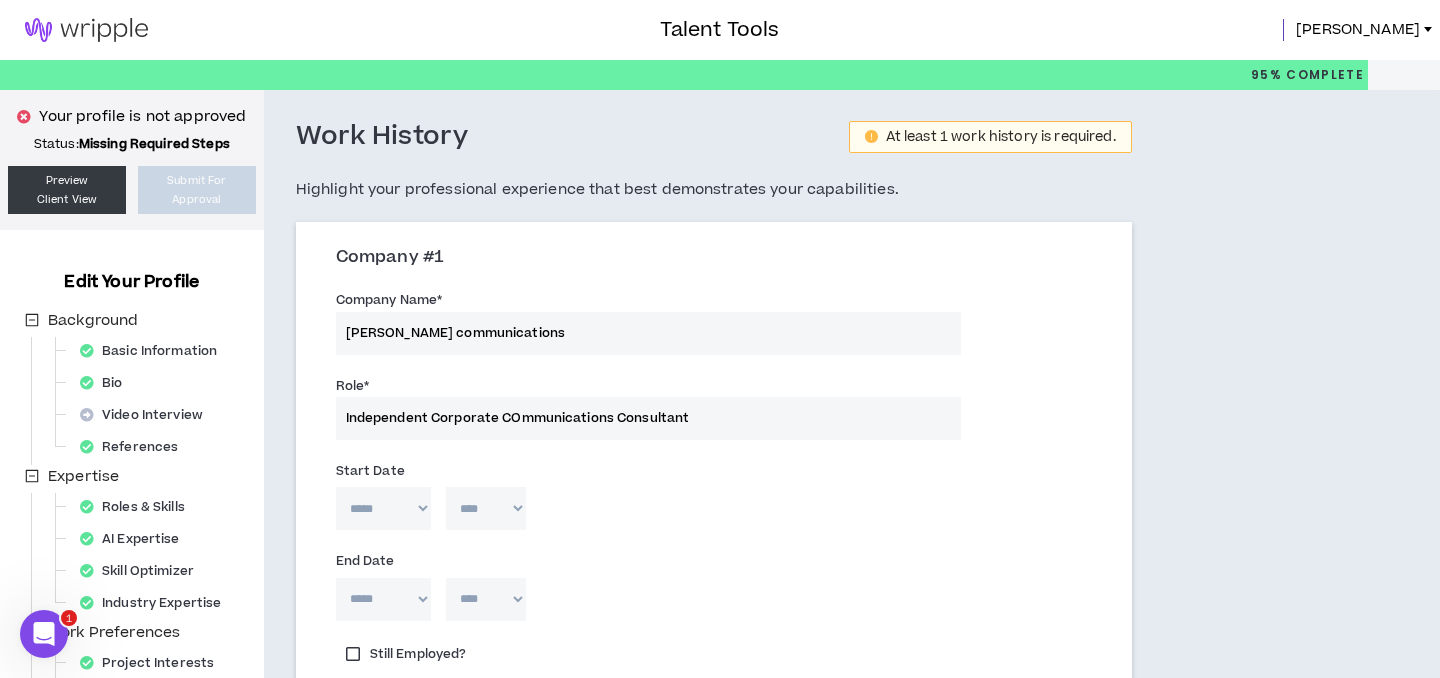 click on "Independent Corporate COmmunications Consultant" at bounding box center (648, 418) 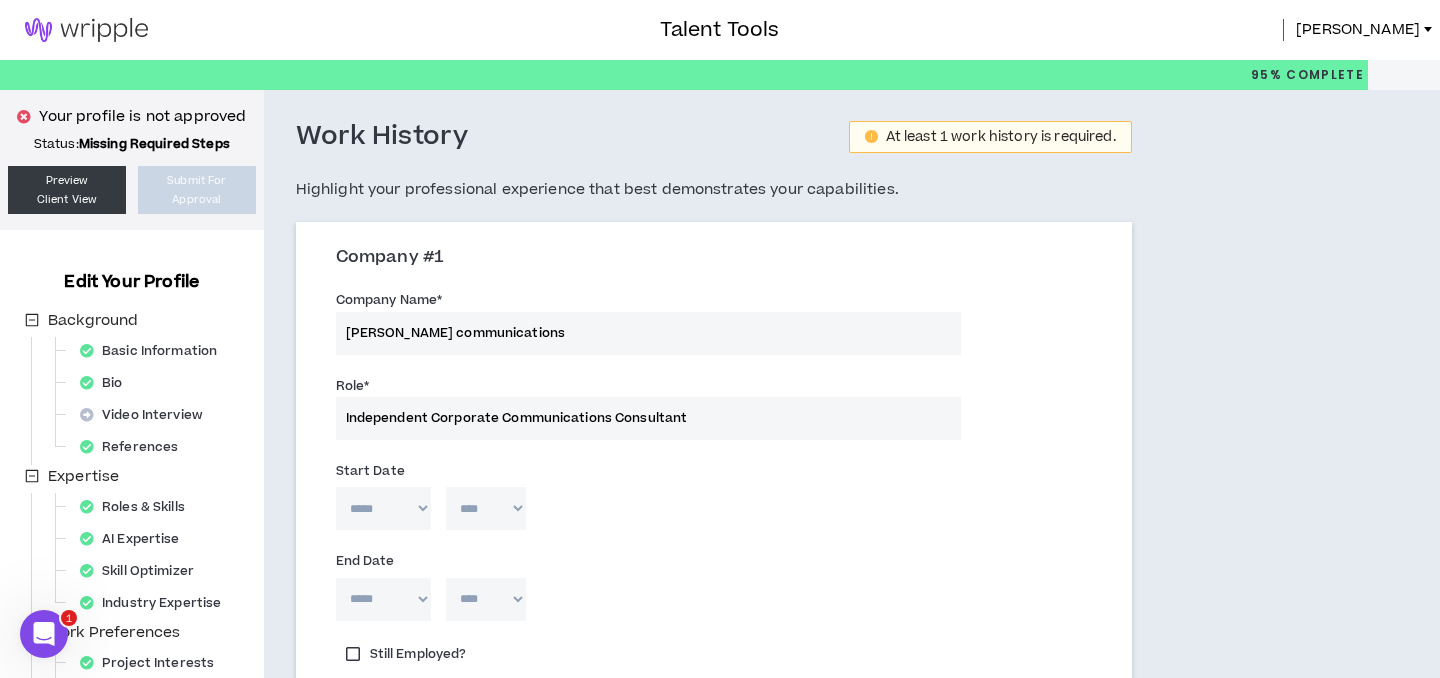 click on "Start Date" at bounding box center (714, 468) 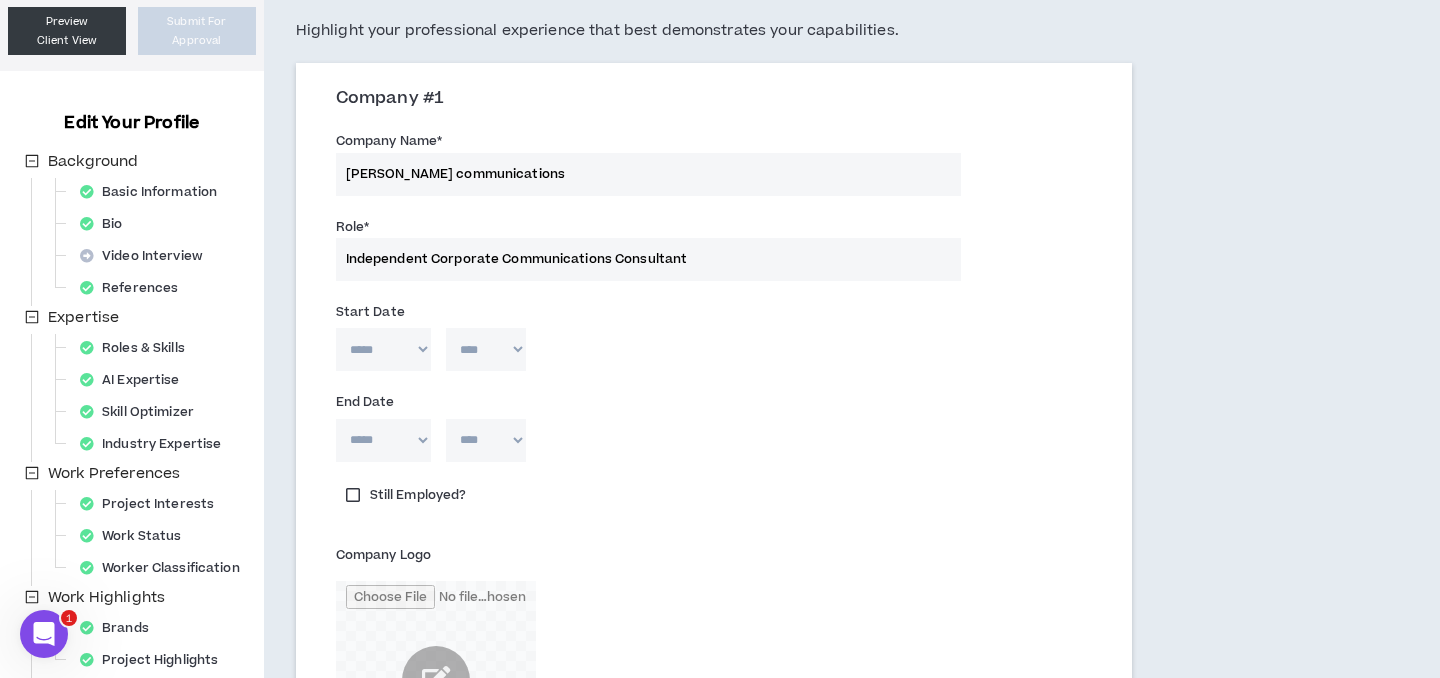 scroll, scrollTop: 161, scrollLeft: 0, axis: vertical 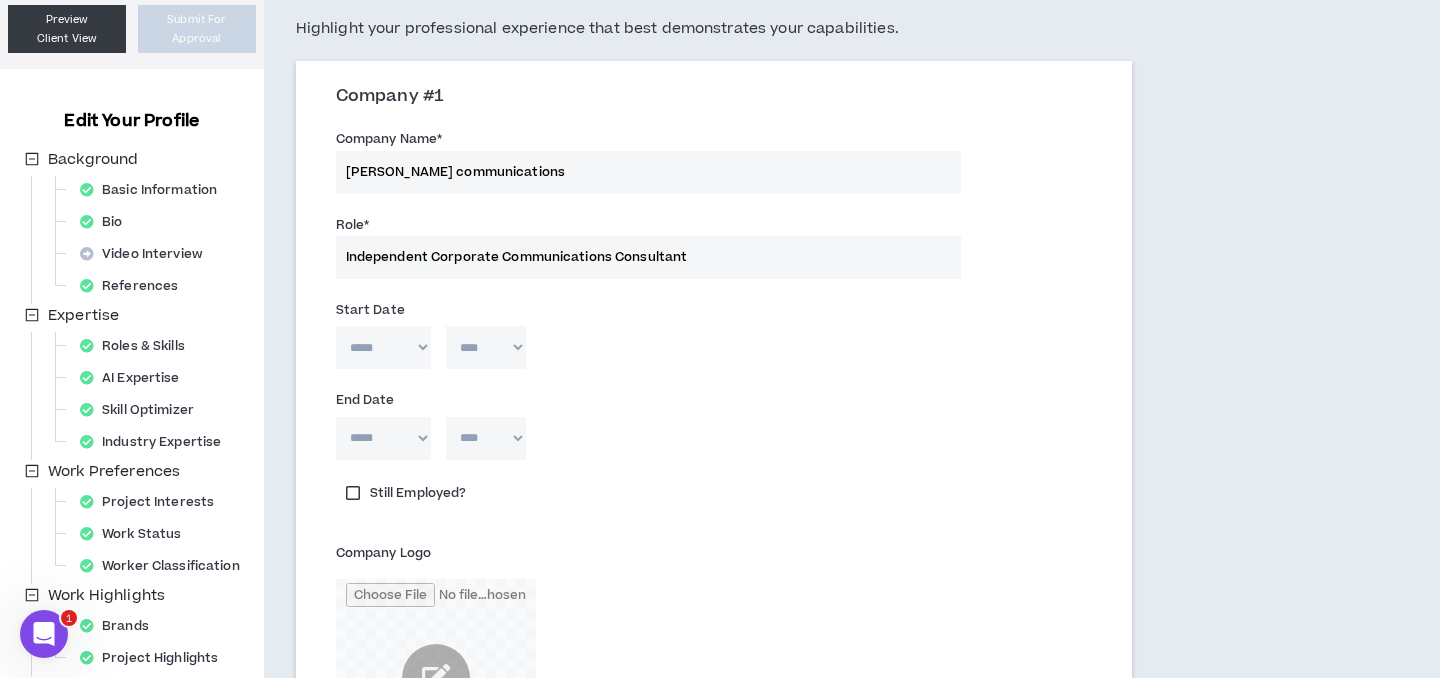 click on "Independent Corporate Communications Consultant" at bounding box center (648, 257) 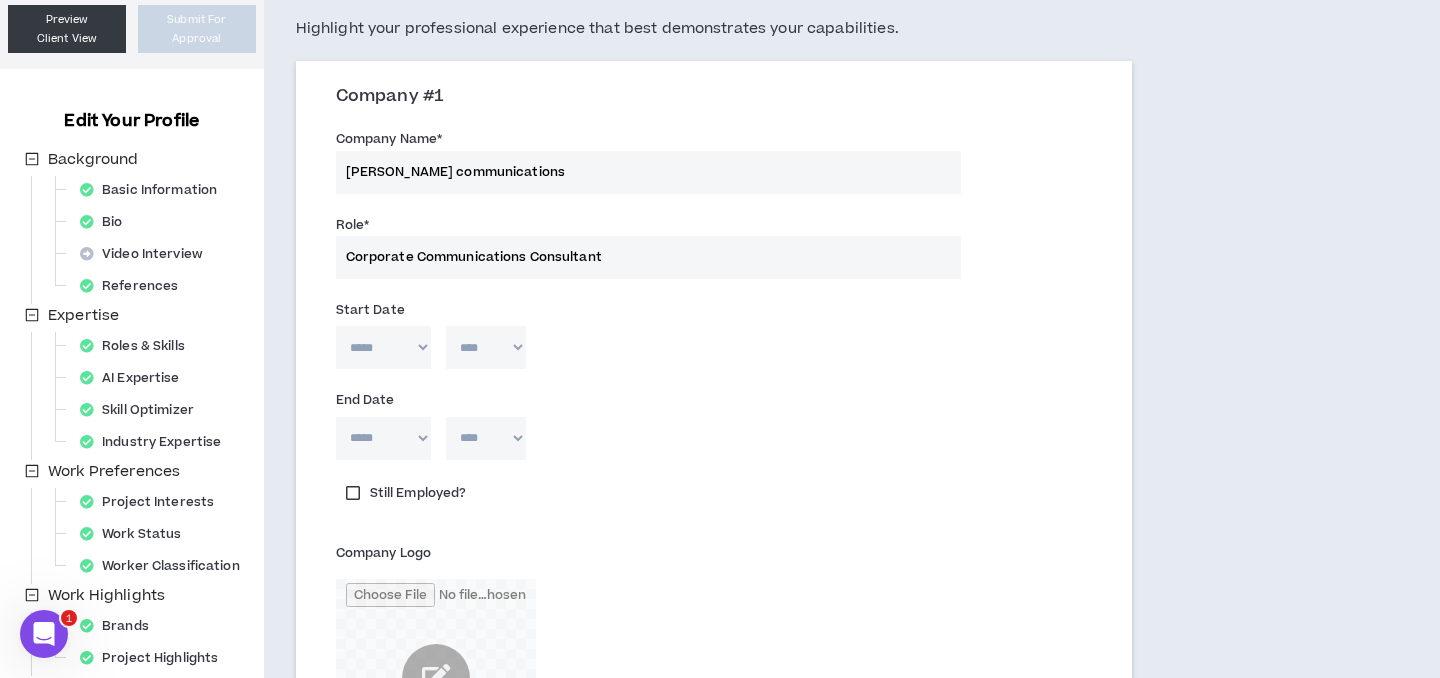 type on "Corporate Communications Consultant" 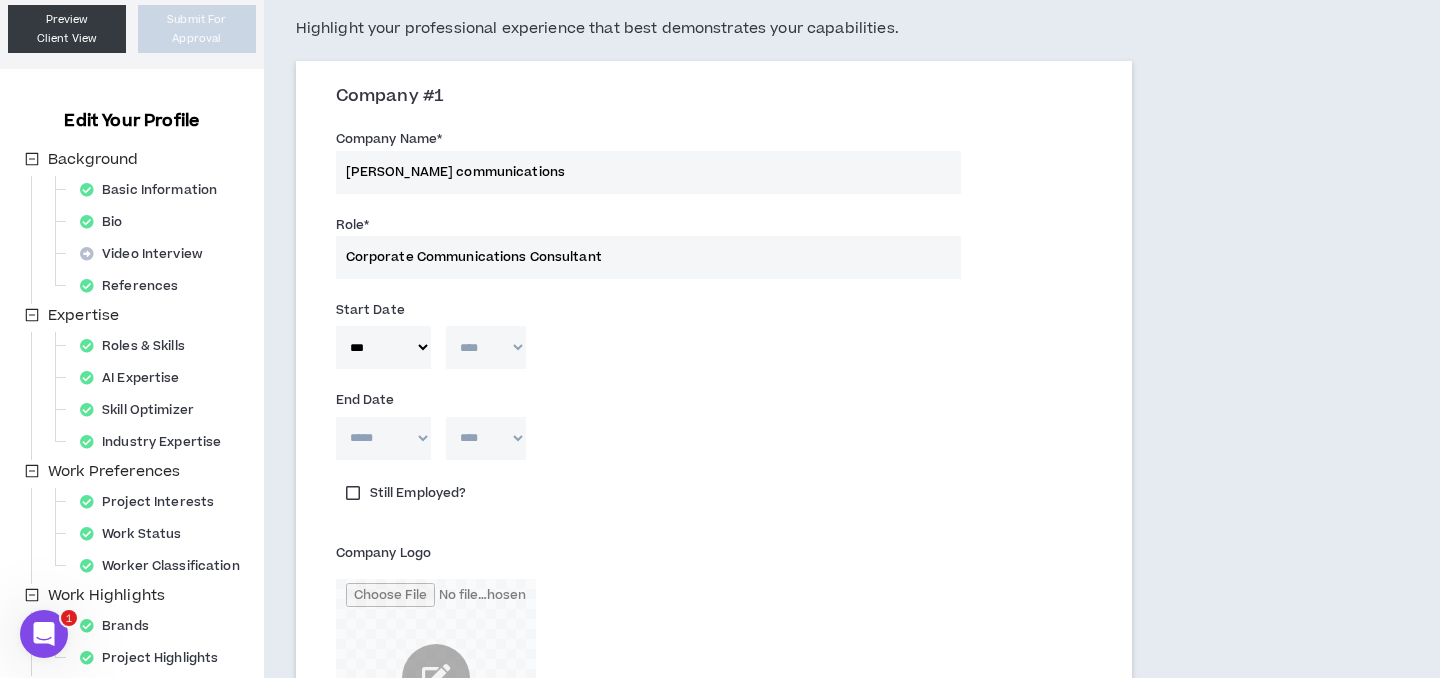 click on "**** **** **** **** **** **** **** **** **** **** **** **** **** **** **** **** **** **** **** **** **** **** **** **** **** **** **** **** **** **** **** **** **** **** **** **** **** **** **** **** **** **** **** **** **** **** **** **** **** **** **** **** **** **** **** **** **** **** **** **** **** **** **** **** **** **** **** **** **** **** **** **** **** **** **** **** **** **** **** **** **** **** **** **** **** **** **** **** **** **** **** **** **** **** **** **** **** **** **** **** **** **** **** **** **** **** **** **** **** **** **** **** **** **** **** **** **** **** **** **** **** **** **** **** **** **** ****" at bounding box center [486, 347] 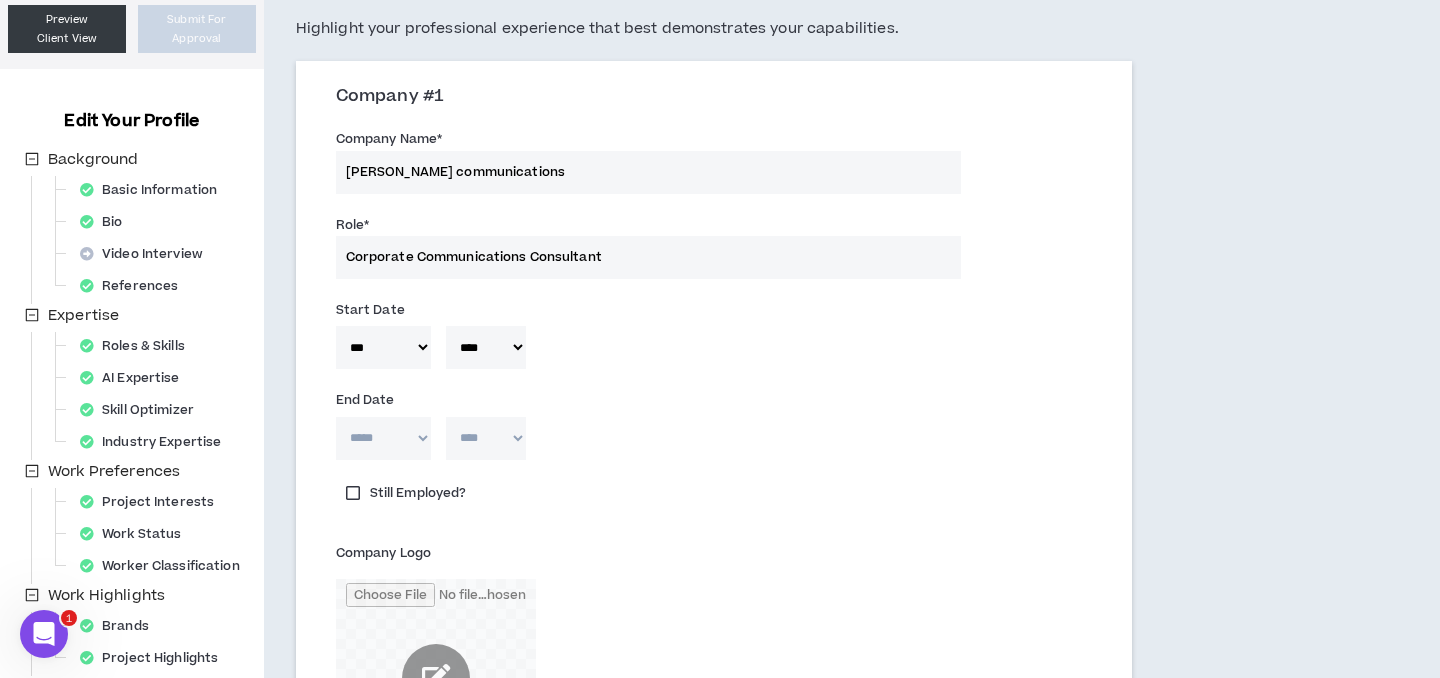 drag, startPoint x: 357, startPoint y: 494, endPoint x: 505, endPoint y: 497, distance: 148.0304 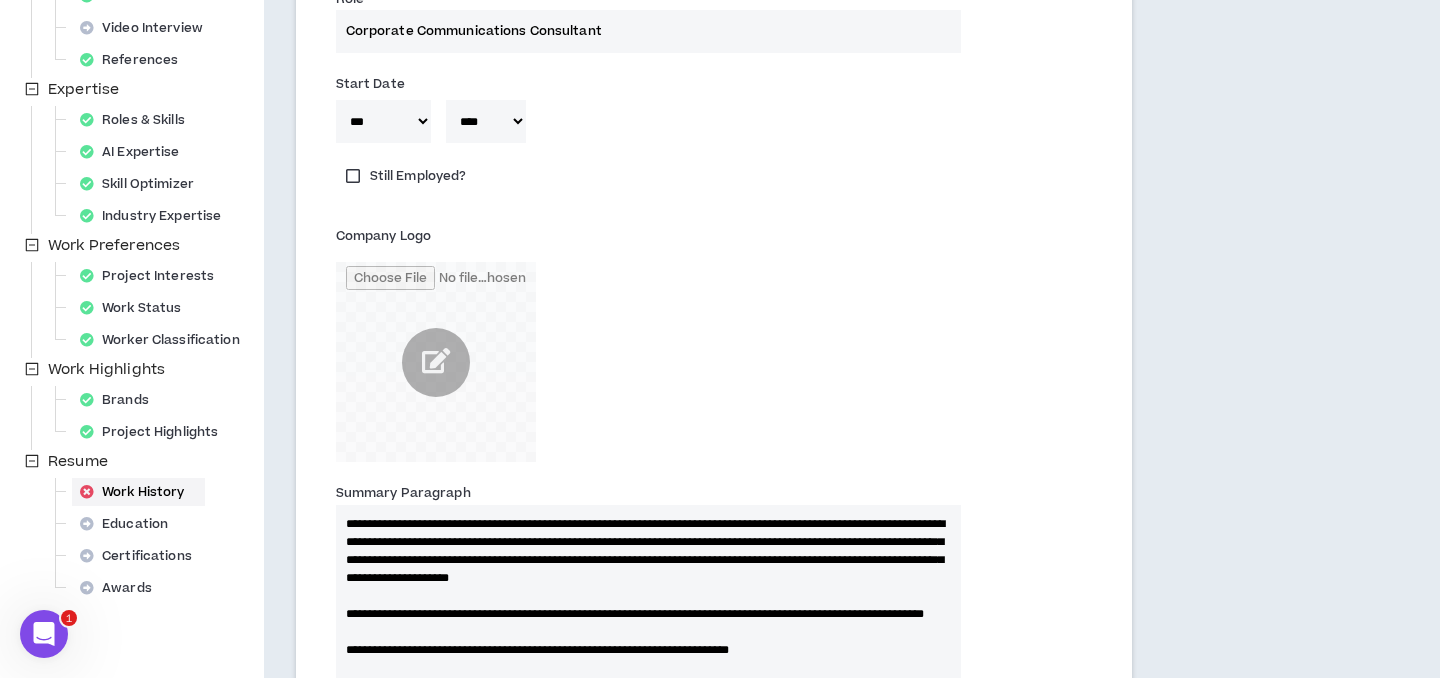 scroll, scrollTop: 464, scrollLeft: 0, axis: vertical 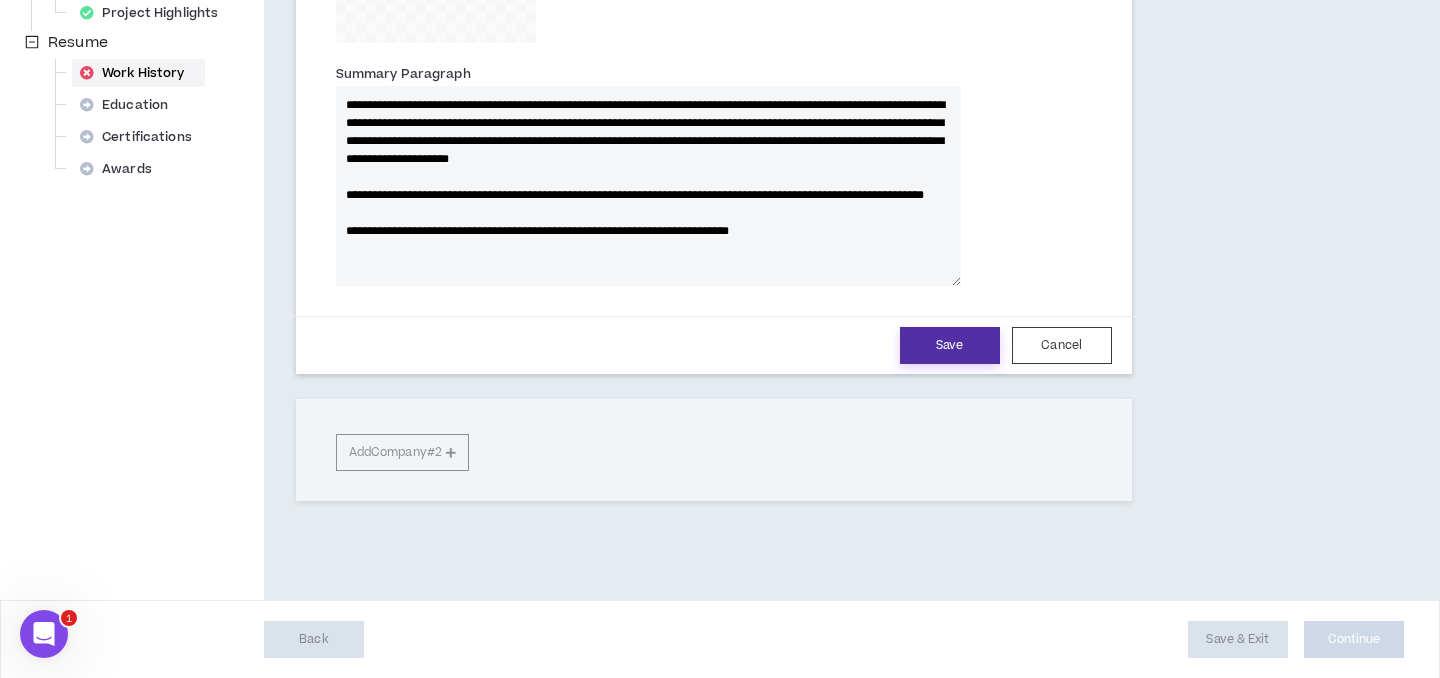 drag, startPoint x: 946, startPoint y: 348, endPoint x: 923, endPoint y: 346, distance: 23.086792 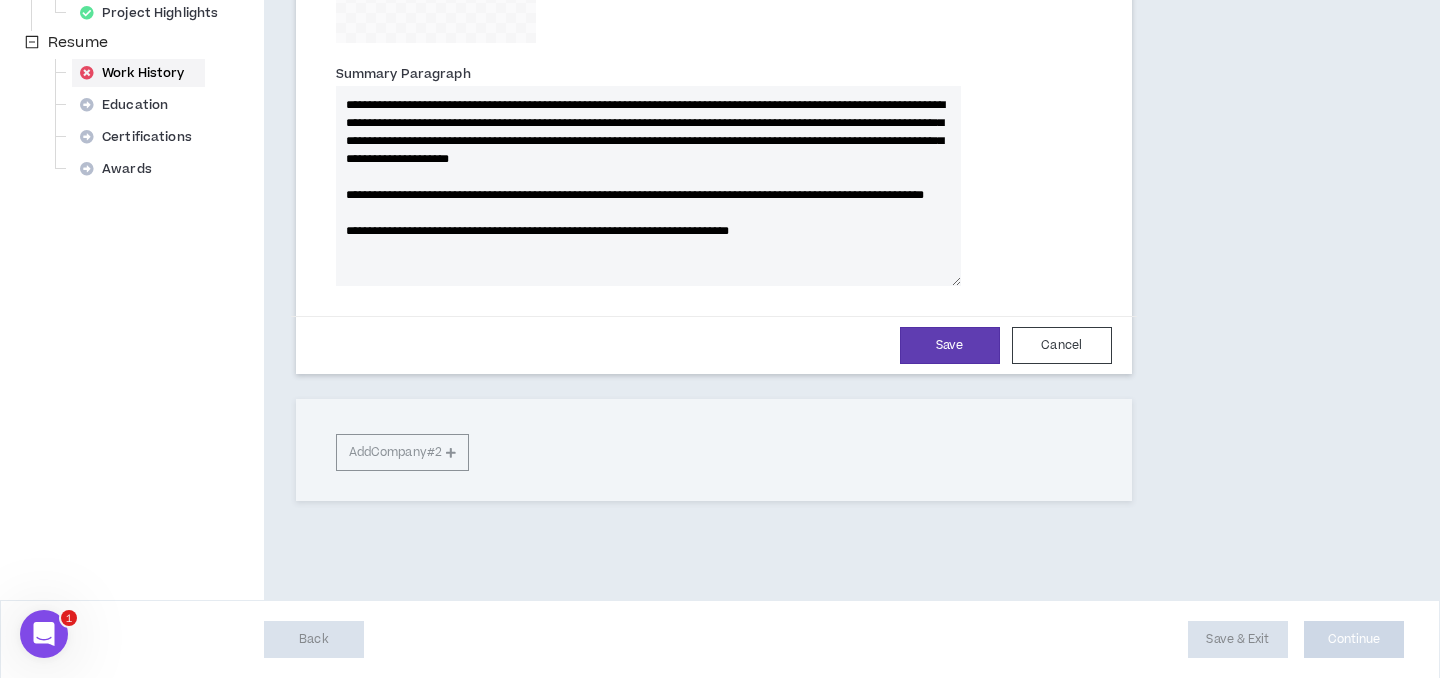type 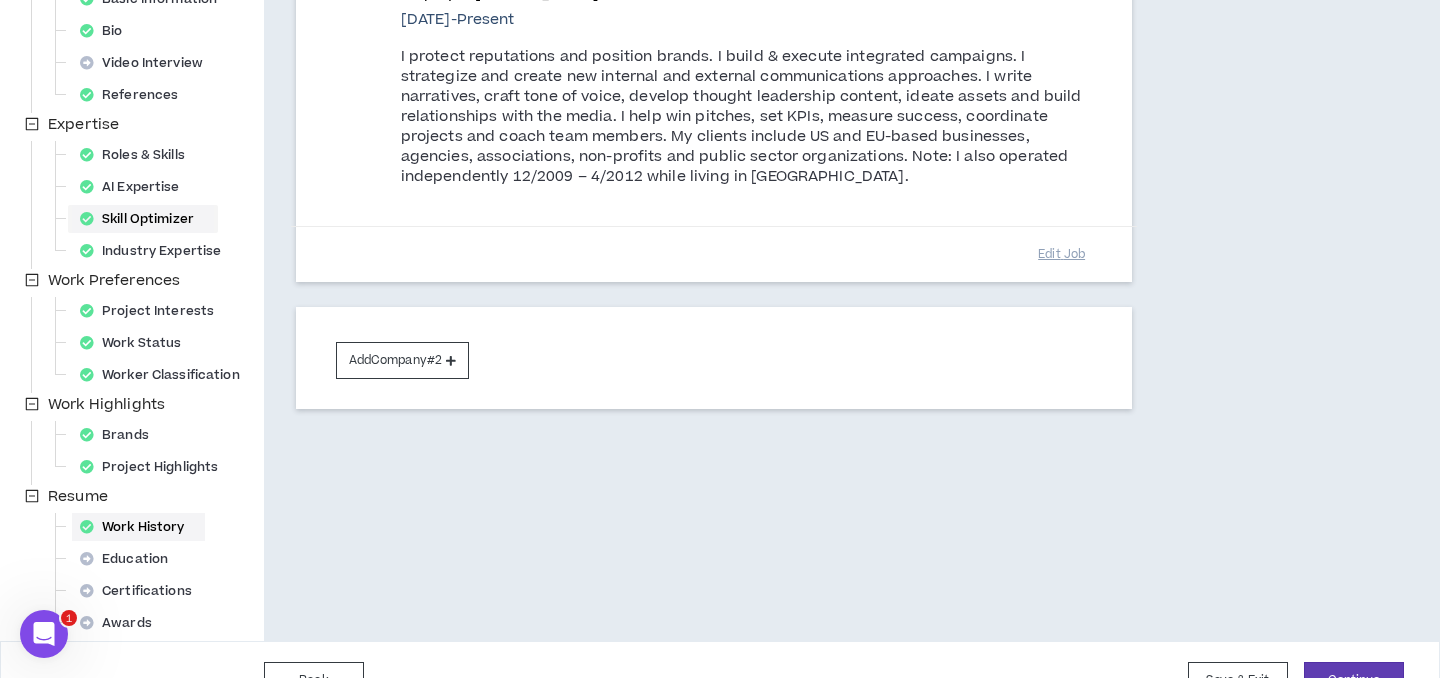 scroll, scrollTop: 394, scrollLeft: 0, axis: vertical 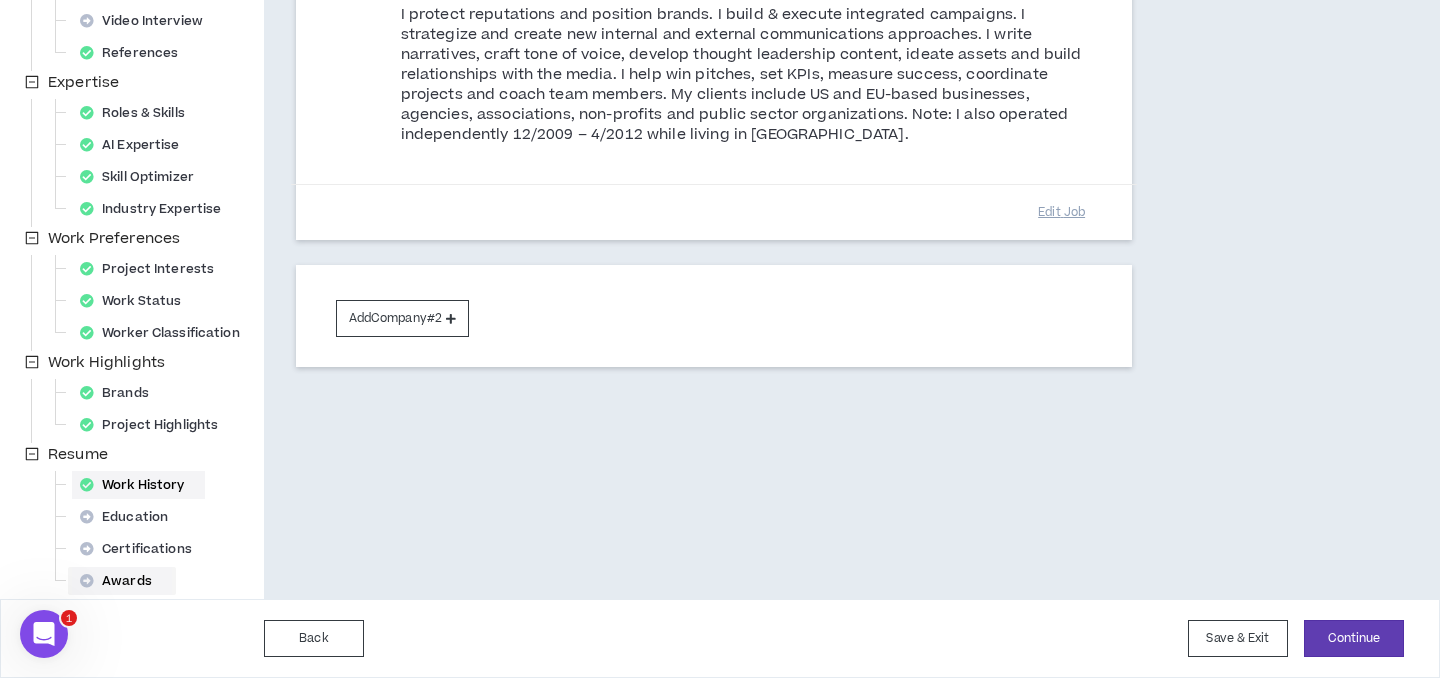 click on "Awards" at bounding box center [122, 581] 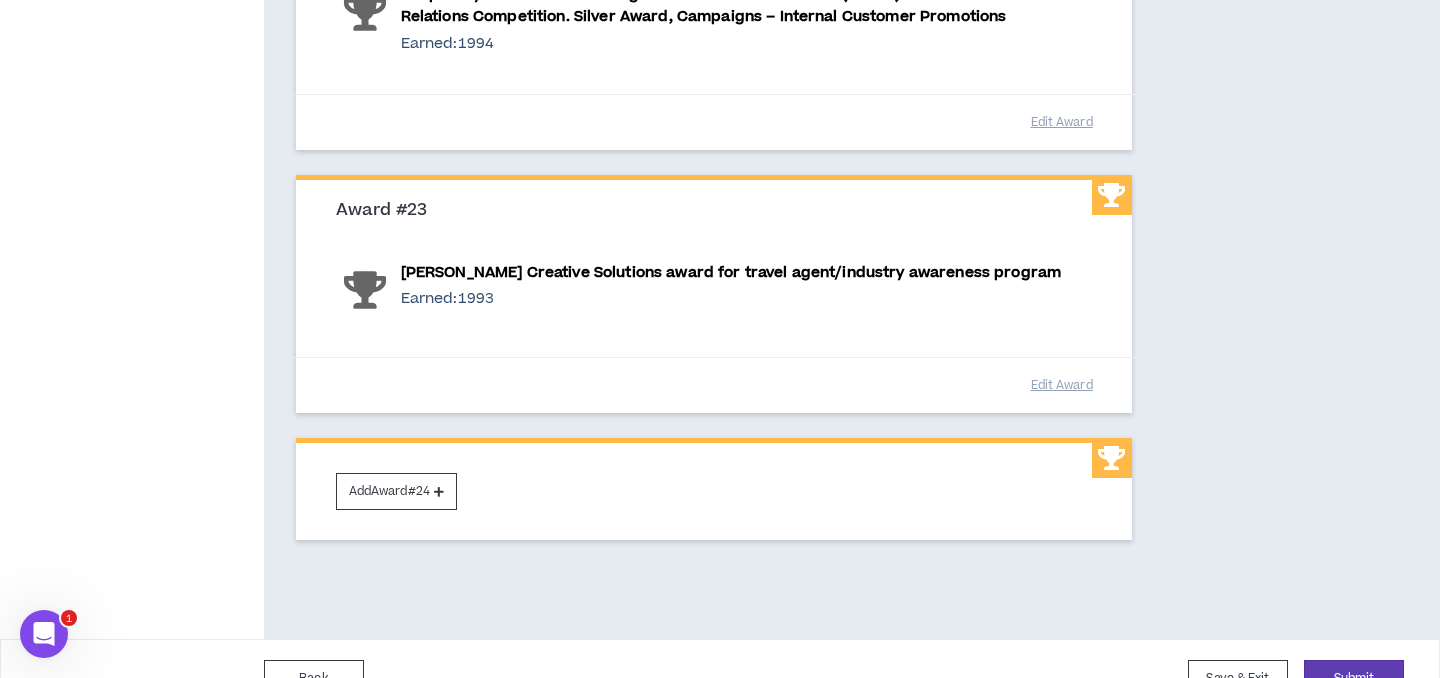 scroll, scrollTop: 5992, scrollLeft: 0, axis: vertical 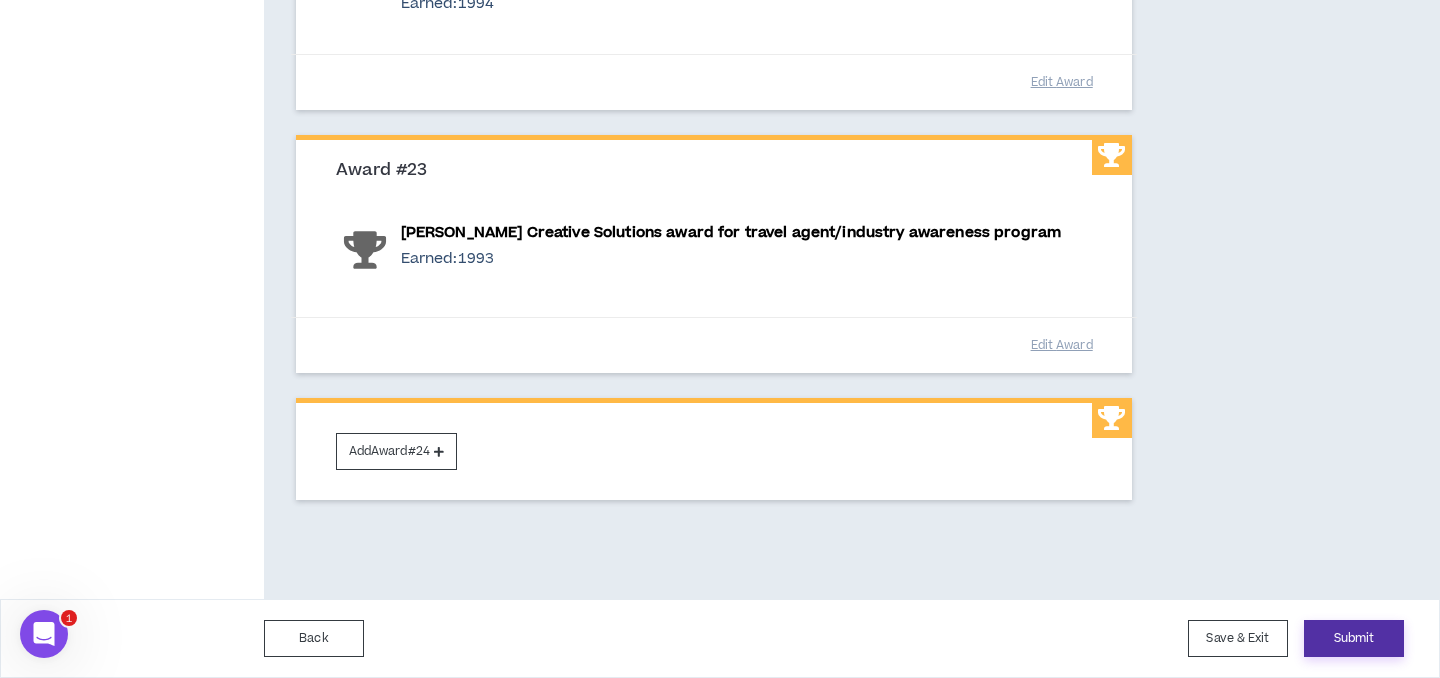 drag, startPoint x: 1348, startPoint y: 636, endPoint x: 1308, endPoint y: 614, distance: 45.65085 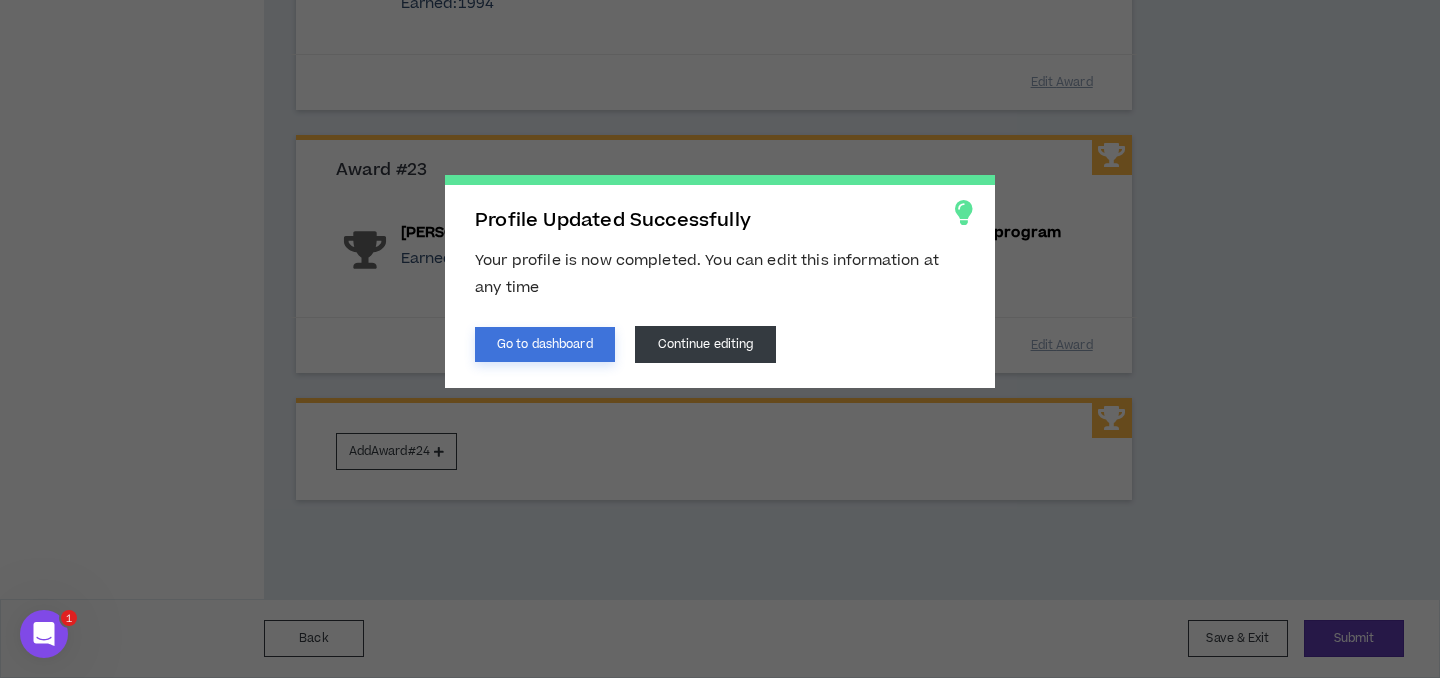click on "Go to dashboard" at bounding box center [545, 344] 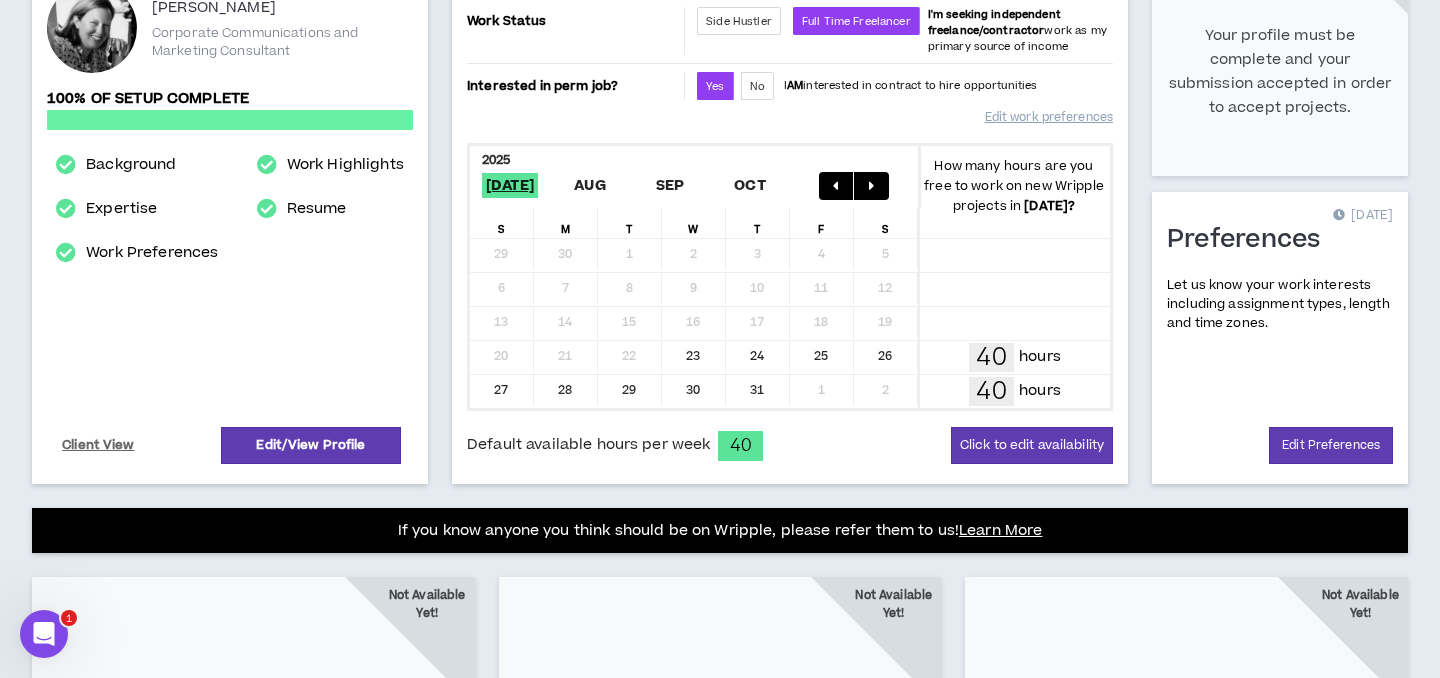 scroll, scrollTop: 410, scrollLeft: 0, axis: vertical 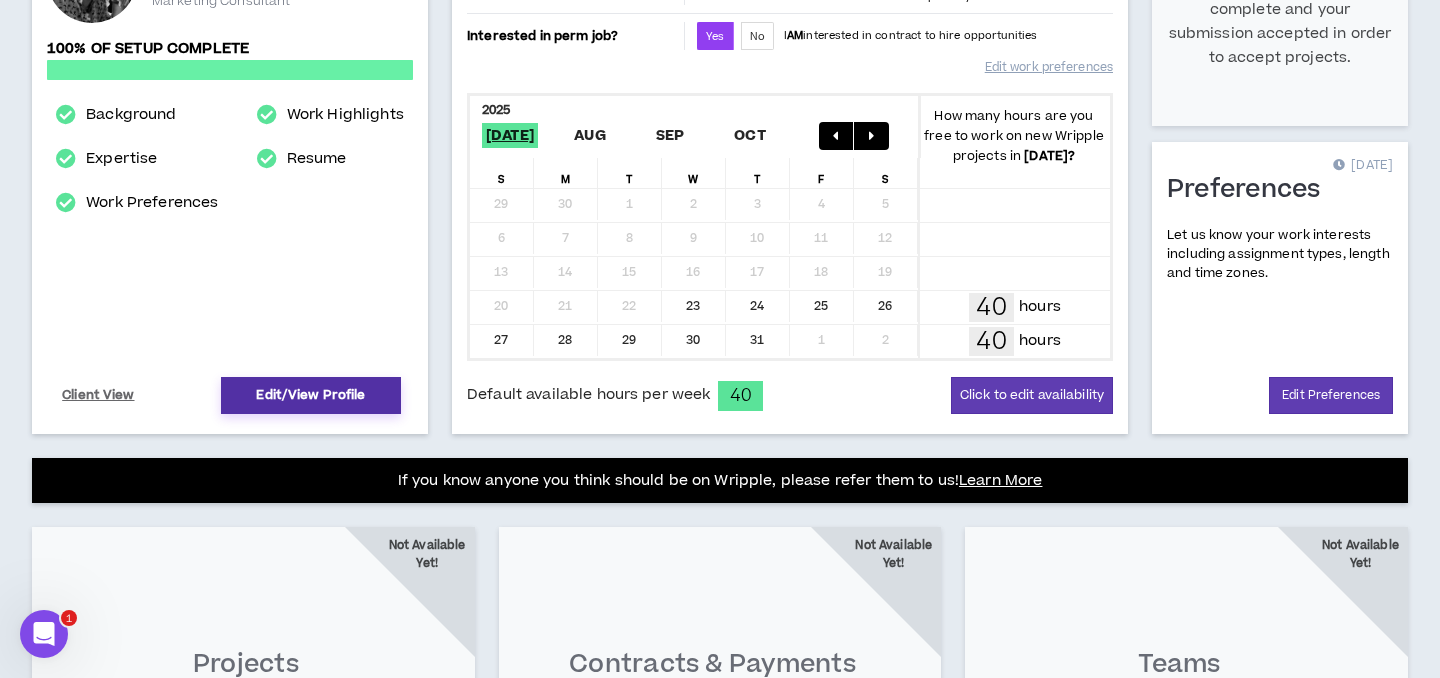 click on "Edit/View Profile" at bounding box center [311, 395] 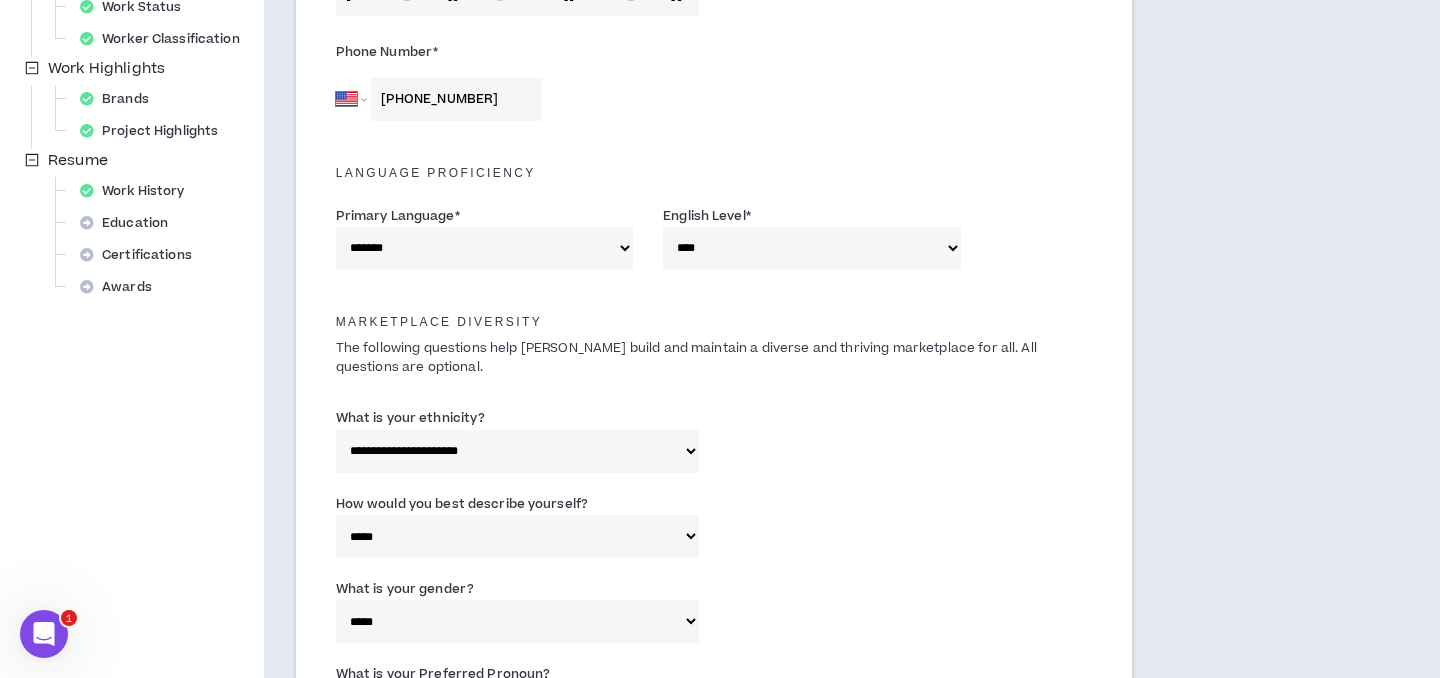 scroll, scrollTop: 716, scrollLeft: 0, axis: vertical 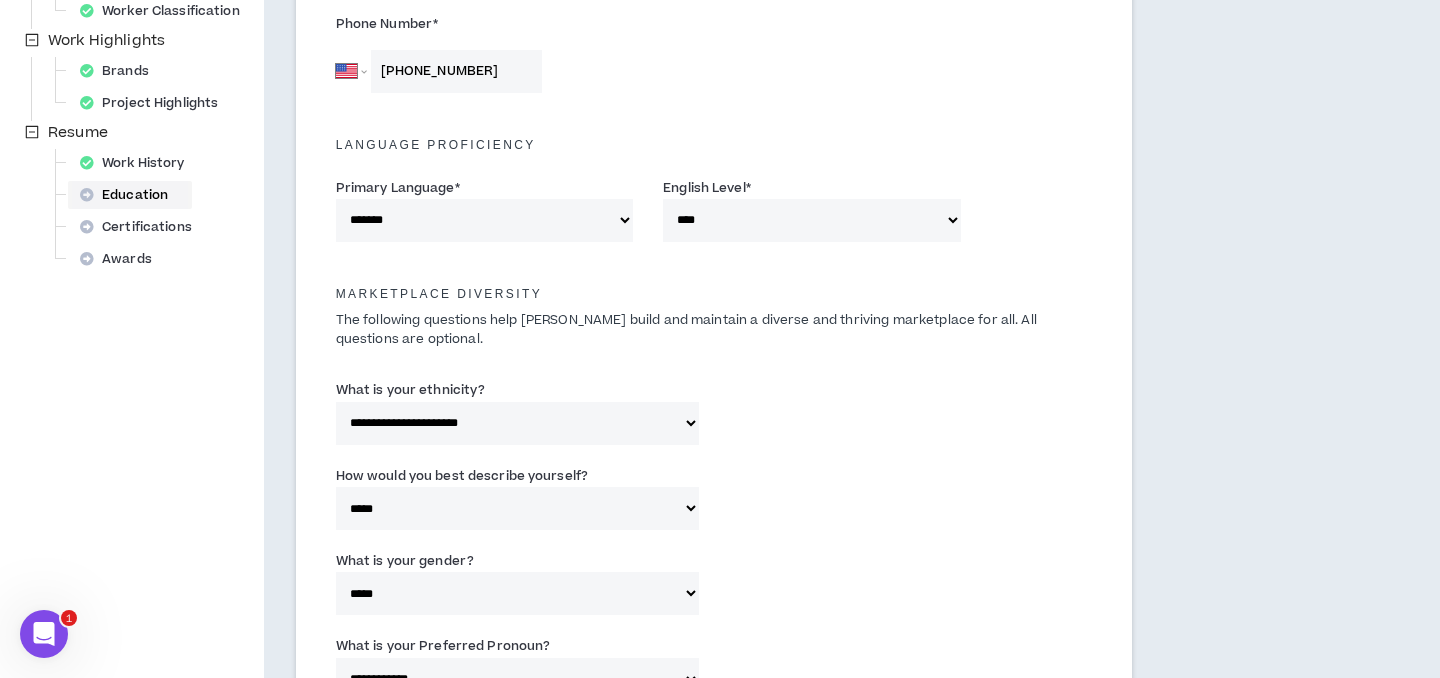 click on "Education" at bounding box center (130, 195) 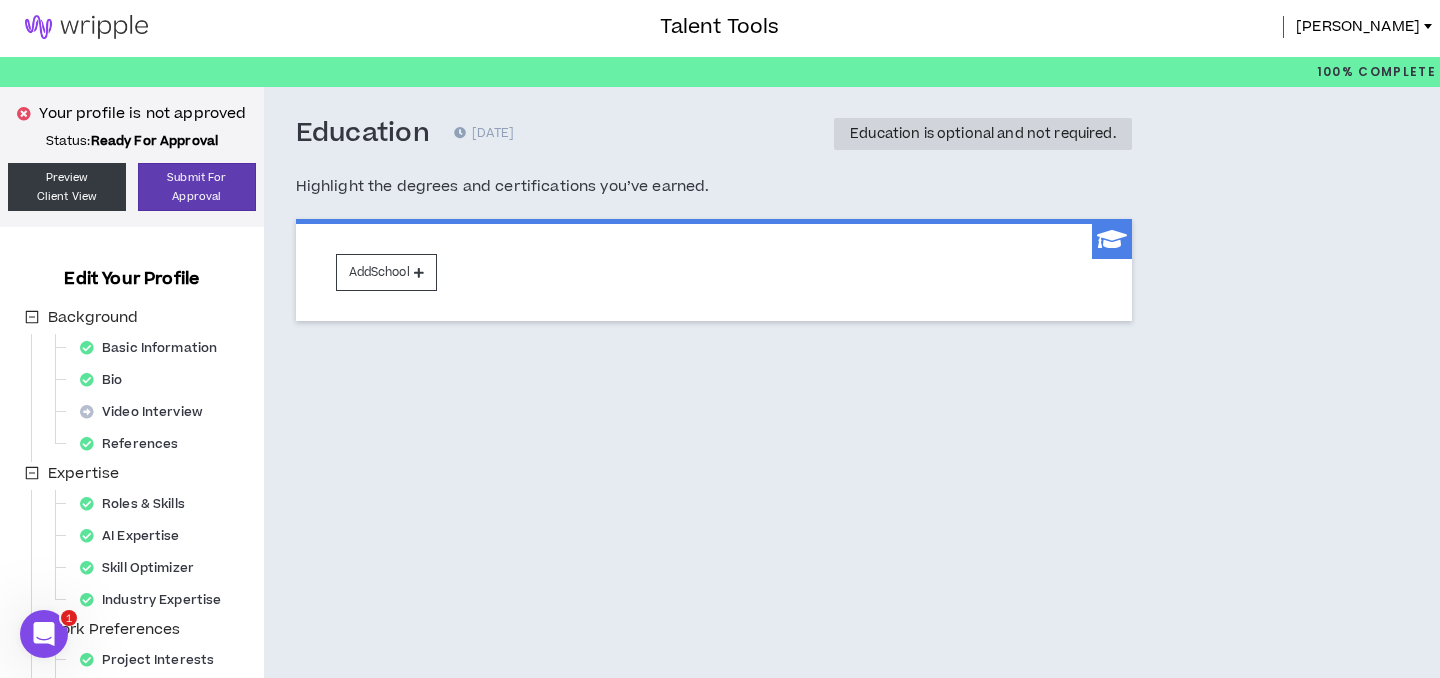 scroll, scrollTop: 0, scrollLeft: 0, axis: both 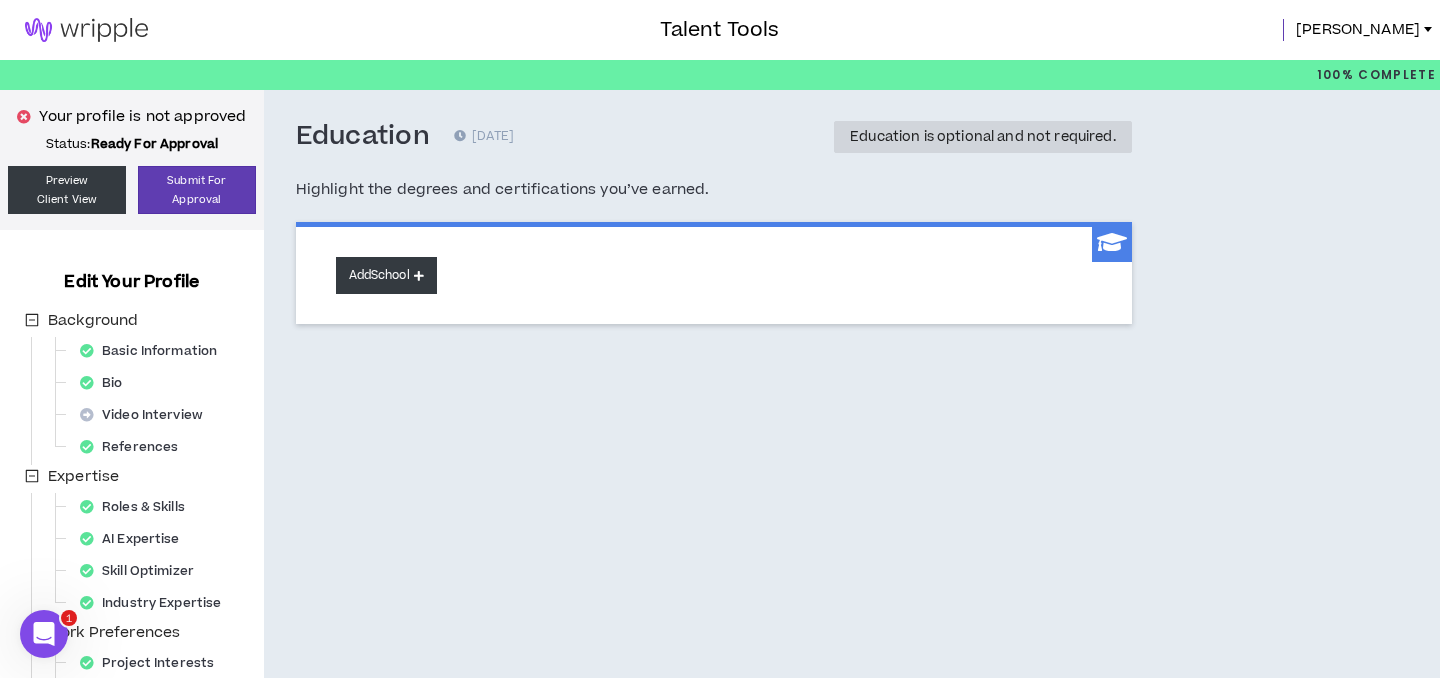 click on "Add  School" at bounding box center [386, 275] 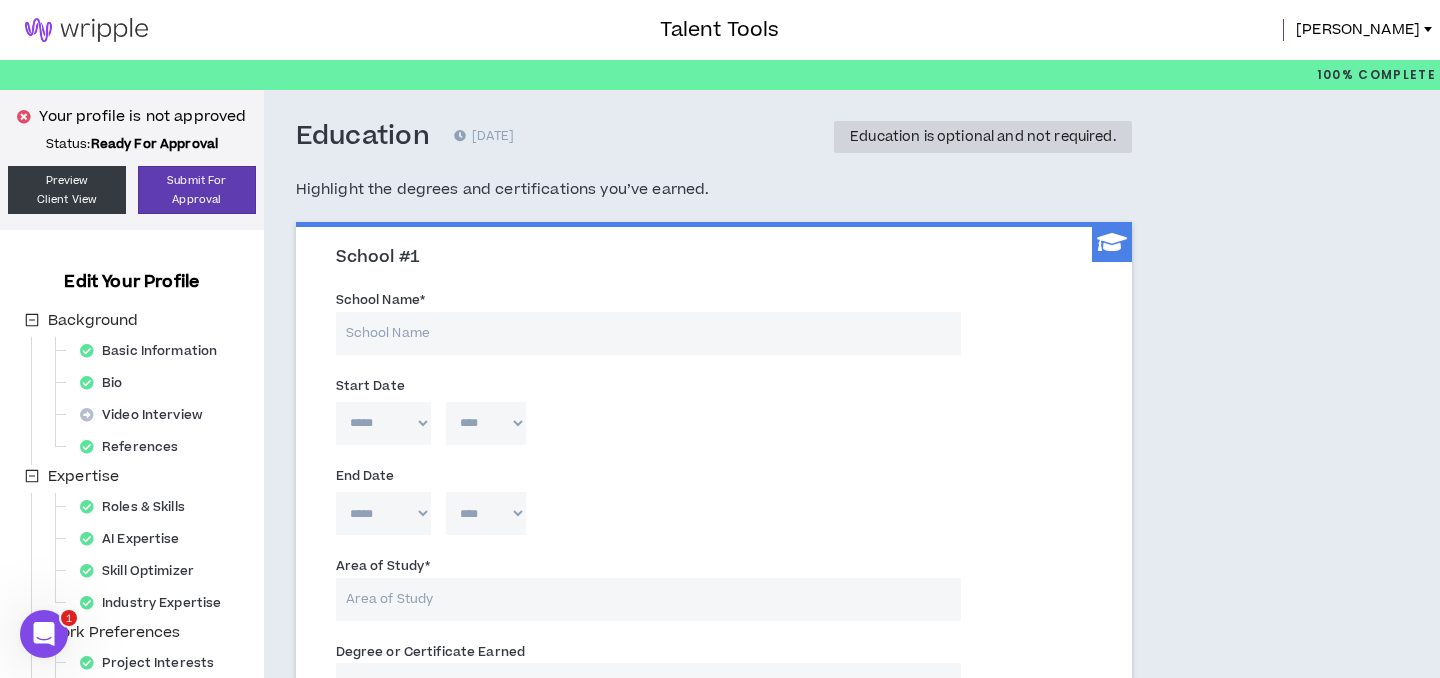 click on "School Name  *" at bounding box center (648, 333) 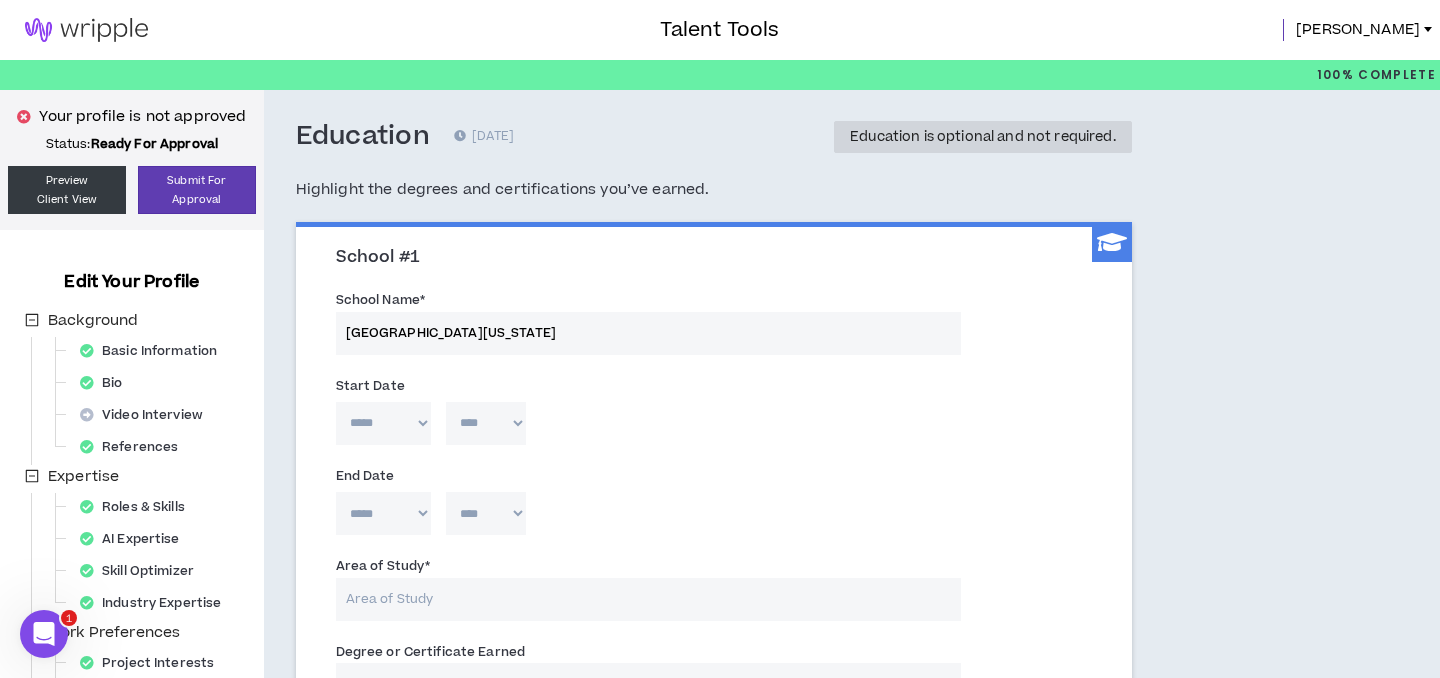 type on "[GEOGRAPHIC_DATA][US_STATE]" 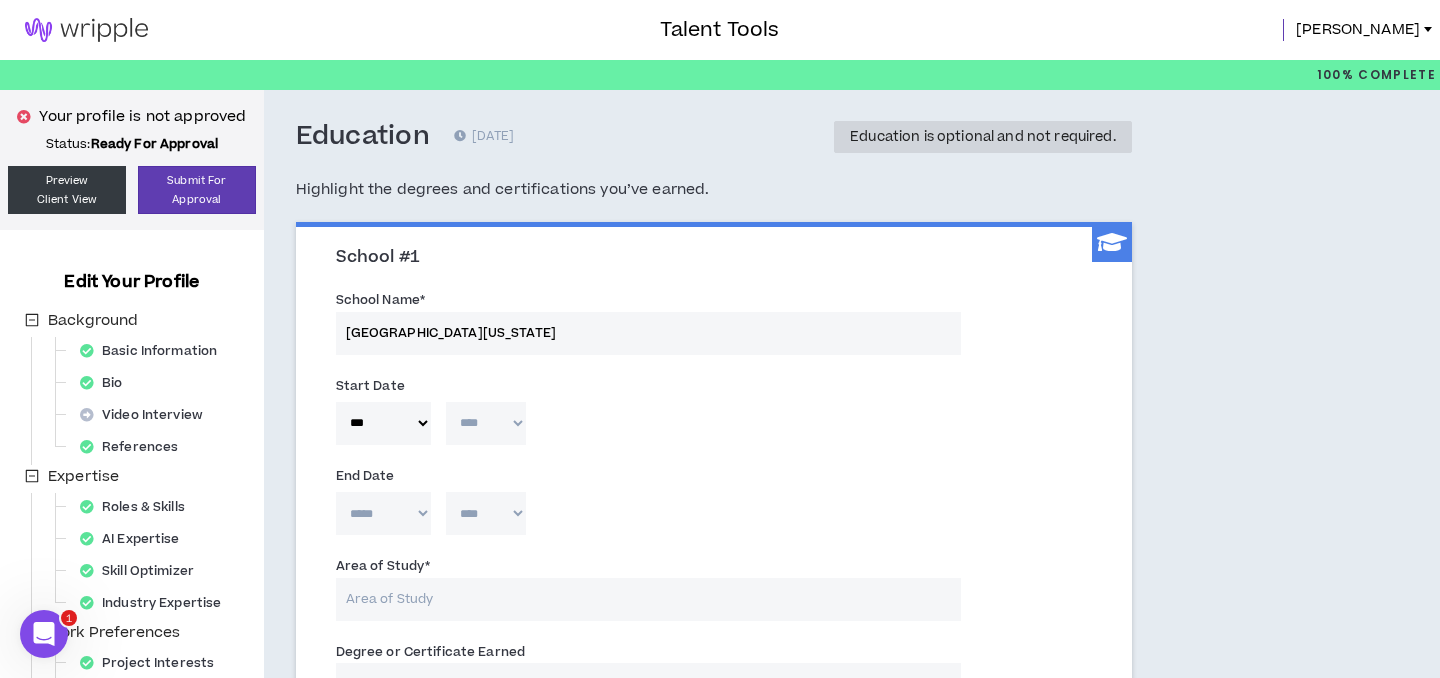 click on "**** **** **** **** **** **** **** **** **** **** **** **** **** **** **** **** **** **** **** **** **** **** **** **** **** **** **** **** **** **** **** **** **** **** **** **** **** **** **** **** **** **** **** **** **** **** **** **** **** **** **** **** **** **** **** **** **** **** **** **** **** **** **** **** **** **** **** **** **** **** **** **** **** **** **** **** **** **** **** **** **** **** **** **** **** **** **** **** **** **** **** **** **** **** **** **** **** **** **** **** **** **** **** **** **** **** **** **** **** **** **** **** **** **** **** **** **** **** **** **** **** **** **** **** **** **** ****" at bounding box center [486, 423] 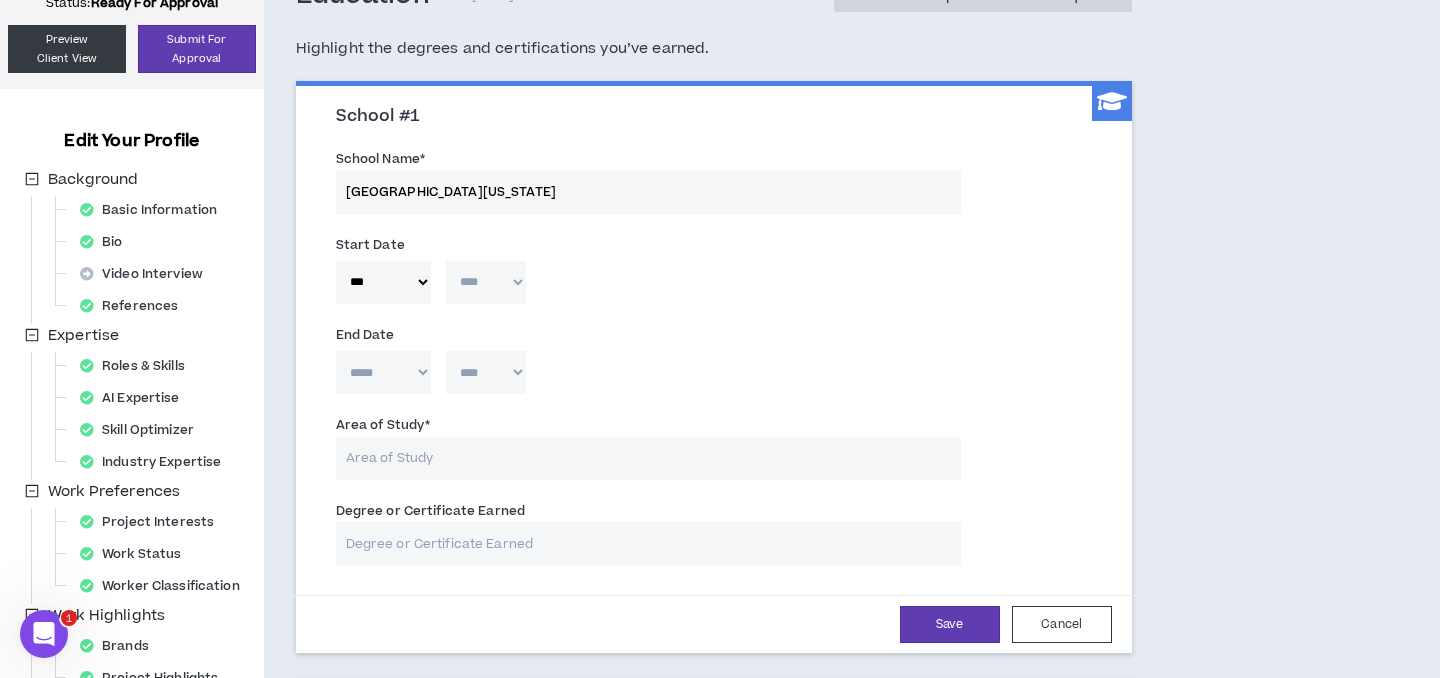 scroll, scrollTop: 143, scrollLeft: 0, axis: vertical 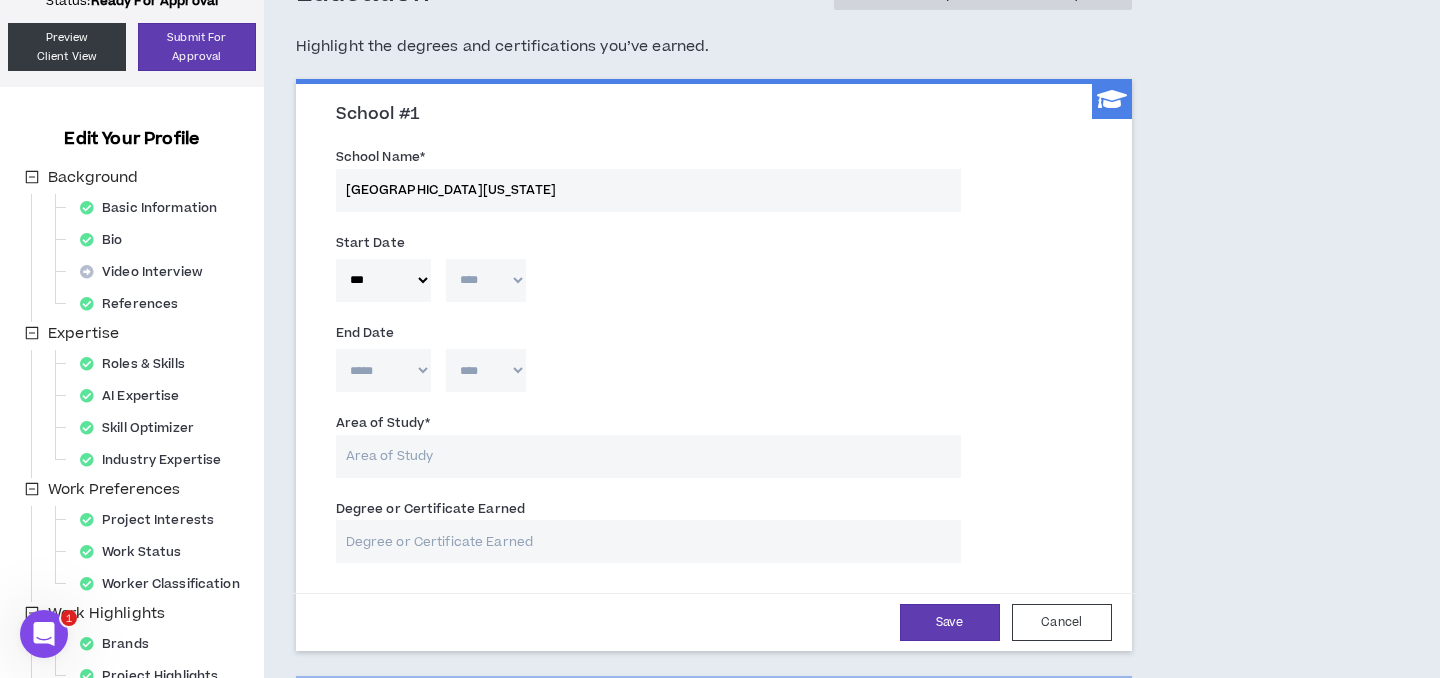 click on "***** *** *** *** *** *** **** *** *** **** *** *** ***" at bounding box center (383, 280) 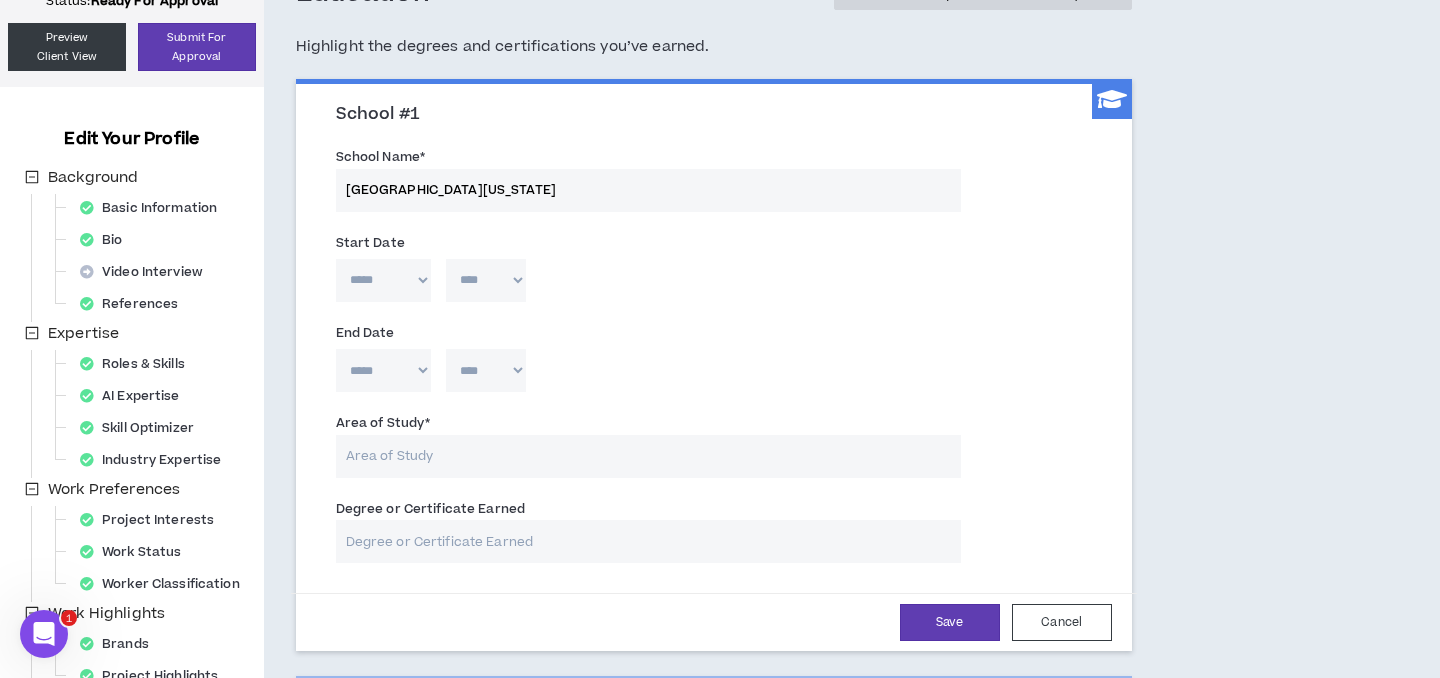 click on "Area of Study  *" at bounding box center (648, 456) 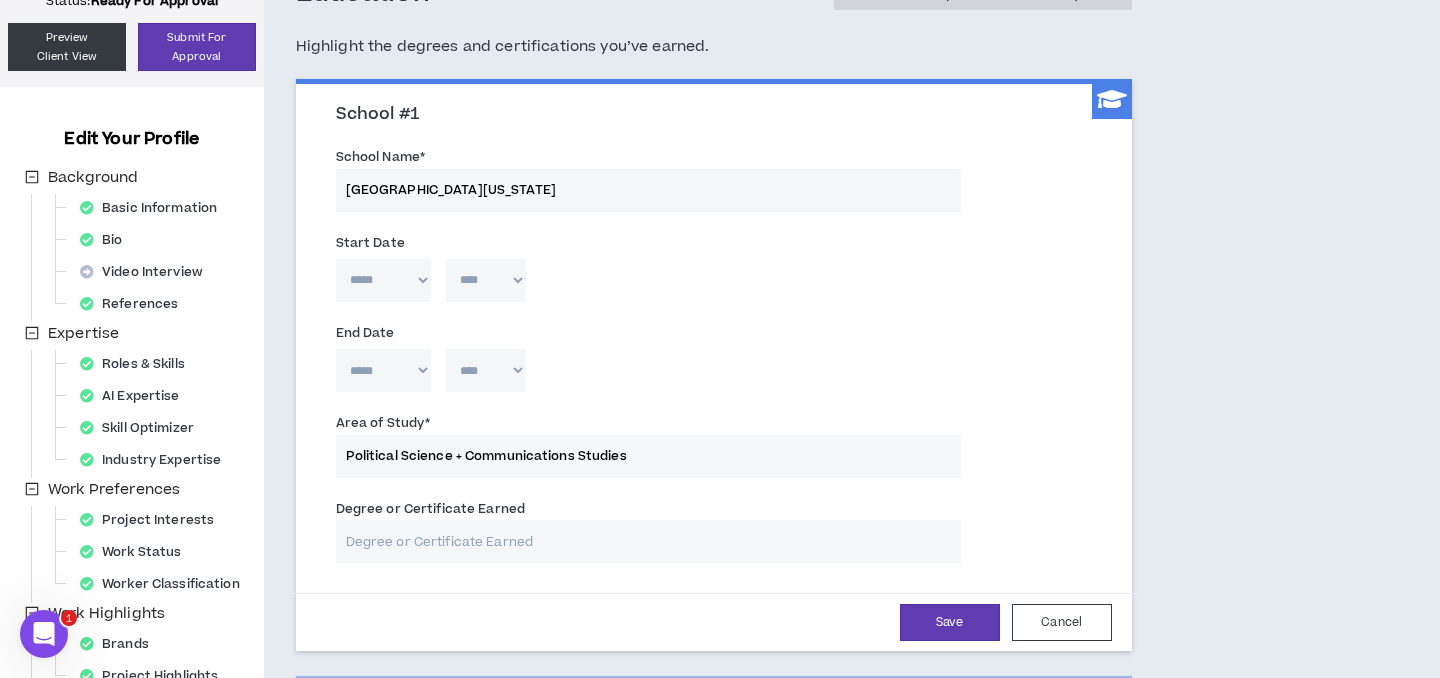 type on "Political Science + Communications Studies" 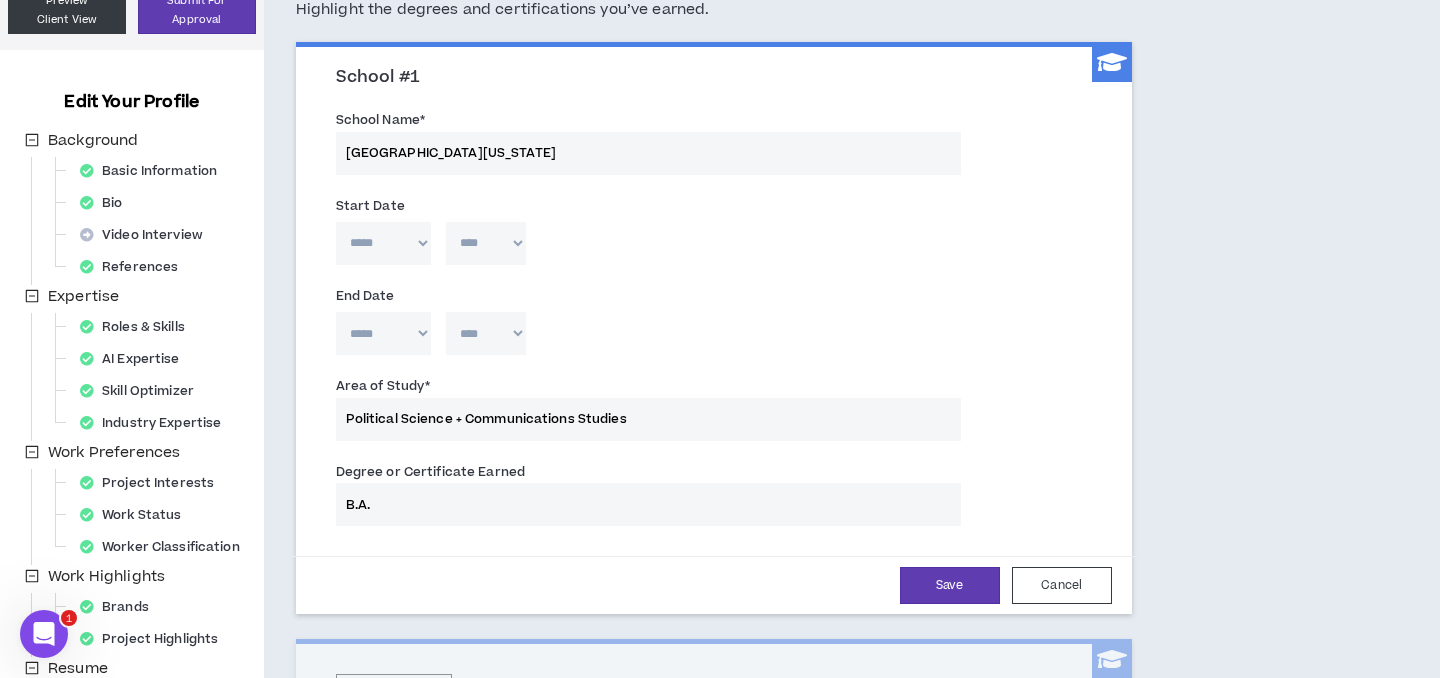scroll, scrollTop: 200, scrollLeft: 0, axis: vertical 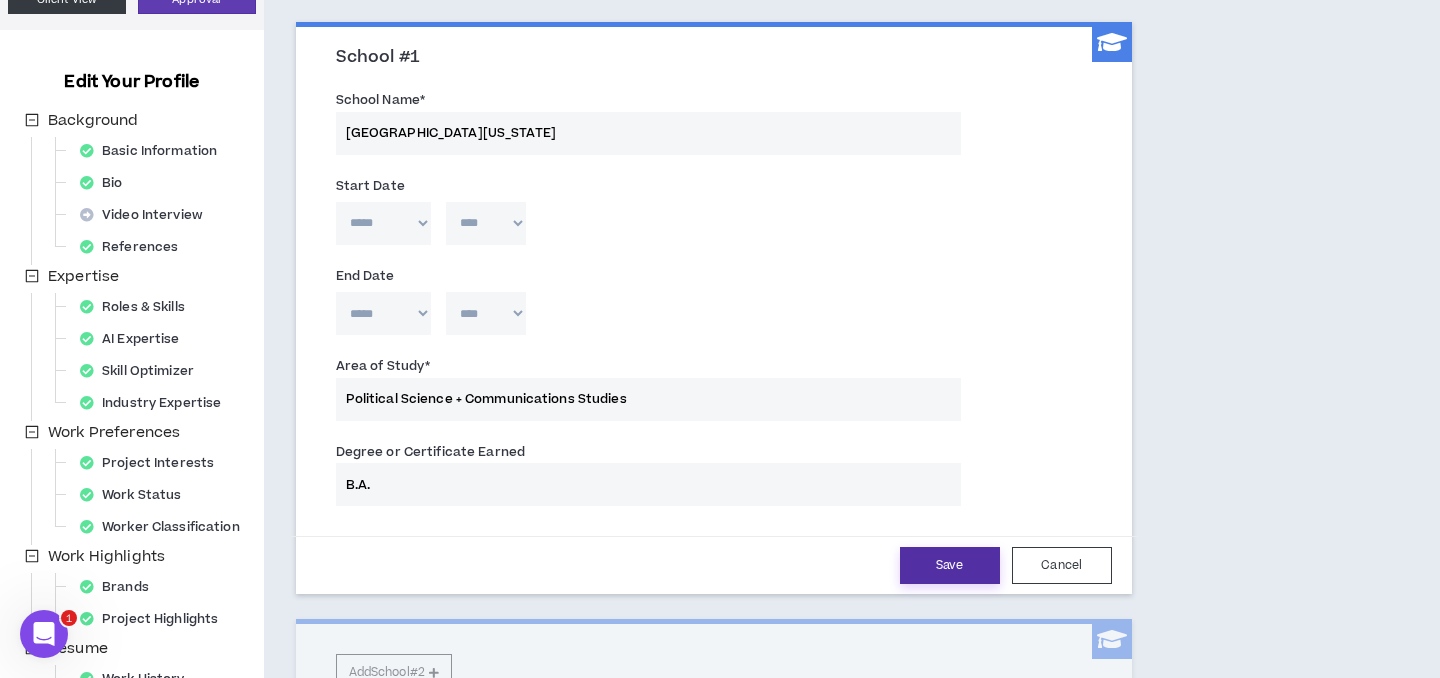 type on "B.A." 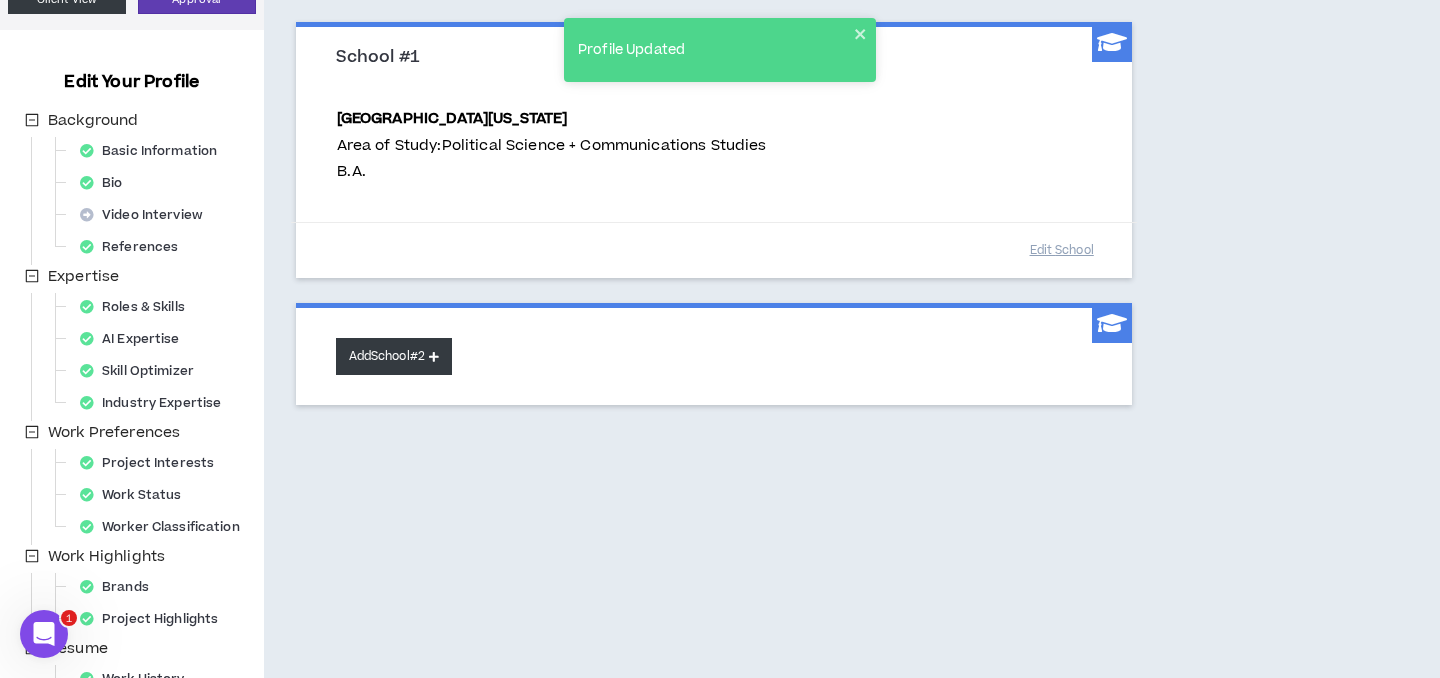 click on "Add  School  #2" at bounding box center (394, 356) 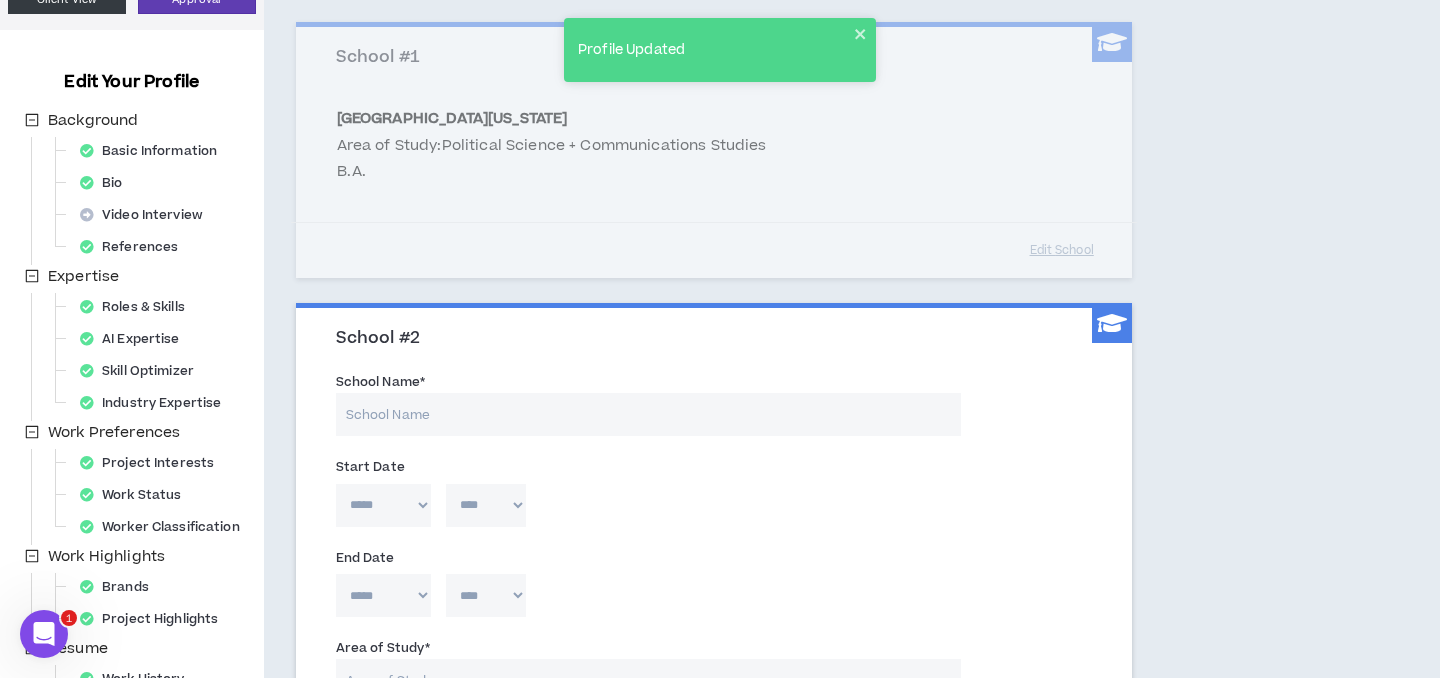 click on "School Name  *" at bounding box center [648, 414] 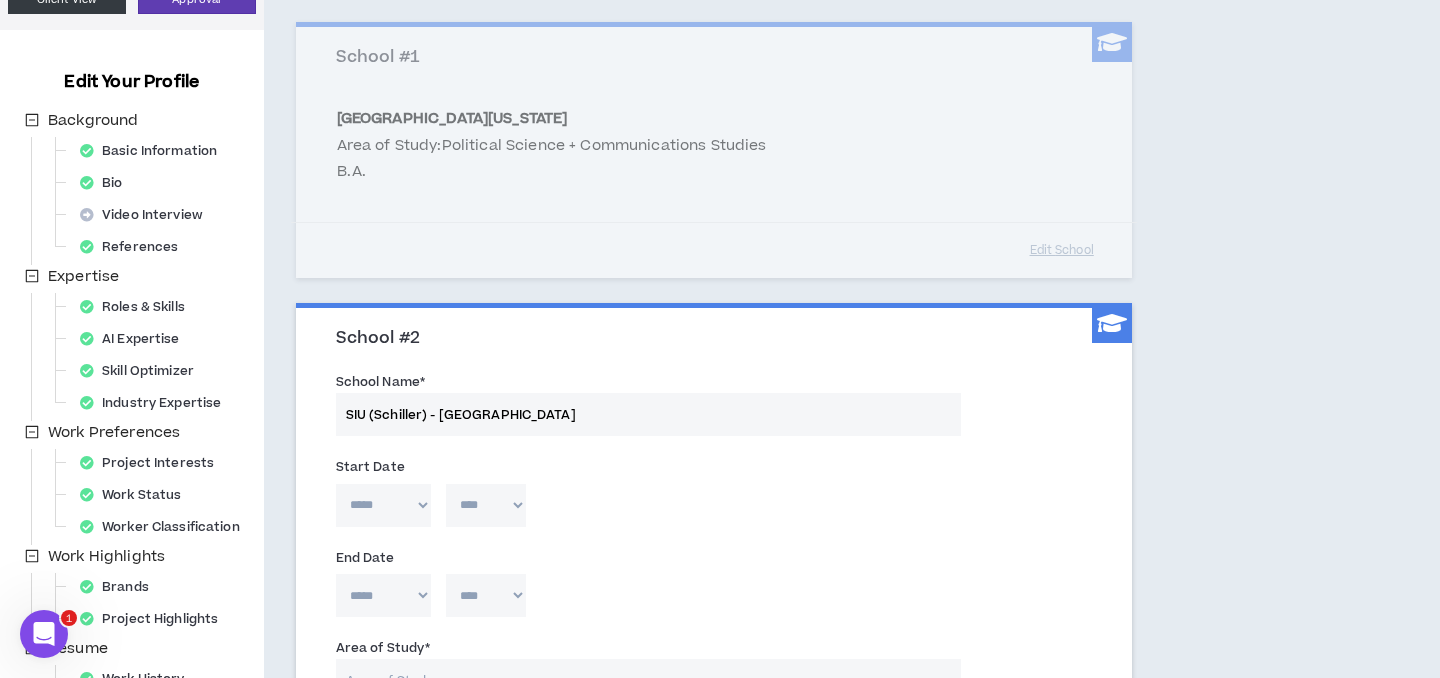 type on "SIU (Schiller) - [GEOGRAPHIC_DATA]" 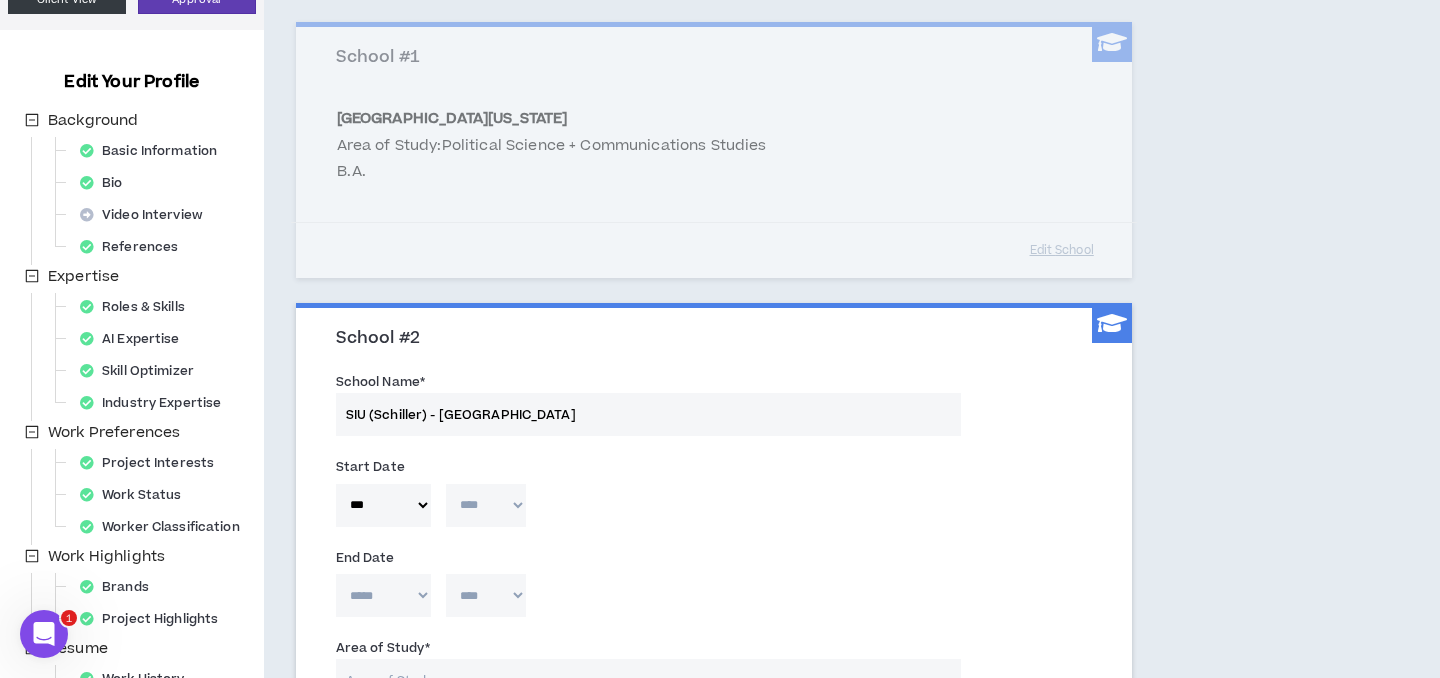 click on "**** **** **** **** **** **** **** **** **** **** **** **** **** **** **** **** **** **** **** **** **** **** **** **** **** **** **** **** **** **** **** **** **** **** **** **** **** **** **** **** **** **** **** **** **** **** **** **** **** **** **** **** **** **** **** **** **** **** **** **** **** **** **** **** **** **** **** **** **** **** **** **** **** **** **** **** **** **** **** **** **** **** **** **** **** **** **** **** **** **** **** **** **** **** **** **** **** **** **** **** **** **** **** **** **** **** **** **** **** **** **** **** **** **** **** **** **** **** **** **** **** **** **** **** **** **** ****" at bounding box center [486, 505] 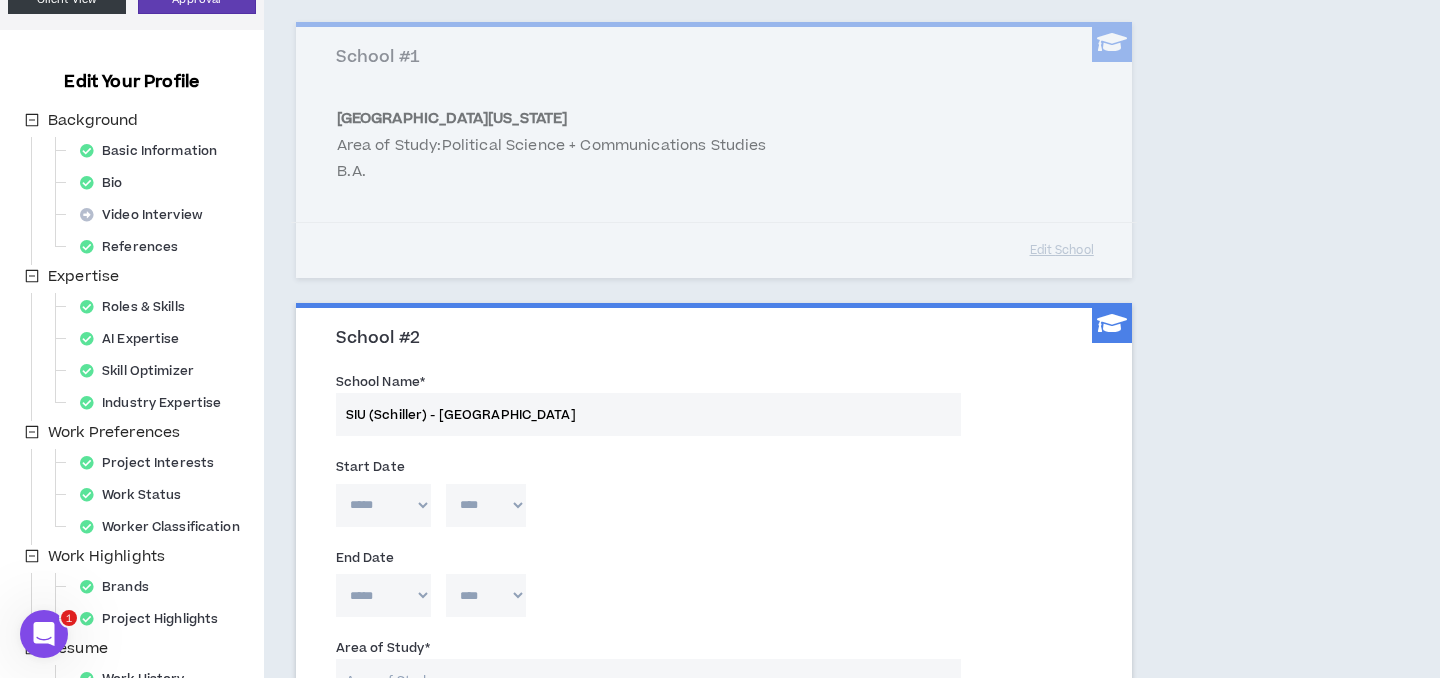 click on "***** *** *** *** *** *** **** *** *** **** *** *** *** **** **** **** **** **** **** **** **** **** **** **** **** **** **** **** **** **** **** **** **** **** **** **** **** **** **** **** **** **** **** **** **** **** **** **** **** **** **** **** **** **** **** **** **** **** **** **** **** **** **** **** **** **** **** **** **** **** **** **** **** **** **** **** **** **** **** **** **** **** **** **** **** **** **** **** **** **** **** **** **** **** **** **** **** **** **** **** **** **** **** **** **** **** **** **** **** **** **** **** **** **** **** **** **** **** **** **** **** **** **** **** **** **** **** **** **** **** **** **** **** **** **** **** **** **** **** ****" at bounding box center (714, 510) 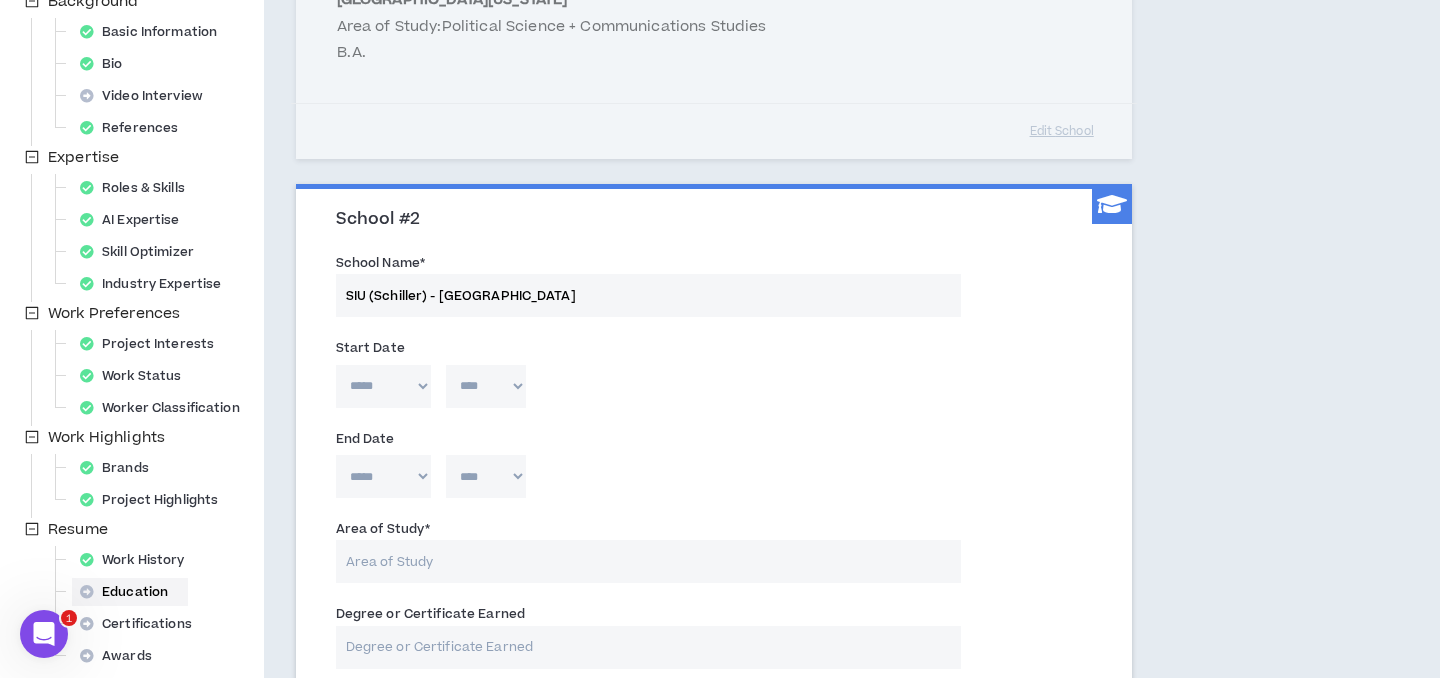 scroll, scrollTop: 358, scrollLeft: 0, axis: vertical 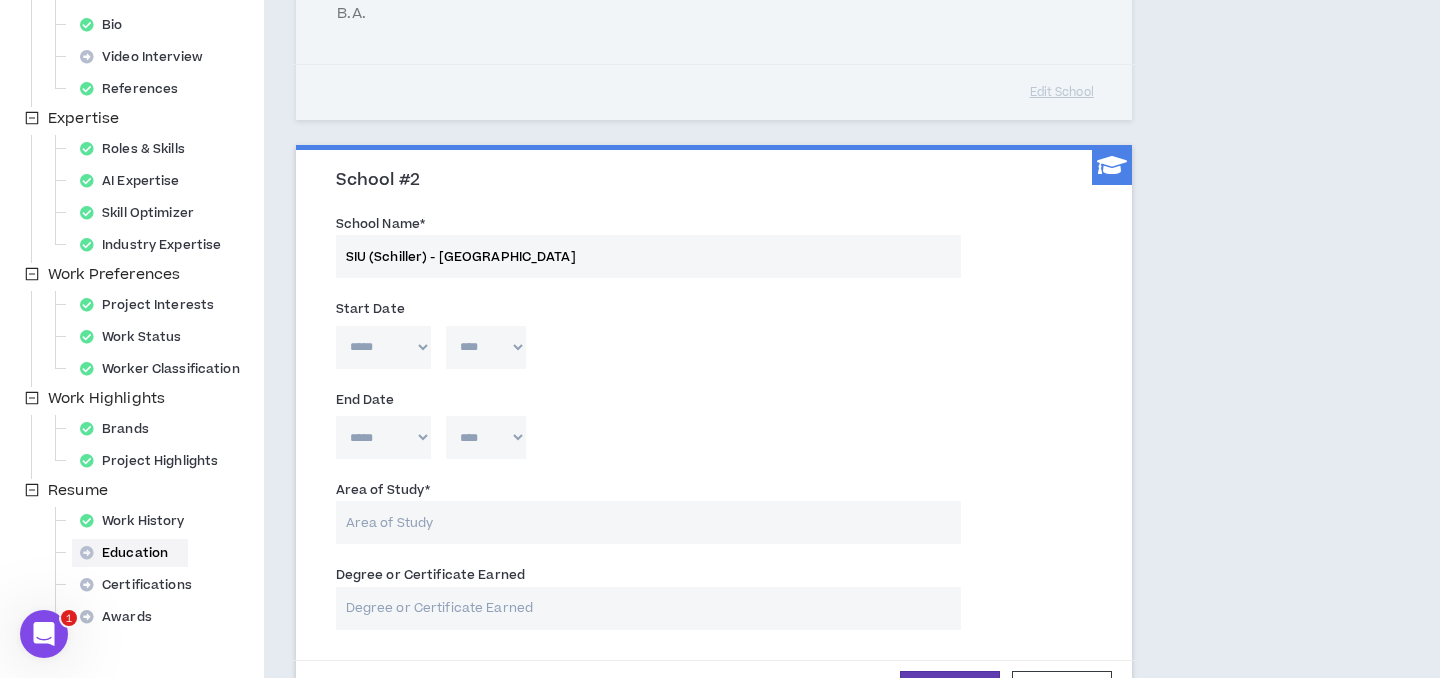 click on "Area of Study  *" at bounding box center [648, 522] 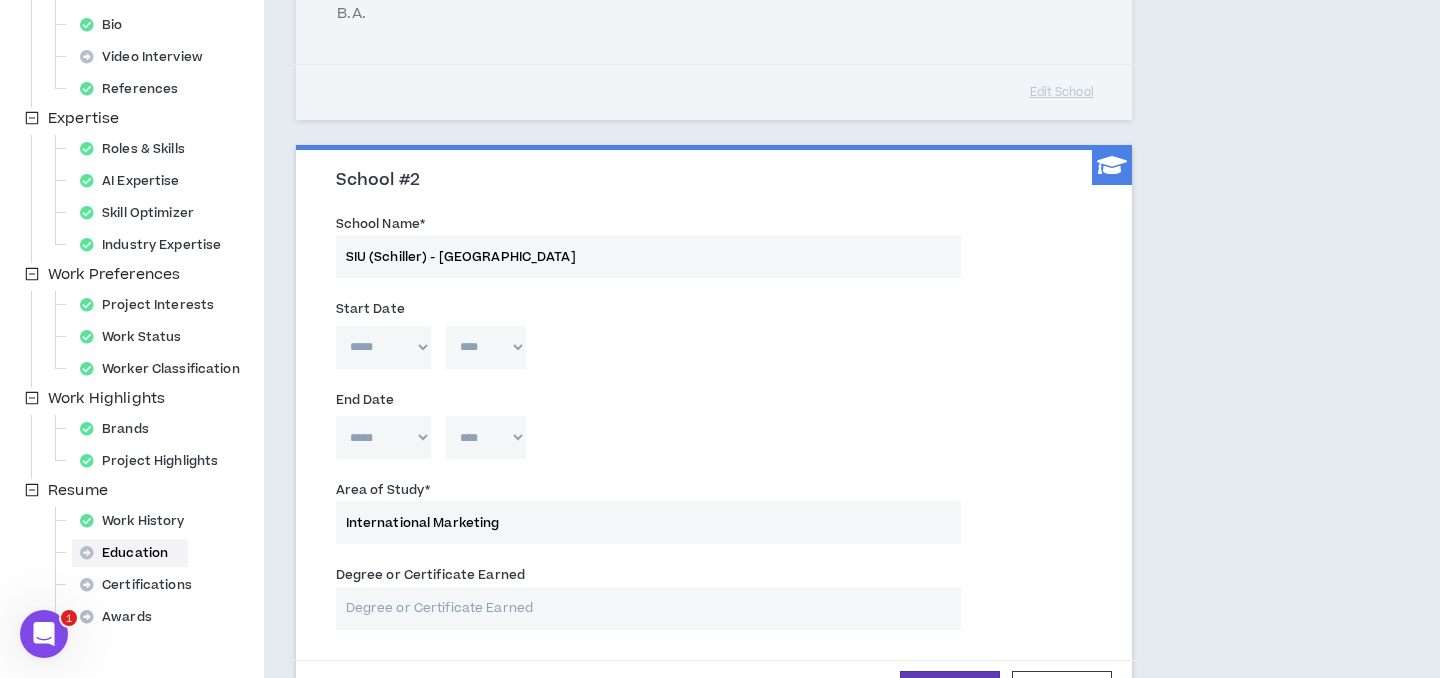 type on "International Marketing" 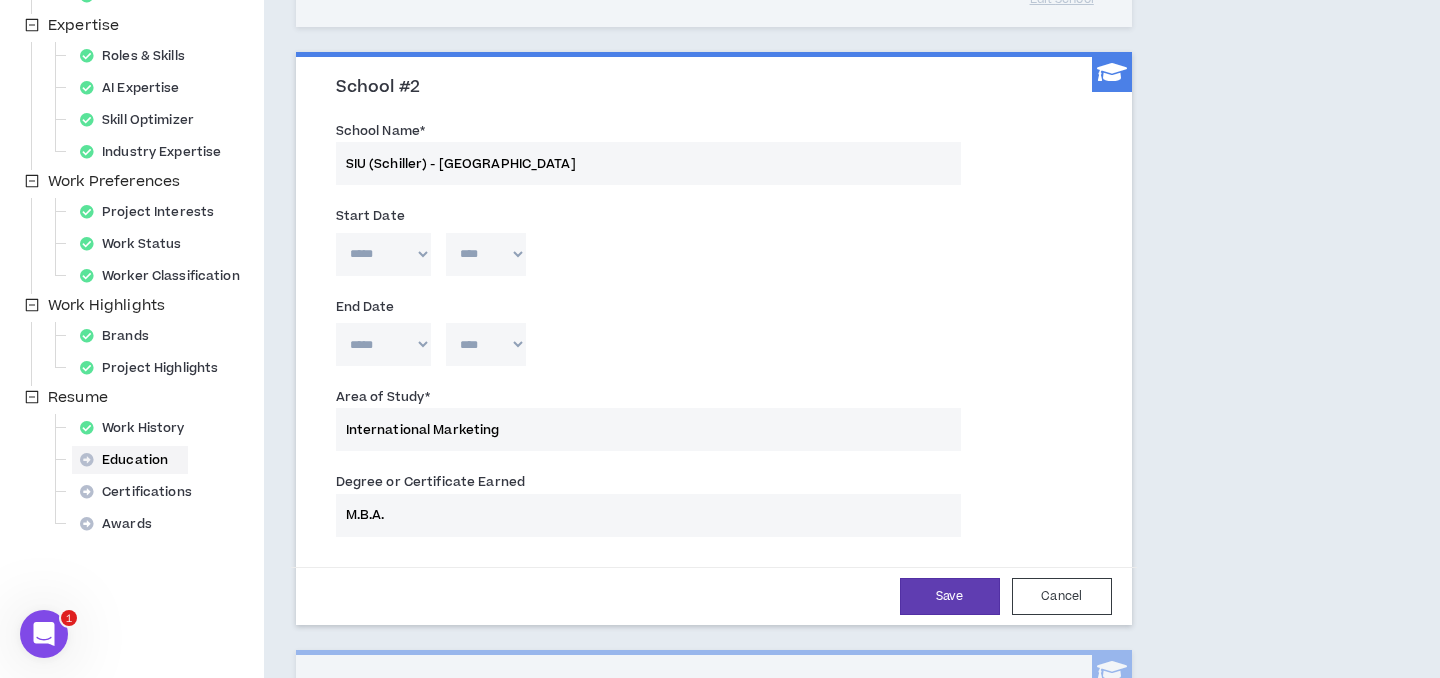 scroll, scrollTop: 454, scrollLeft: 0, axis: vertical 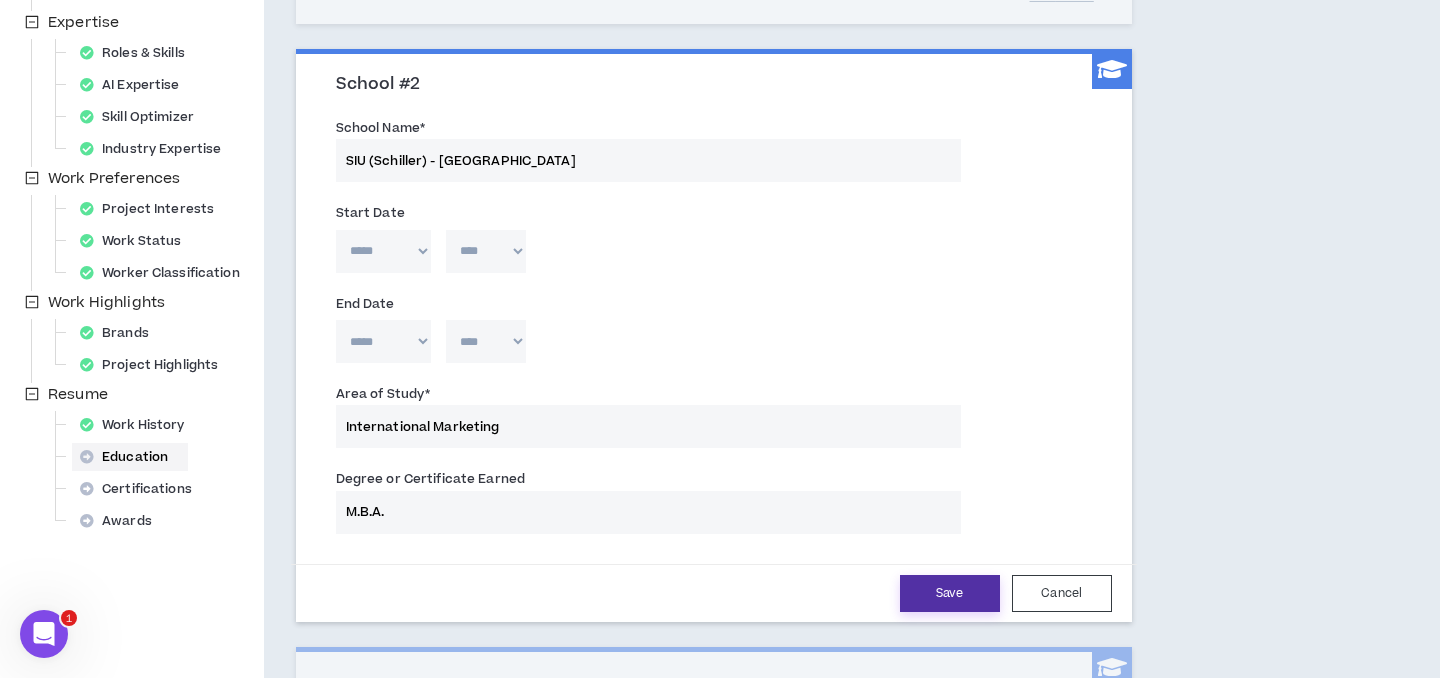 type on "M.B.A." 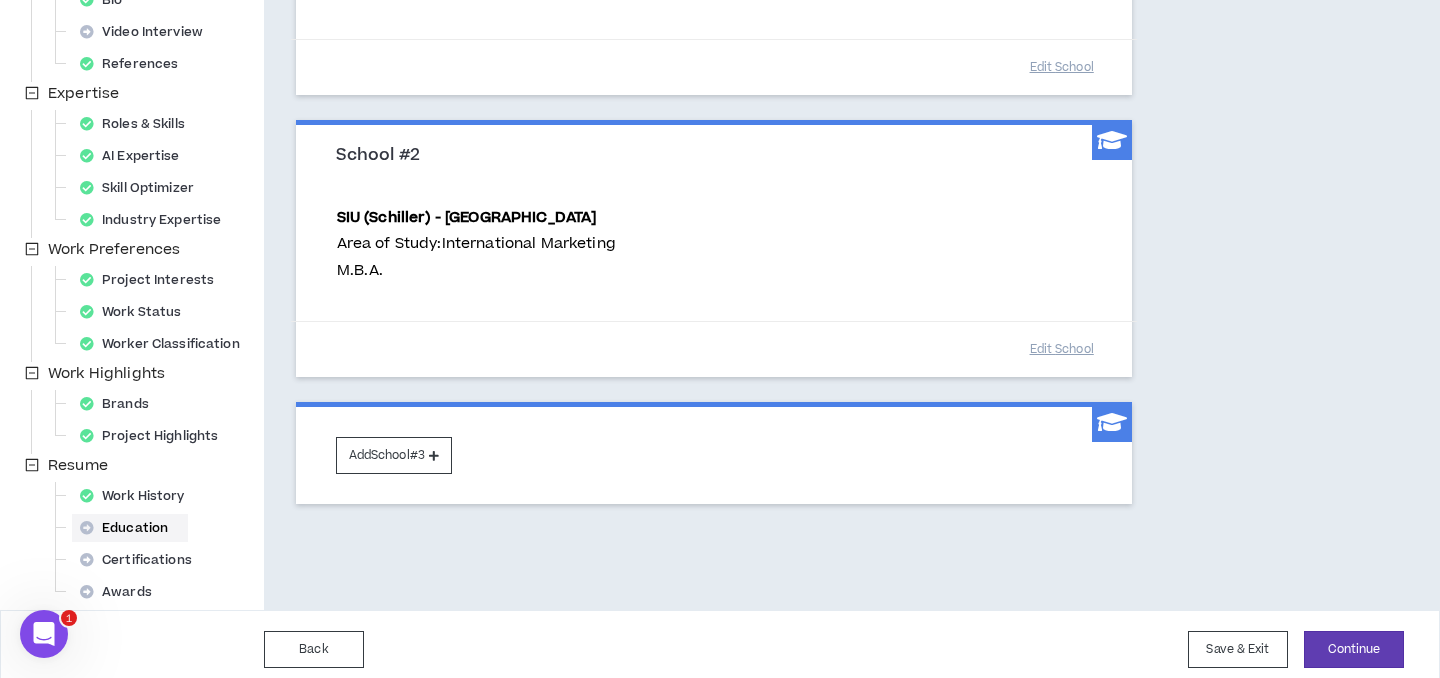scroll, scrollTop: 394, scrollLeft: 0, axis: vertical 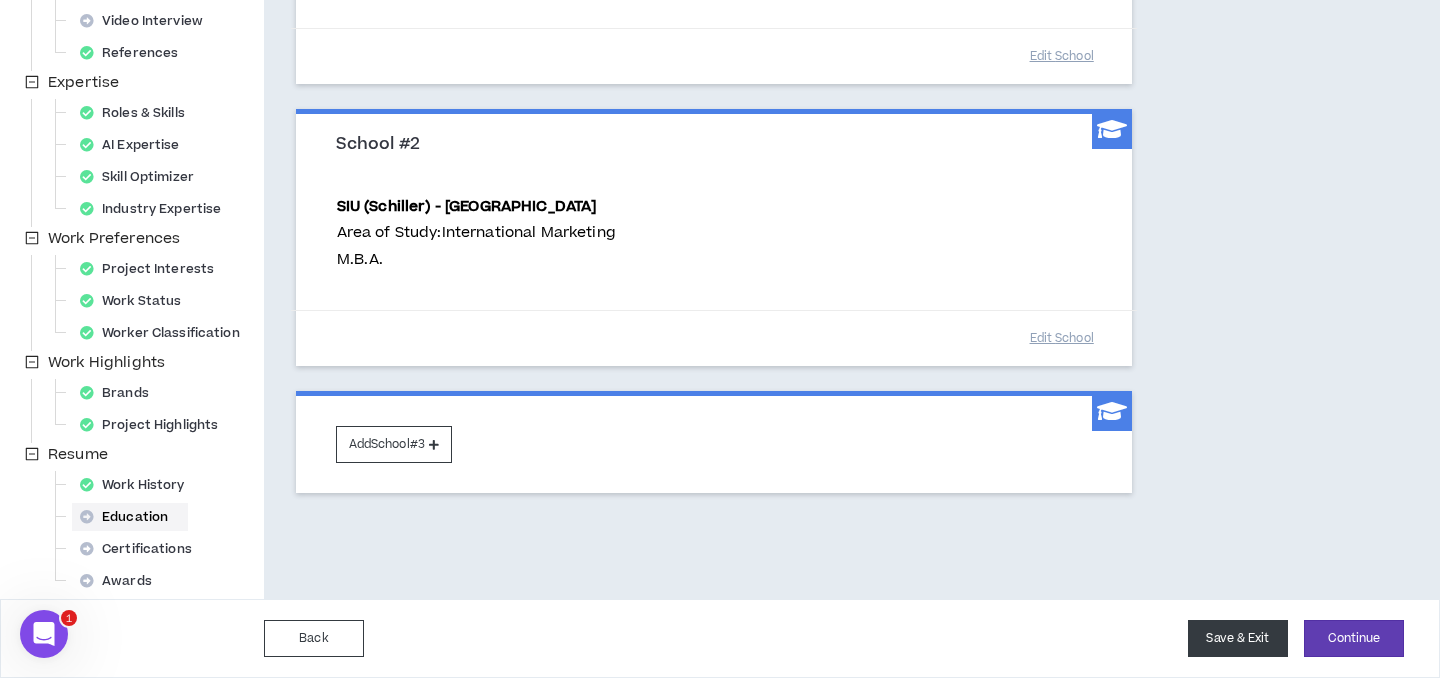 click on "Save & Exit" at bounding box center [1238, 638] 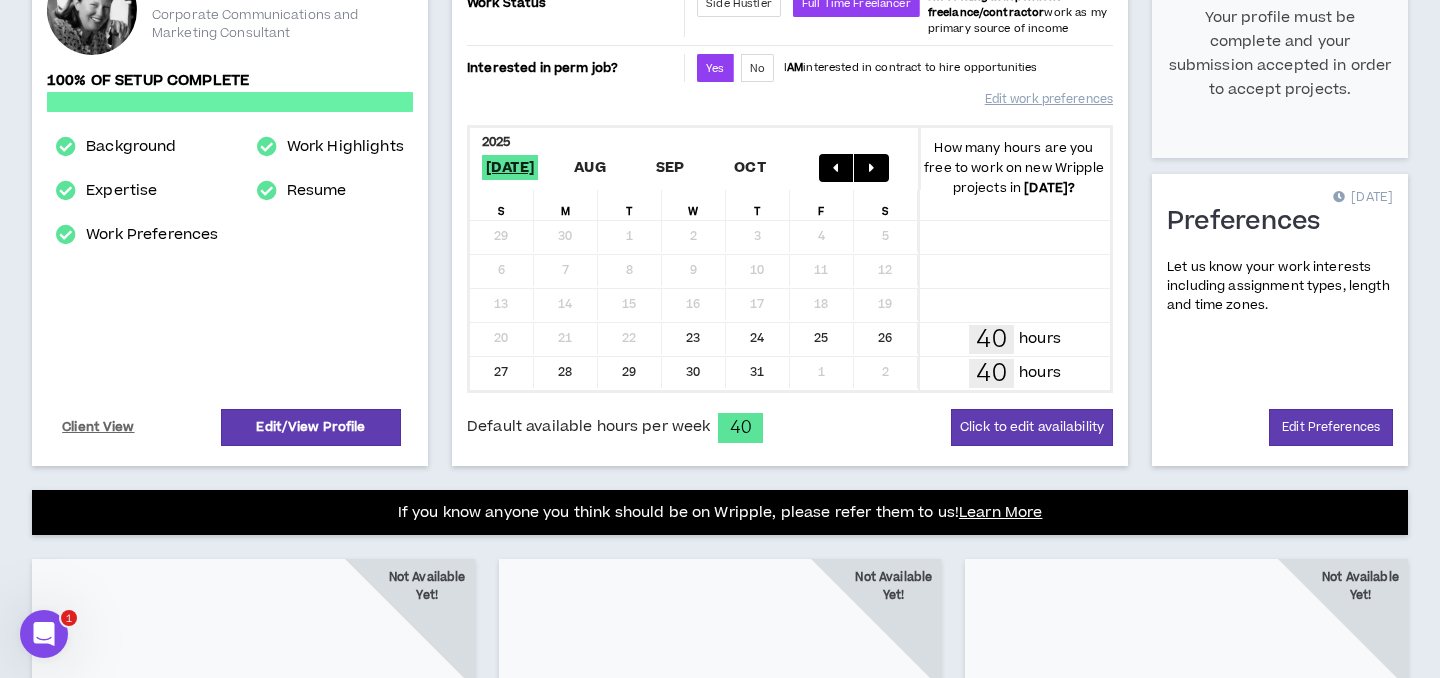 scroll, scrollTop: 304, scrollLeft: 0, axis: vertical 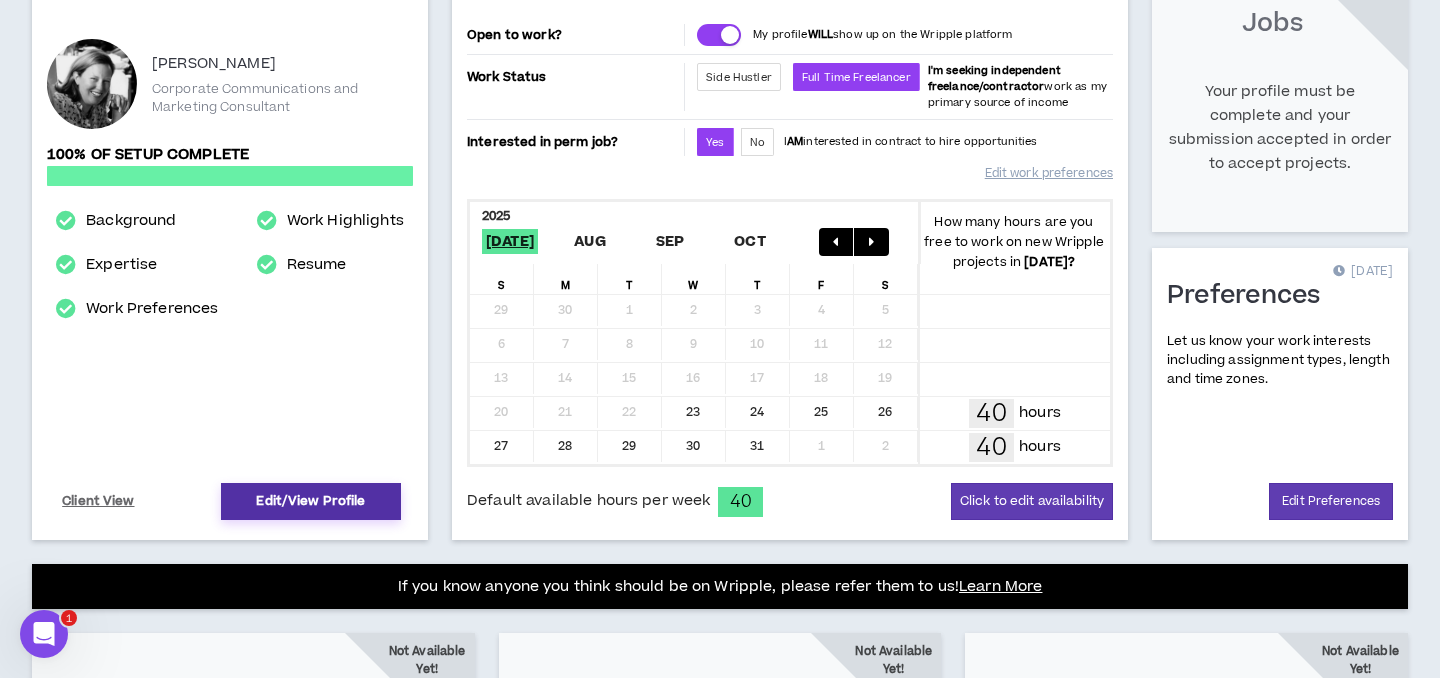click on "Edit/View Profile" at bounding box center [311, 501] 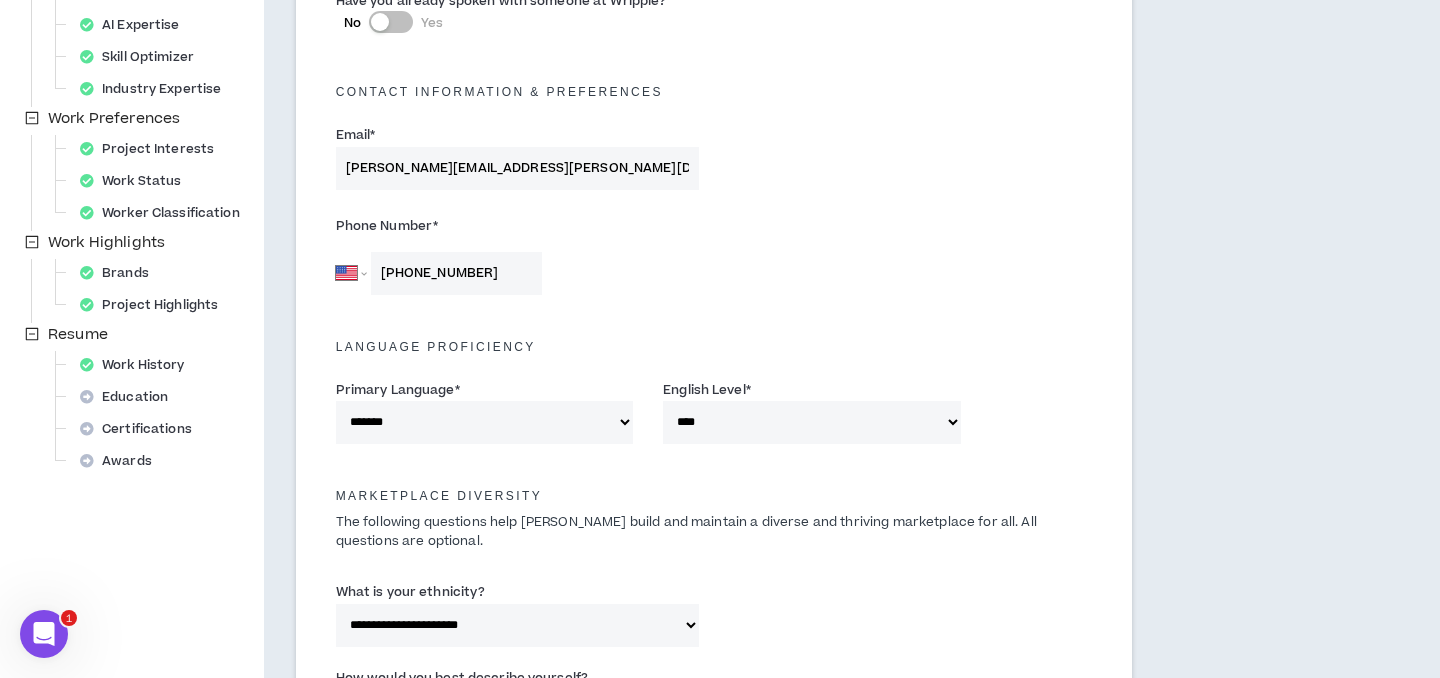 scroll, scrollTop: 537, scrollLeft: 0, axis: vertical 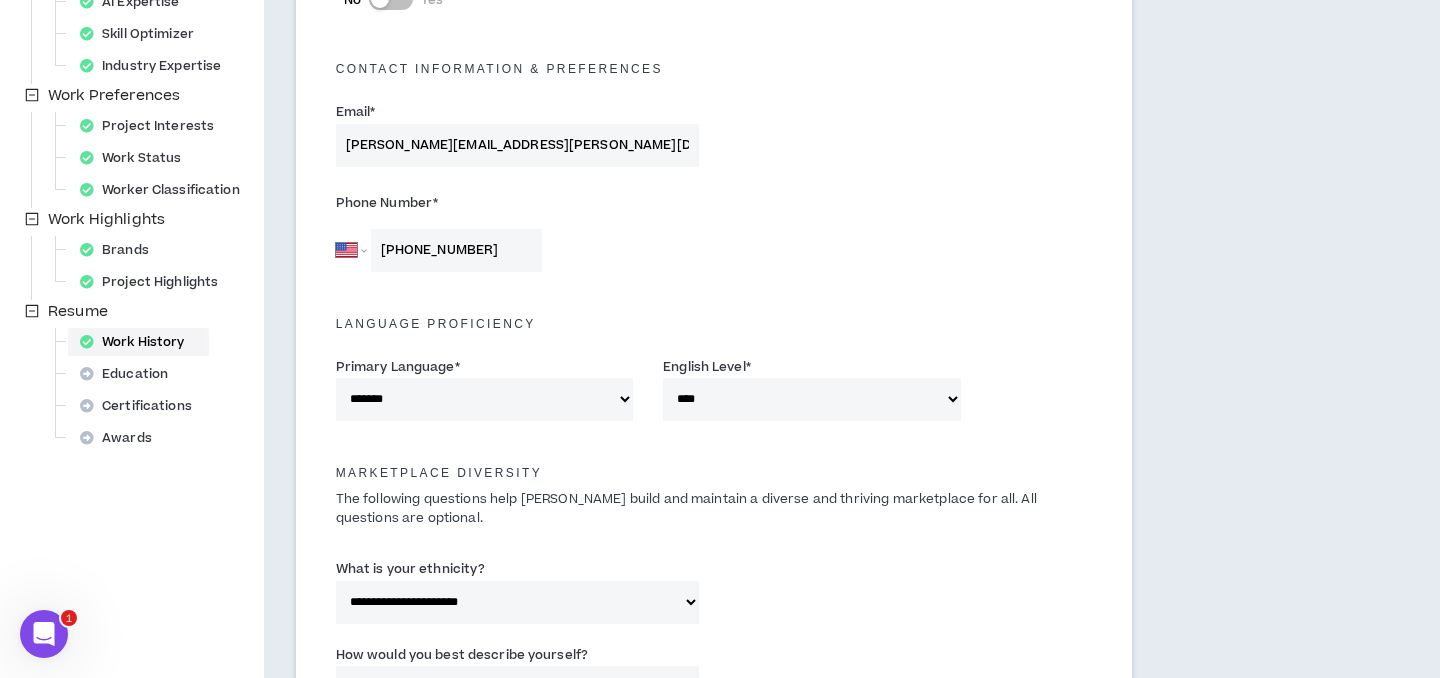 click on "Work History" at bounding box center (138, 342) 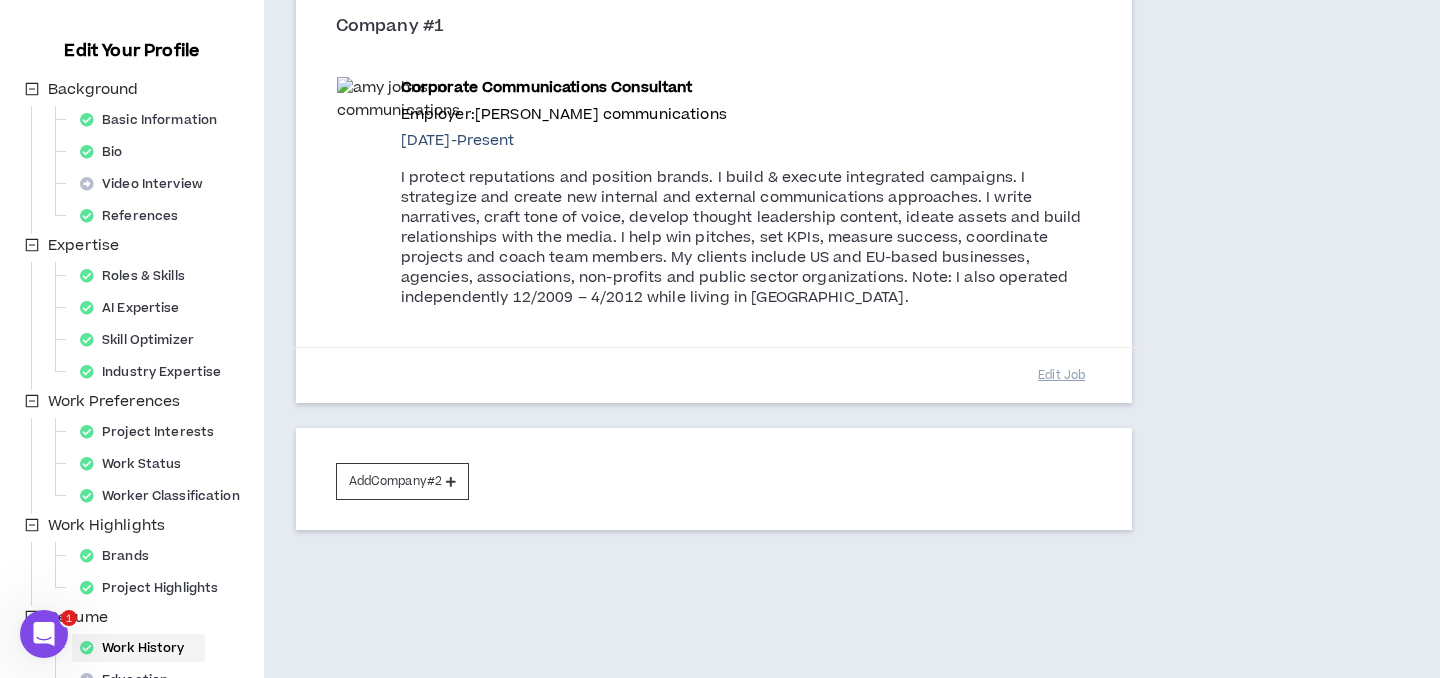 scroll, scrollTop: 242, scrollLeft: 0, axis: vertical 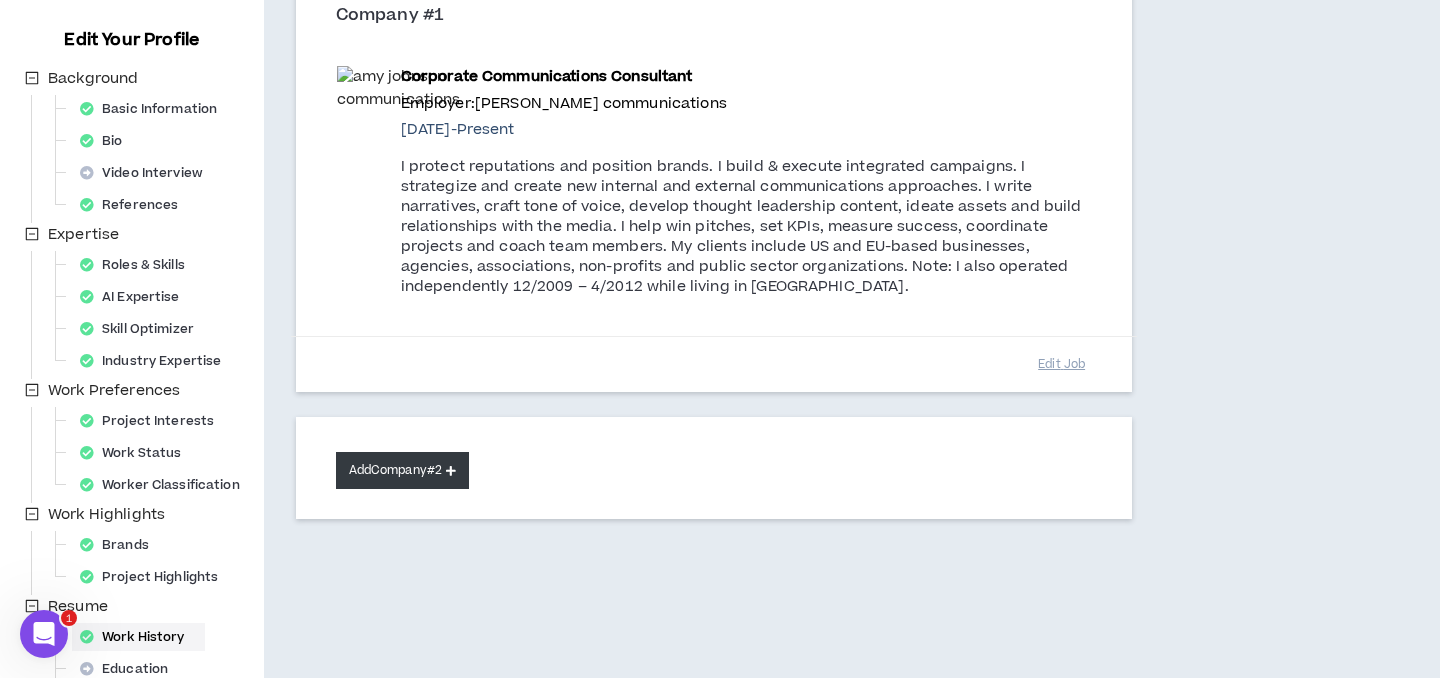 click on "Add  Company  #2" at bounding box center (402, 470) 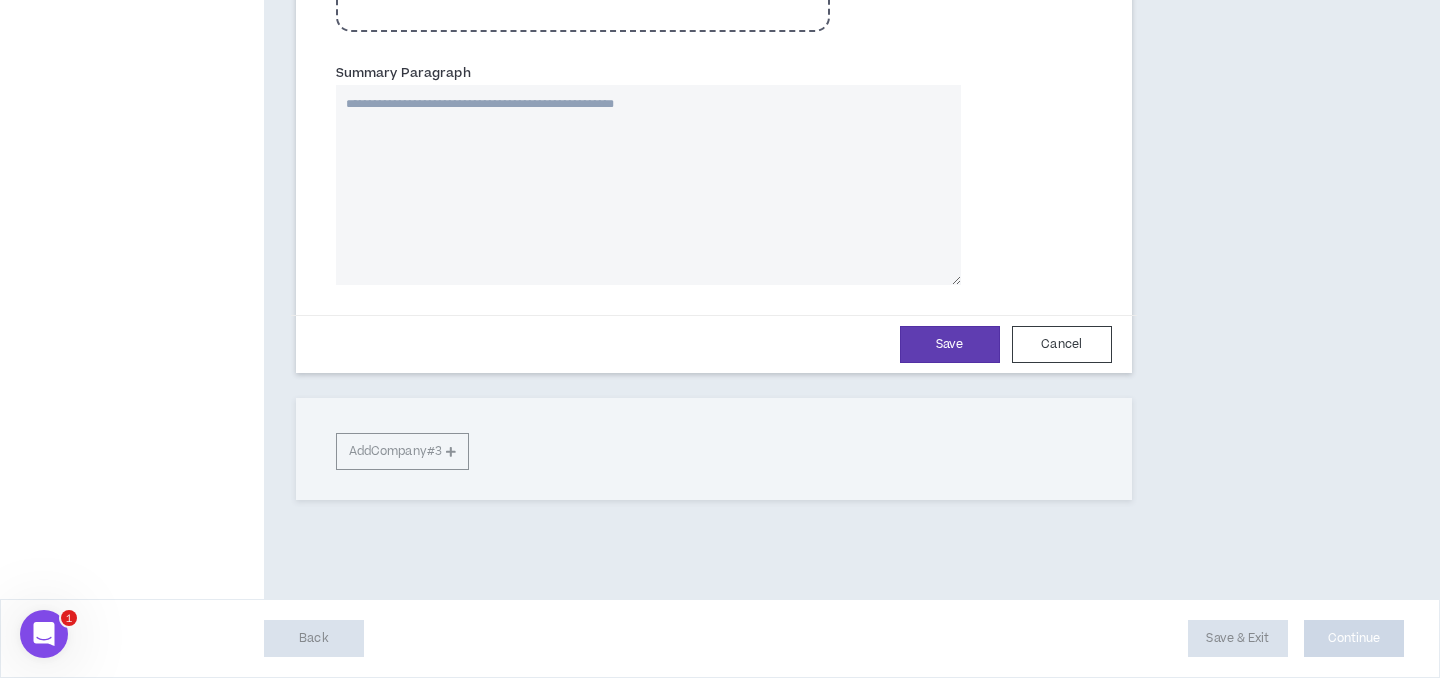 scroll, scrollTop: 1251, scrollLeft: 0, axis: vertical 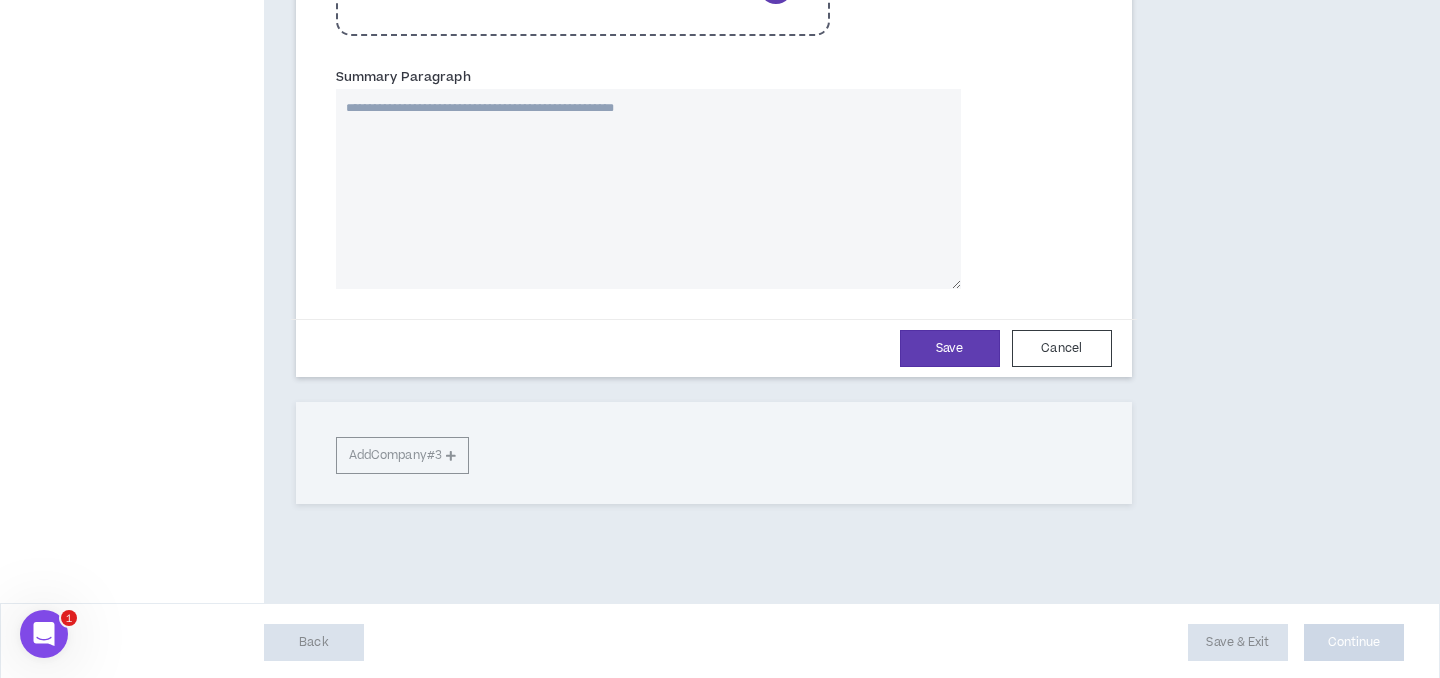 click on "Summary Paragraph" at bounding box center [648, 189] 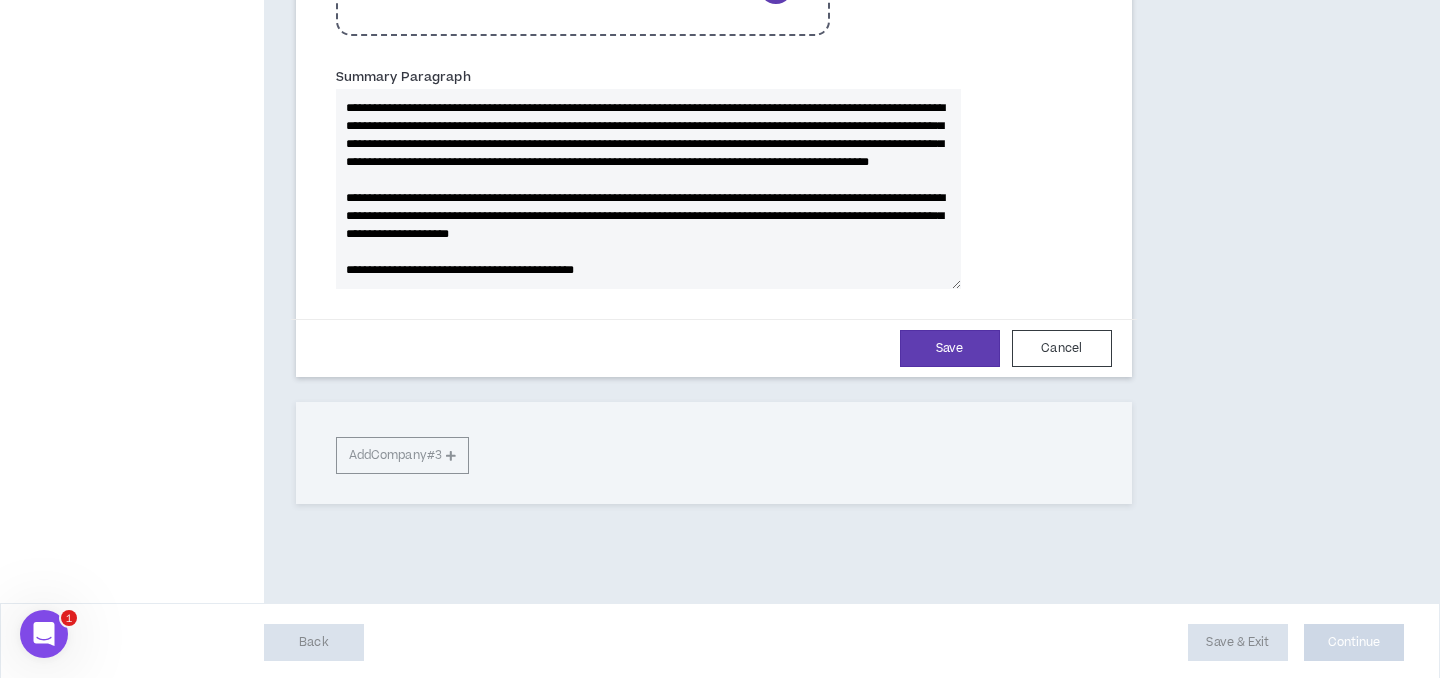 scroll, scrollTop: 0, scrollLeft: 0, axis: both 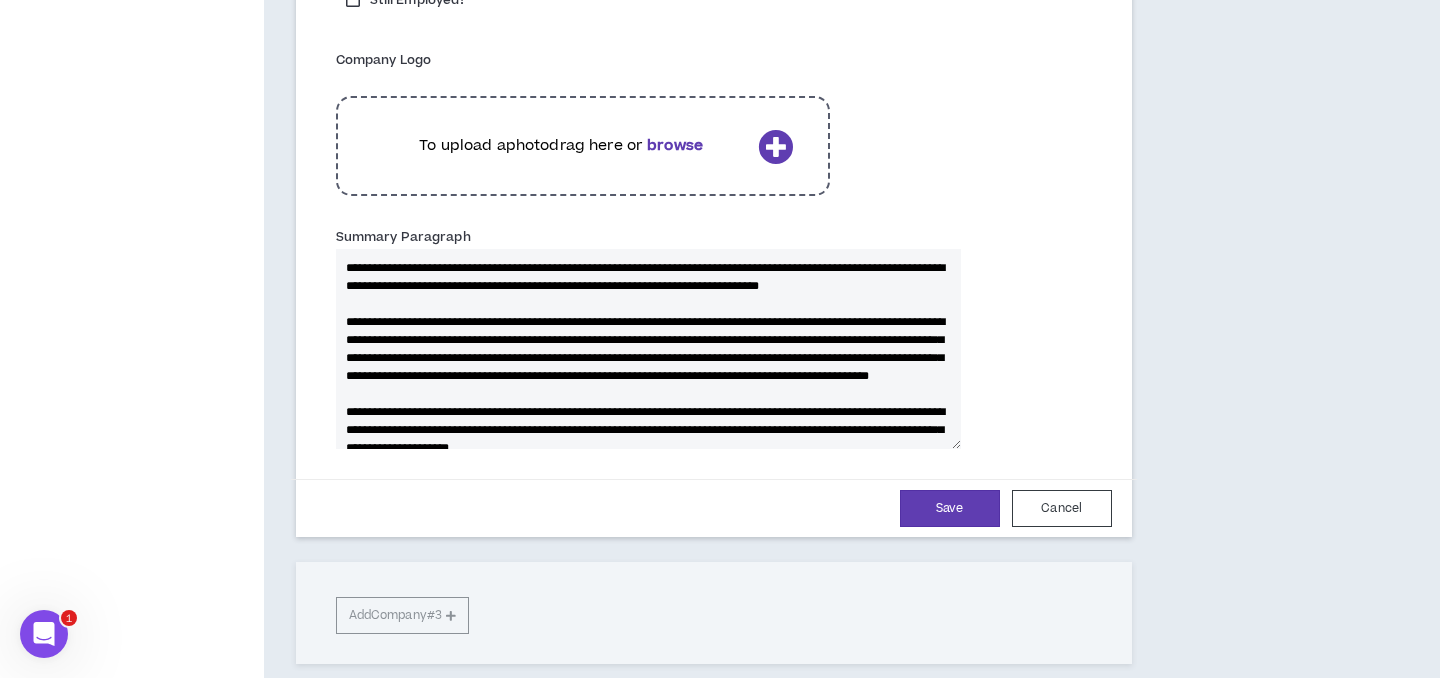 type on "**********" 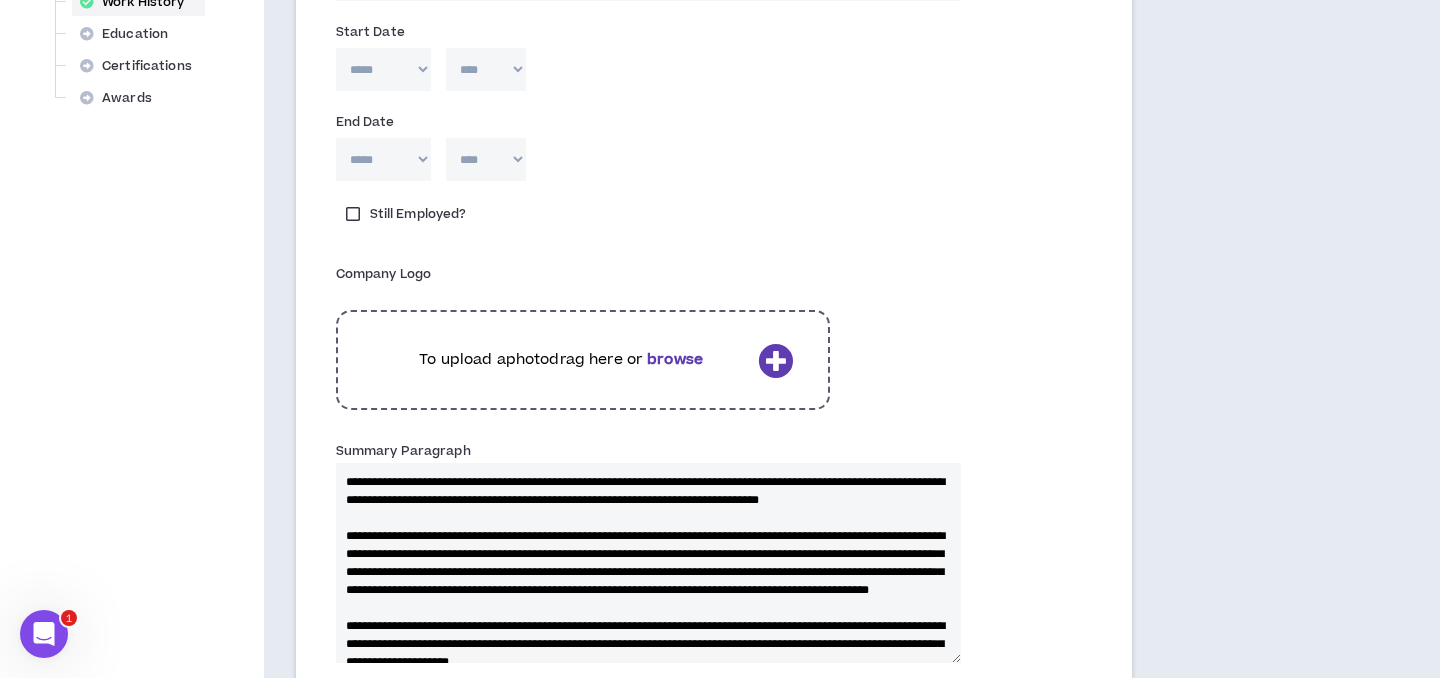 scroll, scrollTop: 868, scrollLeft: 0, axis: vertical 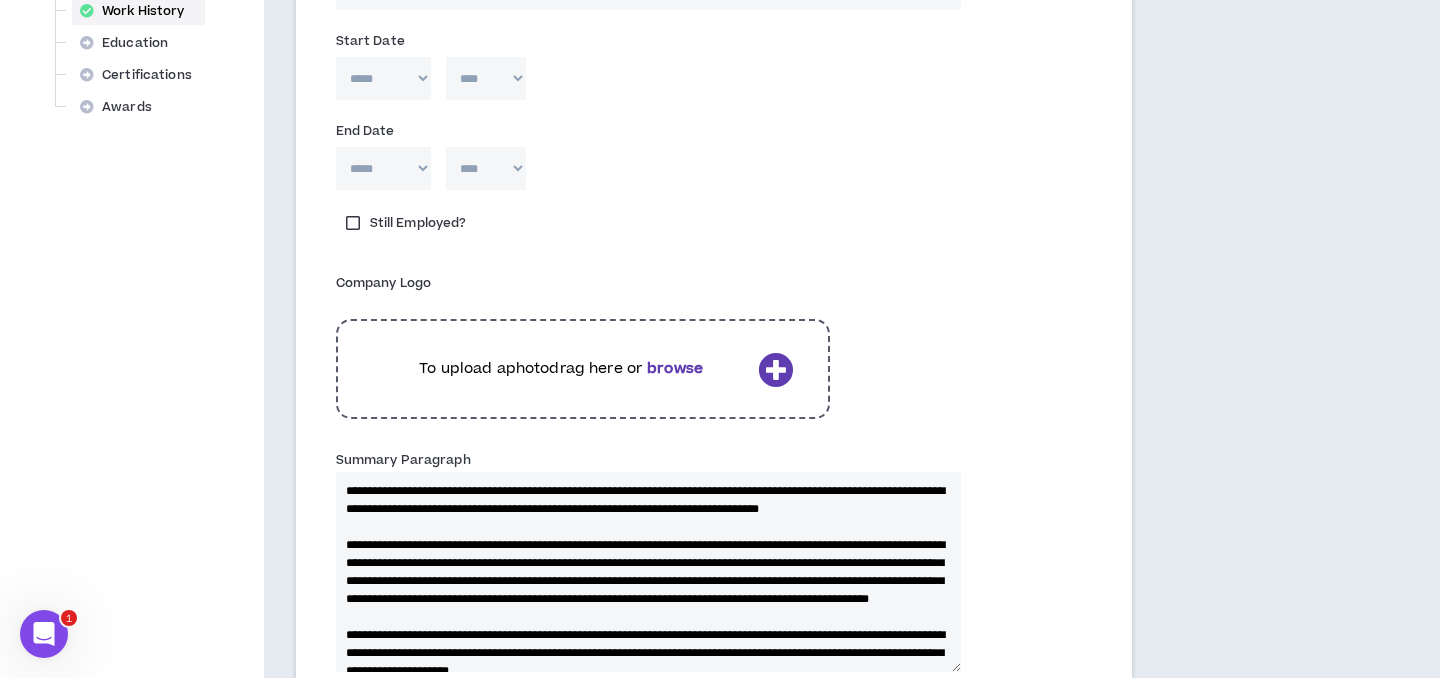 click on "***** *** *** *** *** *** **** *** *** **** *** *** ***" at bounding box center [383, 78] 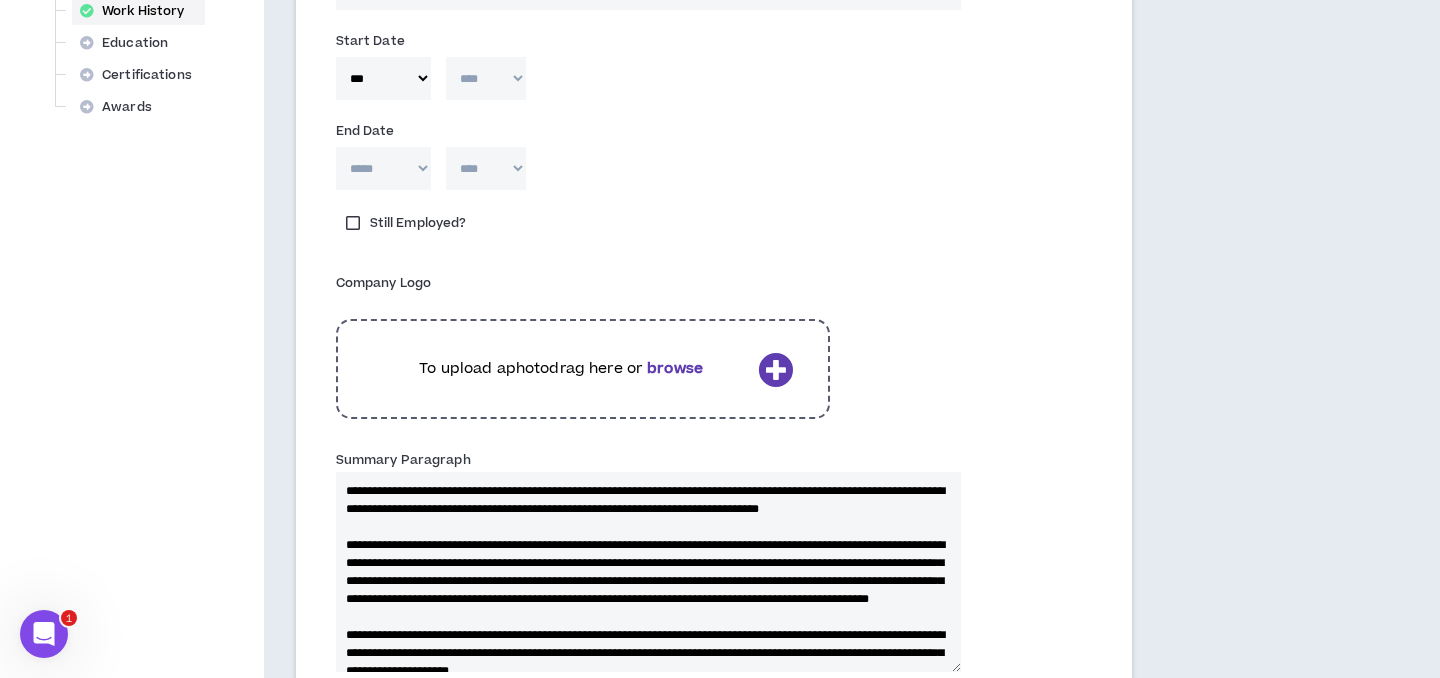 click on "**** **** **** **** **** **** **** **** **** **** **** **** **** **** **** **** **** **** **** **** **** **** **** **** **** **** **** **** **** **** **** **** **** **** **** **** **** **** **** **** **** **** **** **** **** **** **** **** **** **** **** **** **** **** **** **** **** **** **** **** **** **** **** **** **** **** **** **** **** **** **** **** **** **** **** **** **** **** **** **** **** **** **** **** **** **** **** **** **** **** **** **** **** **** **** **** **** **** **** **** **** **** **** **** **** **** **** **** **** **** **** **** **** **** **** **** **** **** **** **** **** **** **** **** **** **** ****" at bounding box center (486, 78) 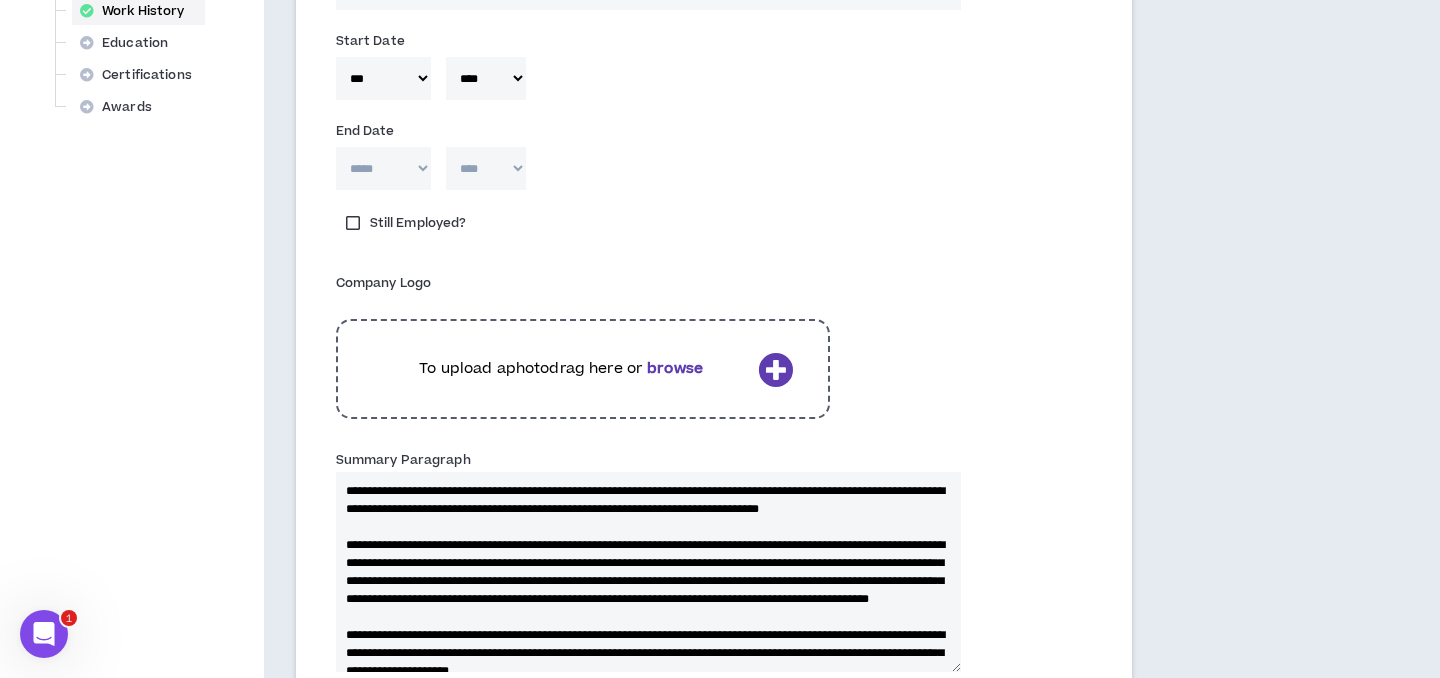 click on "***** *** *** *** *** *** **** *** *** **** *** *** ***" at bounding box center [383, 168] 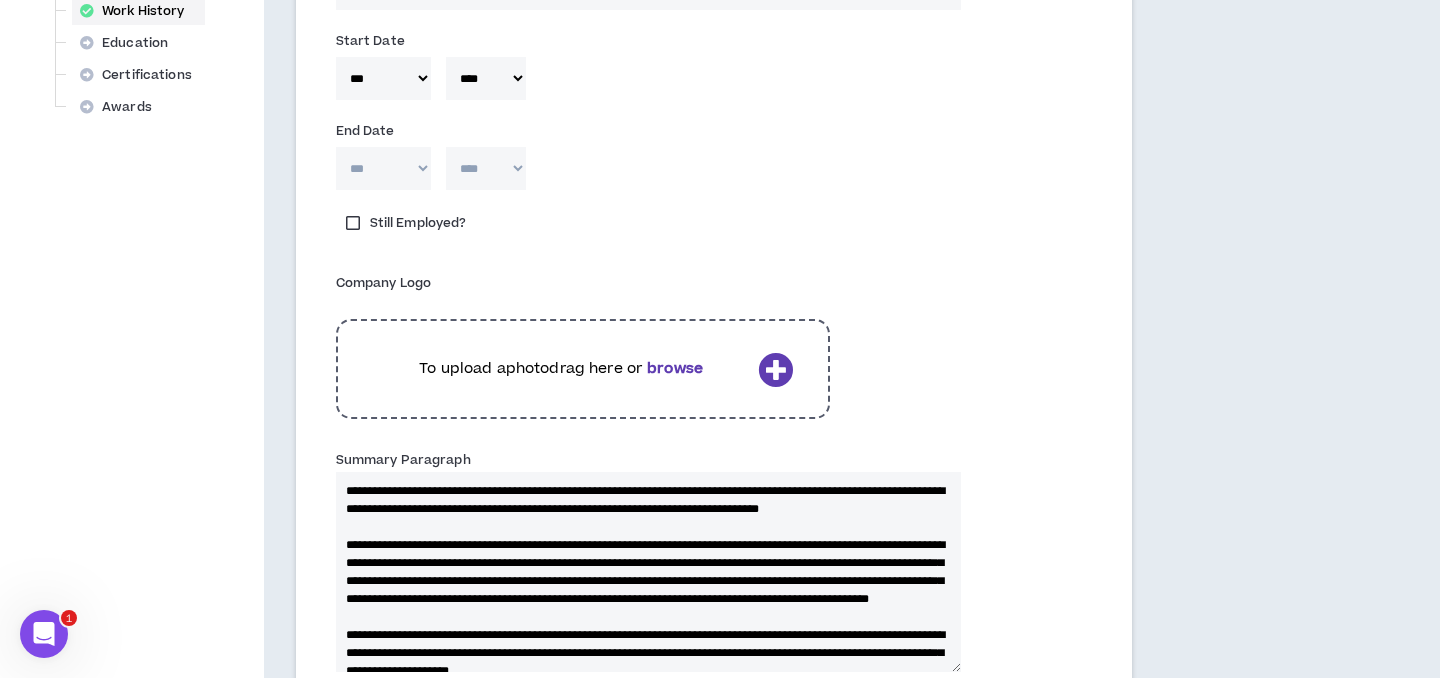 type 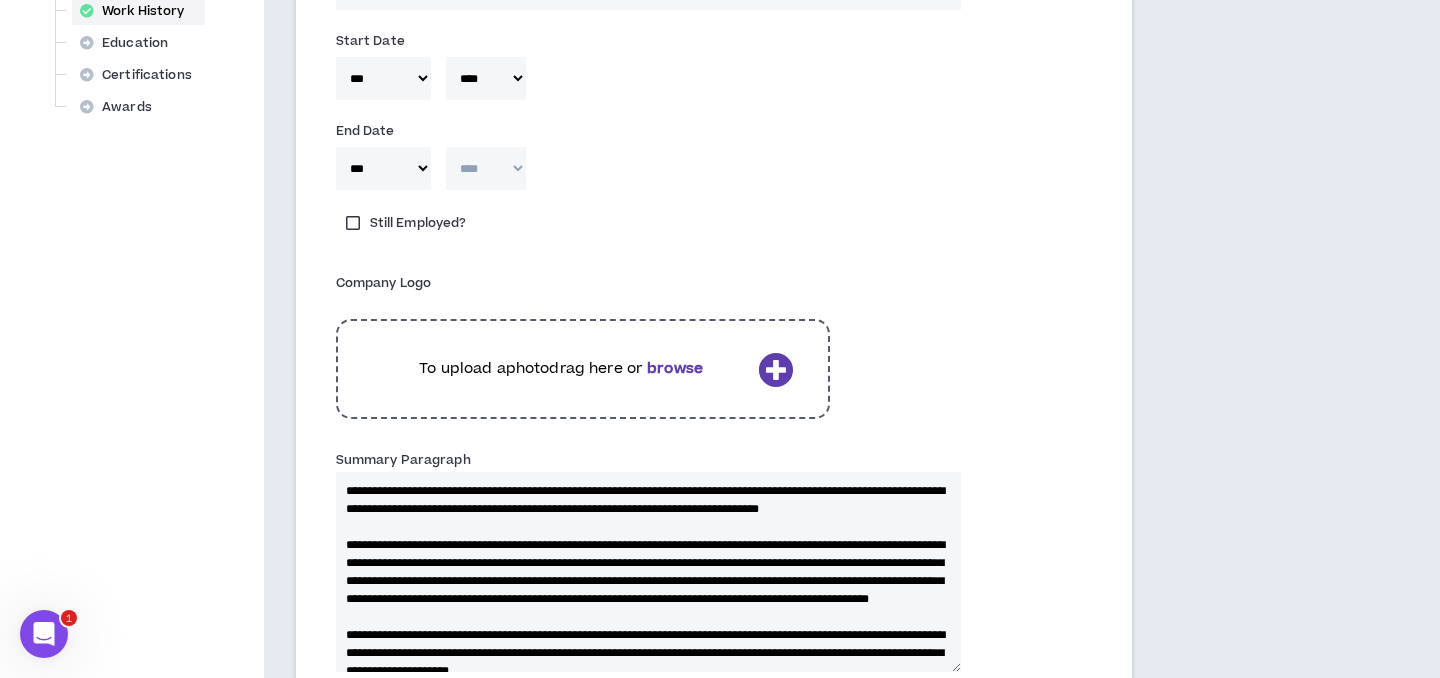 click on "**** **** **** **** **** **** **** **** **** **** **** **** **** **** **** **** **** **** **** **** **** **** **** **** **** **** **** **** **** **** **** **** **** **** **** **** **** **** **** **** **** **** **** **** **** **** **** **** **** **** **** **** **** **** **** **** **** **** **** **** **** **** **** **** **** **** **** **** **** **** **** **** **** **** **** **** **** **** **** **** **** **** **** **** **** **** **** **** **** **** **** **** **** **** **** **** **** **** **** **** **** **** **** **** **** **** **** **** **** **** **** **** **** **** **** **** **** **** **** **** **** **** **** **** **** **** ****" at bounding box center (486, 168) 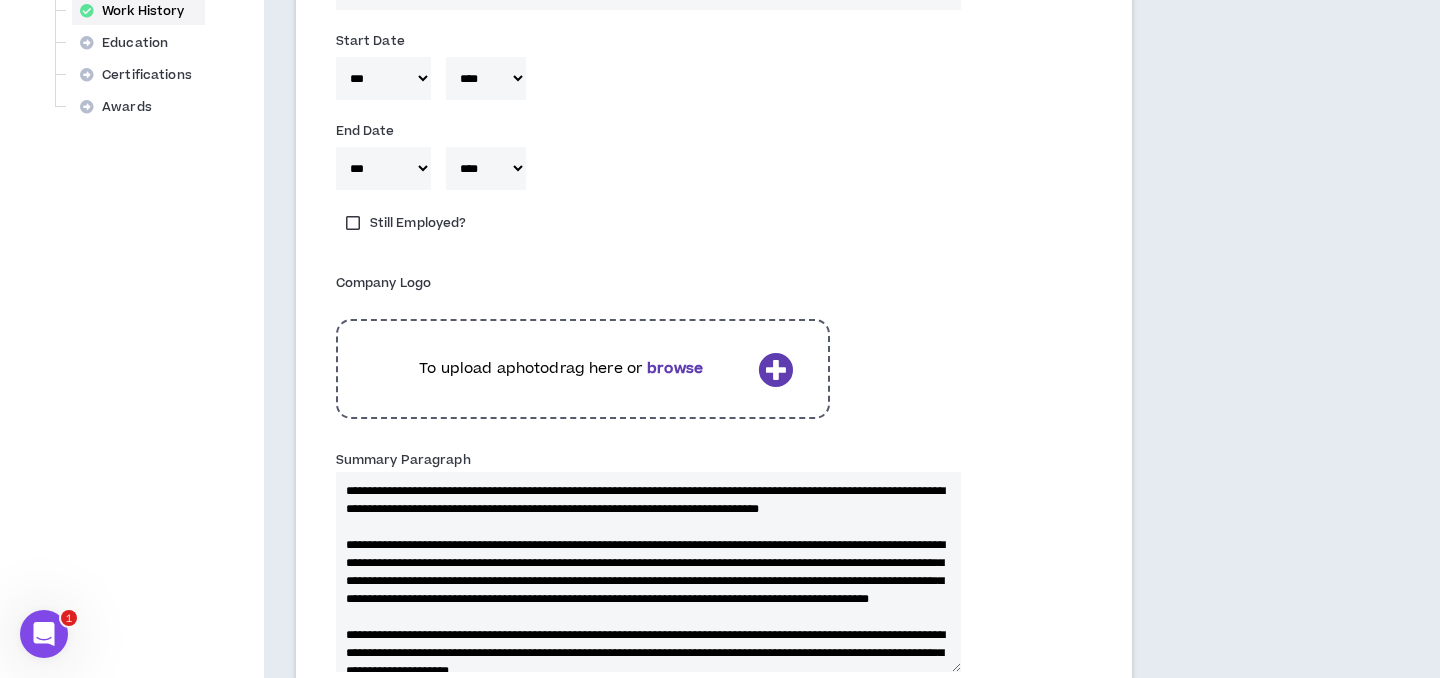 click on "***** *** *** *** *** *** **** *** *** **** *** *** ***  * **** **** **** **** **** **** **** **** **** **** **** **** **** **** **** **** **** **** **** **** **** **** **** **** **** **** **** **** **** **** **** **** **** **** **** **** **** **** **** **** **** **** **** **** **** **** **** **** **** **** **** **** **** **** **** **** **** **** **** **** **** **** **** **** **** **** **** **** **** **** **** **** **** **** **** **** **** **** **** **** **** **** **** **** **** **** **** **** **** **** **** **** **** **** **** **** **** **** **** **** **** **** **** **** **** **** **** **** **** **** **** **** **** **** **** **** **** **** **** **** **** **** **** **** **** **** ****" at bounding box center [714, 173] 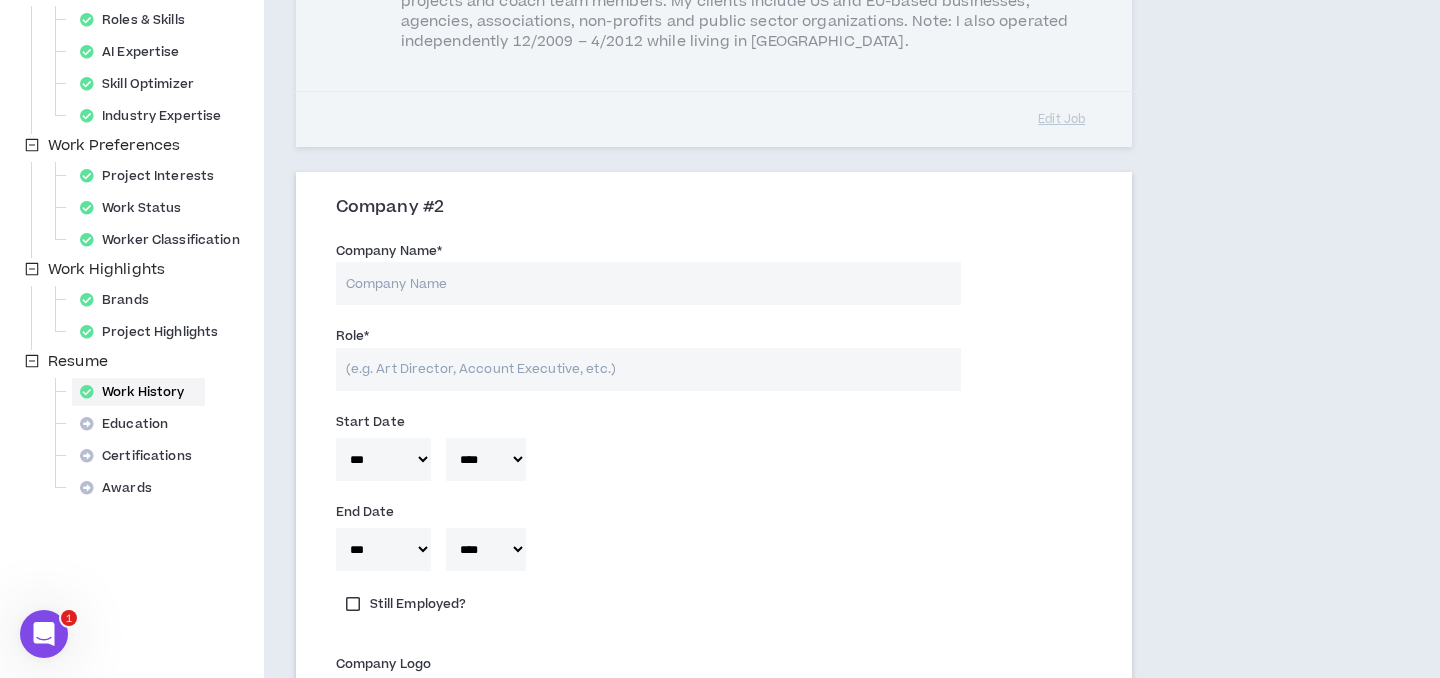 scroll, scrollTop: 519, scrollLeft: 0, axis: vertical 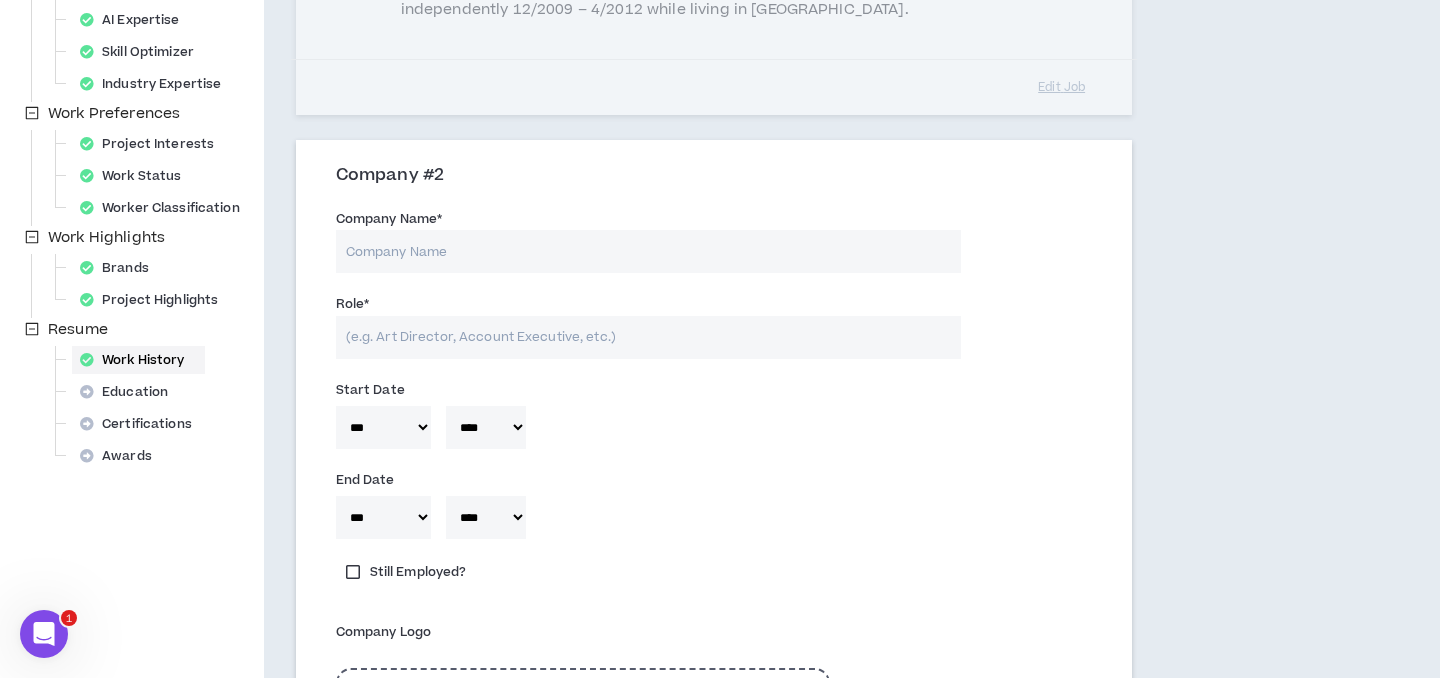 click on "Company Name  *" at bounding box center (648, 251) 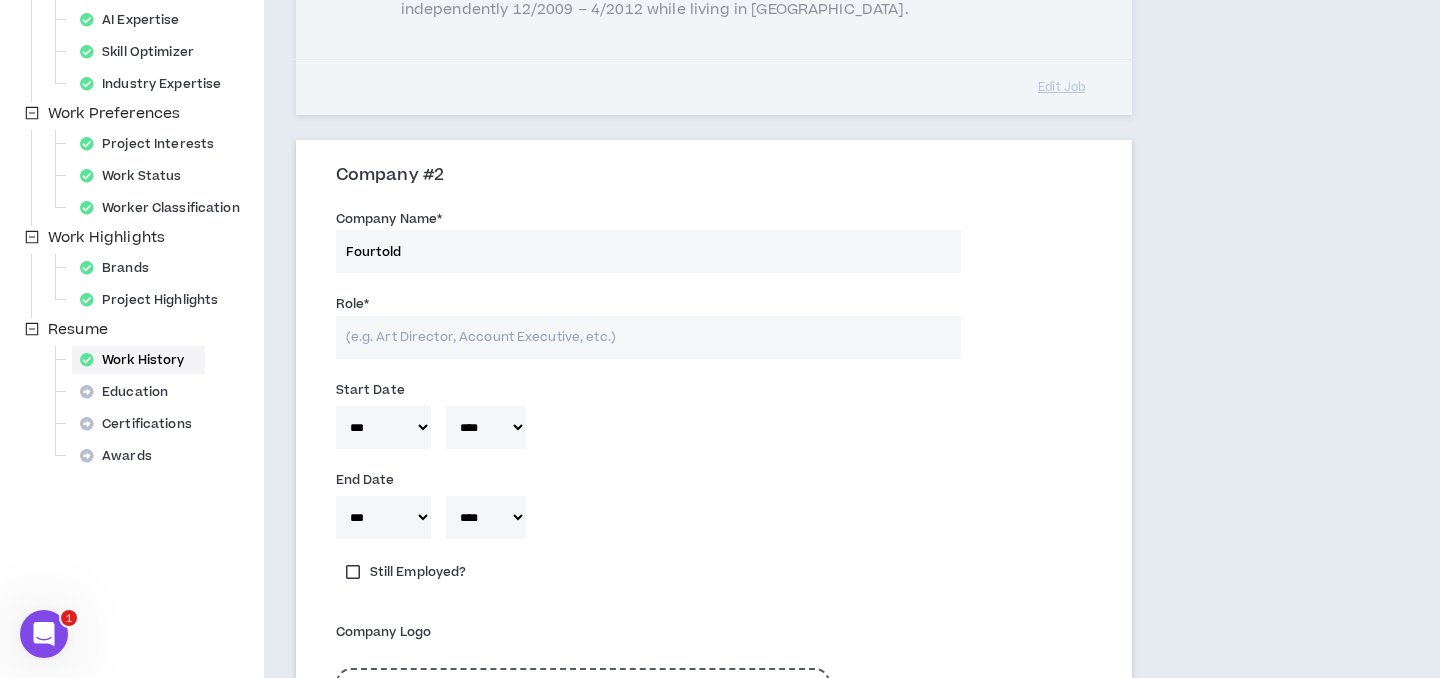 type on "Fourtold" 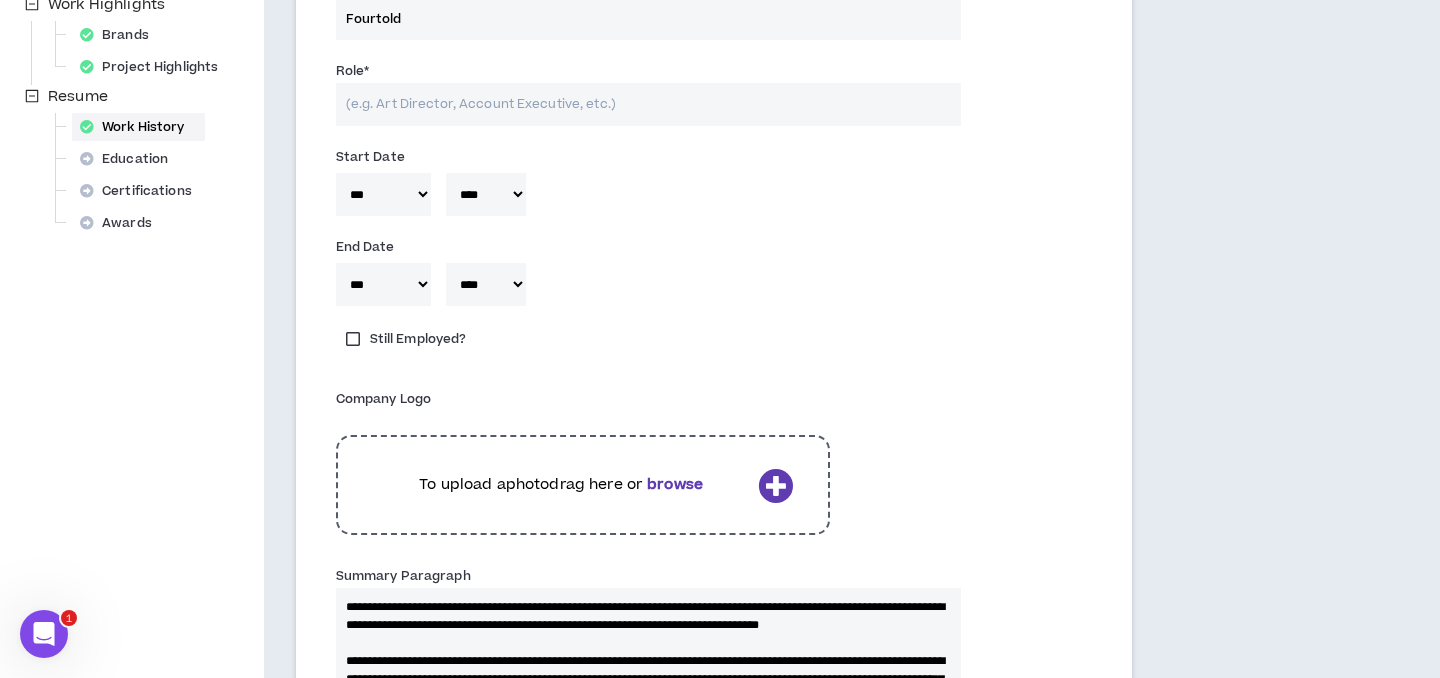 scroll, scrollTop: 768, scrollLeft: 0, axis: vertical 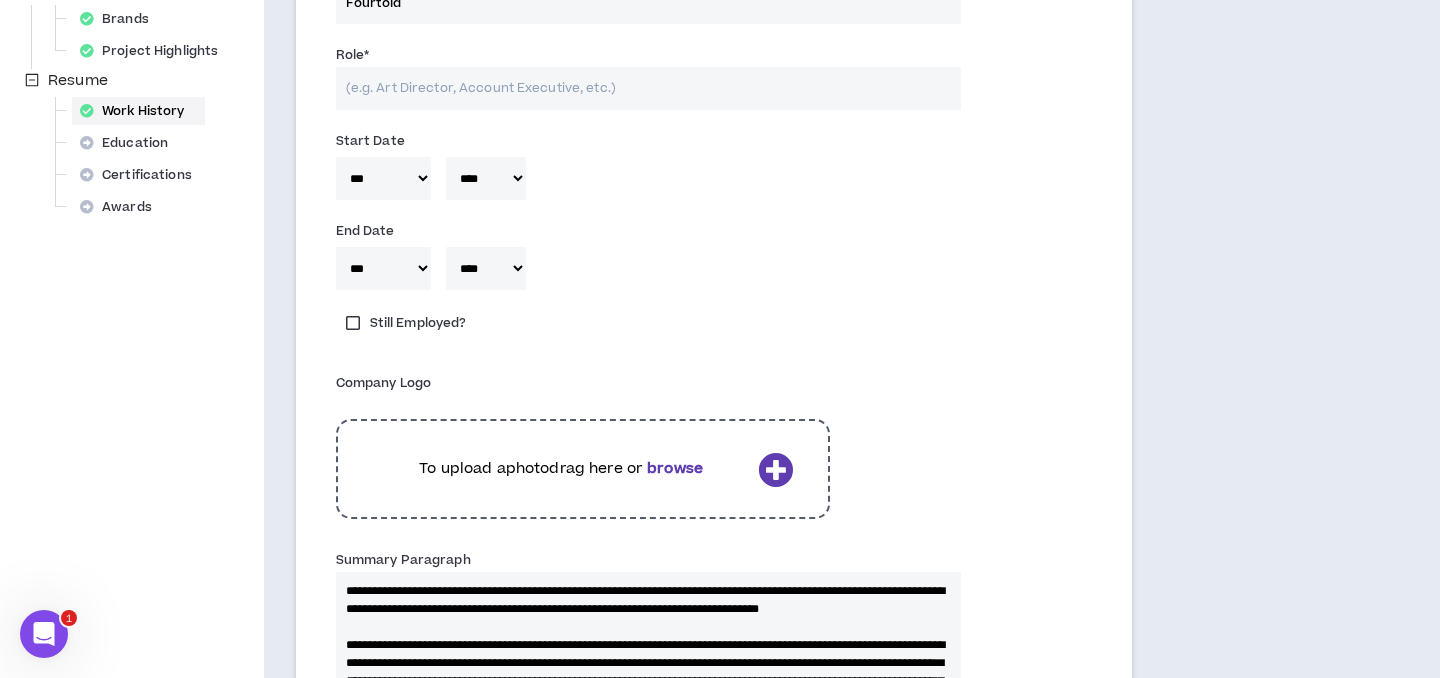 click on "To upload a  photo  drag here or browse" at bounding box center [561, 469] 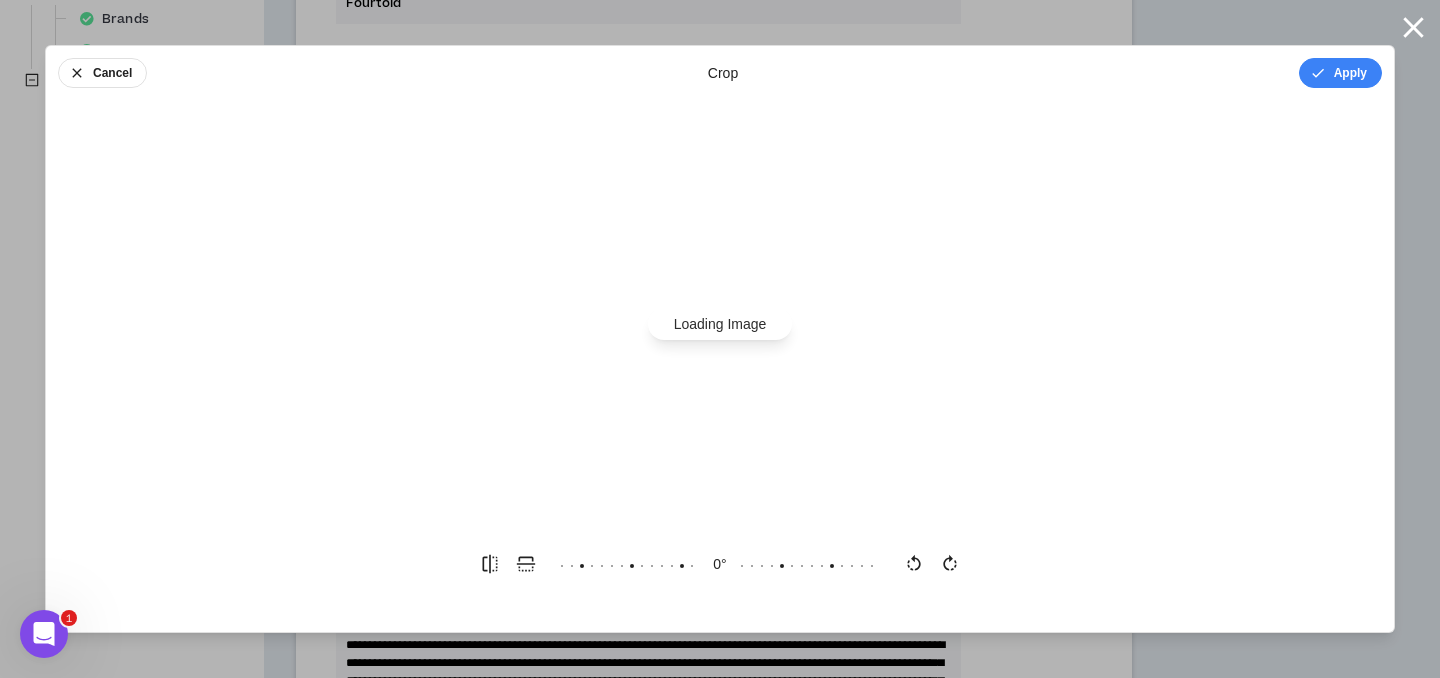 scroll, scrollTop: 0, scrollLeft: 0, axis: both 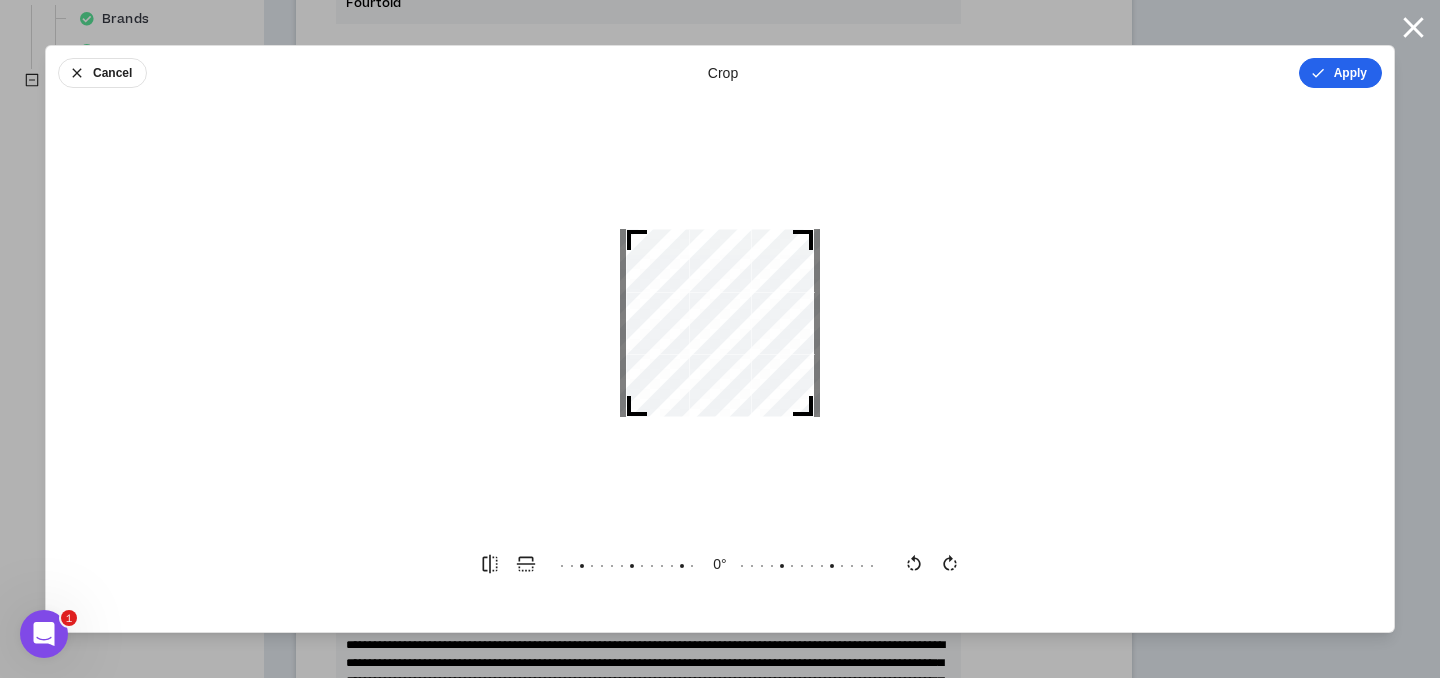 click on "Apply" at bounding box center [1340, 73] 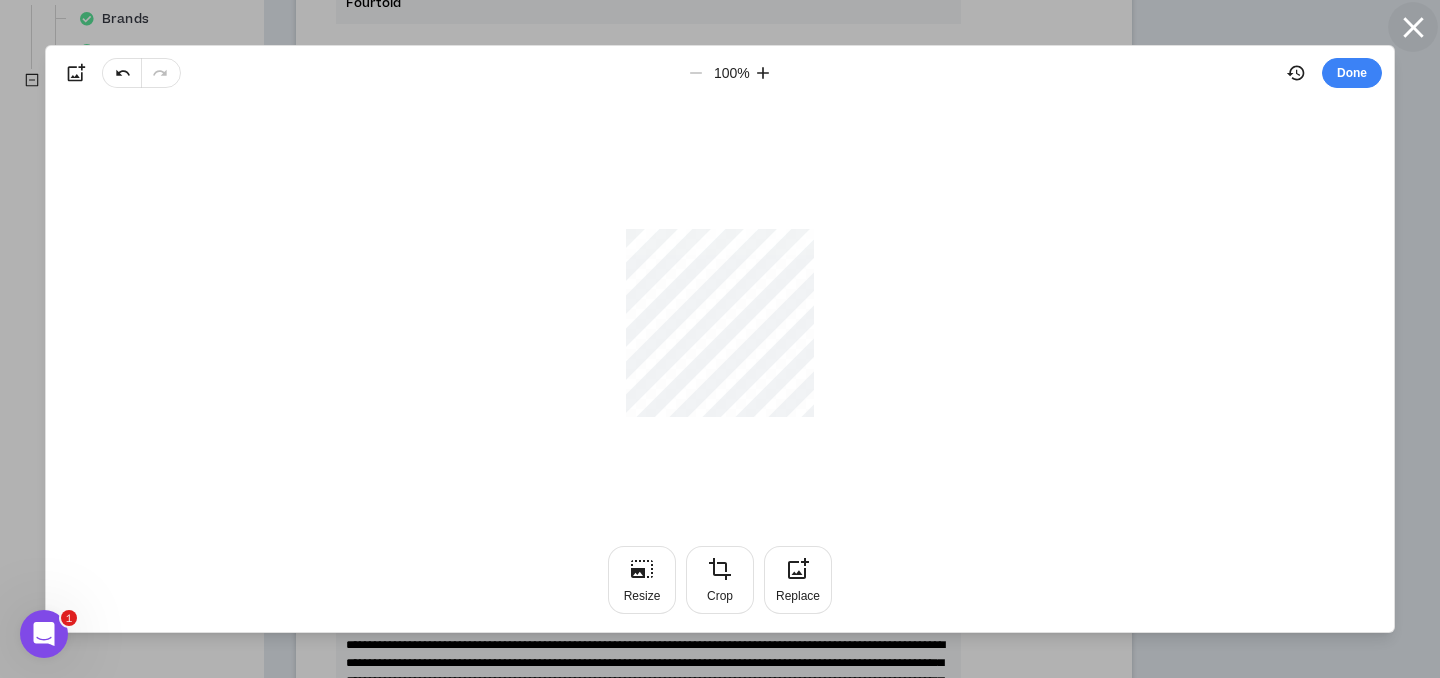 click 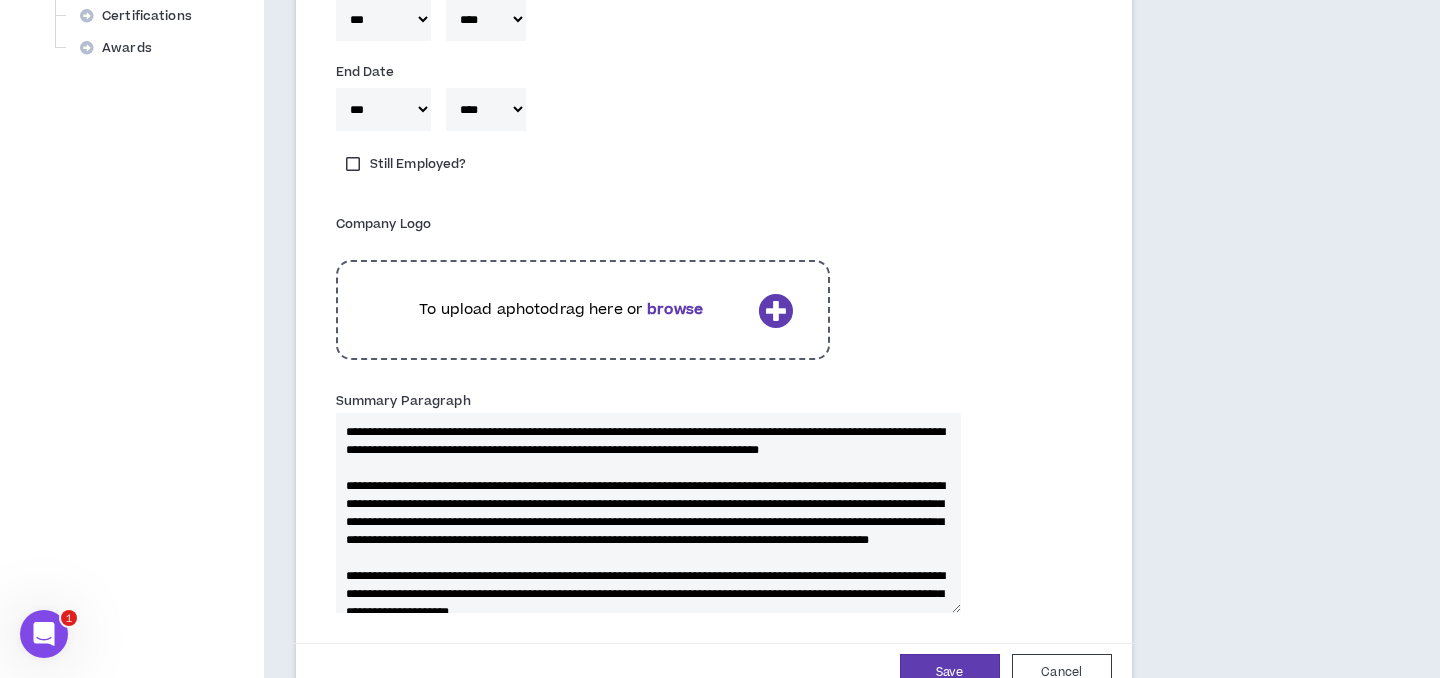 scroll, scrollTop: 943, scrollLeft: 0, axis: vertical 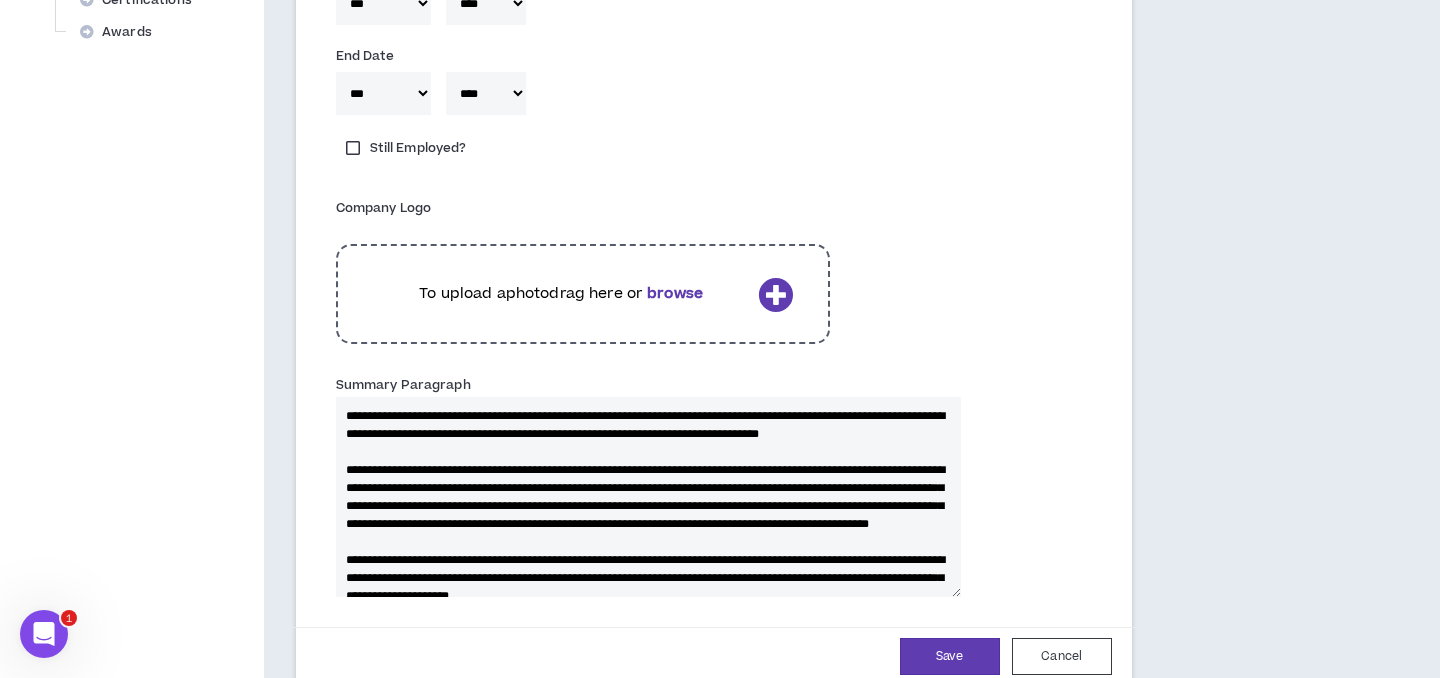click on "browse" at bounding box center (675, 293) 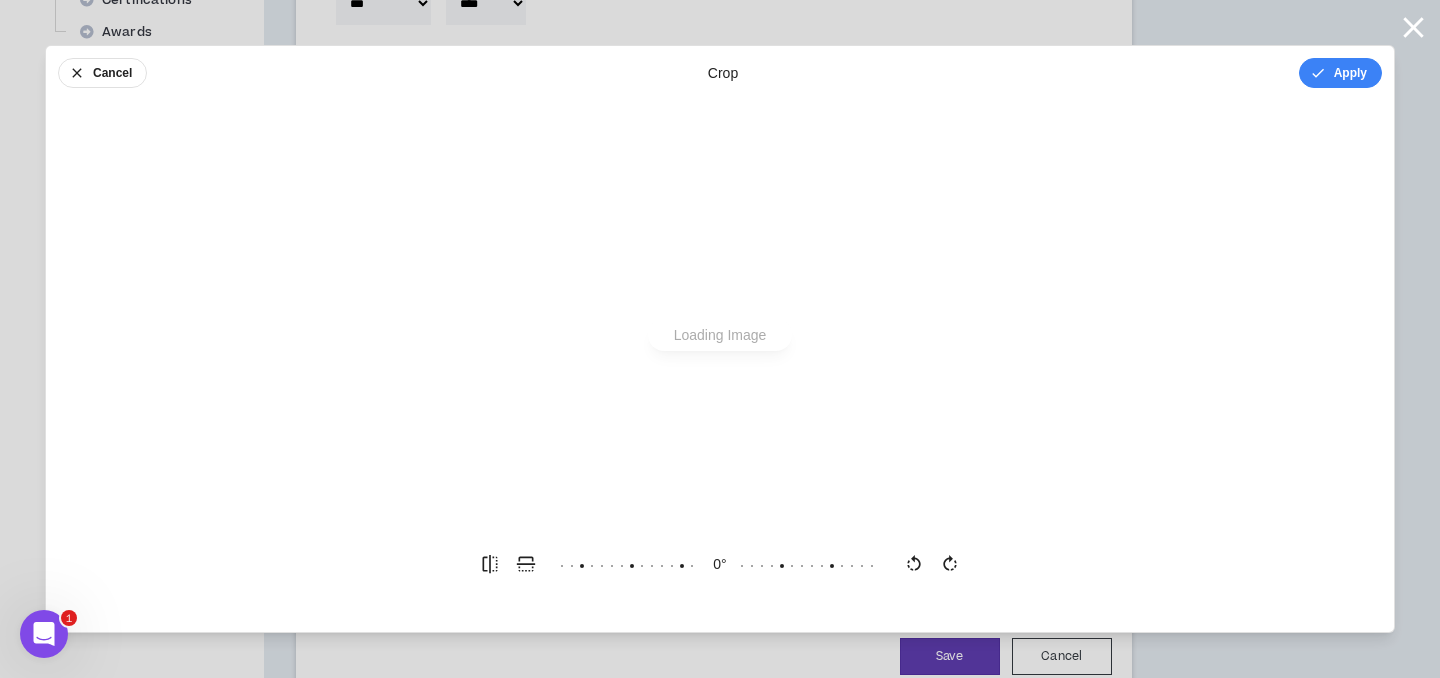 scroll, scrollTop: 0, scrollLeft: 0, axis: both 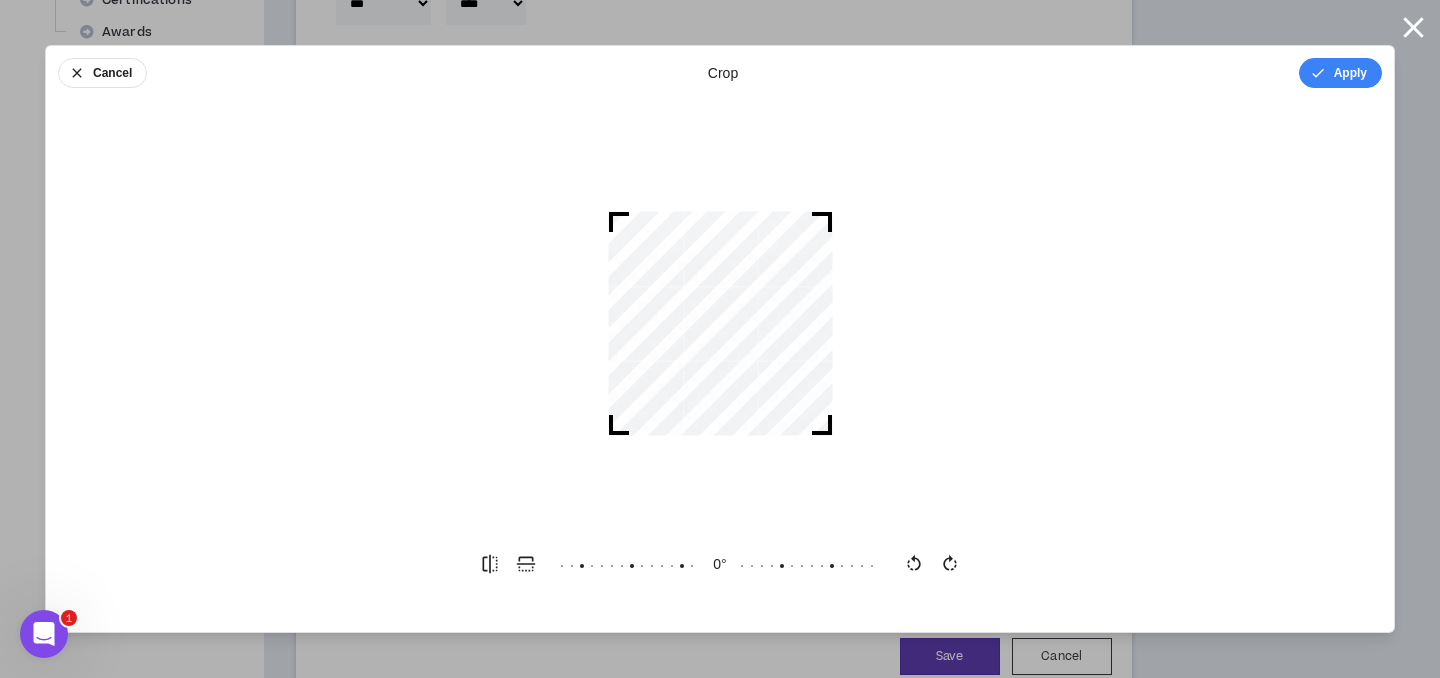 click on "Apply" at bounding box center (1340, 73) 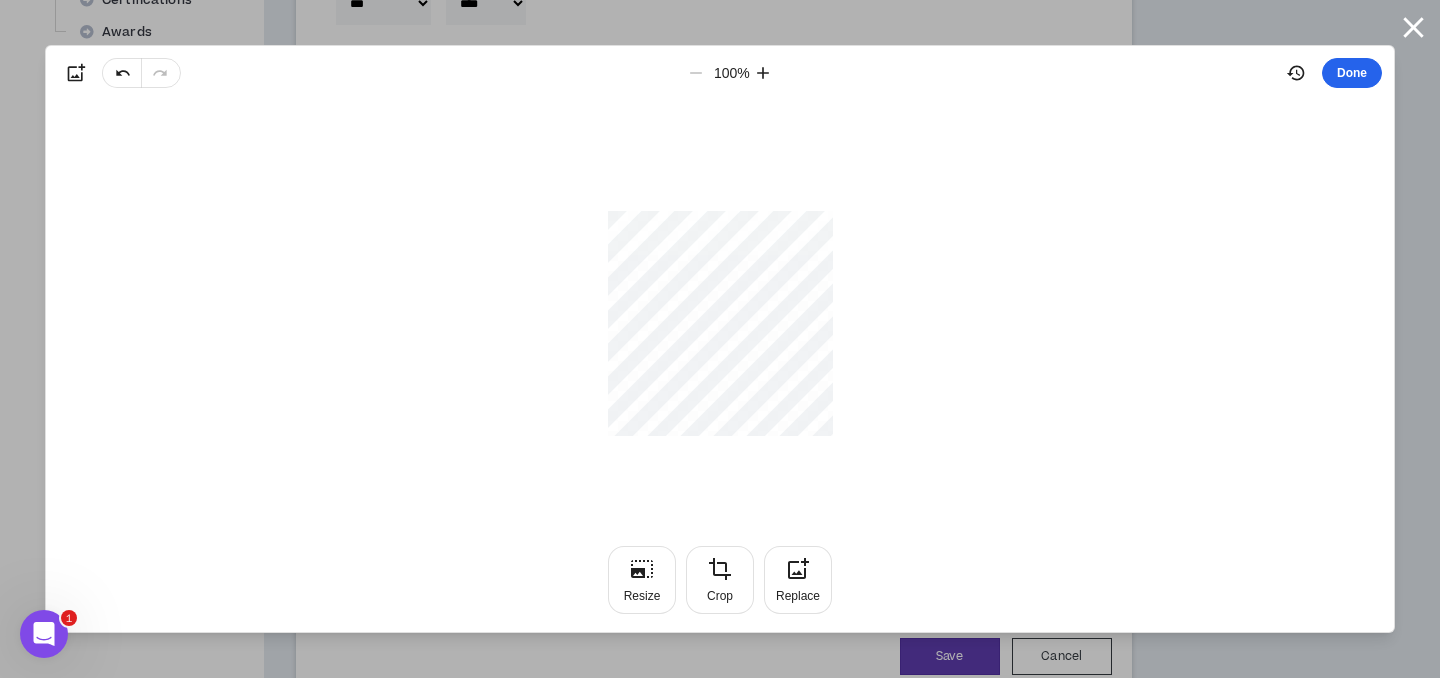 click on "Done" at bounding box center [1352, 73] 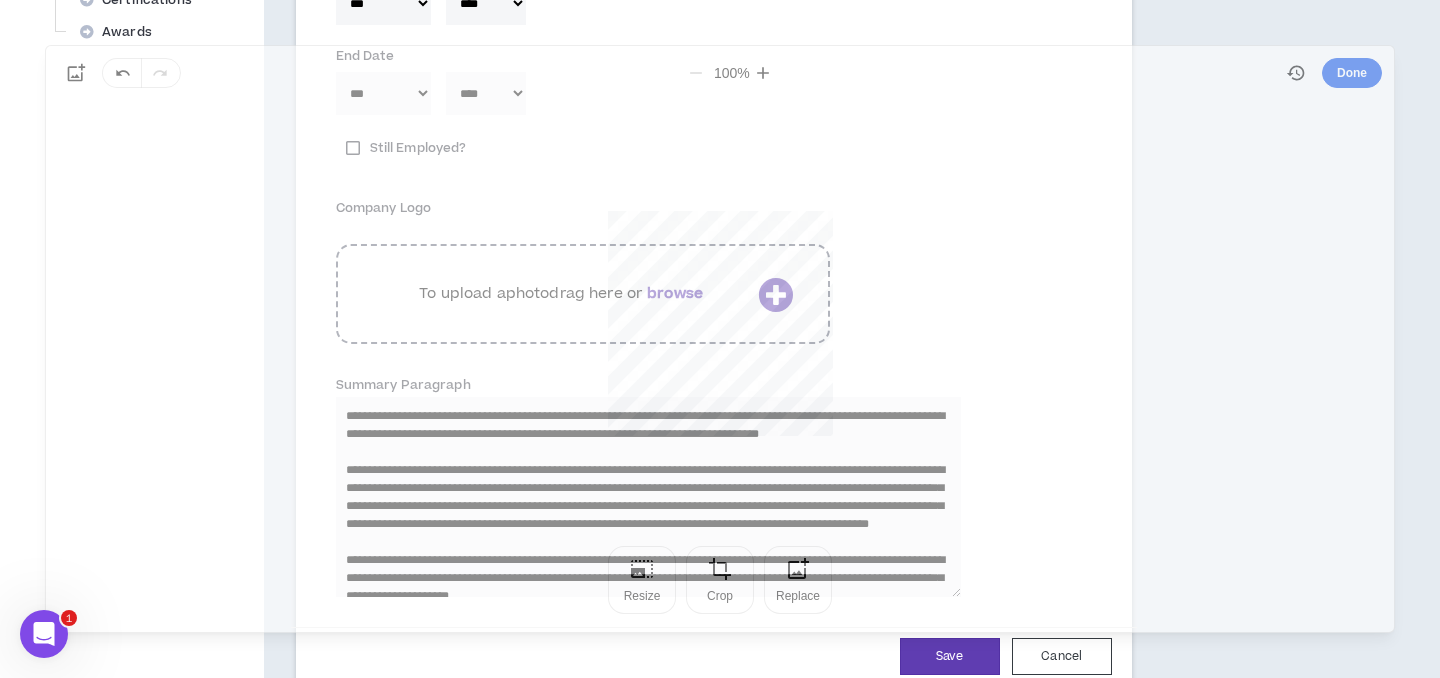 type 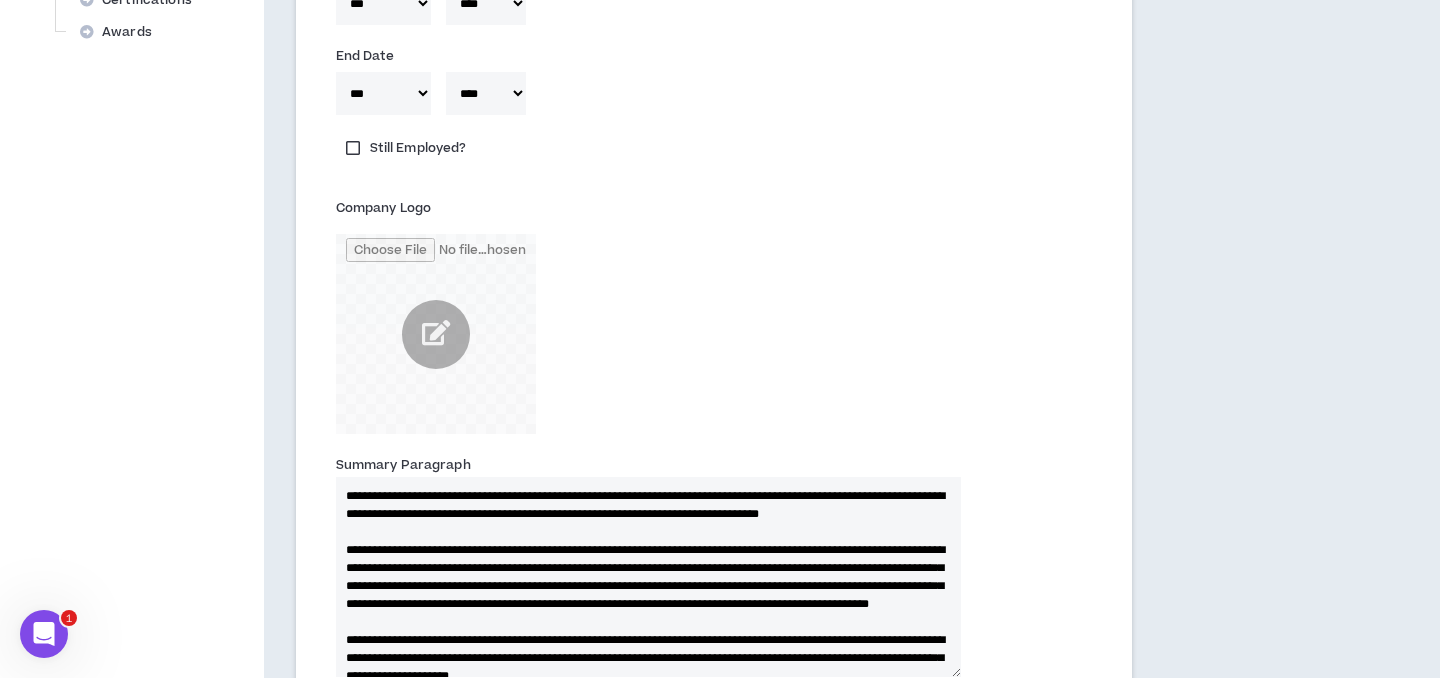click on "Company Logo" at bounding box center (583, 313) 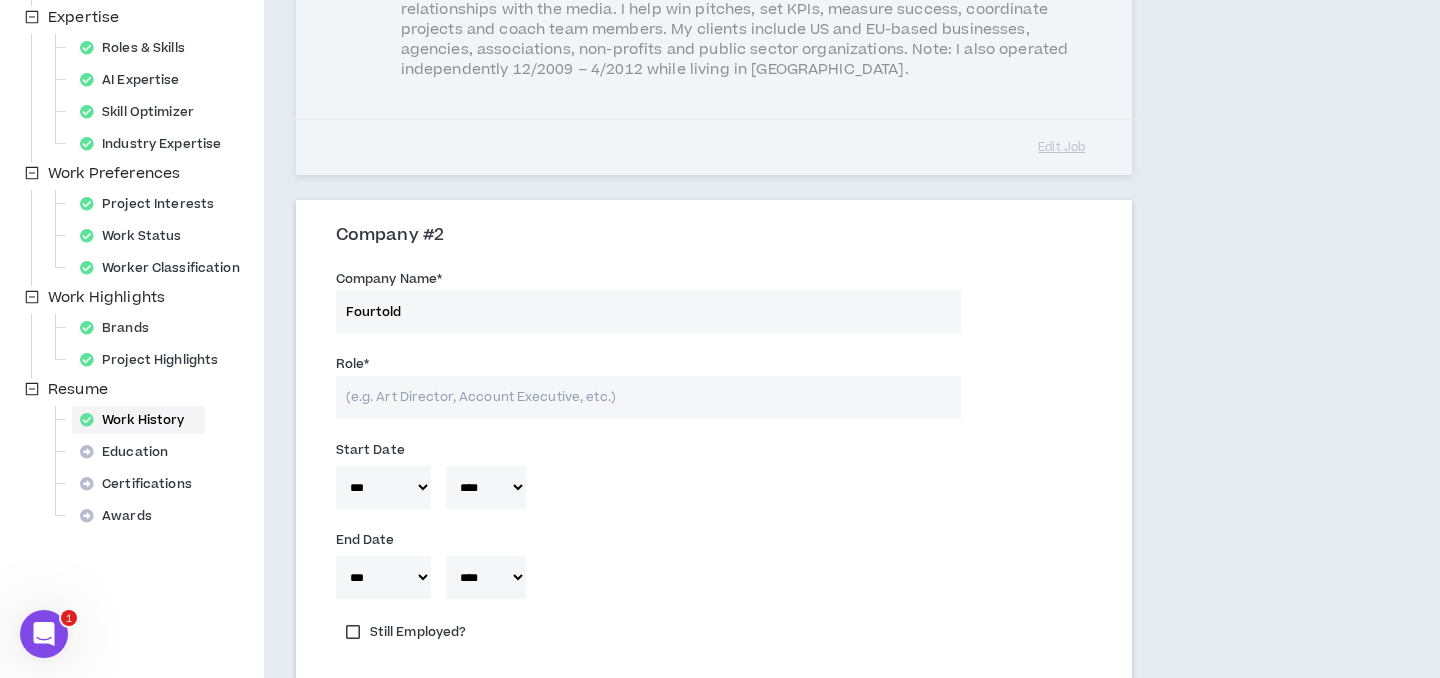 scroll, scrollTop: 439, scrollLeft: 0, axis: vertical 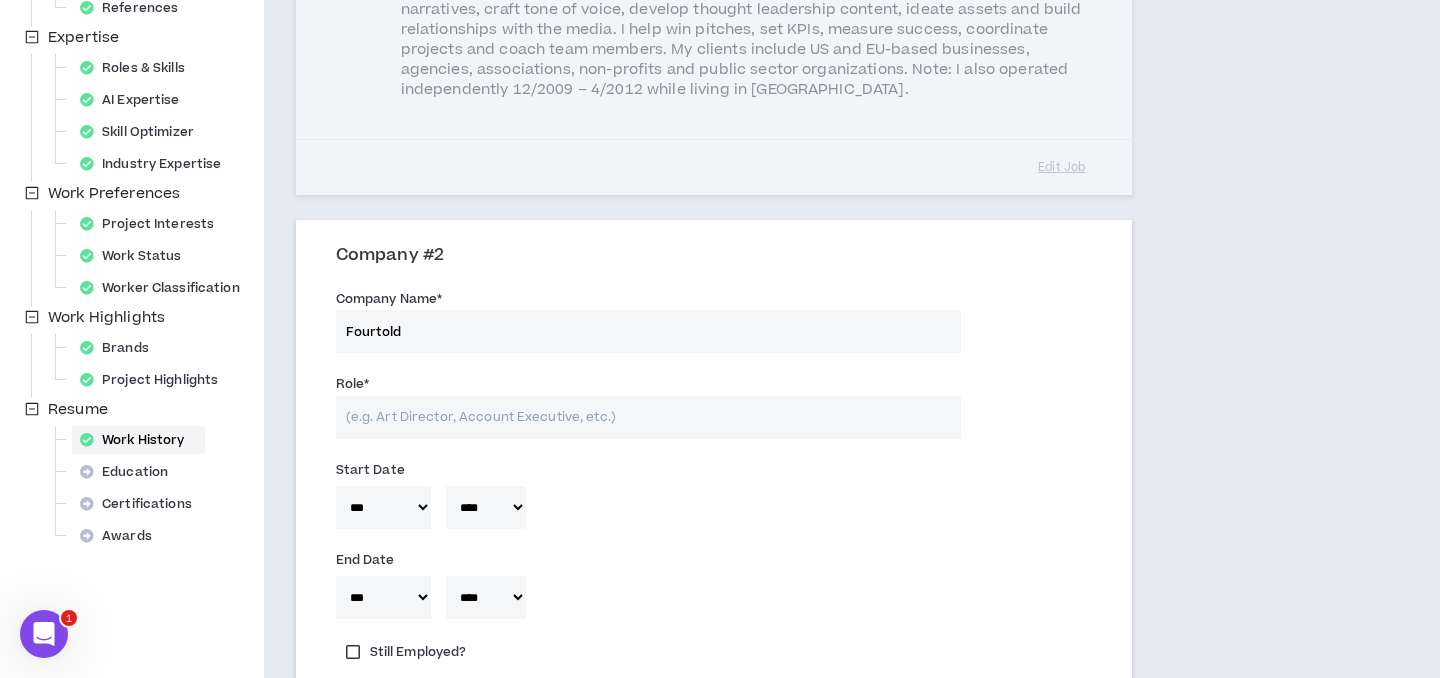 click on "Role  *" at bounding box center (648, 417) 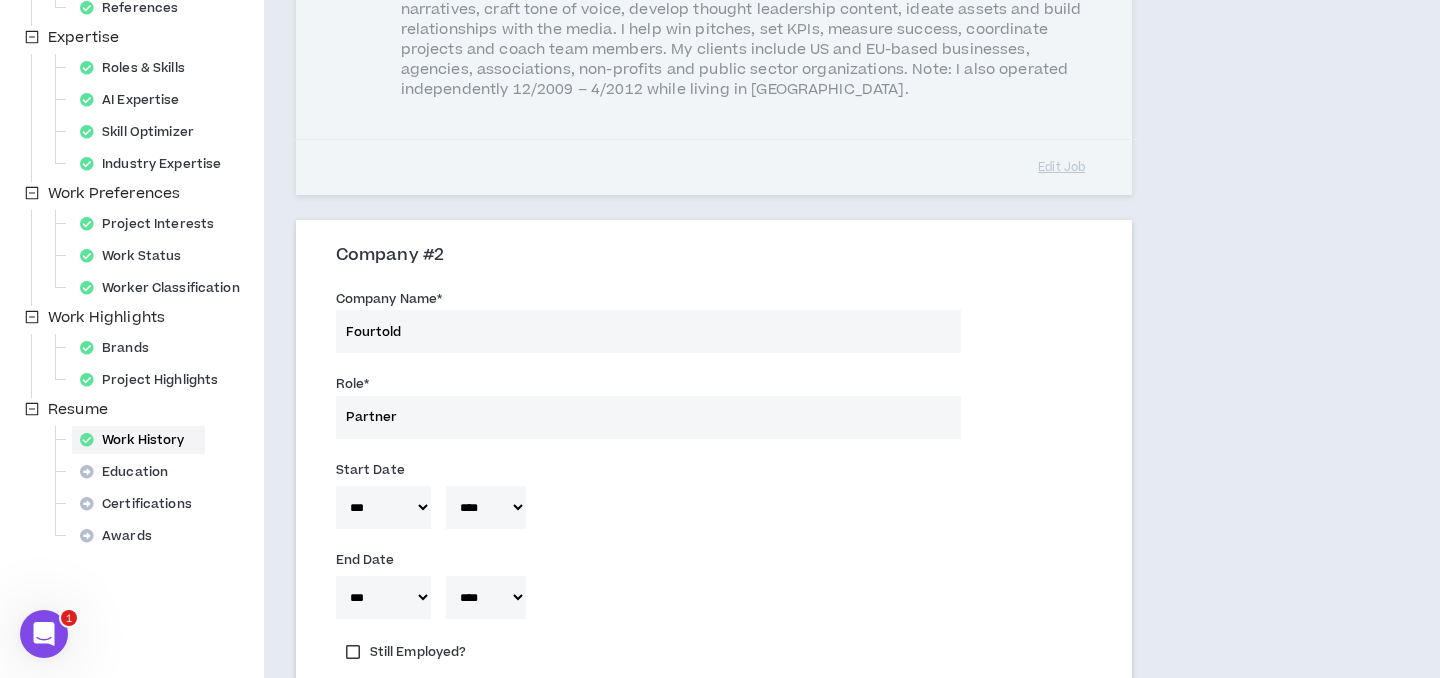 type on "Partner" 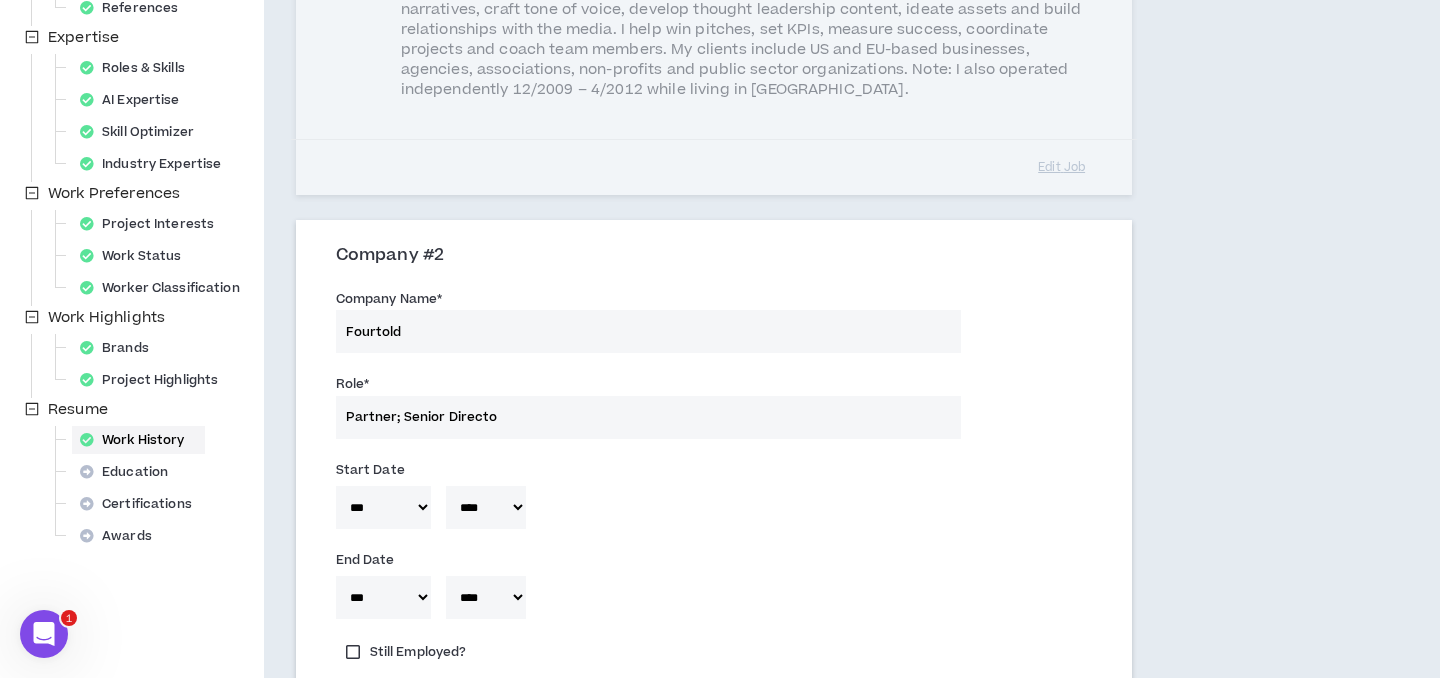 type on "Partner; Senior Director" 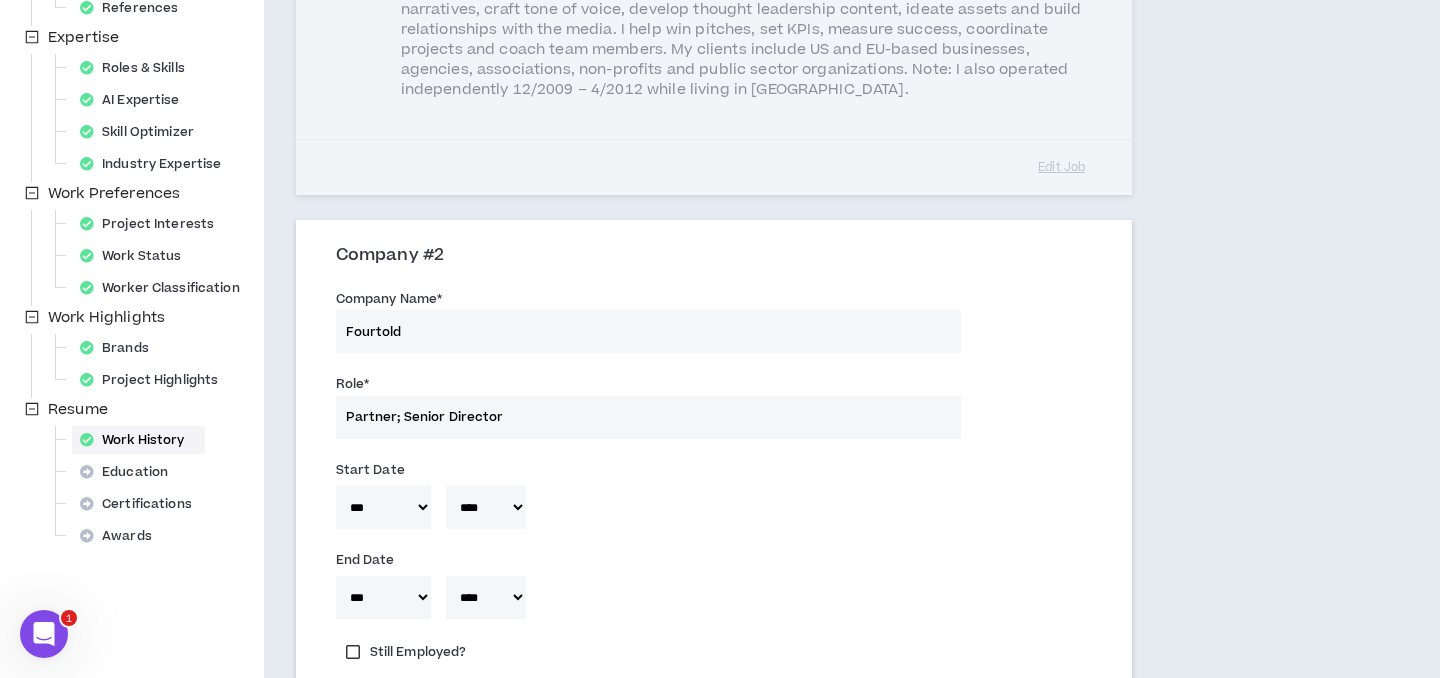 type 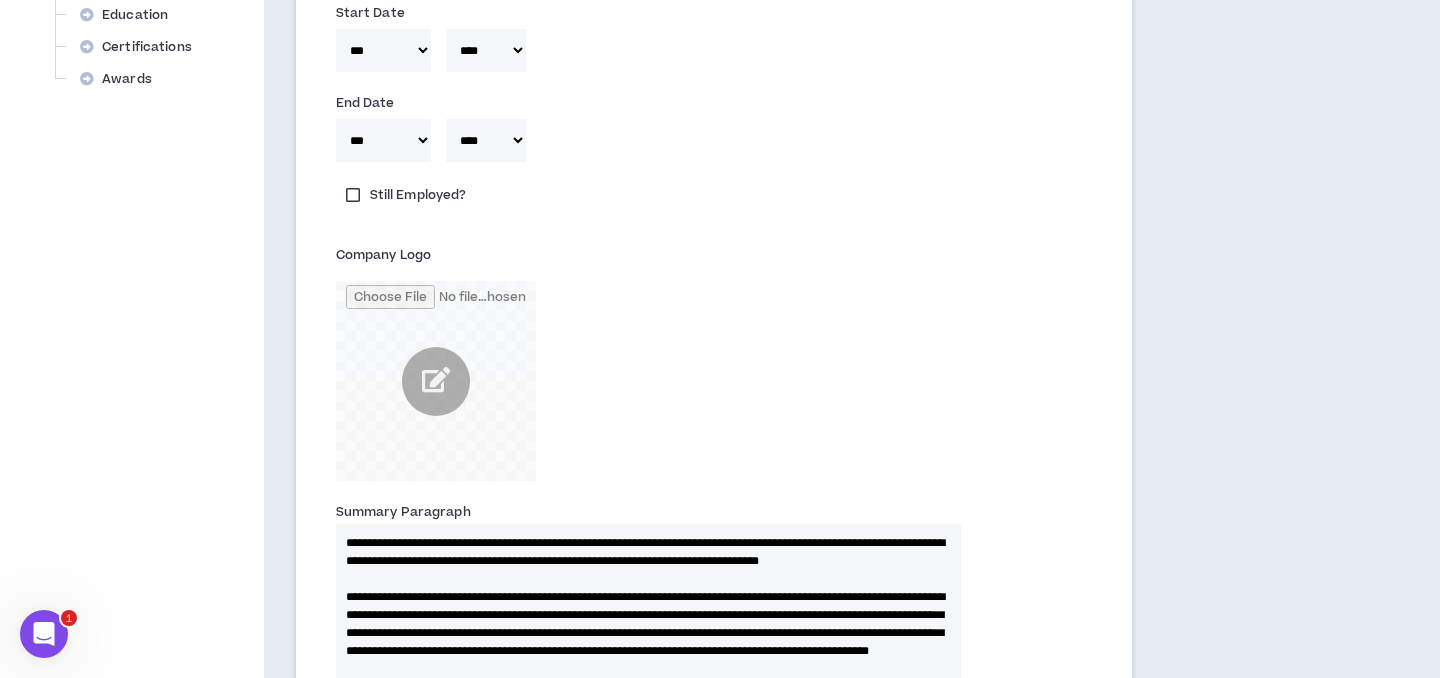 scroll, scrollTop: 1114, scrollLeft: 0, axis: vertical 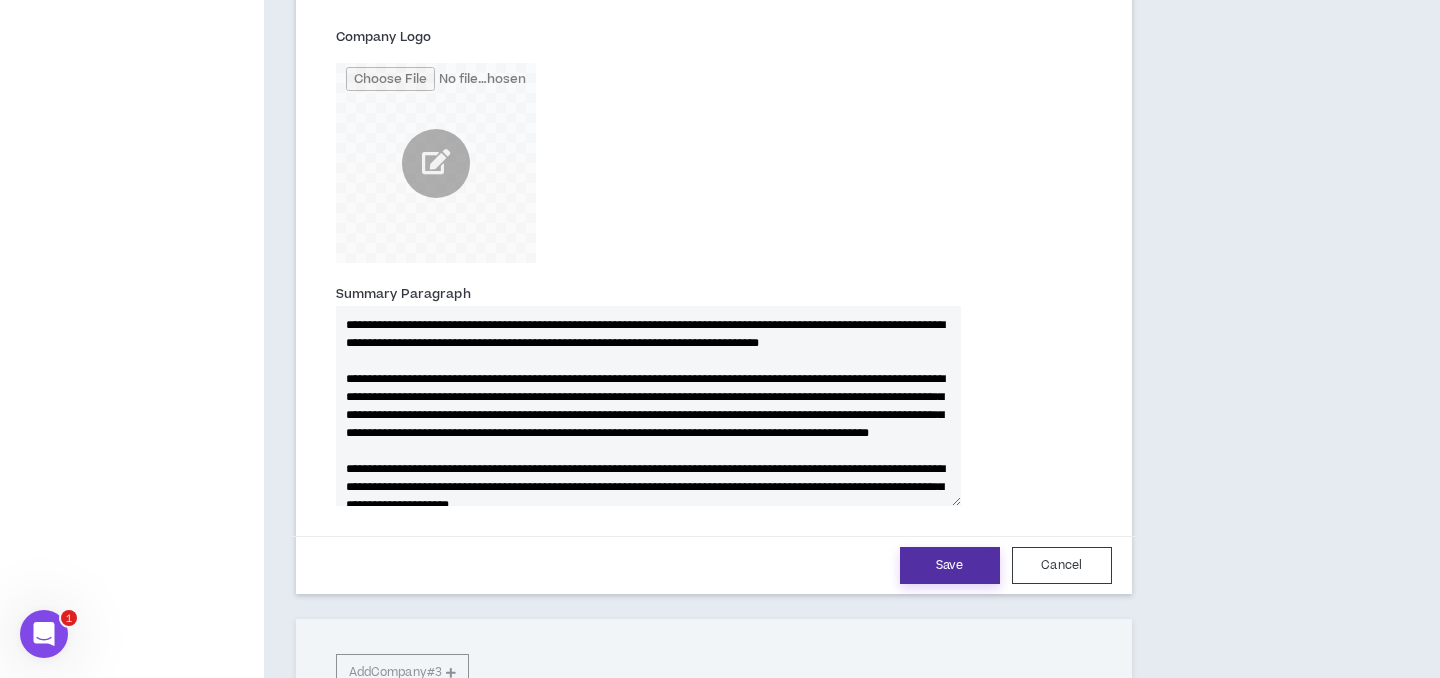 click on "Save" at bounding box center [950, 565] 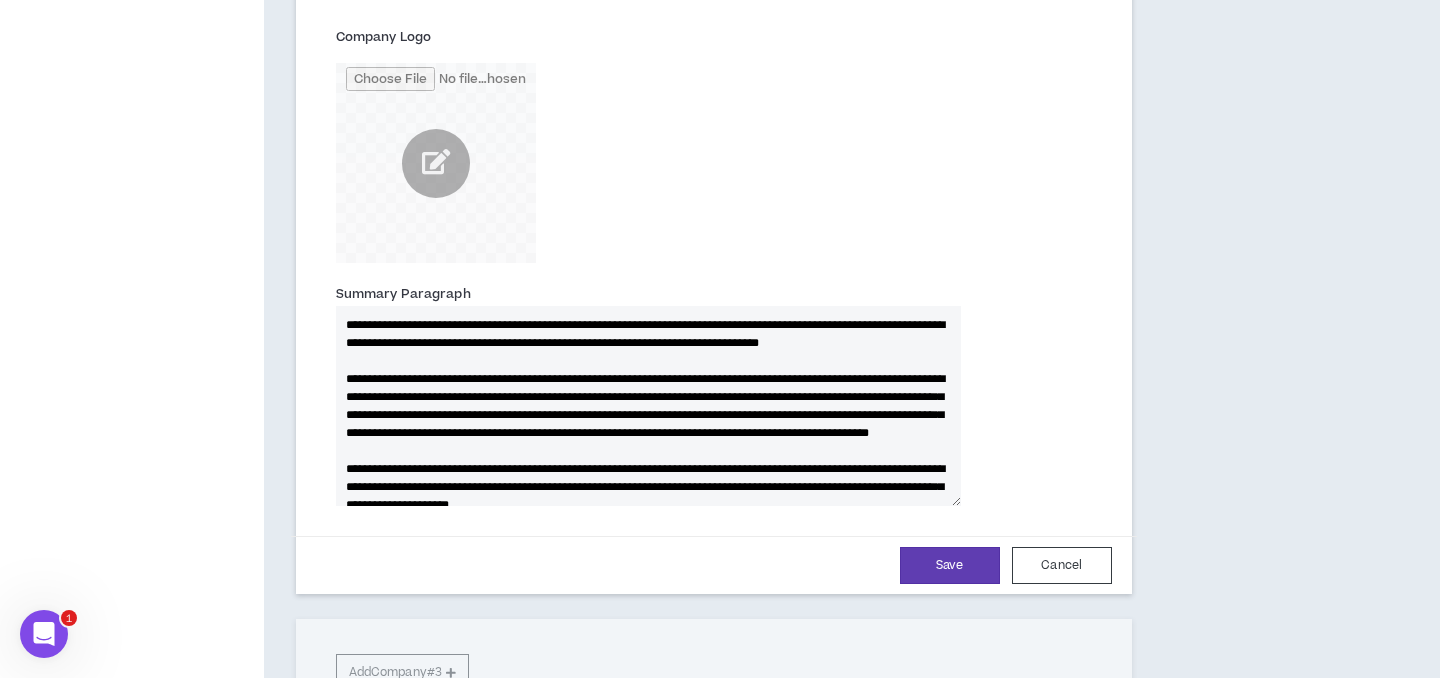type 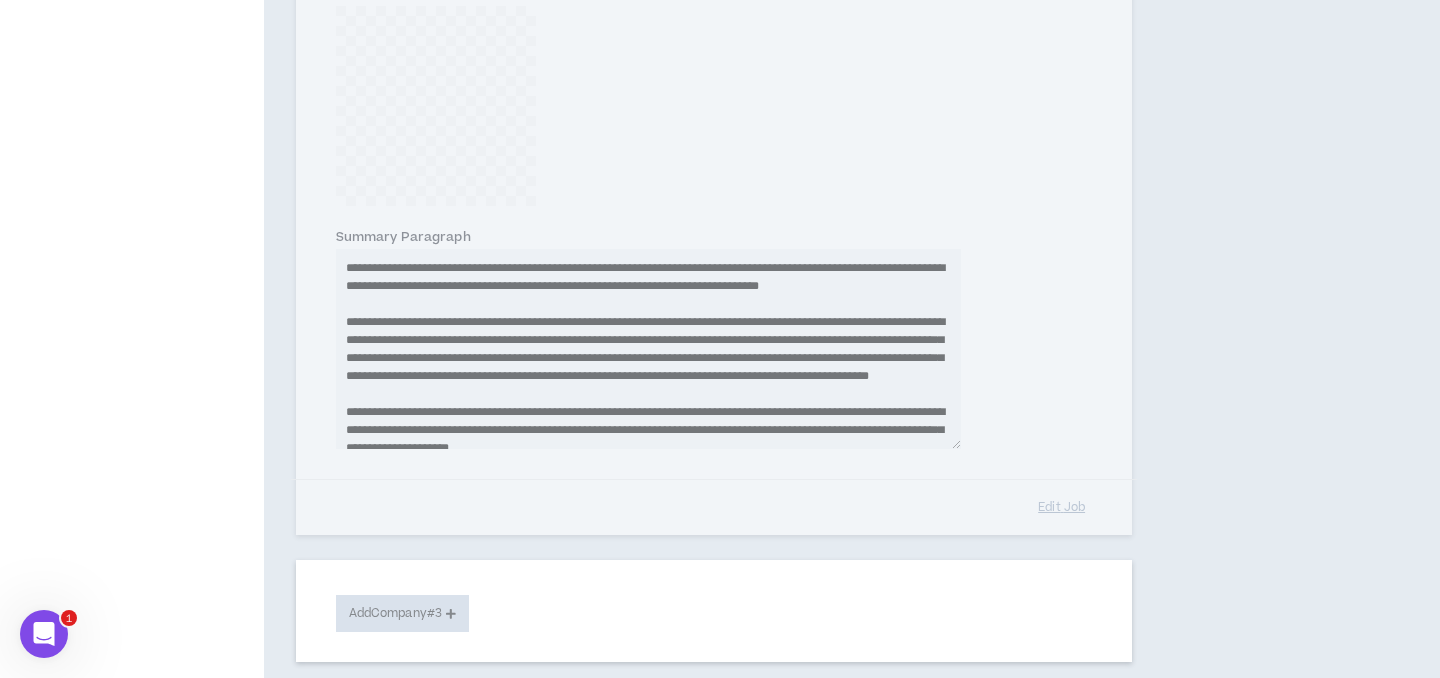 type 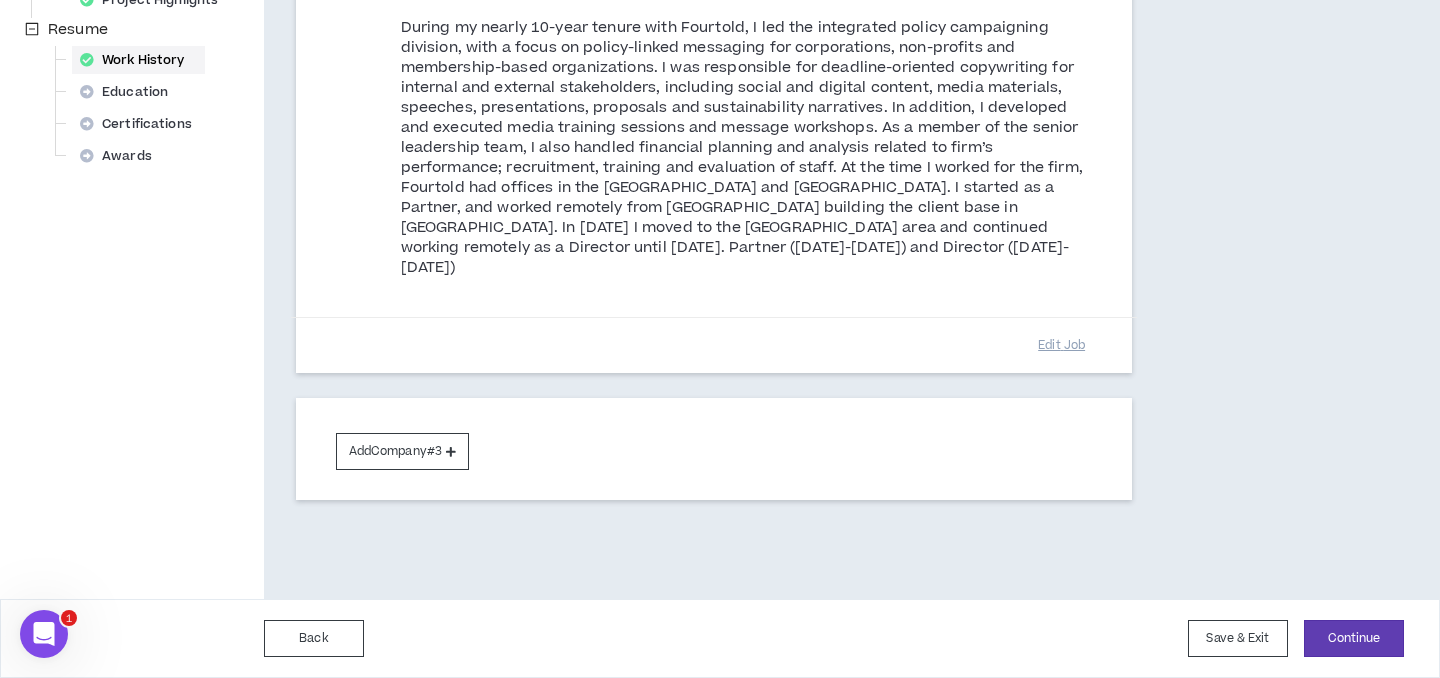 scroll, scrollTop: 779, scrollLeft: 0, axis: vertical 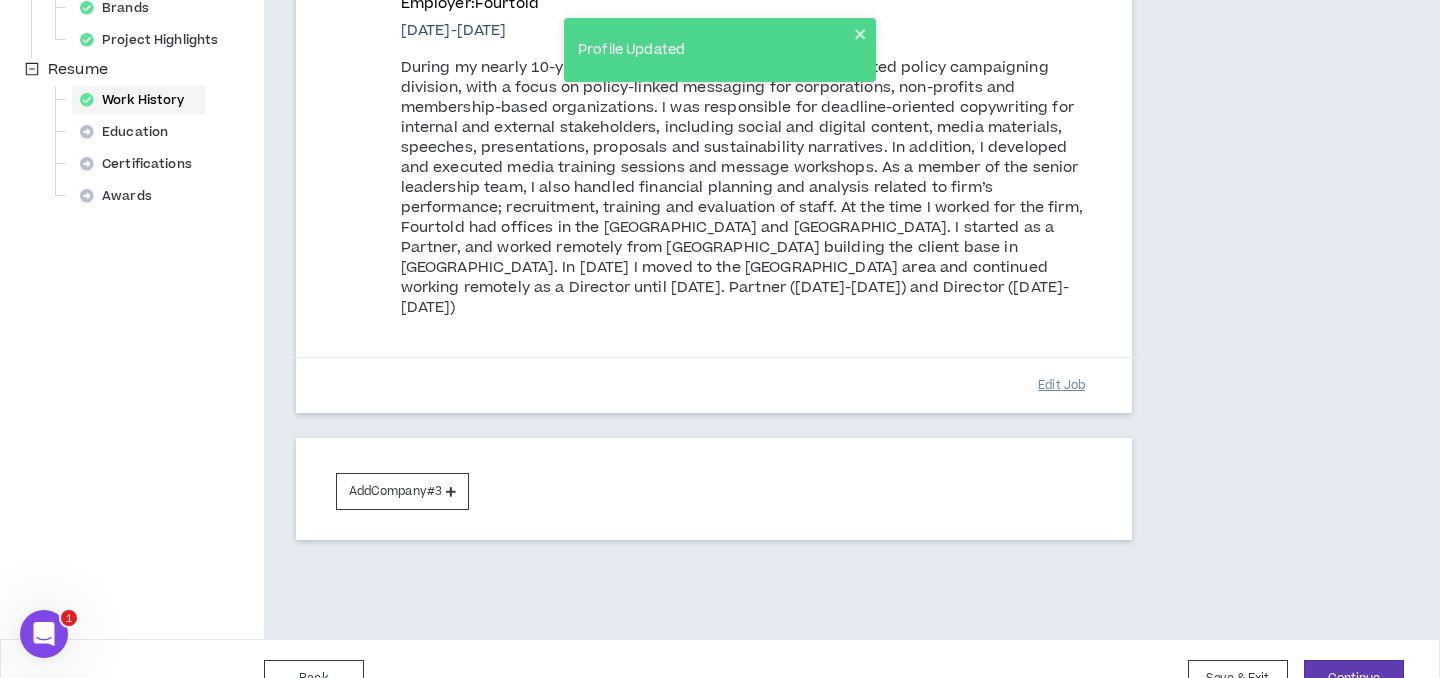 click on "Edit   Job" at bounding box center (1062, 385) 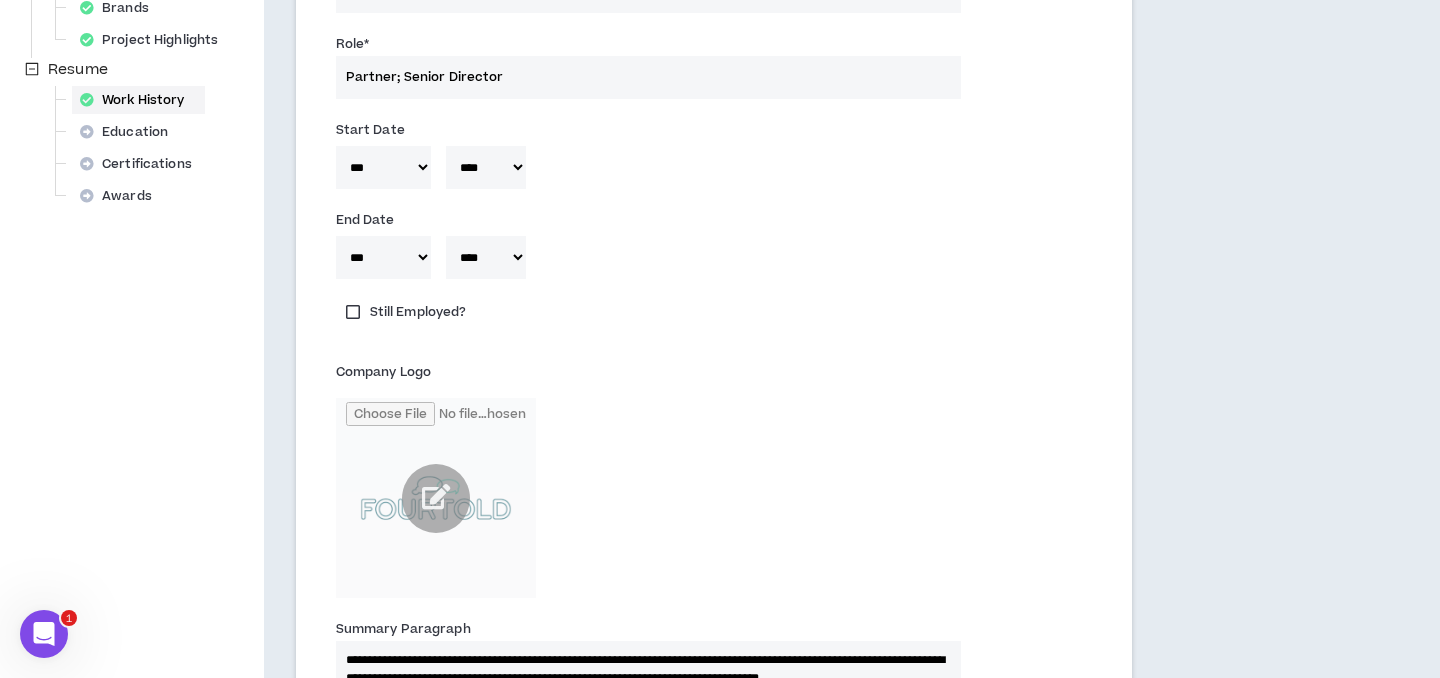 scroll, scrollTop: 1335, scrollLeft: 0, axis: vertical 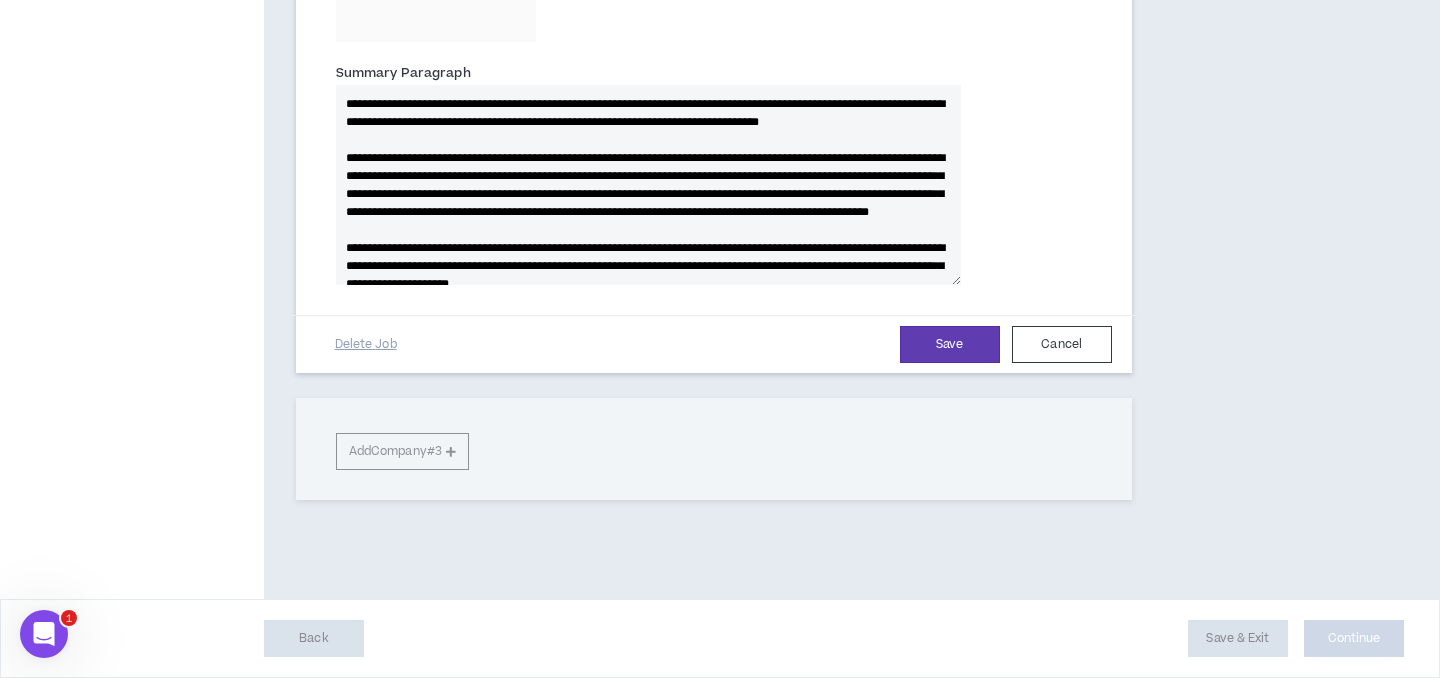 click on "**********" at bounding box center (648, 185) 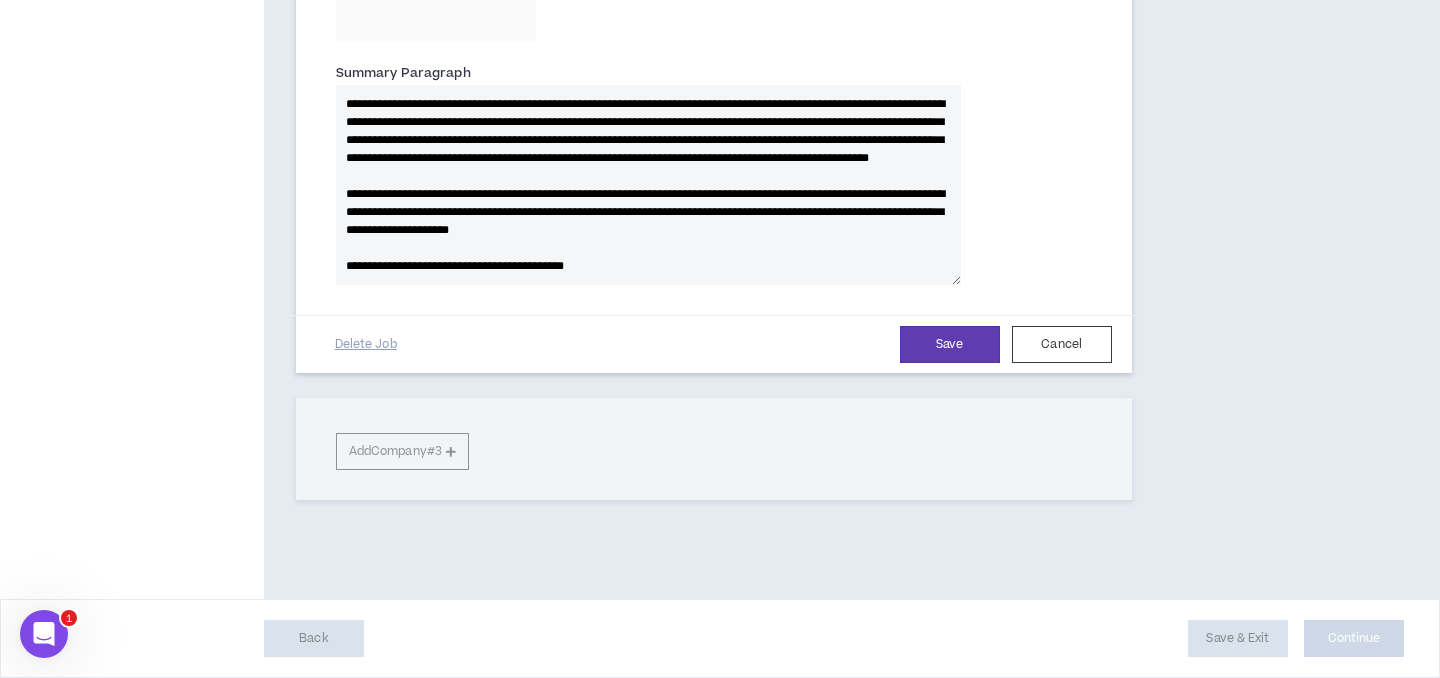 scroll, scrollTop: 108, scrollLeft: 0, axis: vertical 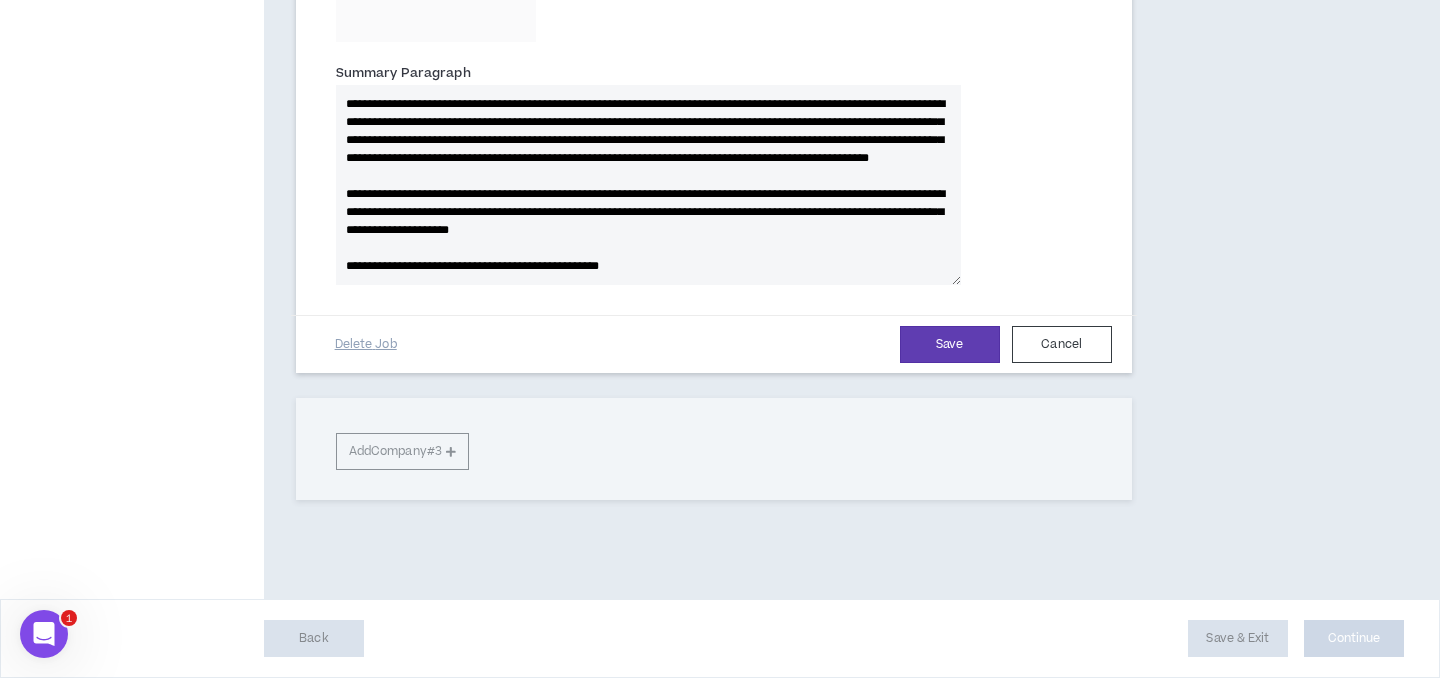 type on "**********" 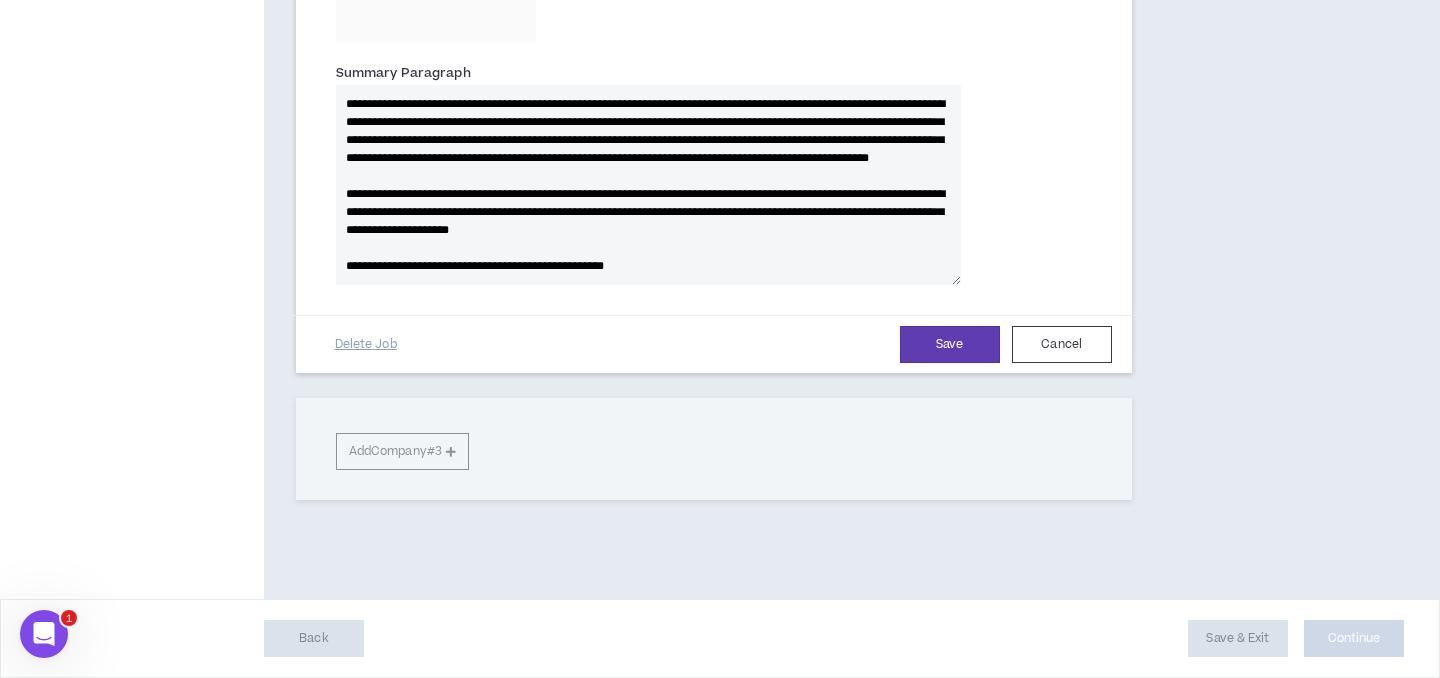 type 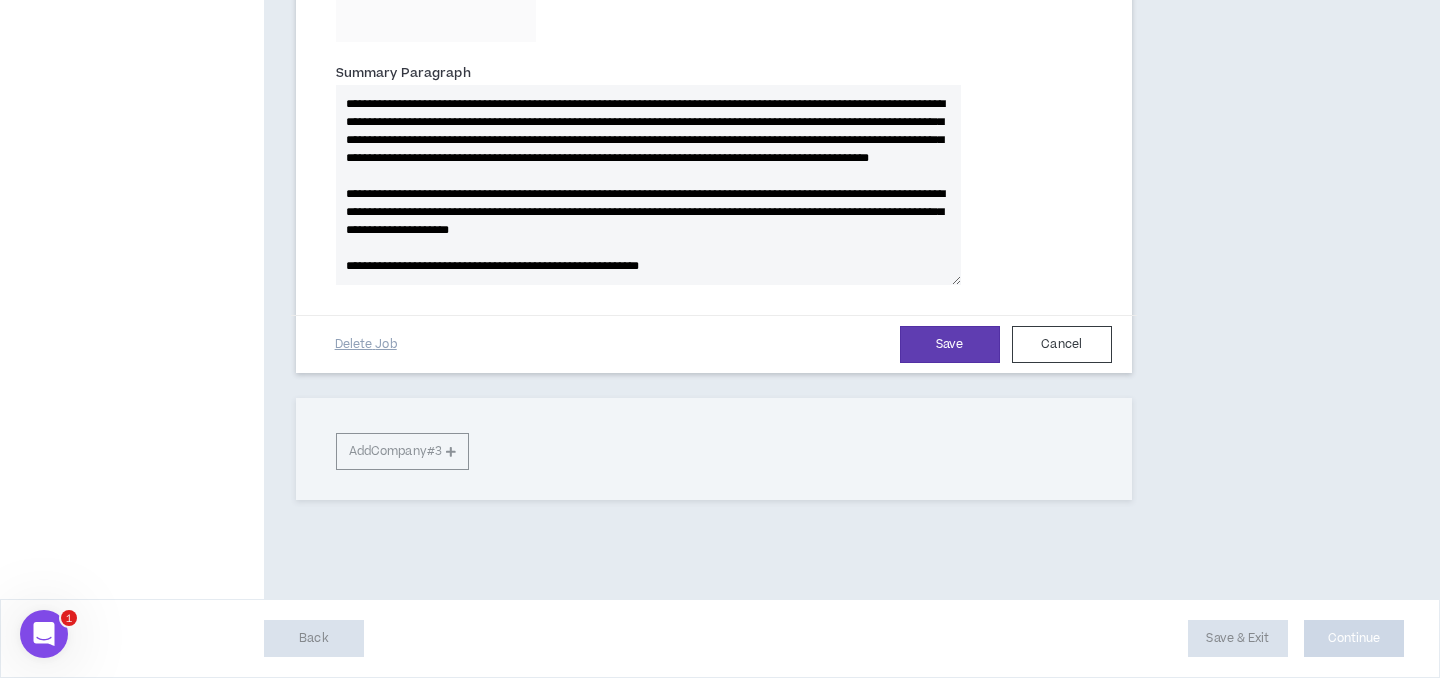 type on "**********" 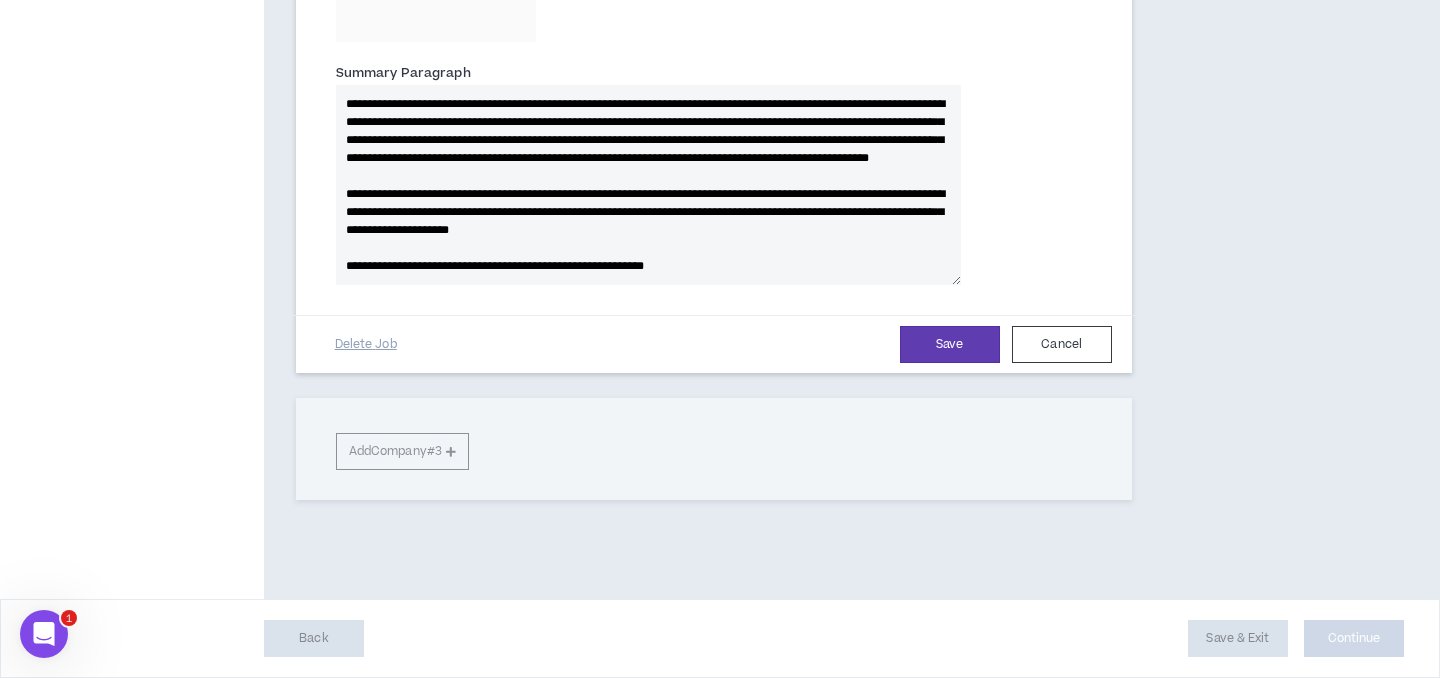 type 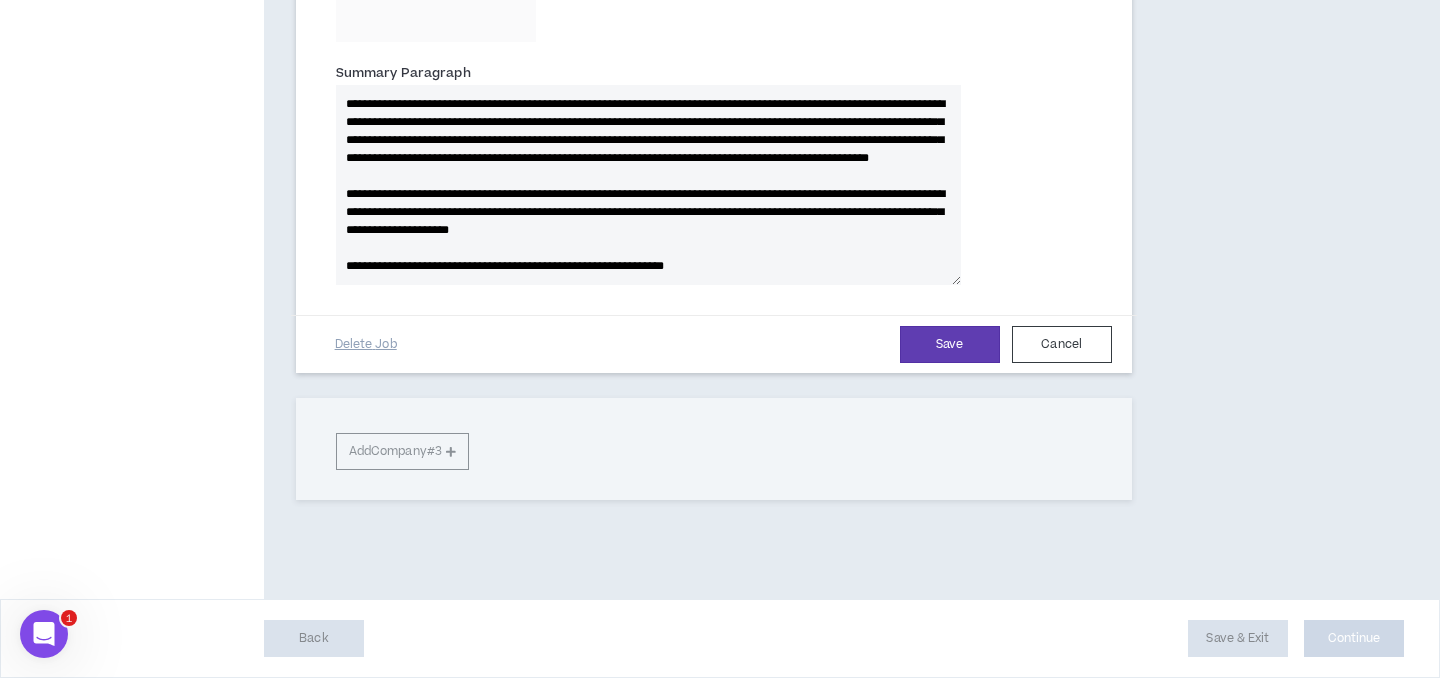 type on "**********" 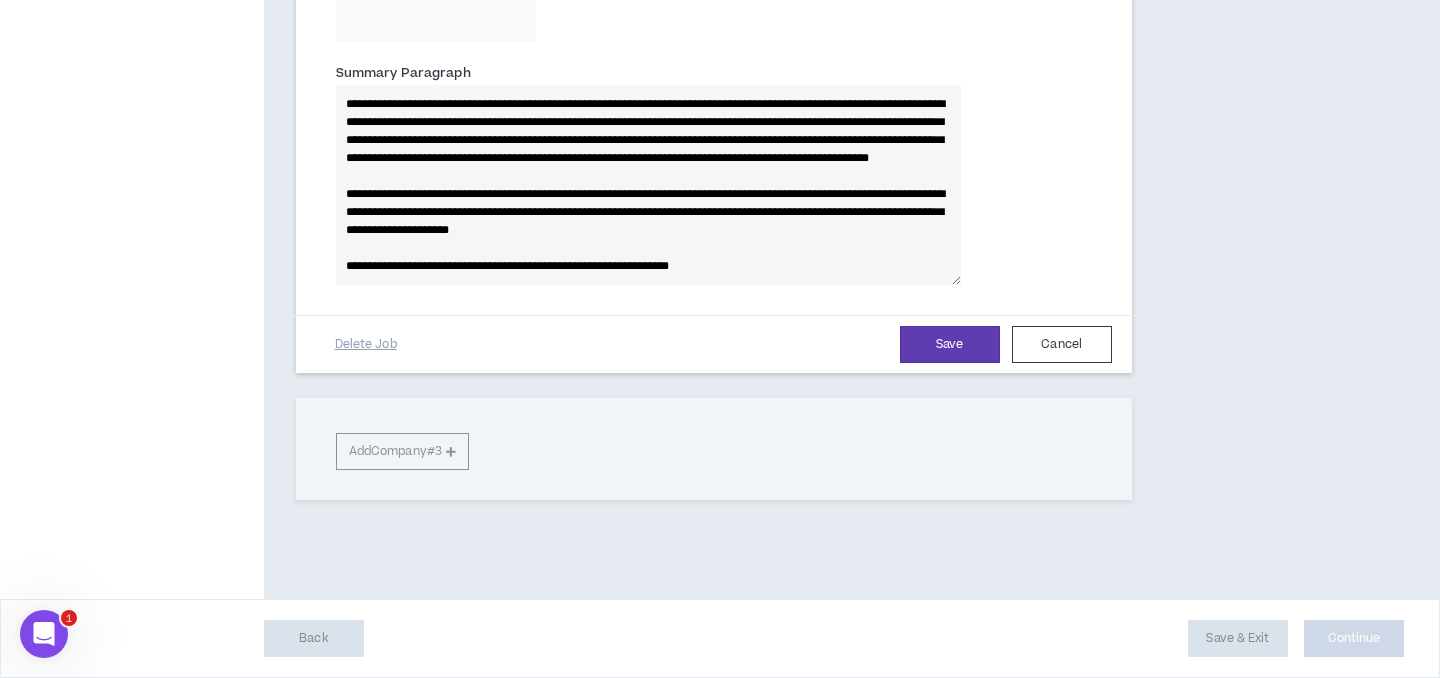 type 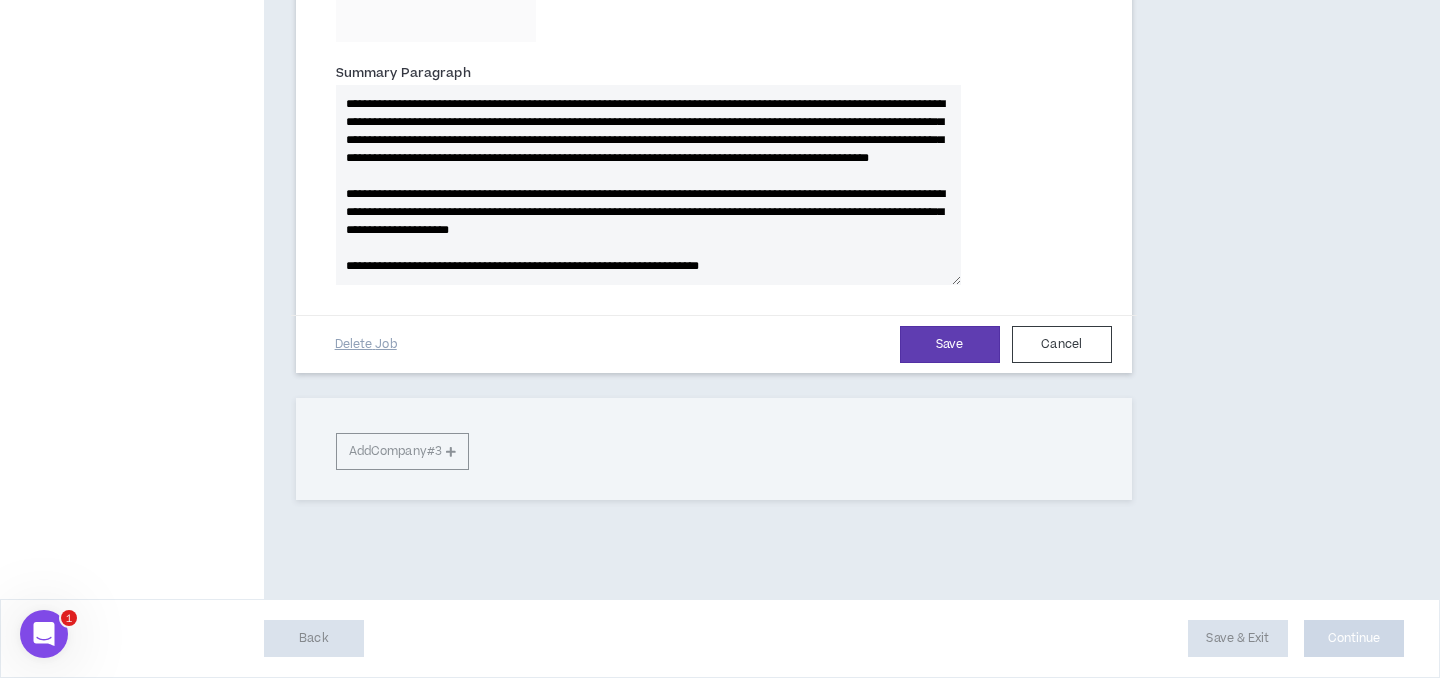 type on "**********" 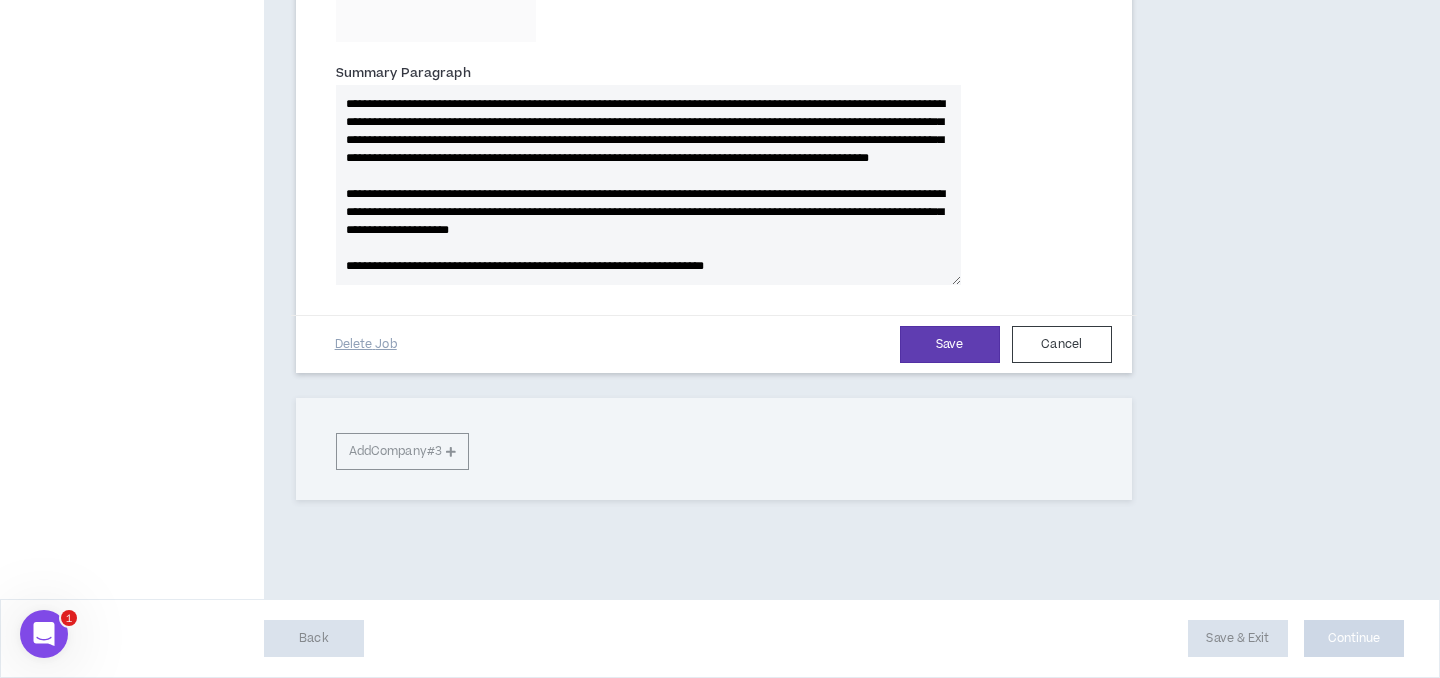 type 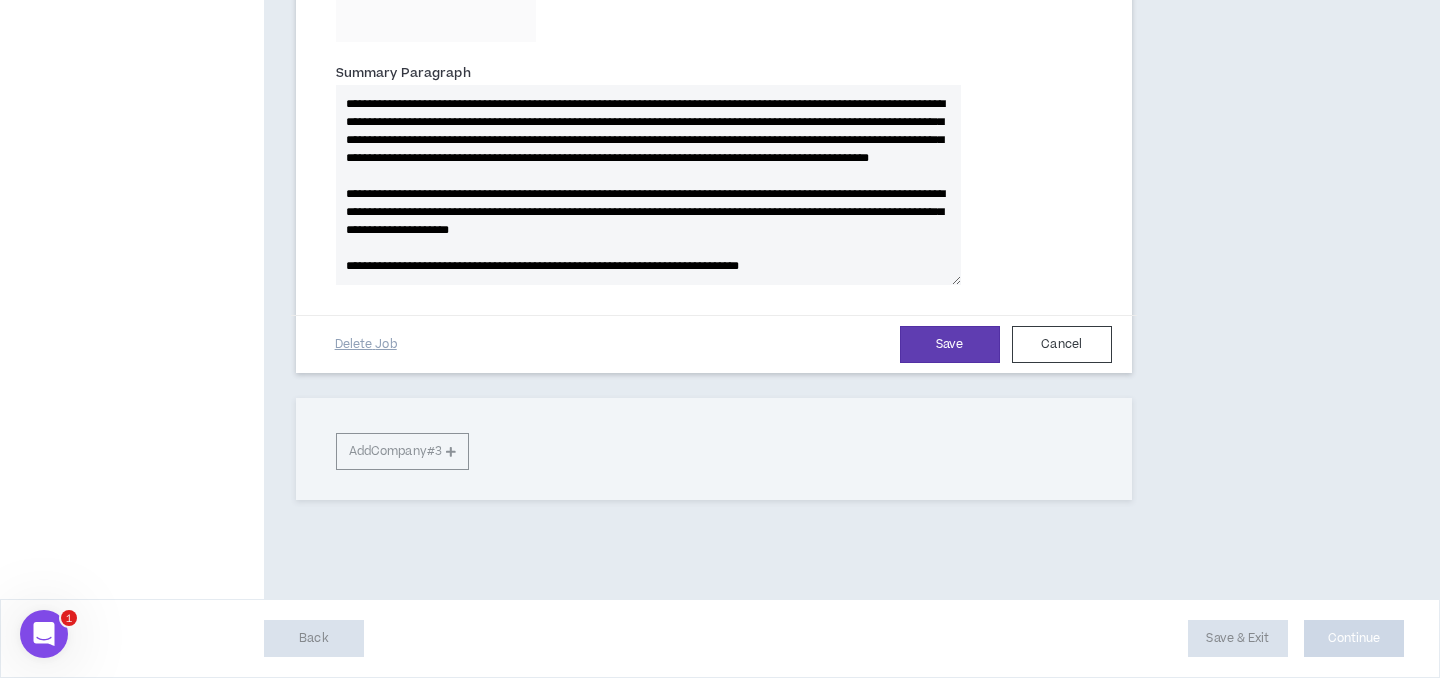 type on "**********" 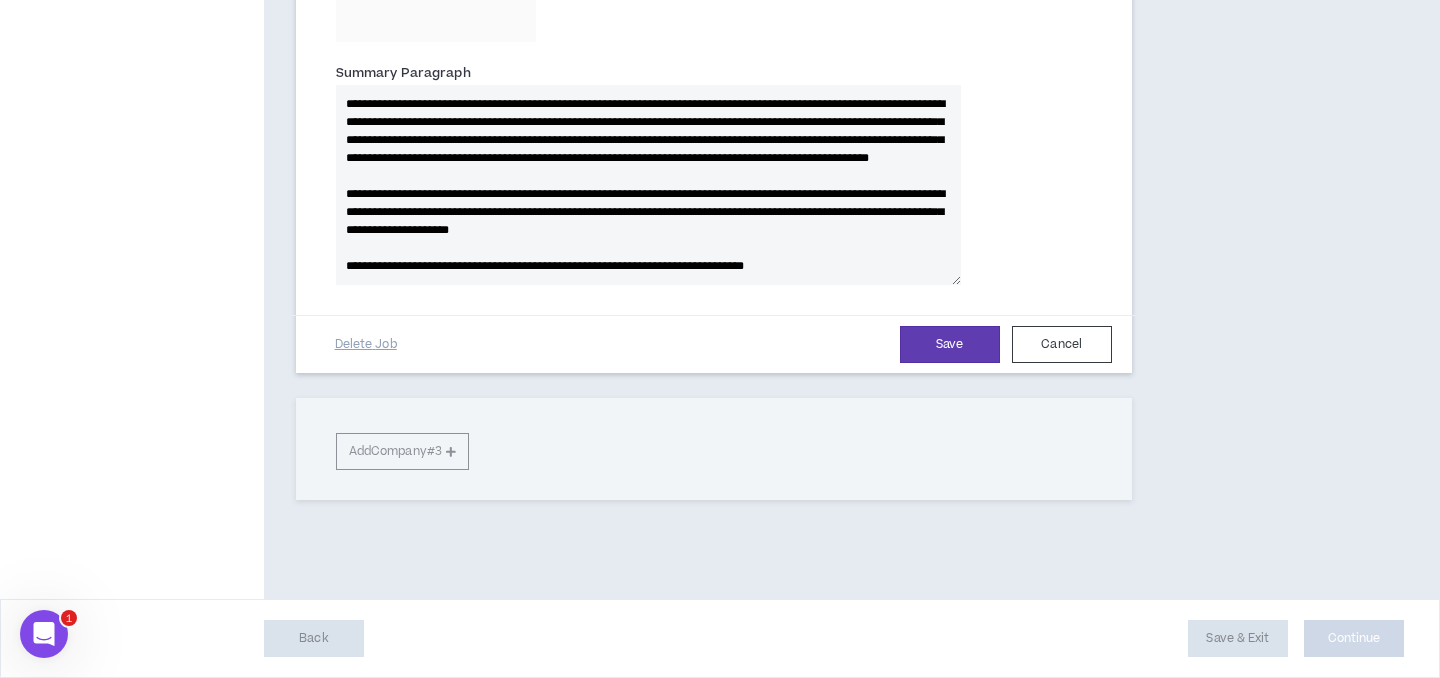 type 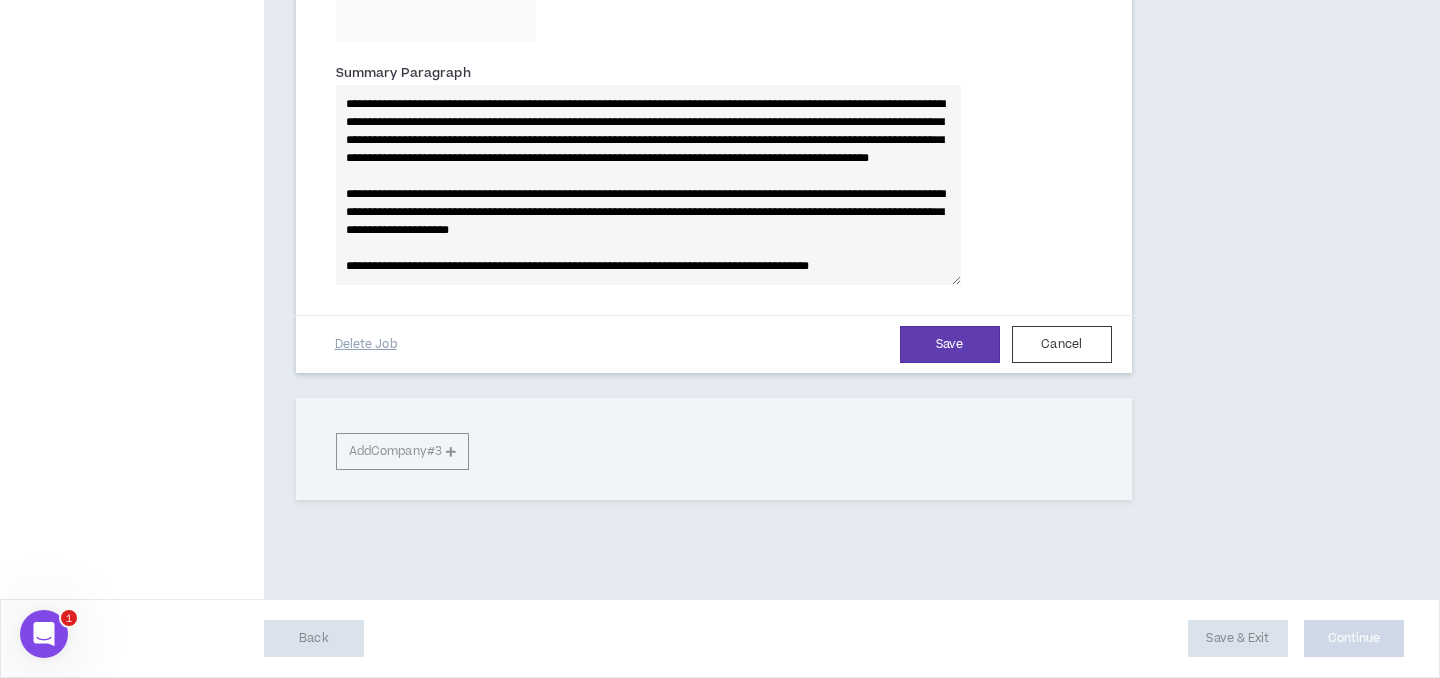 scroll, scrollTop: 115, scrollLeft: 0, axis: vertical 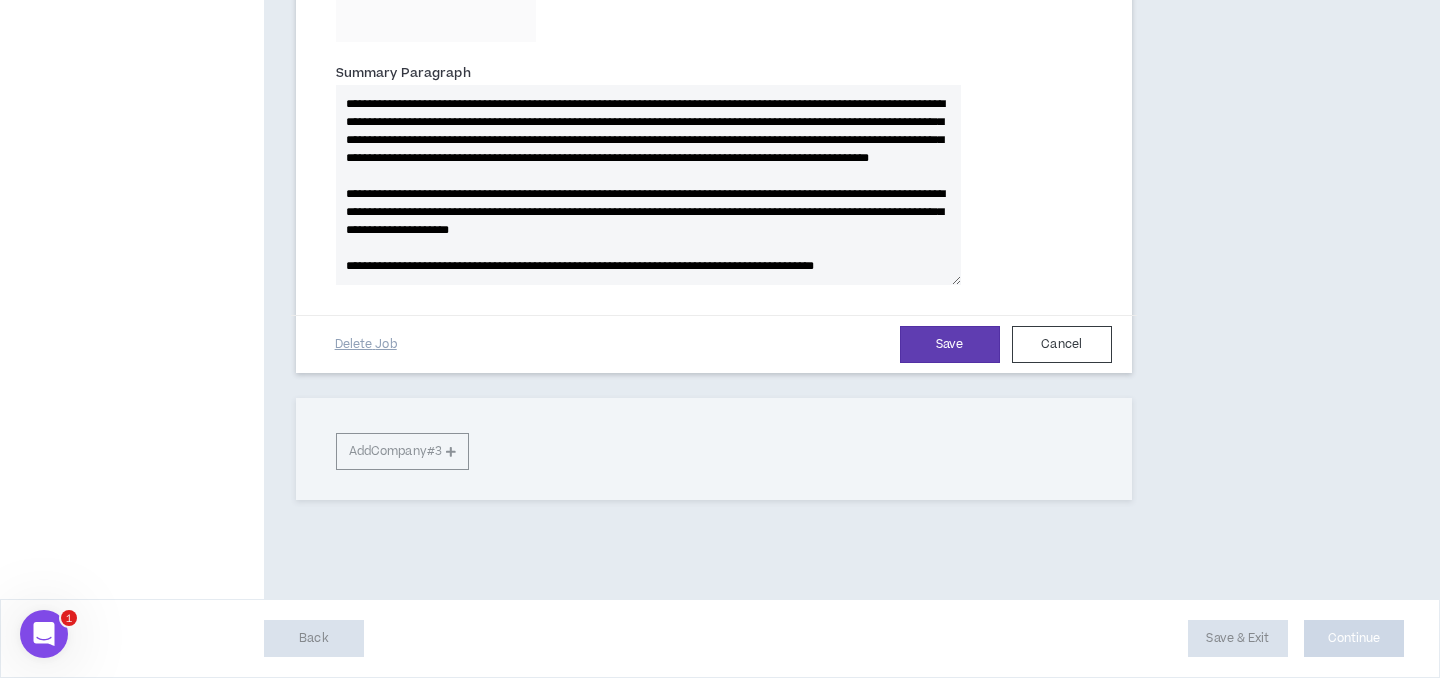 type on "**********" 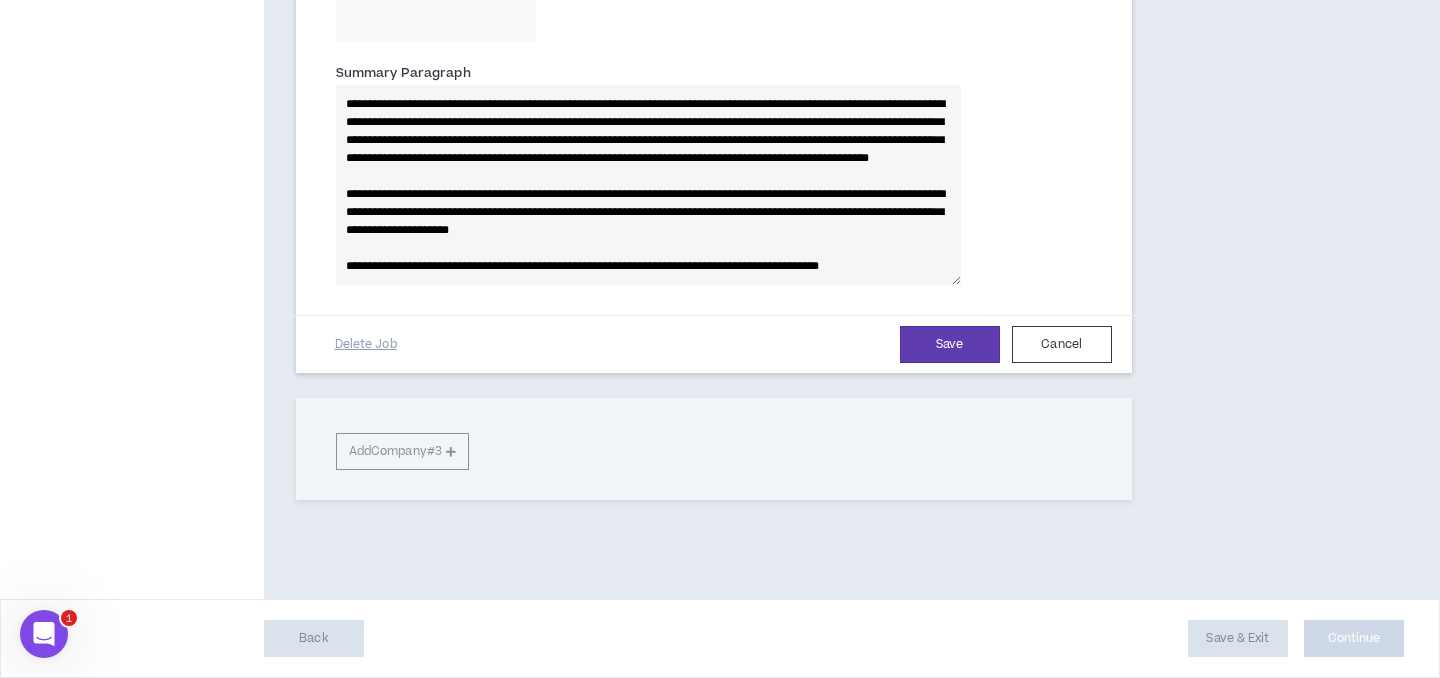 type 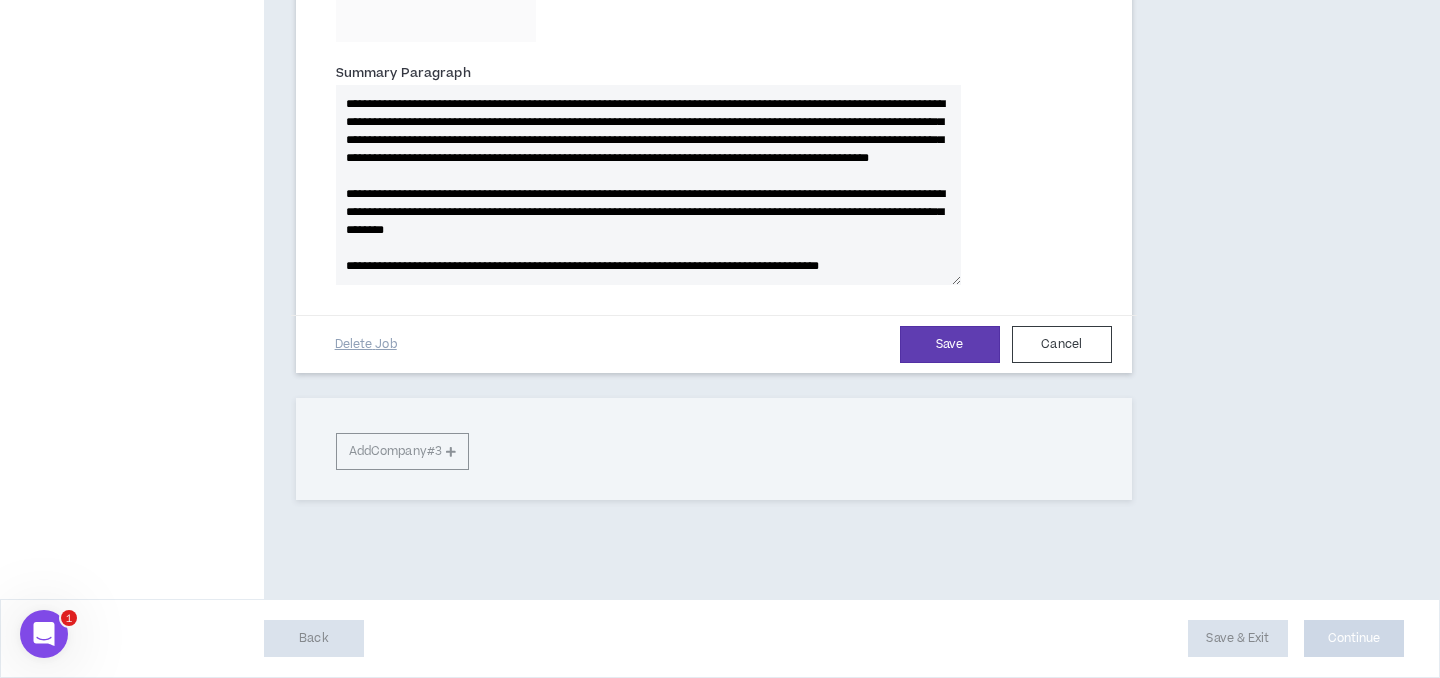 type 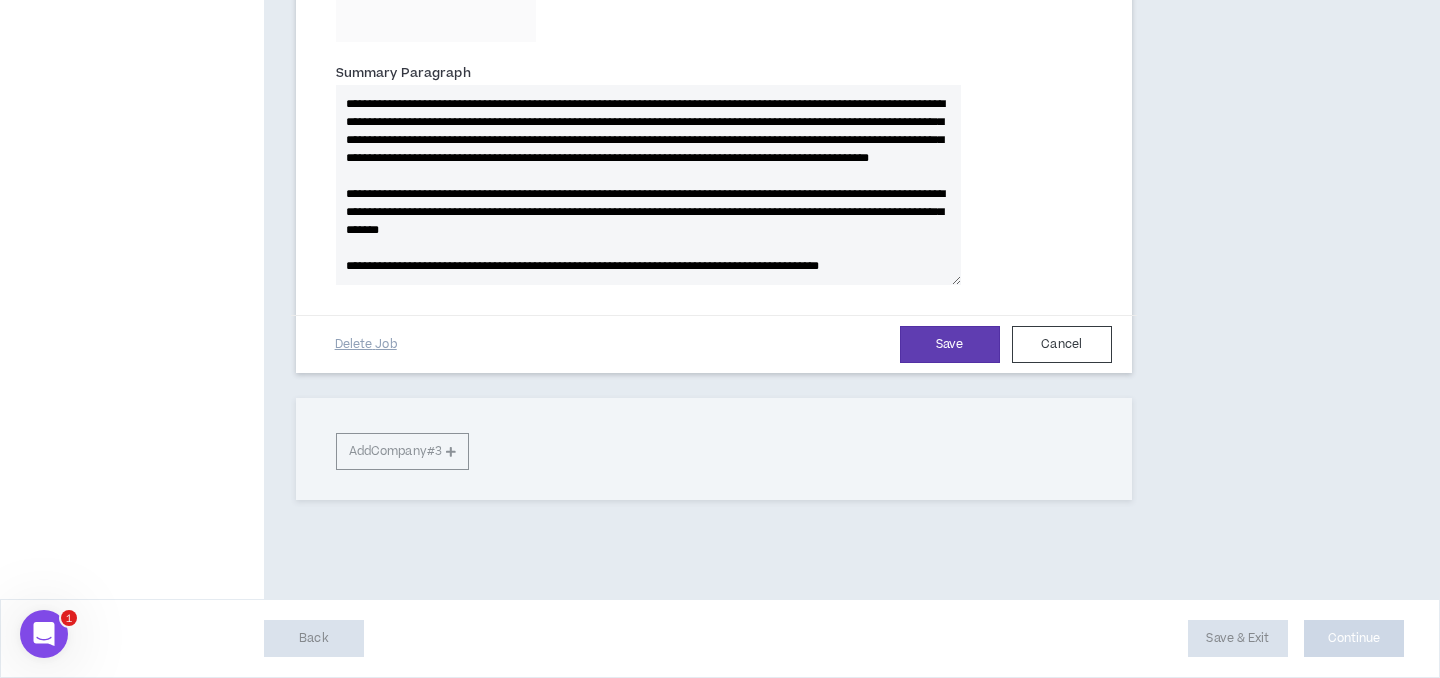 type 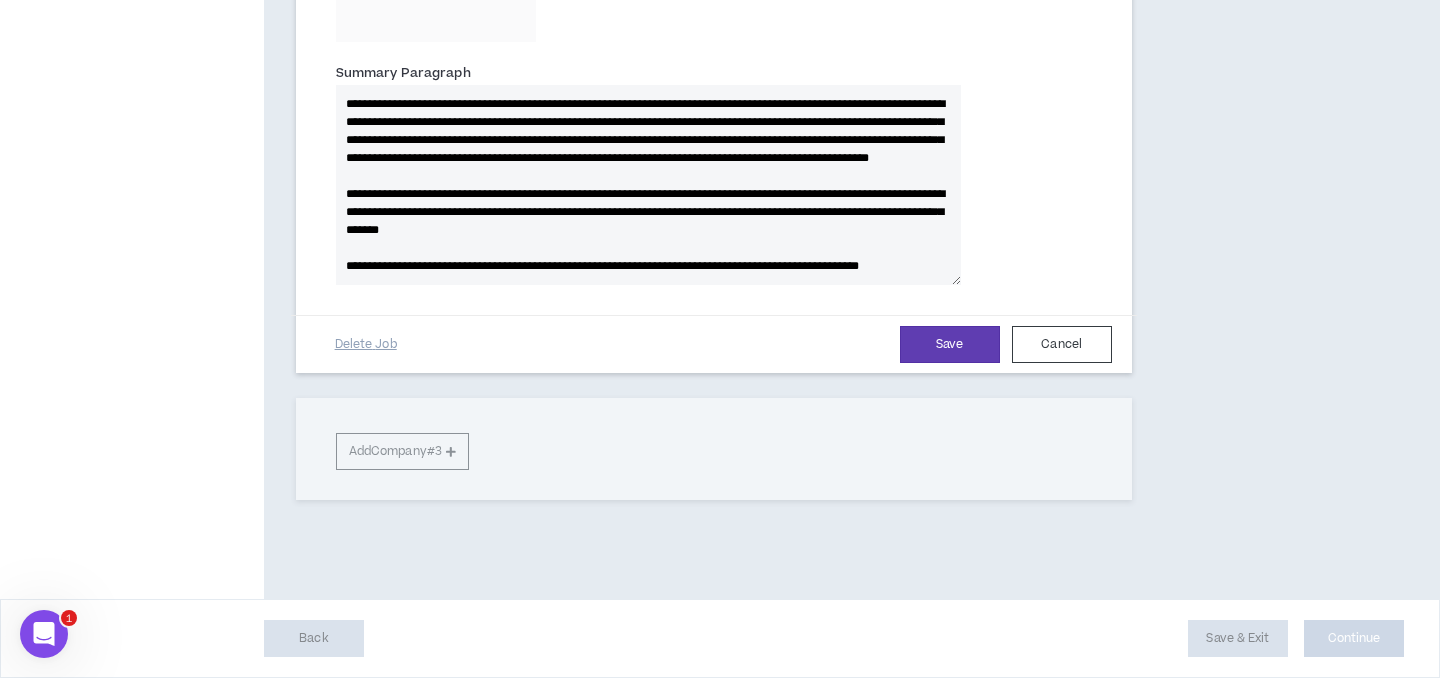 type on "**********" 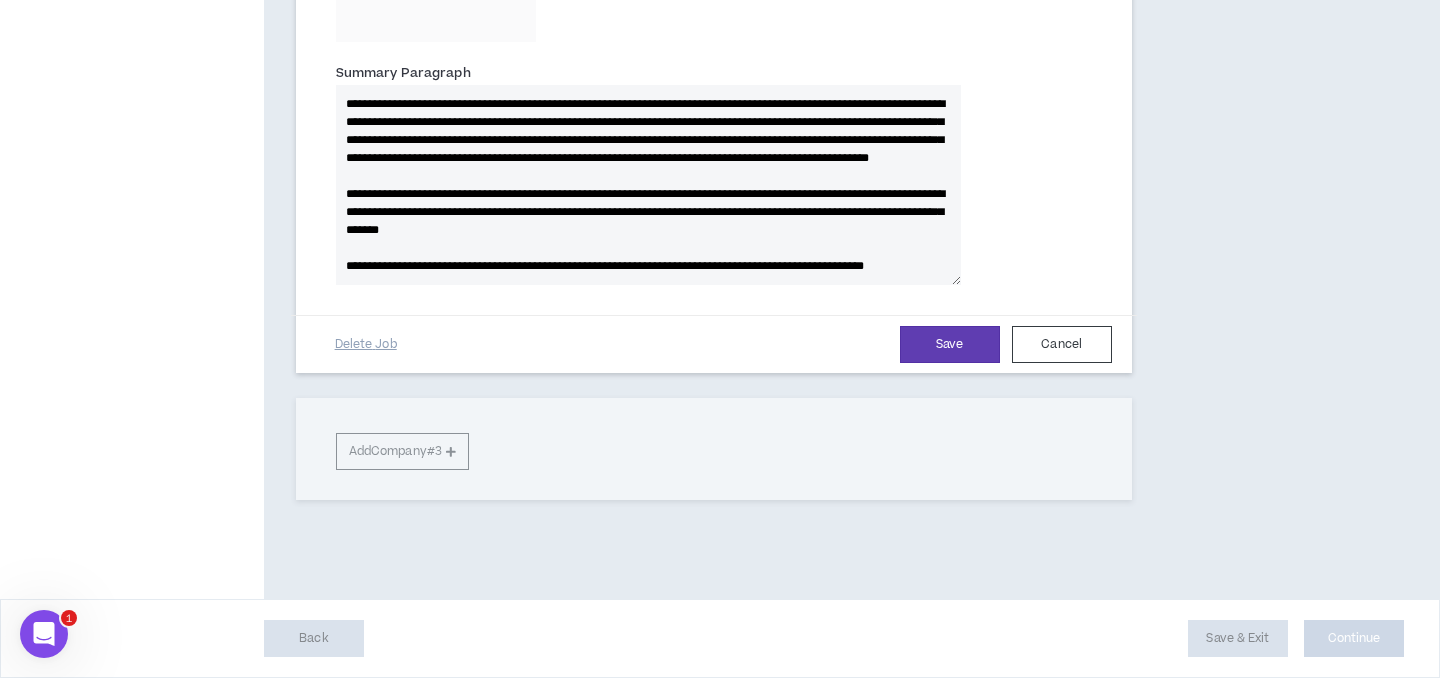 type 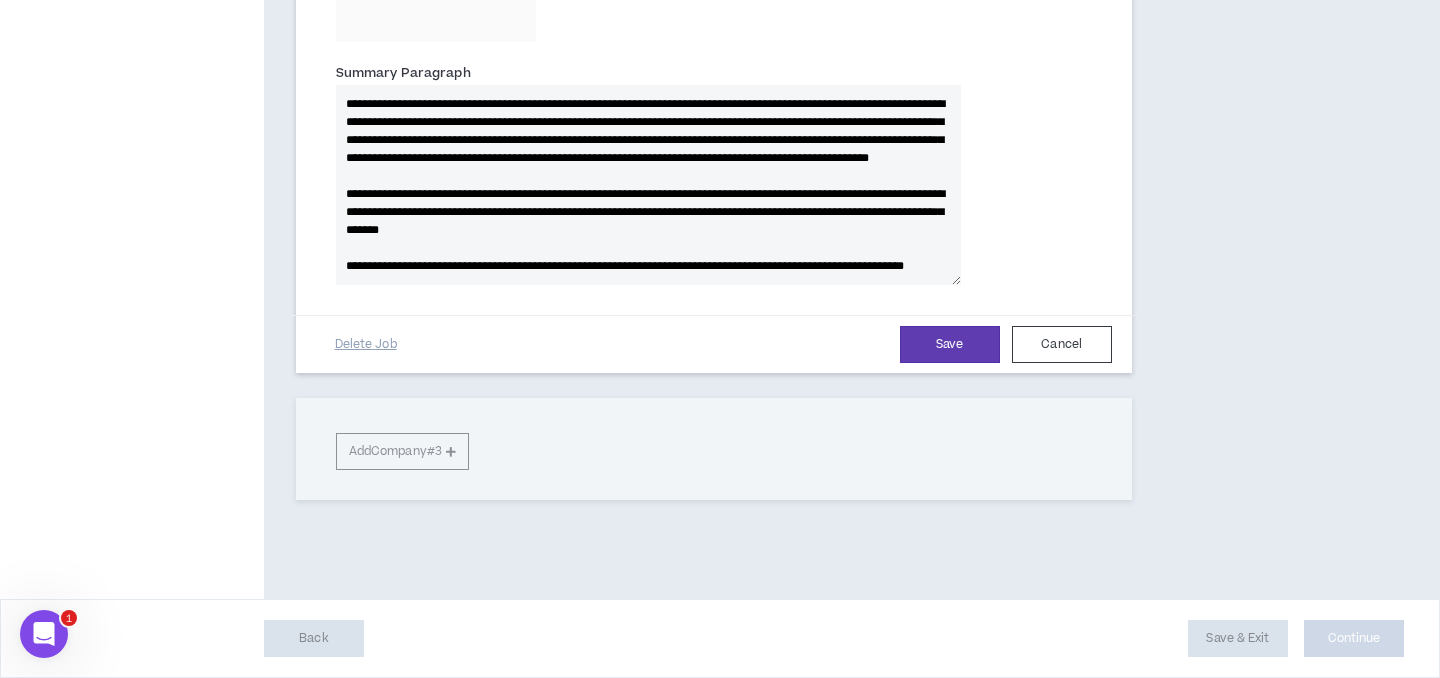 type on "**********" 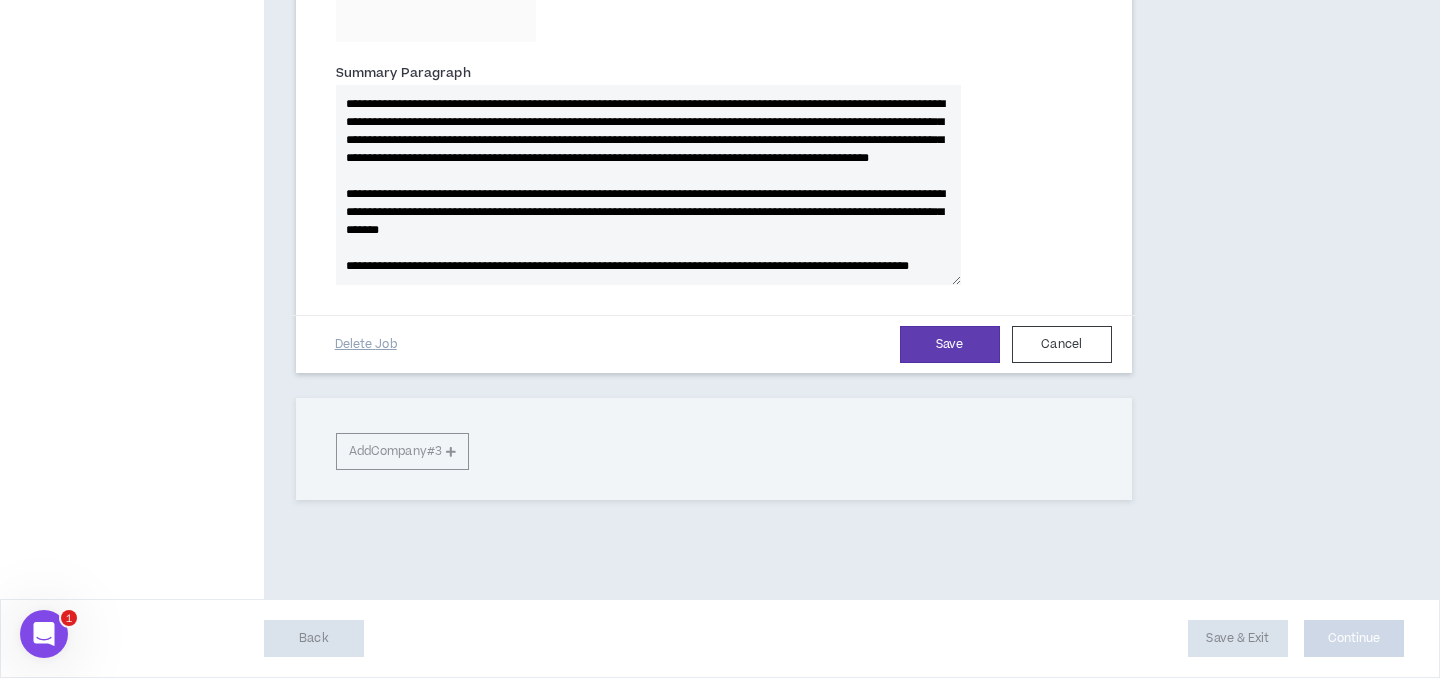 type 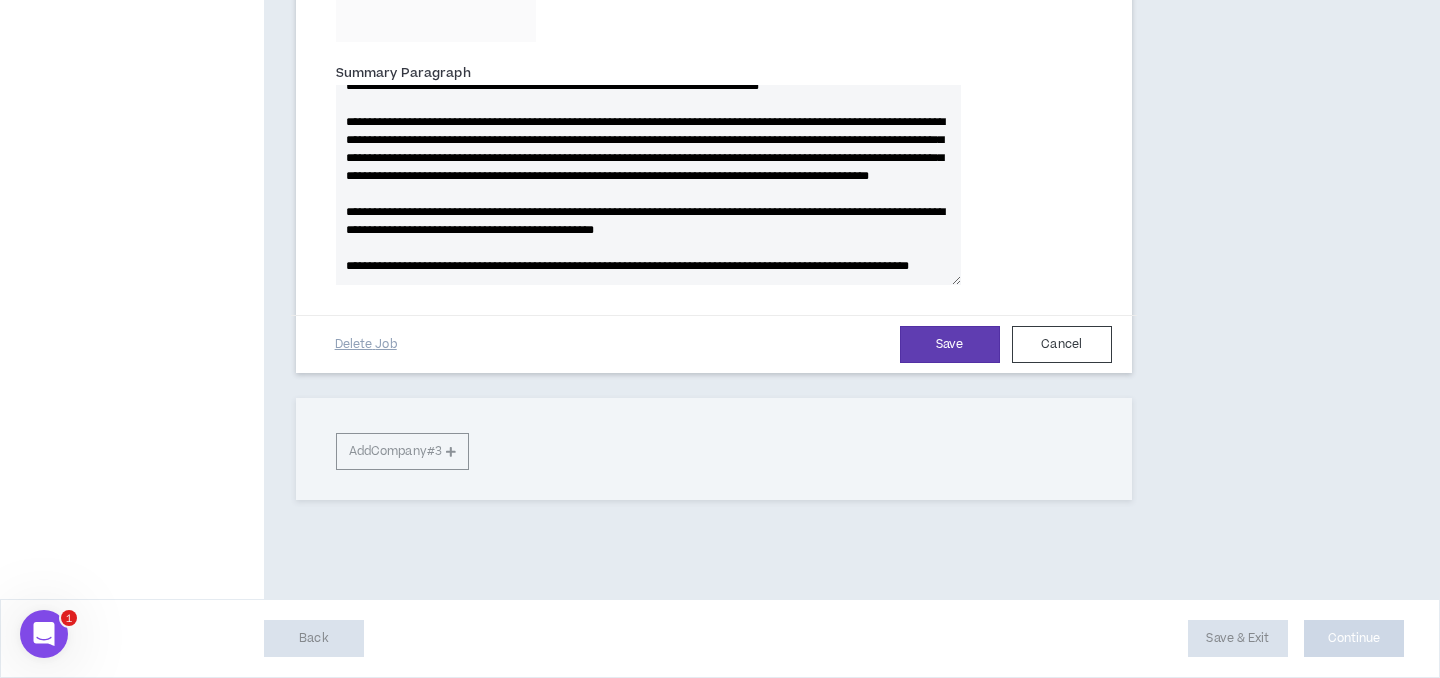 scroll, scrollTop: 108, scrollLeft: 0, axis: vertical 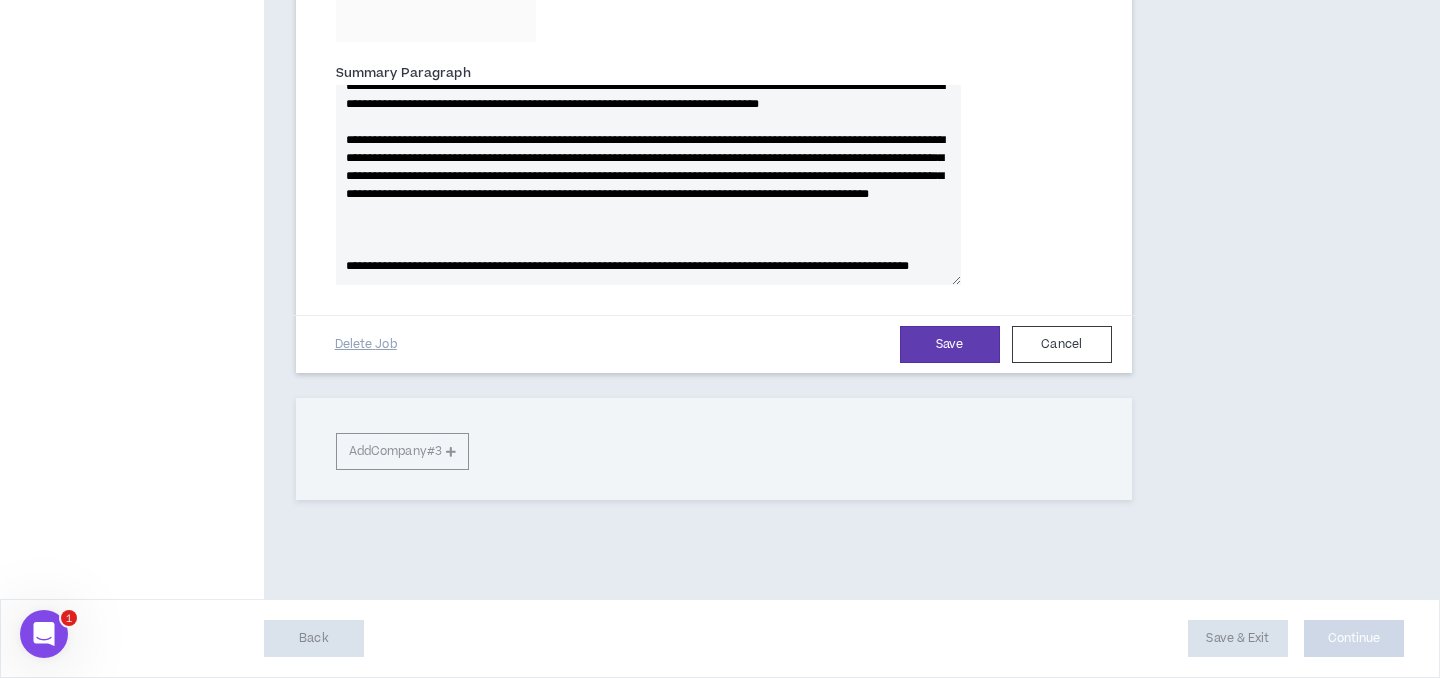 type 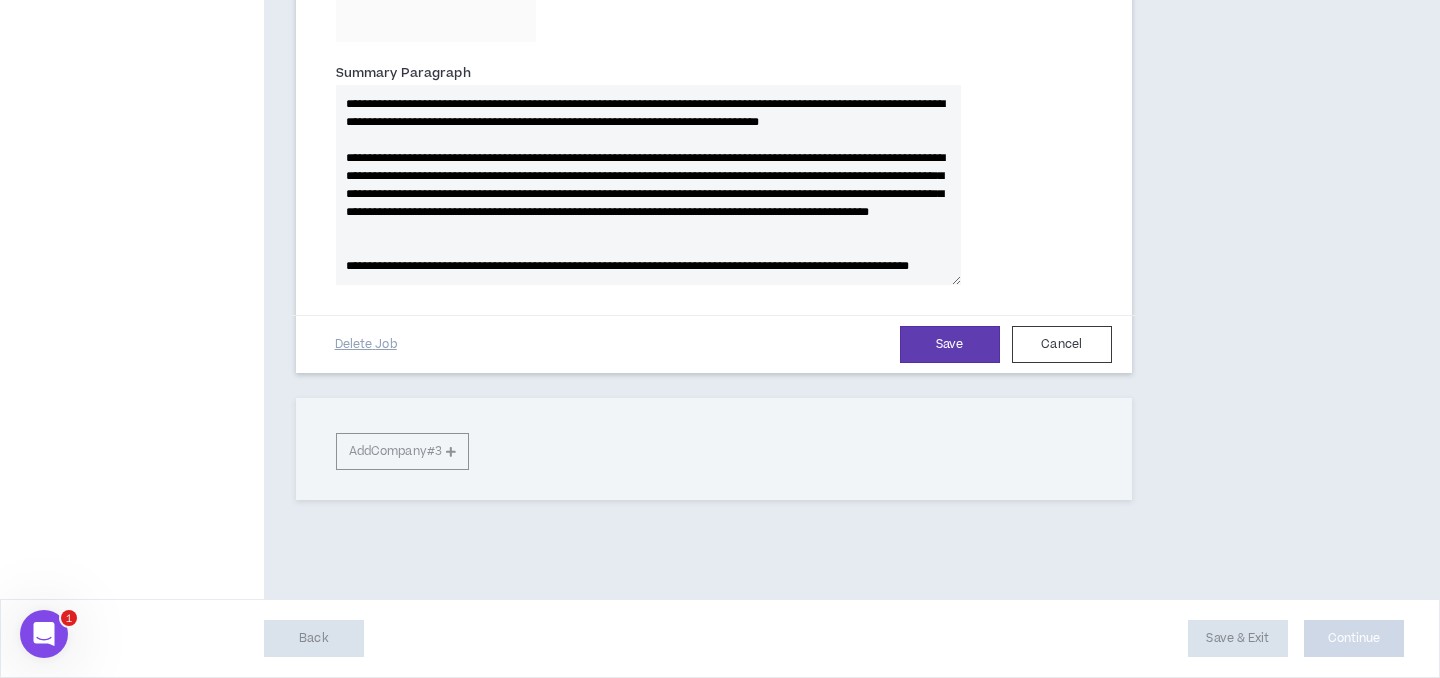 type 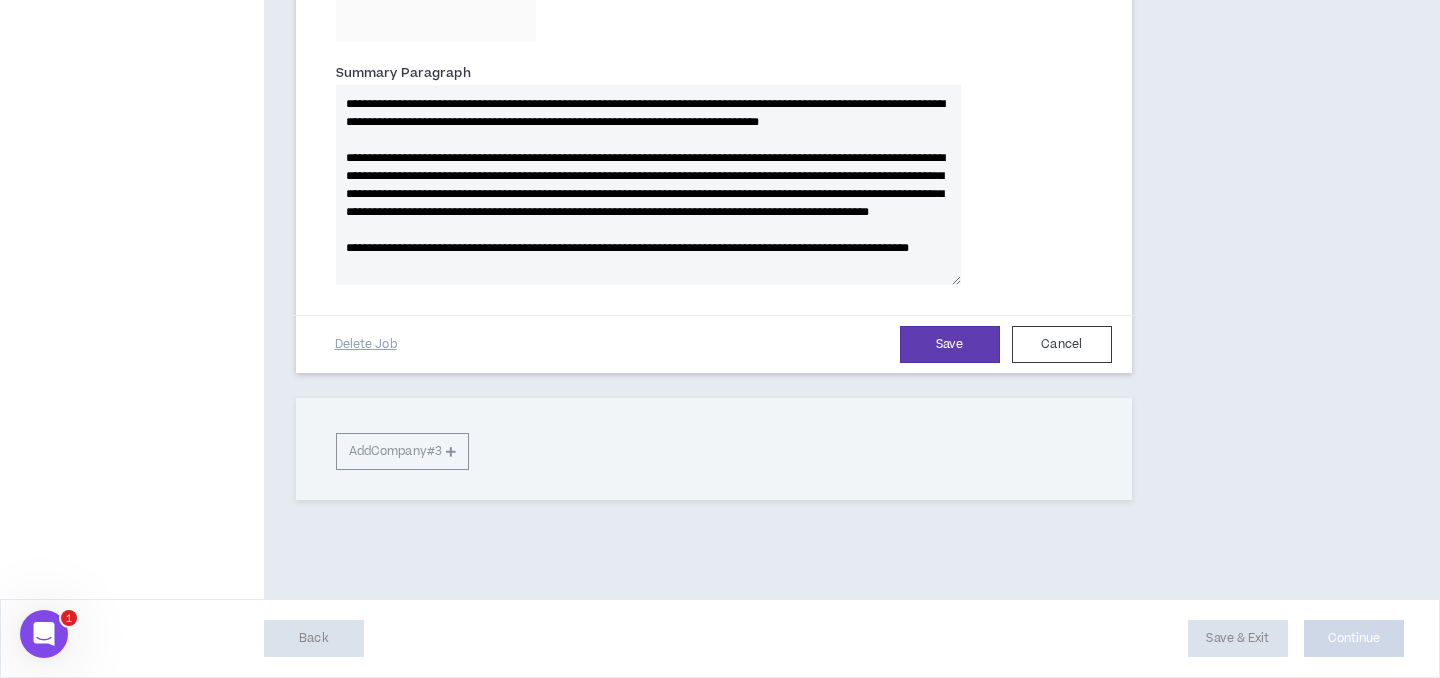 scroll, scrollTop: 54, scrollLeft: 0, axis: vertical 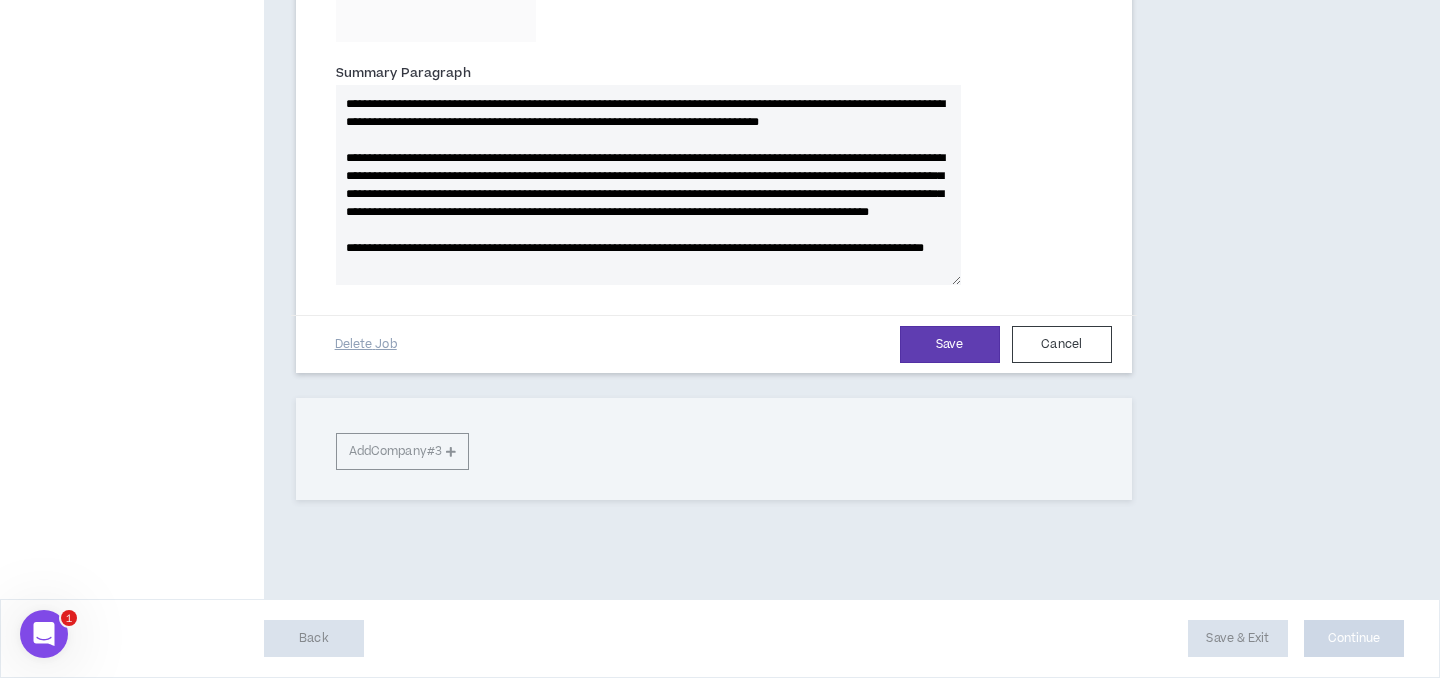 paste on "**********" 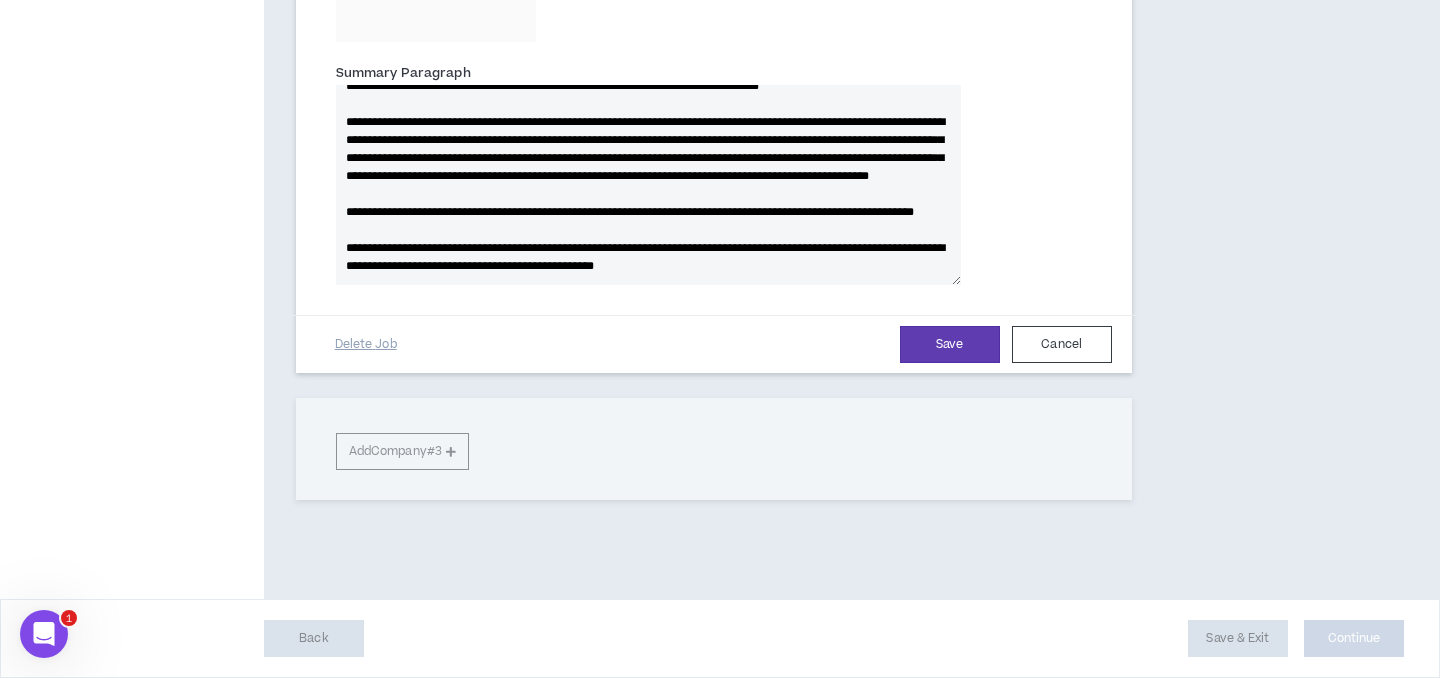 scroll, scrollTop: 97, scrollLeft: 0, axis: vertical 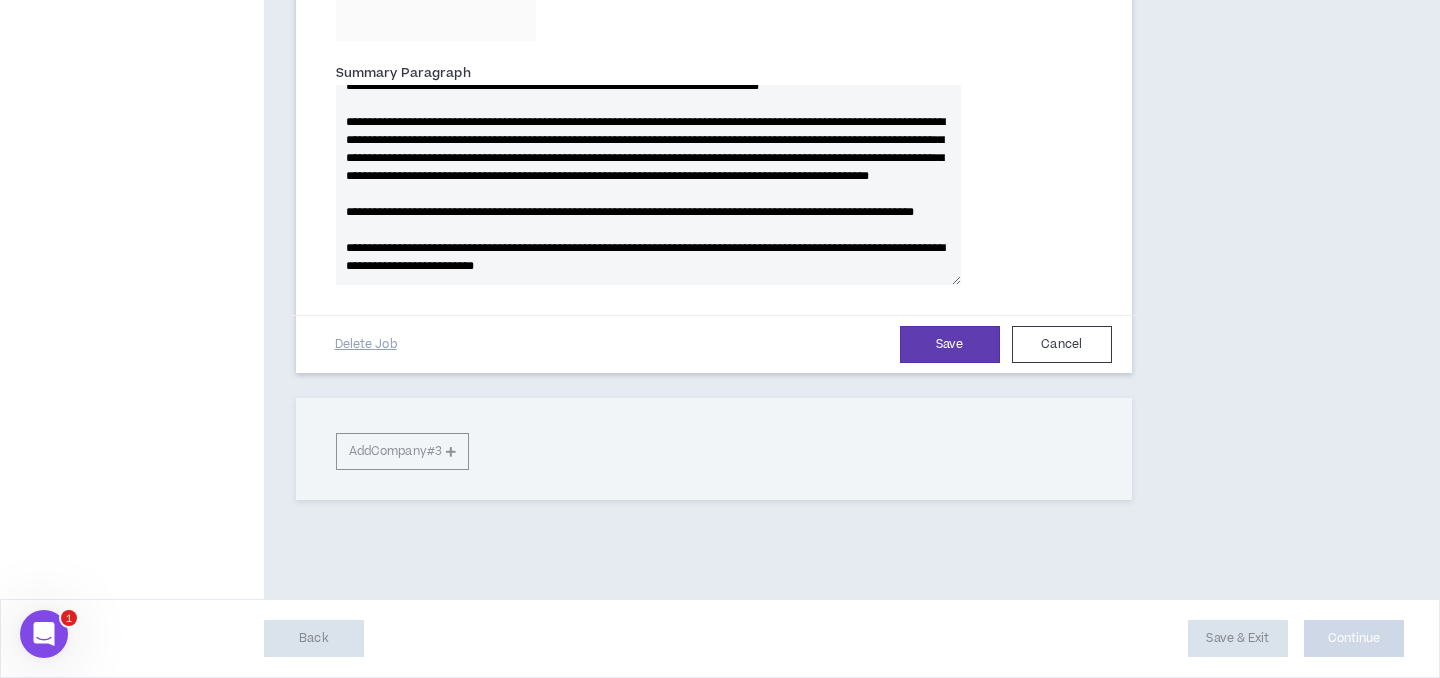 type on "**********" 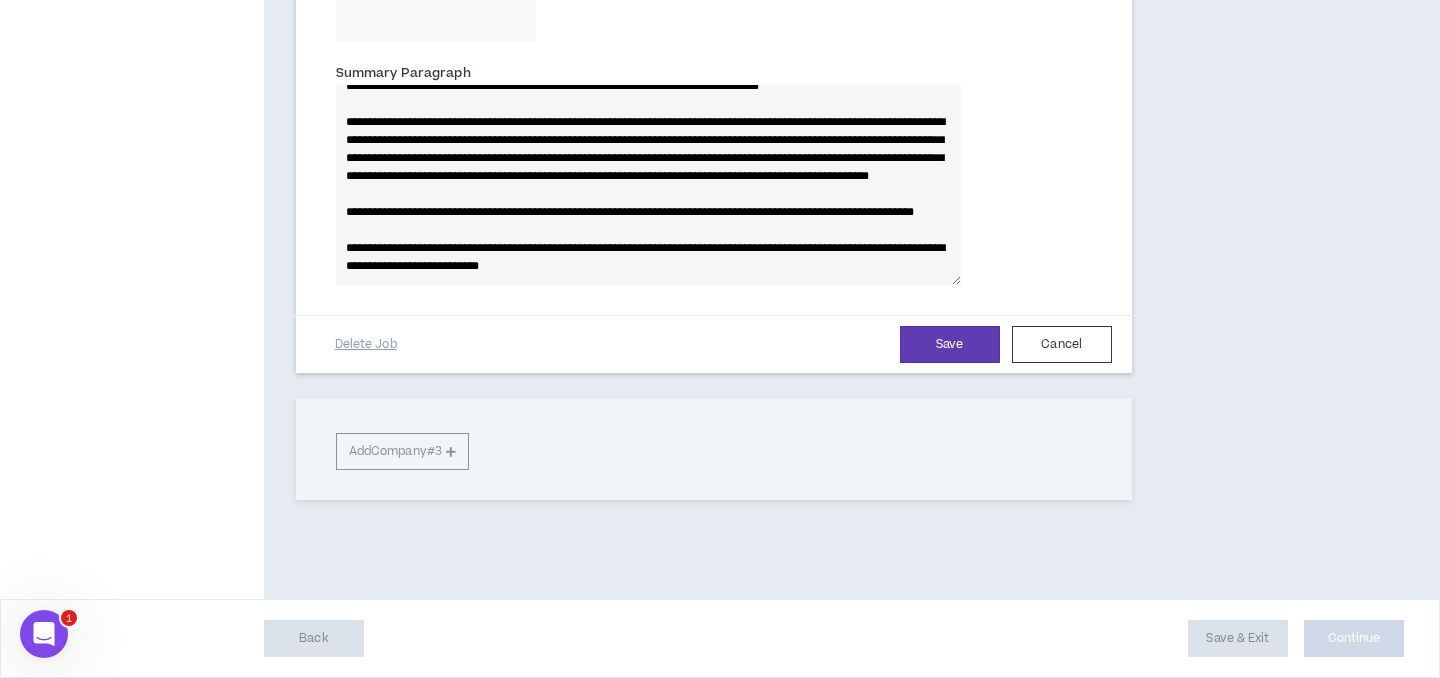type 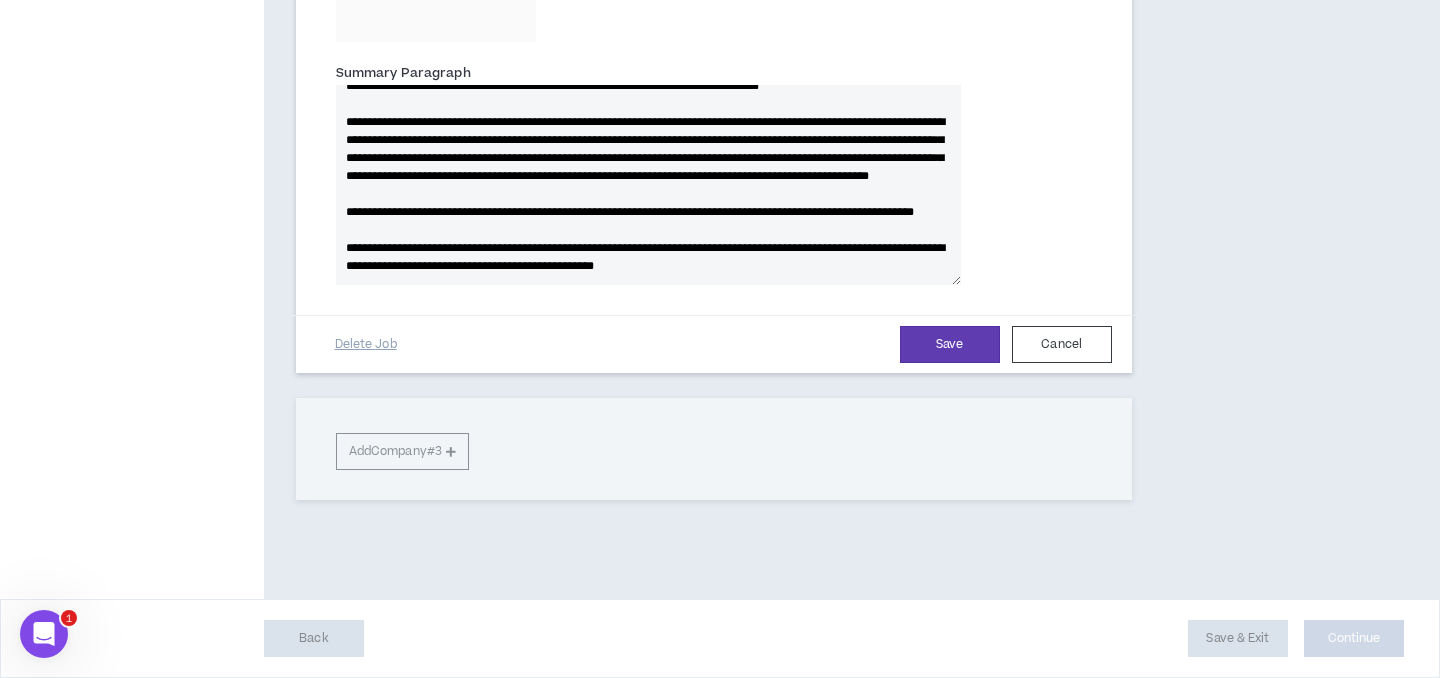 type on "**********" 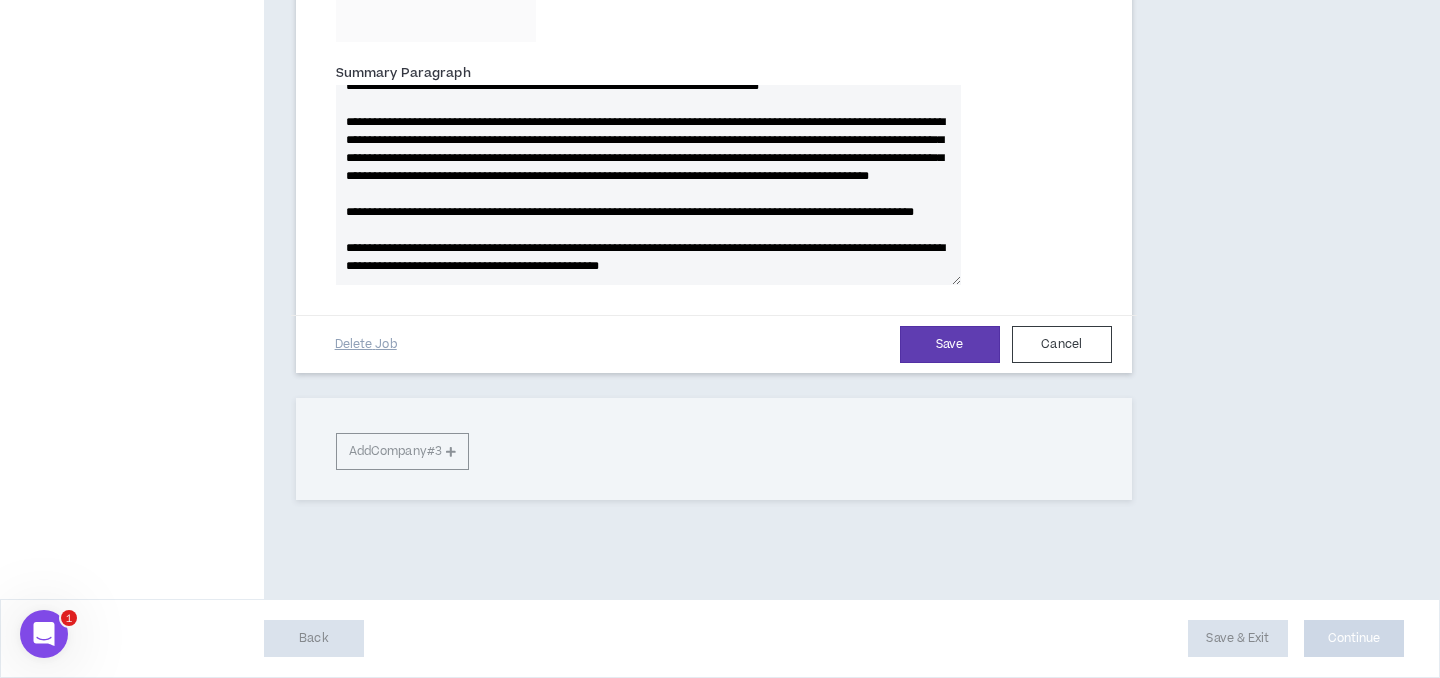 type 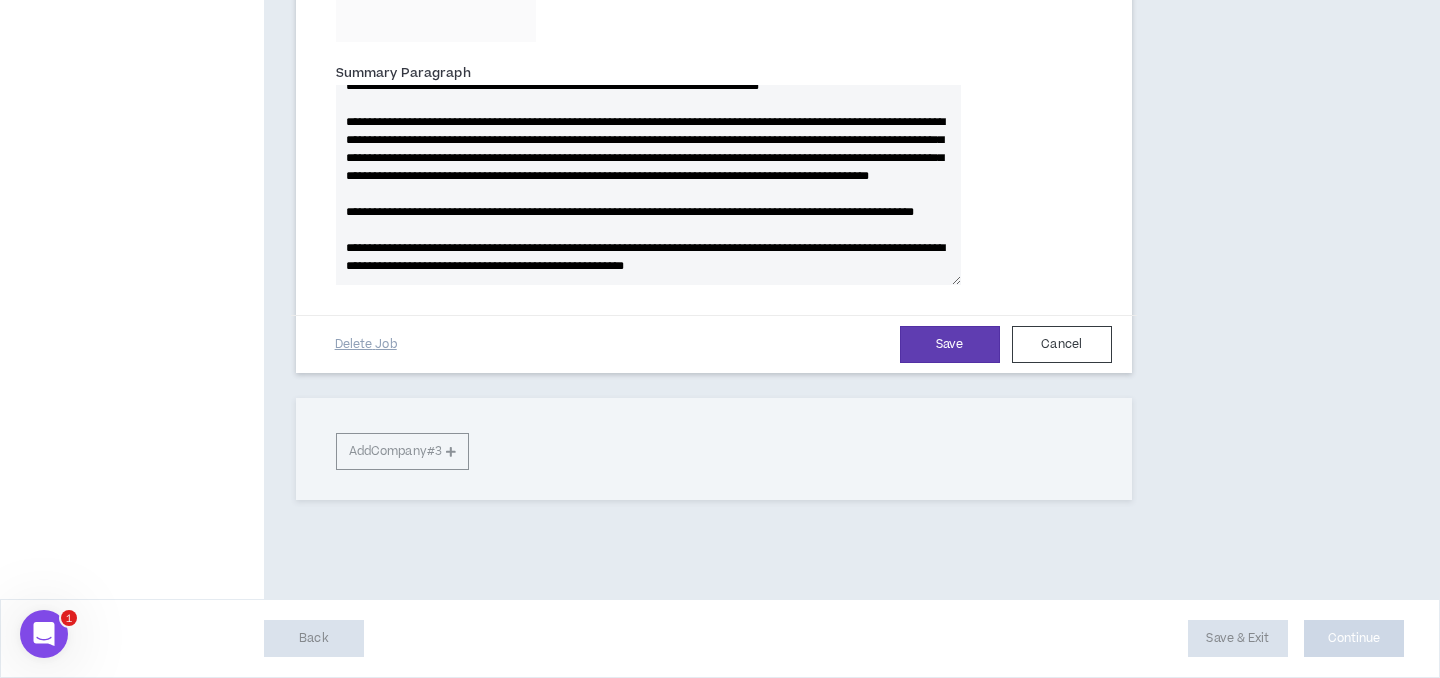 type on "**********" 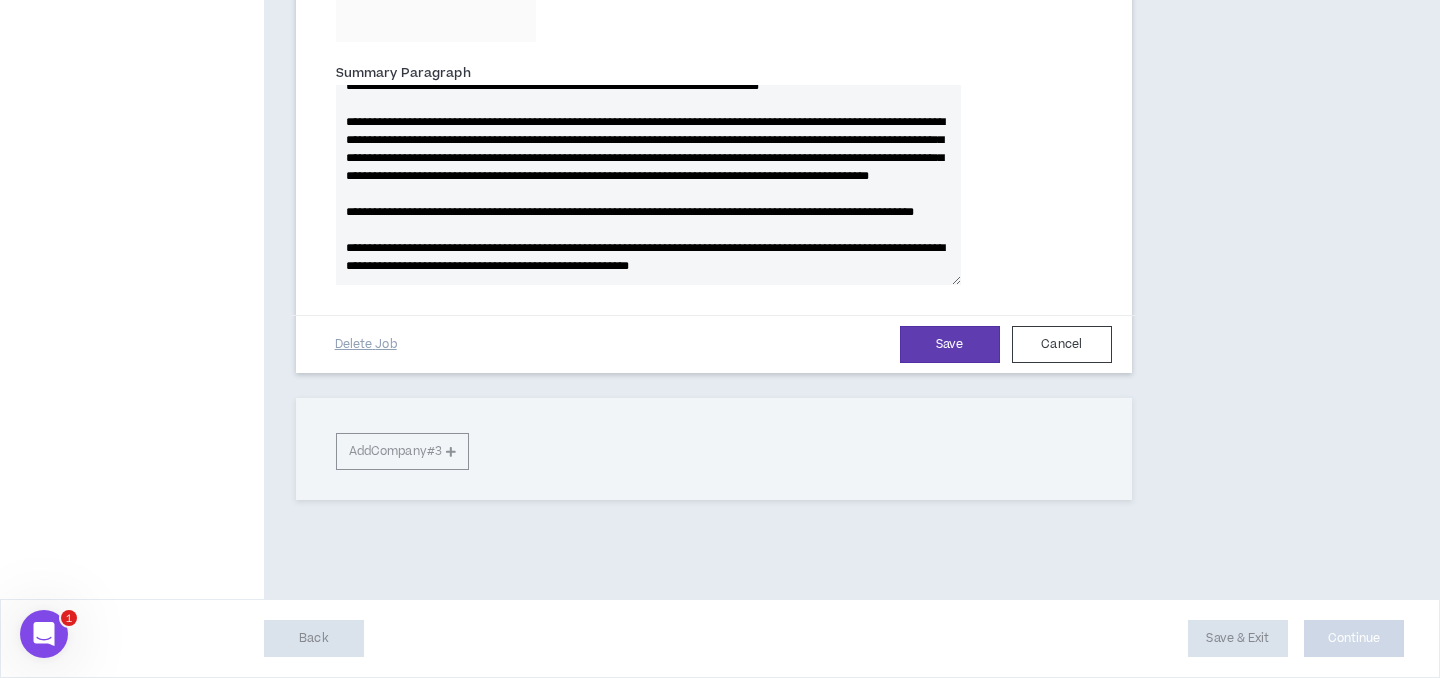 type 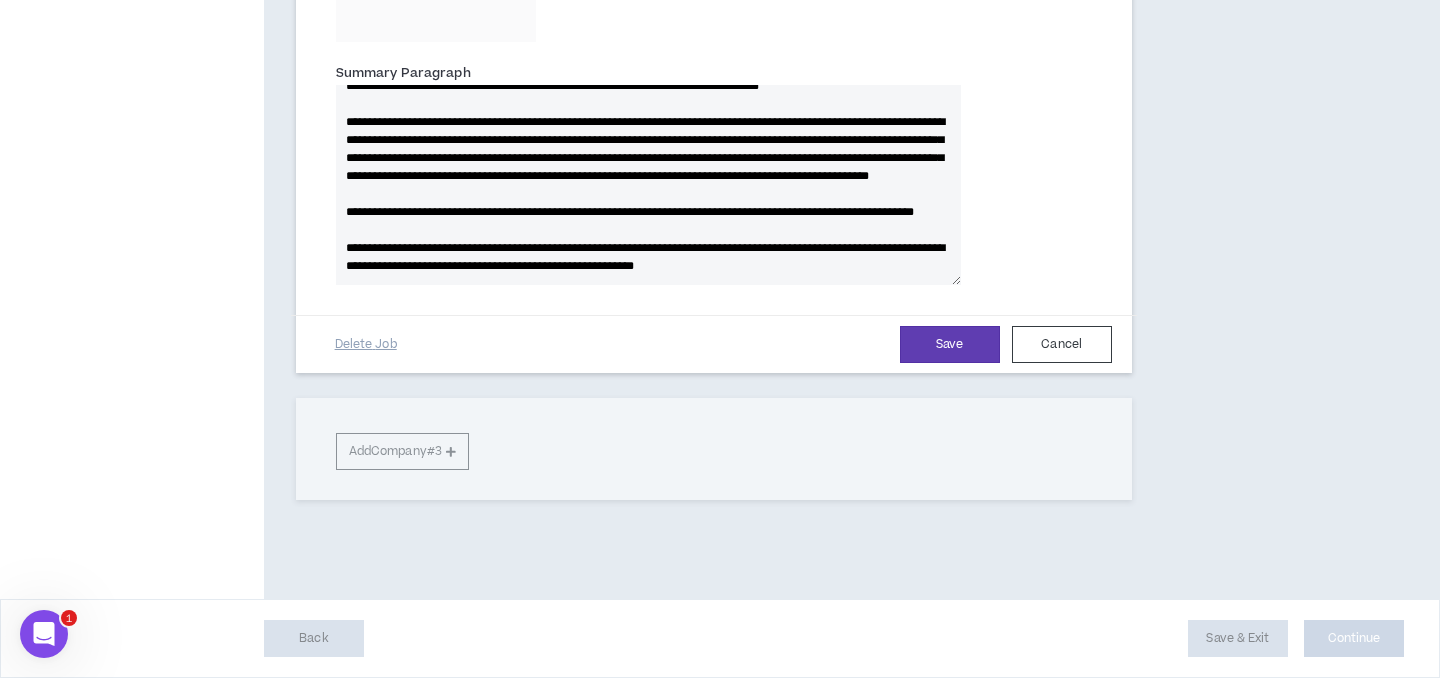 type 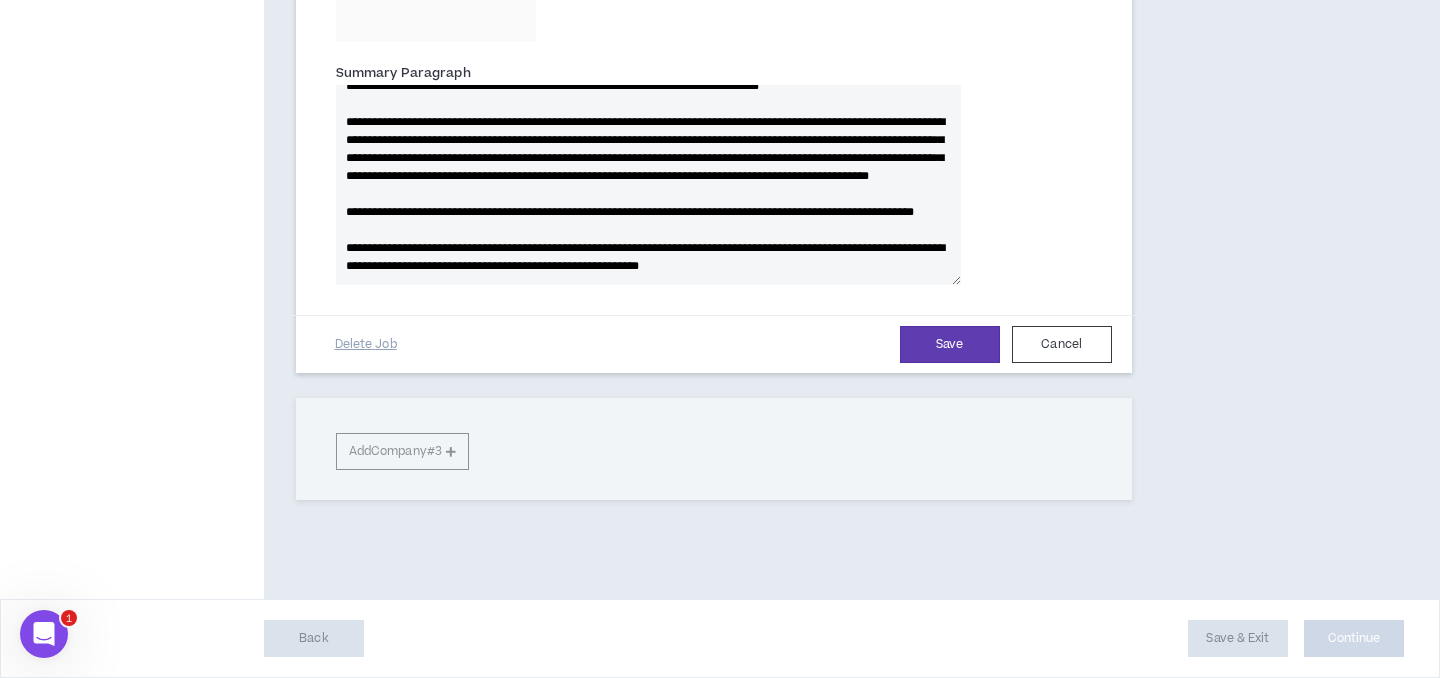 type 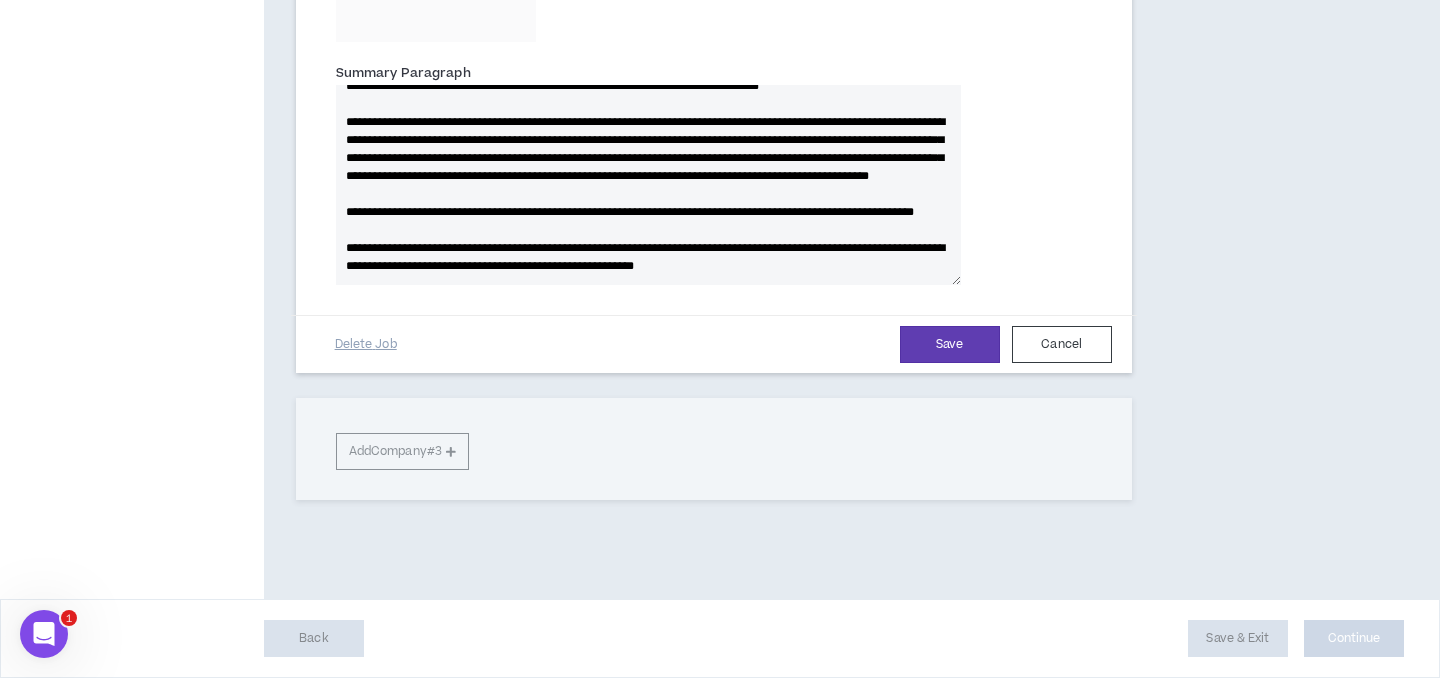 type 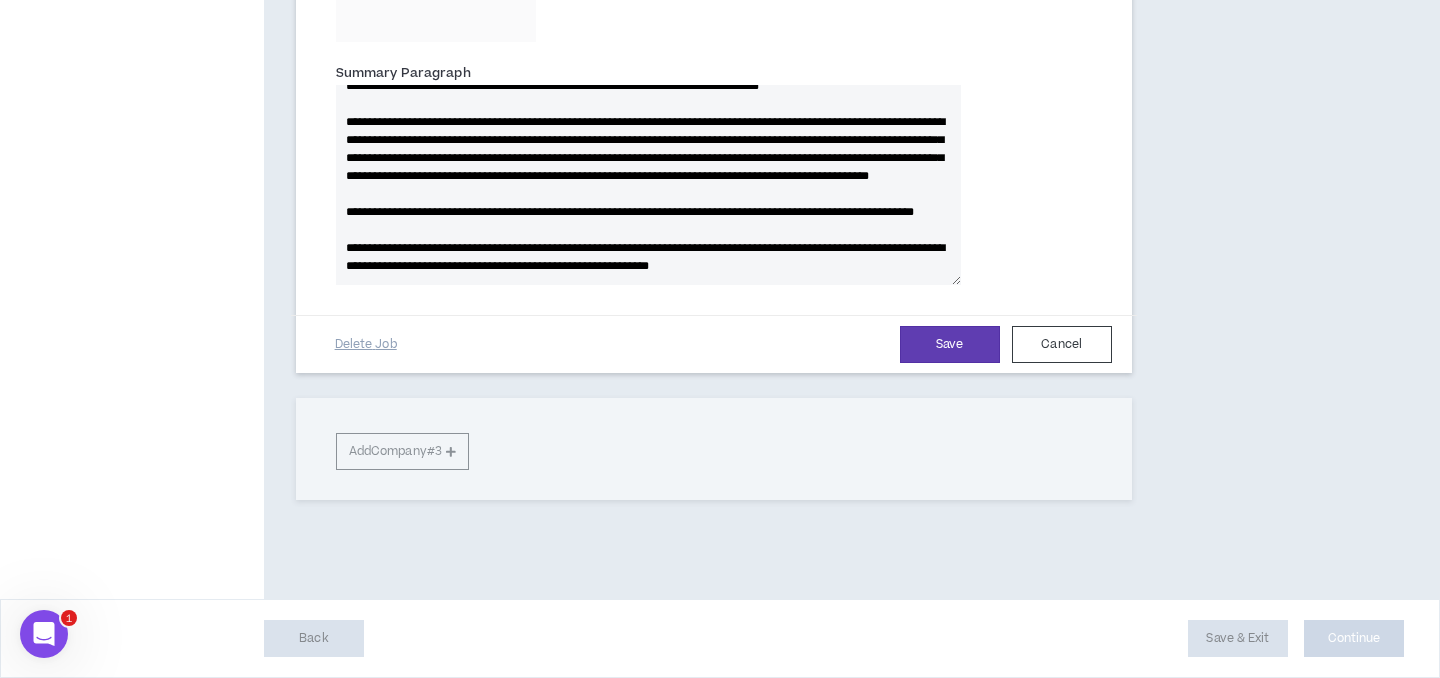 type on "**********" 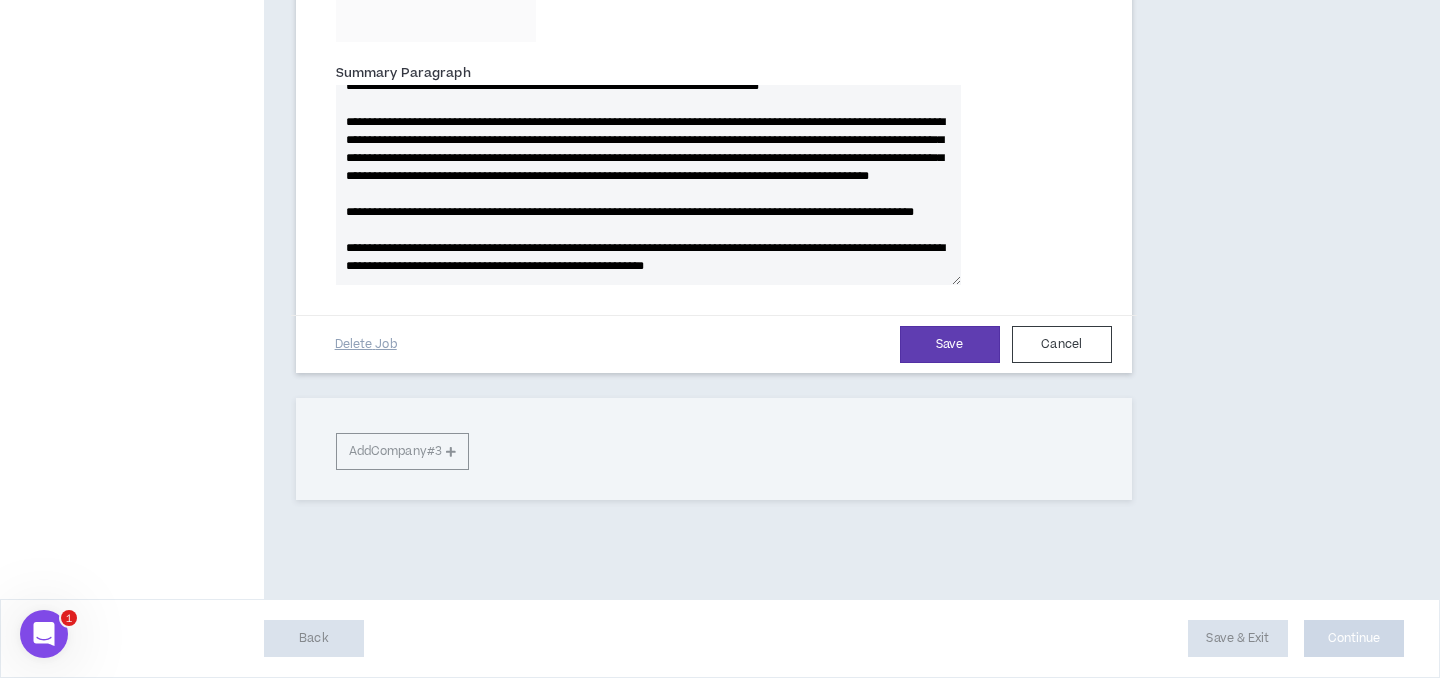 type 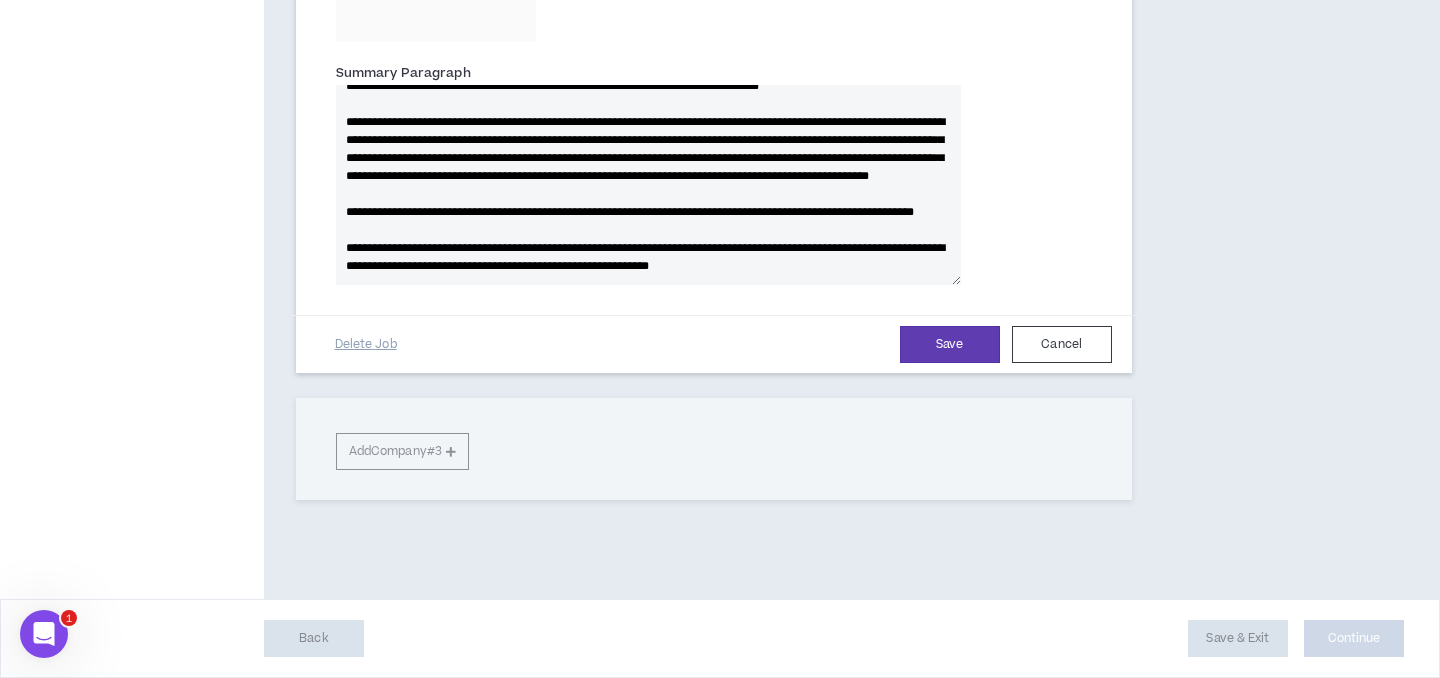 type 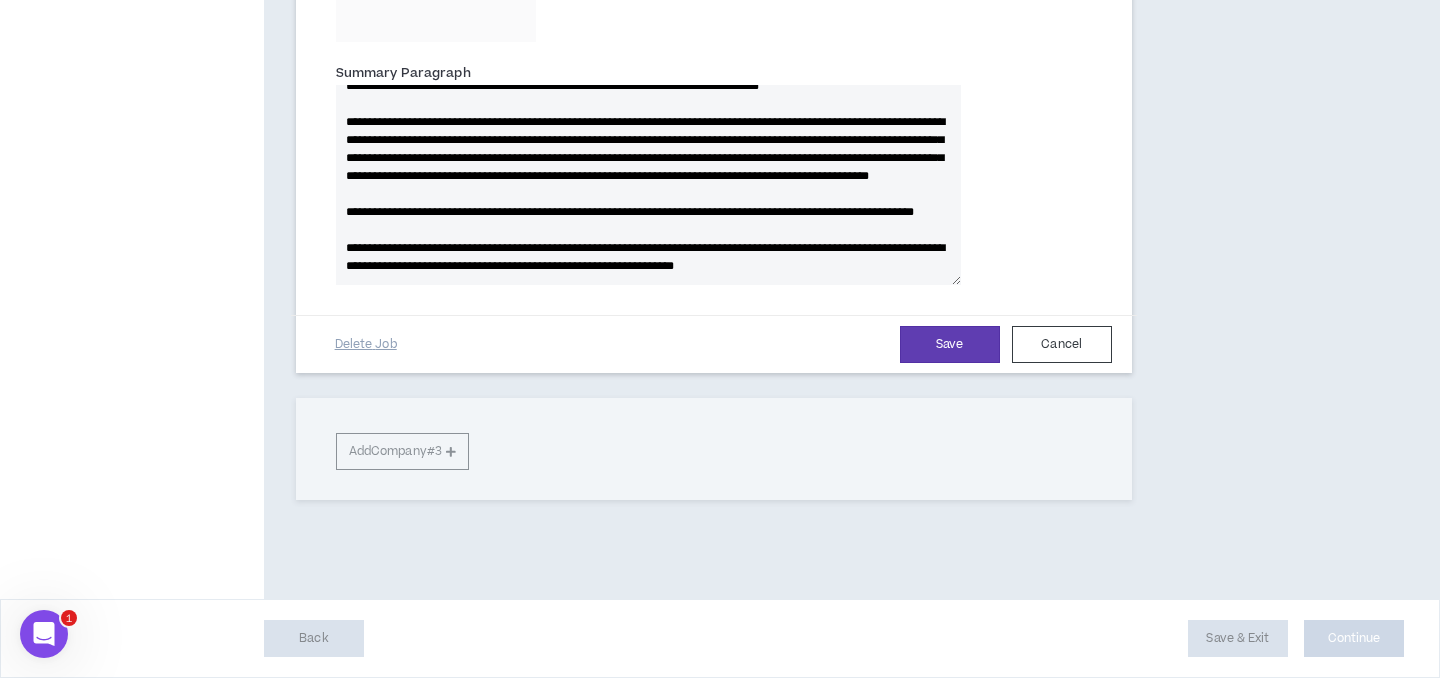 type on "**********" 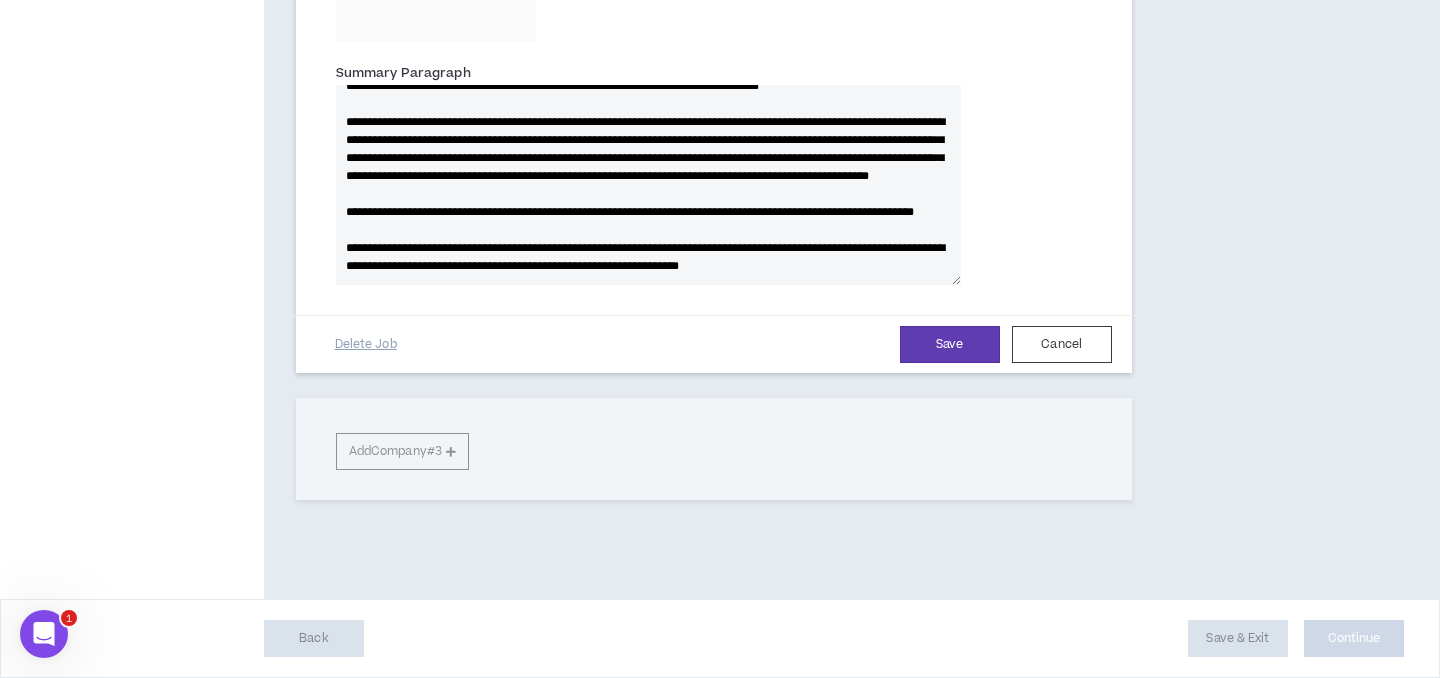 type 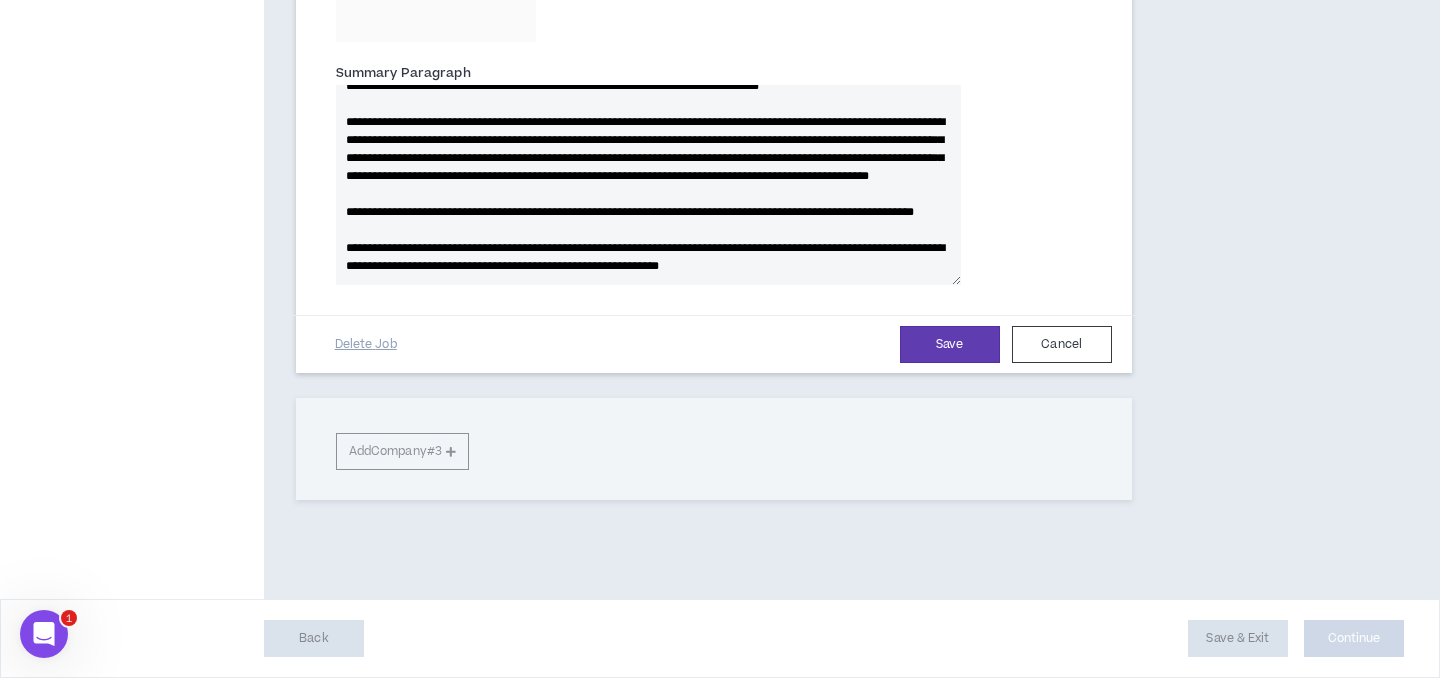 type on "**********" 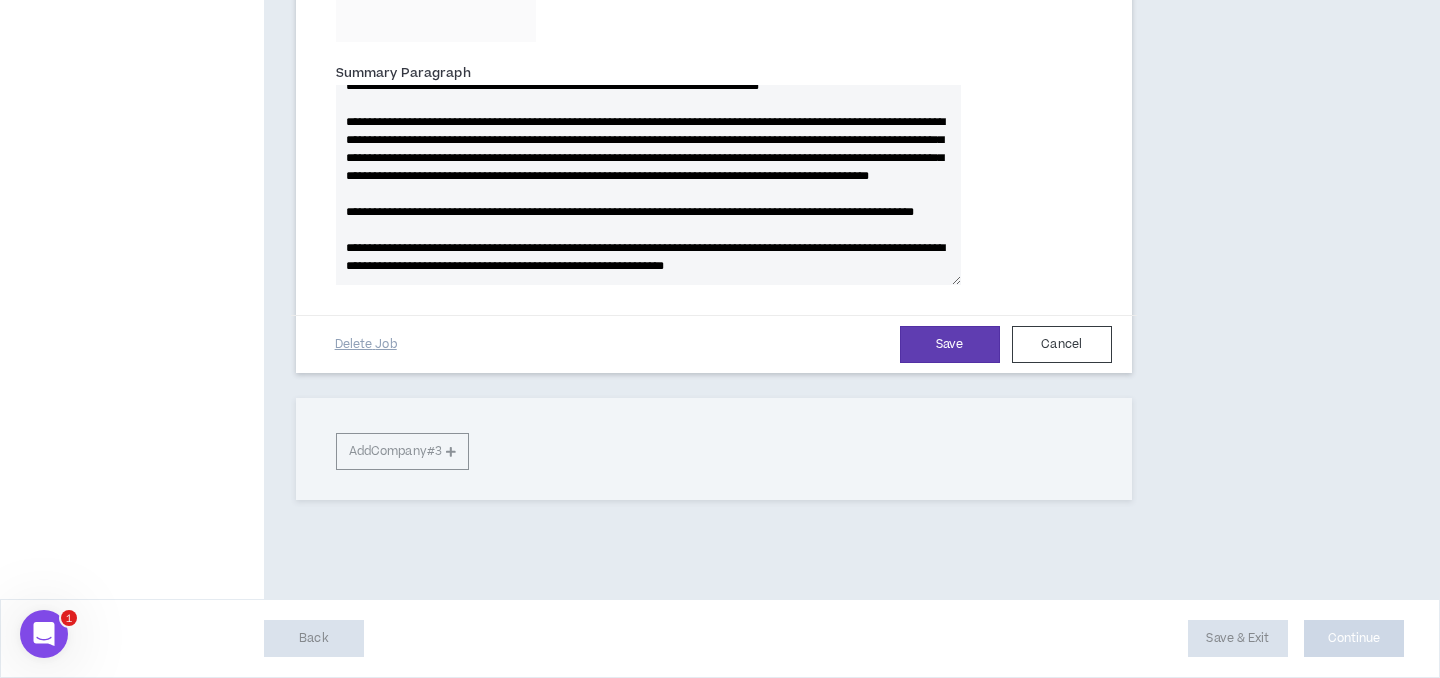 type 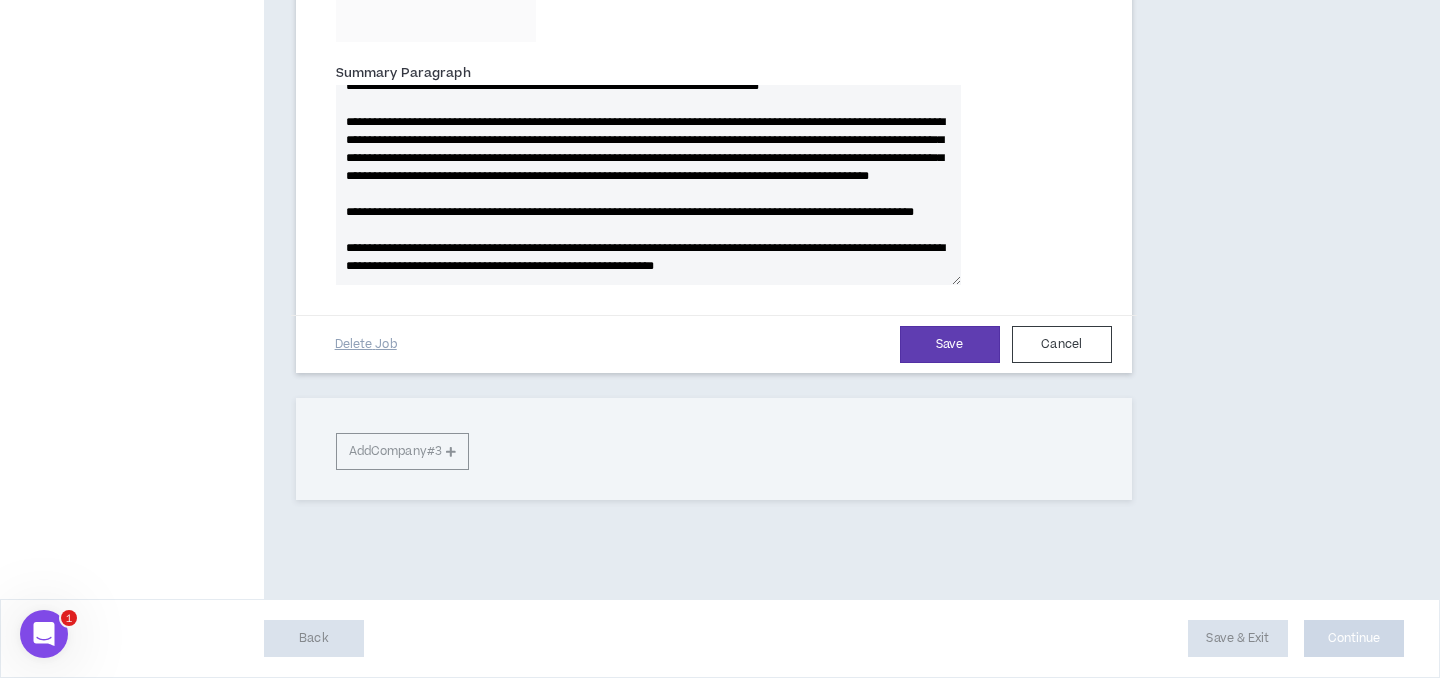 type on "**********" 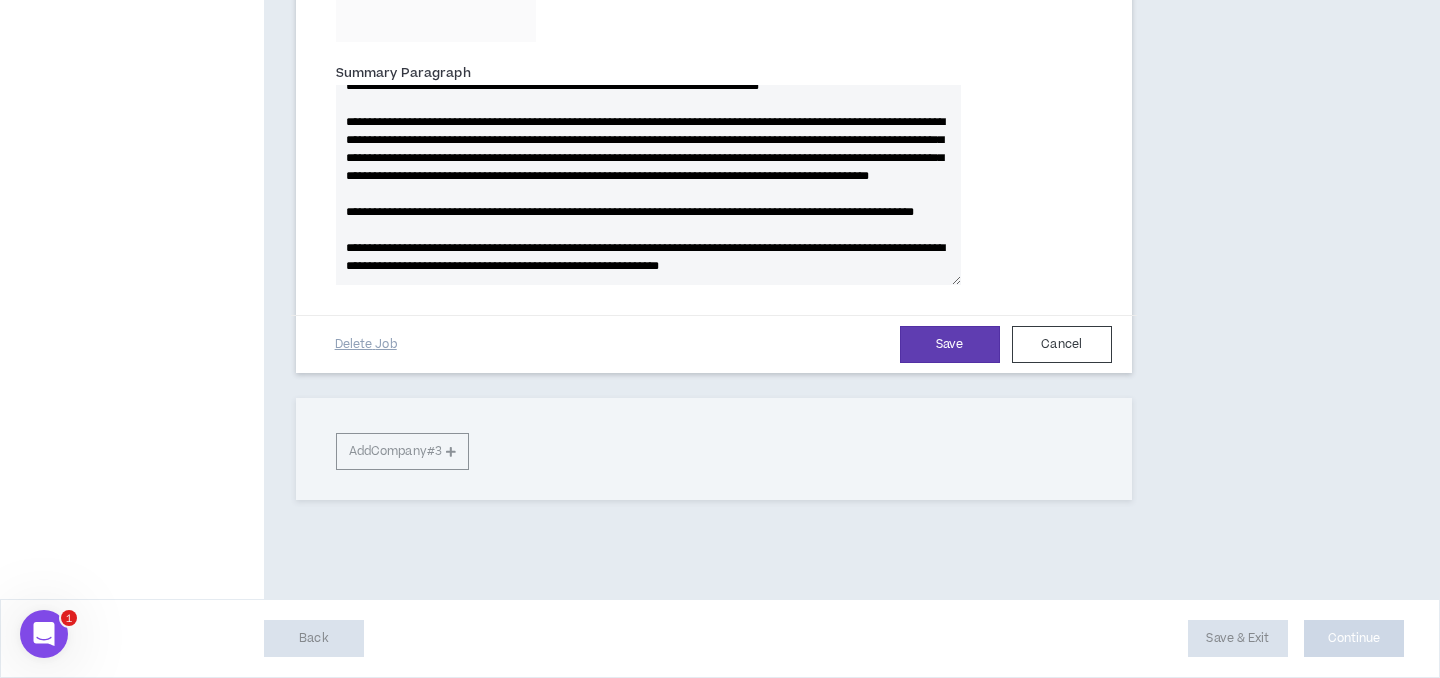 type 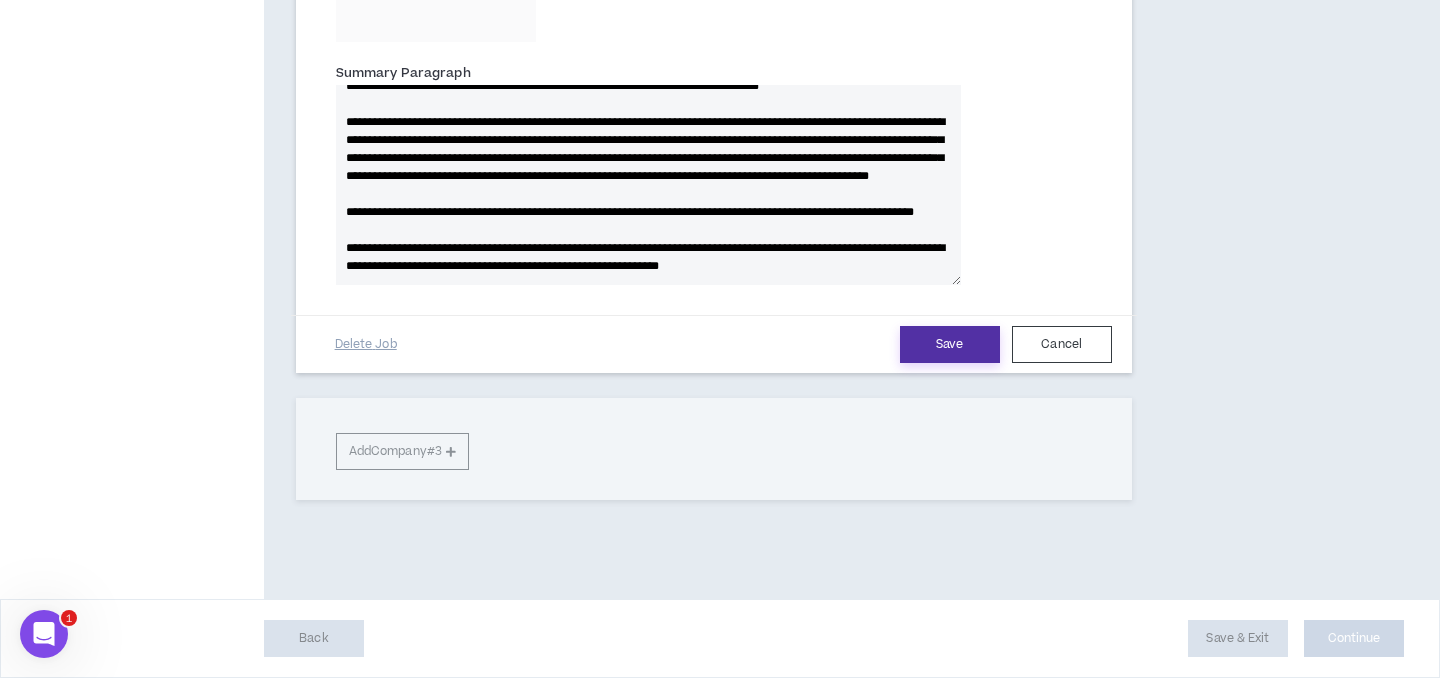 type on "**********" 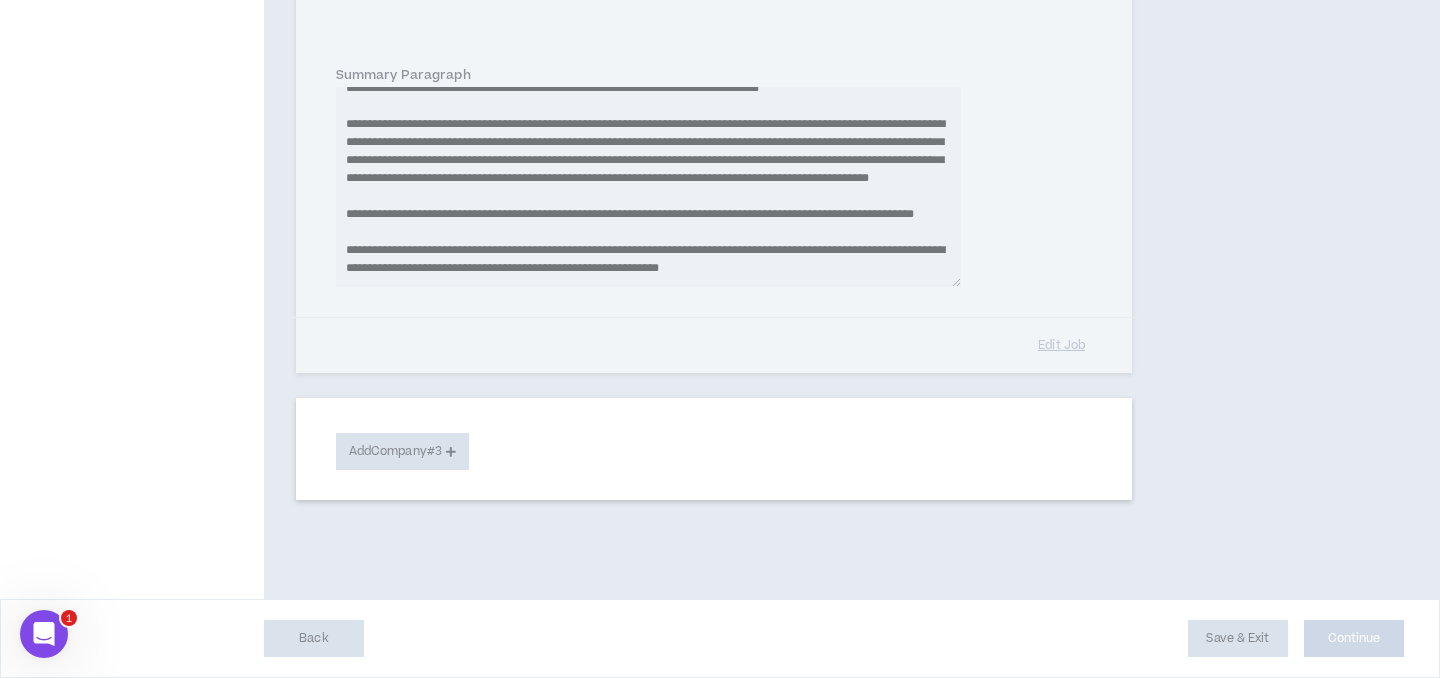 type 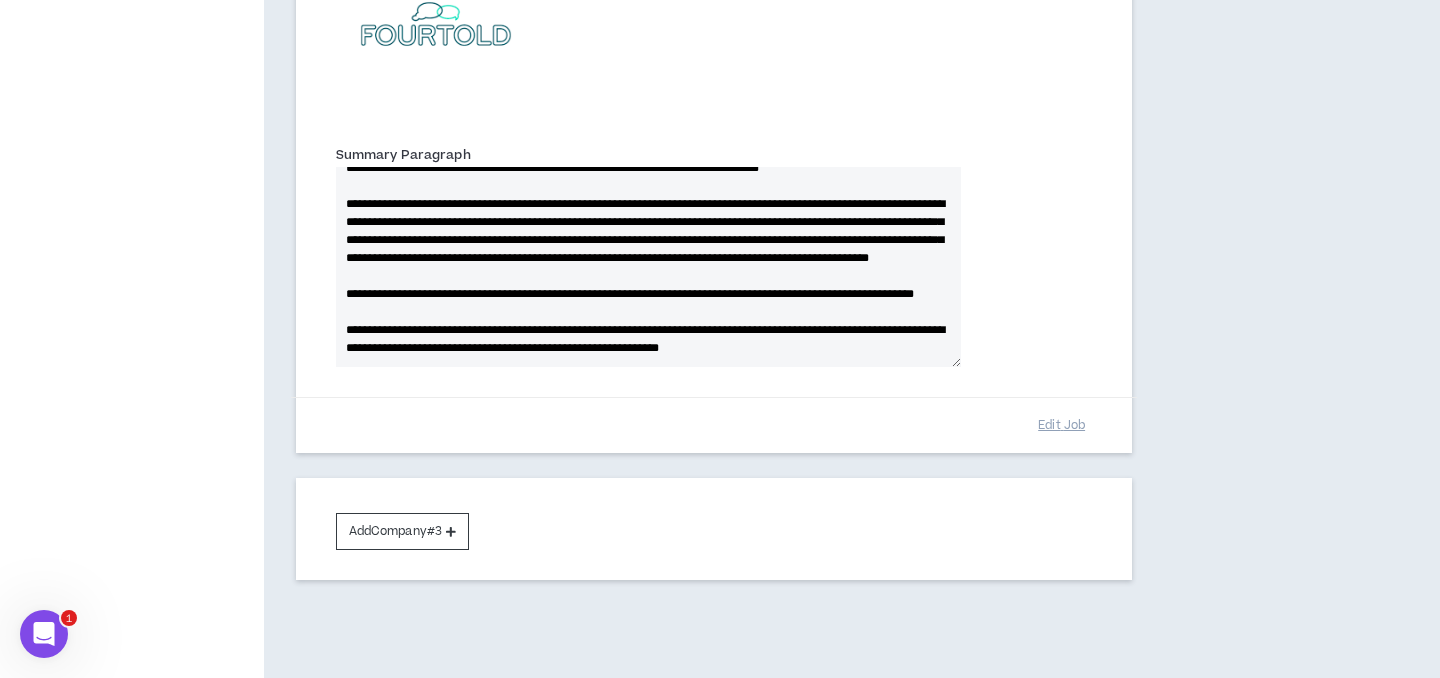 scroll, scrollTop: 1276, scrollLeft: 0, axis: vertical 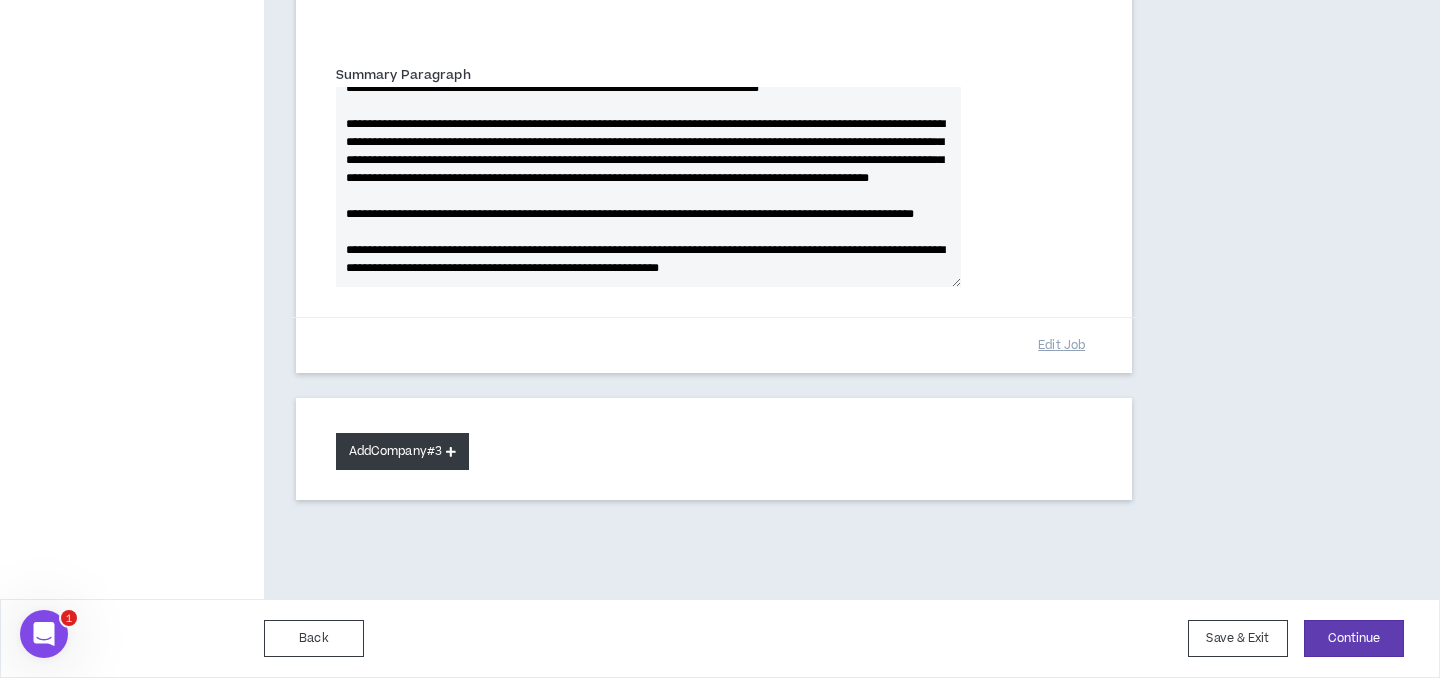 click on "Add  Company  #3" at bounding box center [402, 451] 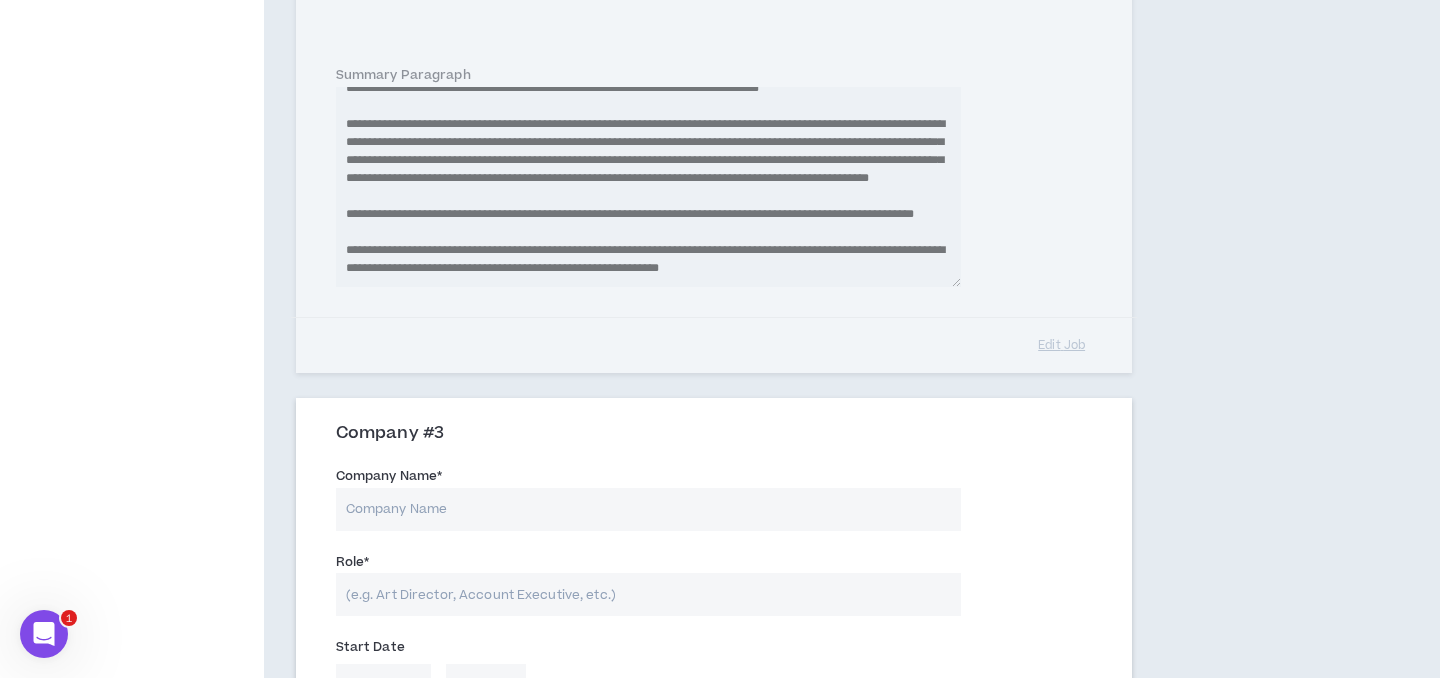 click on "Company Name  *" at bounding box center [648, 509] 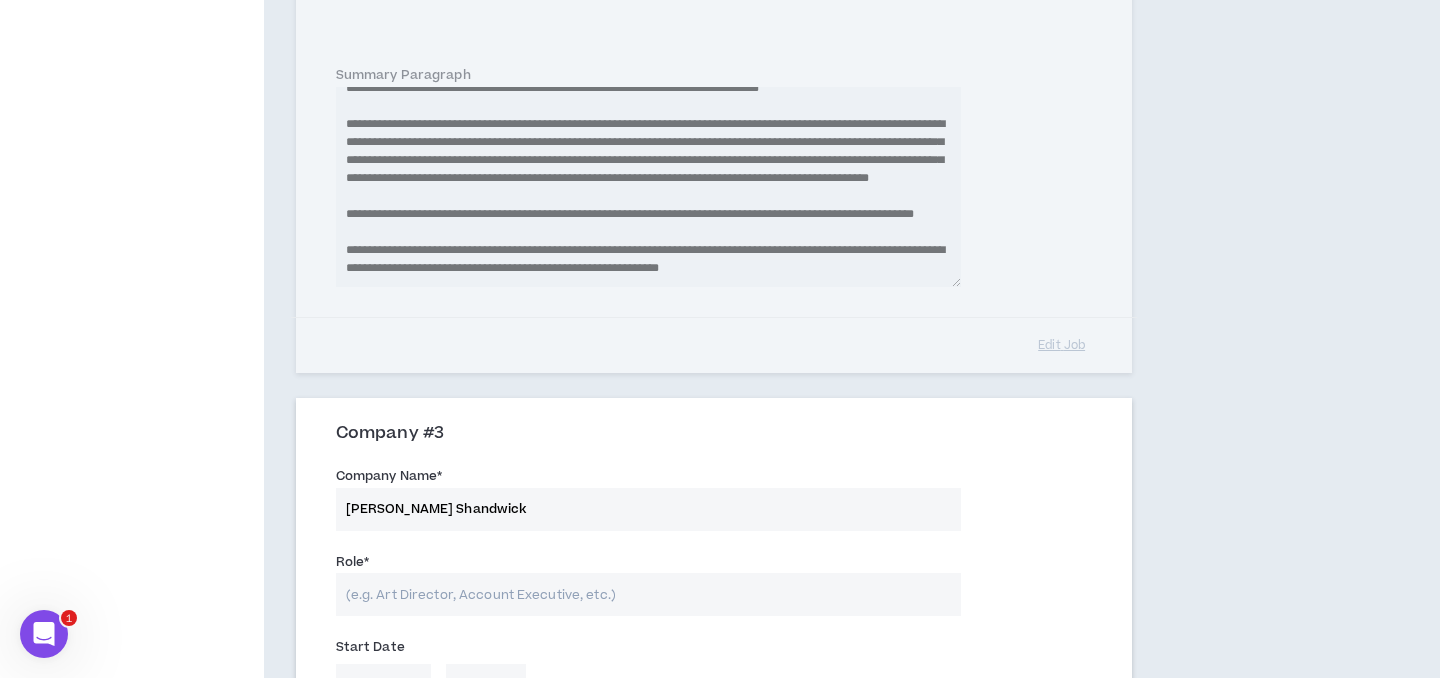 type on "[PERSON_NAME] Shandwick" 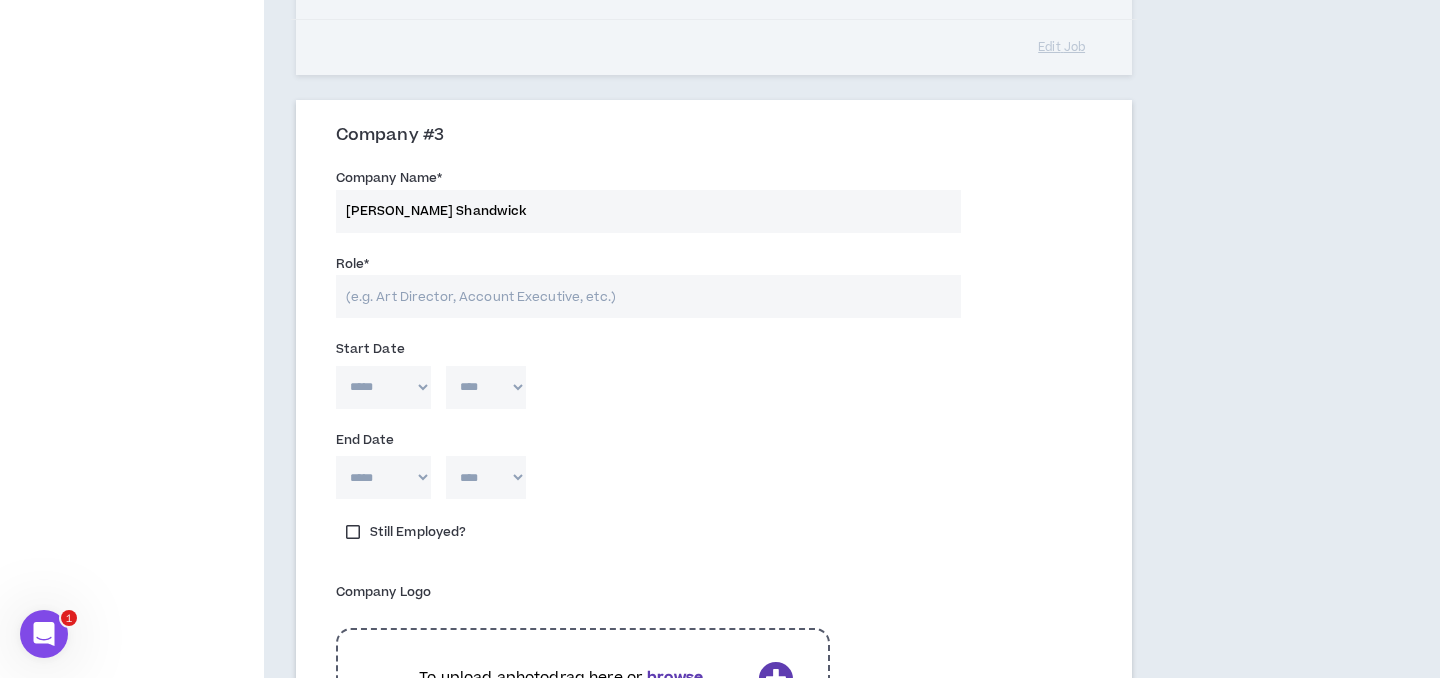 scroll, scrollTop: 1600, scrollLeft: 0, axis: vertical 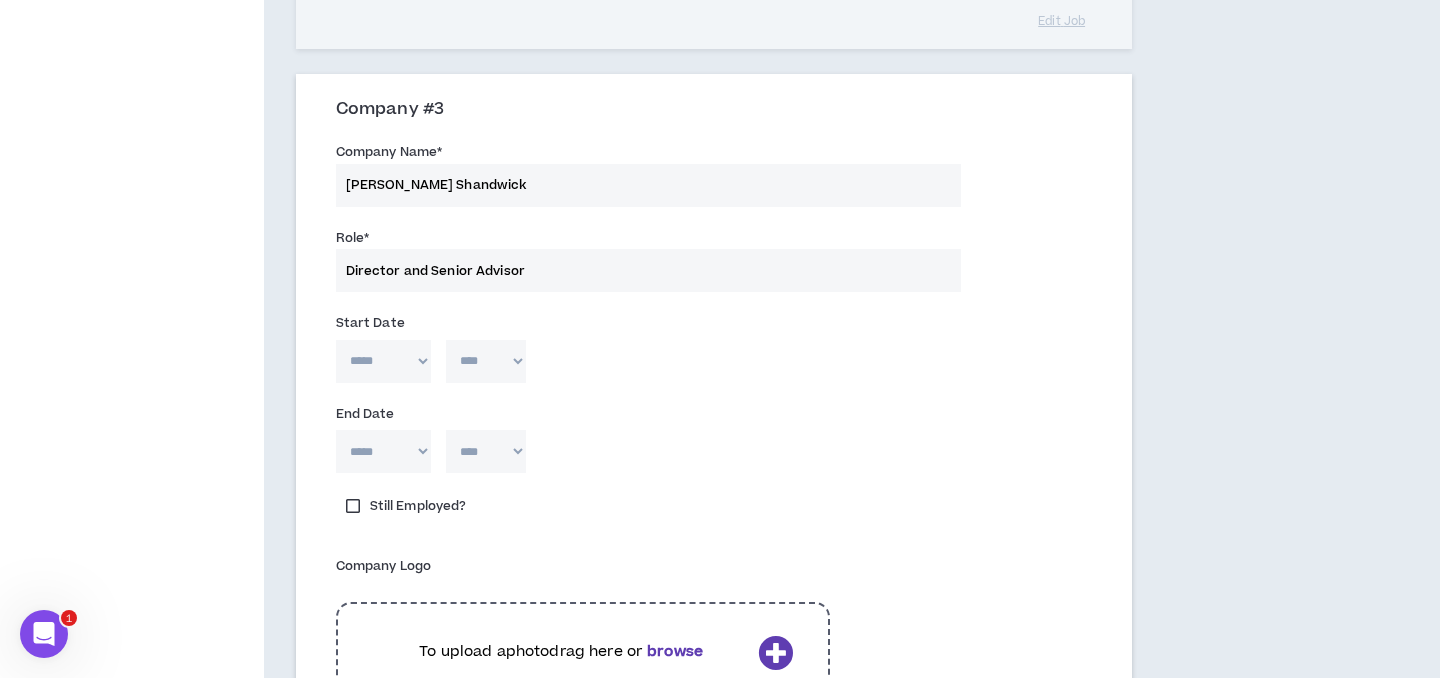 type on "Director and Senior Advisor" 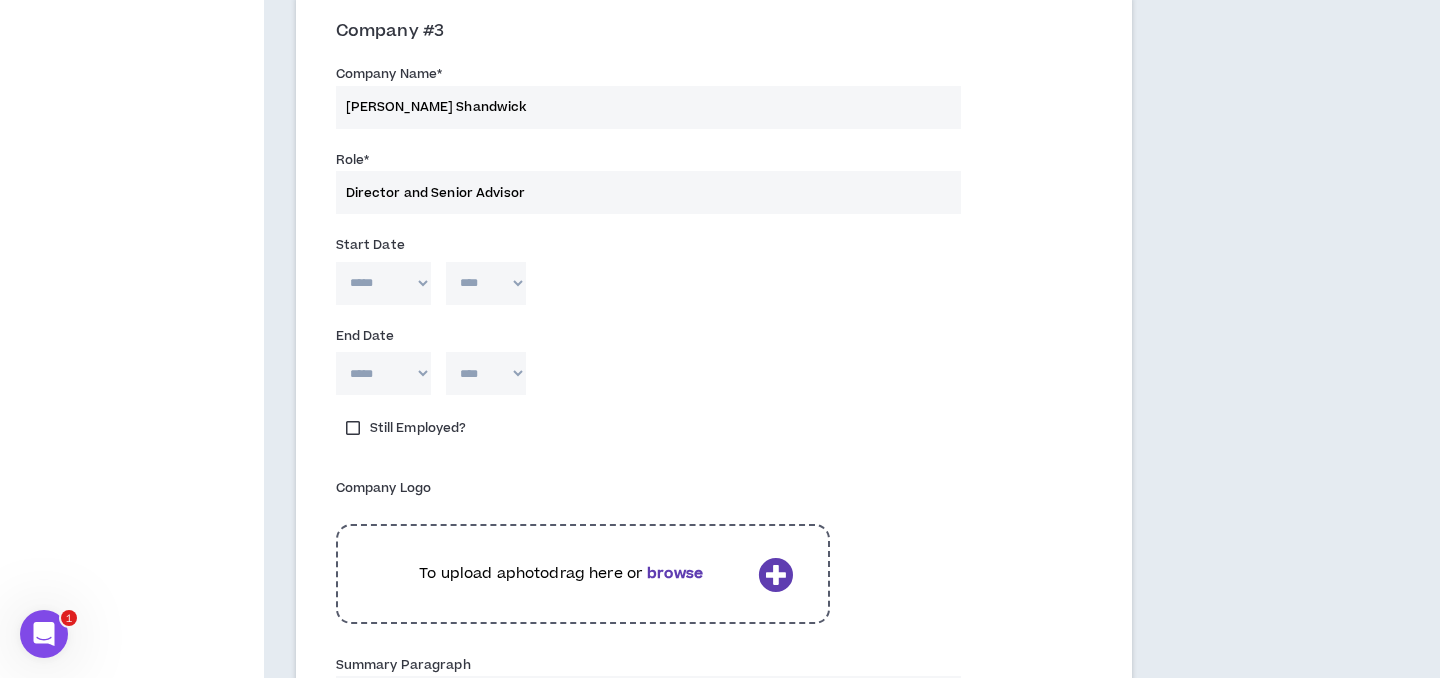 scroll, scrollTop: 1685, scrollLeft: 0, axis: vertical 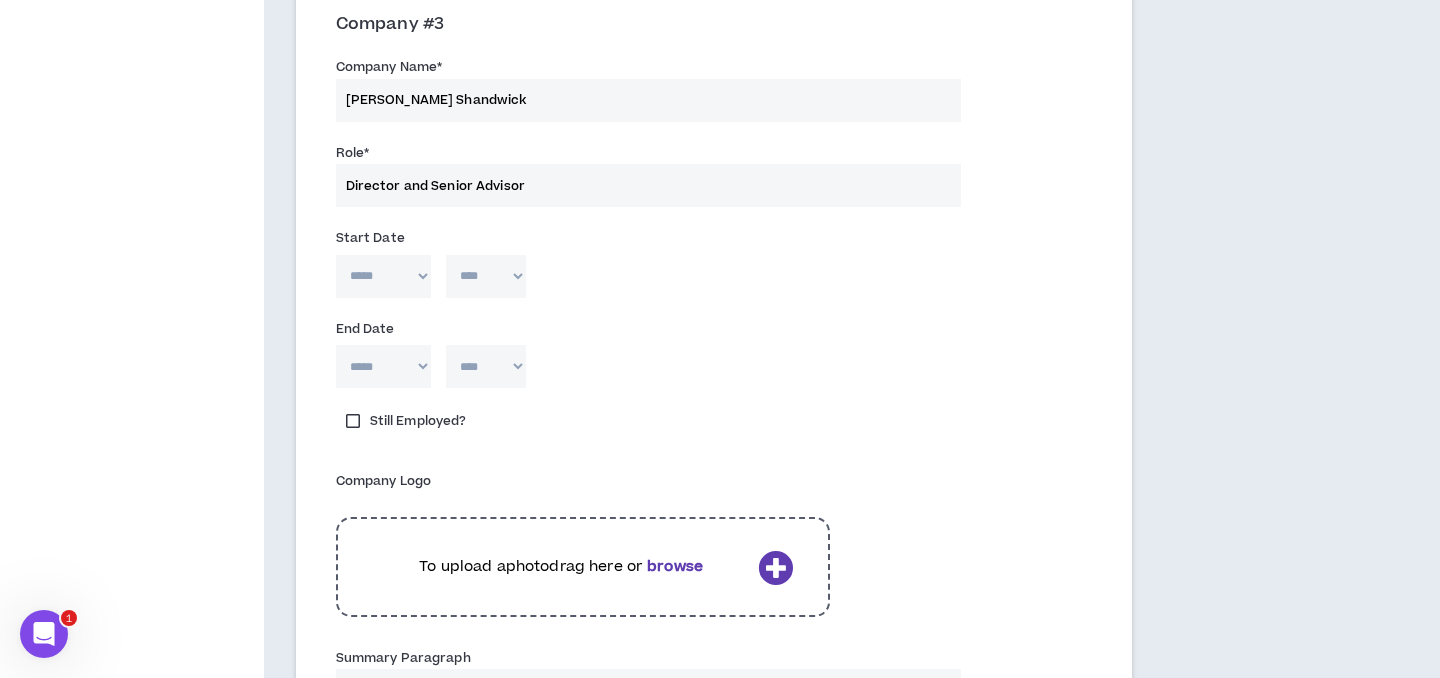 click on "***** *** *** *** *** *** **** *** *** **** *** *** ***" at bounding box center [383, 276] 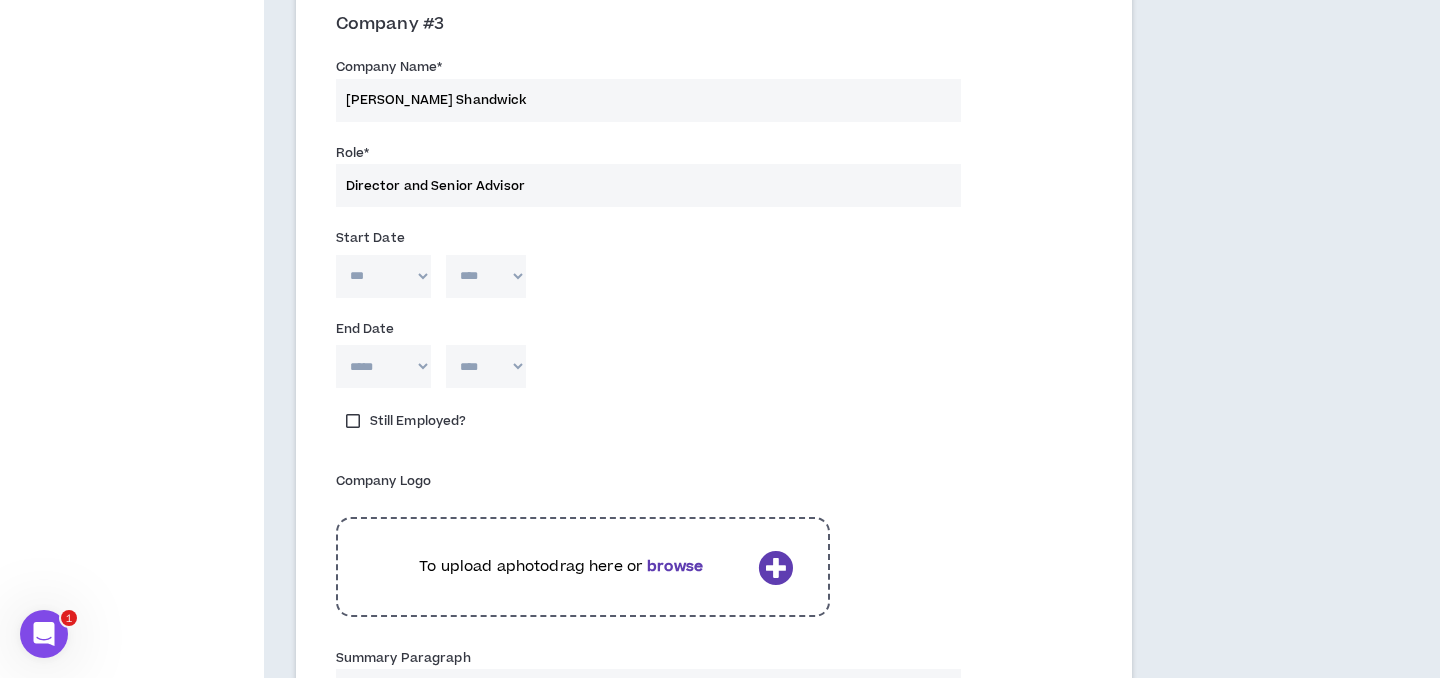 click on "**** **** **** **** **** **** **** **** **** **** **** **** **** **** **** **** **** **** **** **** **** **** **** **** **** **** **** **** **** **** **** **** **** **** **** **** **** **** **** **** **** **** **** **** **** **** **** **** **** **** **** **** **** **** **** **** **** **** **** **** **** **** **** **** **** **** **** **** **** **** **** **** **** **** **** **** **** **** **** **** **** **** **** **** **** **** **** **** **** **** **** **** **** **** **** **** **** **** **** **** **** **** **** **** **** **** **** **** **** **** **** **** **** **** **** **** **** **** **** **** **** **** **** **** **** **** ****" at bounding box center [486, 276] 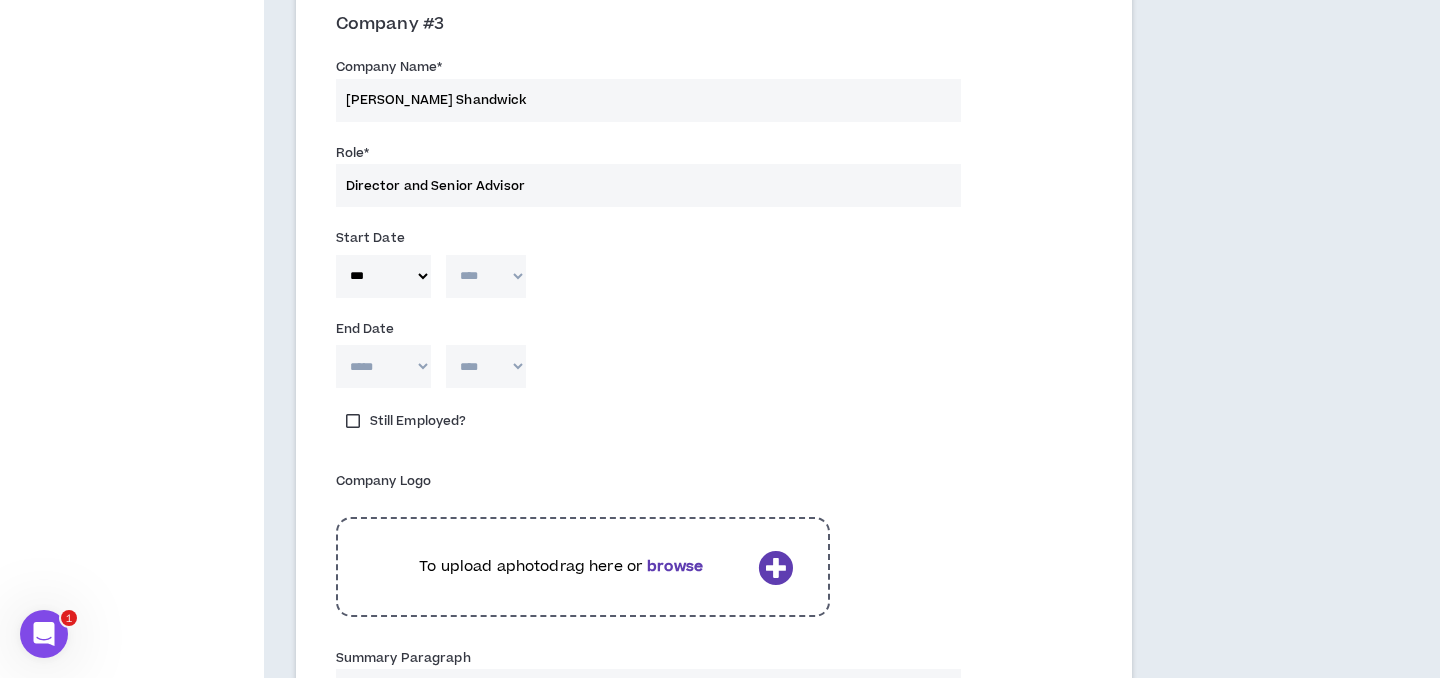 select on "****" 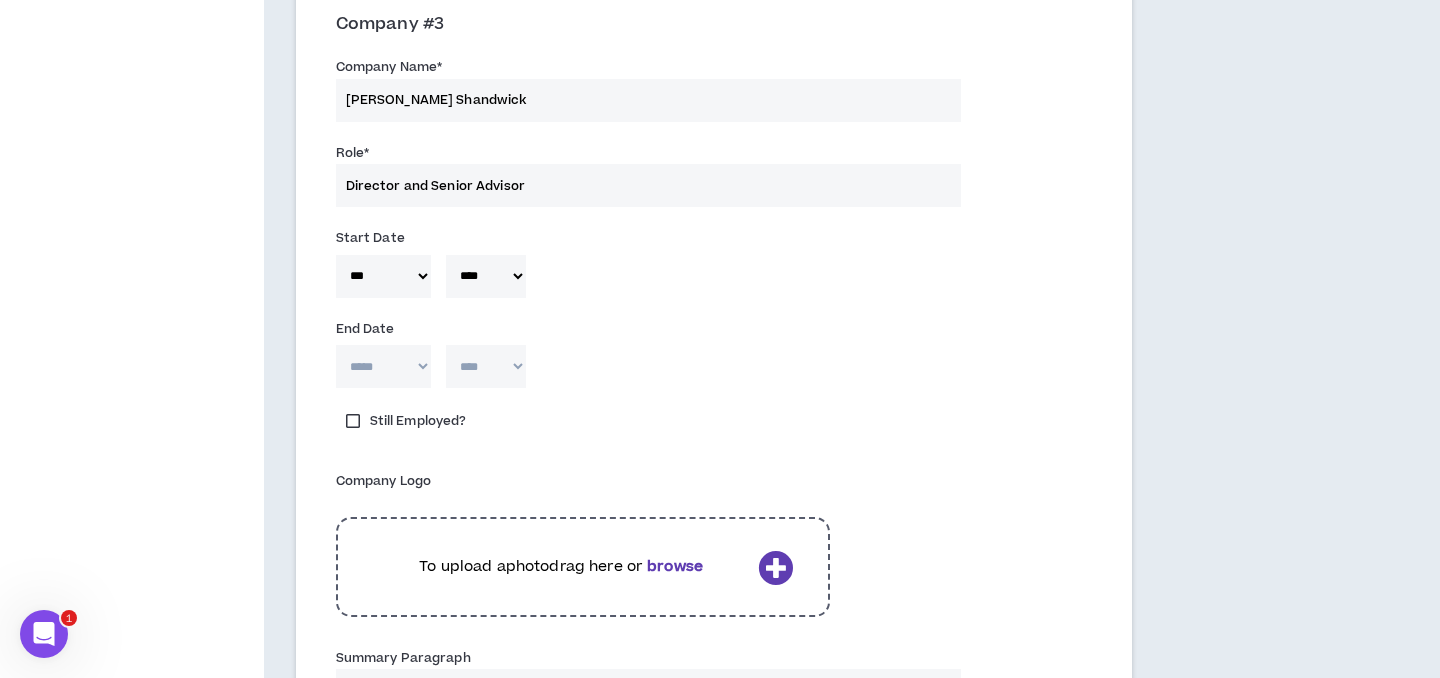 click on "***** *** *** *** *** *** **** *** *** **** *** *** ***" at bounding box center [383, 366] 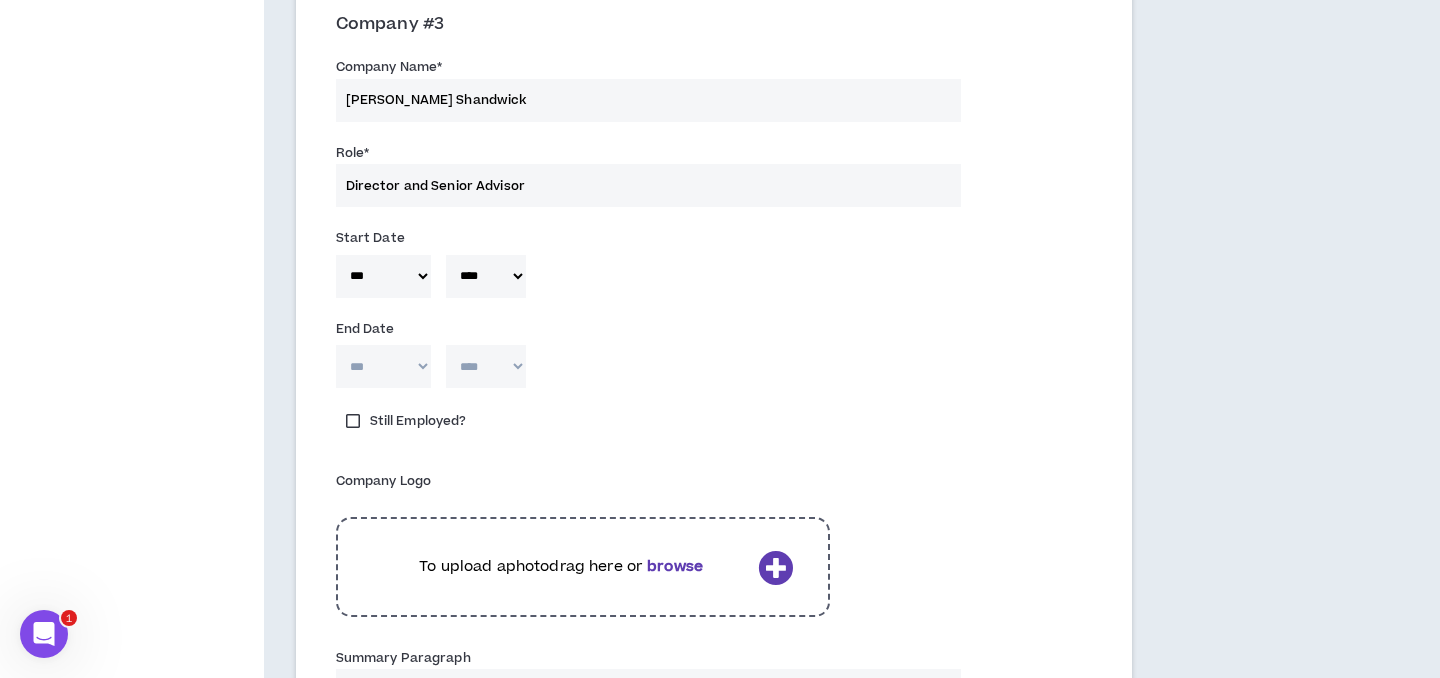 type 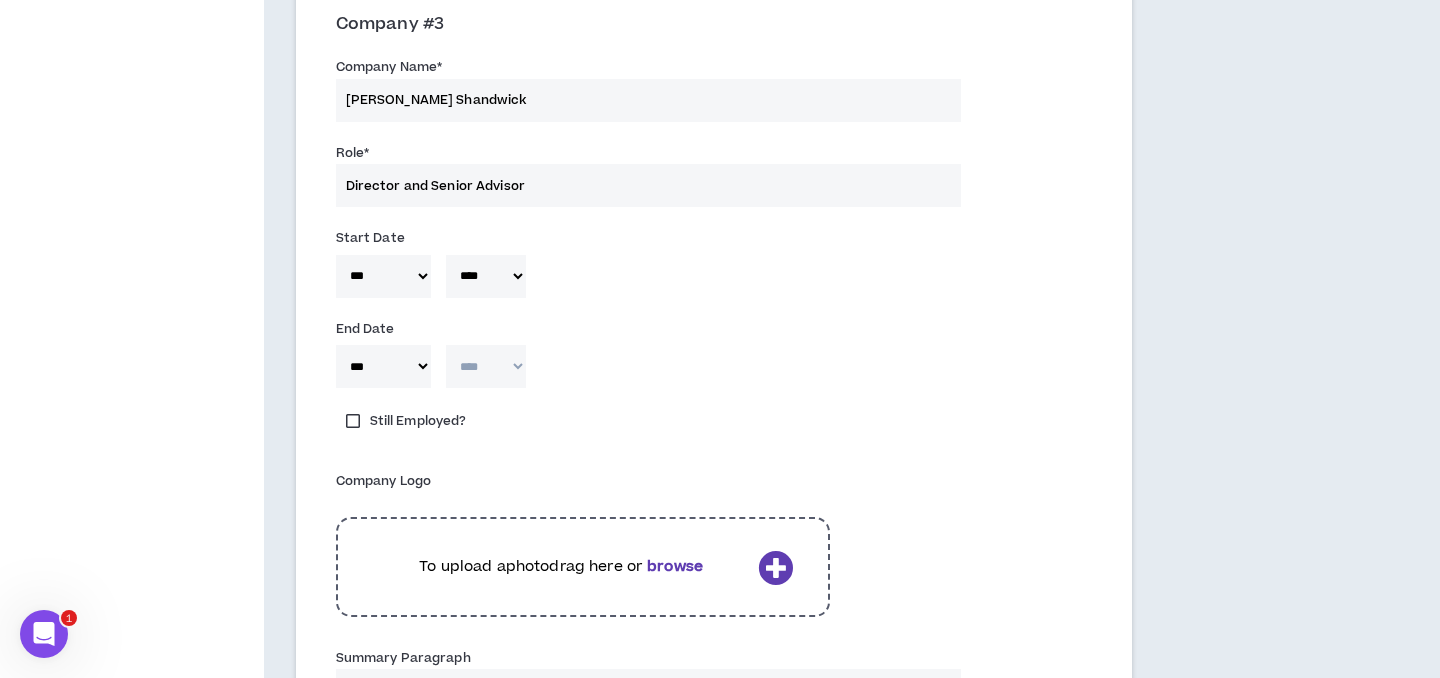 click on "**** **** **** **** **** **** **** **** **** **** **** **** **** **** **** **** **** **** **** **** **** **** **** **** **** **** **** **** **** **** **** **** **** **** **** **** **** **** **** **** **** **** **** **** **** **** **** **** **** **** **** **** **** **** **** **** **** **** **** **** **** **** **** **** **** **** **** **** **** **** **** **** **** **** **** **** **** **** **** **** **** **** **** **** **** **** **** **** **** **** **** **** **** **** **** **** **** **** **** **** **** **** **** **** **** **** **** **** **** **** **** **** **** **** **** **** **** **** **** **** **** **** **** **** **** **** ****" at bounding box center (486, 366) 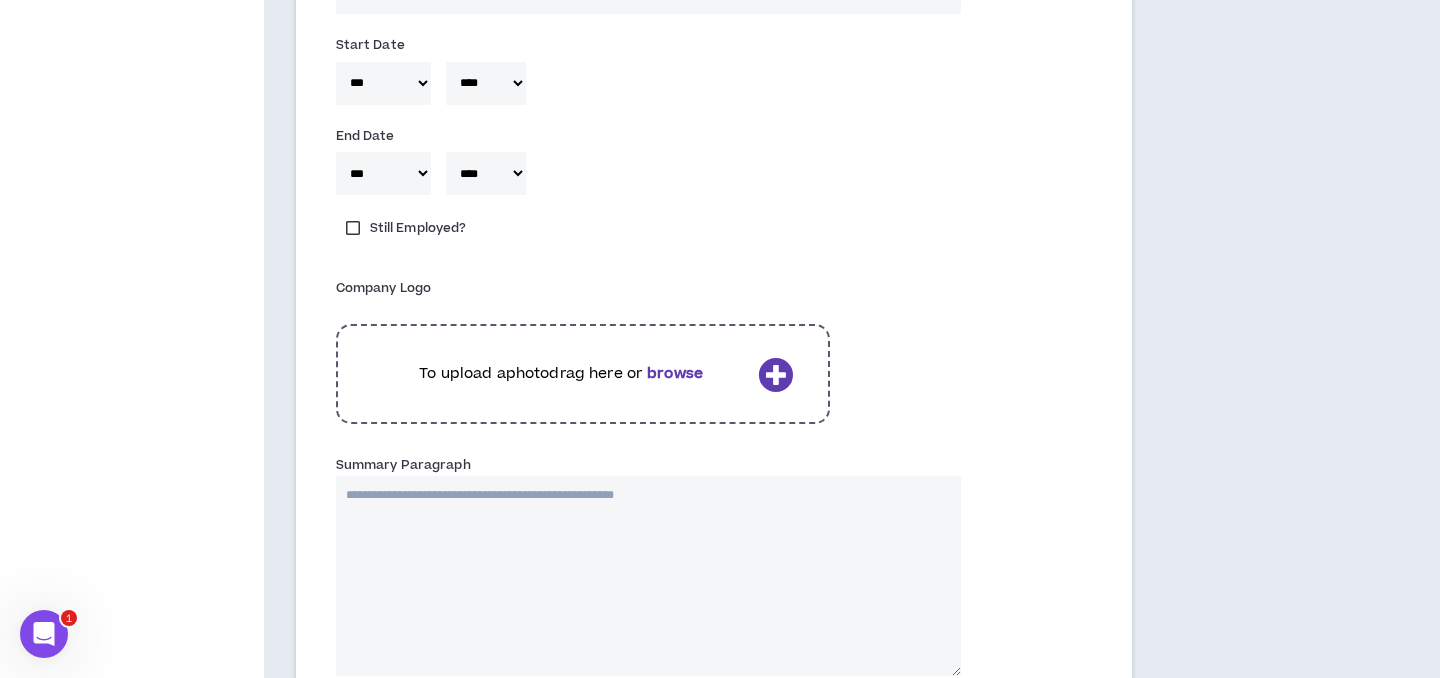 scroll, scrollTop: 1892, scrollLeft: 0, axis: vertical 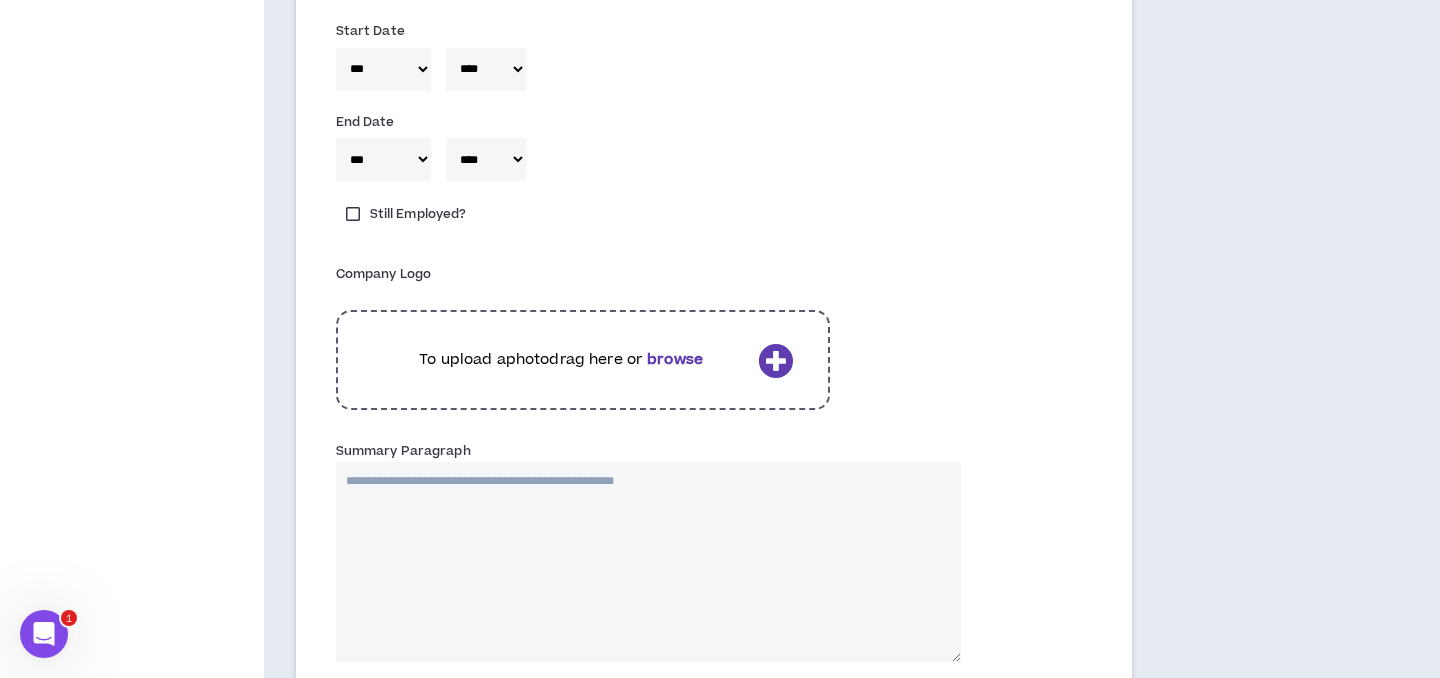 click on "Summary Paragraph" at bounding box center (648, 562) 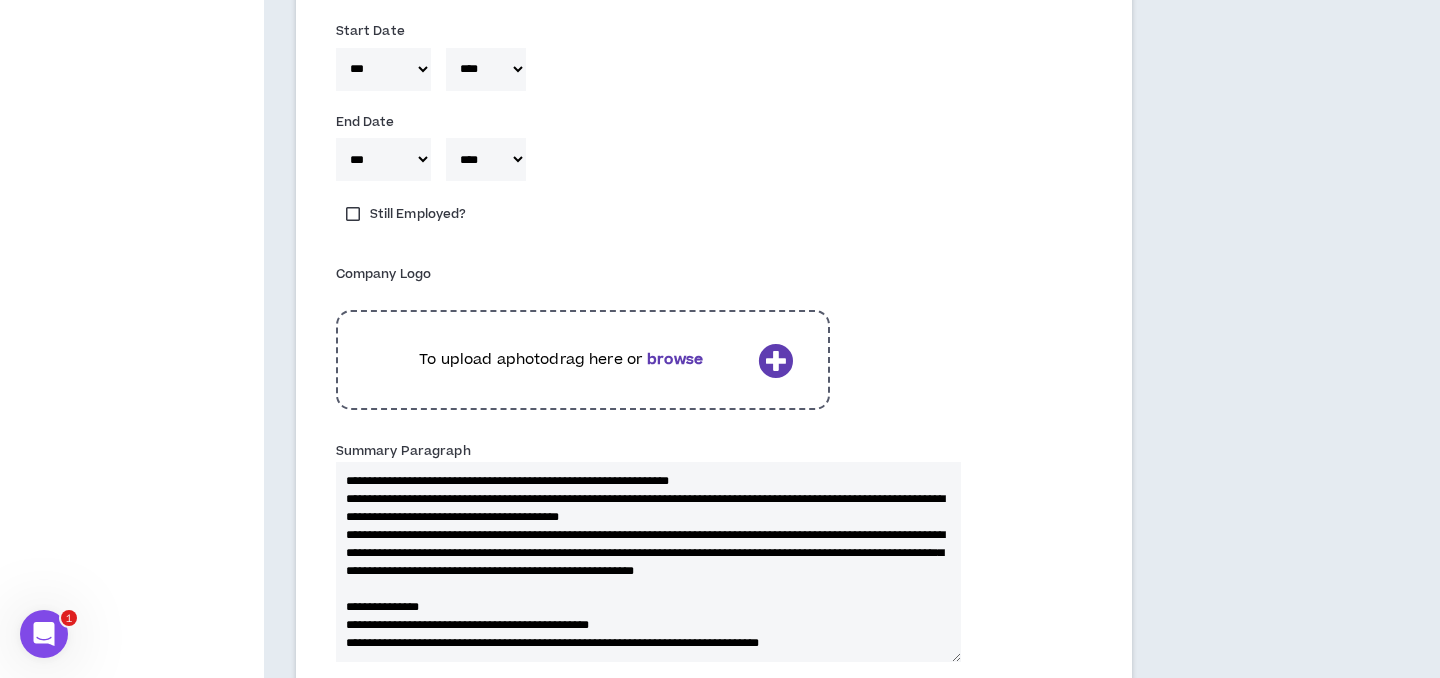 scroll, scrollTop: 26, scrollLeft: 0, axis: vertical 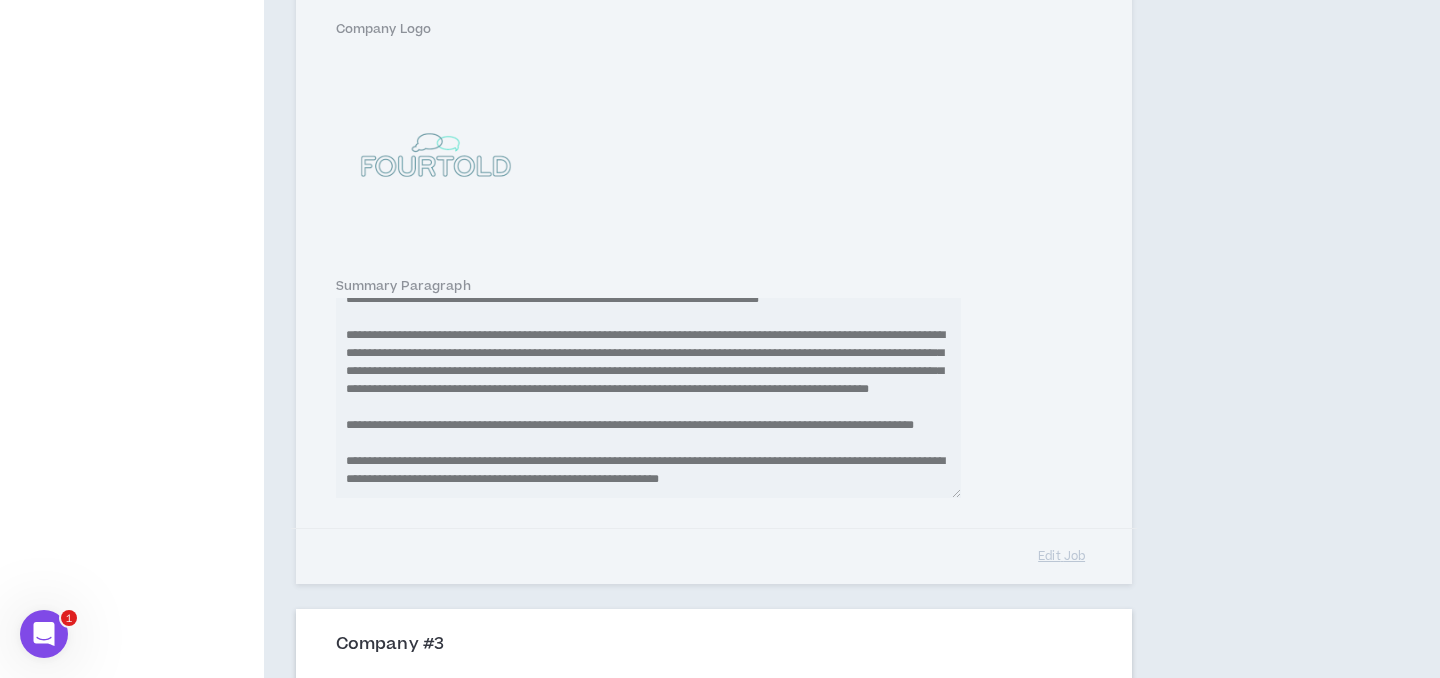 type on "**********" 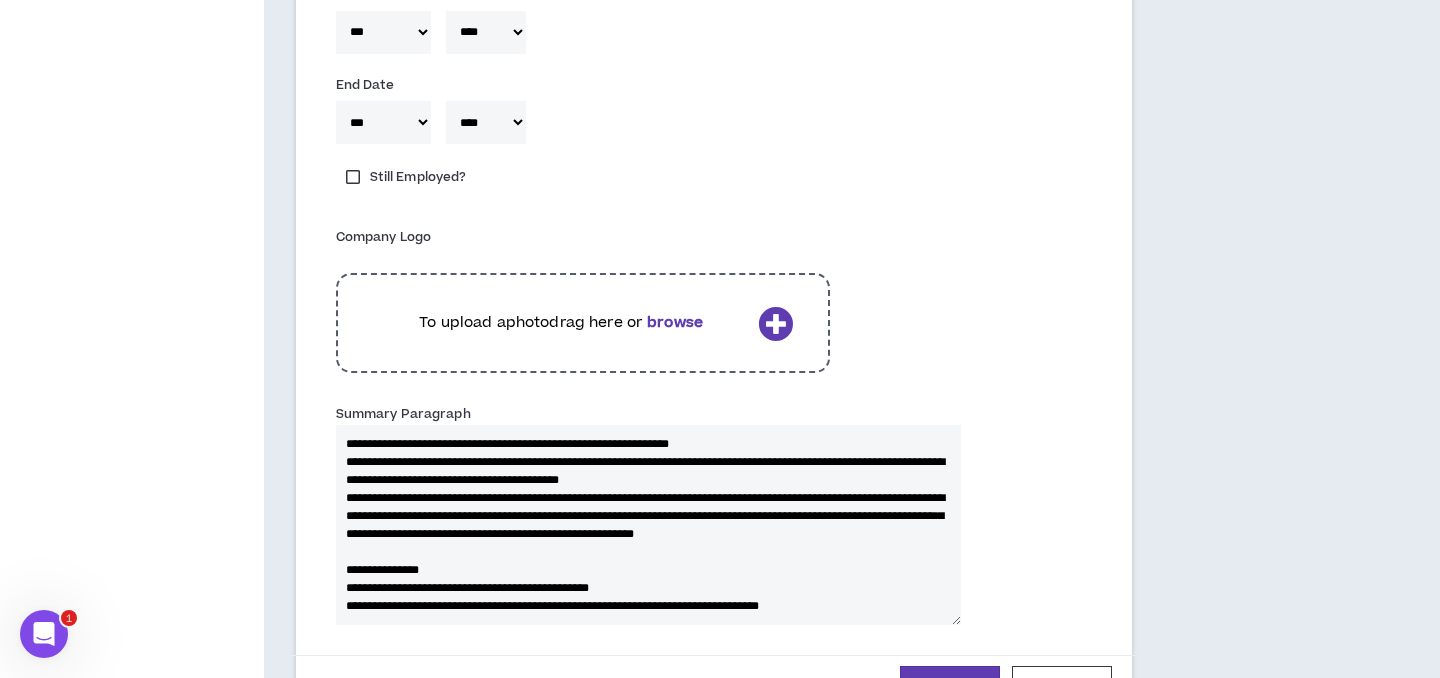 scroll, scrollTop: 1925, scrollLeft: 0, axis: vertical 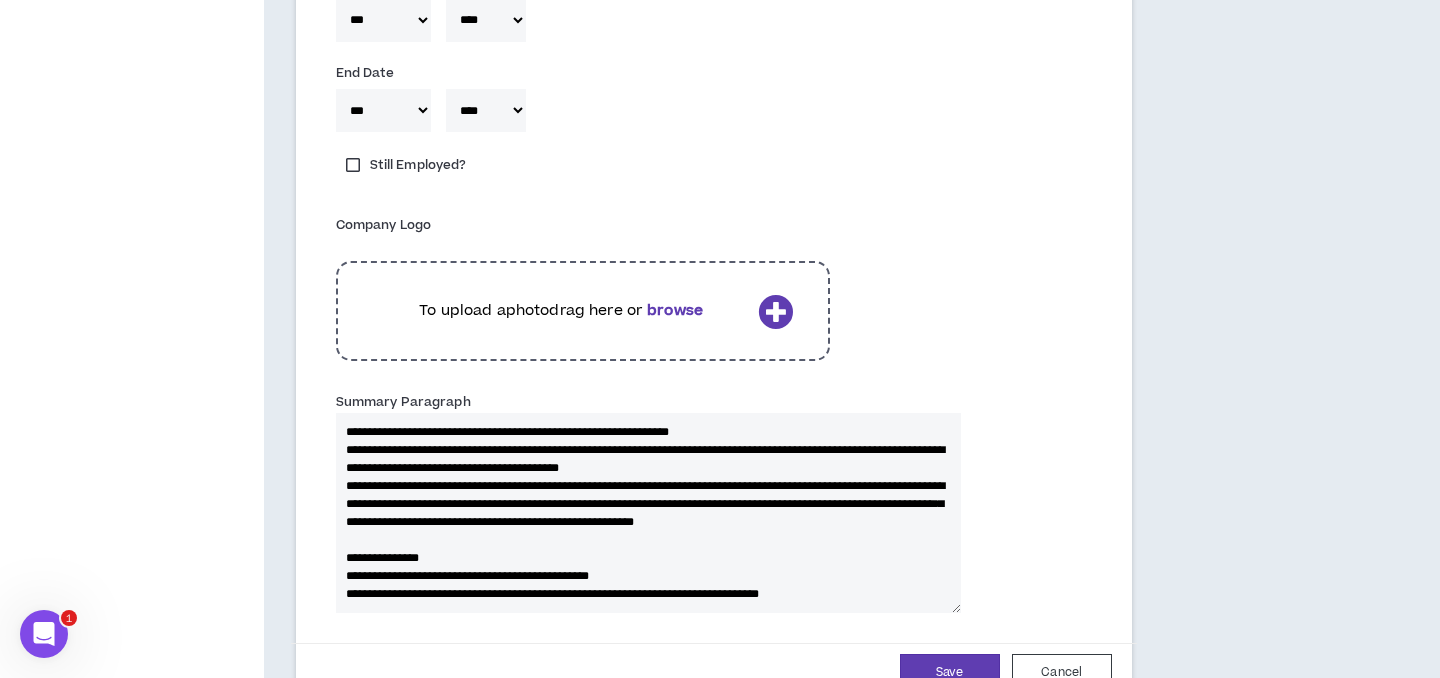 click on "**********" at bounding box center (648, 513) 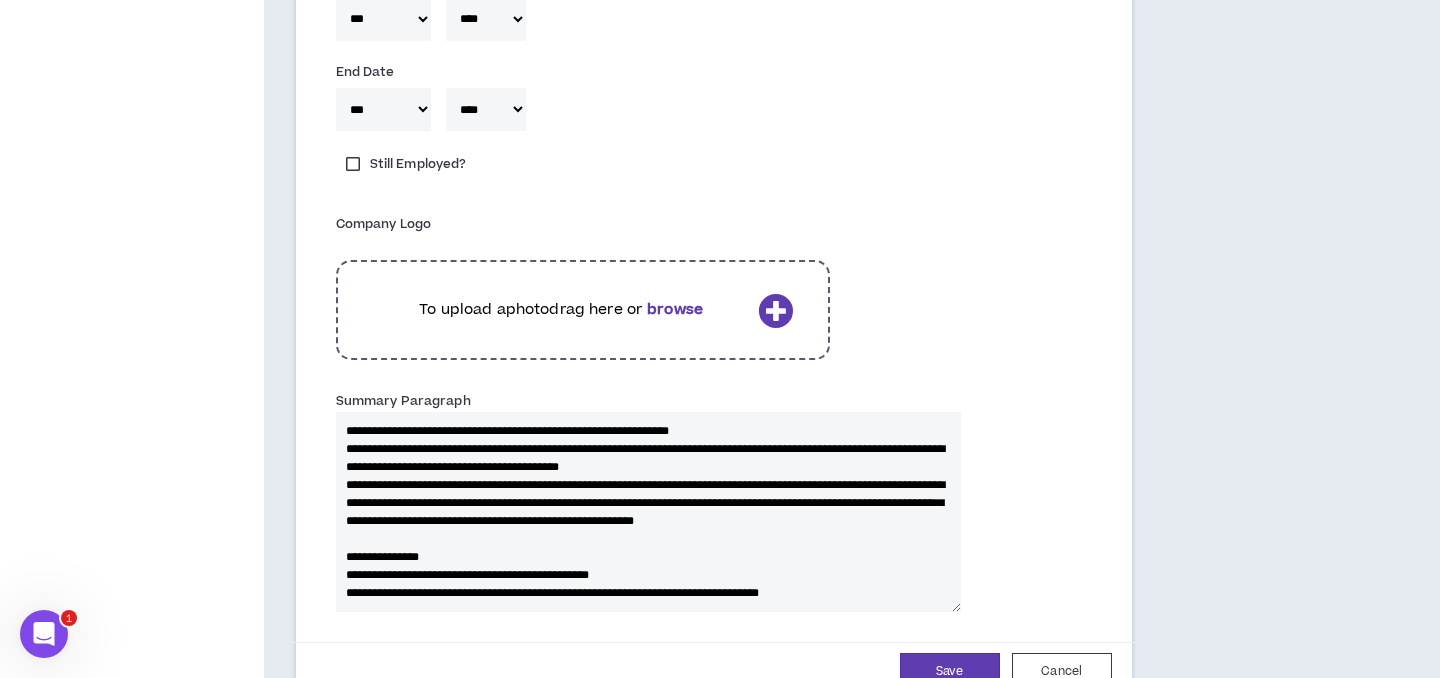 scroll, scrollTop: 1940, scrollLeft: 0, axis: vertical 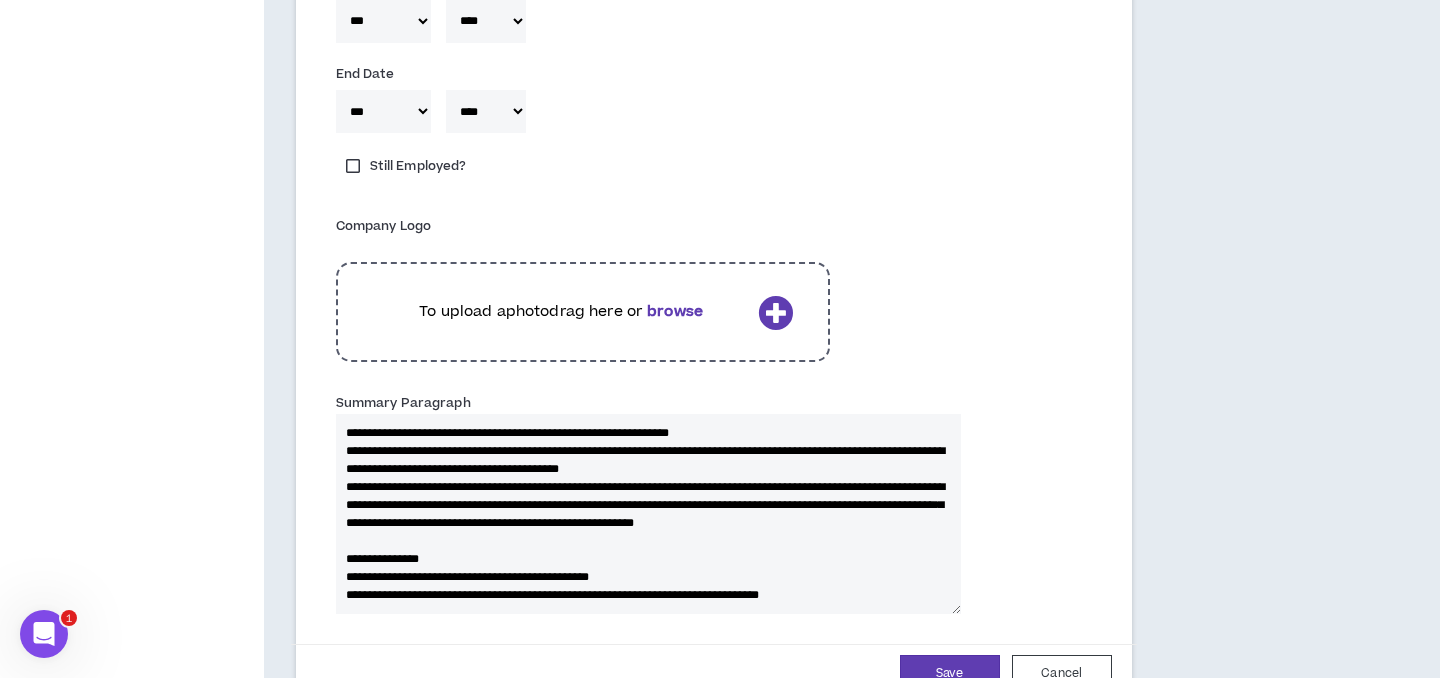 drag, startPoint x: 616, startPoint y: 556, endPoint x: 620, endPoint y: 543, distance: 13.601471 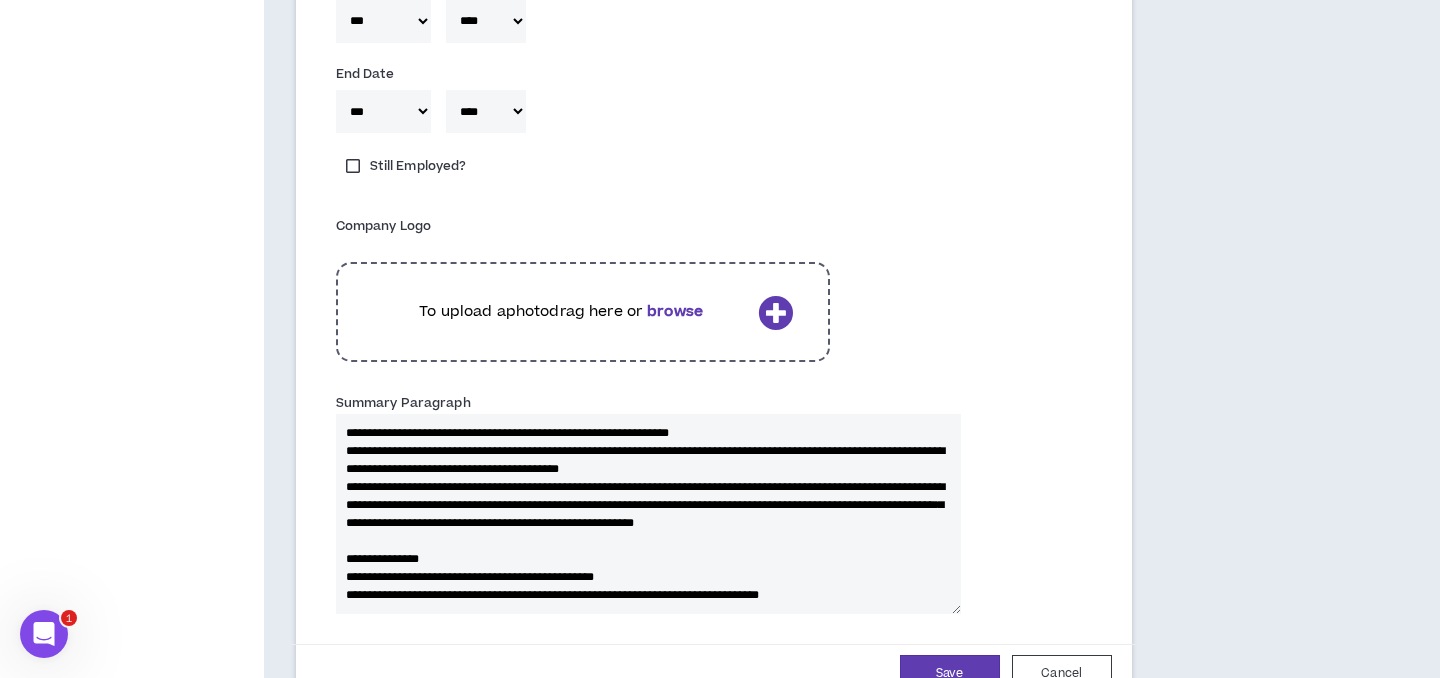 type on "**********" 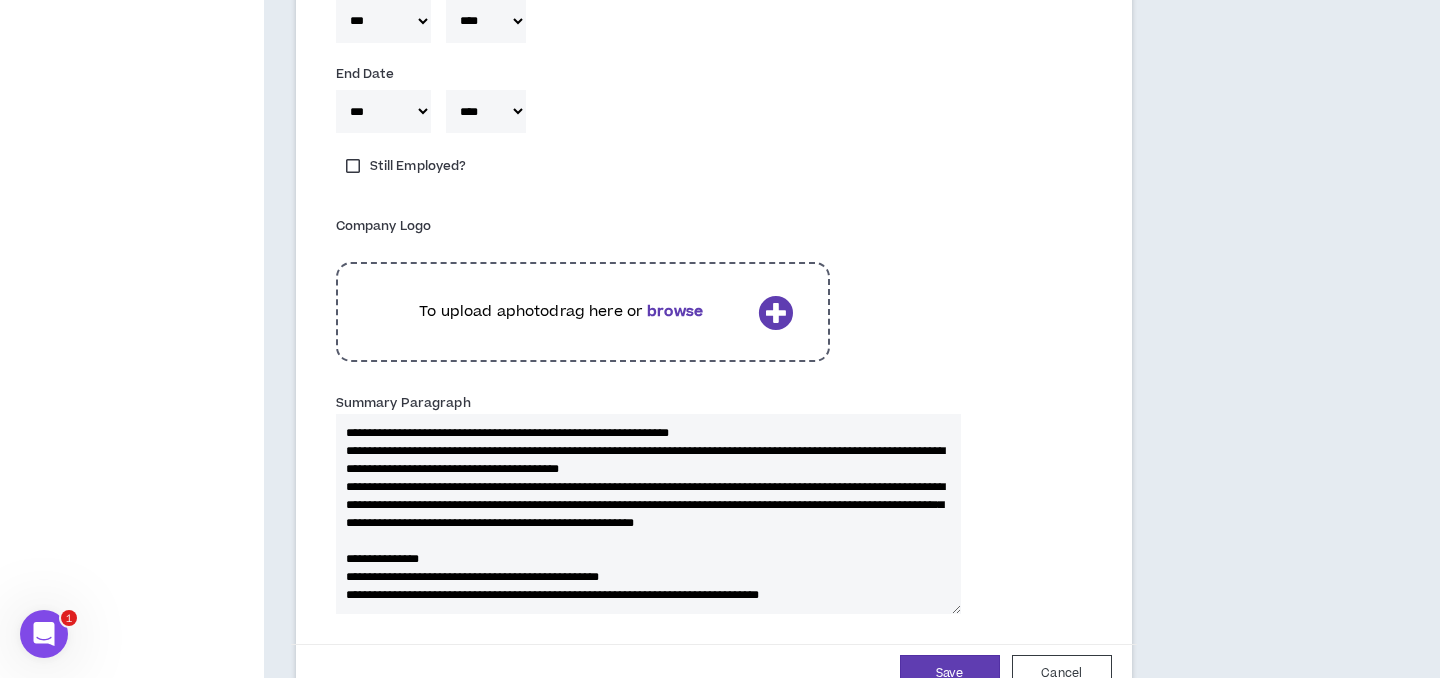 type 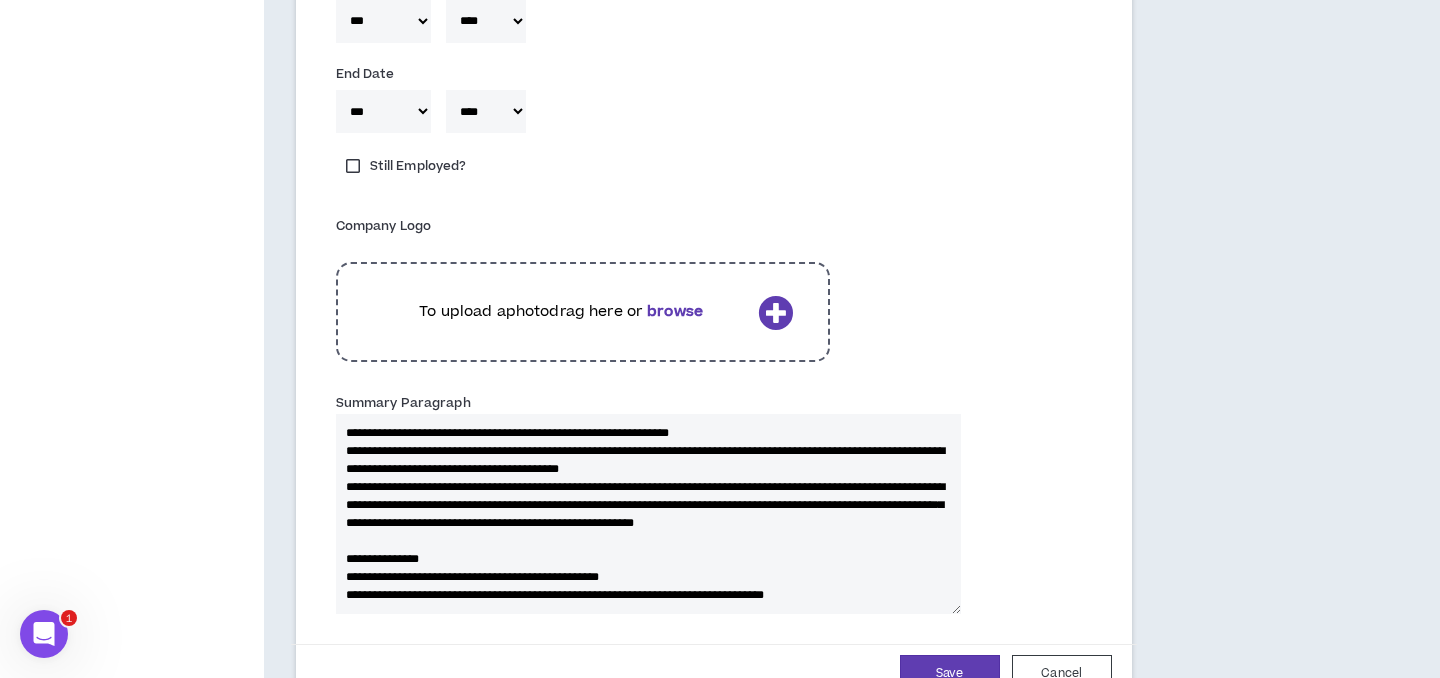 type on "**********" 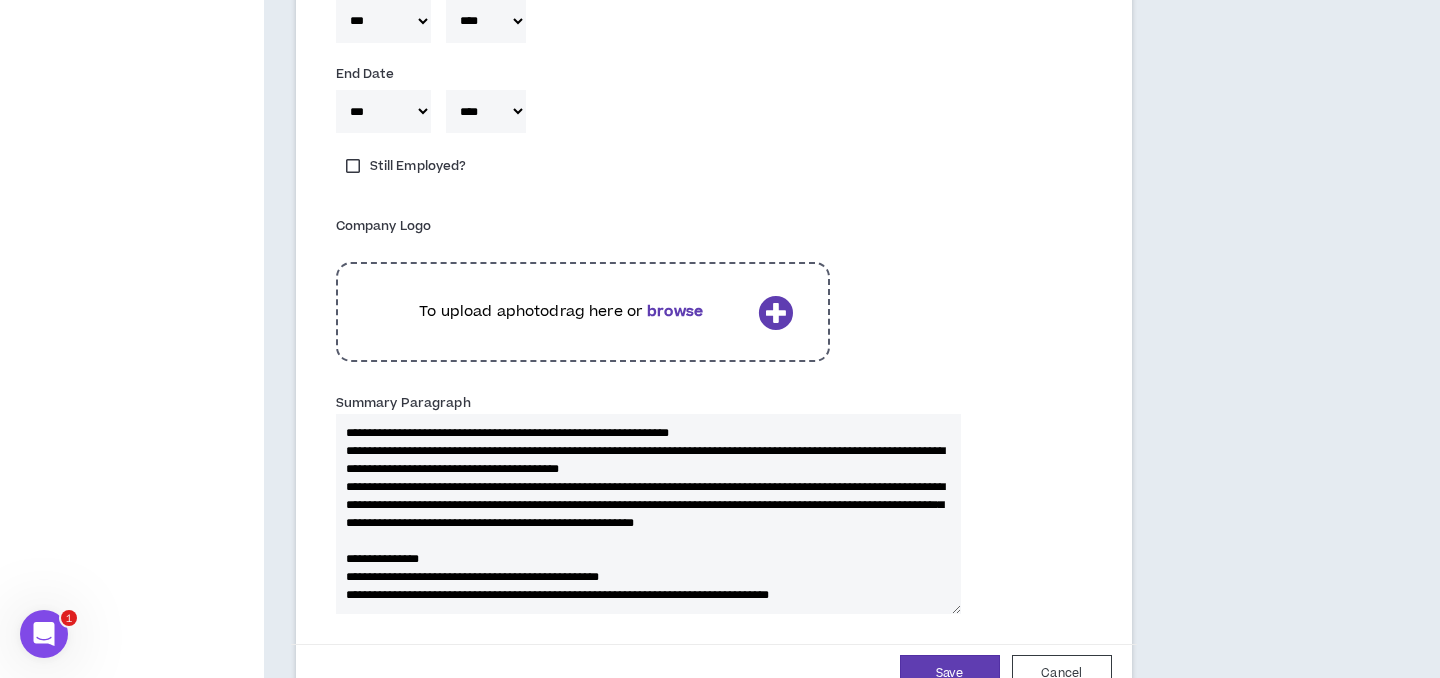 type 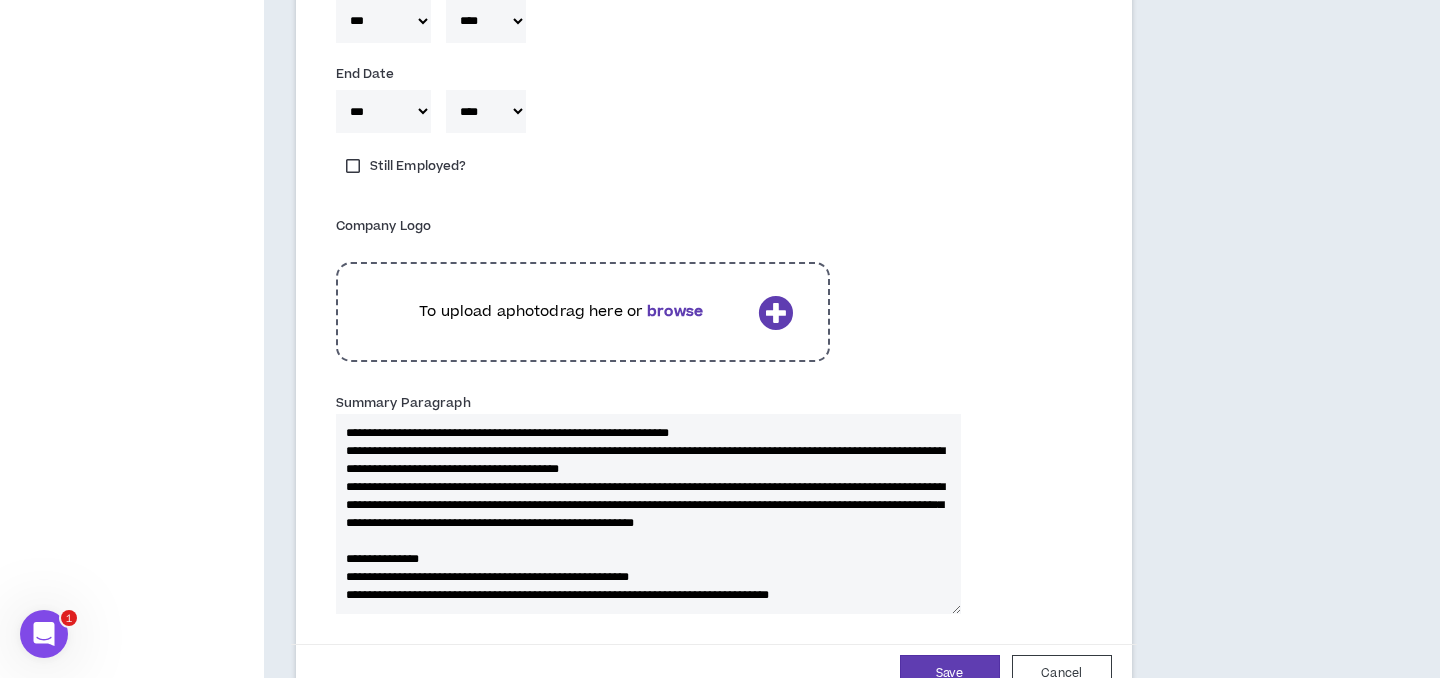 type on "**********" 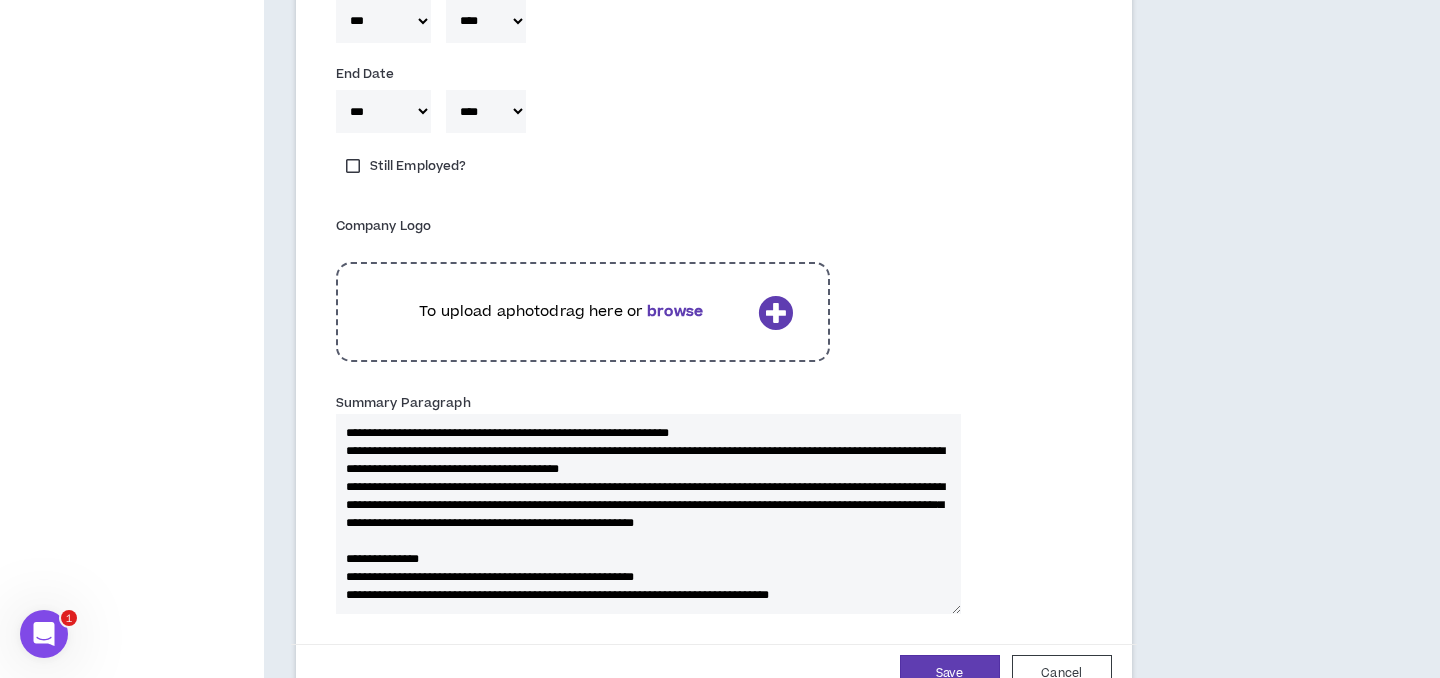 type 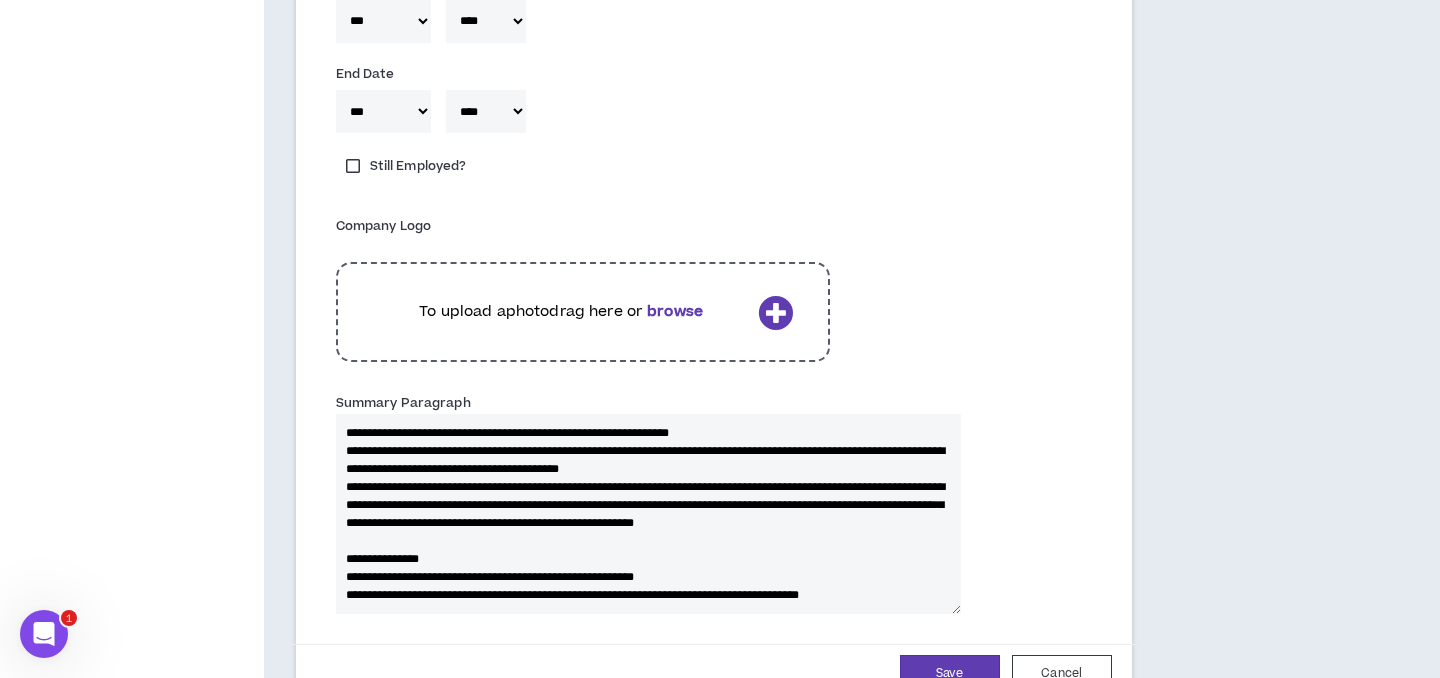 type on "**********" 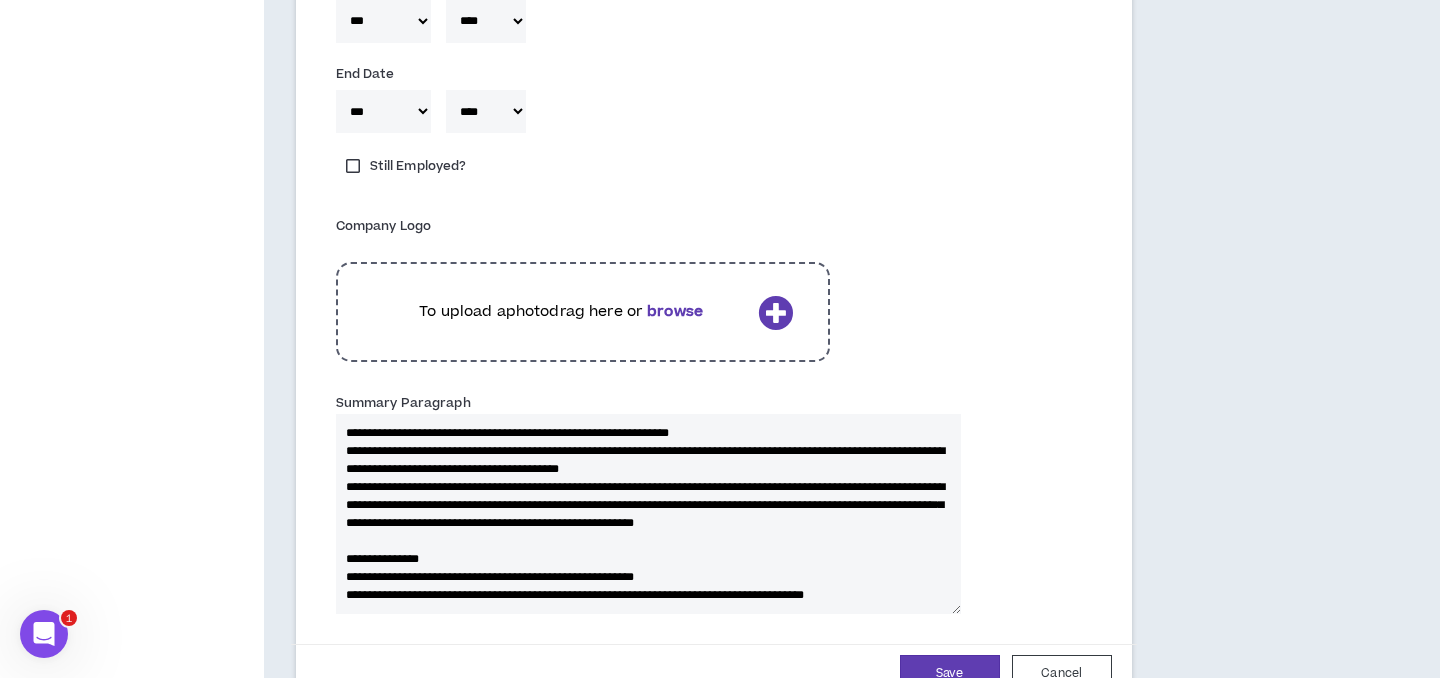 type 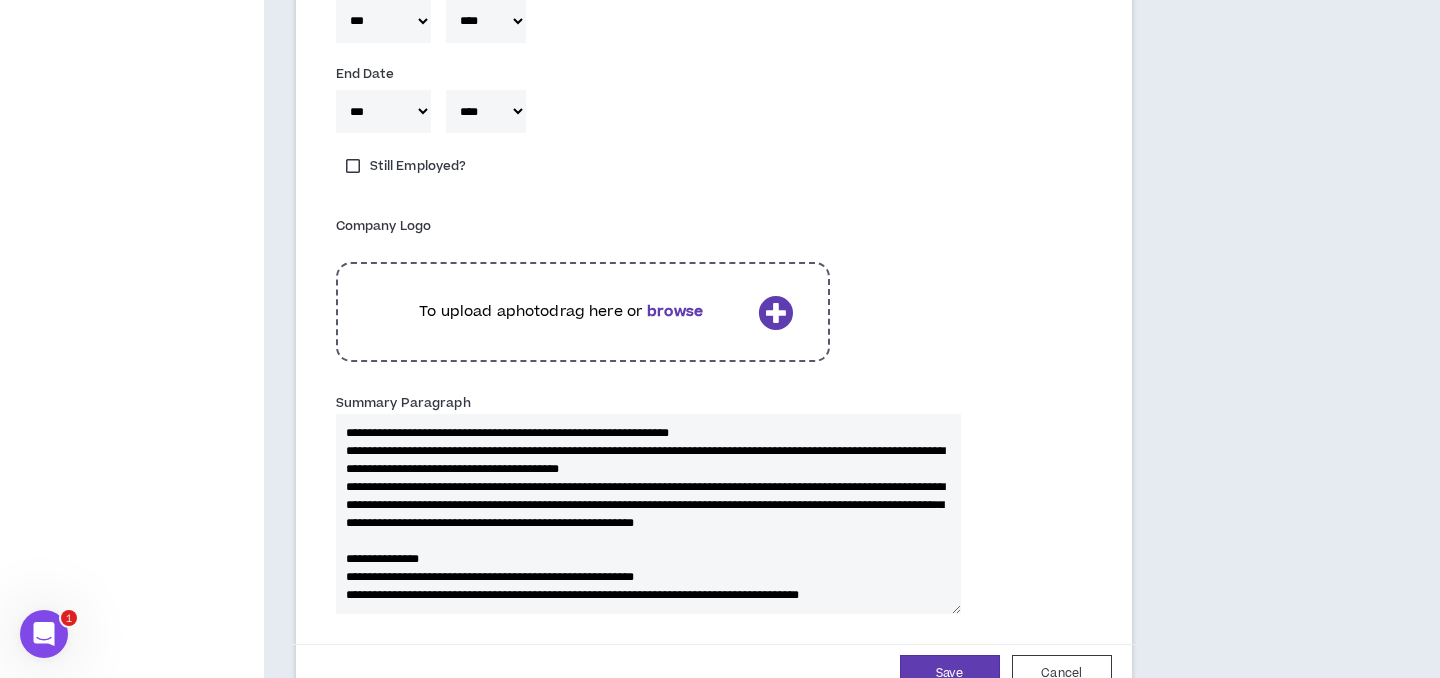 type 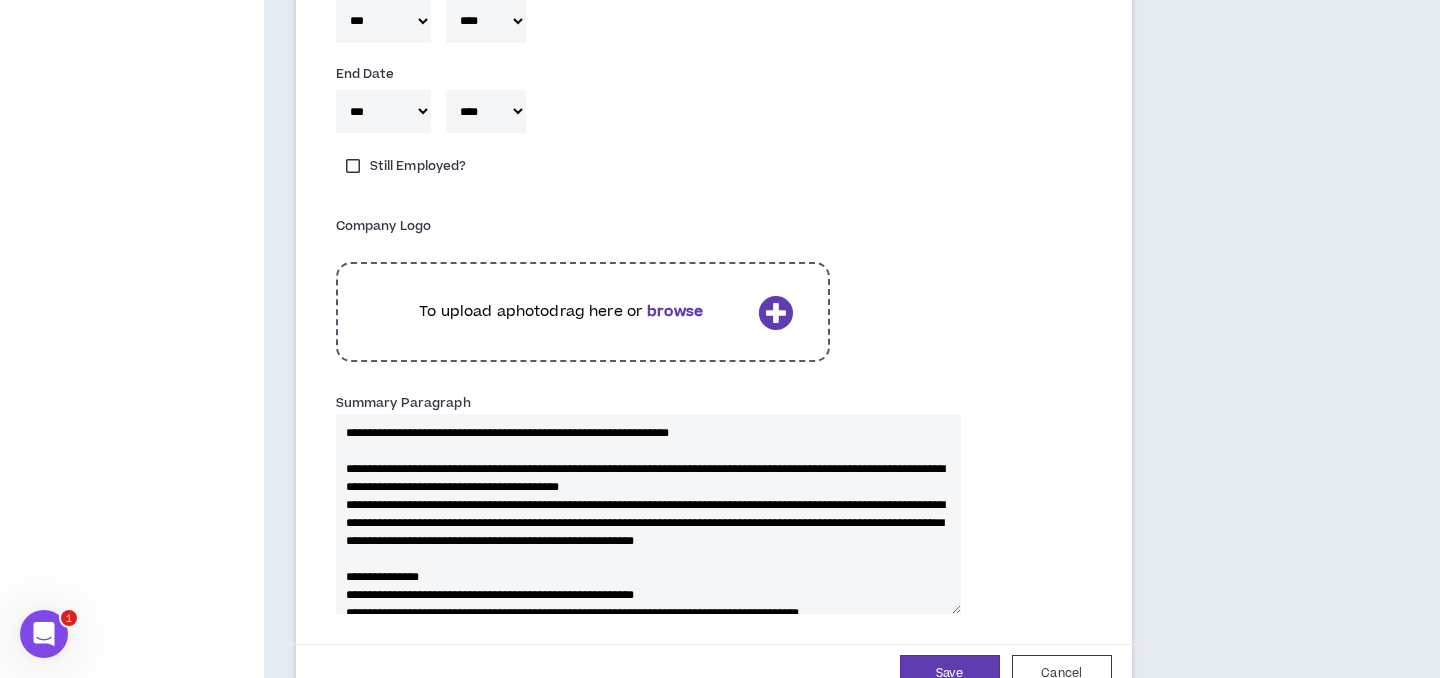 type 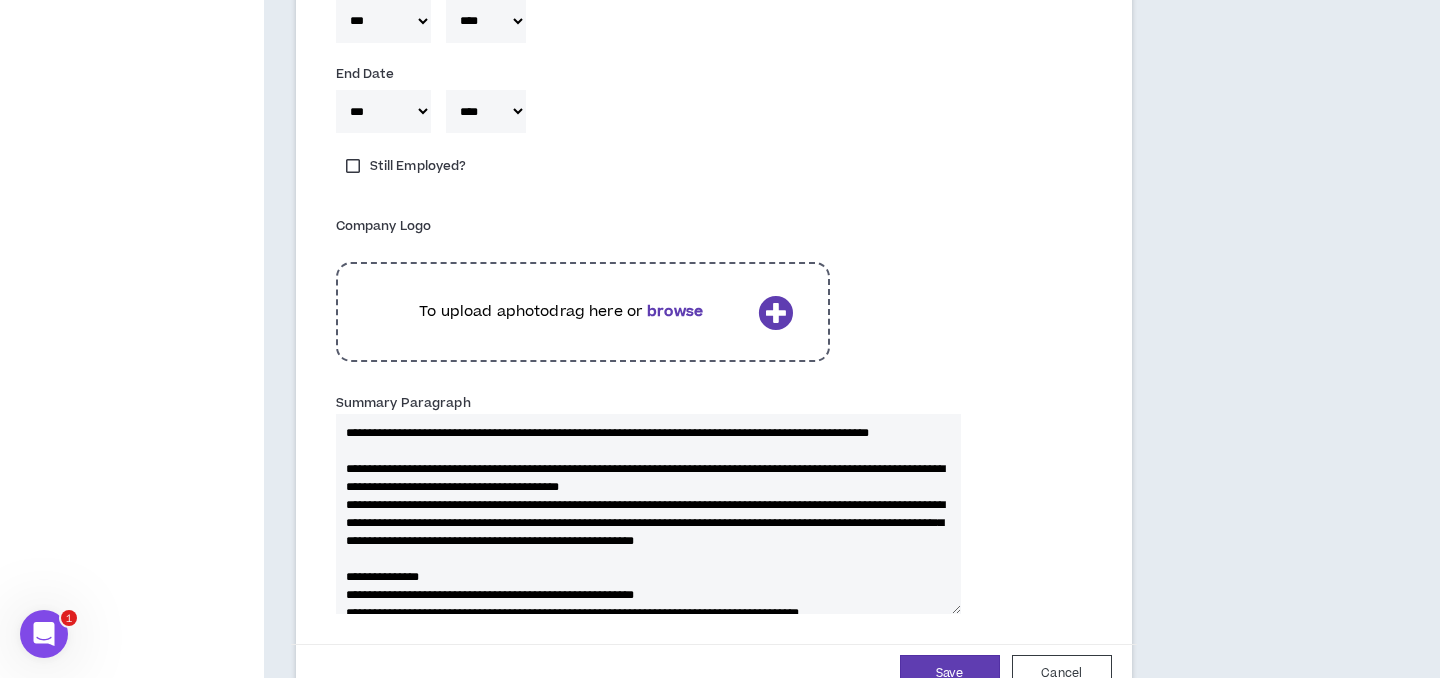 type on "**********" 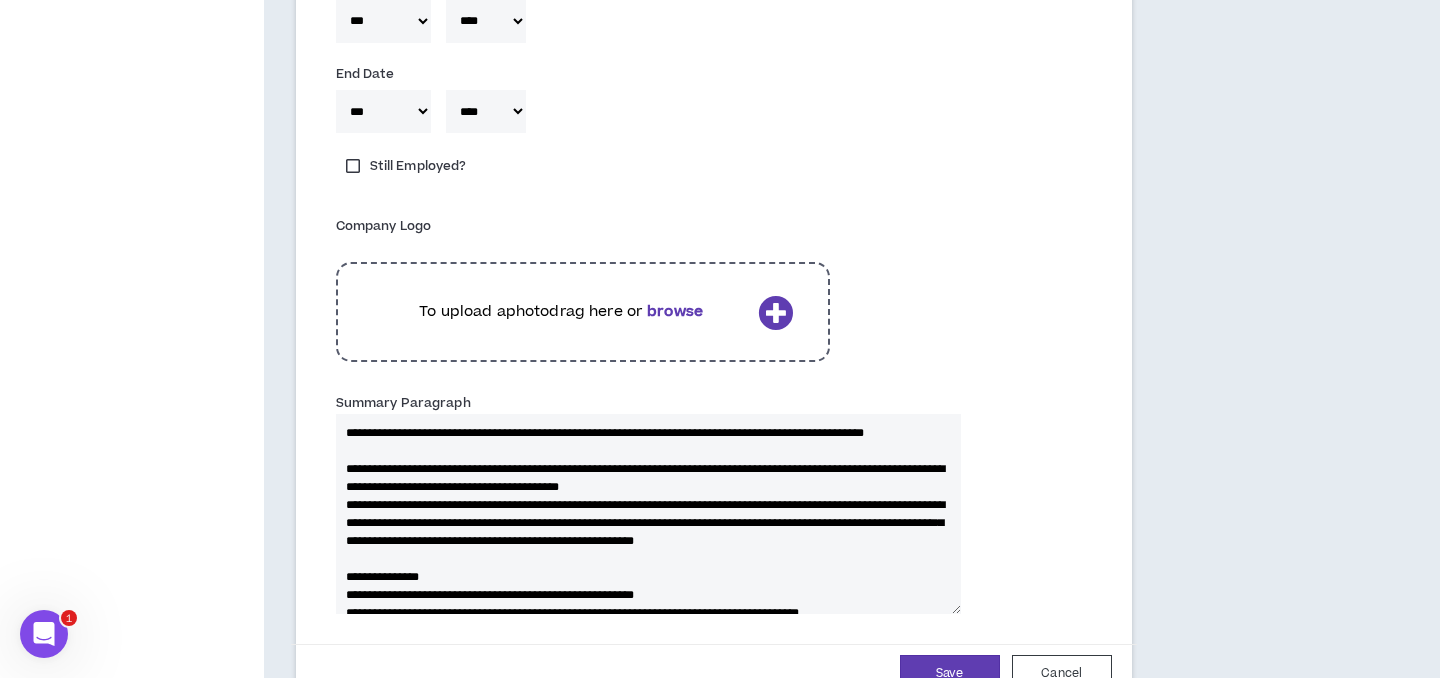 type 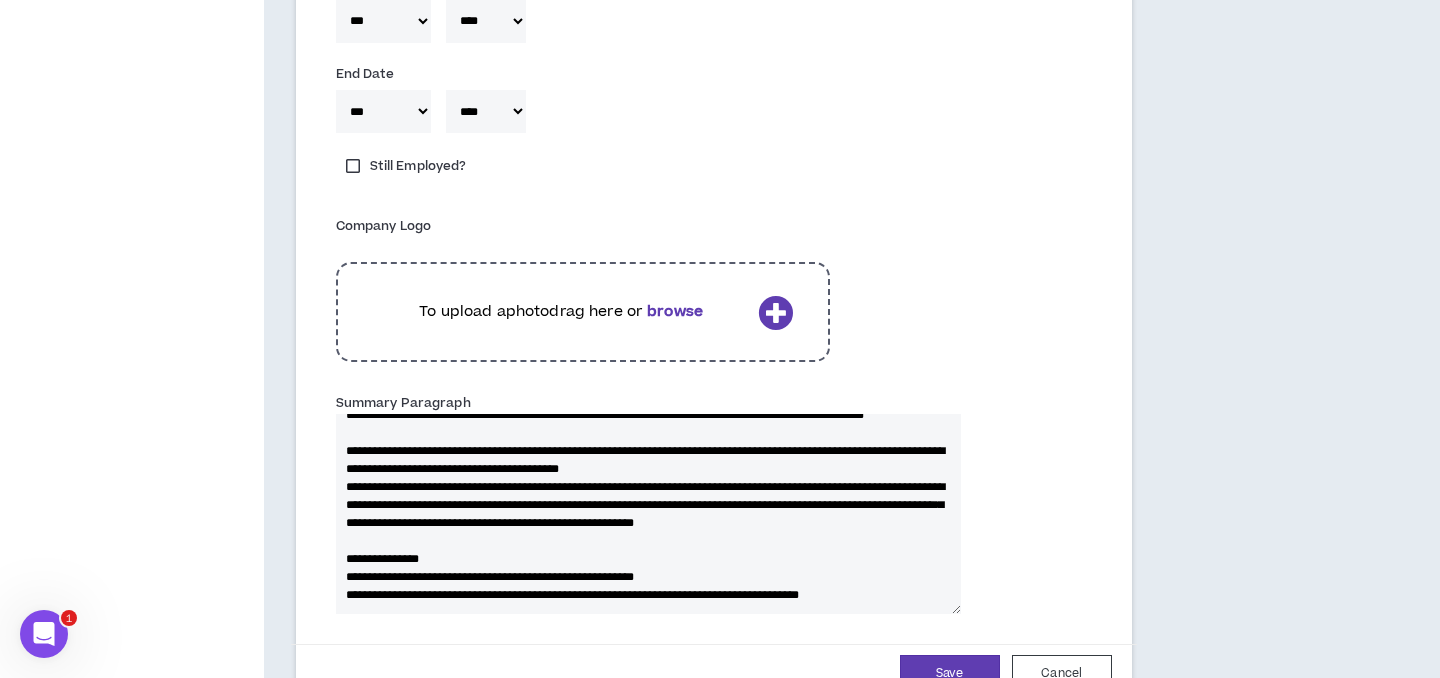 scroll, scrollTop: 72, scrollLeft: 0, axis: vertical 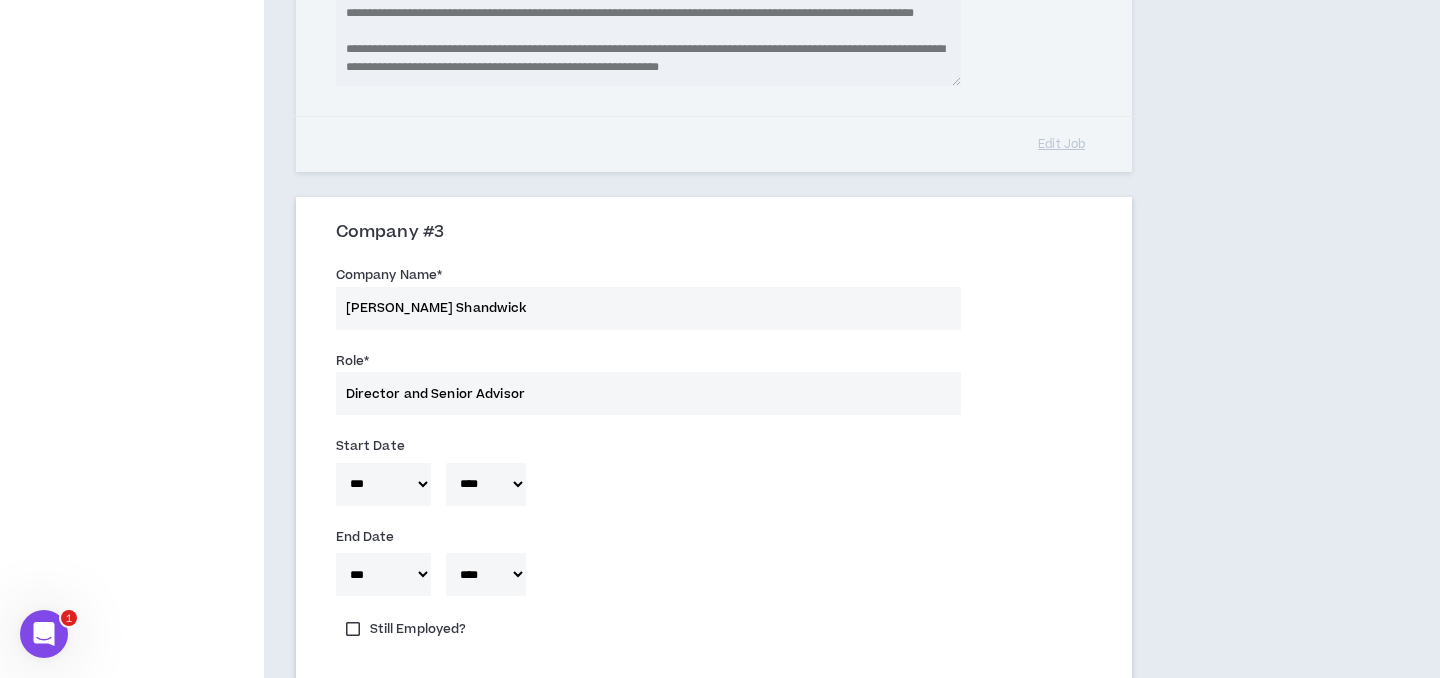 click on "Director and Senior Advisor" at bounding box center (648, 393) 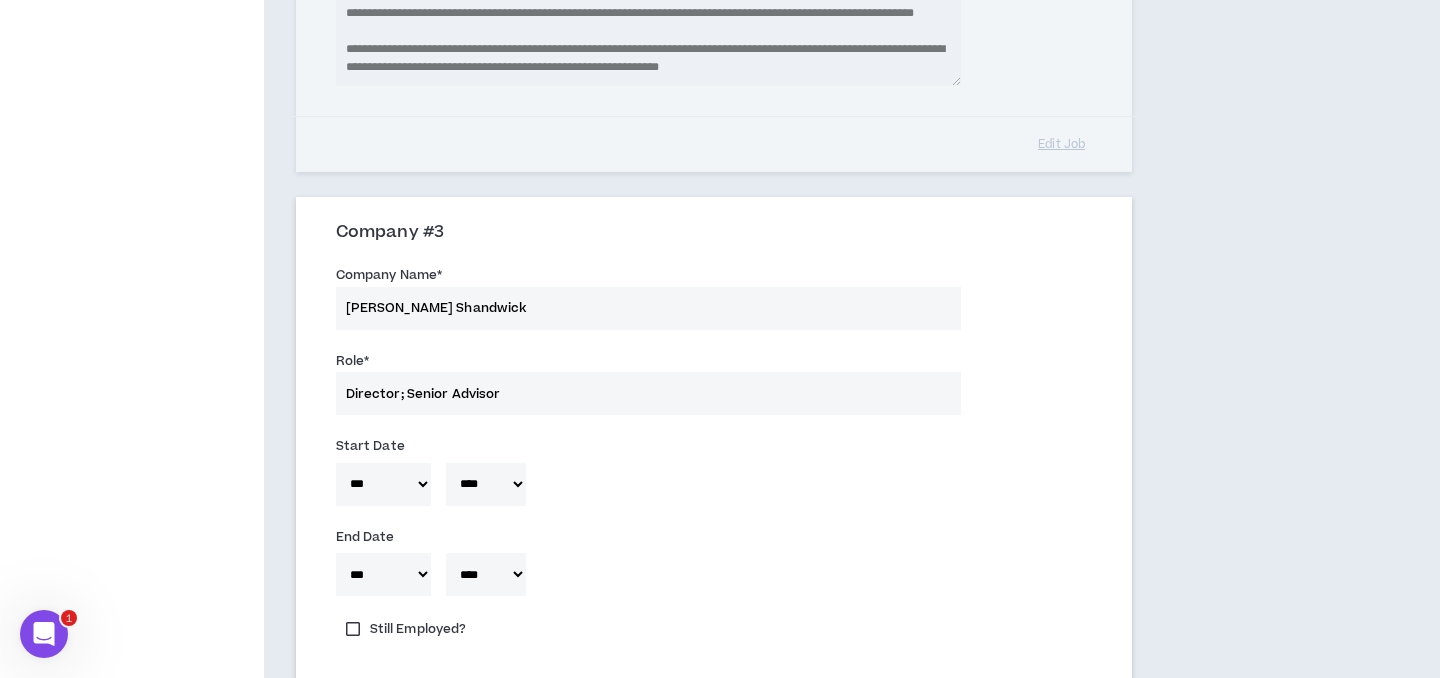 click on "Director; Senior Advisor" at bounding box center [648, 393] 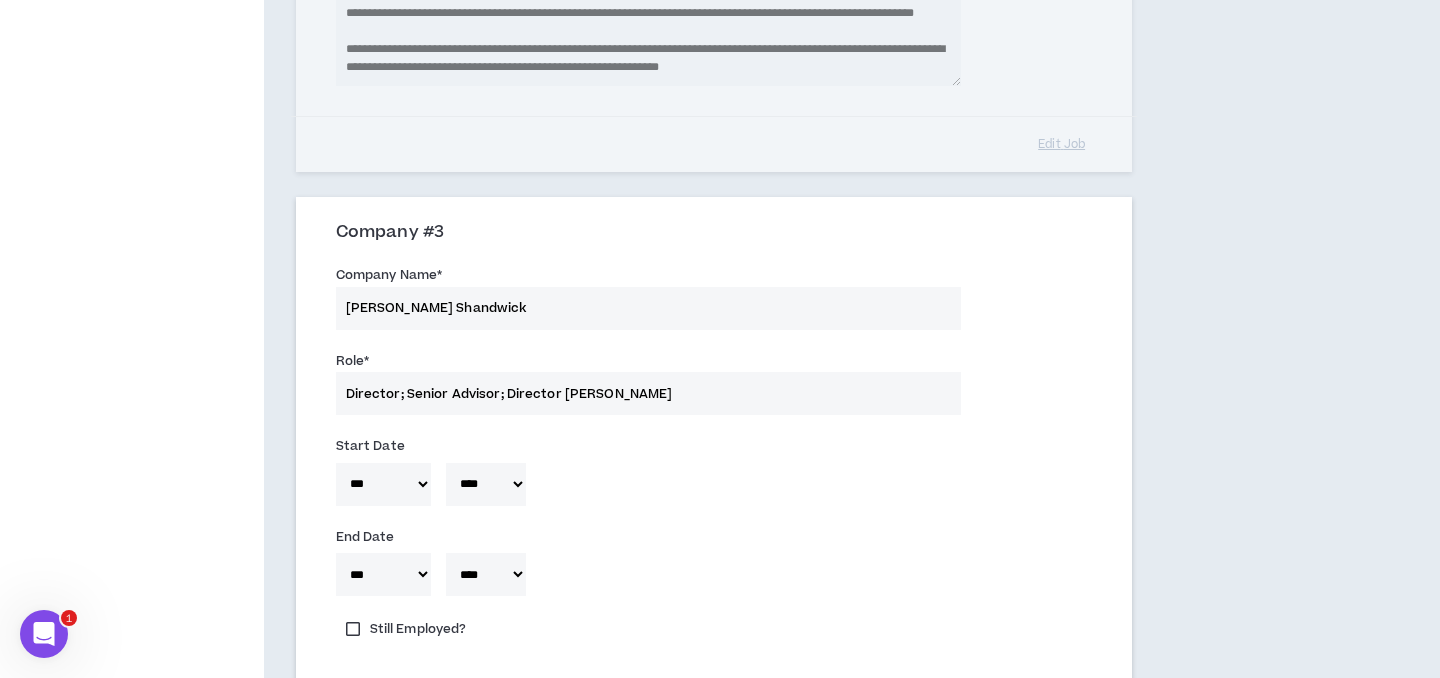 click on "Director; Senior Advisor; Director [PERSON_NAME]" at bounding box center (648, 393) 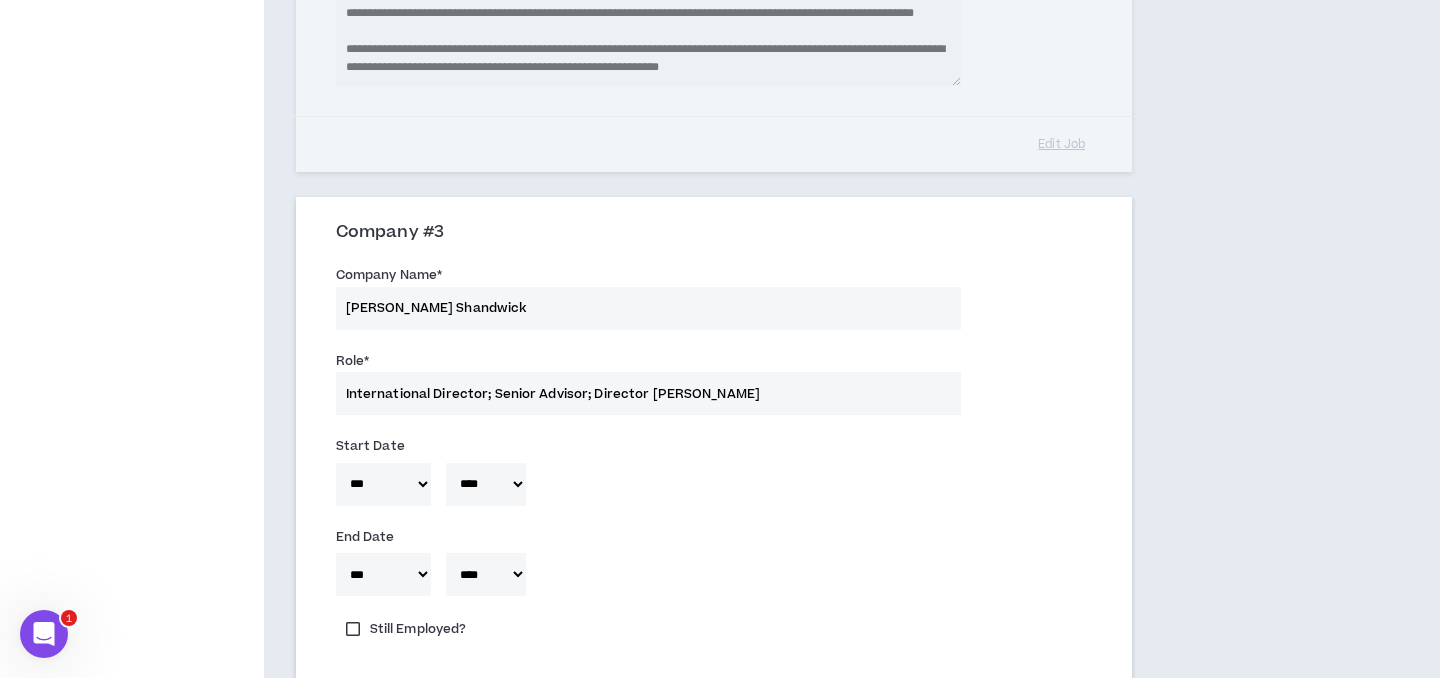 click on "International Director; Senior Advisor; Director [PERSON_NAME]" at bounding box center (648, 393) 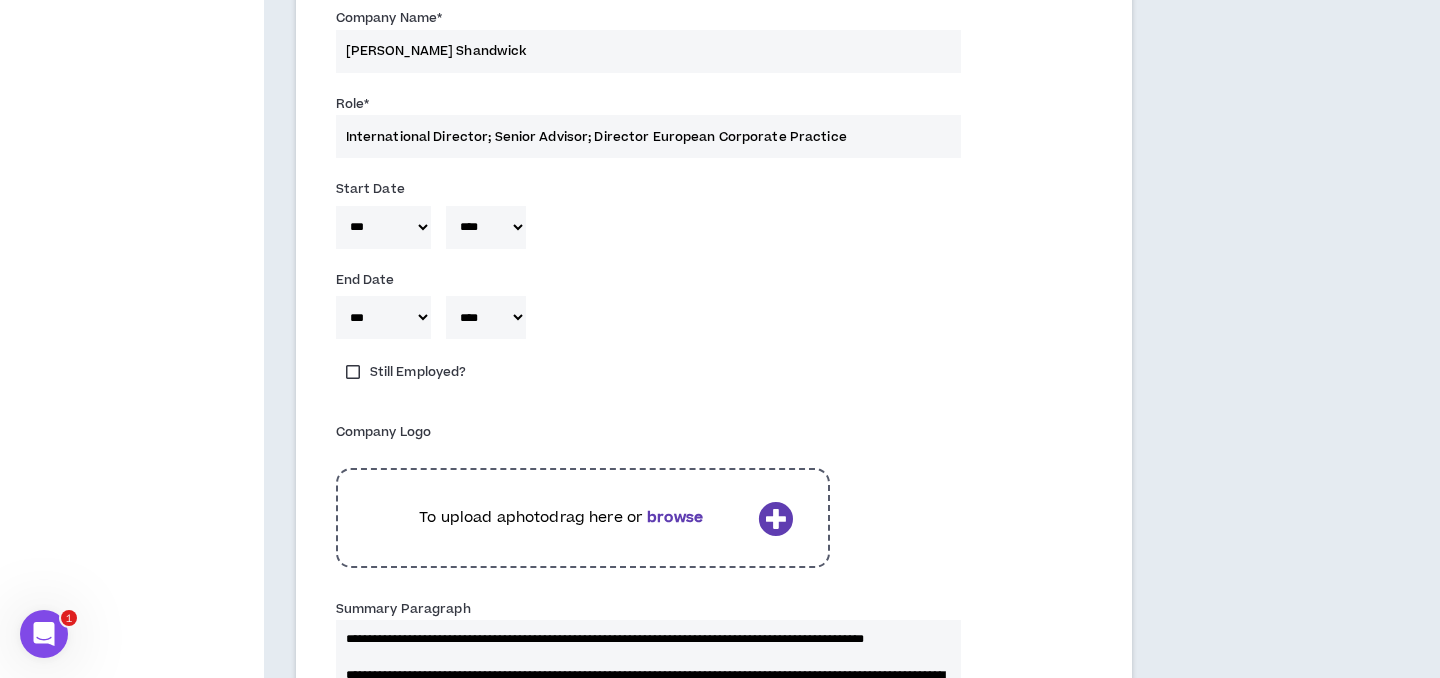 scroll, scrollTop: 2004, scrollLeft: 0, axis: vertical 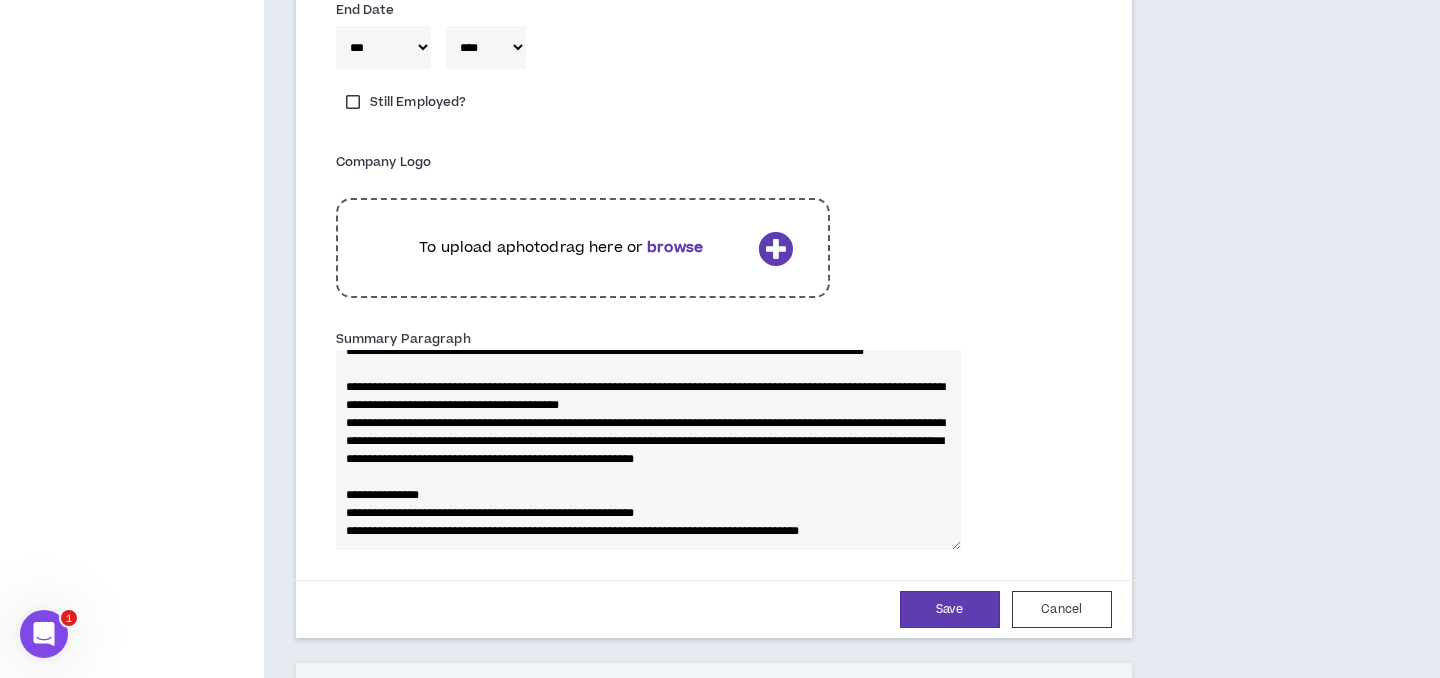 click on "**********" at bounding box center [648, 450] 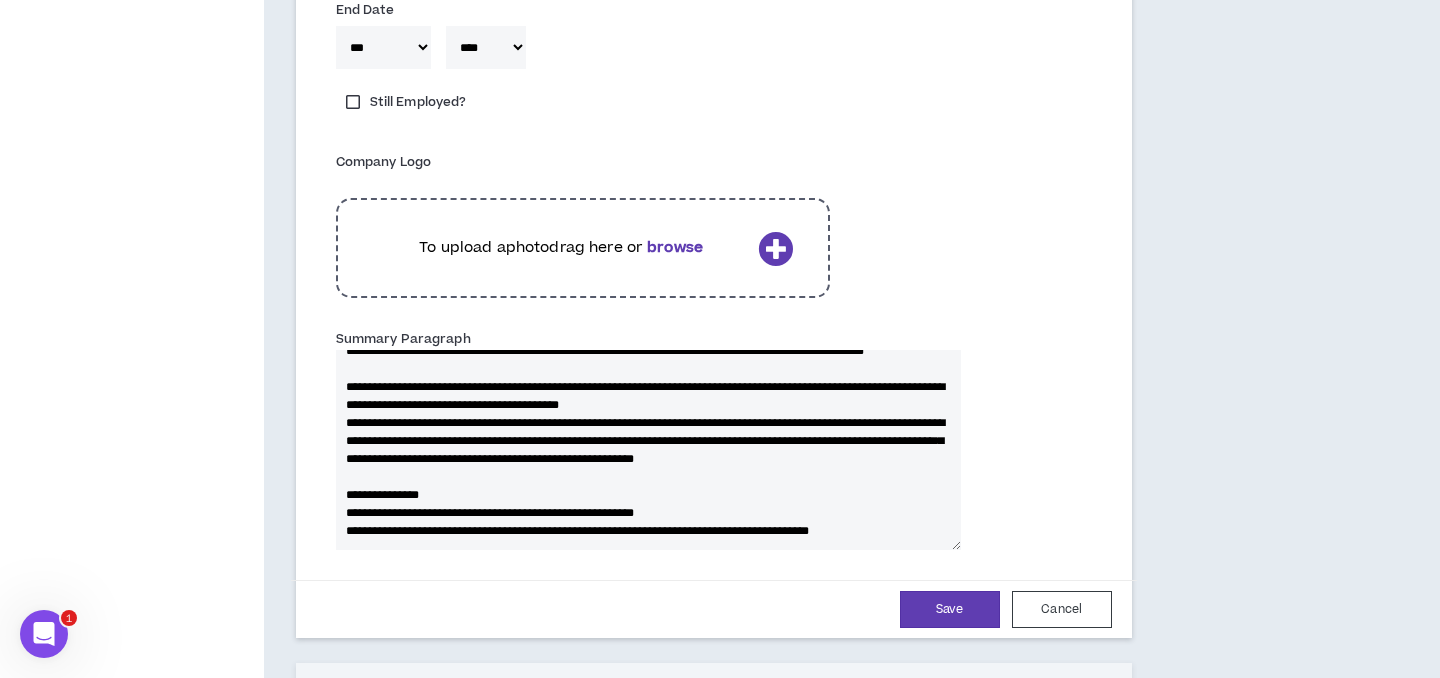 paste on "**********" 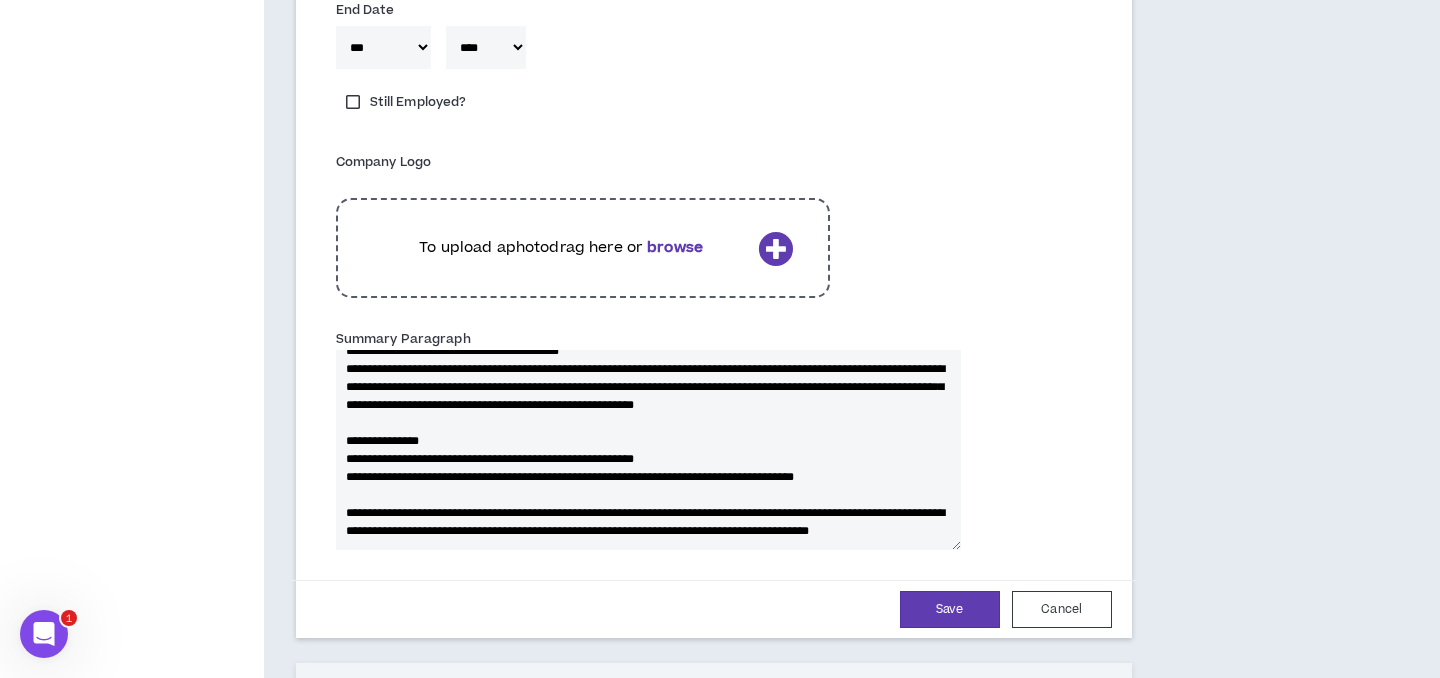 scroll, scrollTop: 121, scrollLeft: 0, axis: vertical 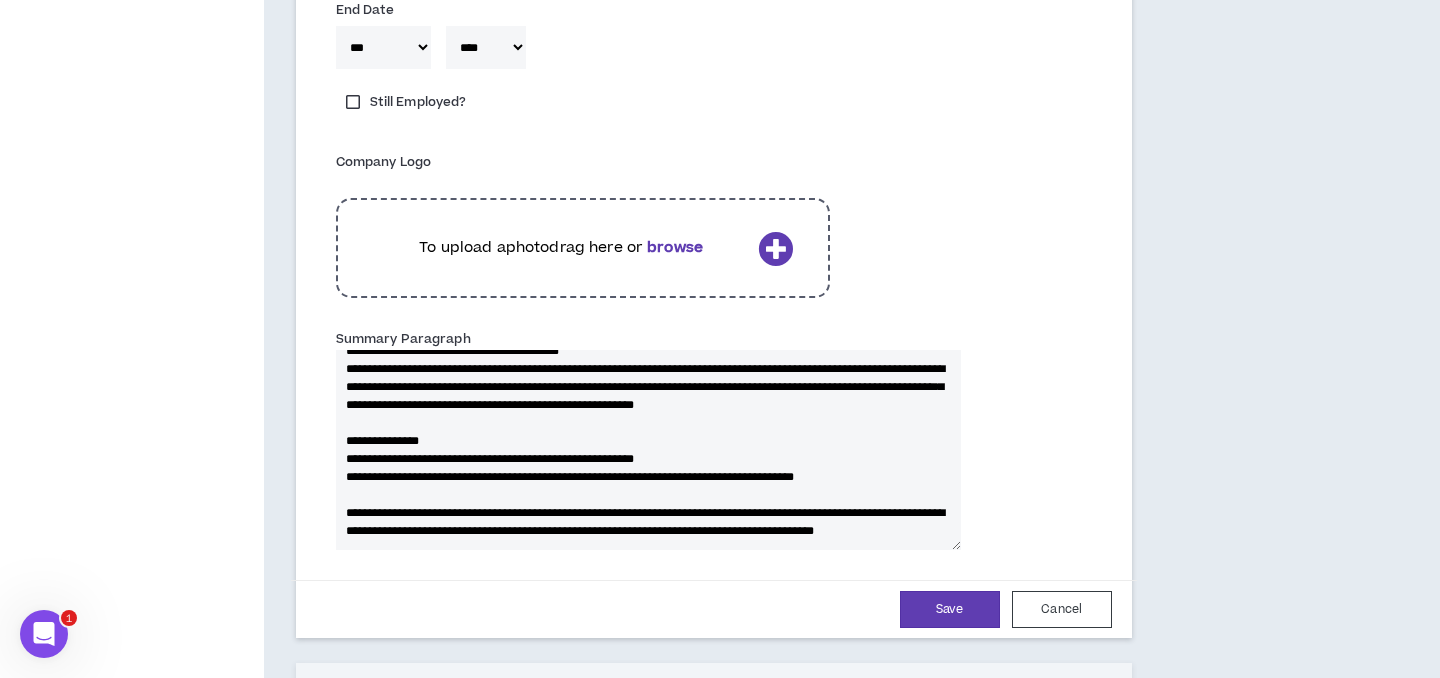 click on "**********" at bounding box center [648, 450] 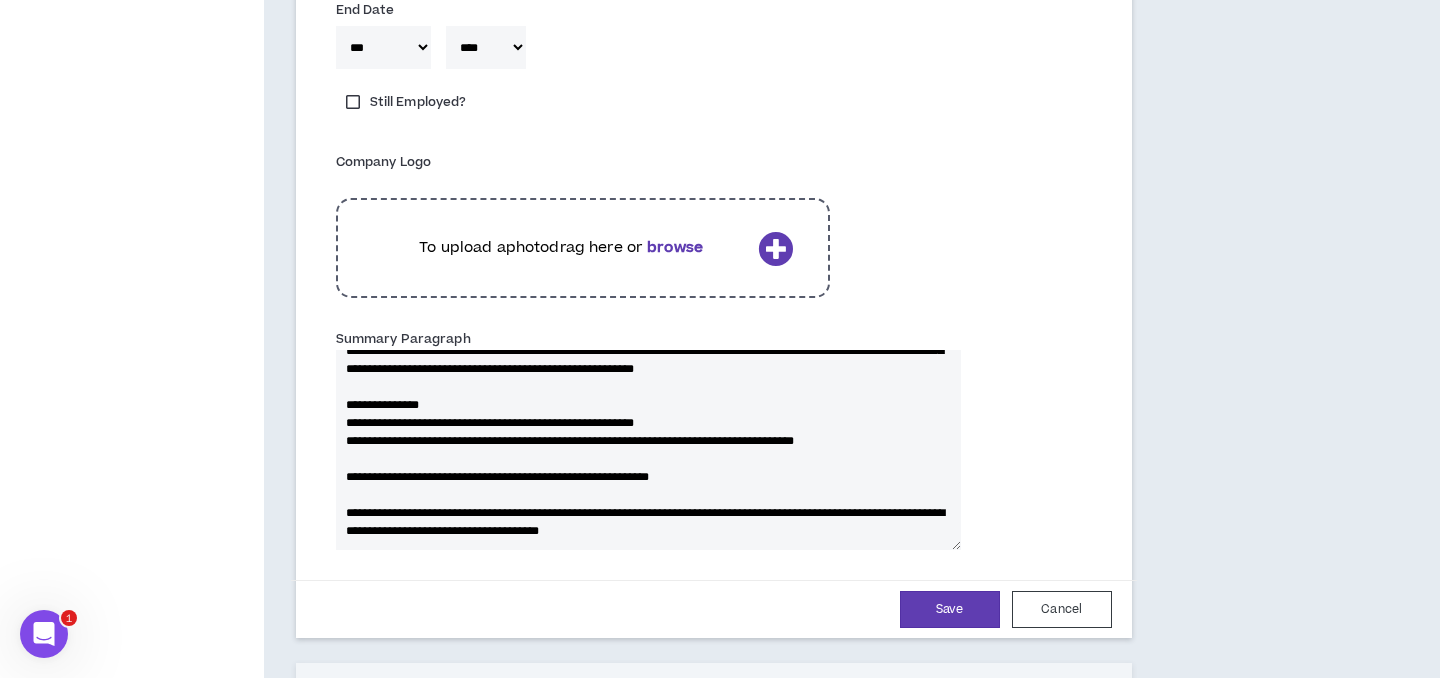 click on "**********" at bounding box center (648, 450) 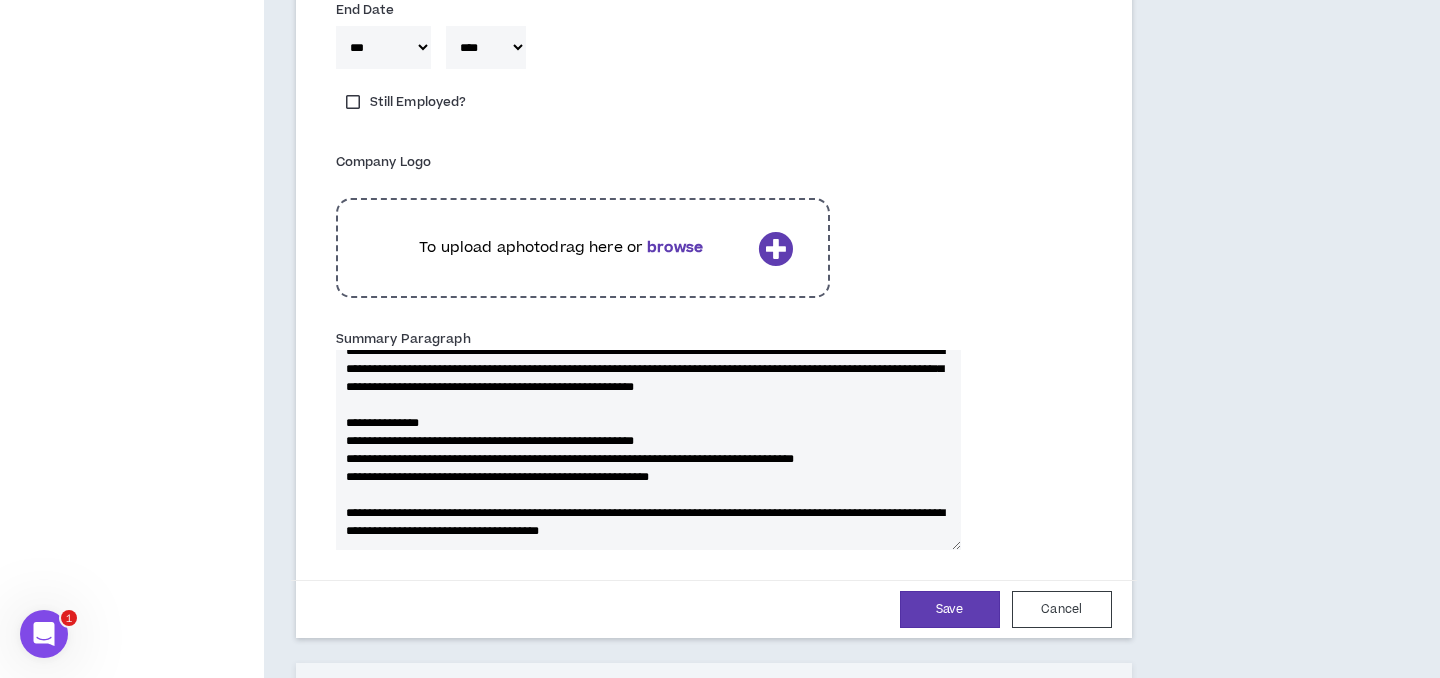 drag, startPoint x: 605, startPoint y: 480, endPoint x: 644, endPoint y: 482, distance: 39.051247 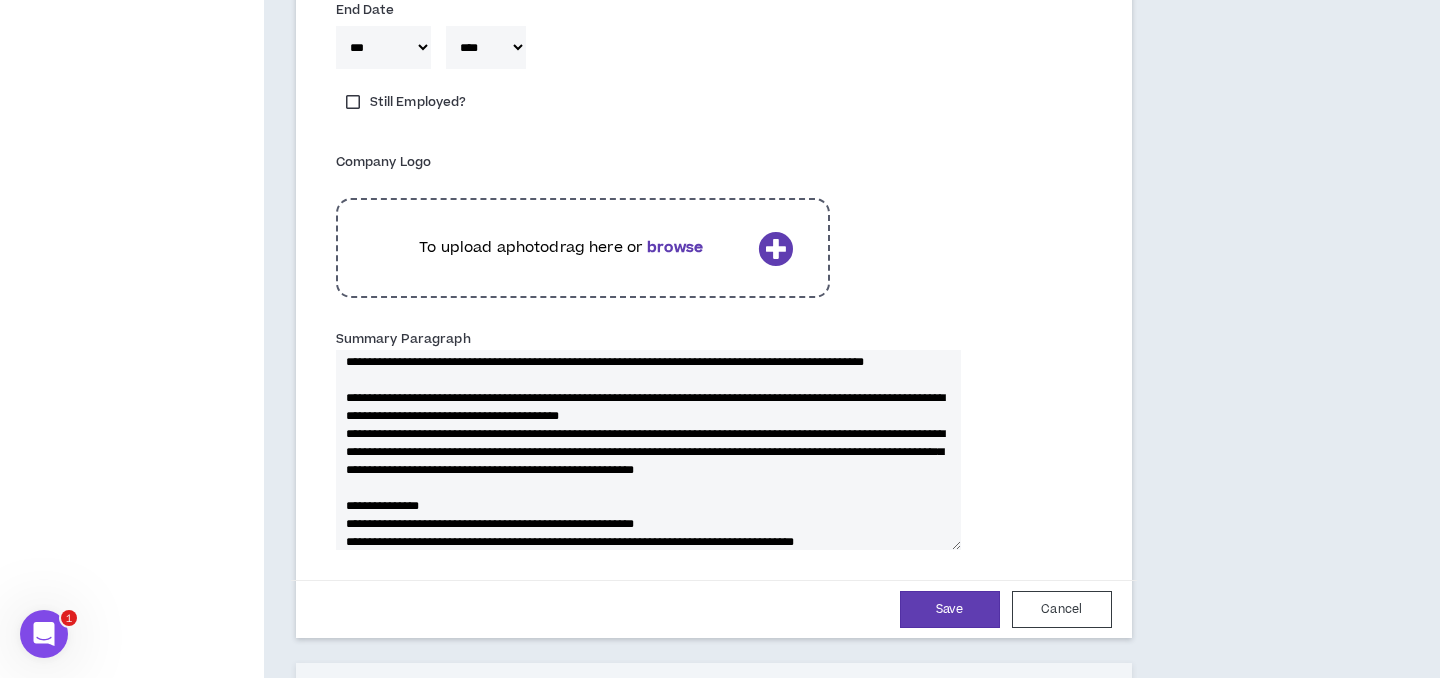 scroll, scrollTop: 0, scrollLeft: 0, axis: both 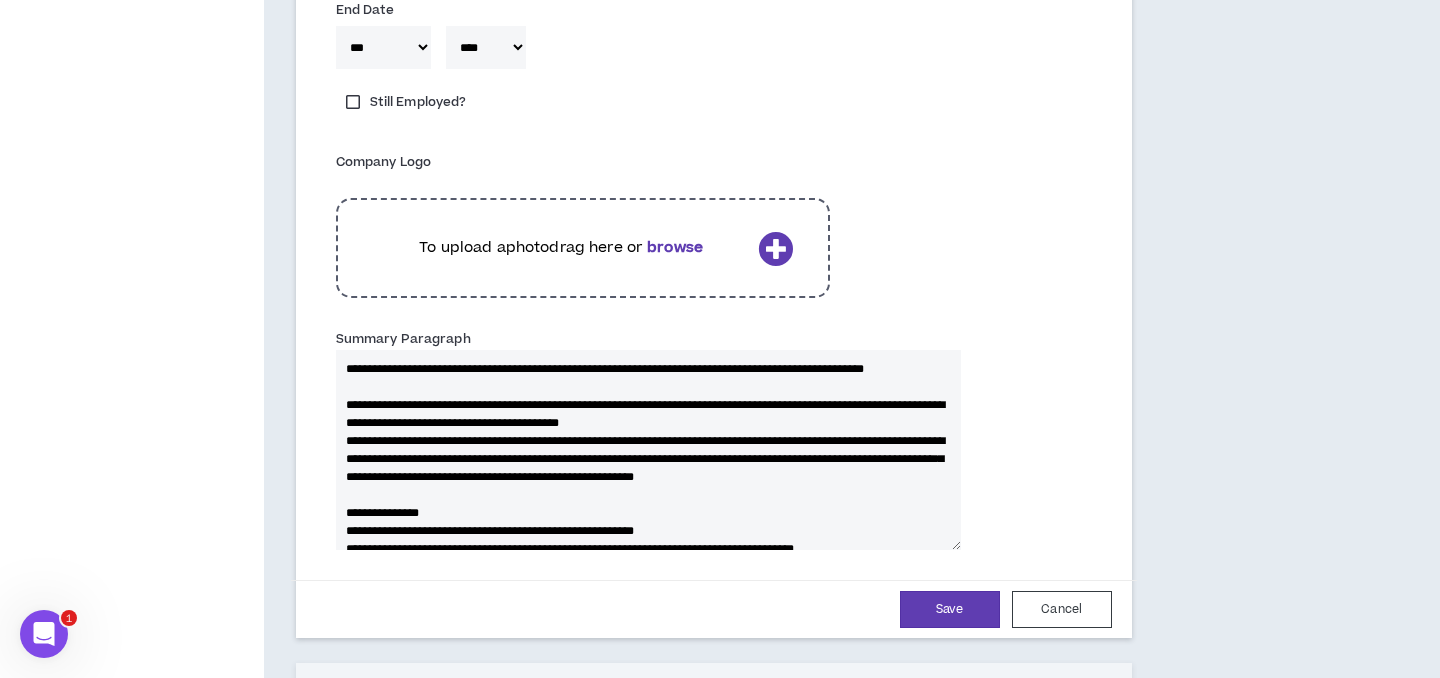 click on "**********" at bounding box center (648, 450) 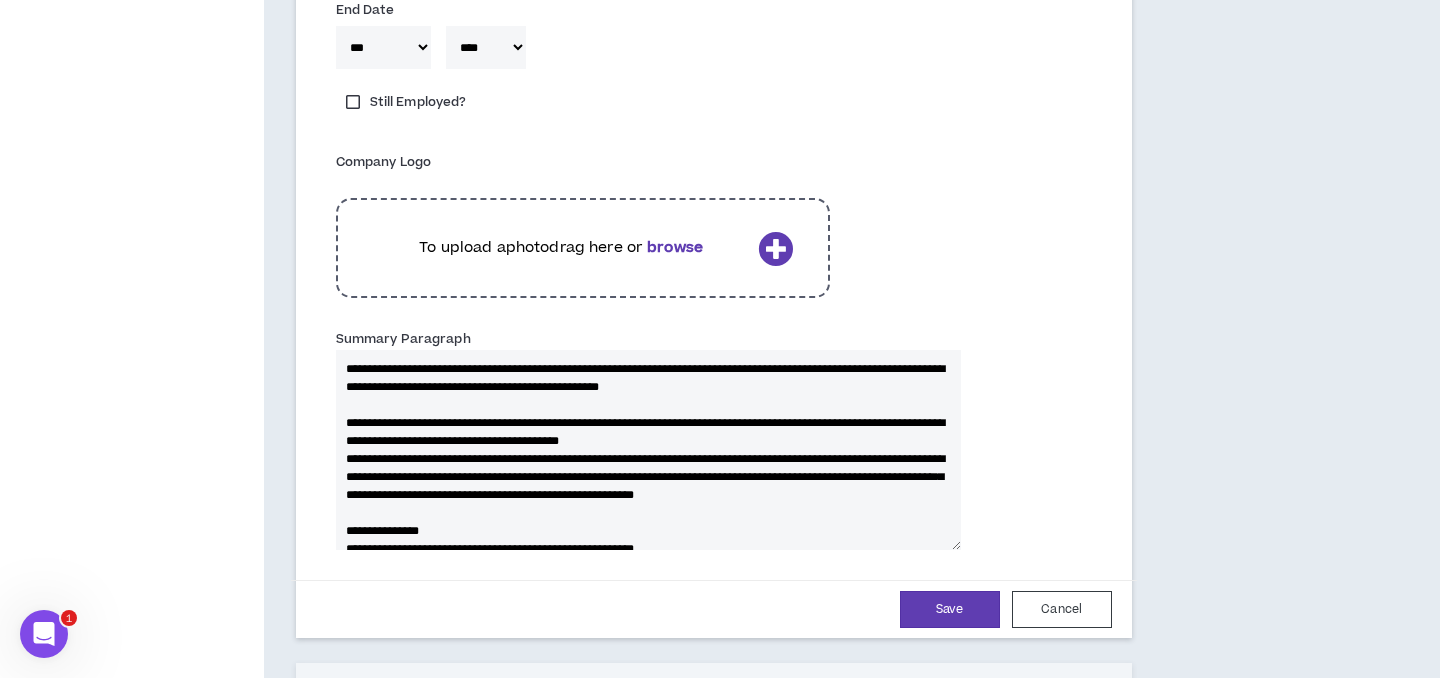click on "**********" at bounding box center [648, 450] 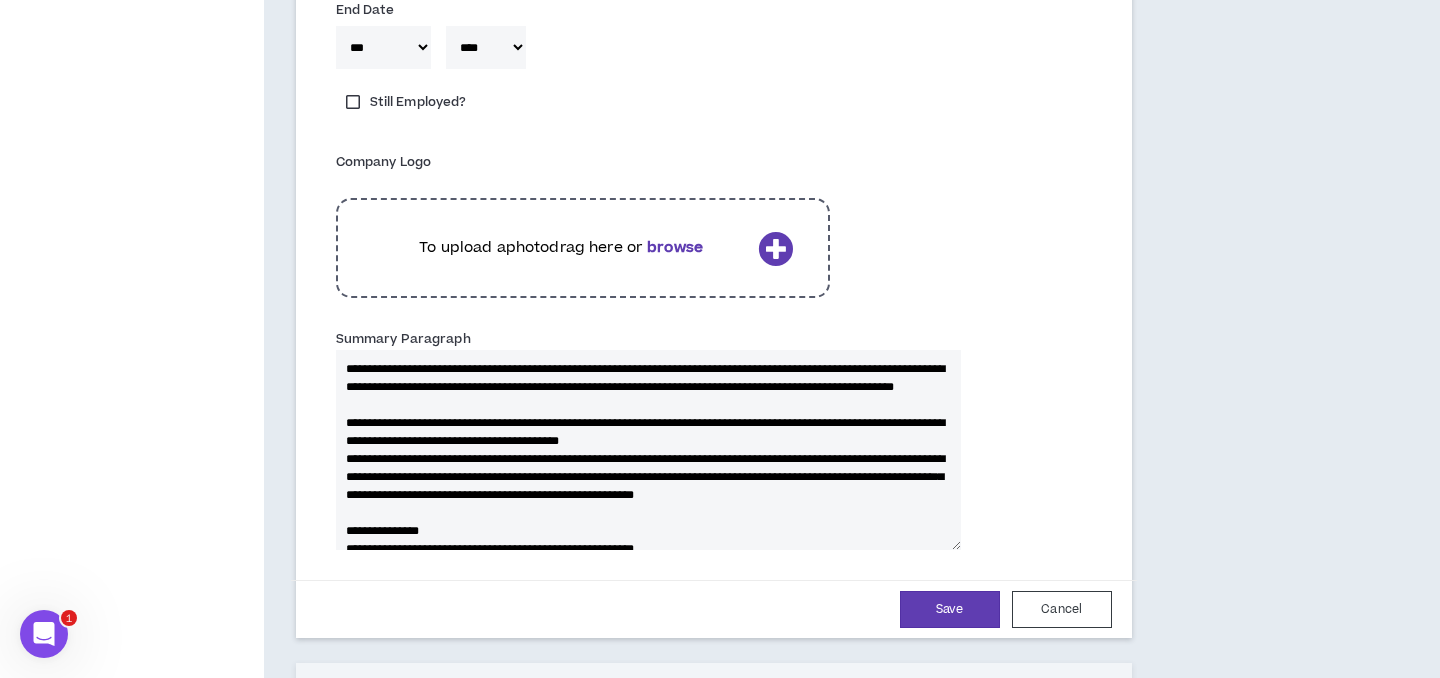click on "Summary Paragraph" at bounding box center (648, 450) 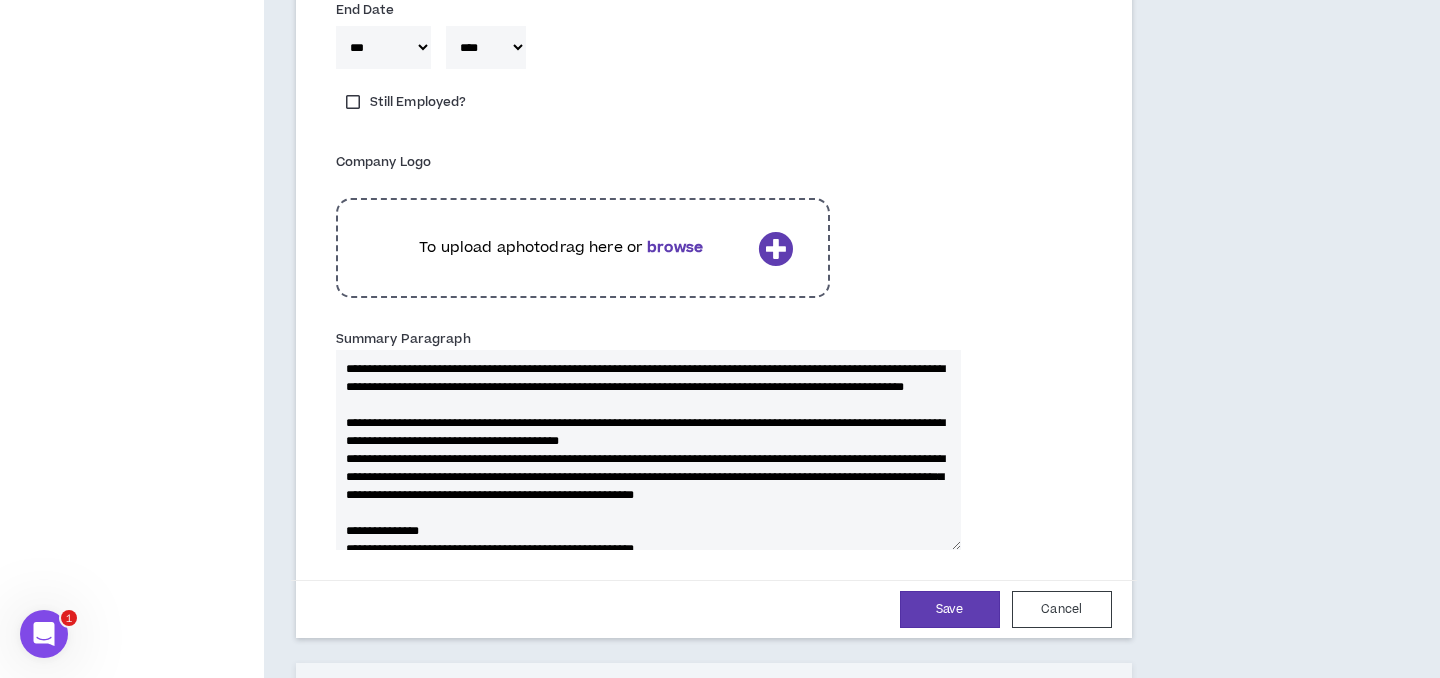 click on "Summary Paragraph" at bounding box center [648, 450] 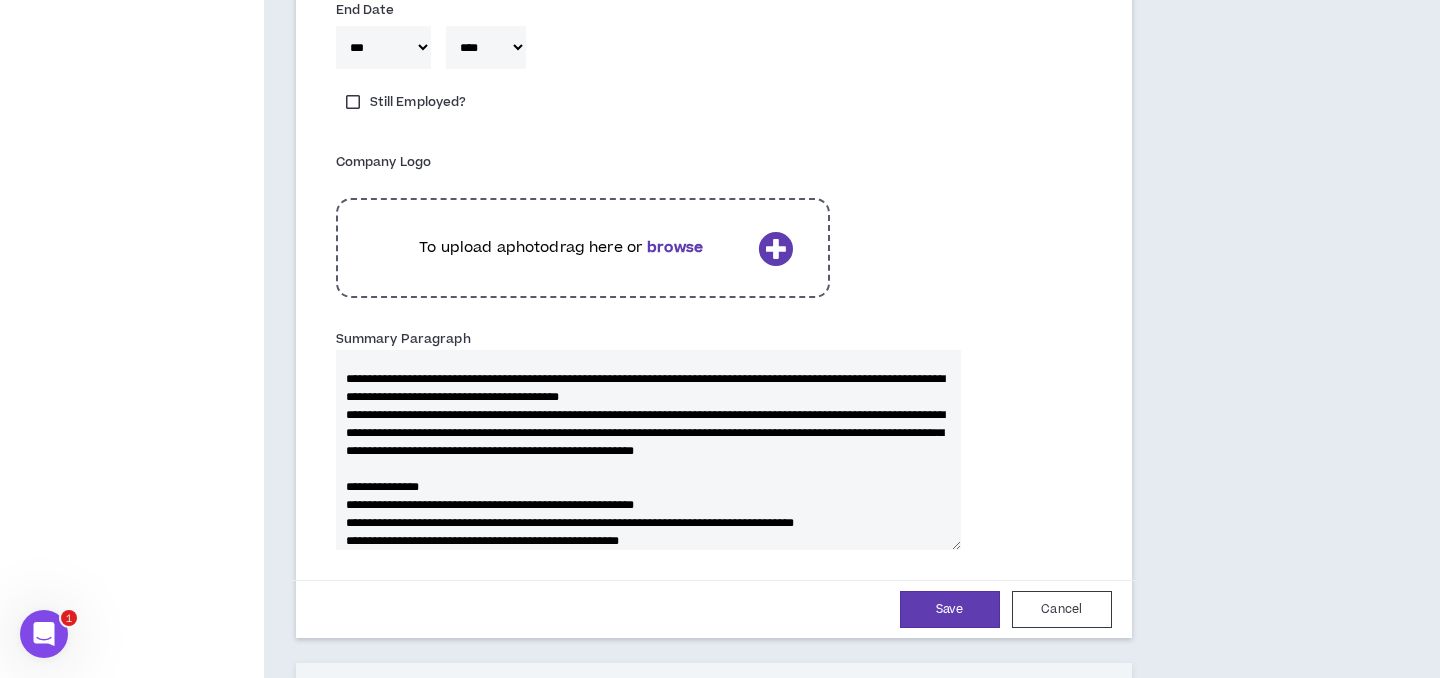 click on "Summary Paragraph" at bounding box center (648, 450) 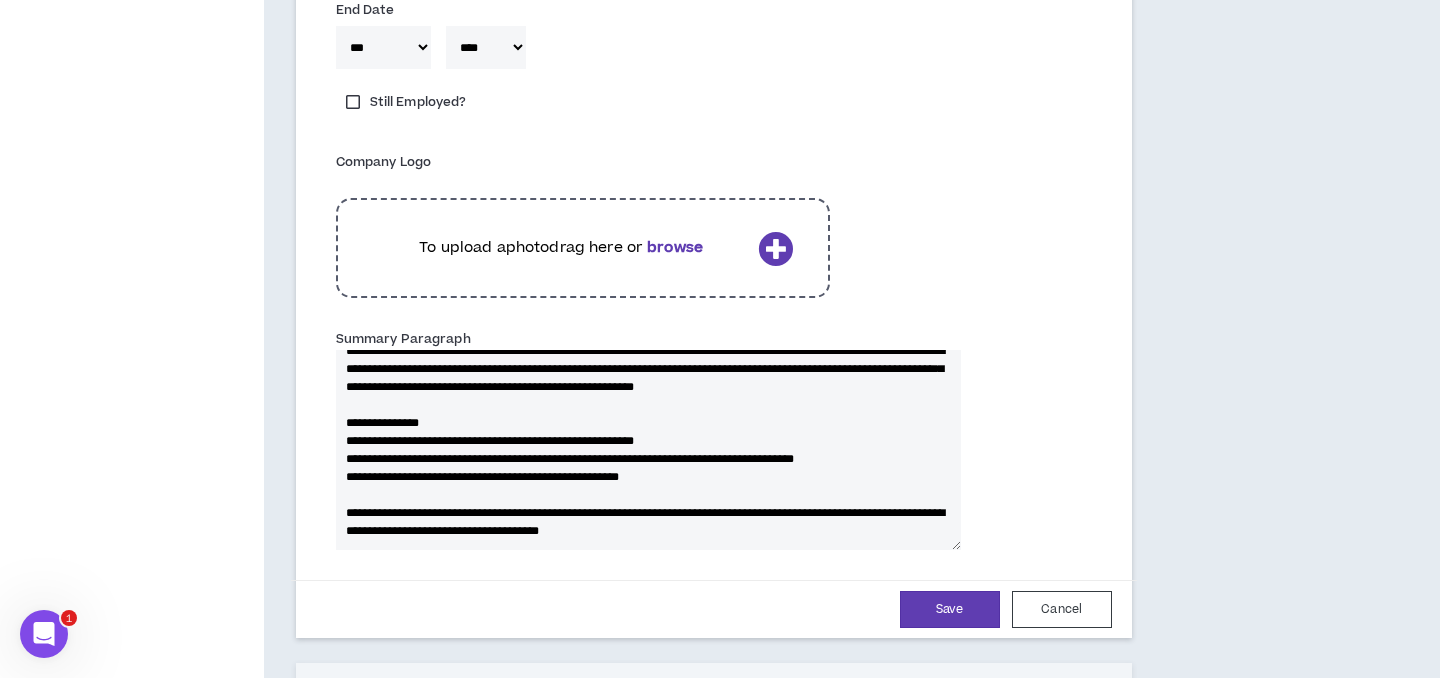 scroll, scrollTop: 170, scrollLeft: 0, axis: vertical 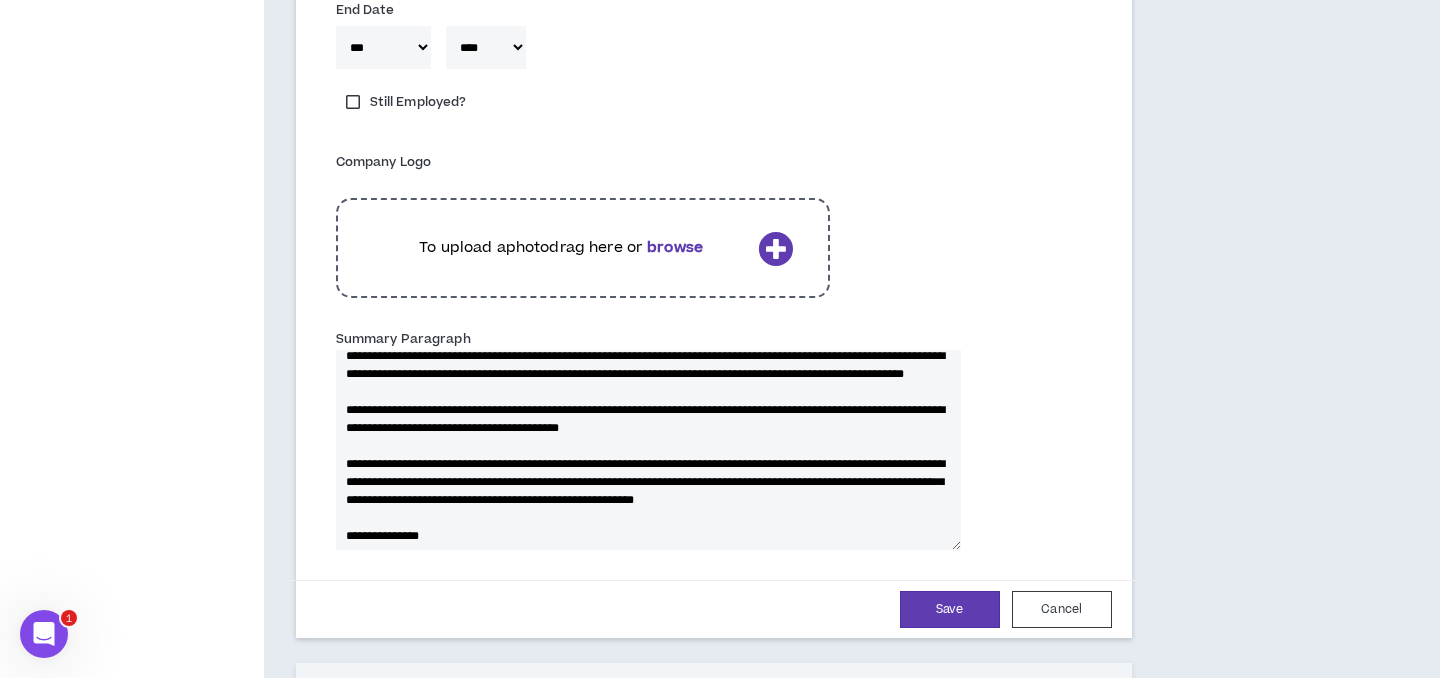 click on "**********" at bounding box center [648, 450] 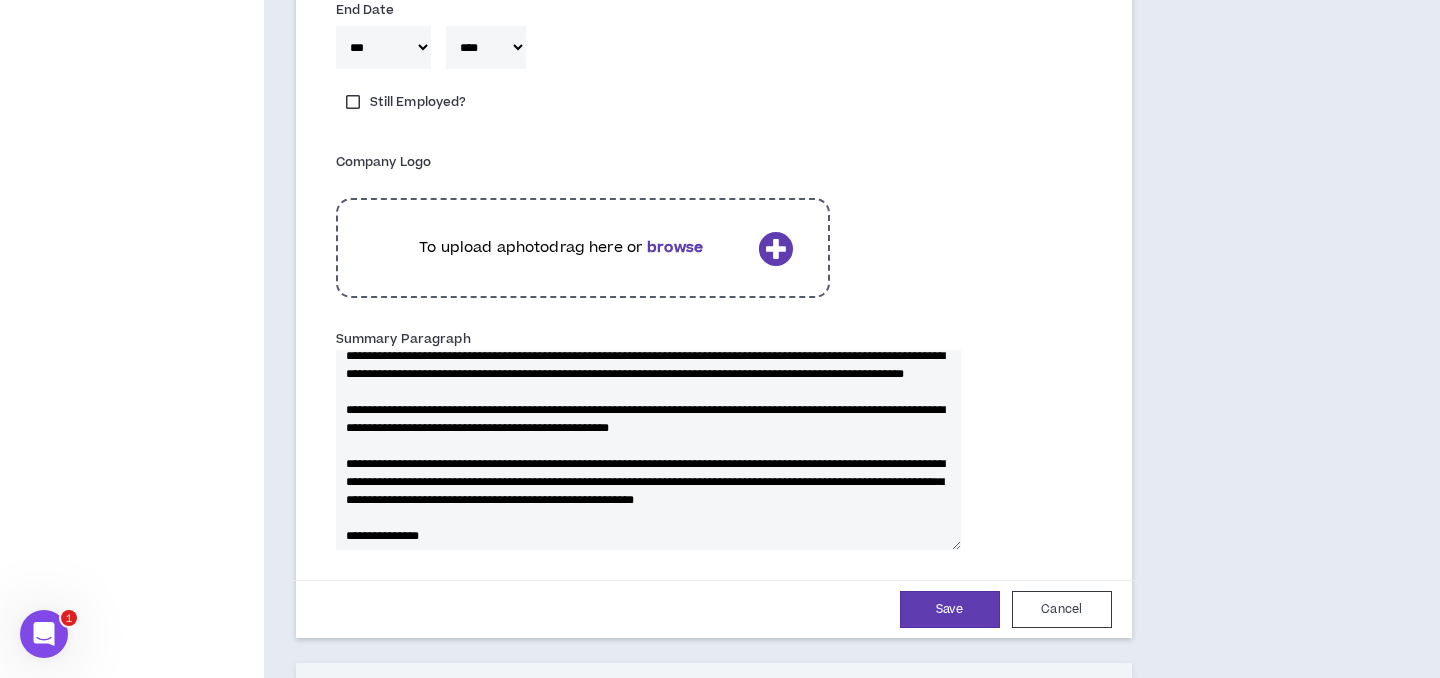 click on "**********" at bounding box center [648, 450] 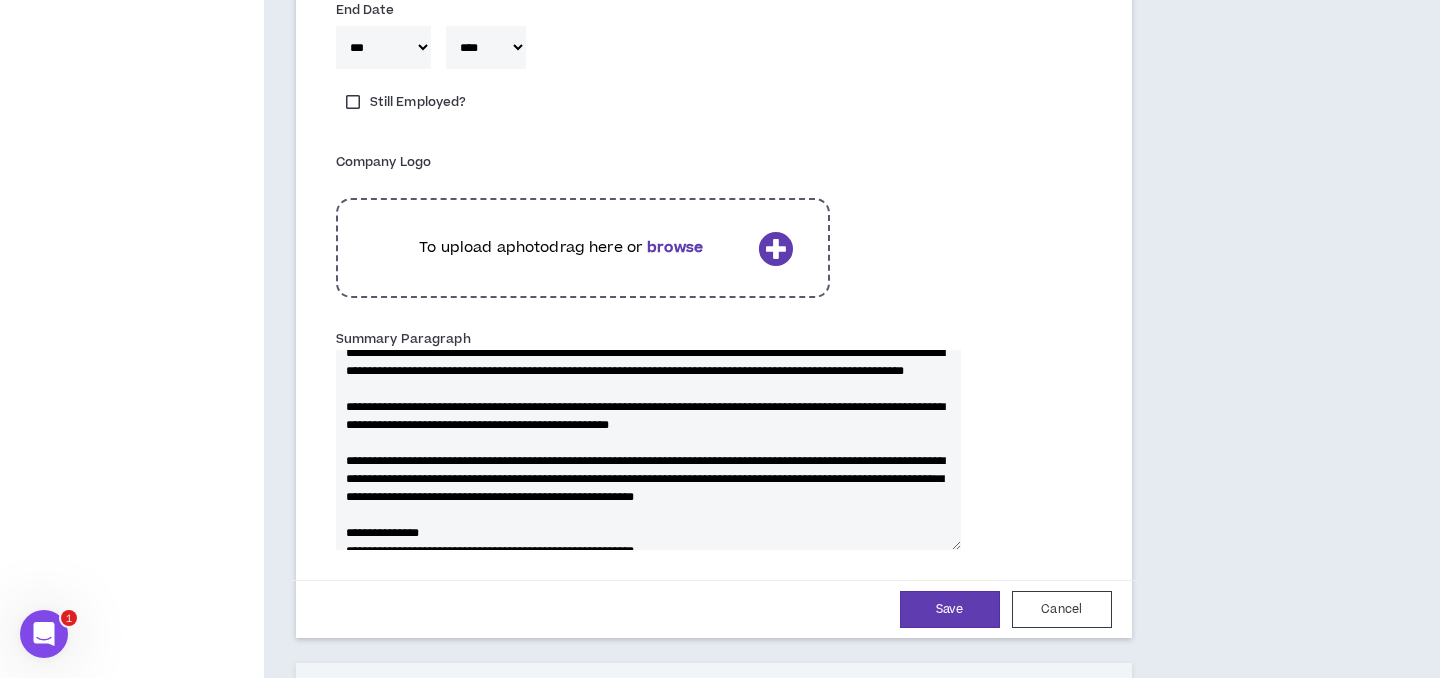 click on "**********" at bounding box center (648, 450) 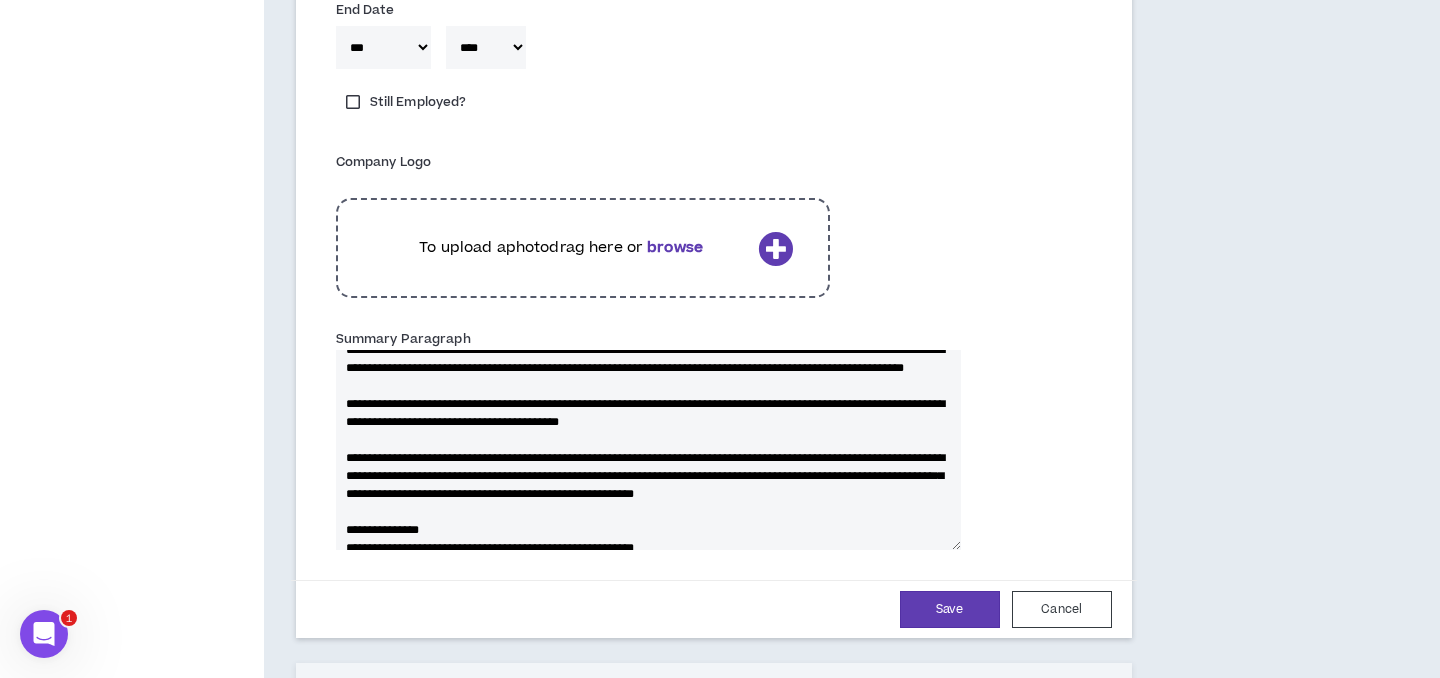 drag, startPoint x: 767, startPoint y: 419, endPoint x: 769, endPoint y: 408, distance: 11.18034 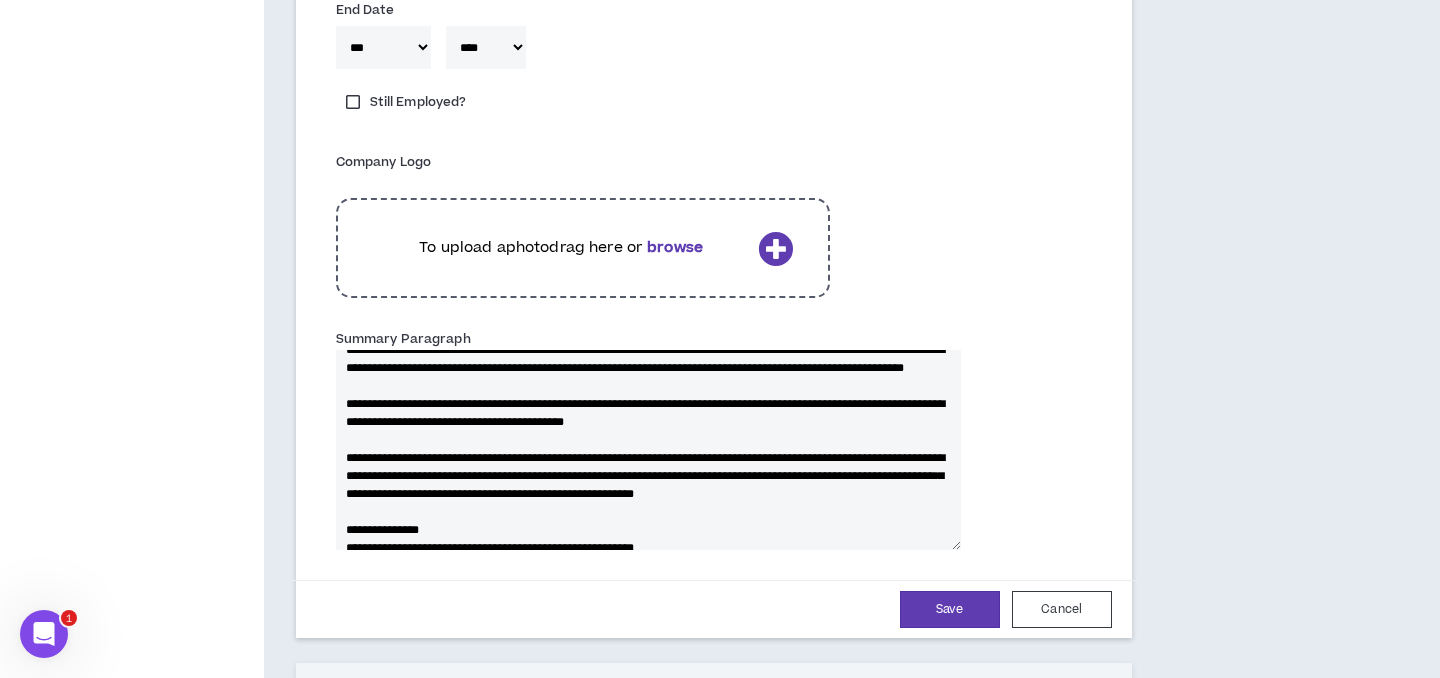 click on "**********" at bounding box center (648, 450) 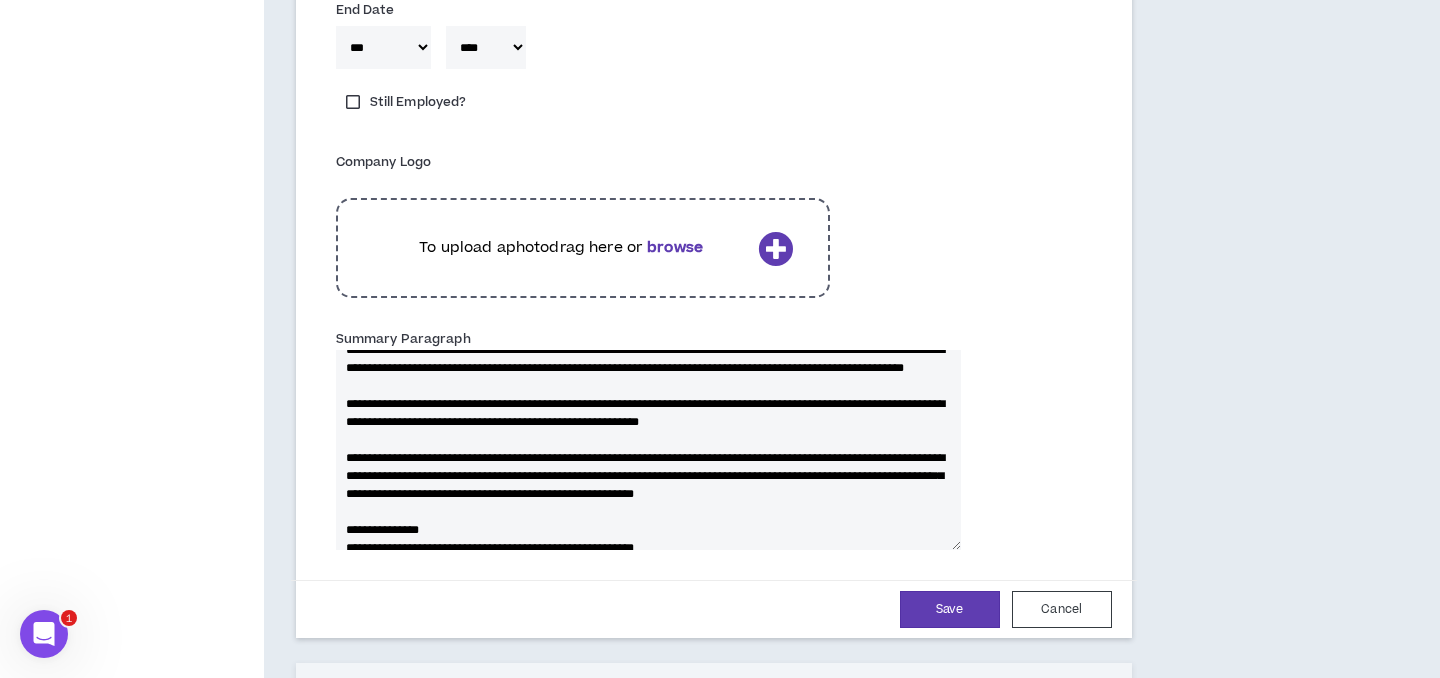 click on "**********" at bounding box center (648, 450) 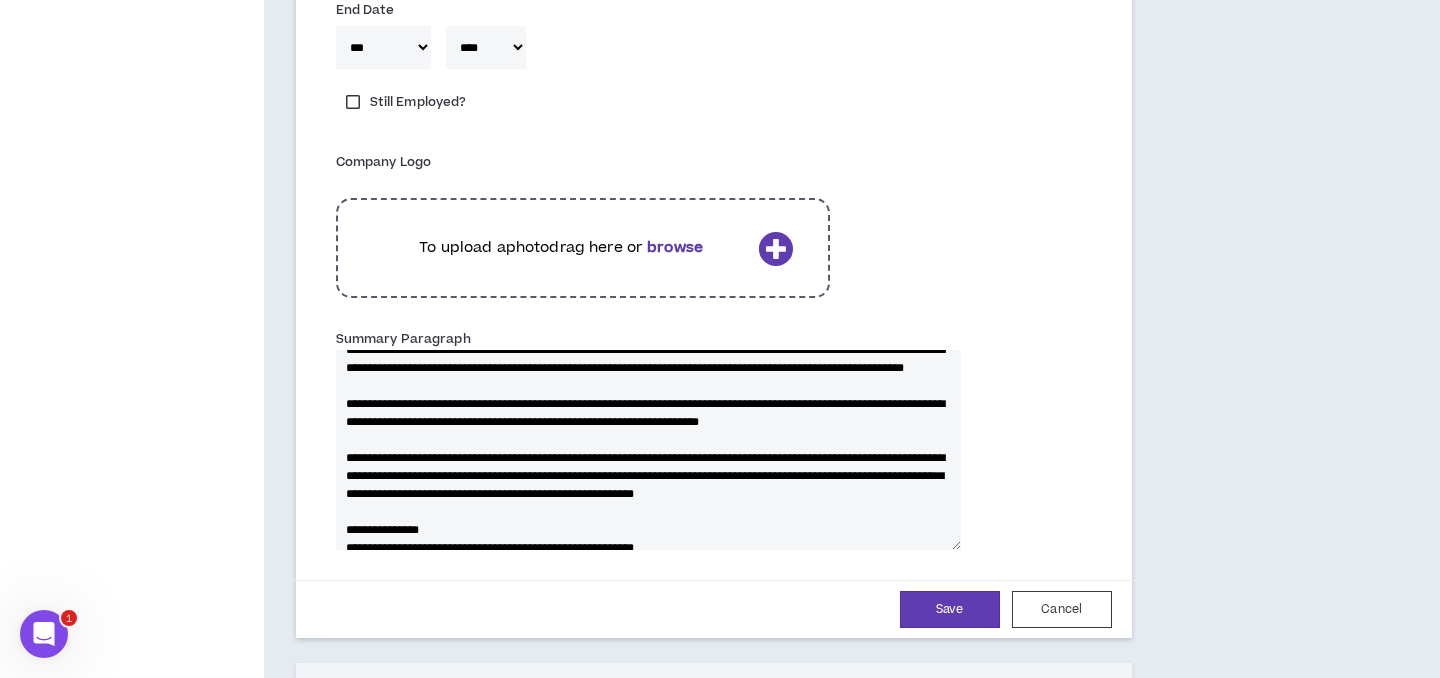 click on "**********" at bounding box center [648, 450] 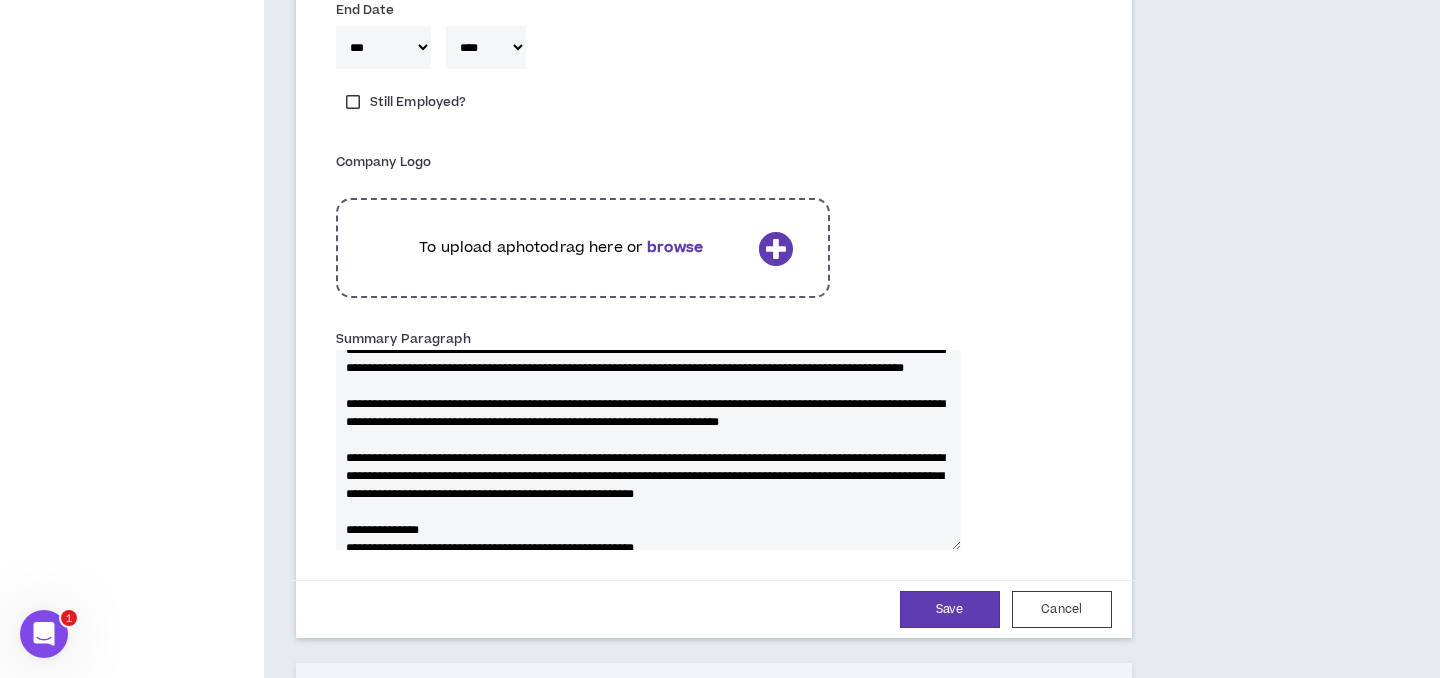 click on "**********" at bounding box center [648, 450] 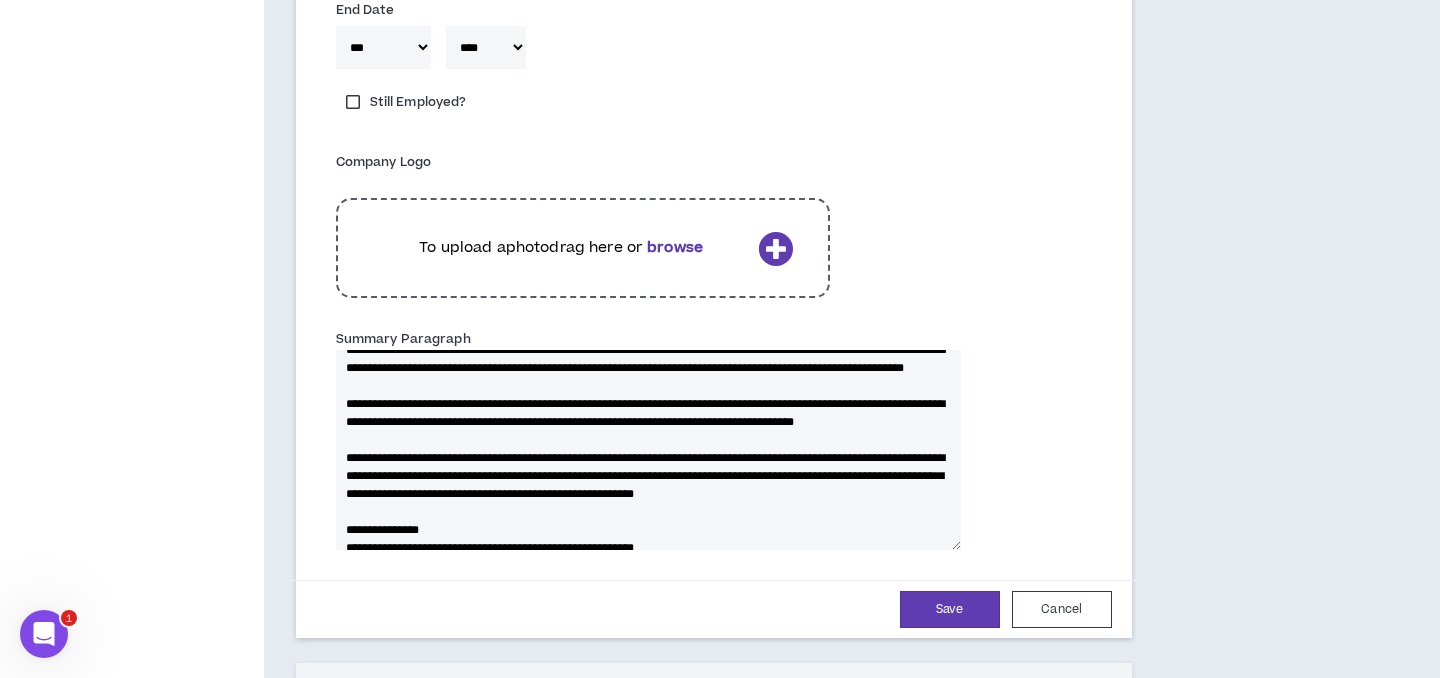click on "**********" at bounding box center [648, 450] 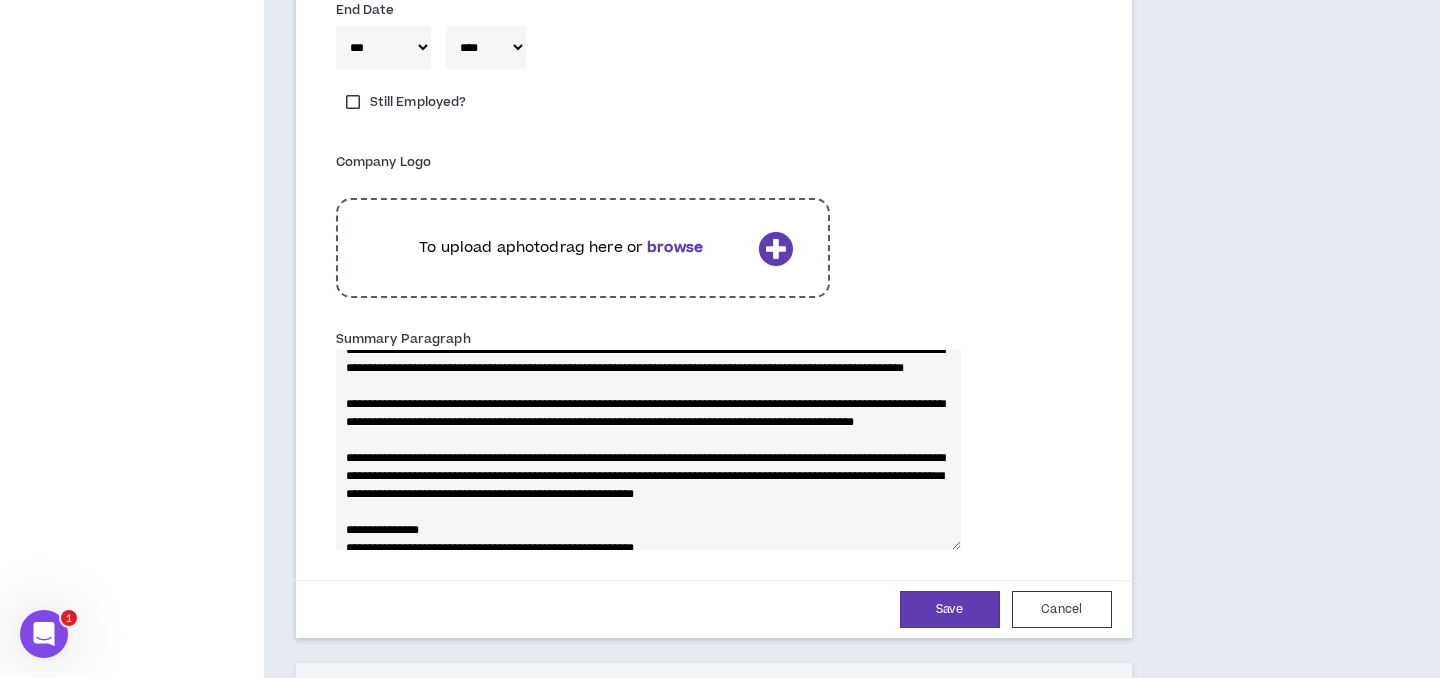 scroll, scrollTop: 23, scrollLeft: 0, axis: vertical 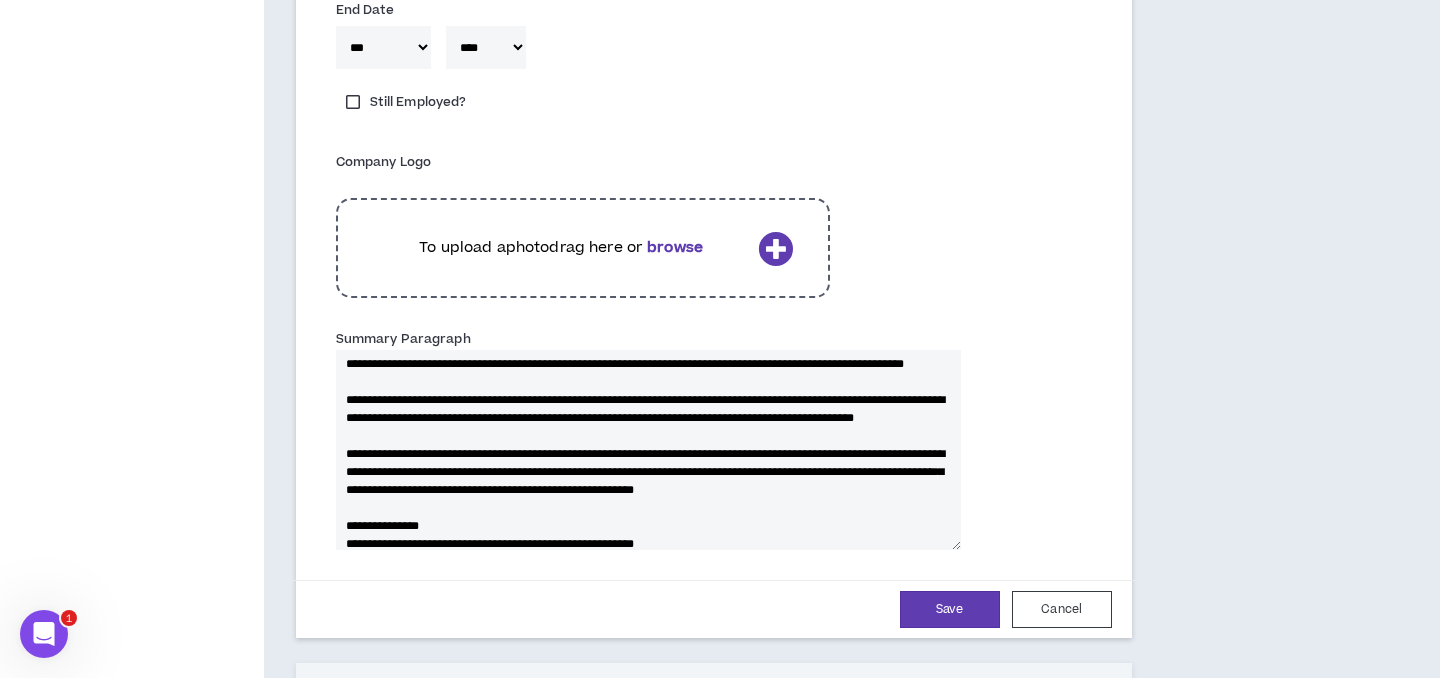 click on "**********" at bounding box center [648, 450] 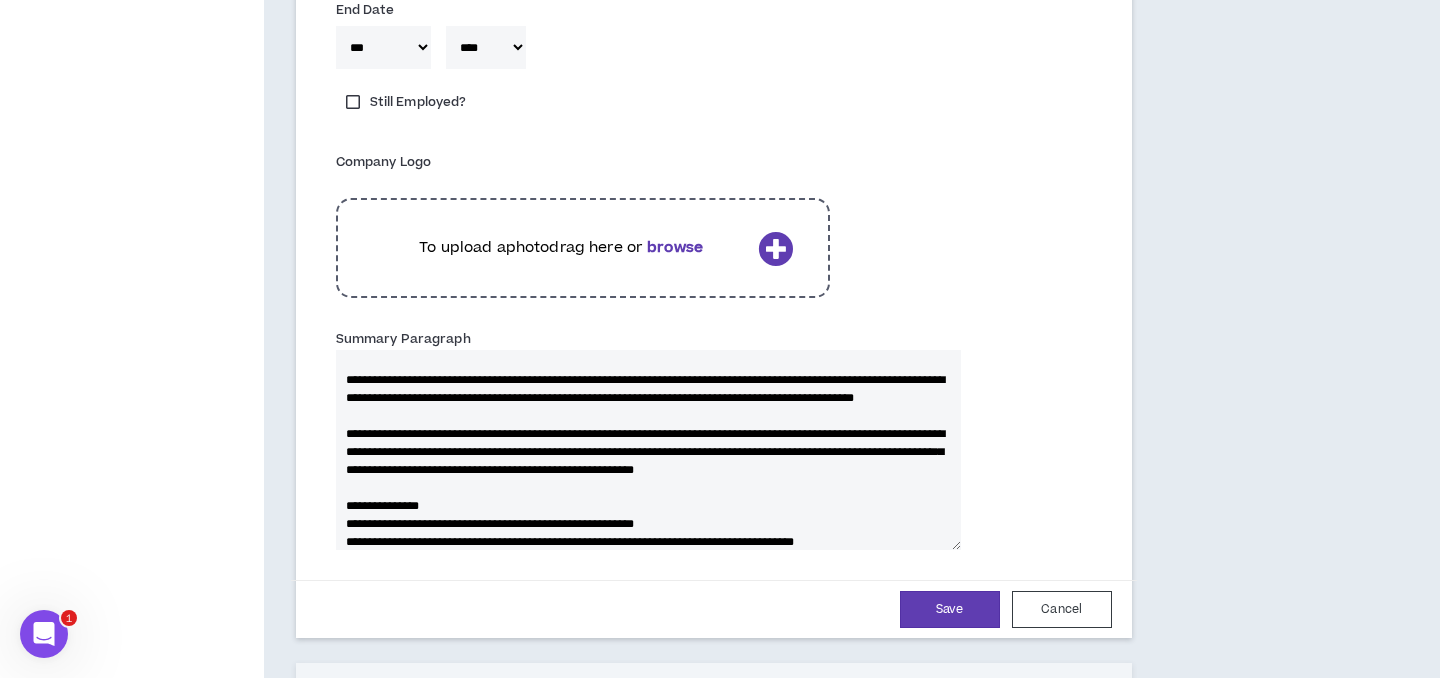 click on "**********" at bounding box center [648, 450] 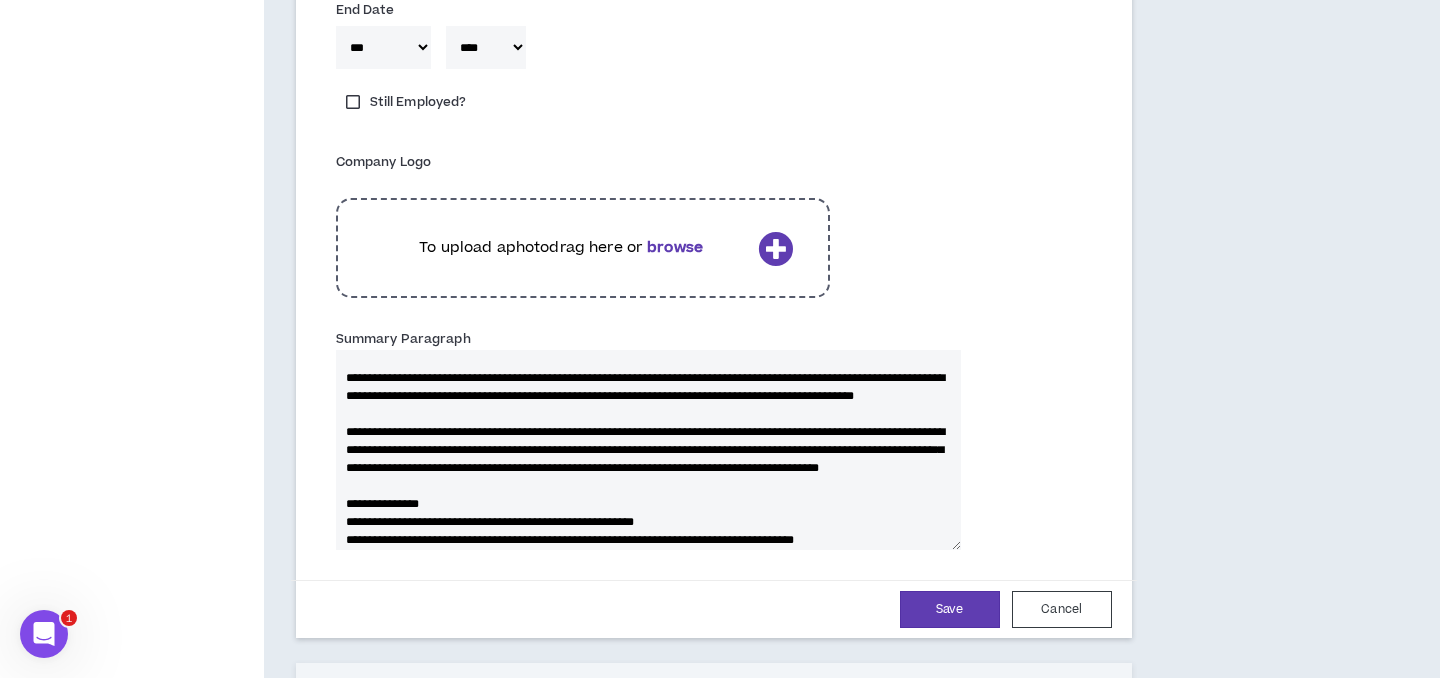 scroll, scrollTop: 58, scrollLeft: 0, axis: vertical 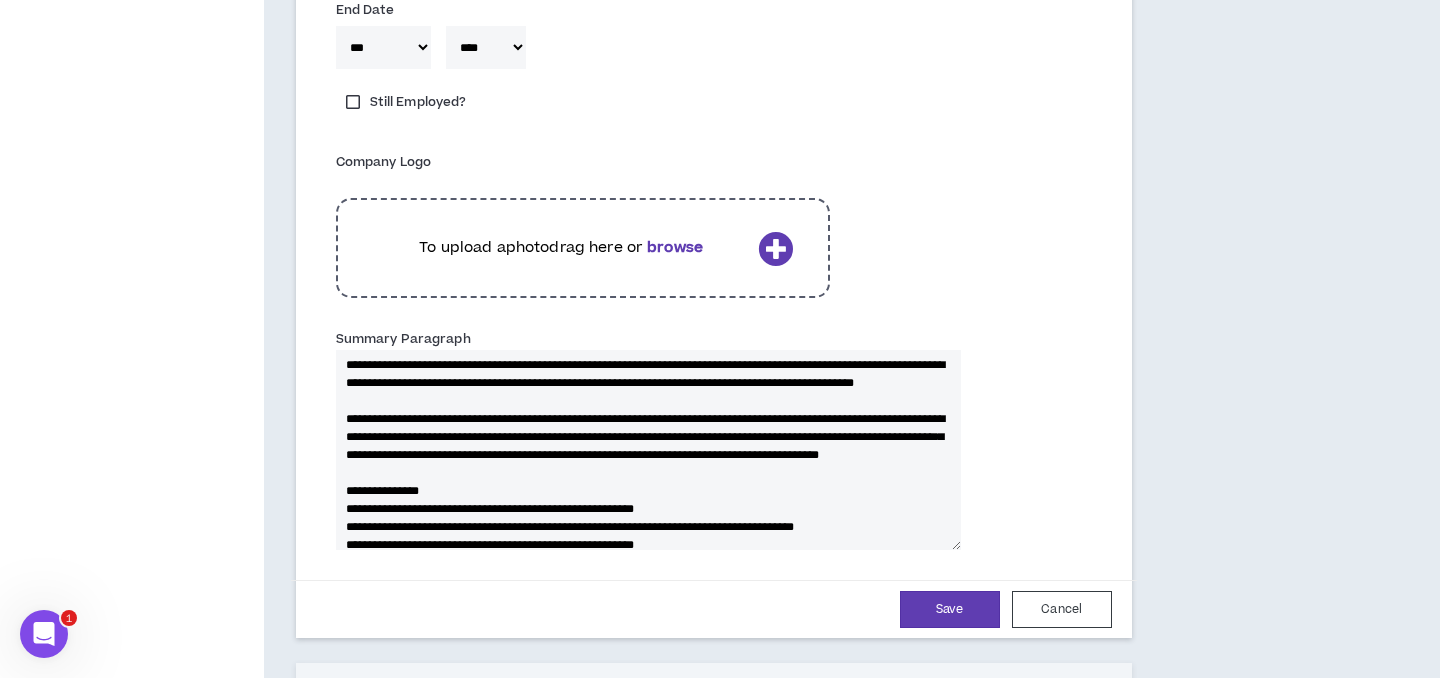 drag, startPoint x: 472, startPoint y: 453, endPoint x: 323, endPoint y: 450, distance: 149.0302 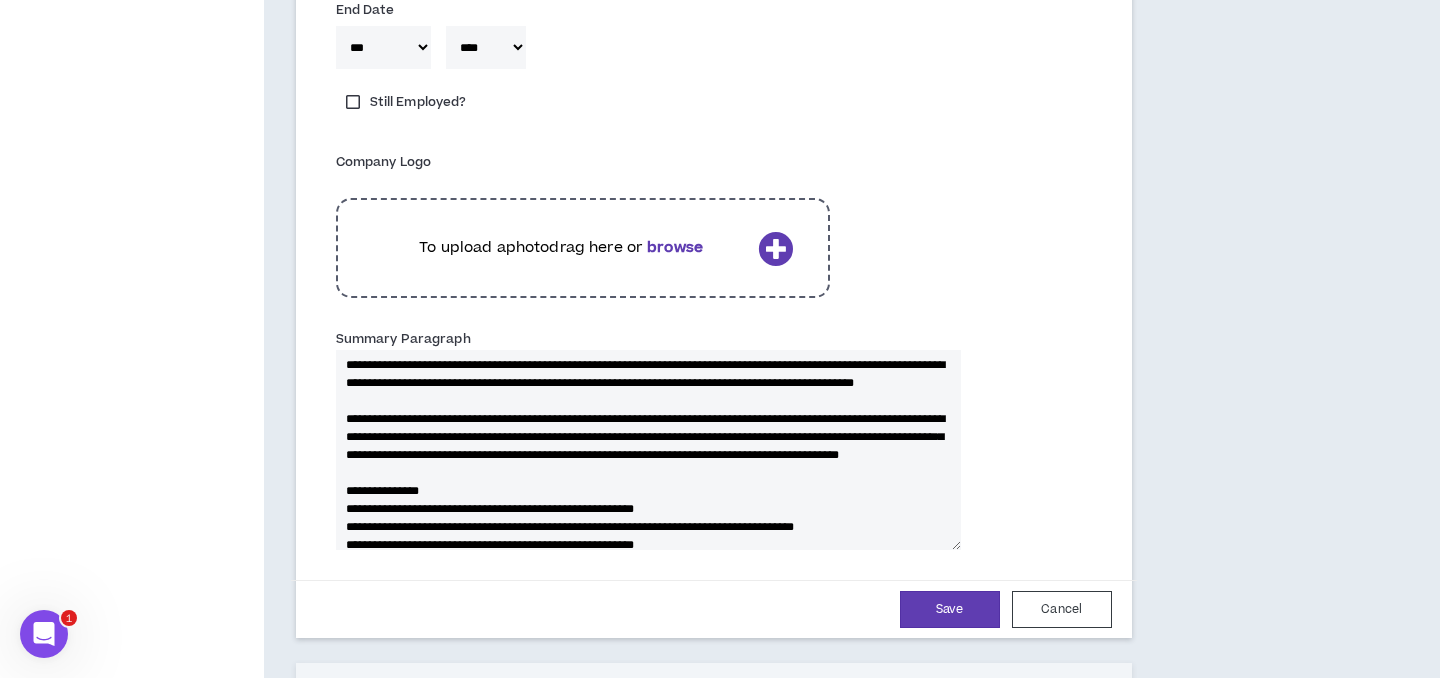 drag, startPoint x: 531, startPoint y: 397, endPoint x: 541, endPoint y: 389, distance: 12.806249 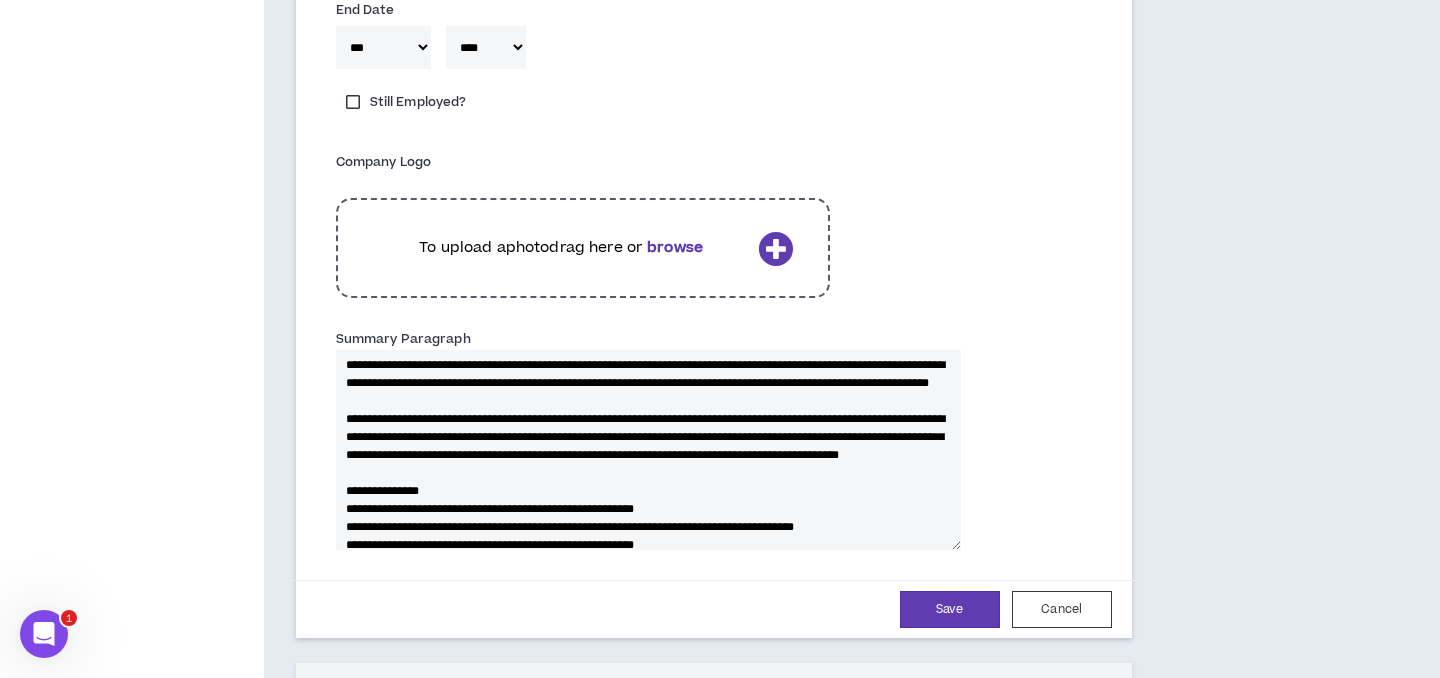click on "Summary Paragraph" at bounding box center (648, 450) 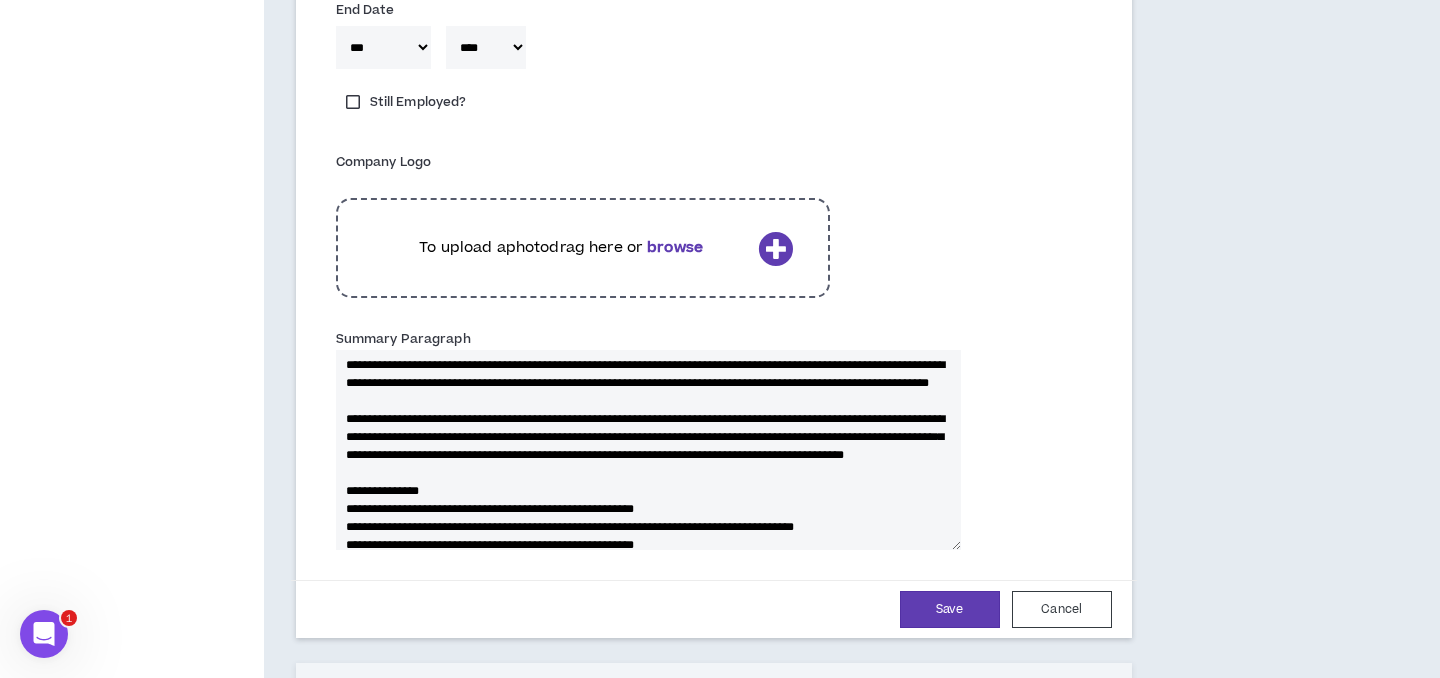 click on "Summary Paragraph" at bounding box center [648, 450] 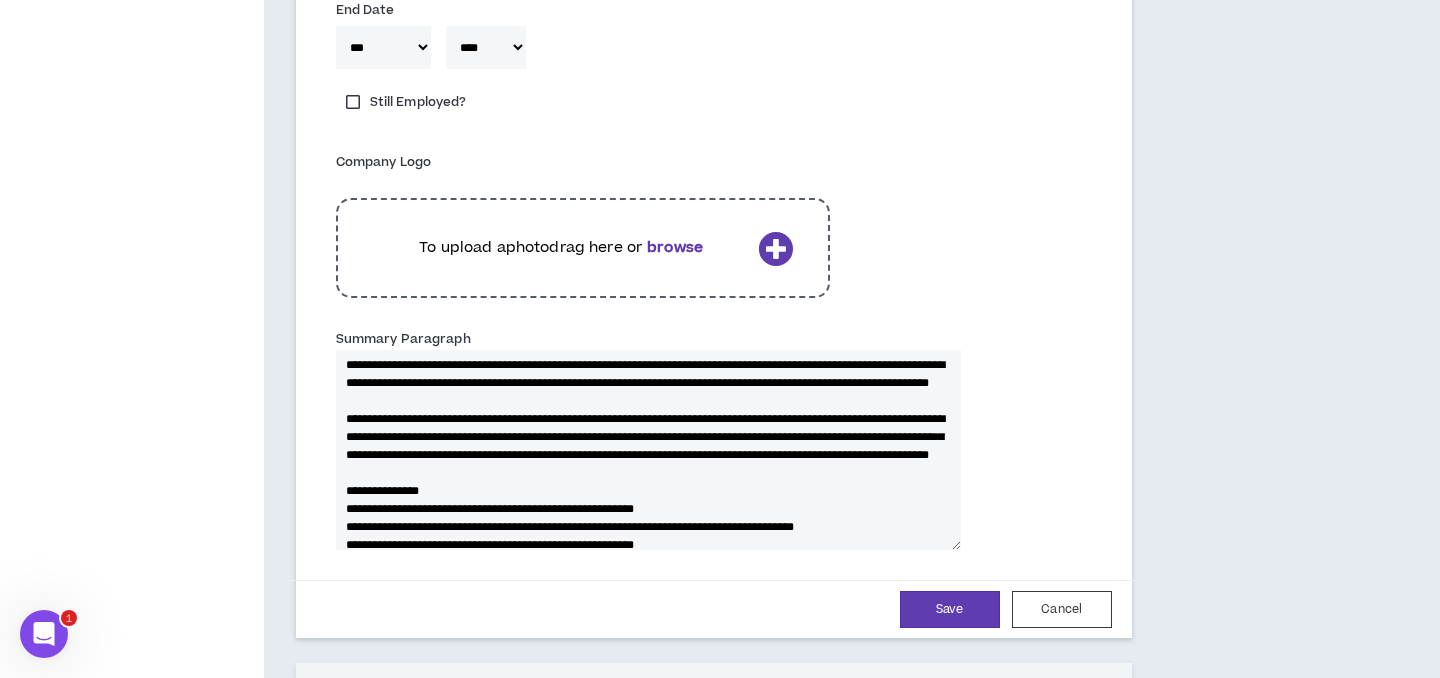 drag, startPoint x: 879, startPoint y: 472, endPoint x: 886, endPoint y: 458, distance: 15.652476 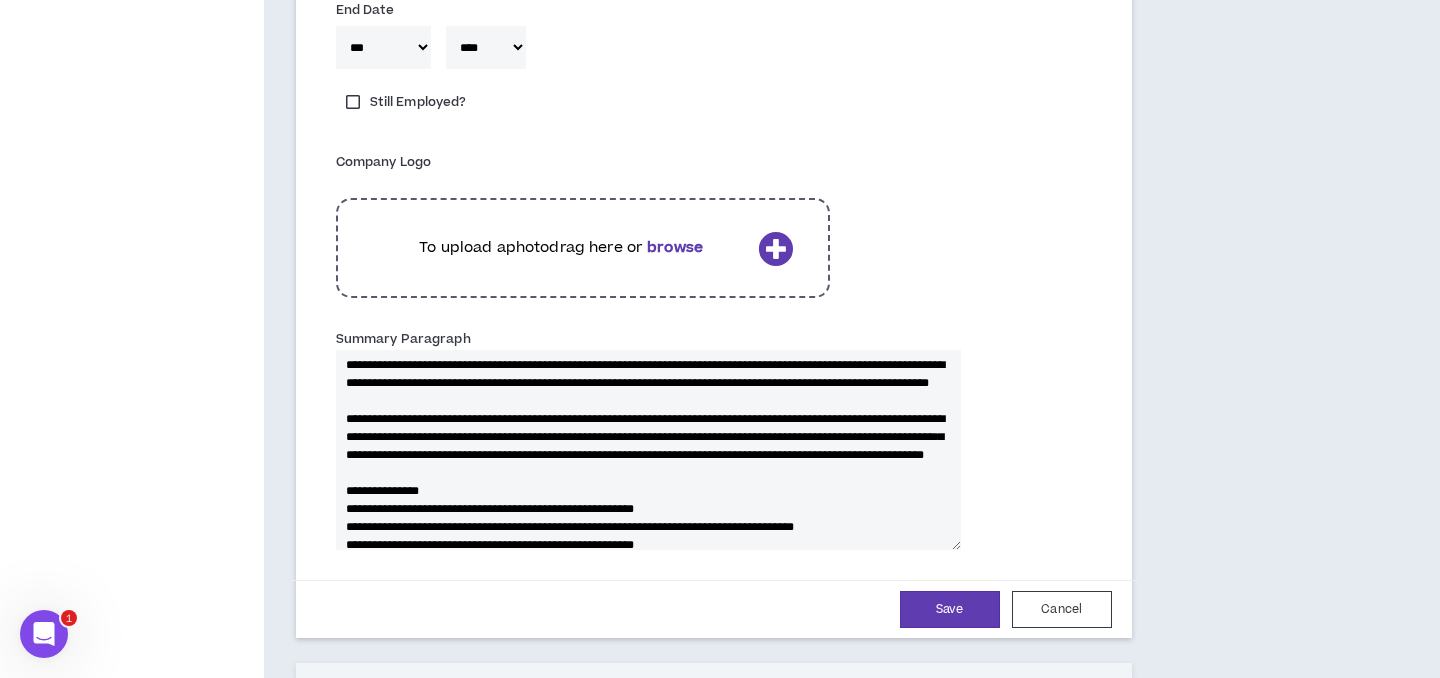 scroll, scrollTop: 69, scrollLeft: 0, axis: vertical 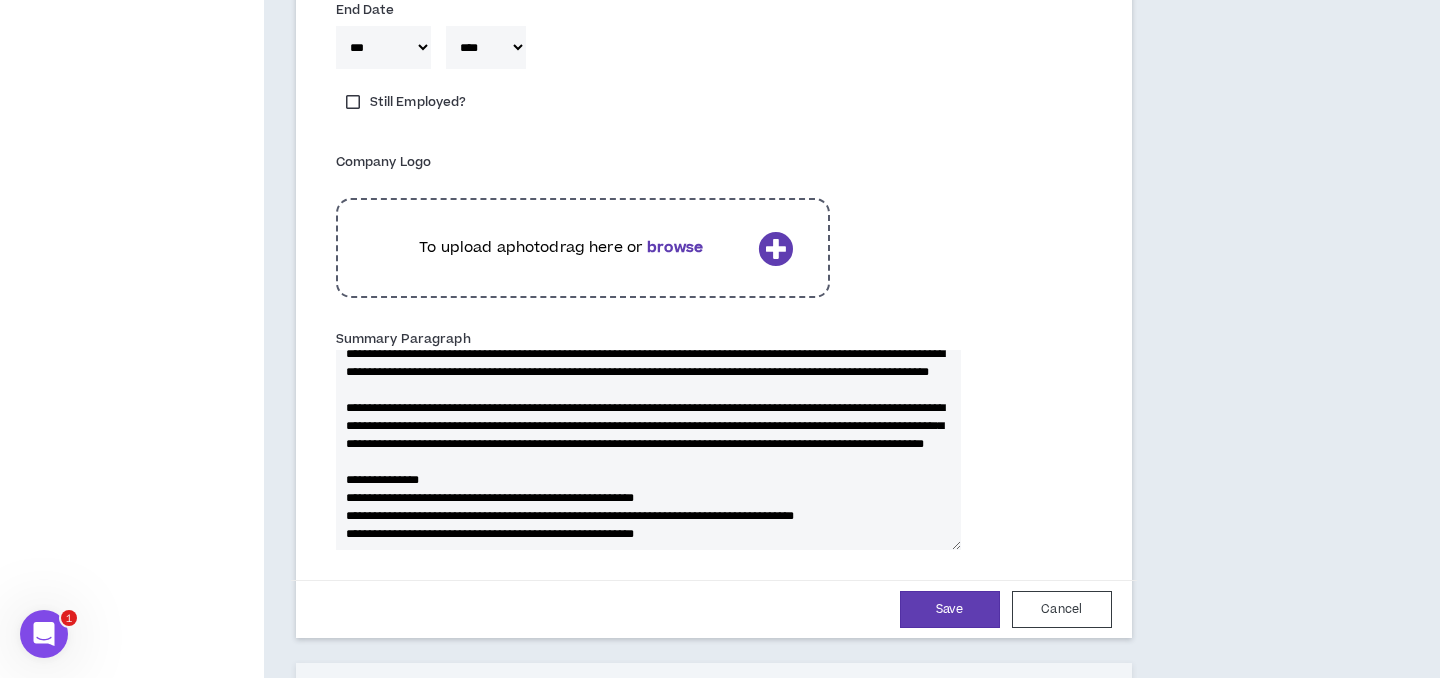 drag, startPoint x: 518, startPoint y: 480, endPoint x: 517, endPoint y: 470, distance: 10.049875 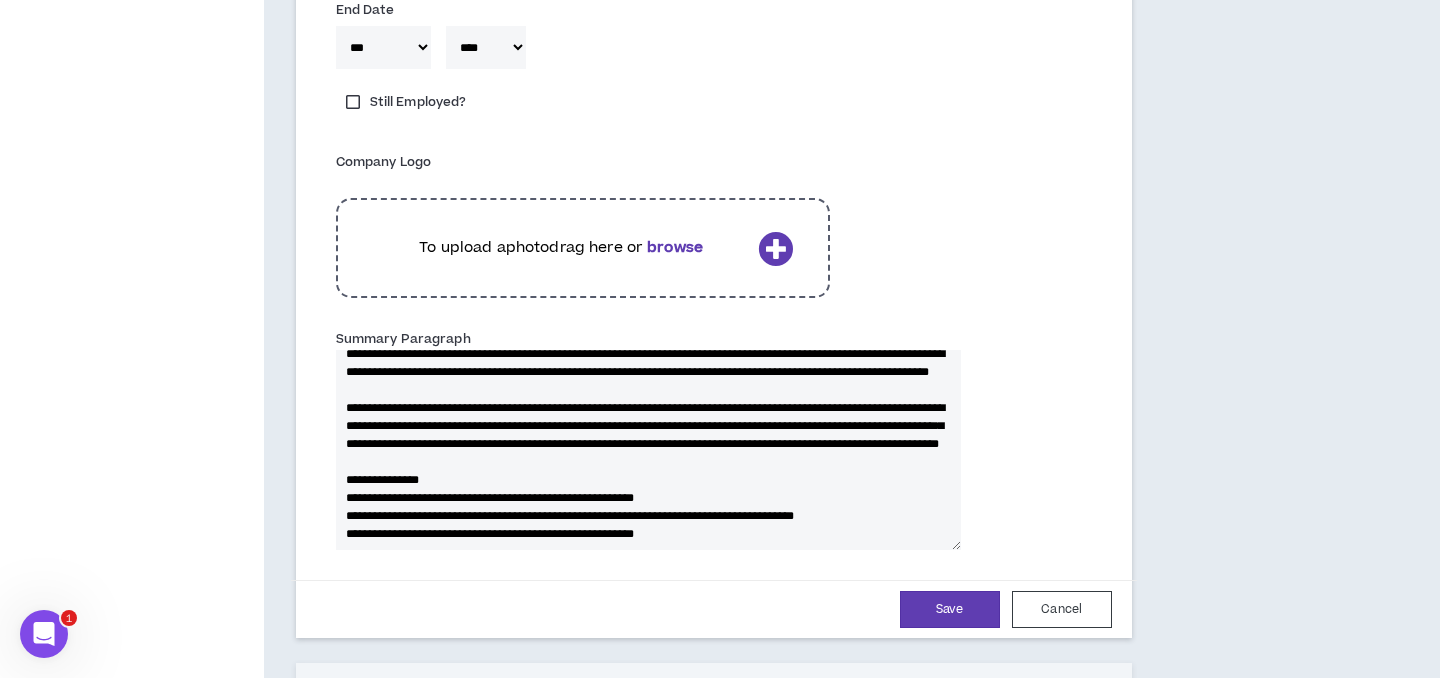 drag, startPoint x: 778, startPoint y: 480, endPoint x: 788, endPoint y: 468, distance: 15.6205 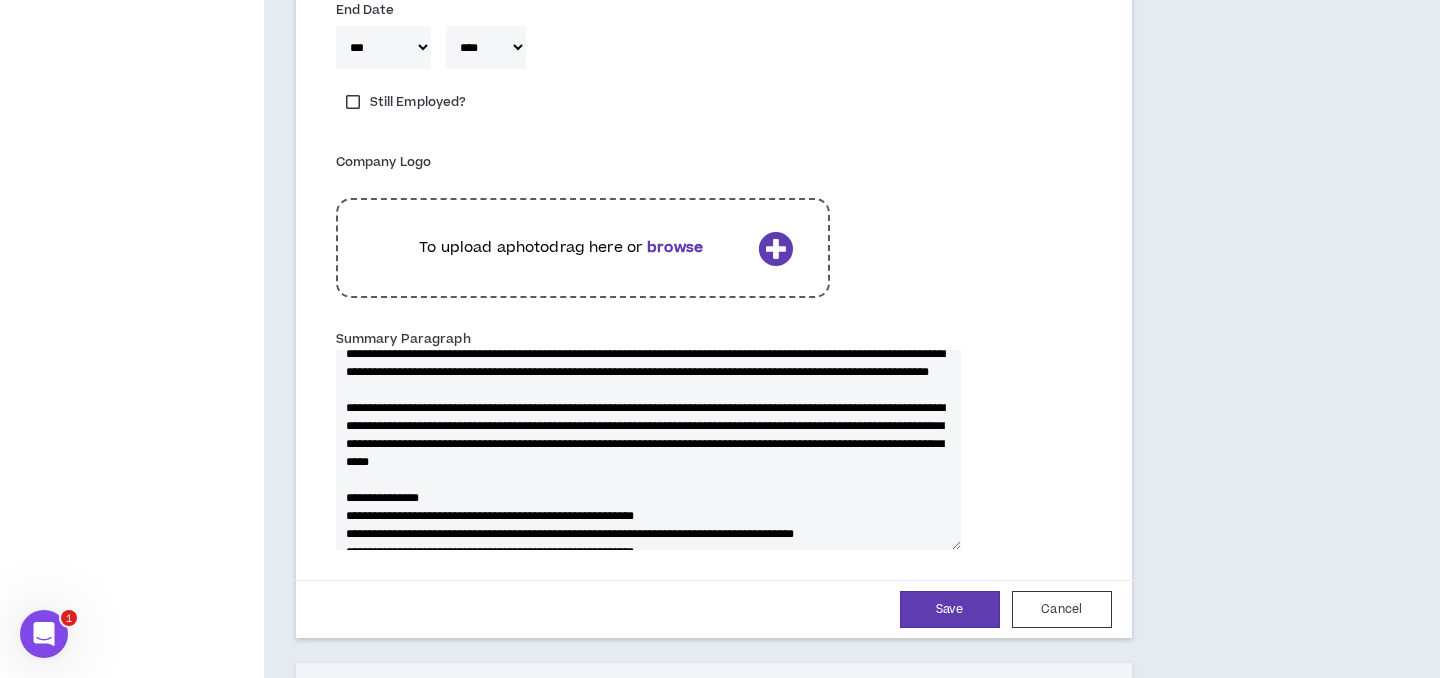drag, startPoint x: 785, startPoint y: 483, endPoint x: 819, endPoint y: 480, distance: 34.132095 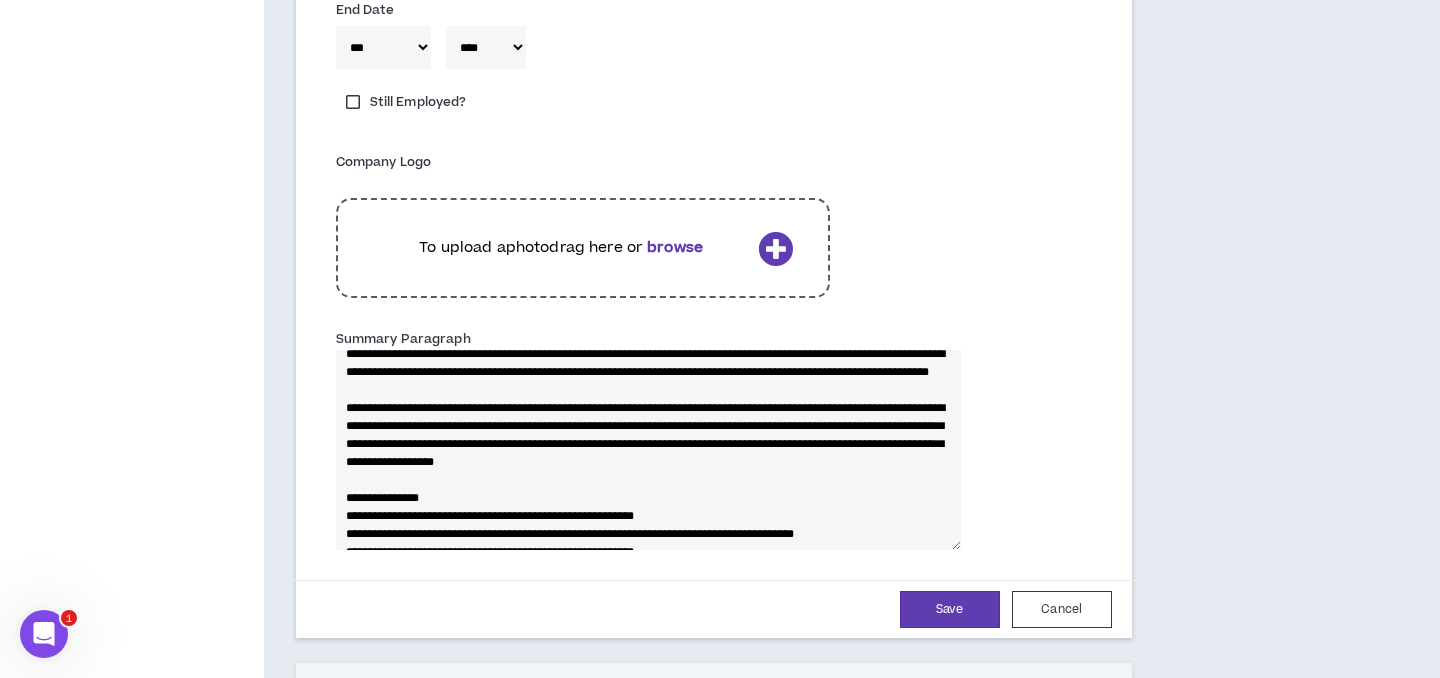 click on "Summary Paragraph" at bounding box center [648, 450] 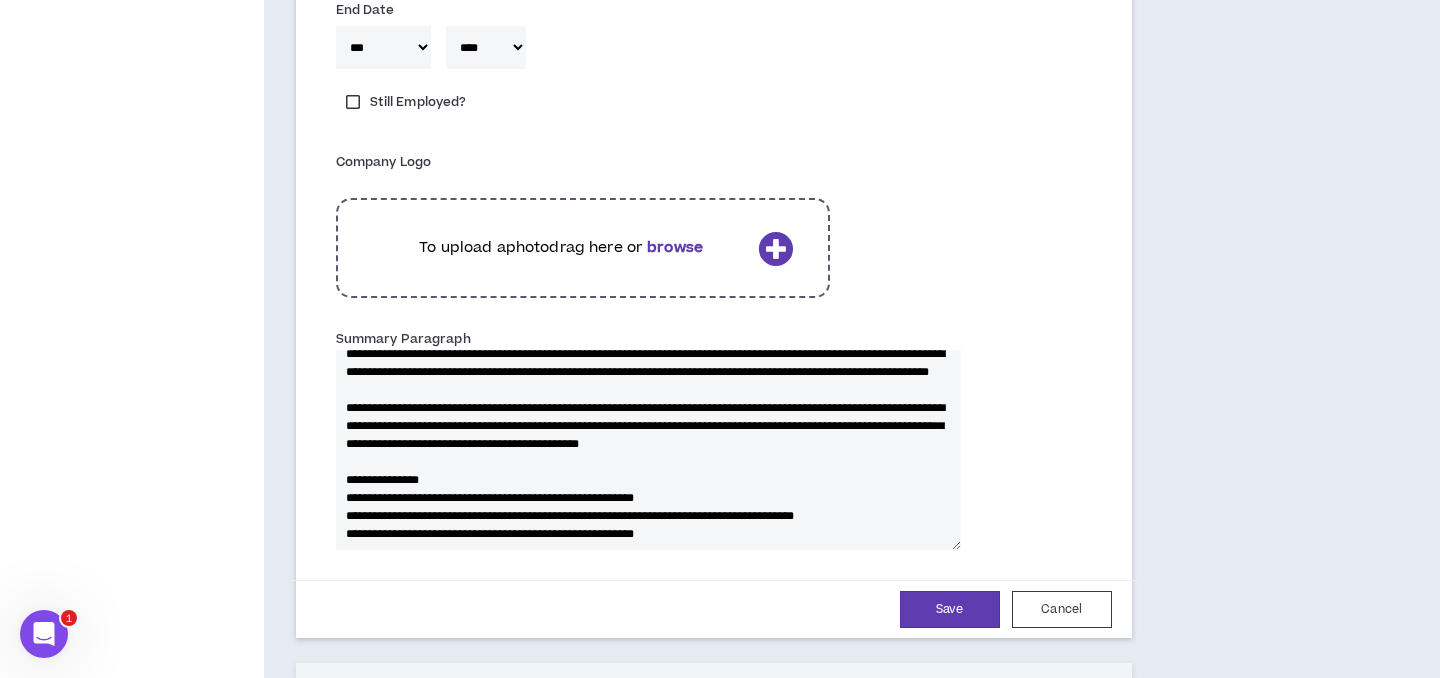 click on "**********" at bounding box center (648, 450) 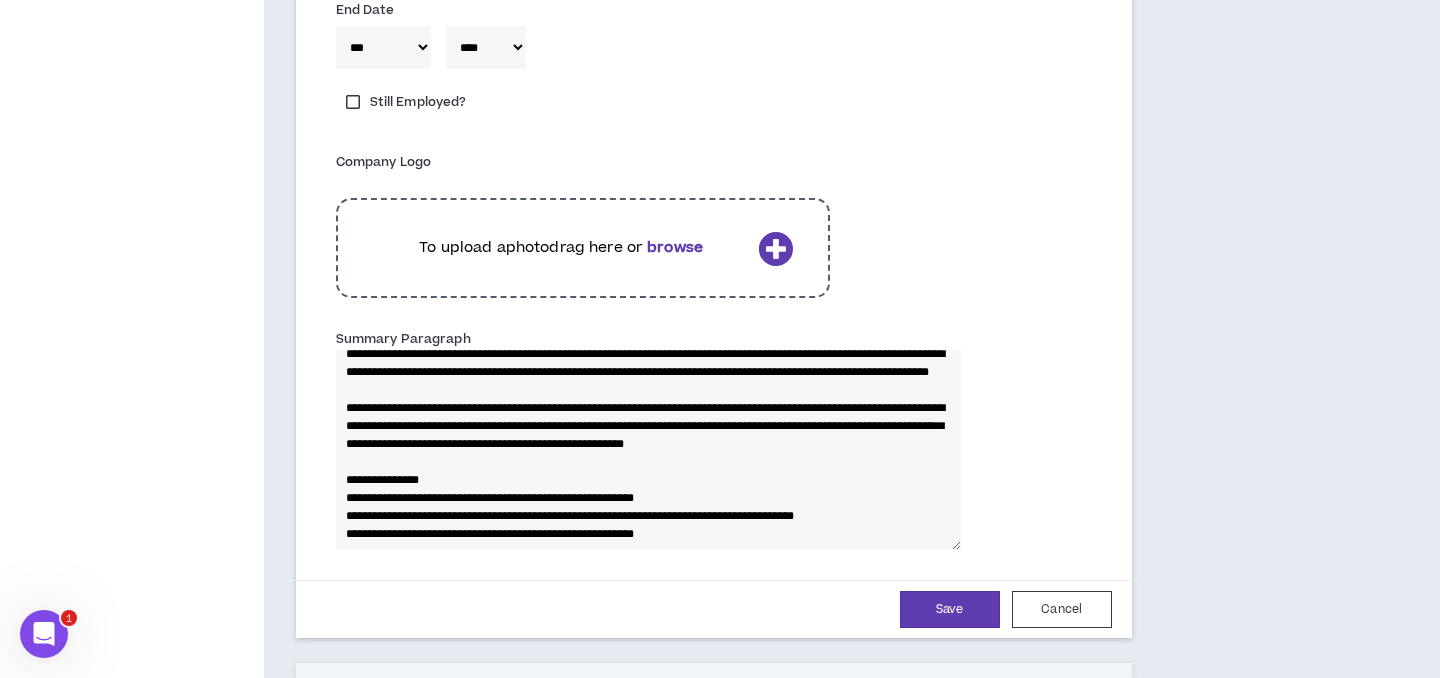 drag, startPoint x: 783, startPoint y: 462, endPoint x: 901, endPoint y: 464, distance: 118.016945 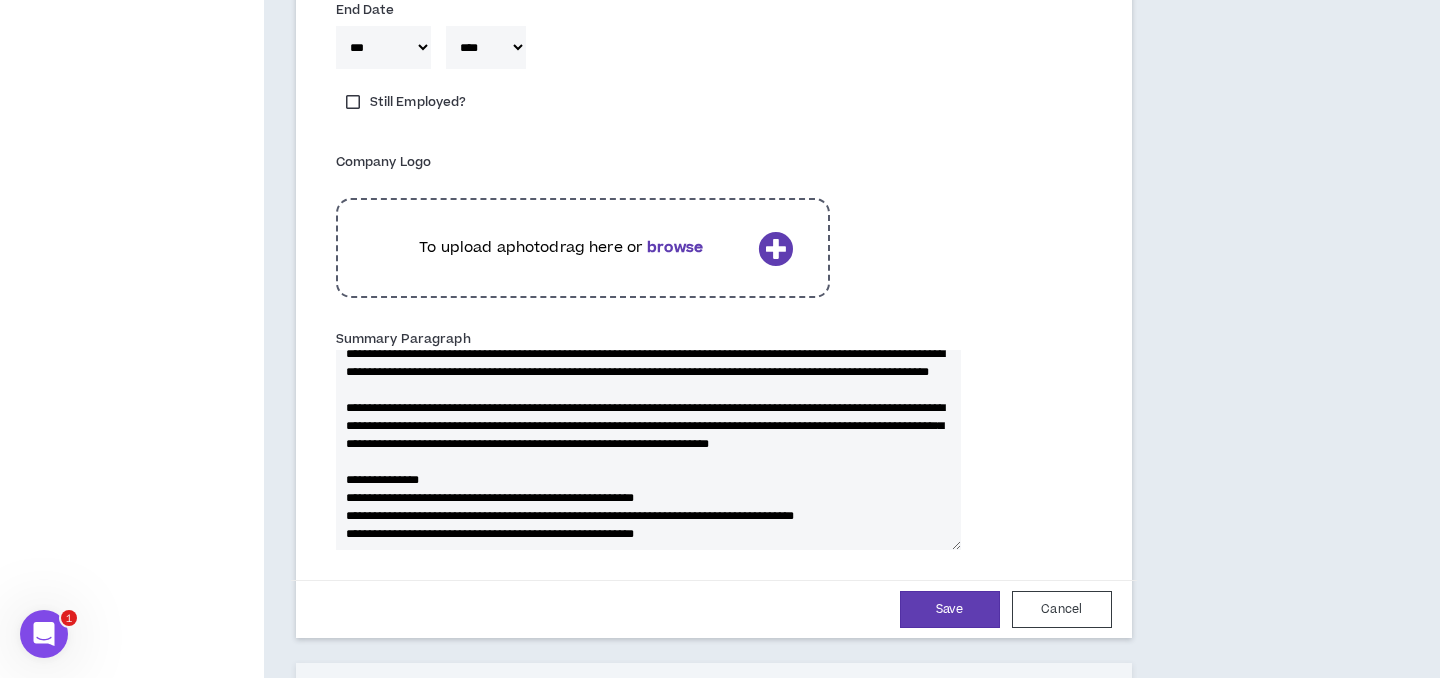 drag, startPoint x: 441, startPoint y: 477, endPoint x: 541, endPoint y: 479, distance: 100.02 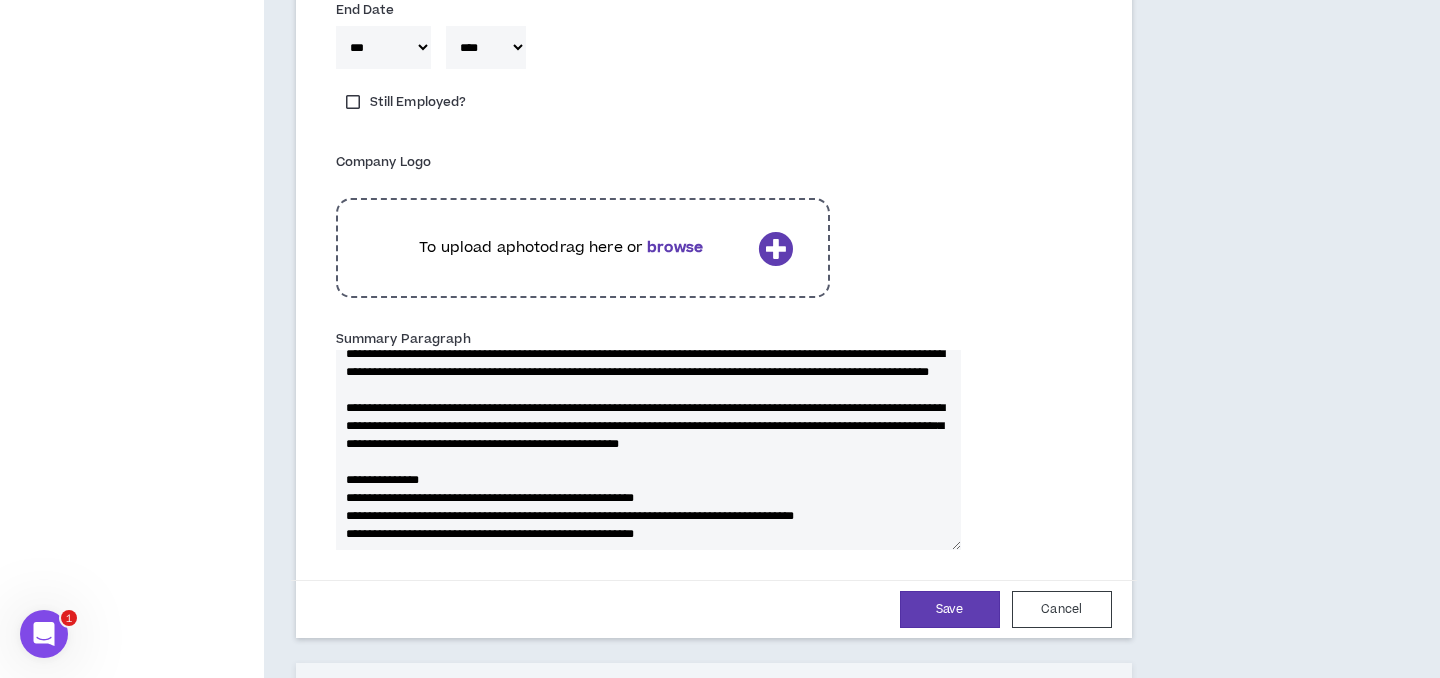 click on "**********" at bounding box center [648, 450] 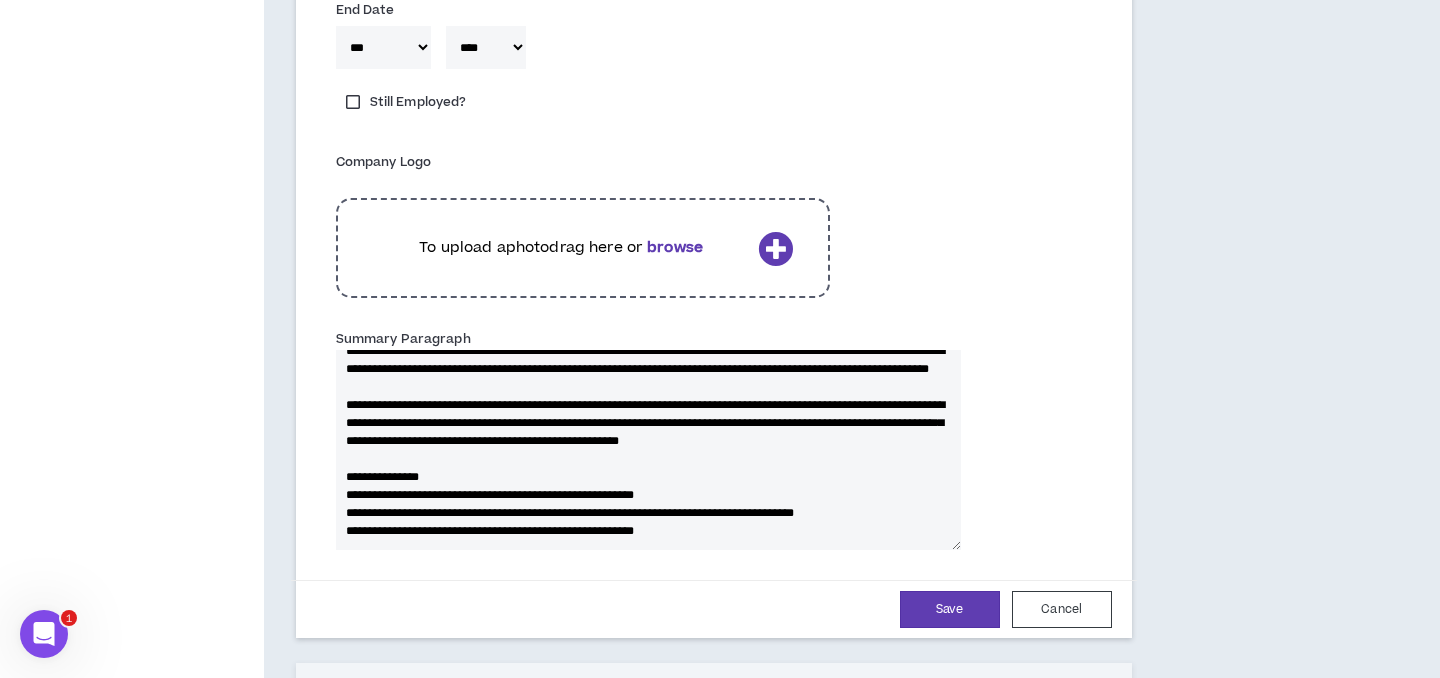 scroll, scrollTop: 111, scrollLeft: 0, axis: vertical 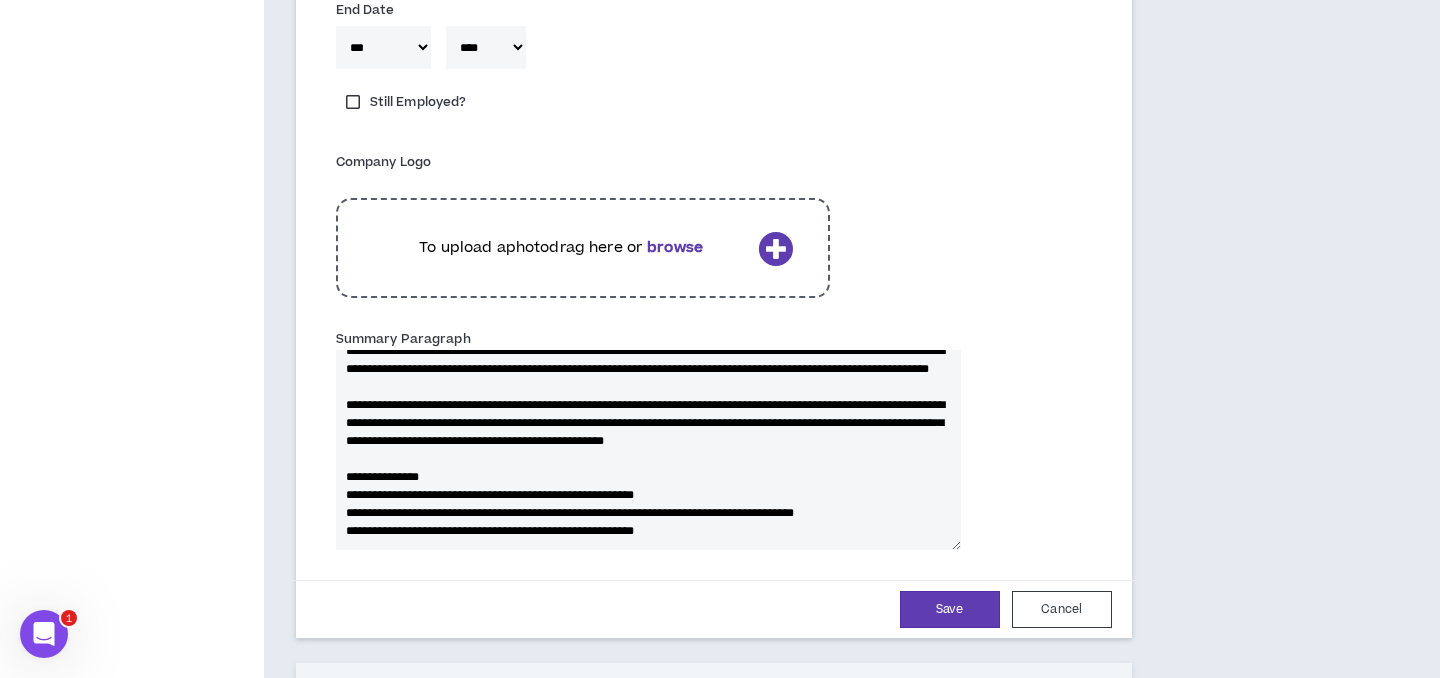 click on "**********" at bounding box center (648, 450) 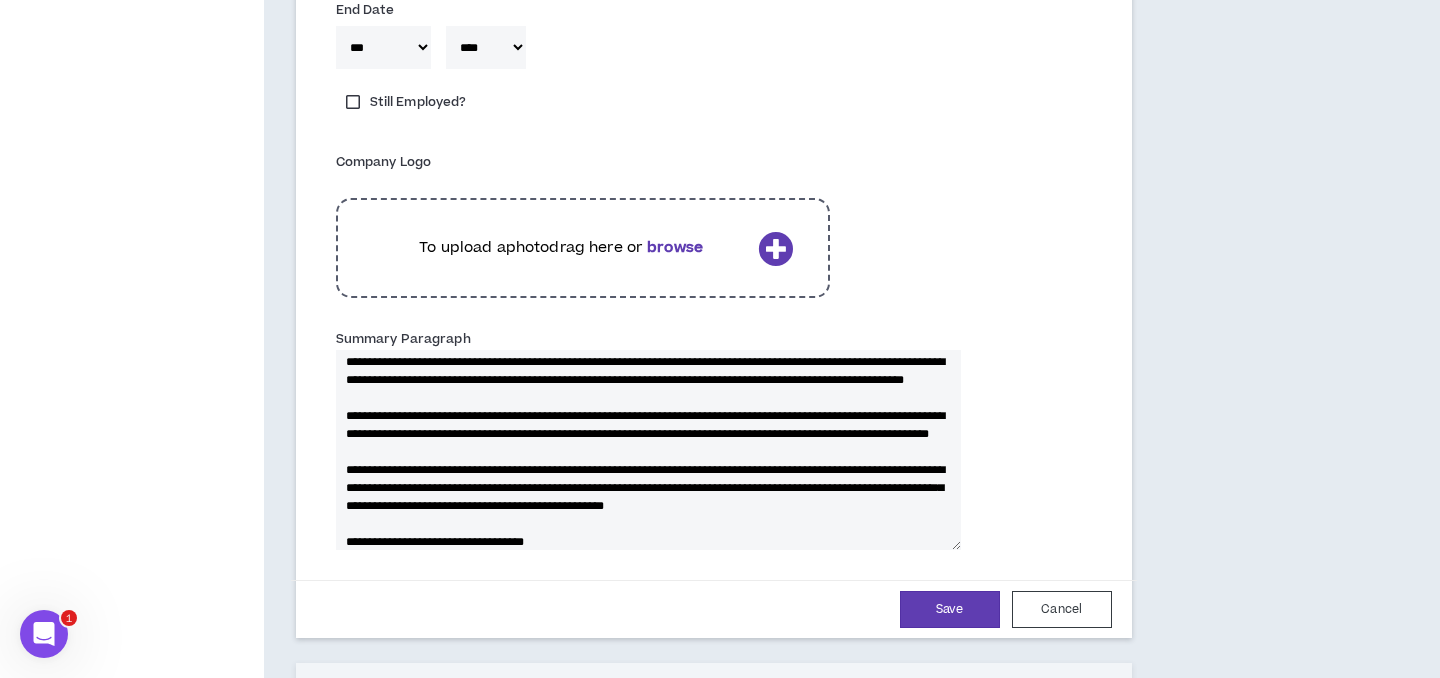 scroll, scrollTop: 3, scrollLeft: 0, axis: vertical 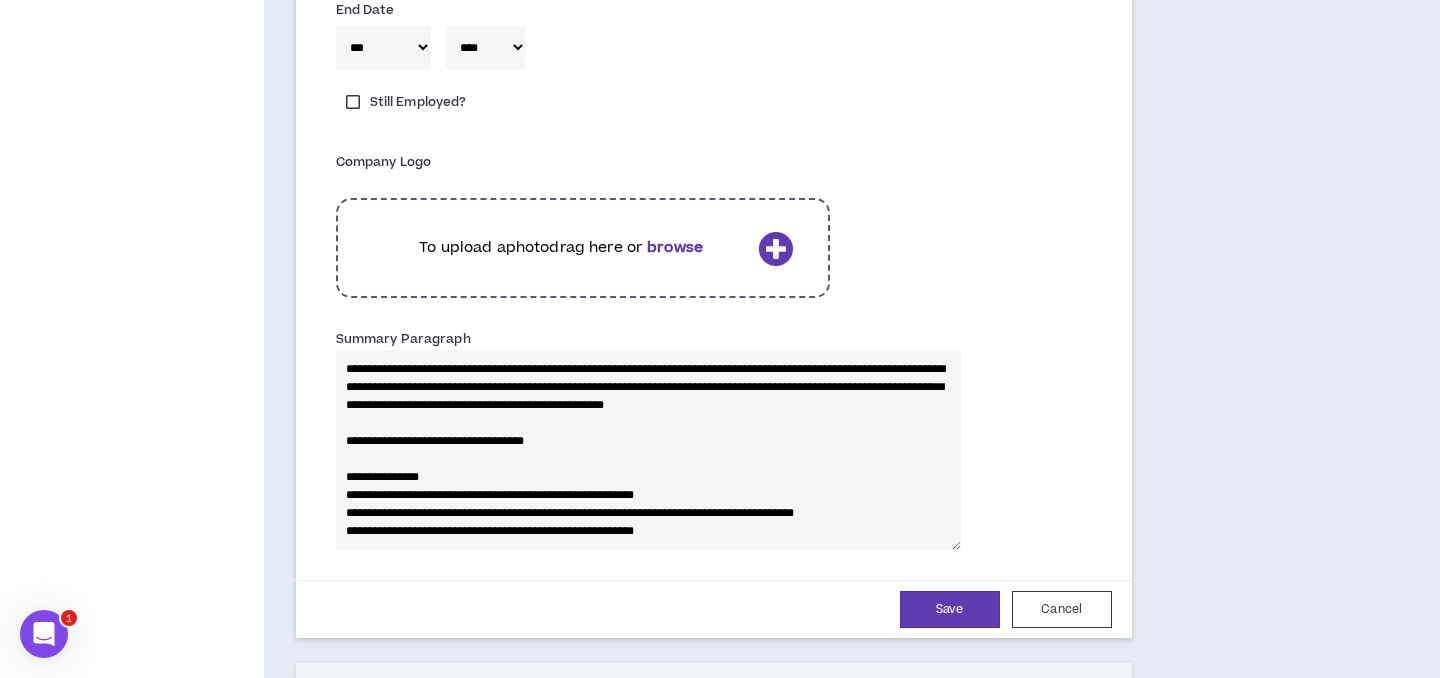 paste on "**********" 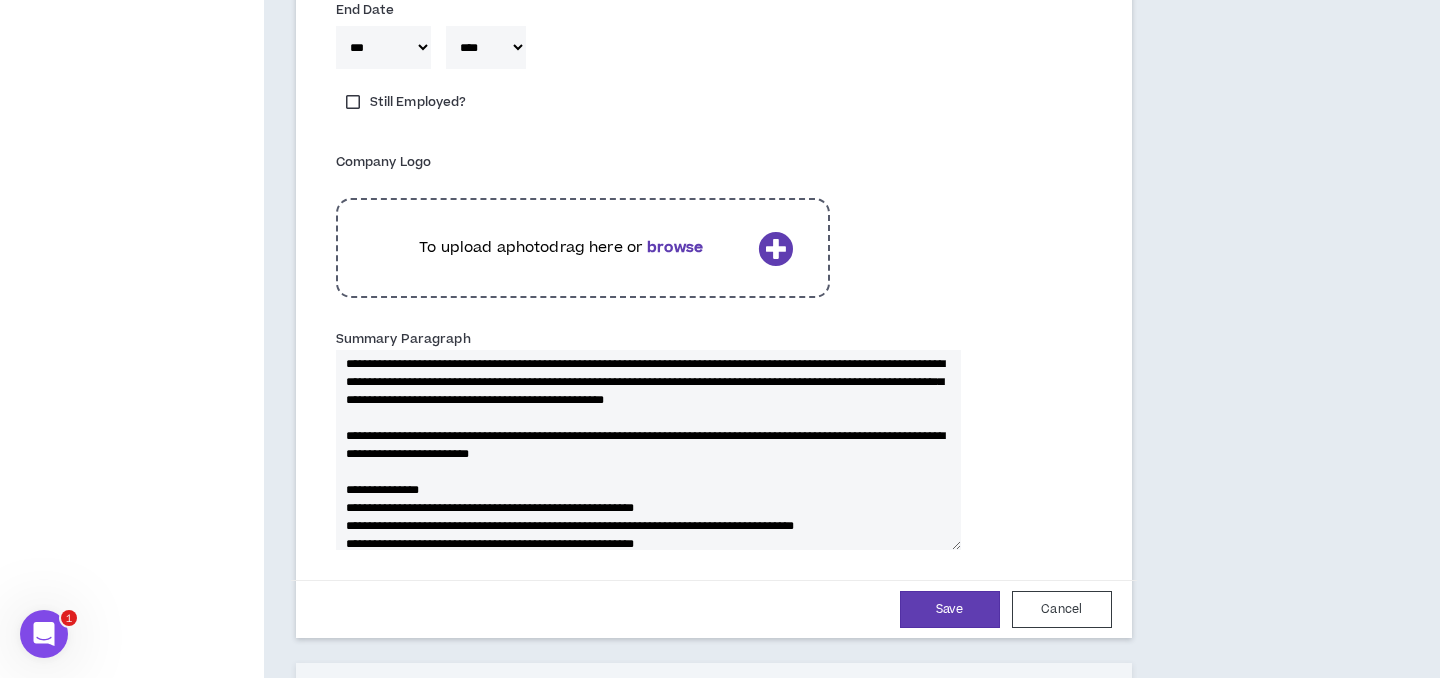 click on "Summary Paragraph" at bounding box center (648, 450) 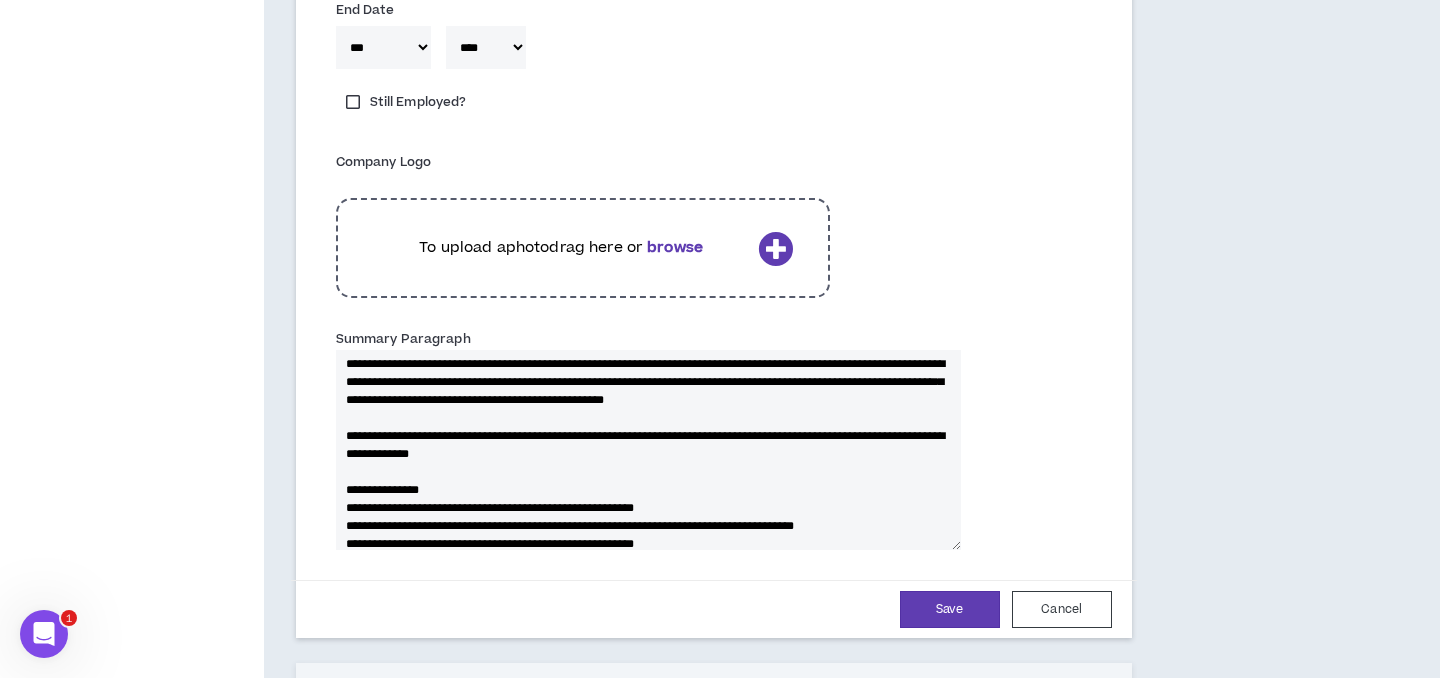 drag, startPoint x: 500, startPoint y: 489, endPoint x: 505, endPoint y: 478, distance: 12.083046 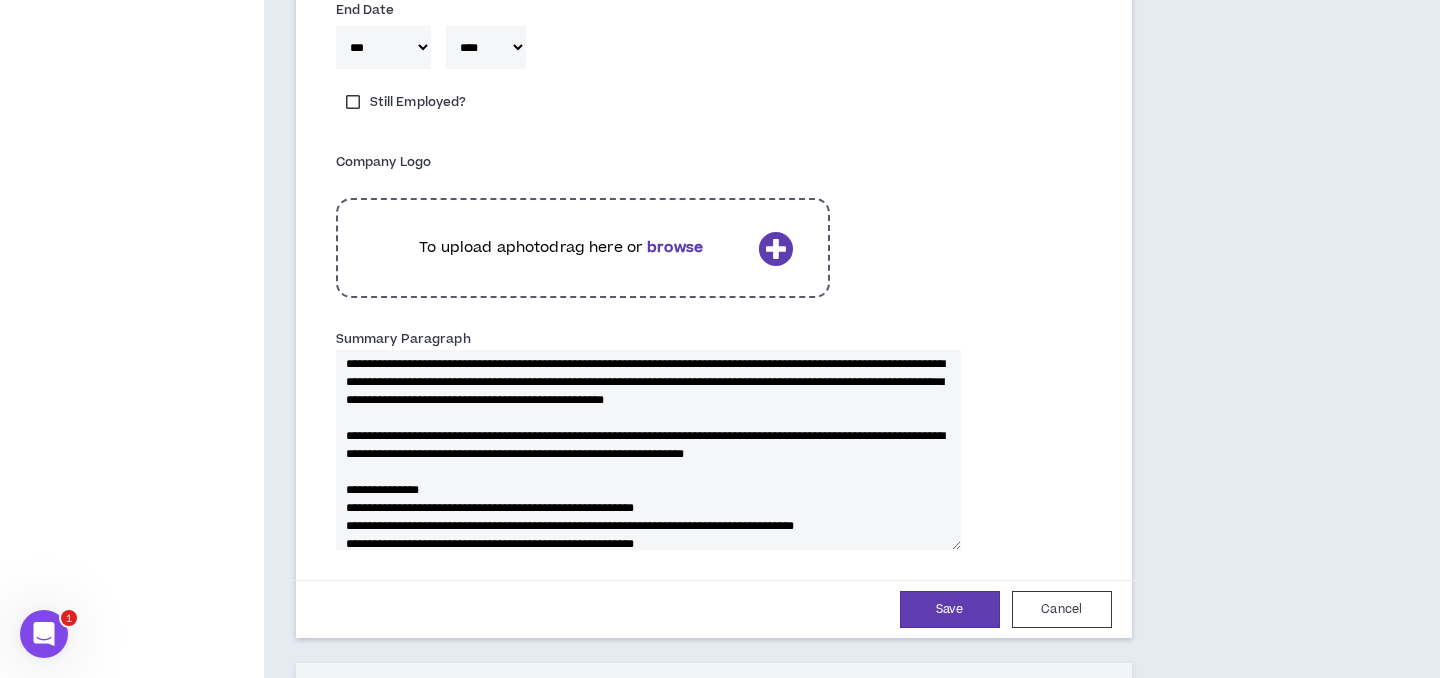 click on "Summary Paragraph" at bounding box center (648, 450) 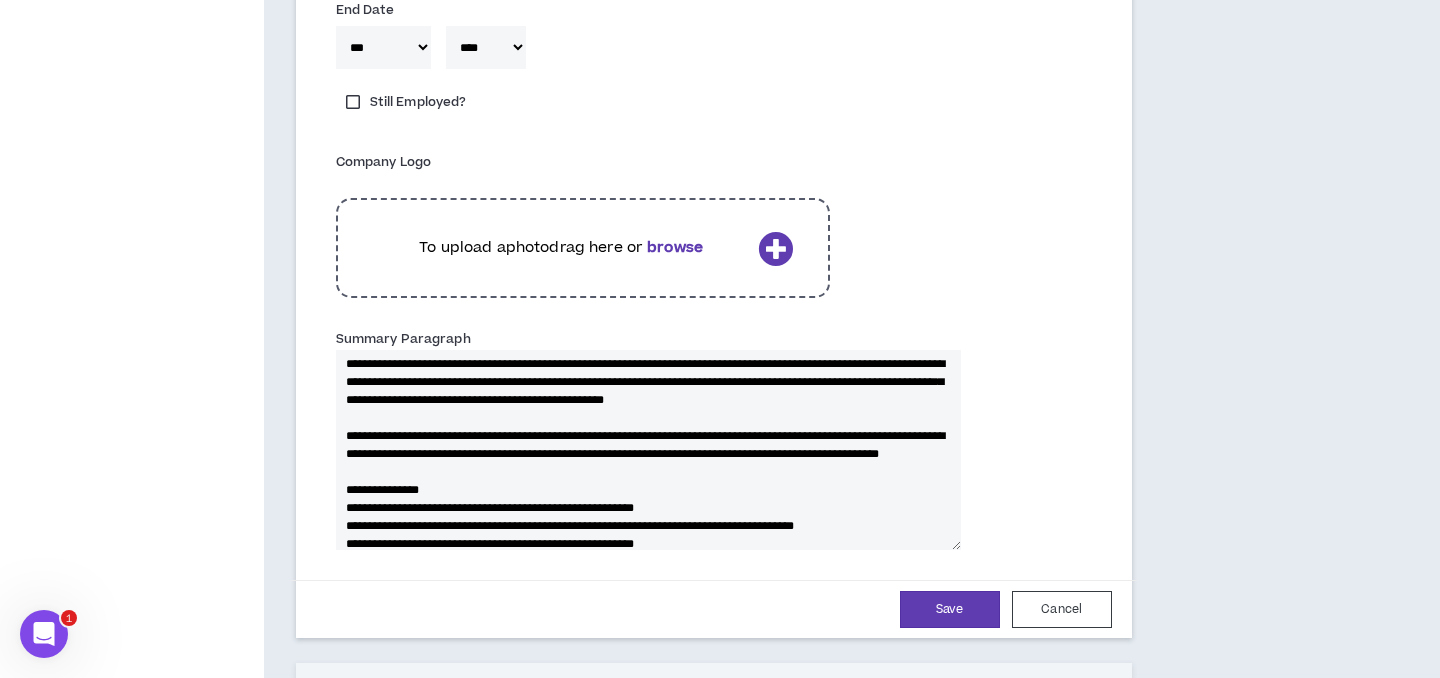 click on "Summary Paragraph" at bounding box center [648, 450] 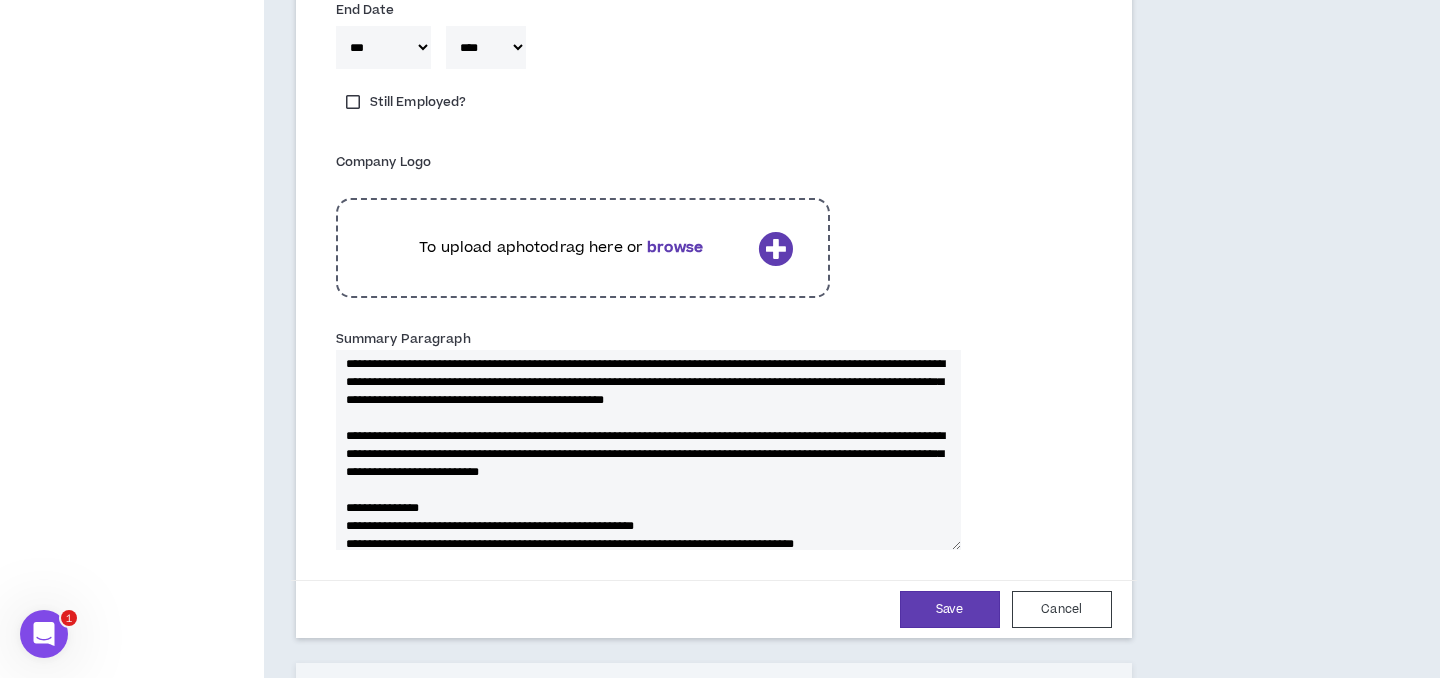 drag, startPoint x: 633, startPoint y: 529, endPoint x: 821, endPoint y: 533, distance: 188.04254 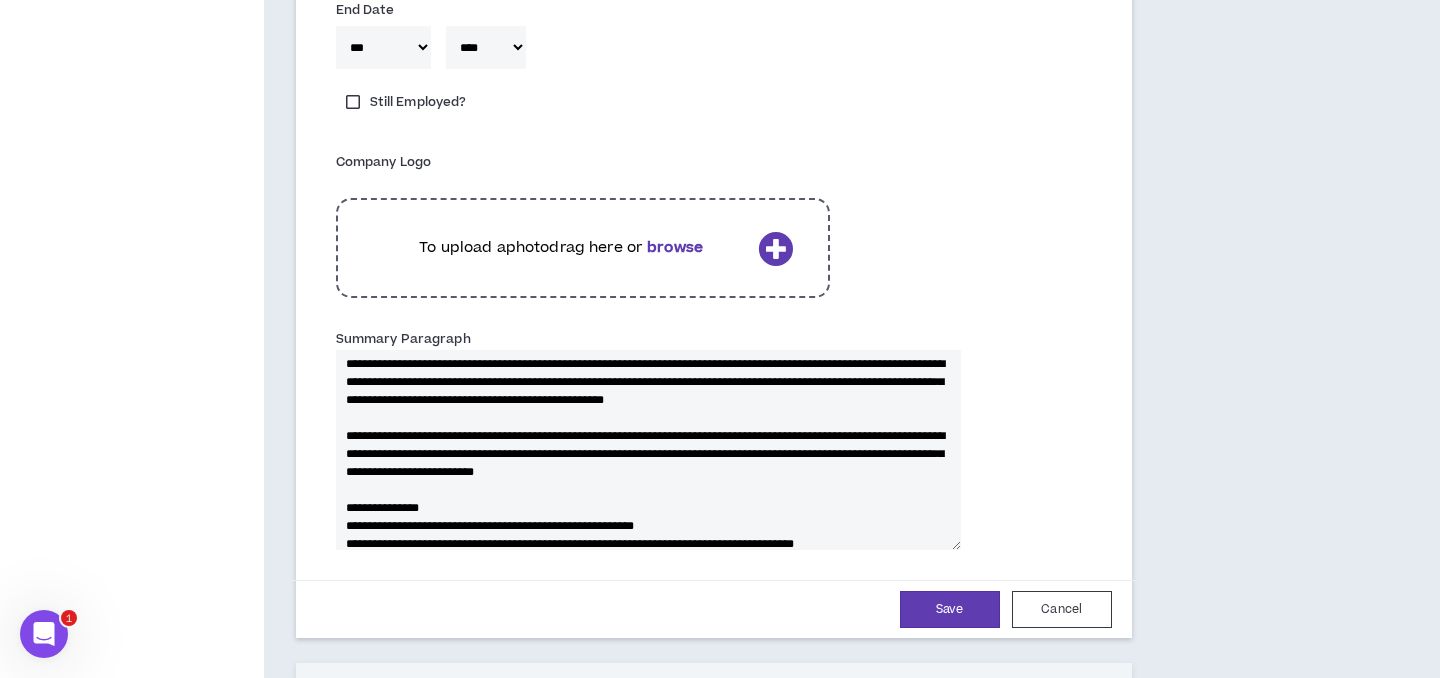 click on "Summary Paragraph" at bounding box center (648, 450) 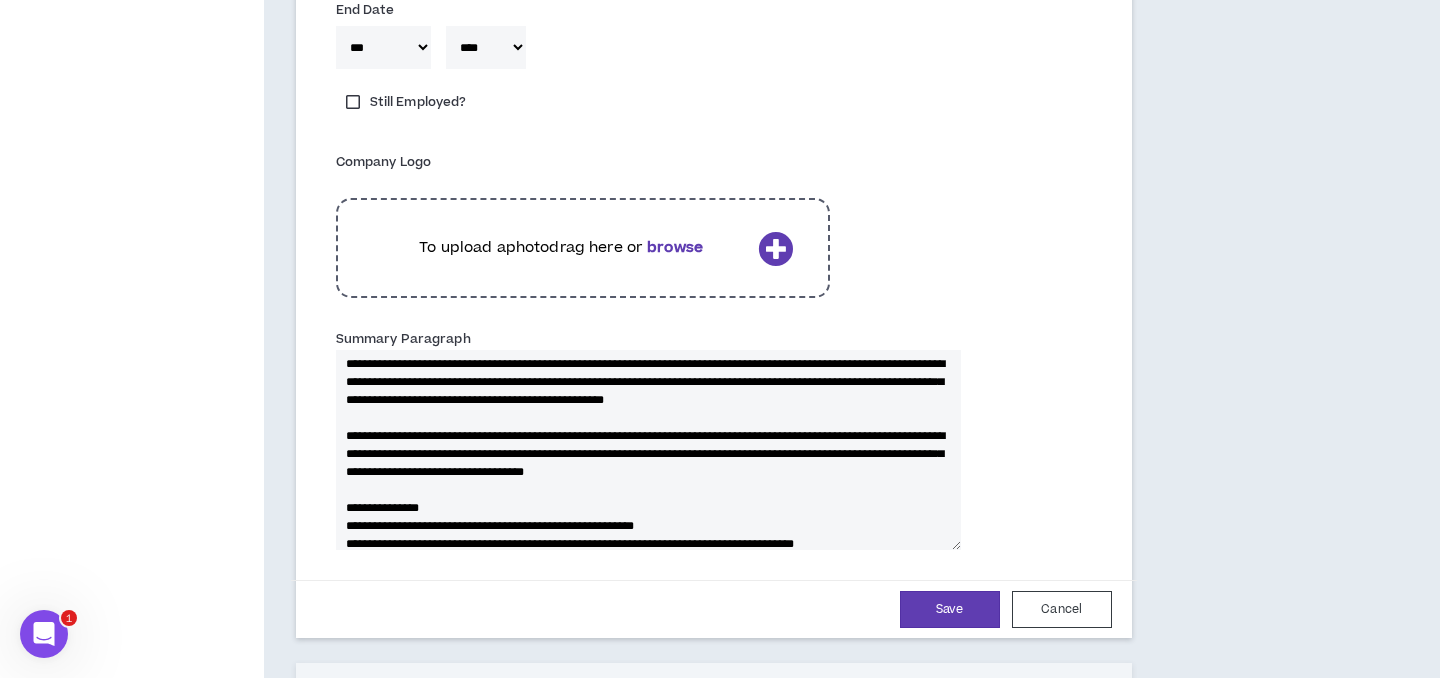 click on "Summary Paragraph" at bounding box center (648, 450) 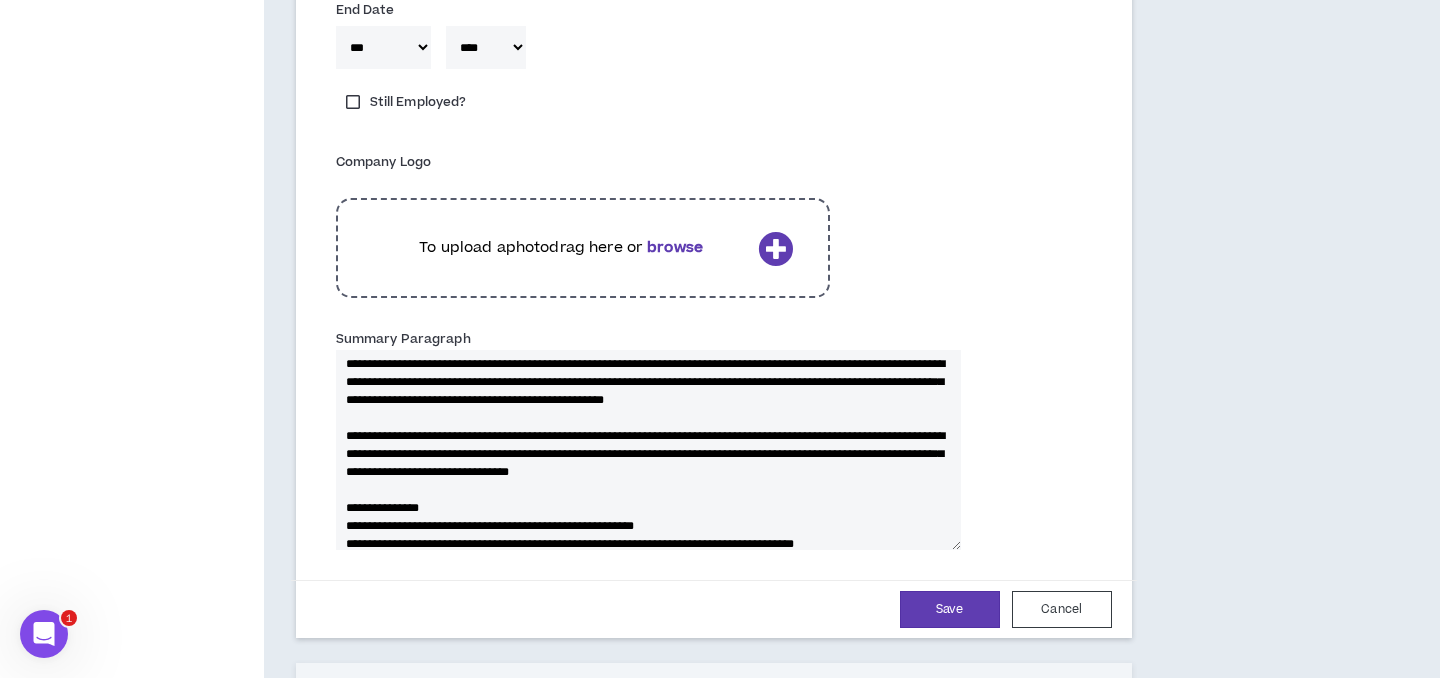 click on "Summary Paragraph" at bounding box center [648, 450] 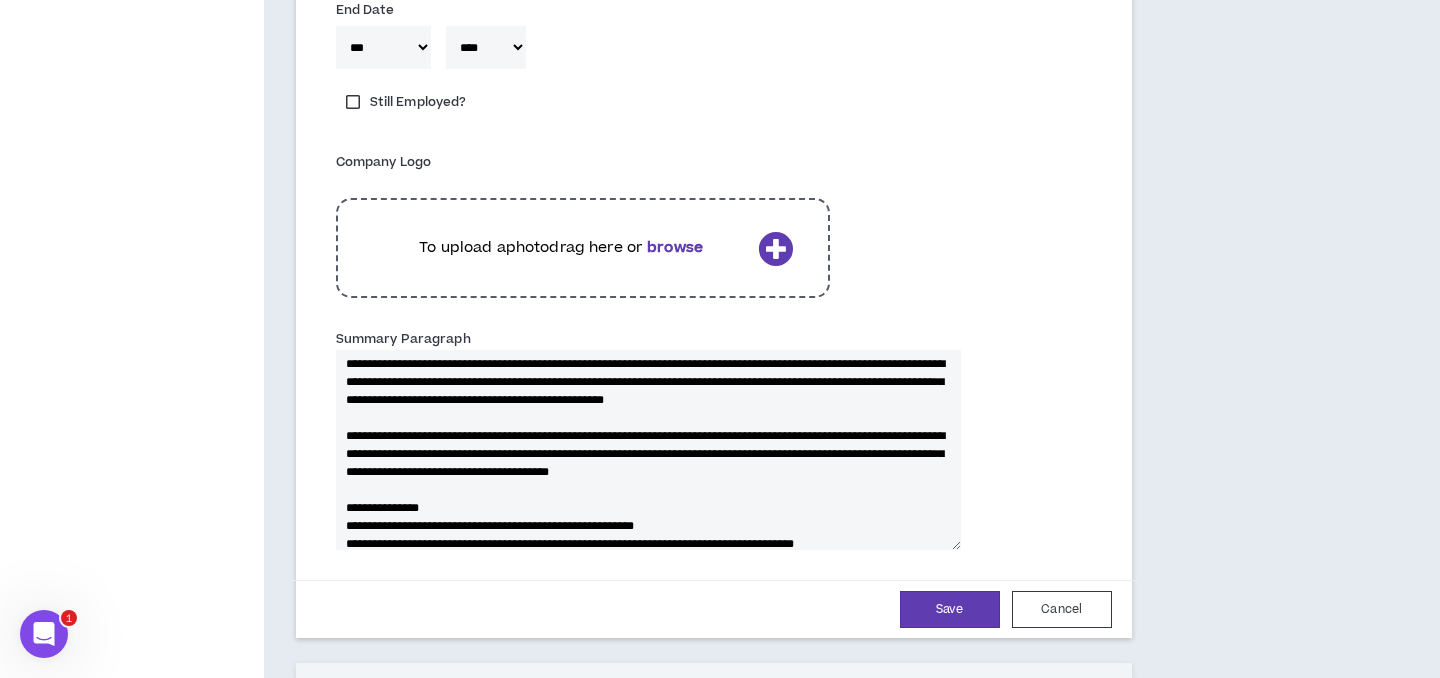 scroll, scrollTop: 121, scrollLeft: 0, axis: vertical 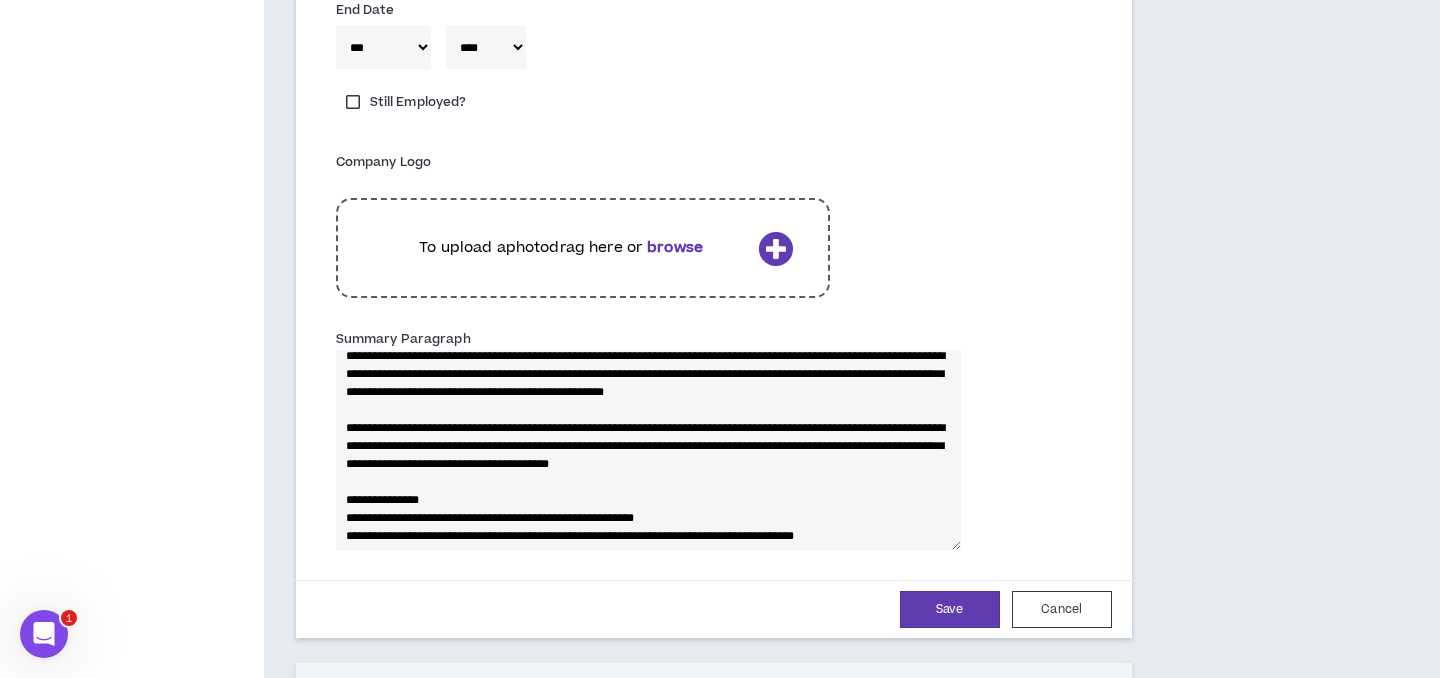drag, startPoint x: 467, startPoint y: 544, endPoint x: 386, endPoint y: 539, distance: 81.154175 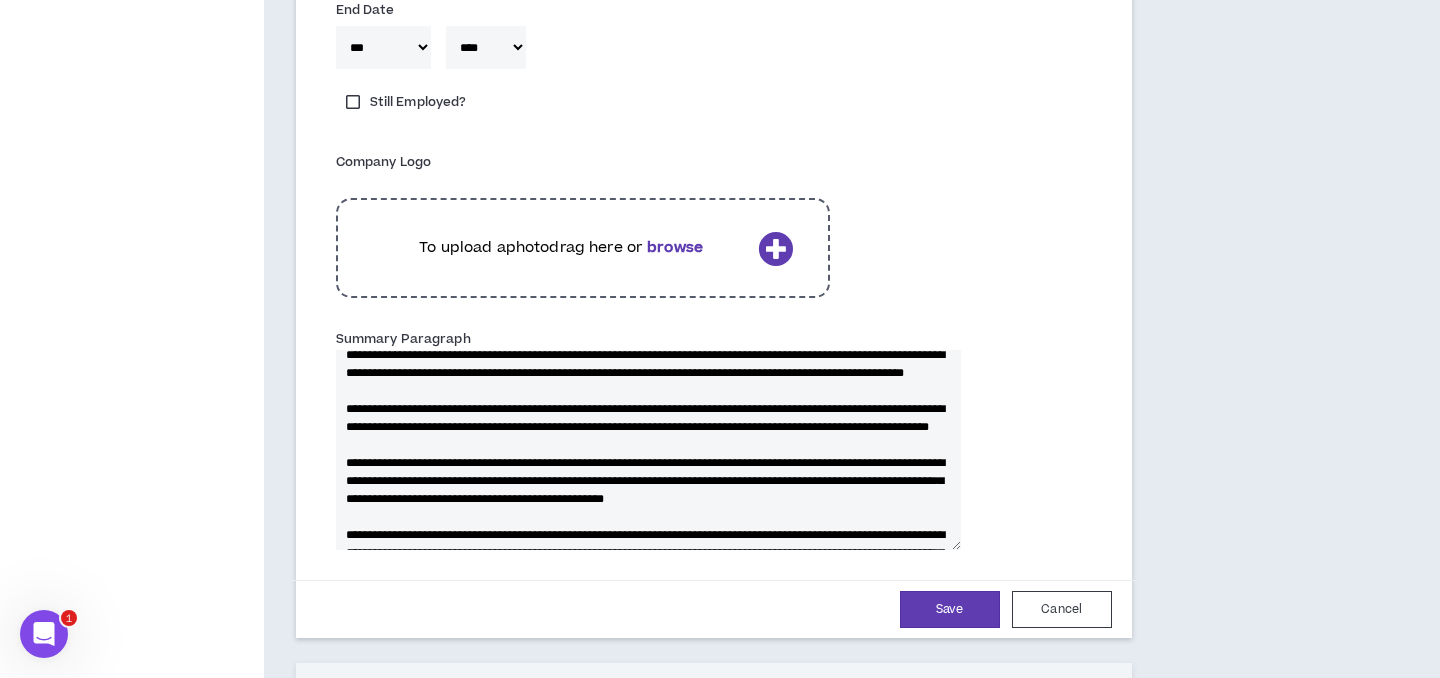 scroll, scrollTop: 0, scrollLeft: 0, axis: both 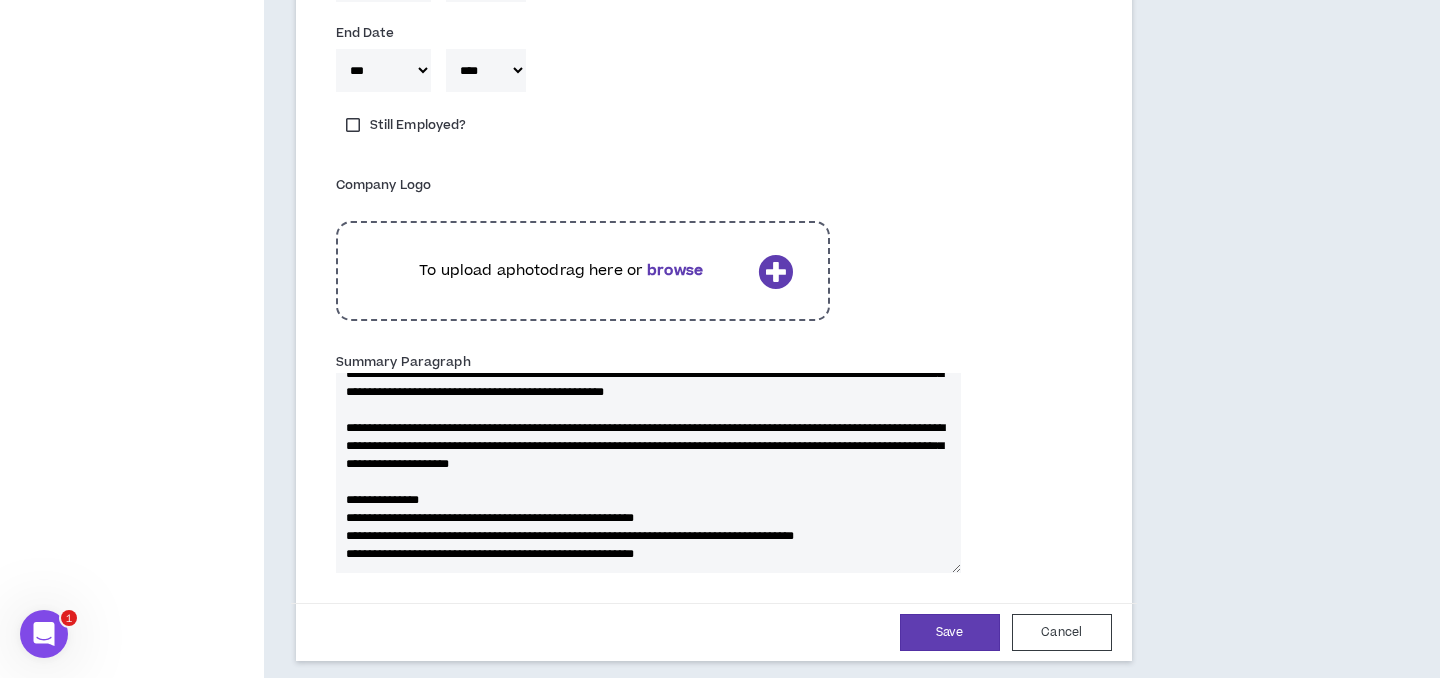 click on "Summary Paragraph" at bounding box center [648, 473] 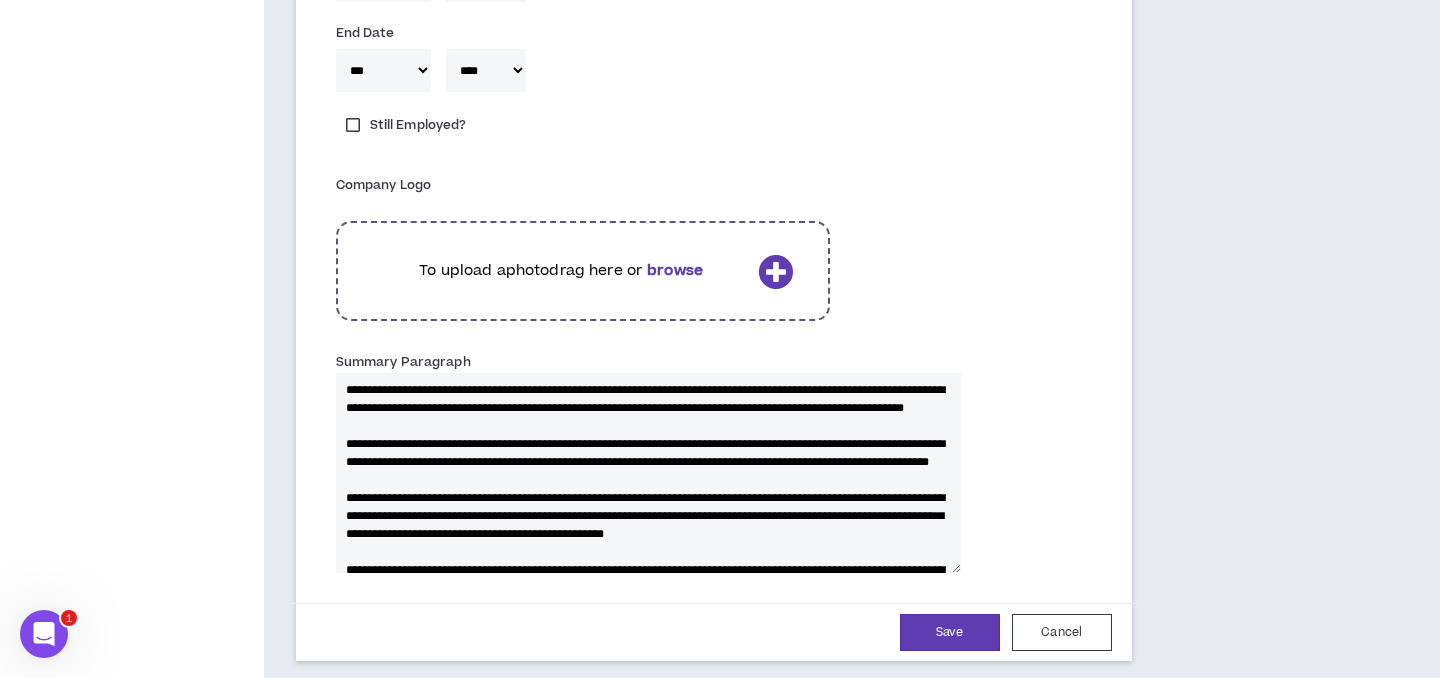 scroll, scrollTop: 0, scrollLeft: 0, axis: both 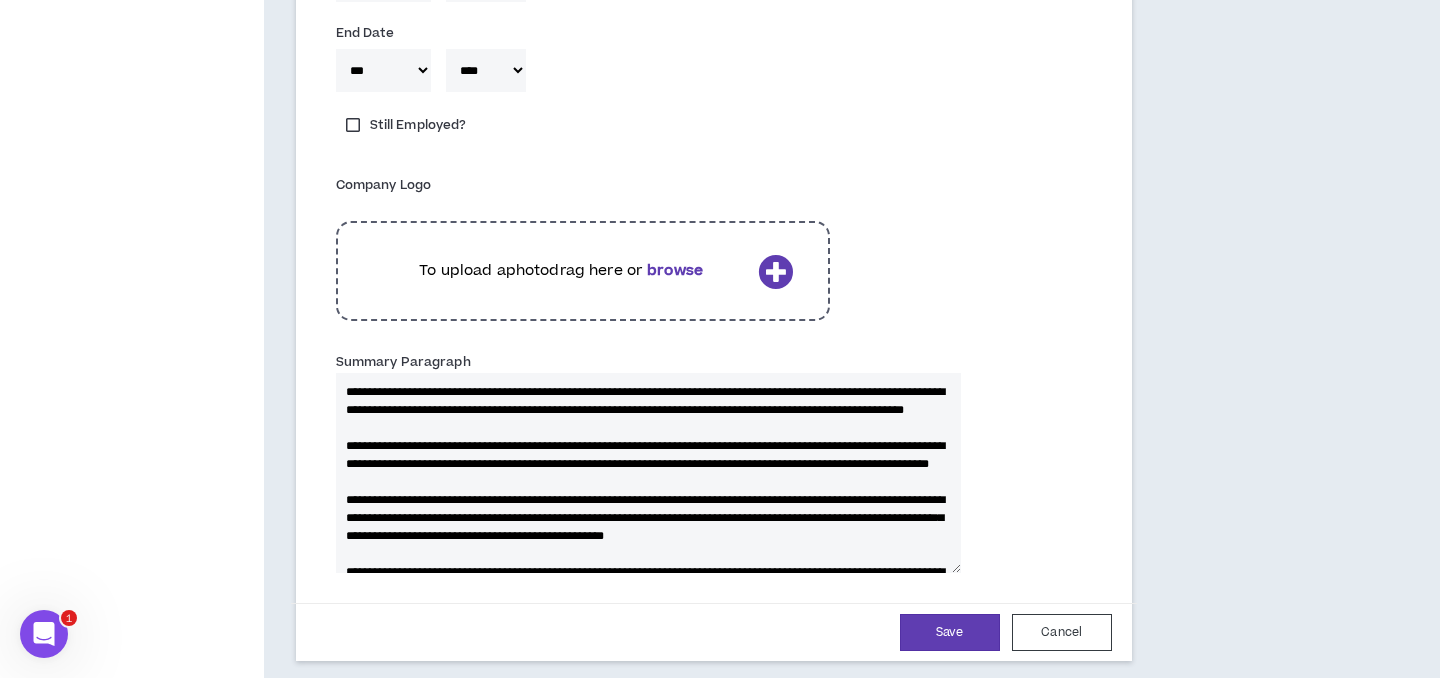 drag, startPoint x: 691, startPoint y: 427, endPoint x: 705, endPoint y: 414, distance: 19.104973 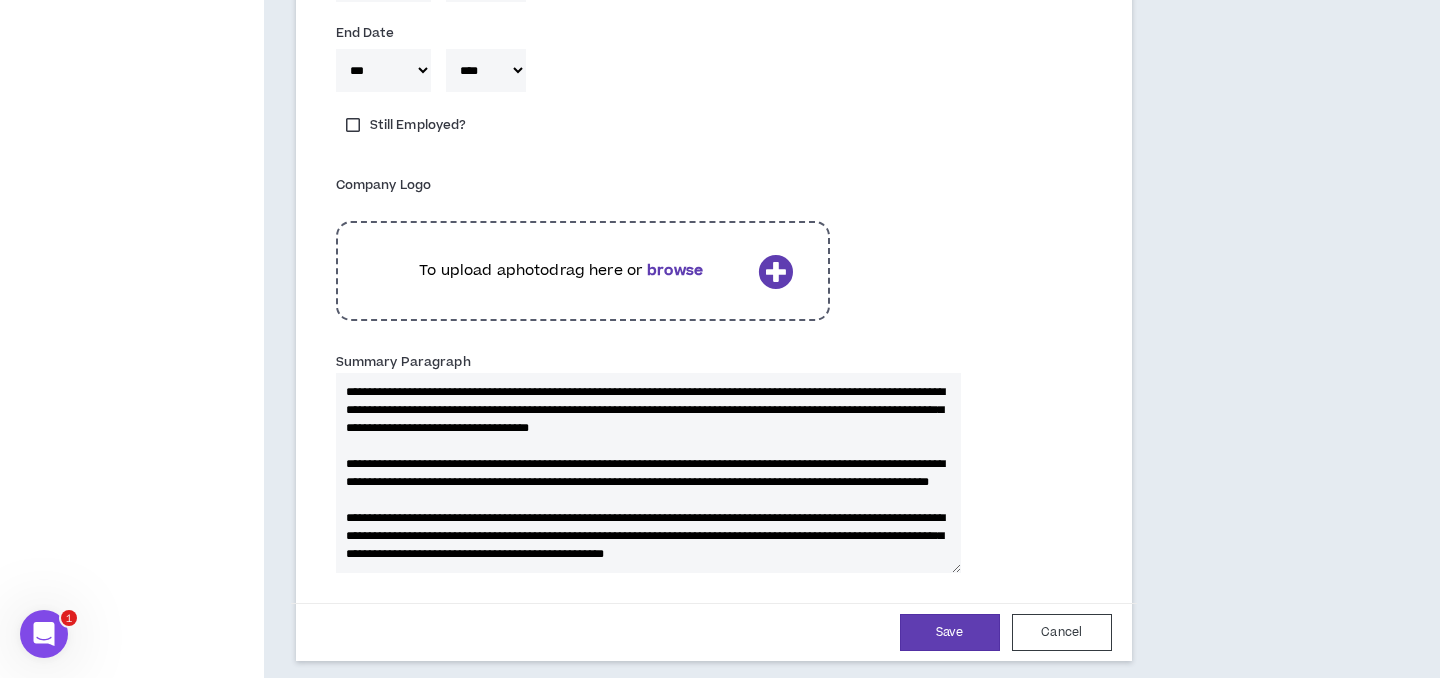 click on "Summary Paragraph" at bounding box center (648, 473) 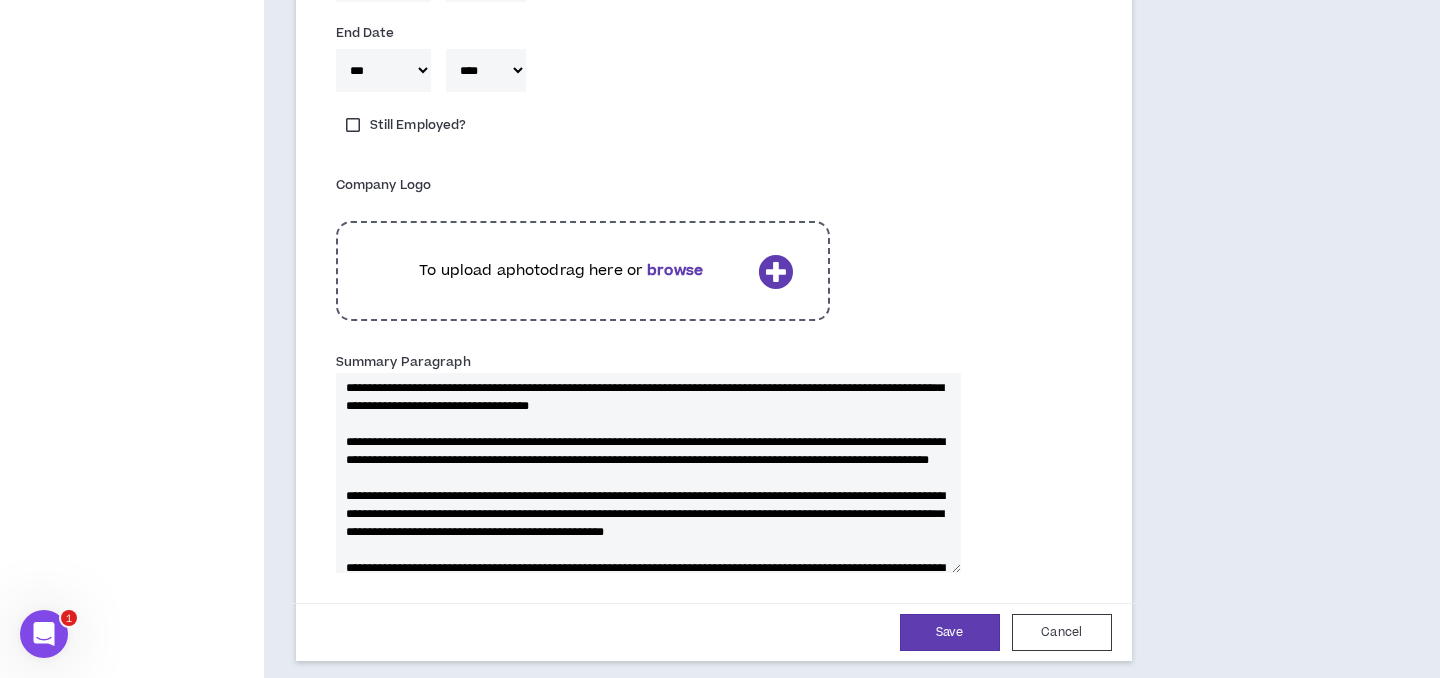 scroll, scrollTop: 23, scrollLeft: 0, axis: vertical 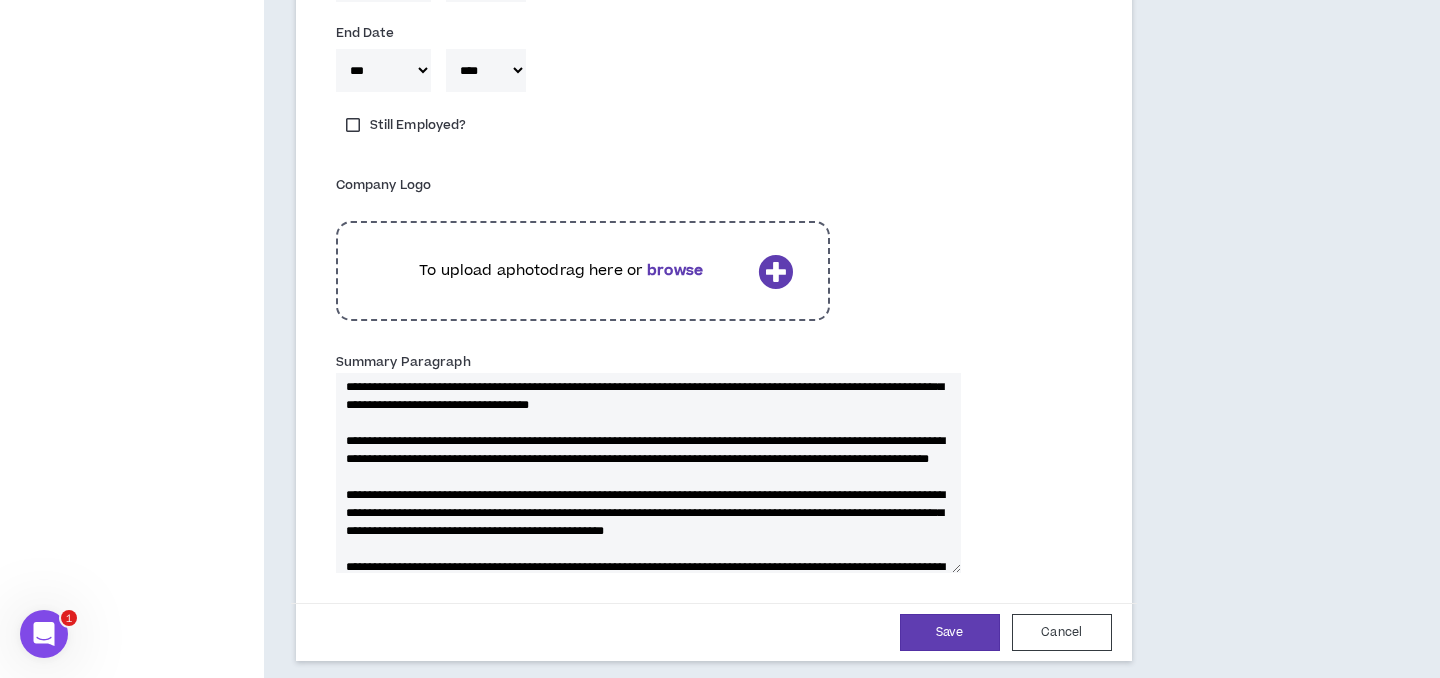 drag, startPoint x: 350, startPoint y: 456, endPoint x: 355, endPoint y: 446, distance: 11.18034 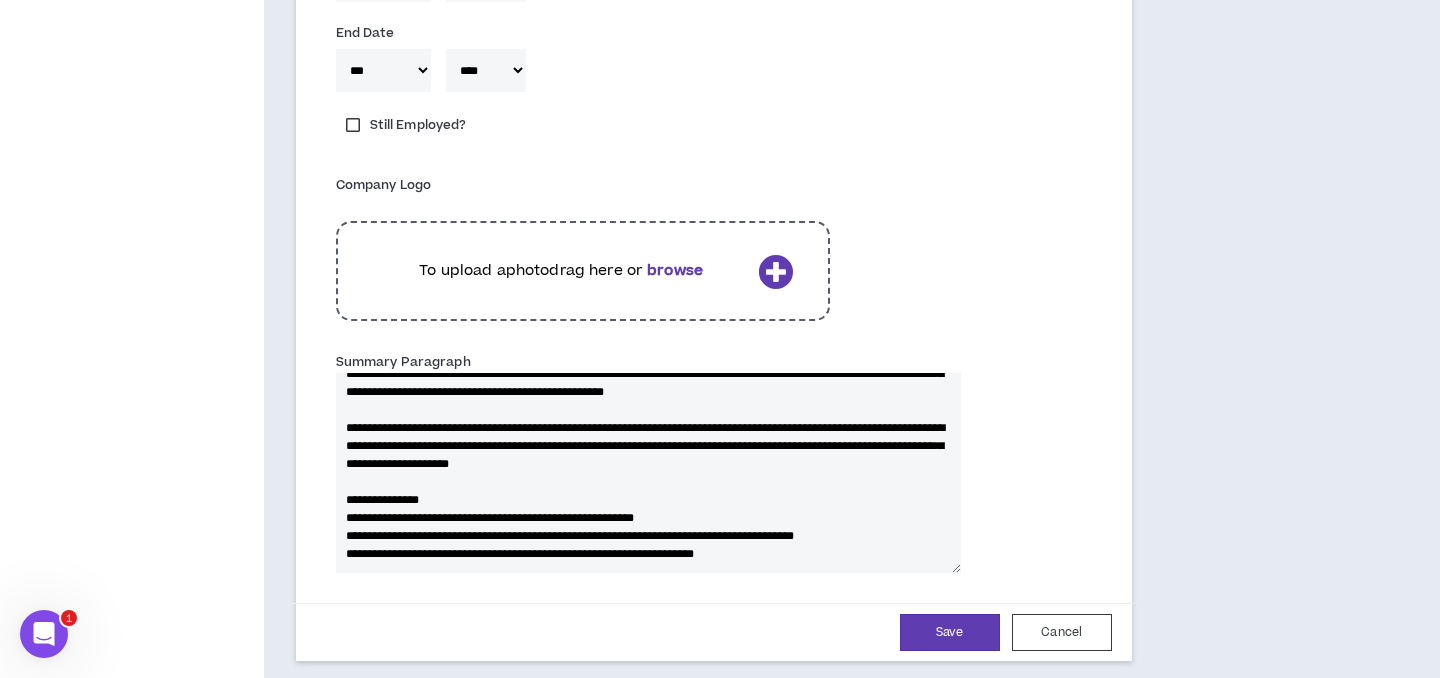 scroll, scrollTop: 270, scrollLeft: 0, axis: vertical 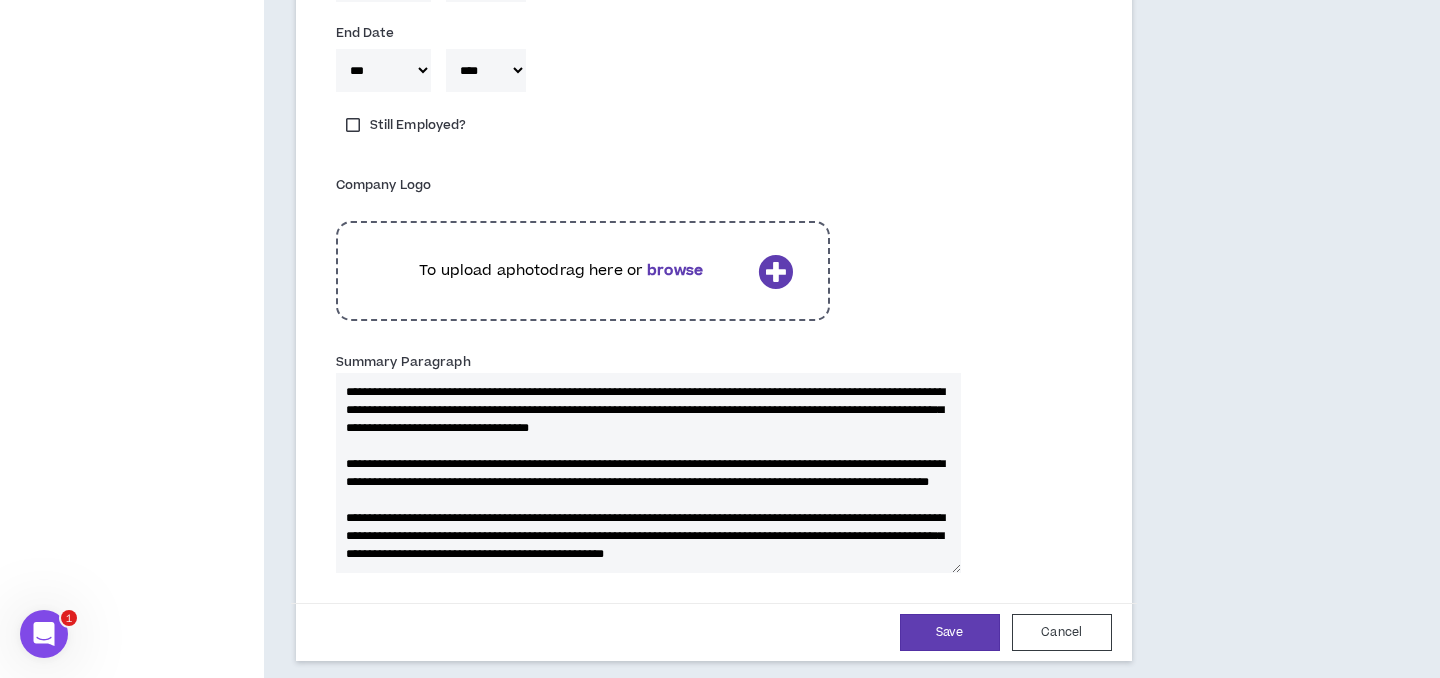 click on "Summary Paragraph" at bounding box center [648, 473] 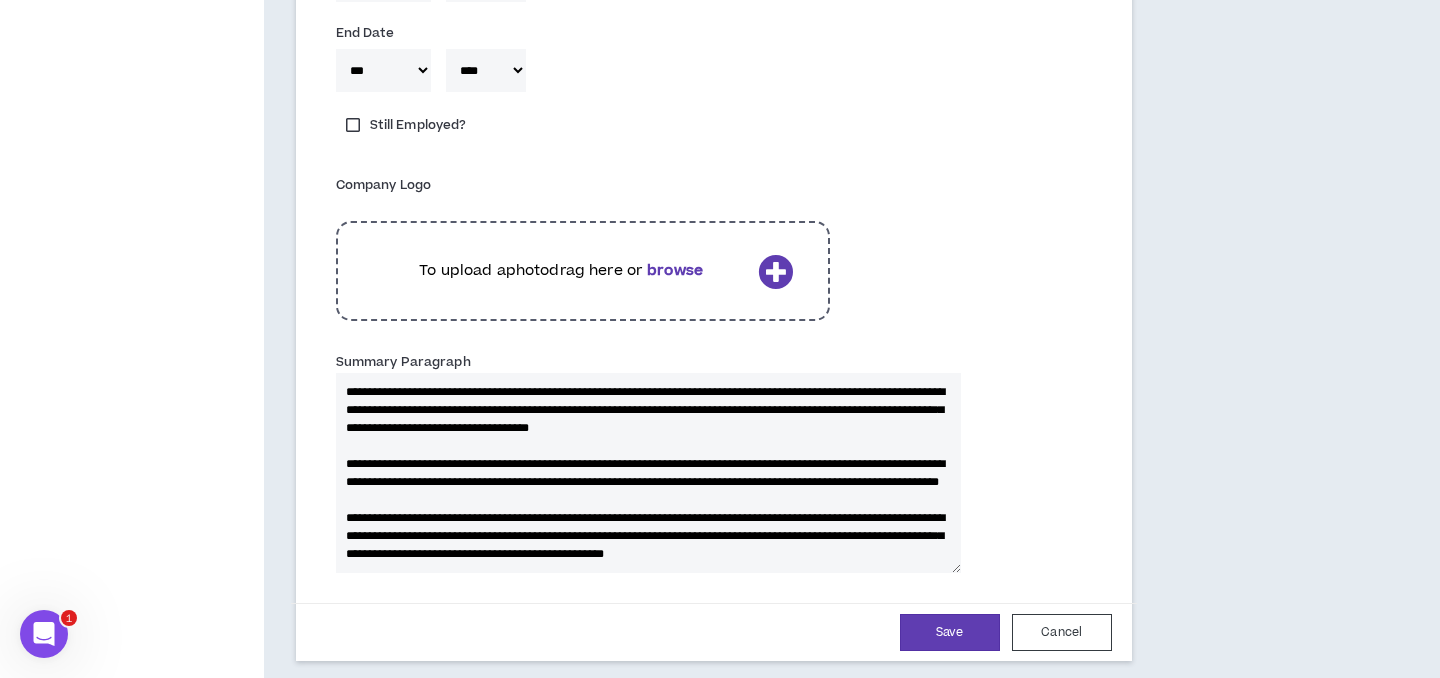 paste on "**********" 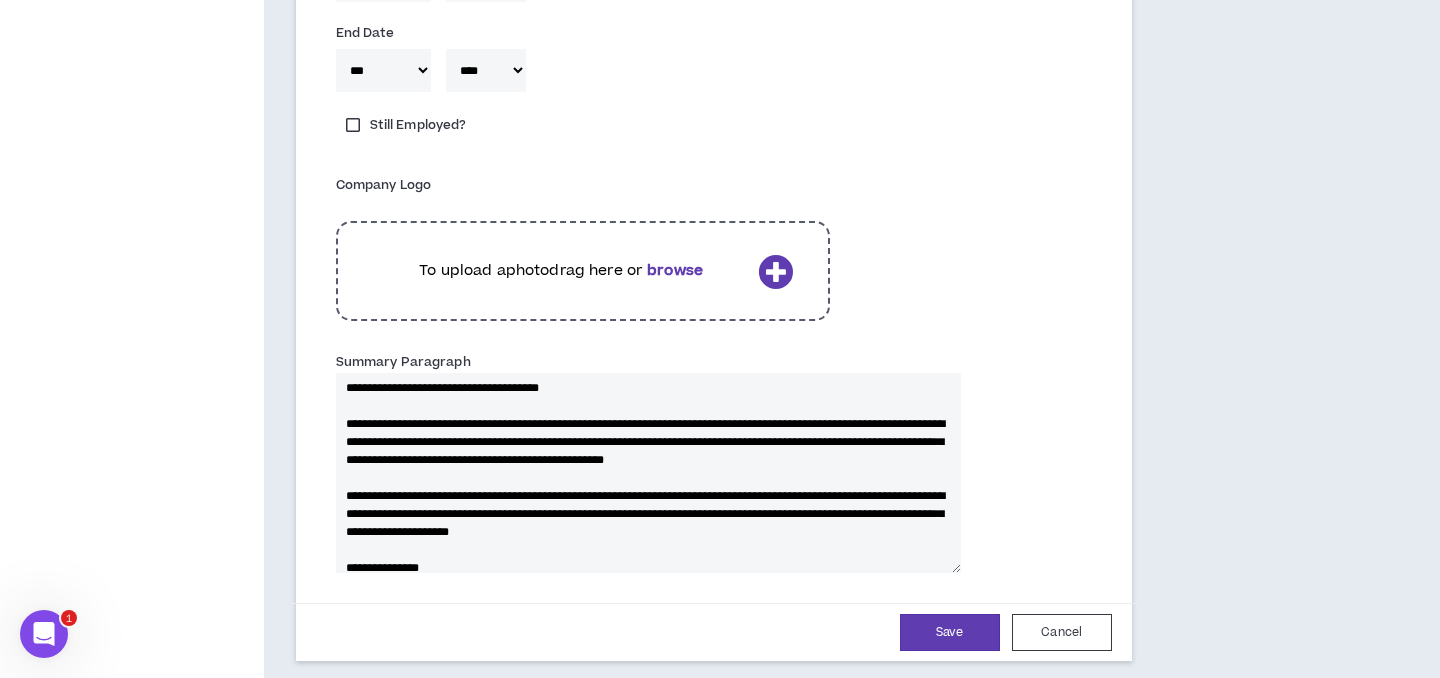 scroll, scrollTop: 126, scrollLeft: 0, axis: vertical 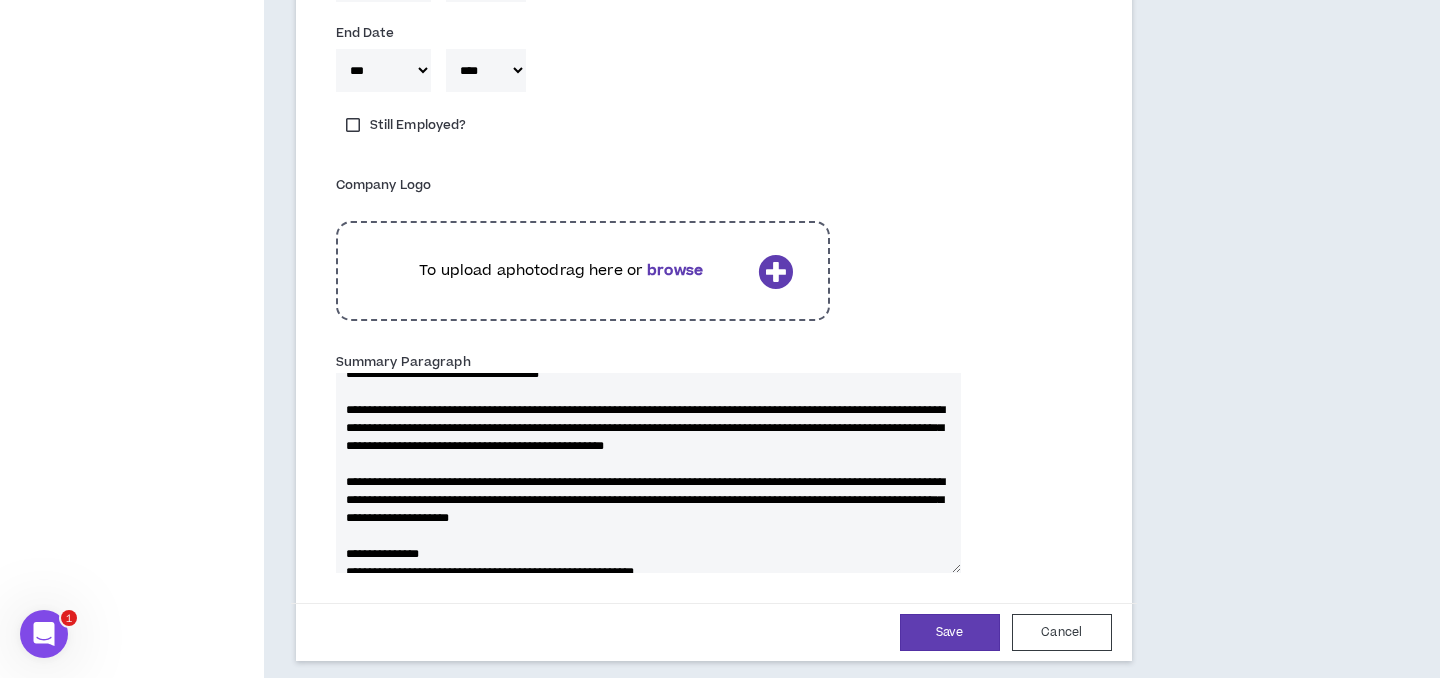 click on "Summary Paragraph" at bounding box center (648, 473) 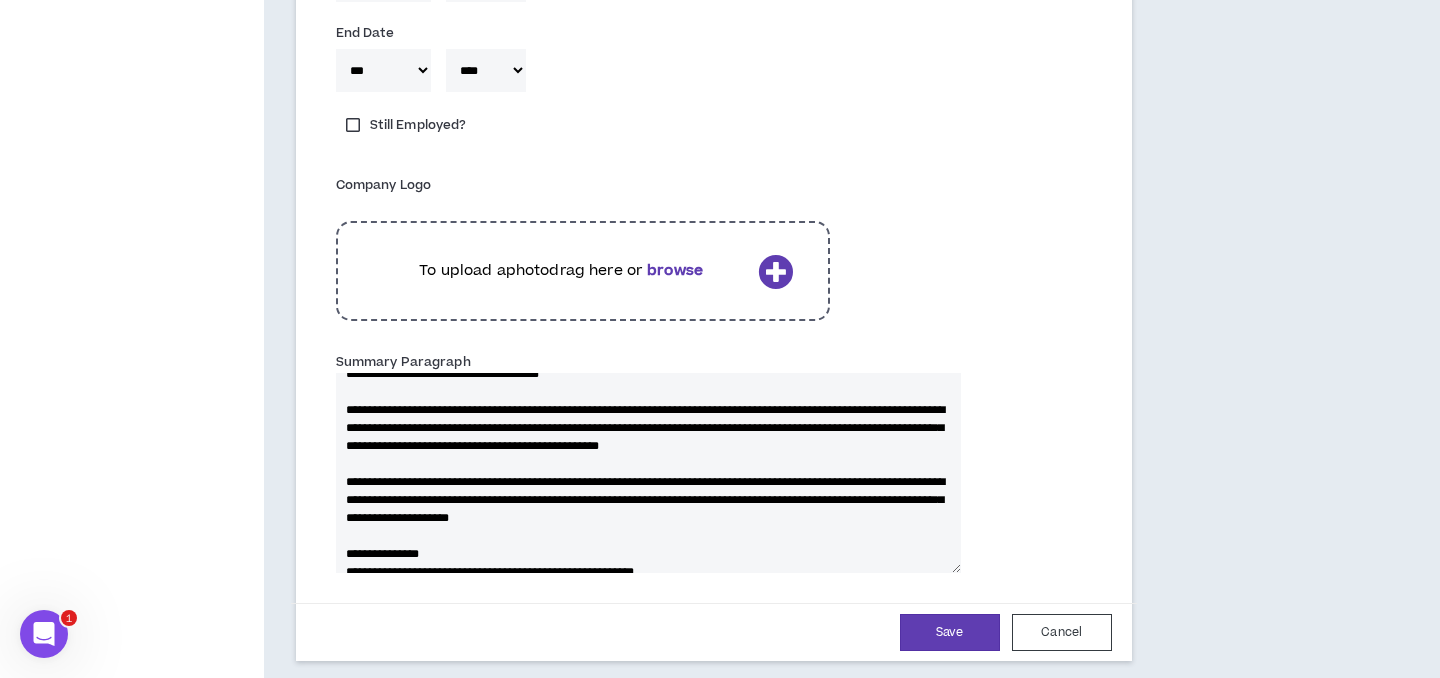 click on "Summary Paragraph" at bounding box center [648, 473] 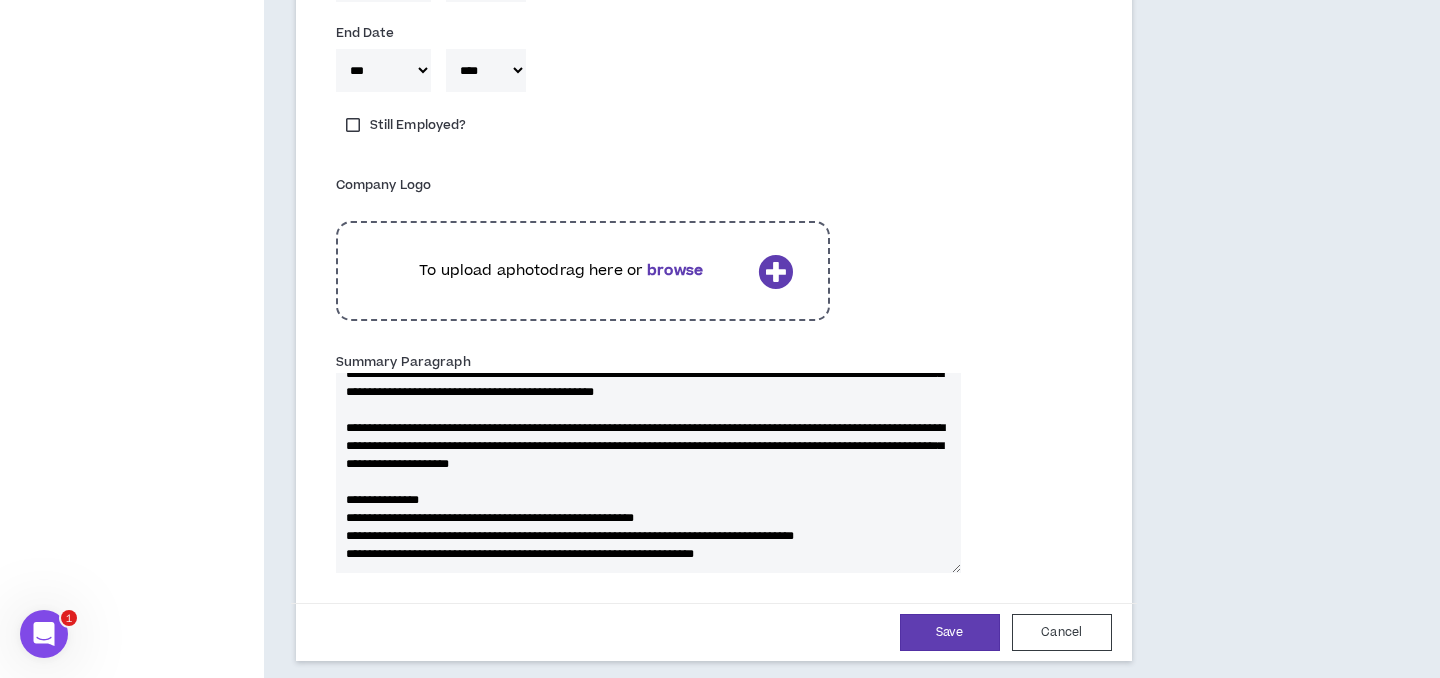 scroll, scrollTop: 288, scrollLeft: 0, axis: vertical 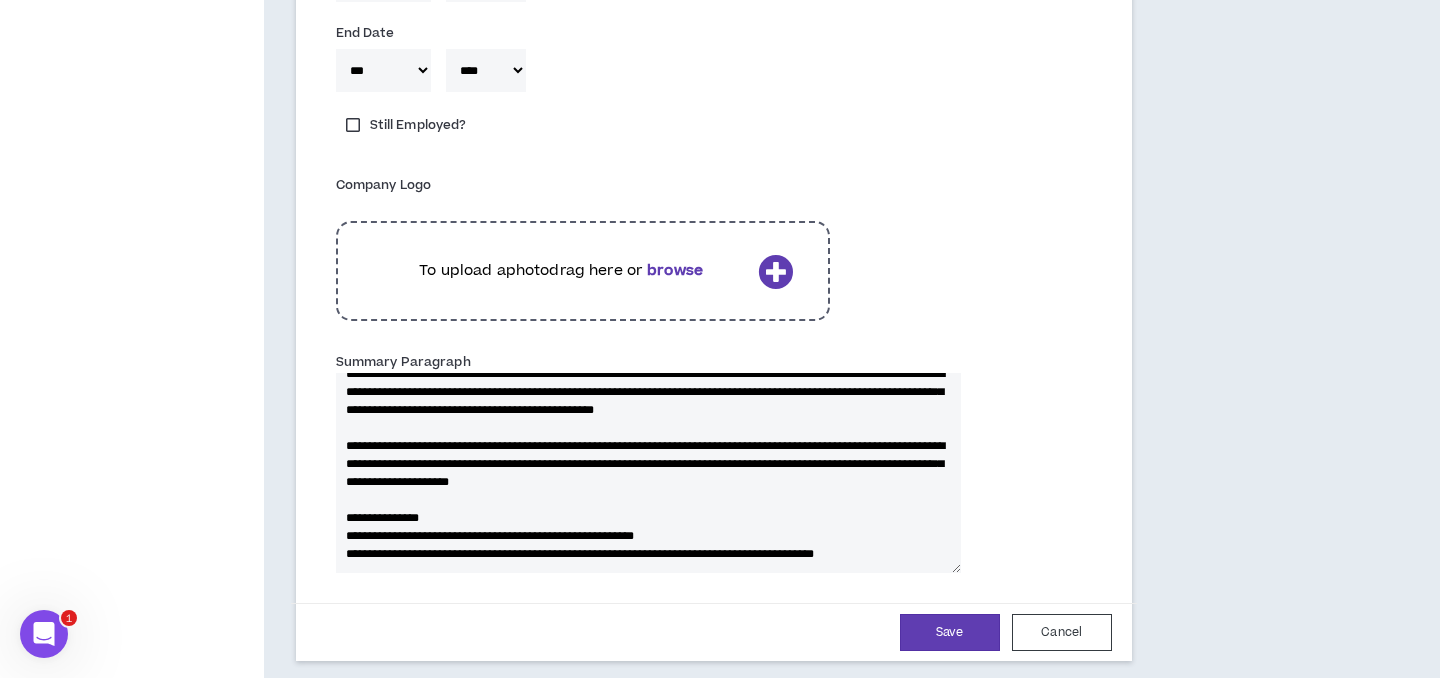 paste on "**********" 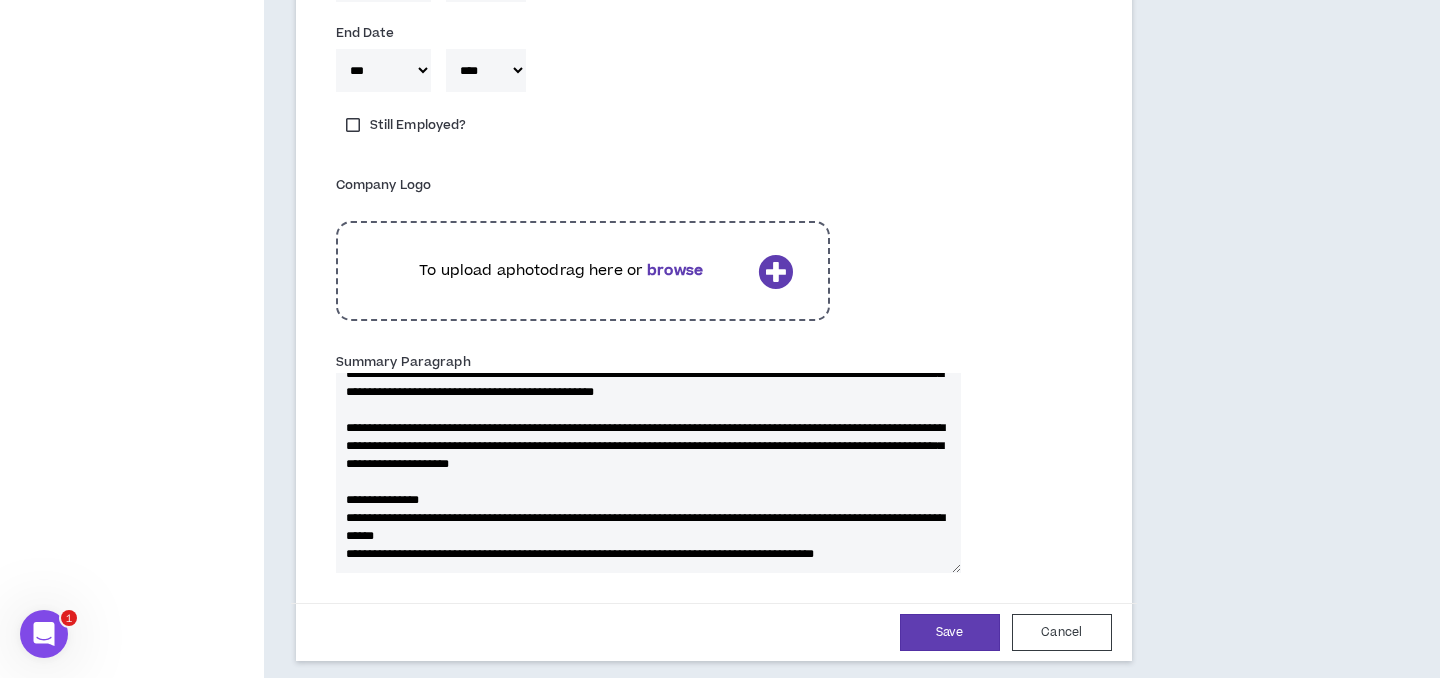 drag, startPoint x: 785, startPoint y: 463, endPoint x: 781, endPoint y: 479, distance: 16.492422 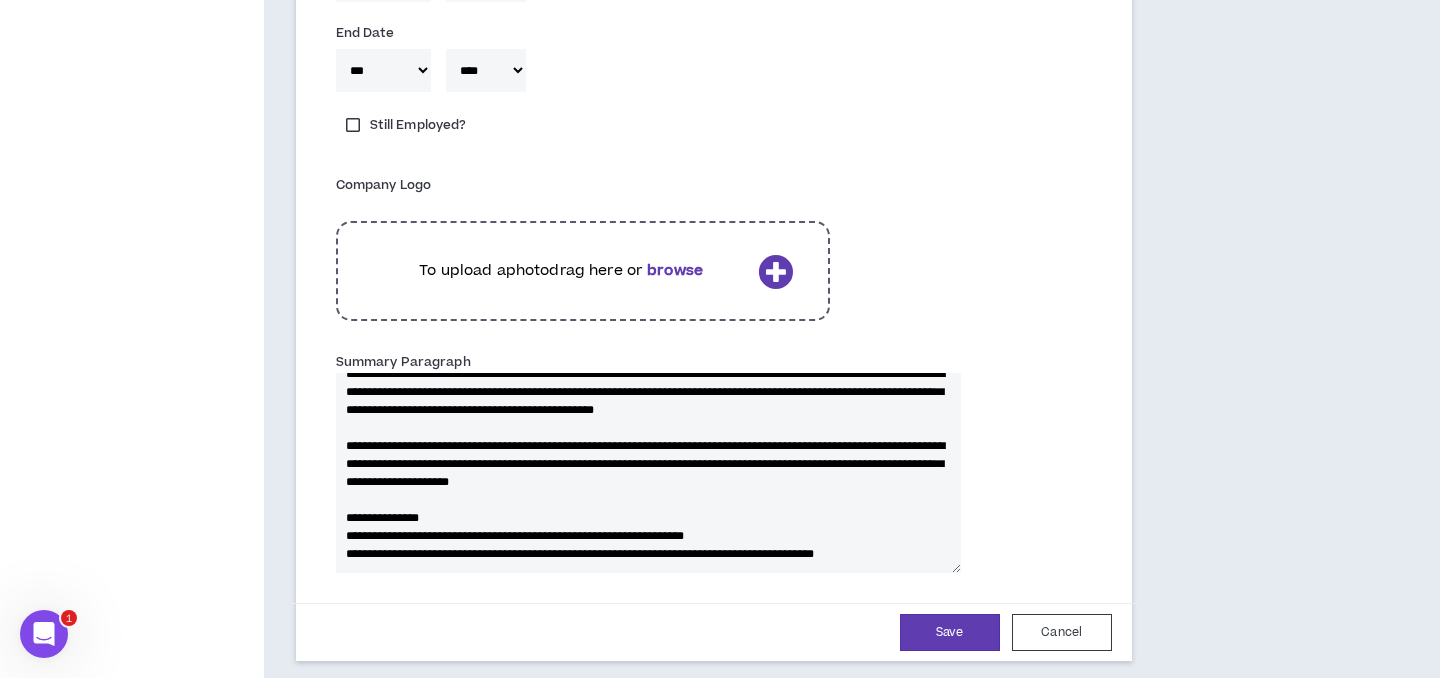 click on "Summary Paragraph" at bounding box center (648, 473) 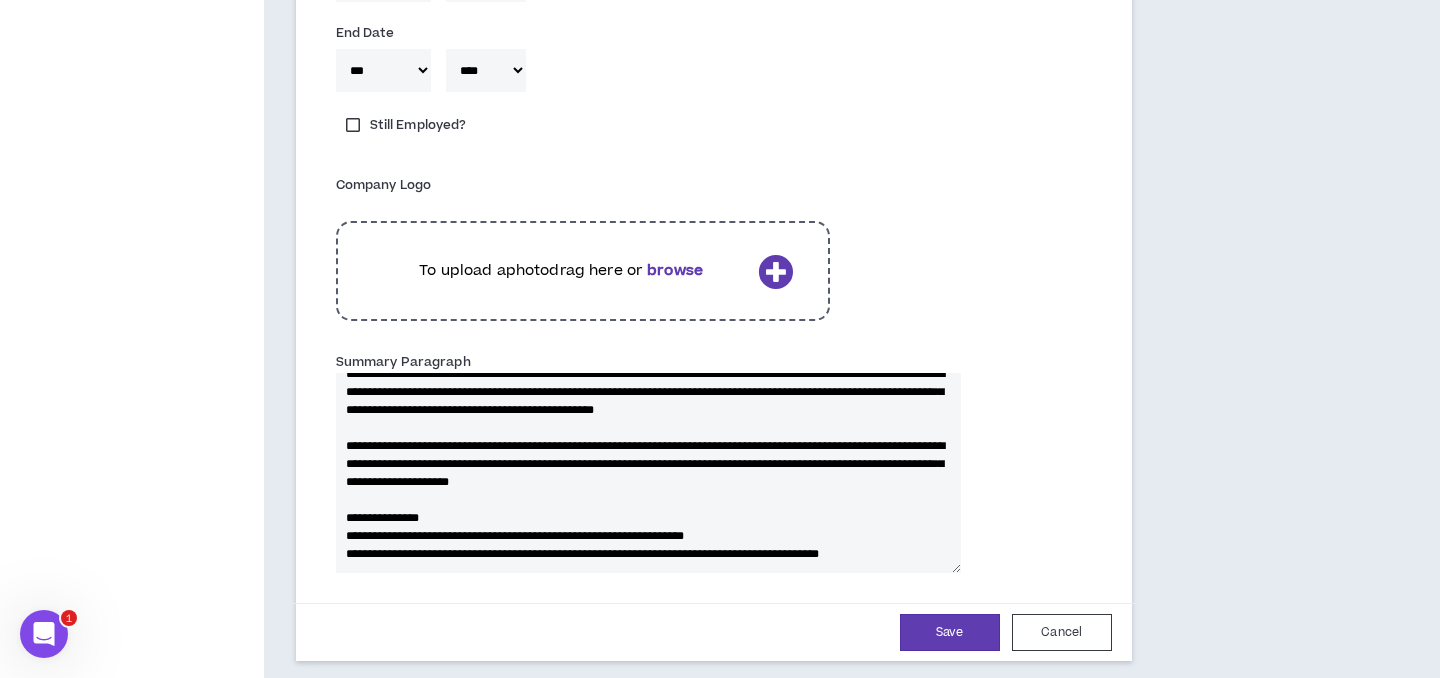 paste on "**********" 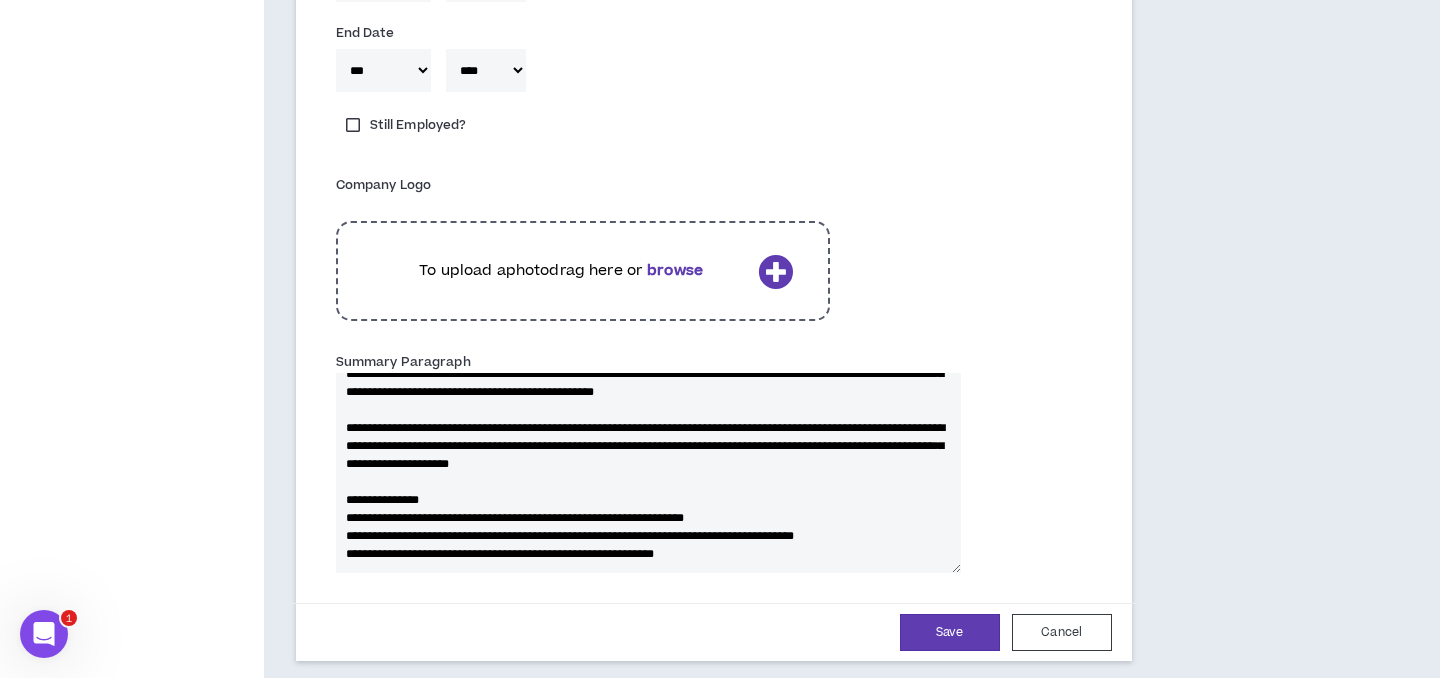 click on "Summary Paragraph" at bounding box center (648, 473) 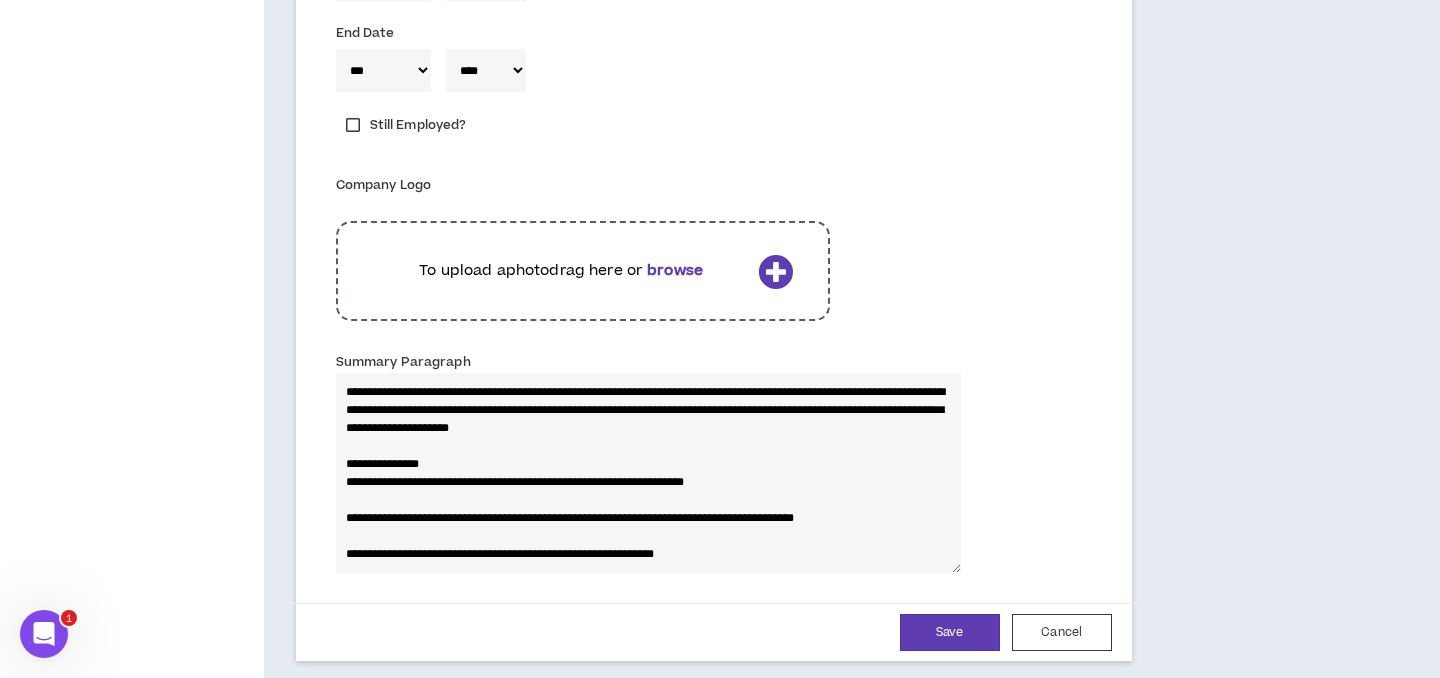 drag, startPoint x: 614, startPoint y: 532, endPoint x: 574, endPoint y: 531, distance: 40.012497 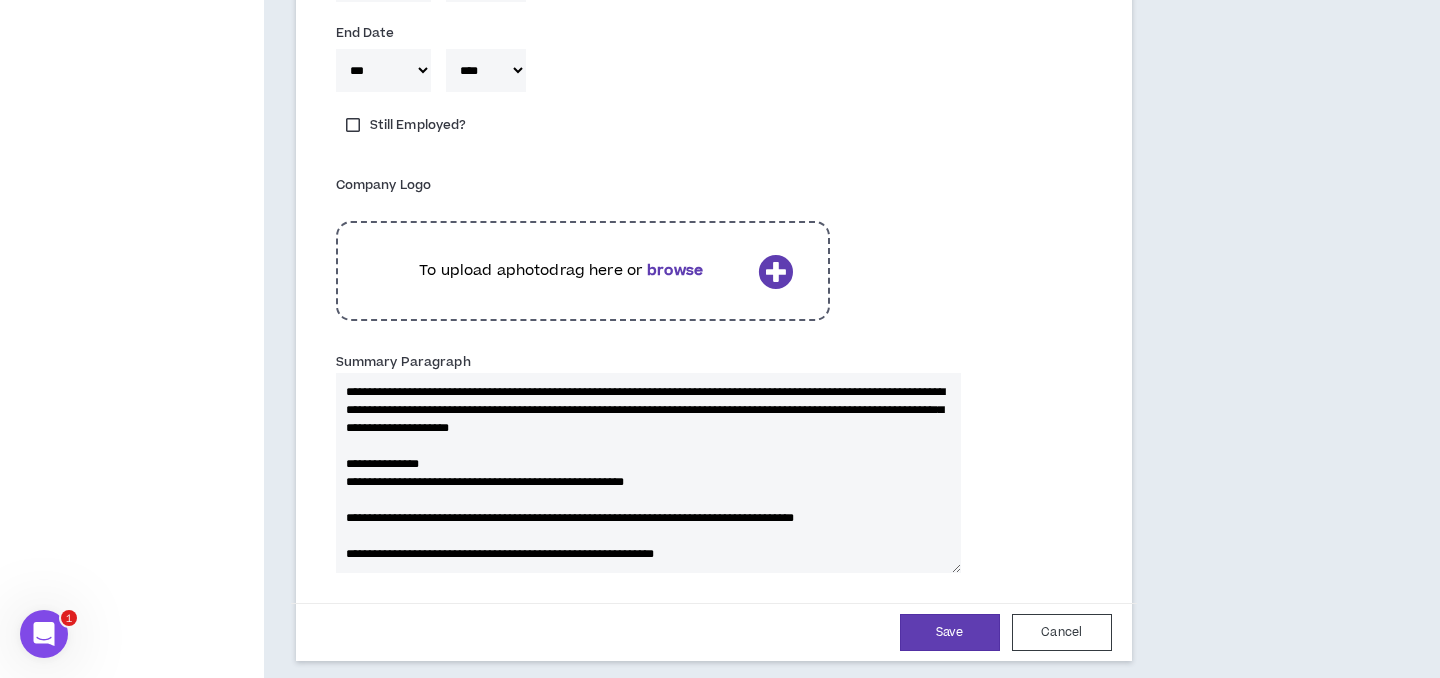 click on "Summary Paragraph" at bounding box center [648, 473] 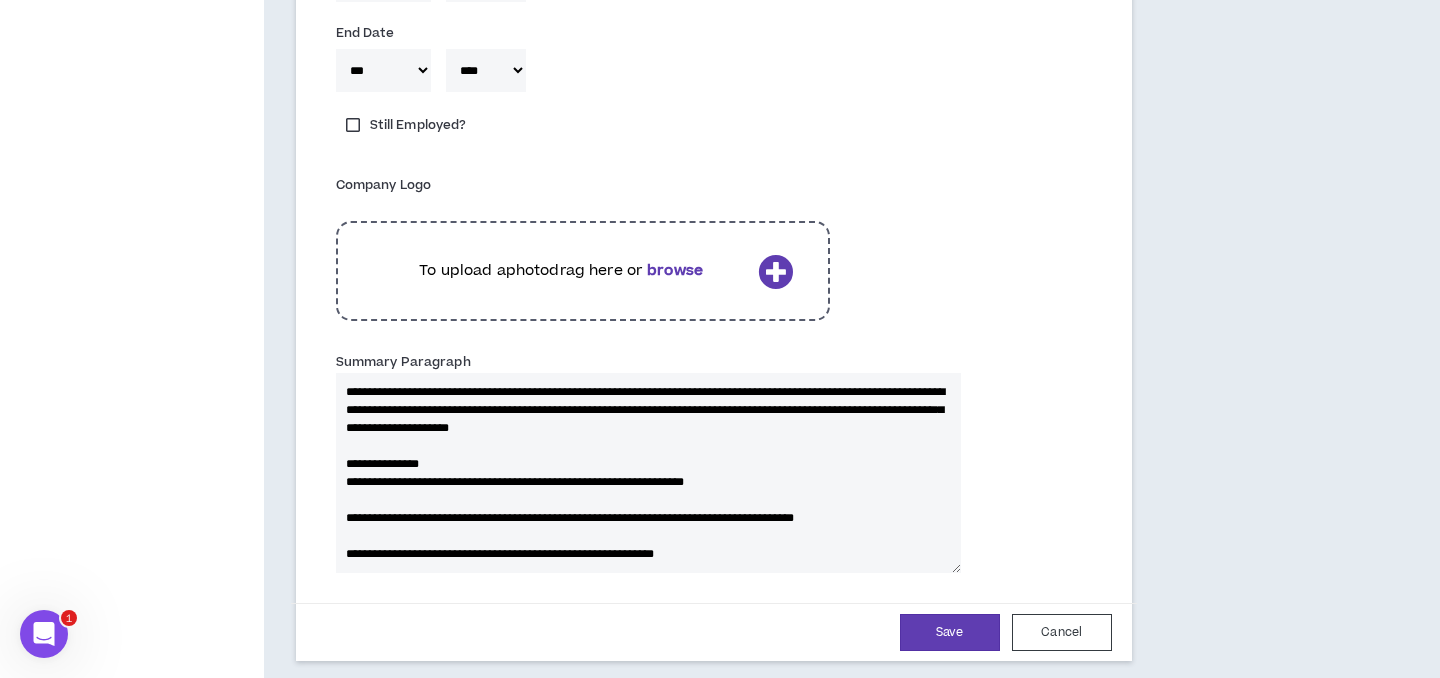 click on "Summary Paragraph" at bounding box center [648, 473] 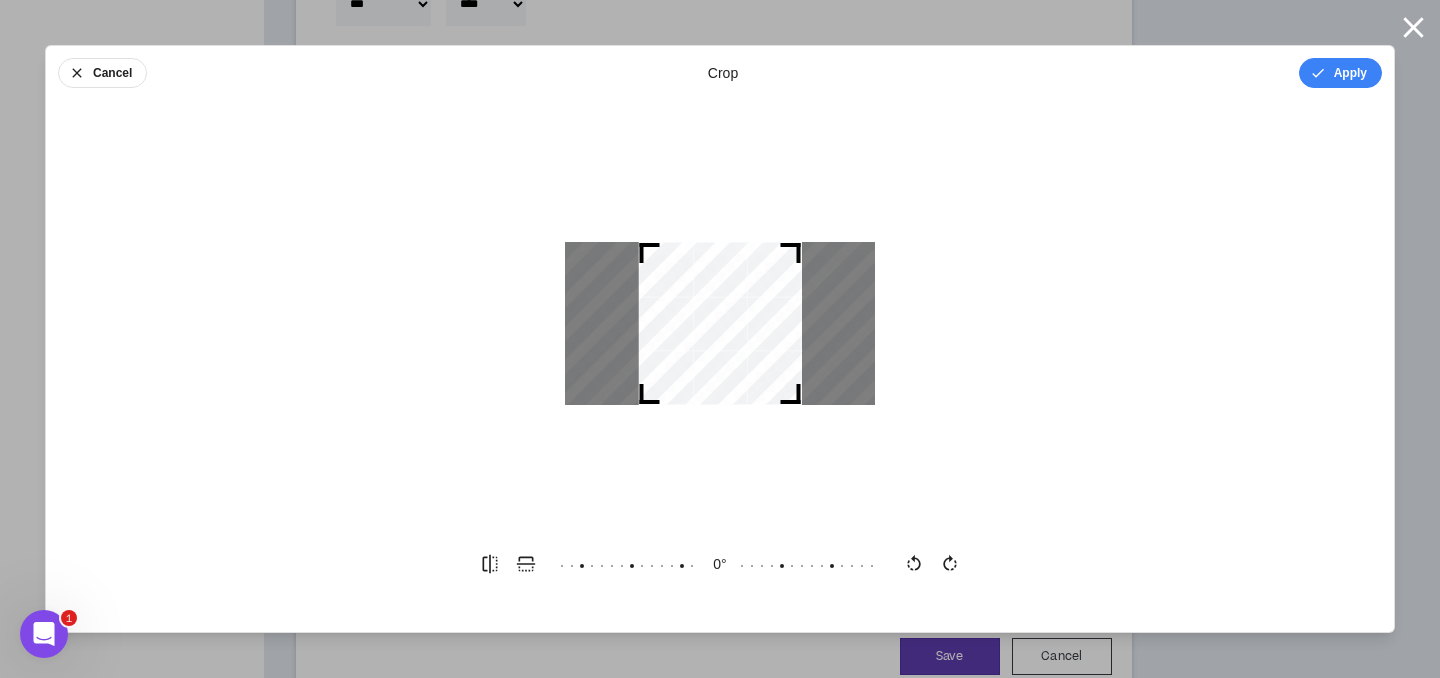 scroll, scrollTop: 1962, scrollLeft: 0, axis: vertical 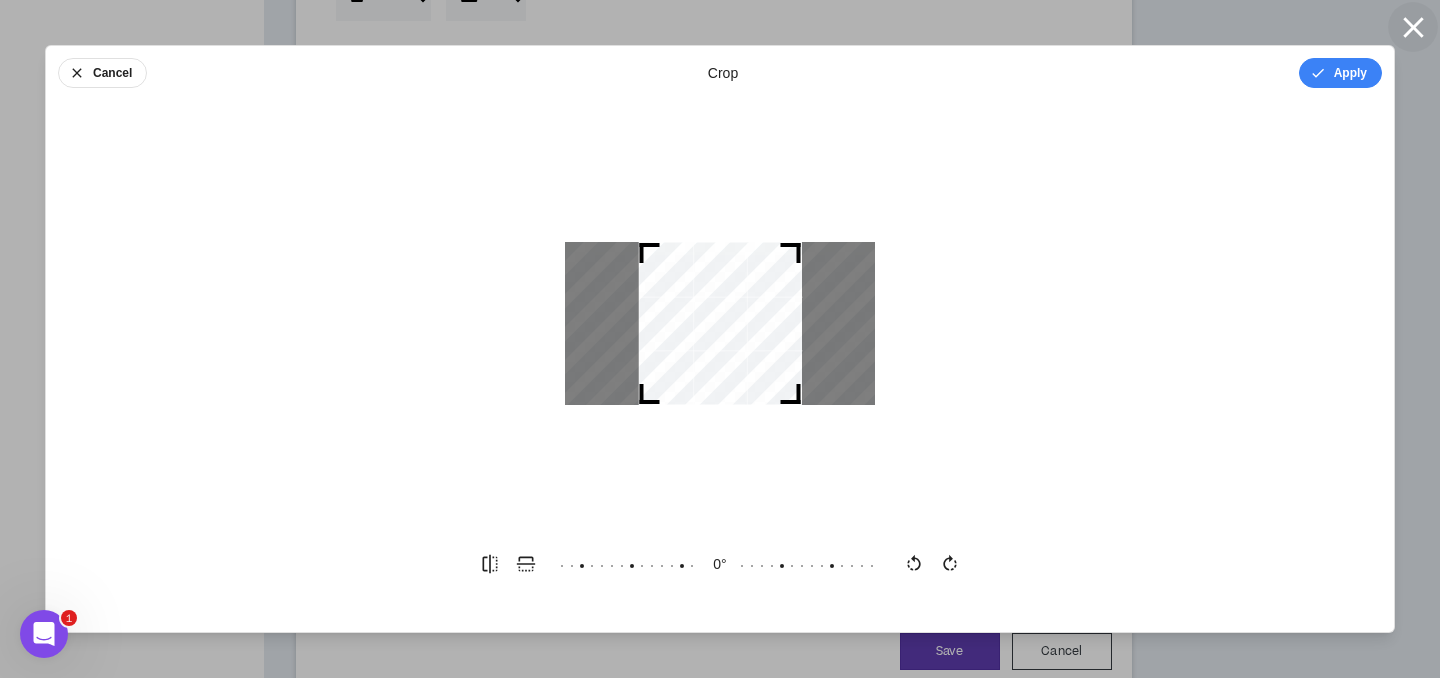 click 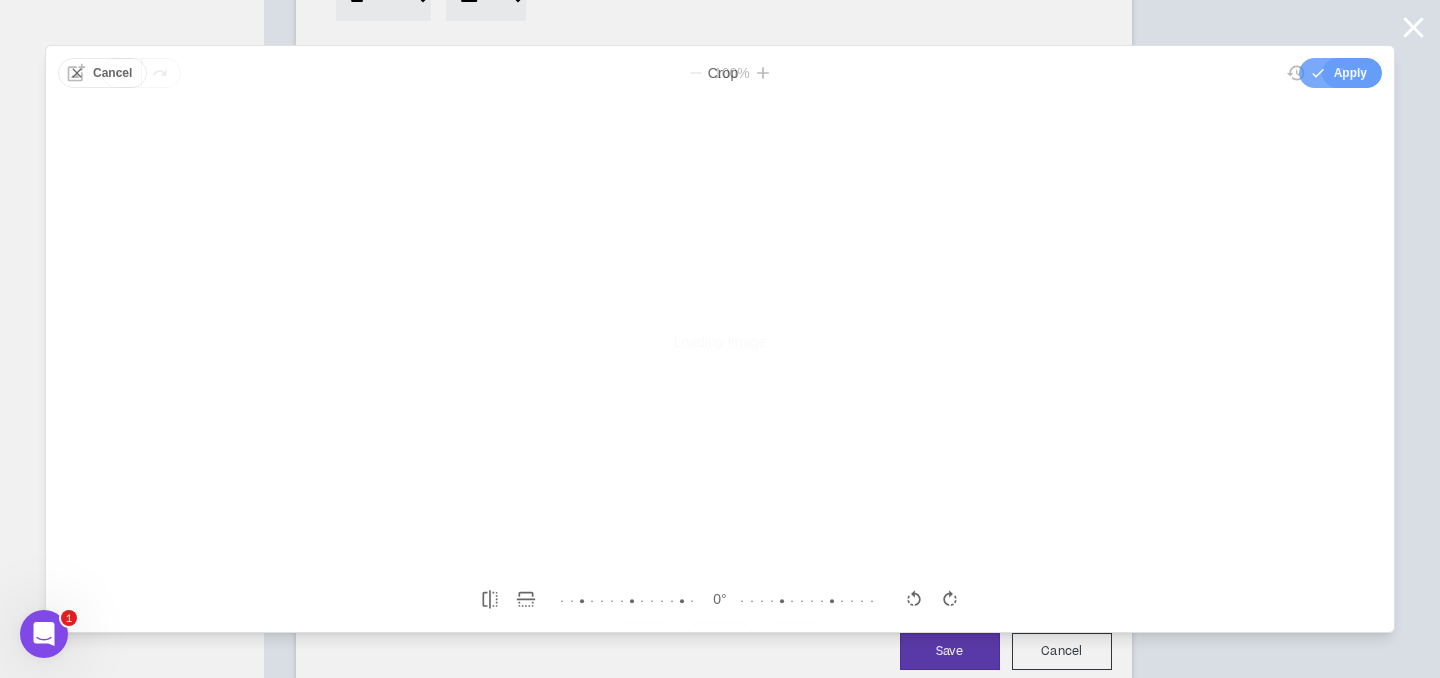 scroll, scrollTop: 0, scrollLeft: 0, axis: both 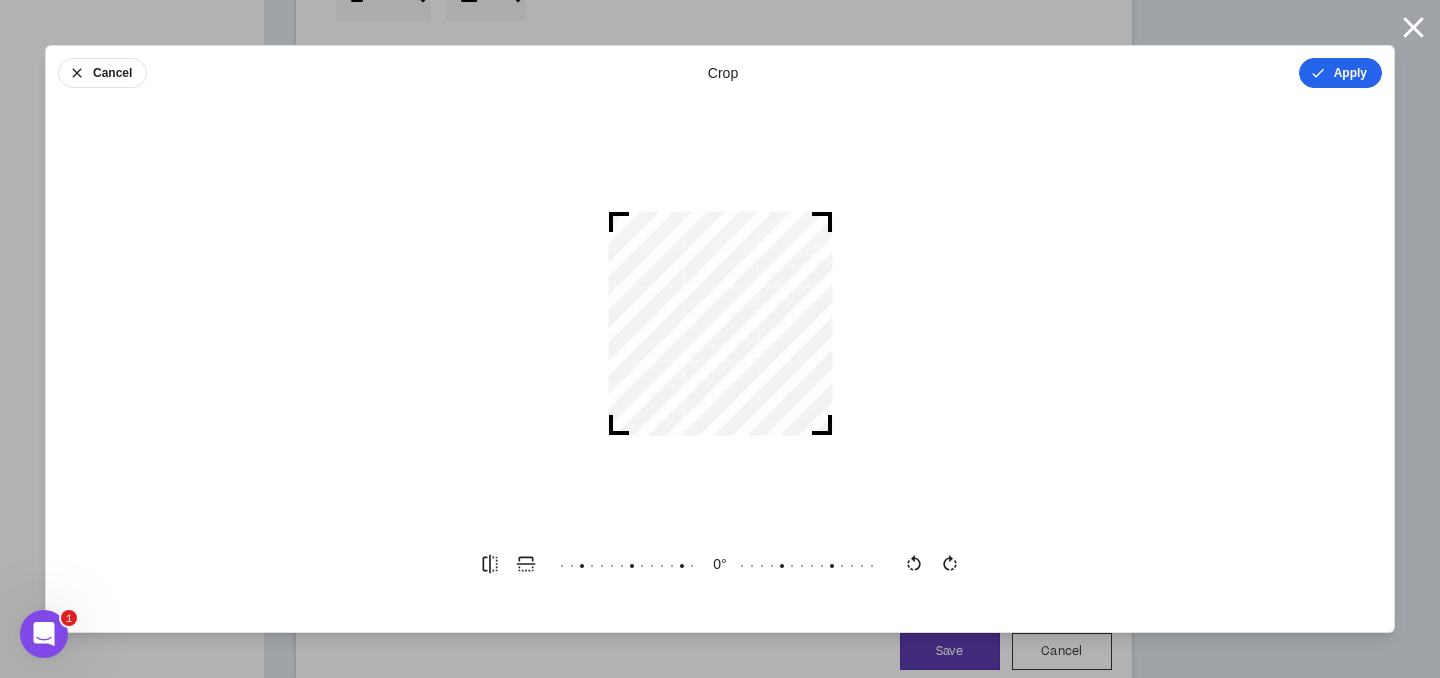click on "Apply" at bounding box center [1340, 73] 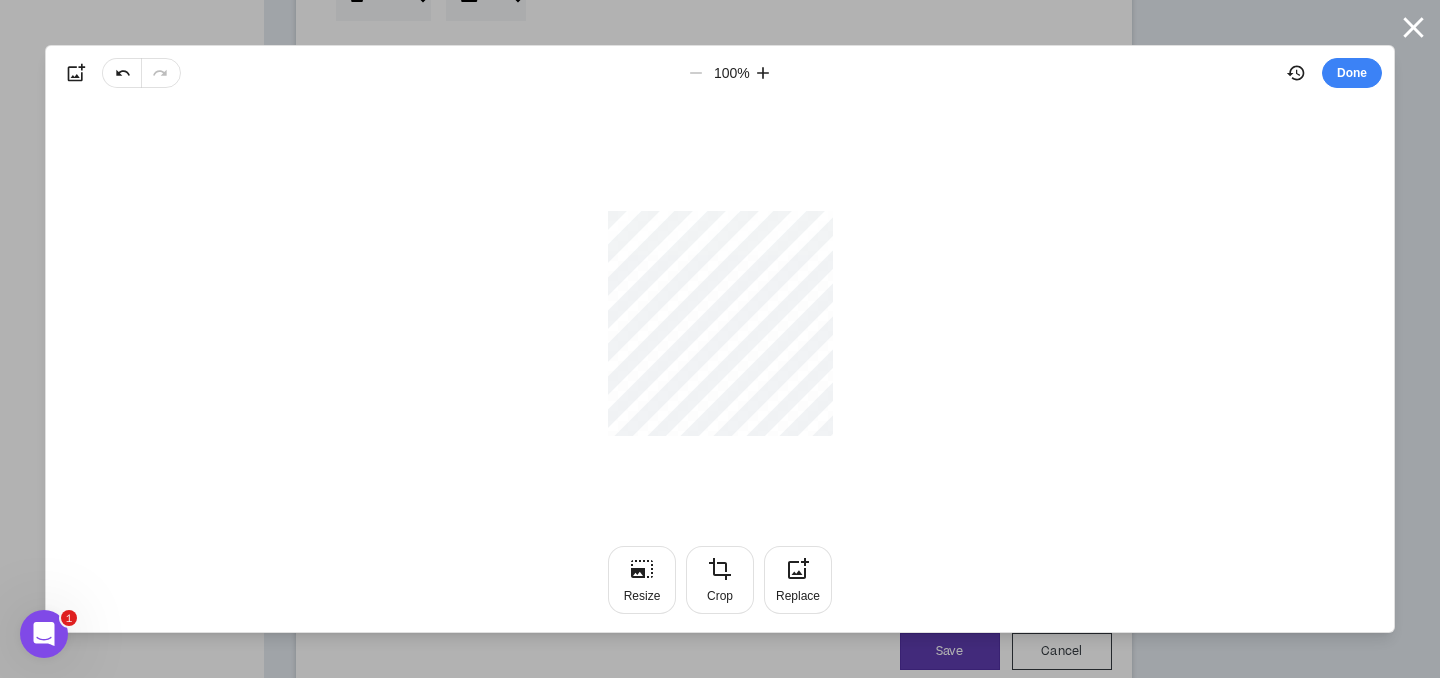 click 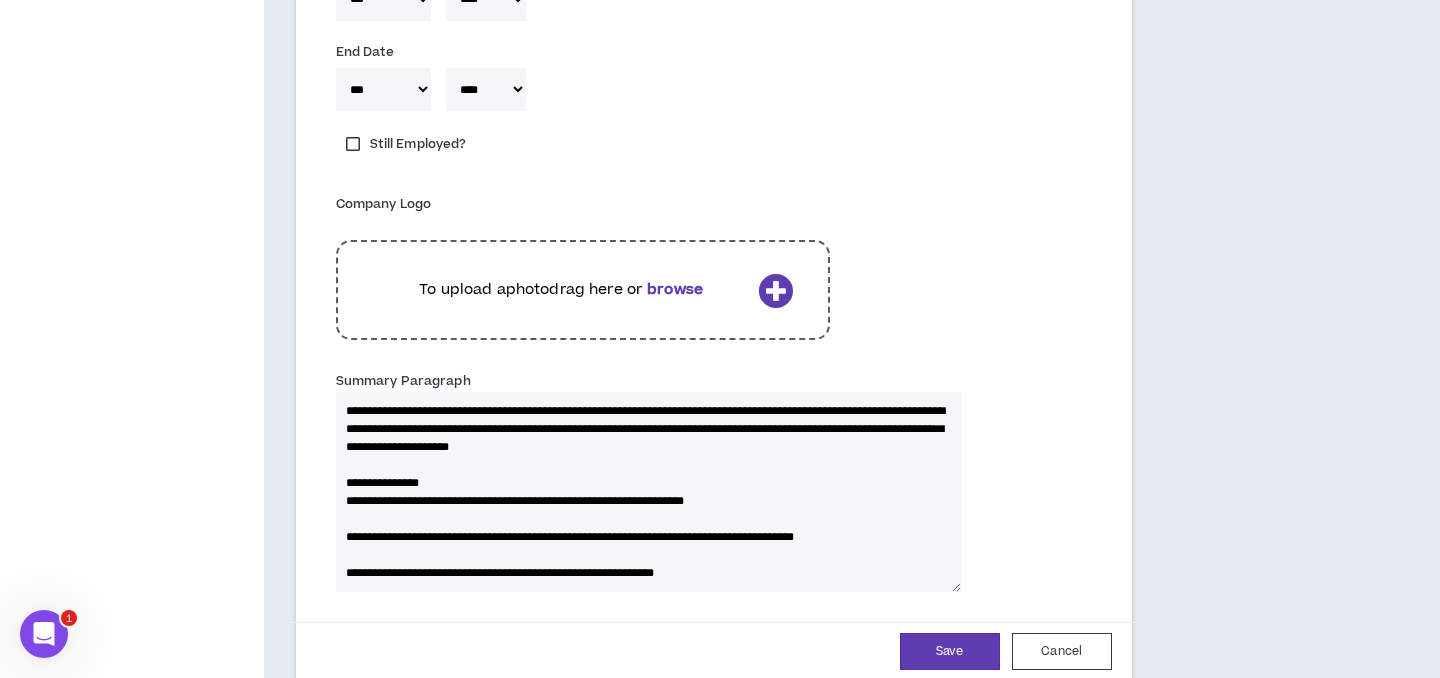 scroll, scrollTop: 278, scrollLeft: 0, axis: vertical 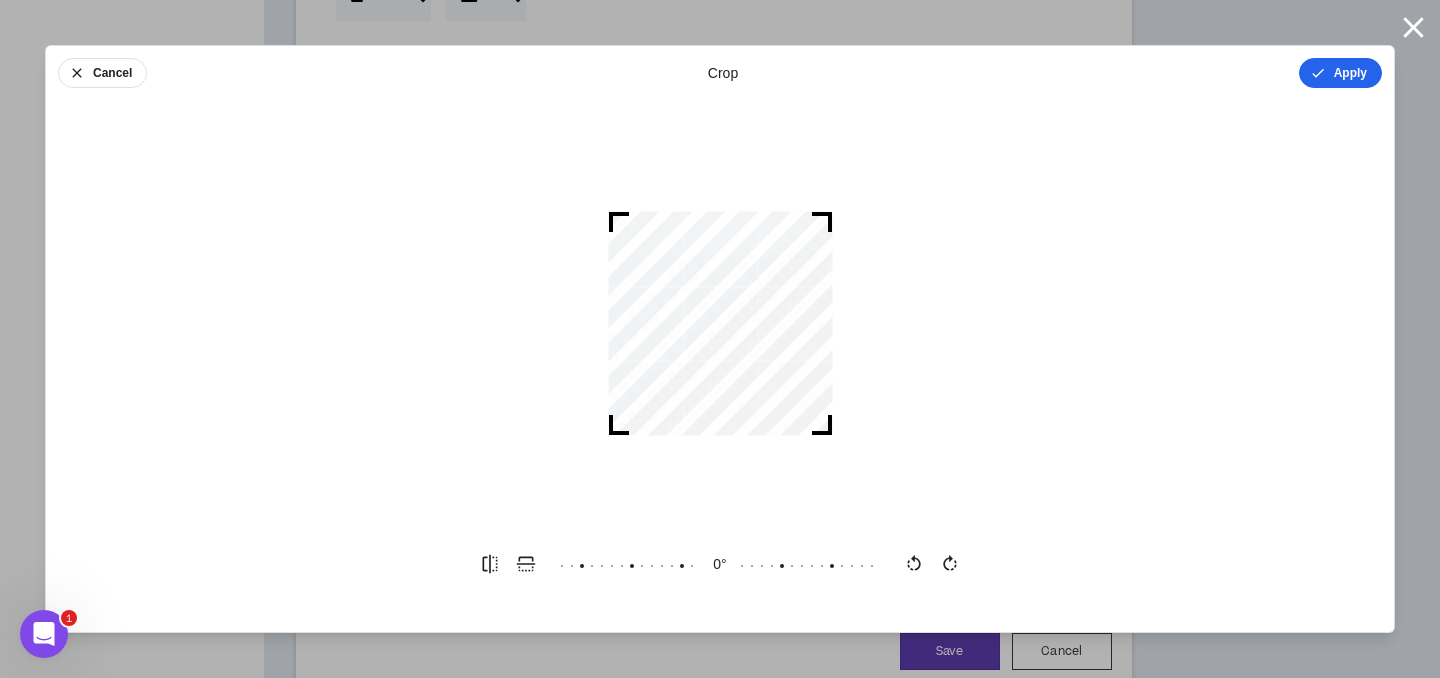 click on "Apply" at bounding box center [1340, 73] 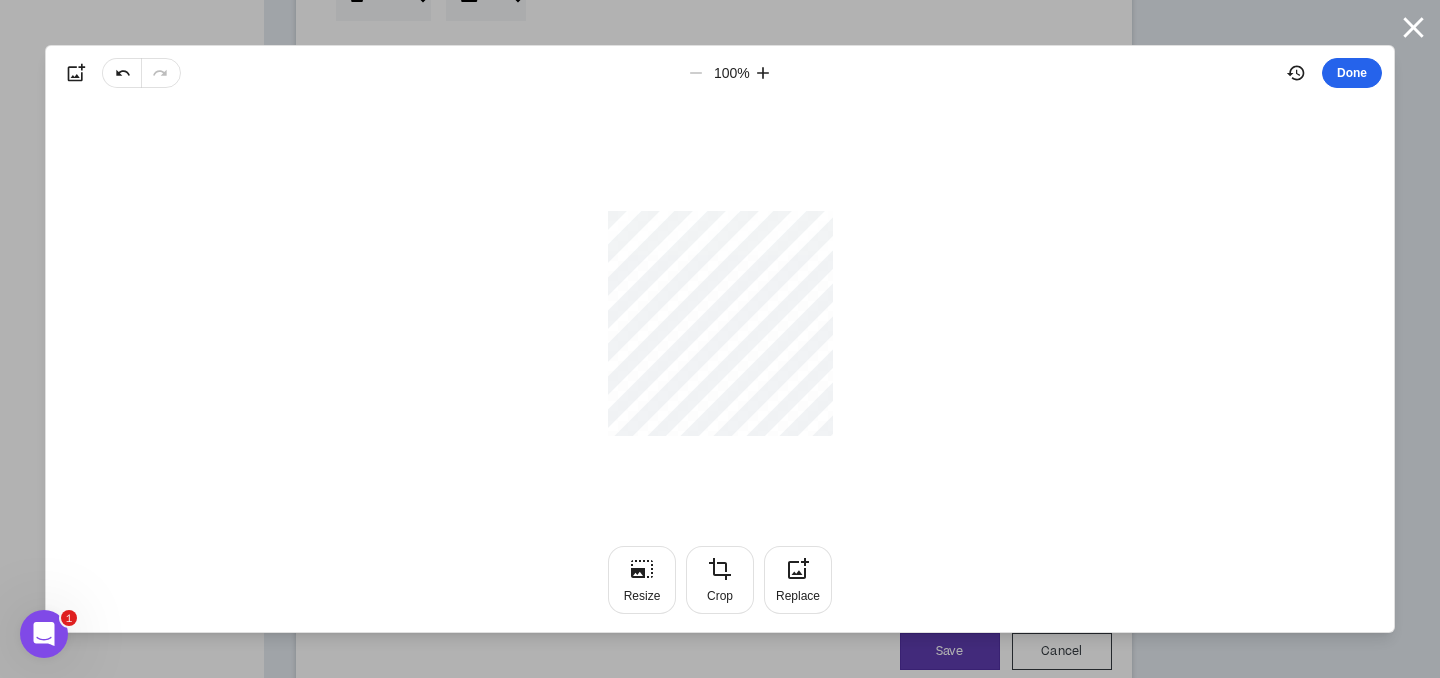 click on "Done" at bounding box center [1352, 73] 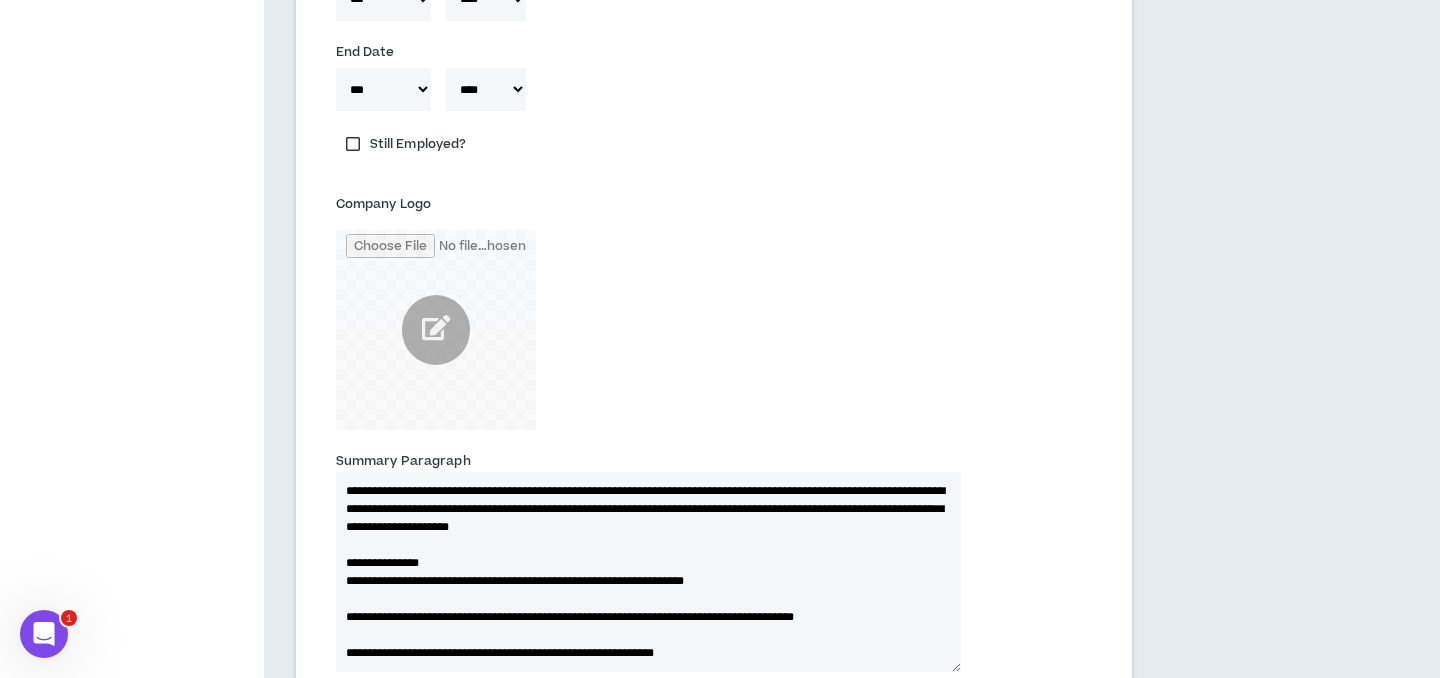 click on "Company Logo" at bounding box center [583, 309] 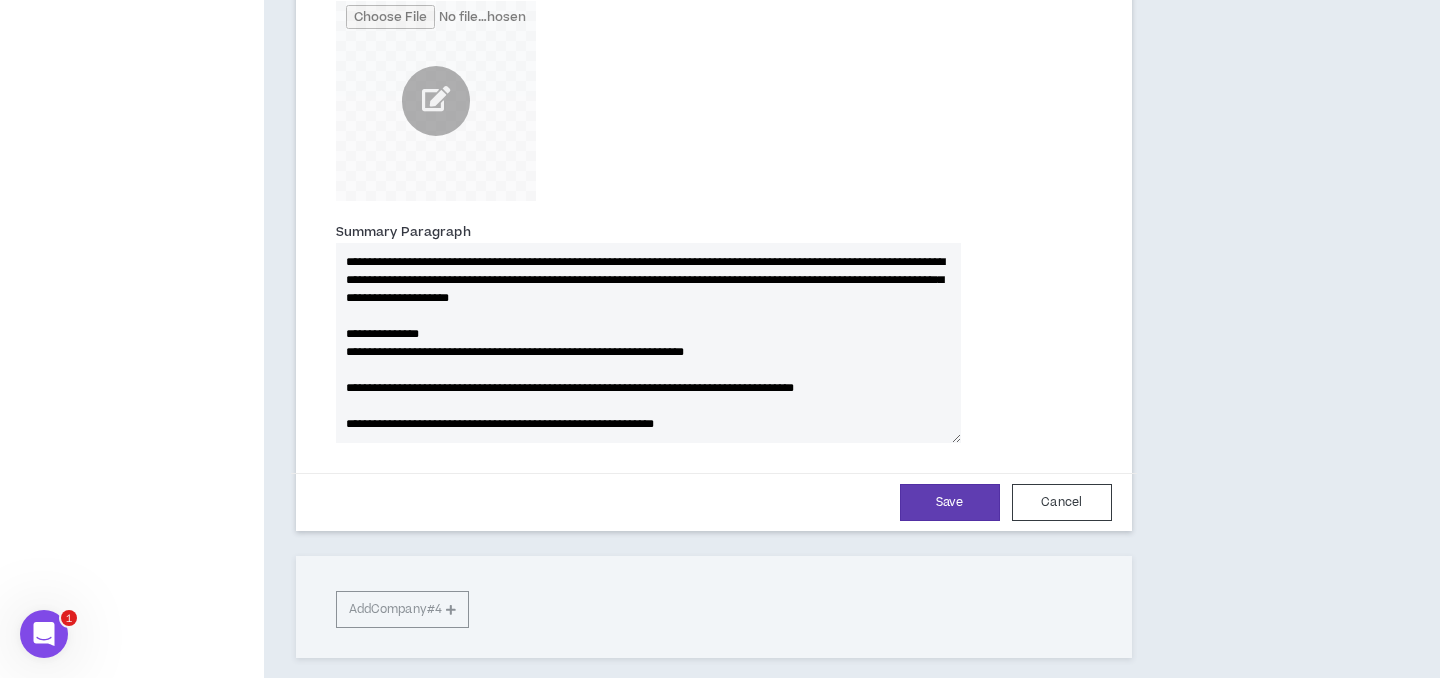 scroll, scrollTop: 2196, scrollLeft: 0, axis: vertical 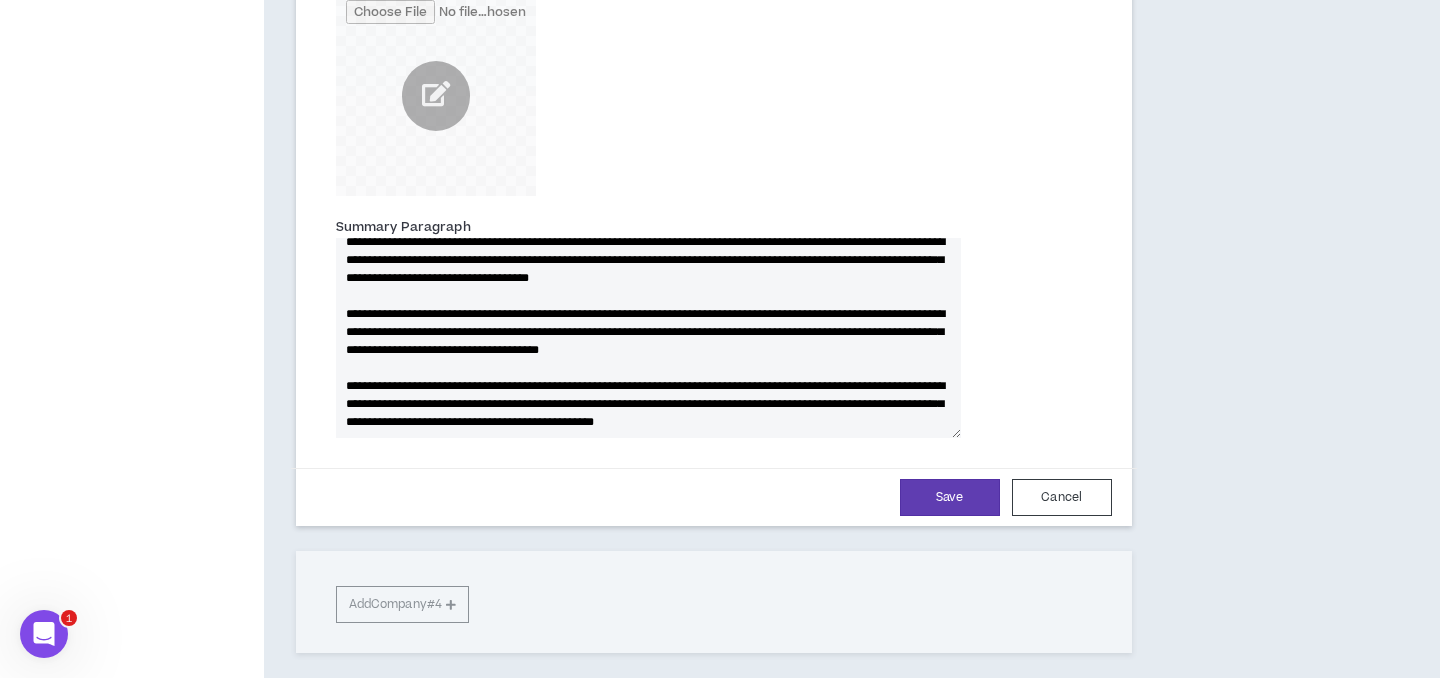 drag, startPoint x: 827, startPoint y: 278, endPoint x: 413, endPoint y: 300, distance: 414.58414 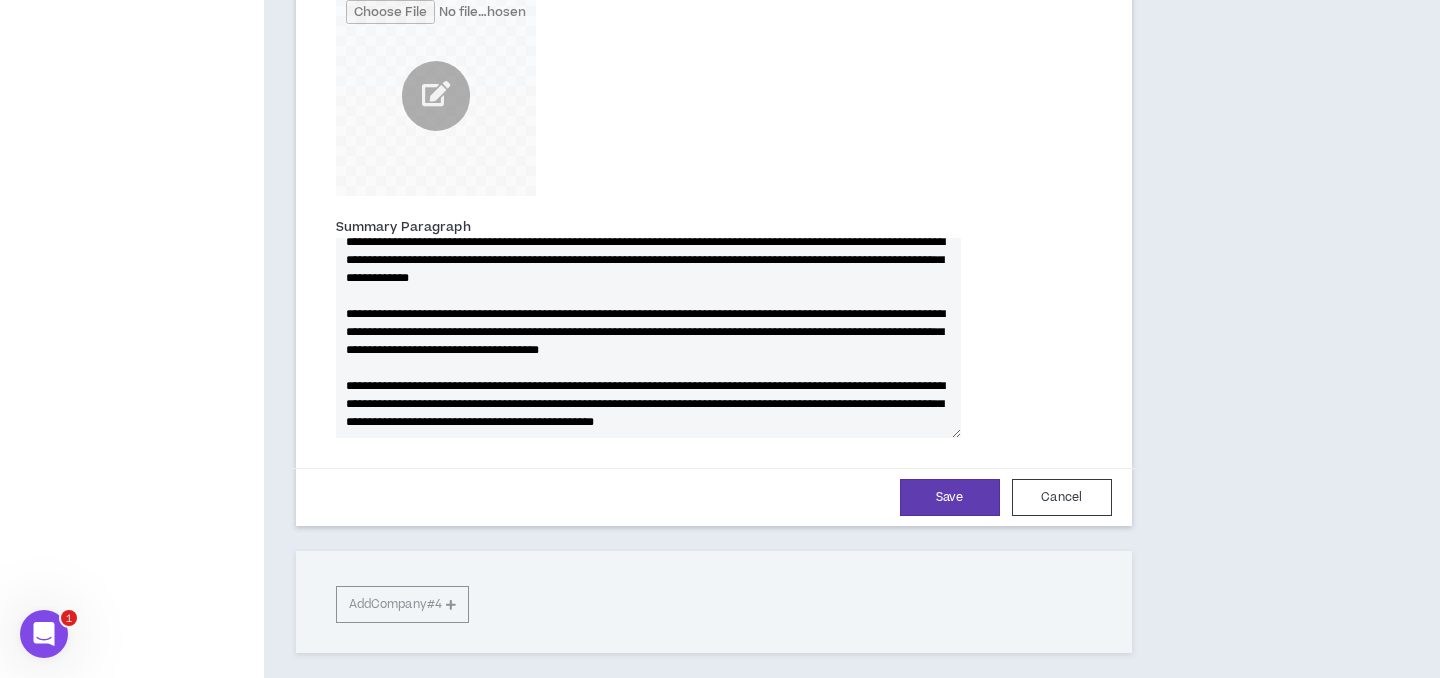 drag, startPoint x: 420, startPoint y: 313, endPoint x: 437, endPoint y: 286, distance: 31.906113 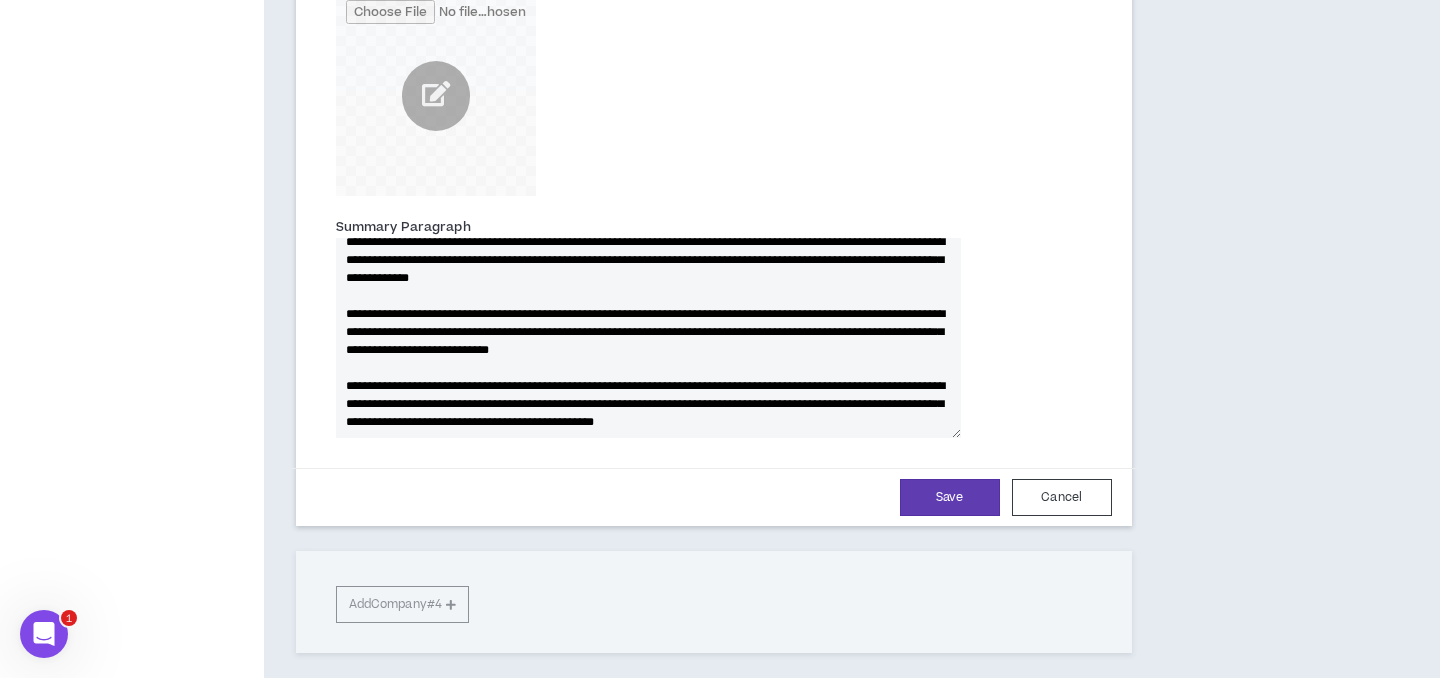 drag, startPoint x: 553, startPoint y: 313, endPoint x: 555, endPoint y: 283, distance: 30.066593 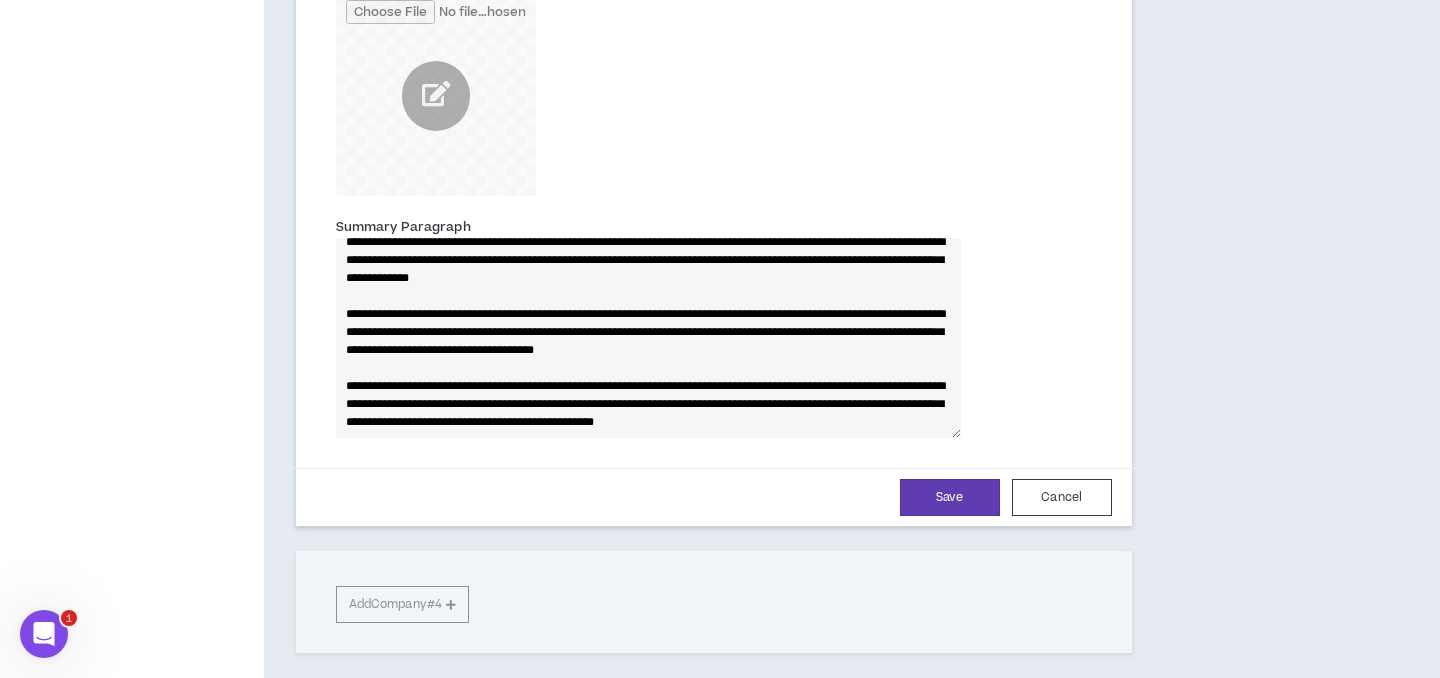 click on "Summary Paragraph" at bounding box center (648, 338) 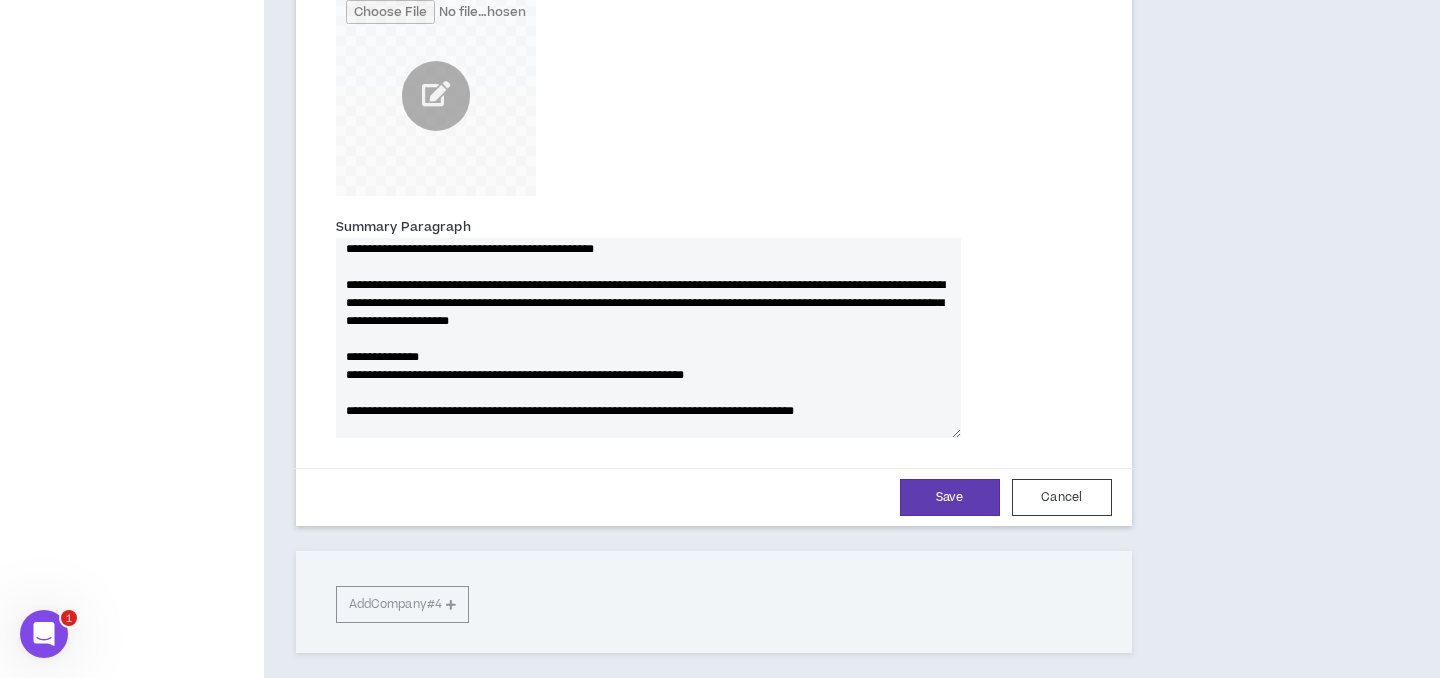 scroll, scrollTop: 194, scrollLeft: 0, axis: vertical 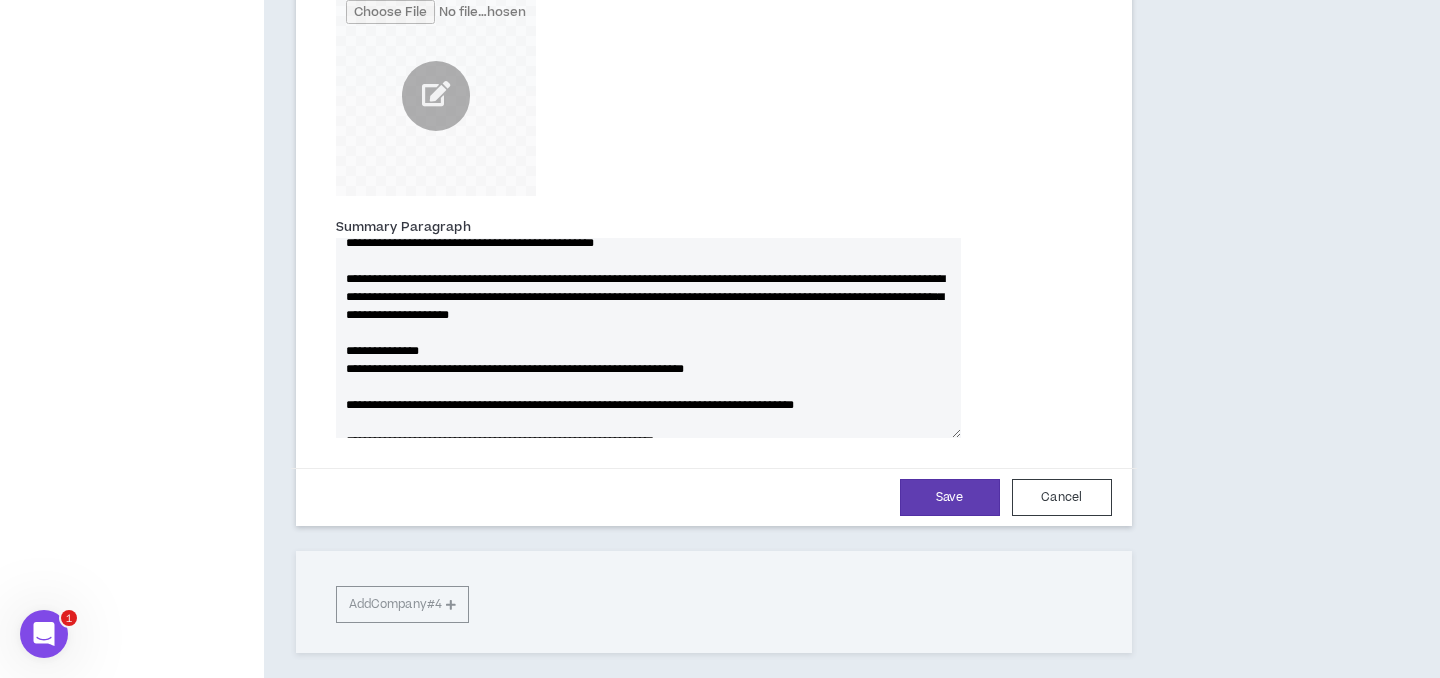 click on "Summary Paragraph" at bounding box center [648, 338] 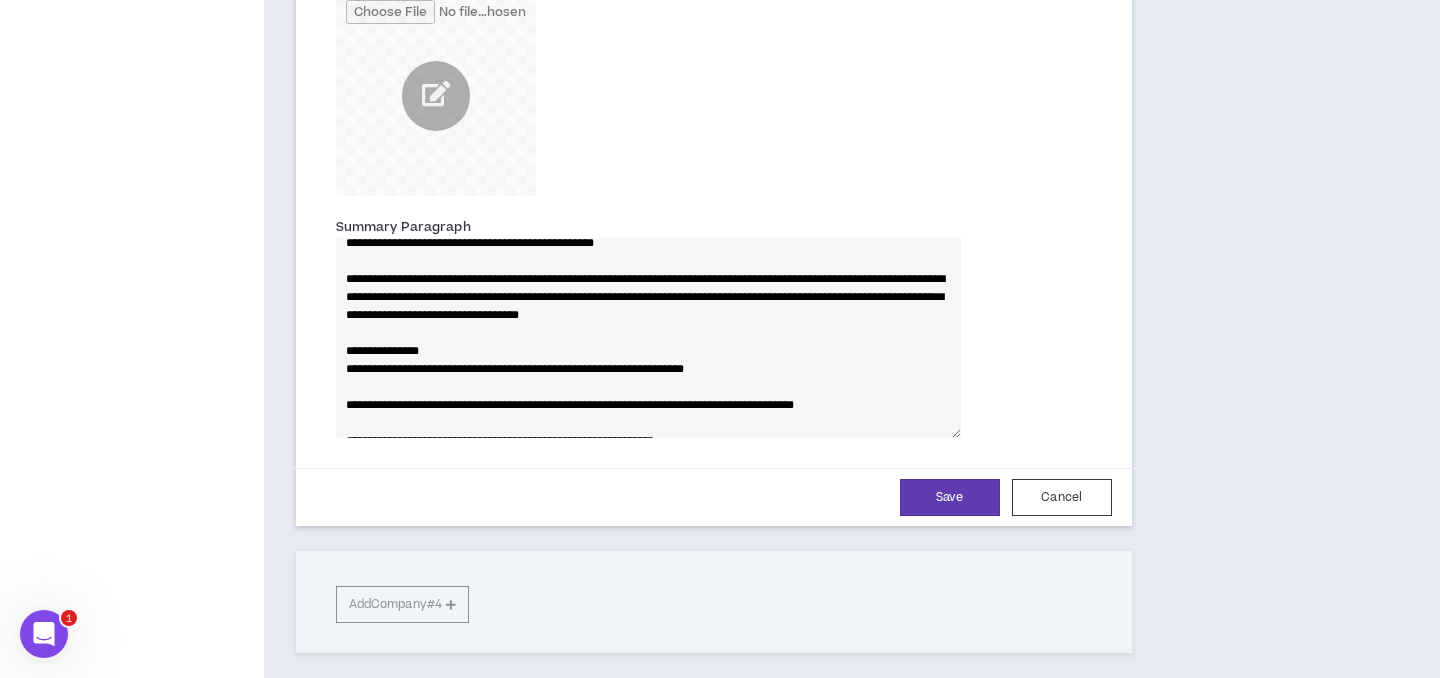 drag, startPoint x: 450, startPoint y: 335, endPoint x: 554, endPoint y: 337, distance: 104.019226 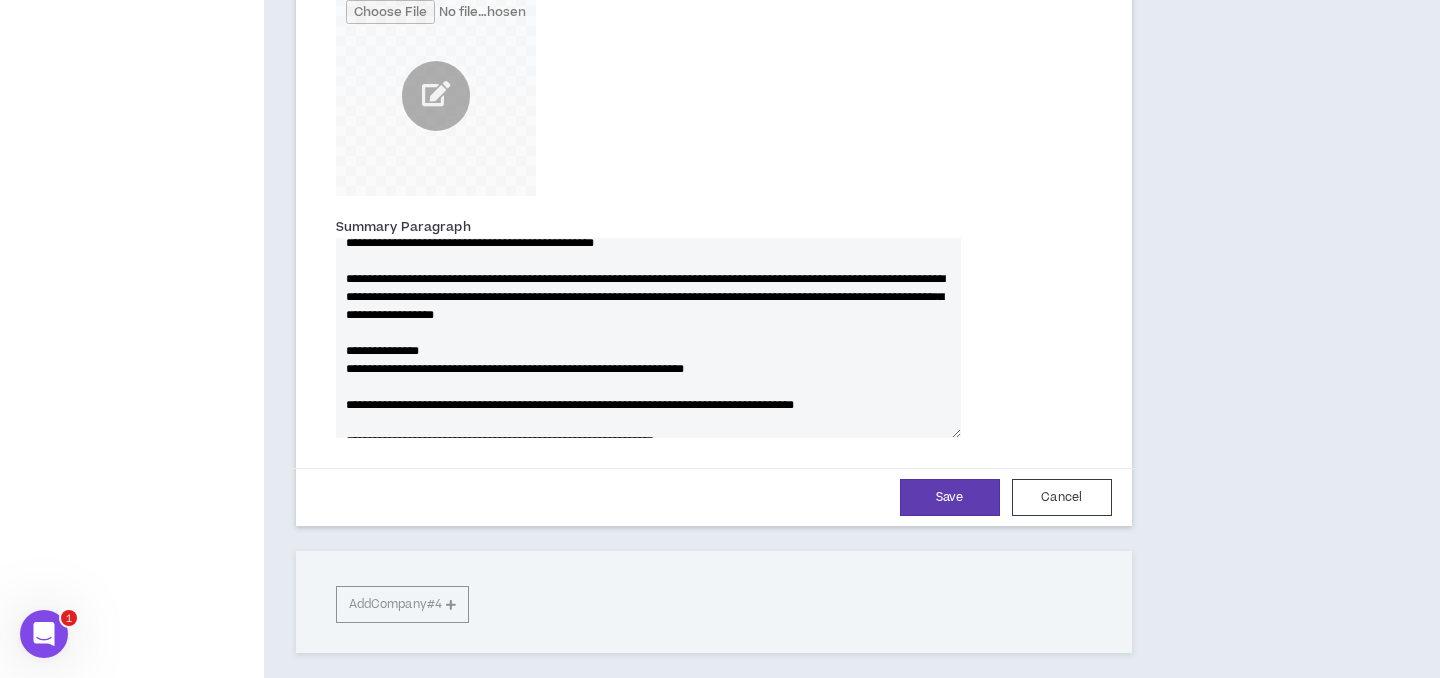 drag, startPoint x: 613, startPoint y: 334, endPoint x: 618, endPoint y: 325, distance: 10.29563 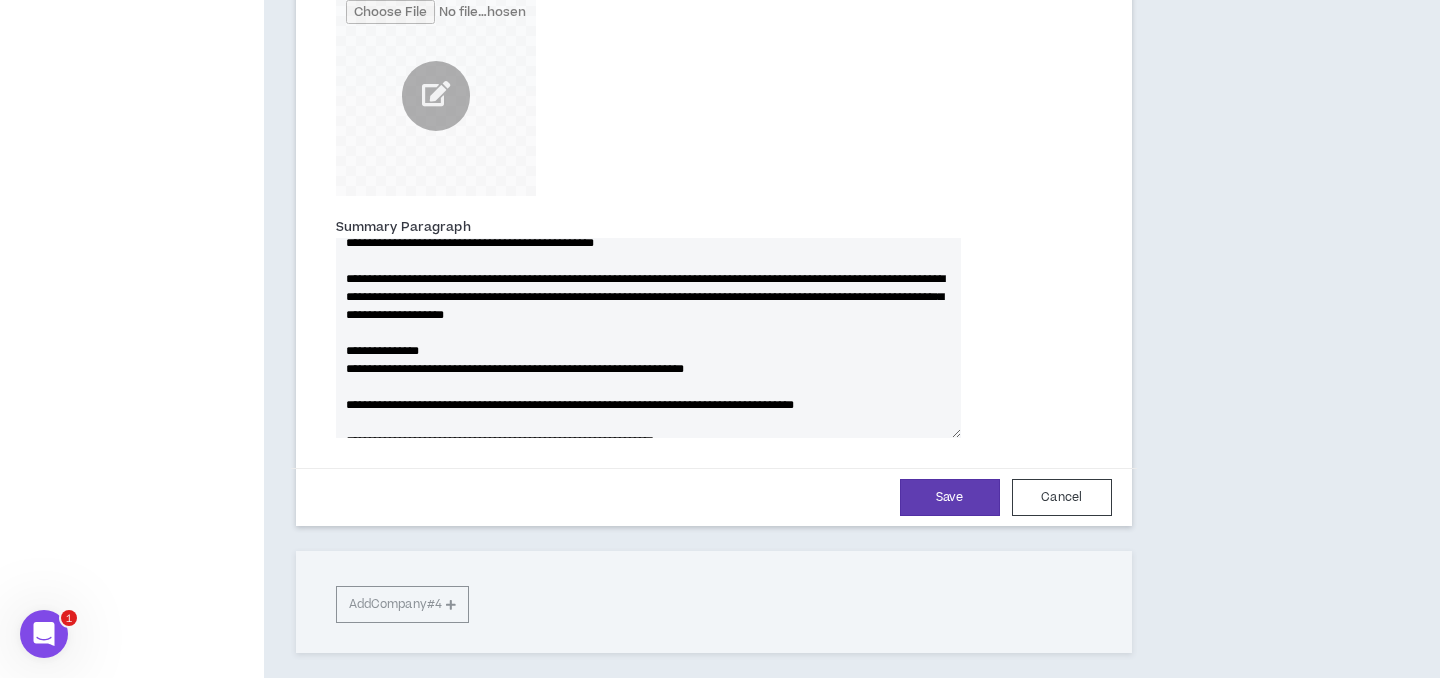 paste on "**********" 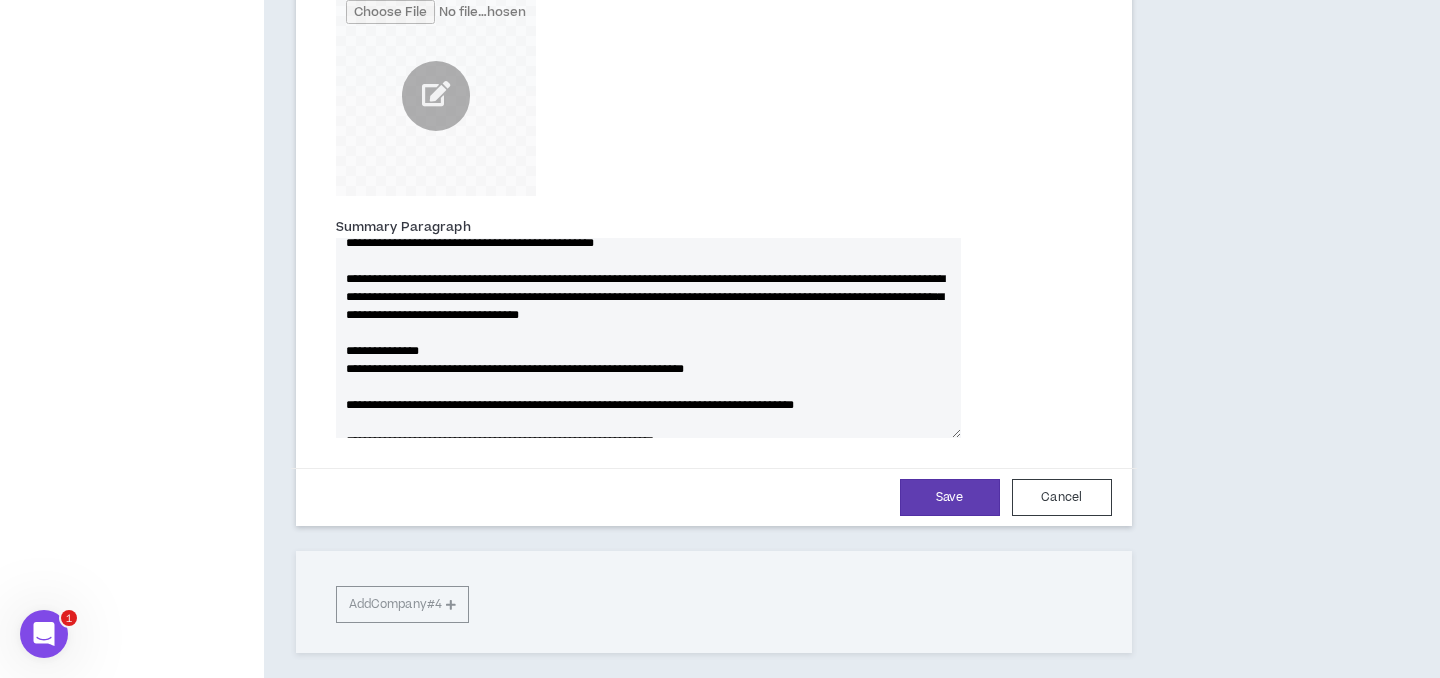 click on "Summary Paragraph" at bounding box center (648, 338) 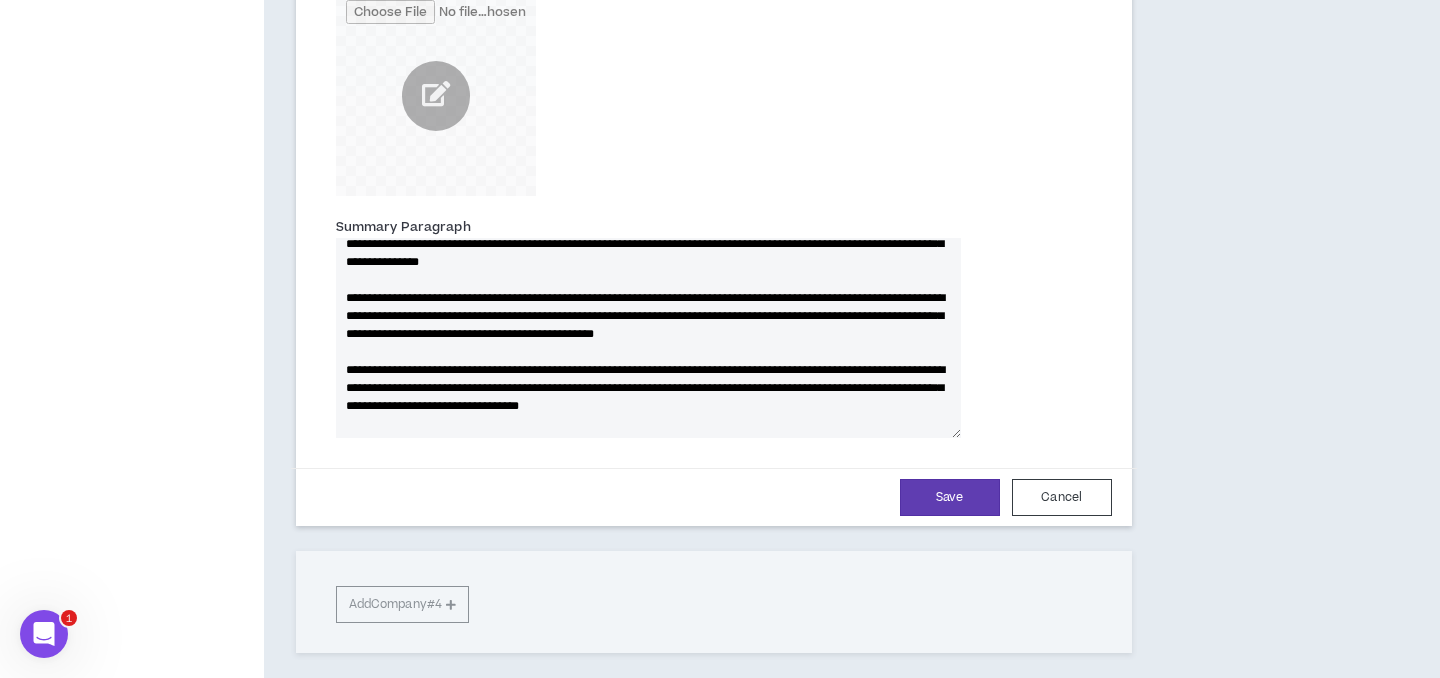scroll, scrollTop: 0, scrollLeft: 0, axis: both 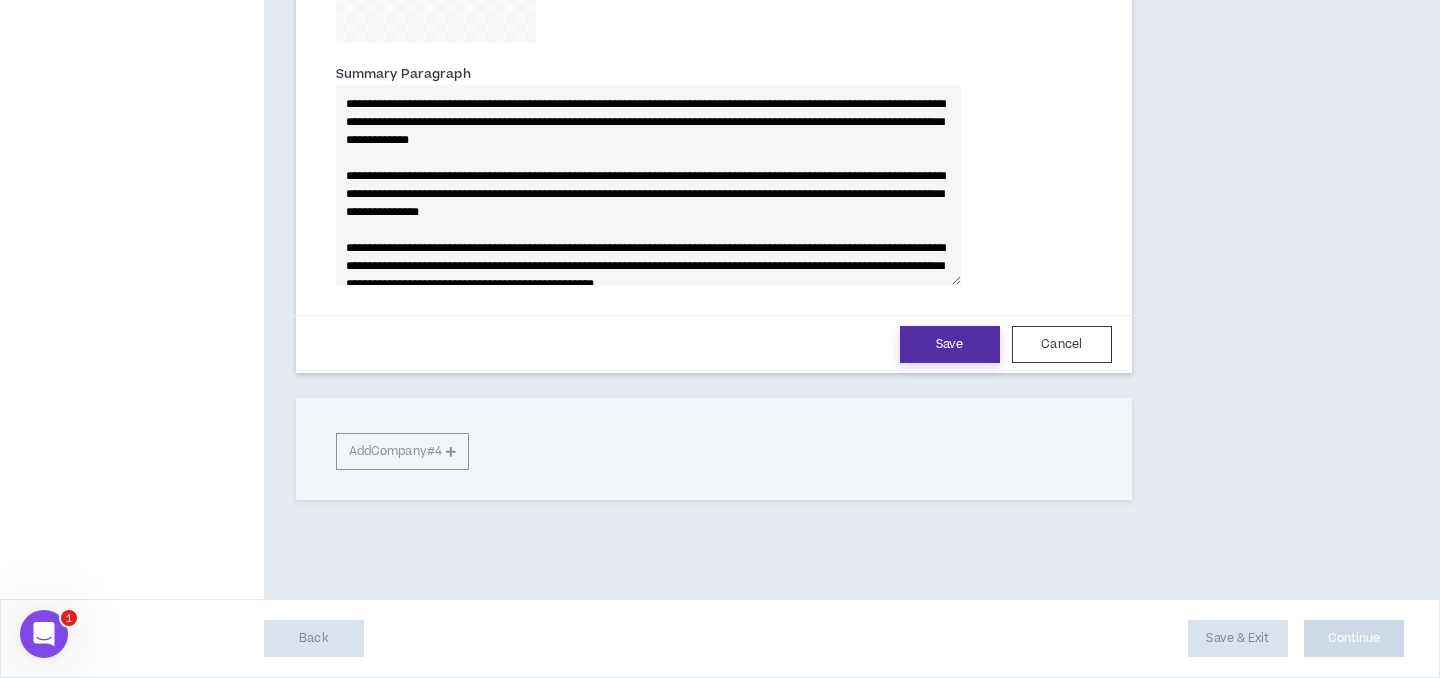 click on "Save" at bounding box center (950, 344) 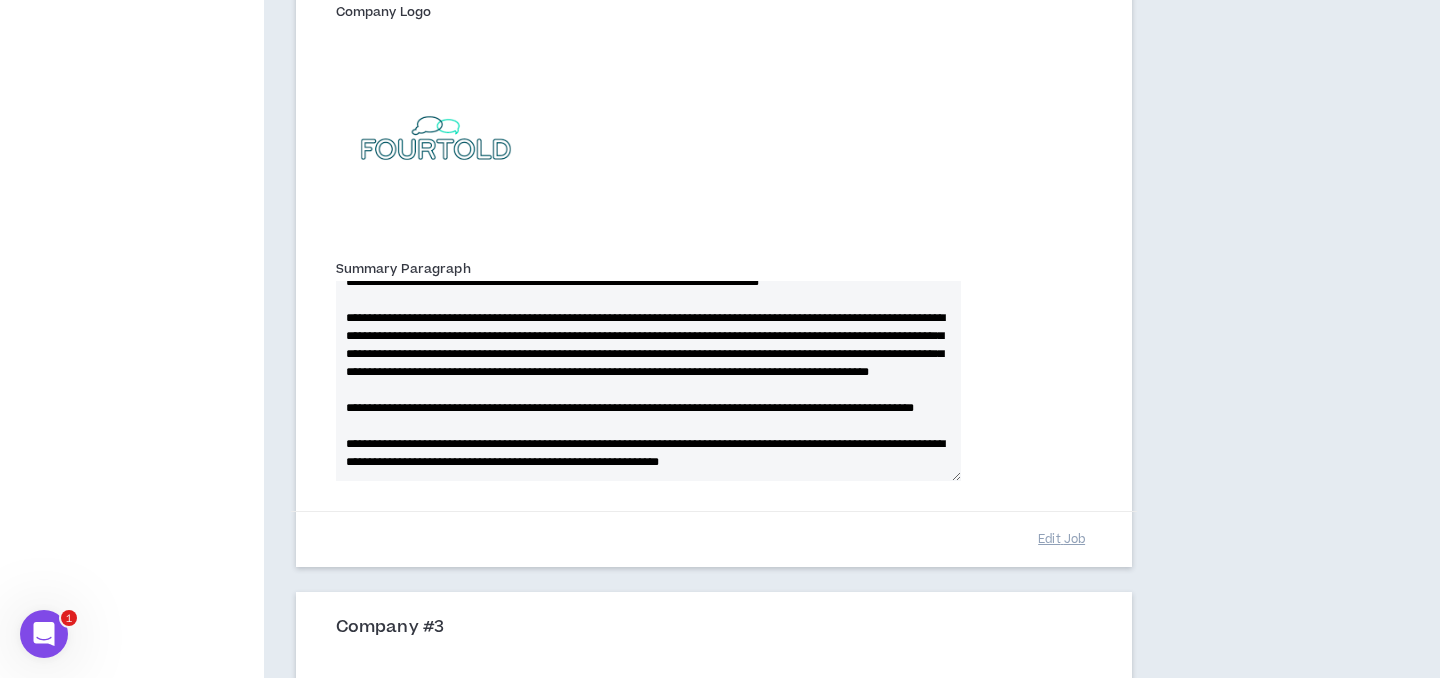 scroll, scrollTop: 1114, scrollLeft: 0, axis: vertical 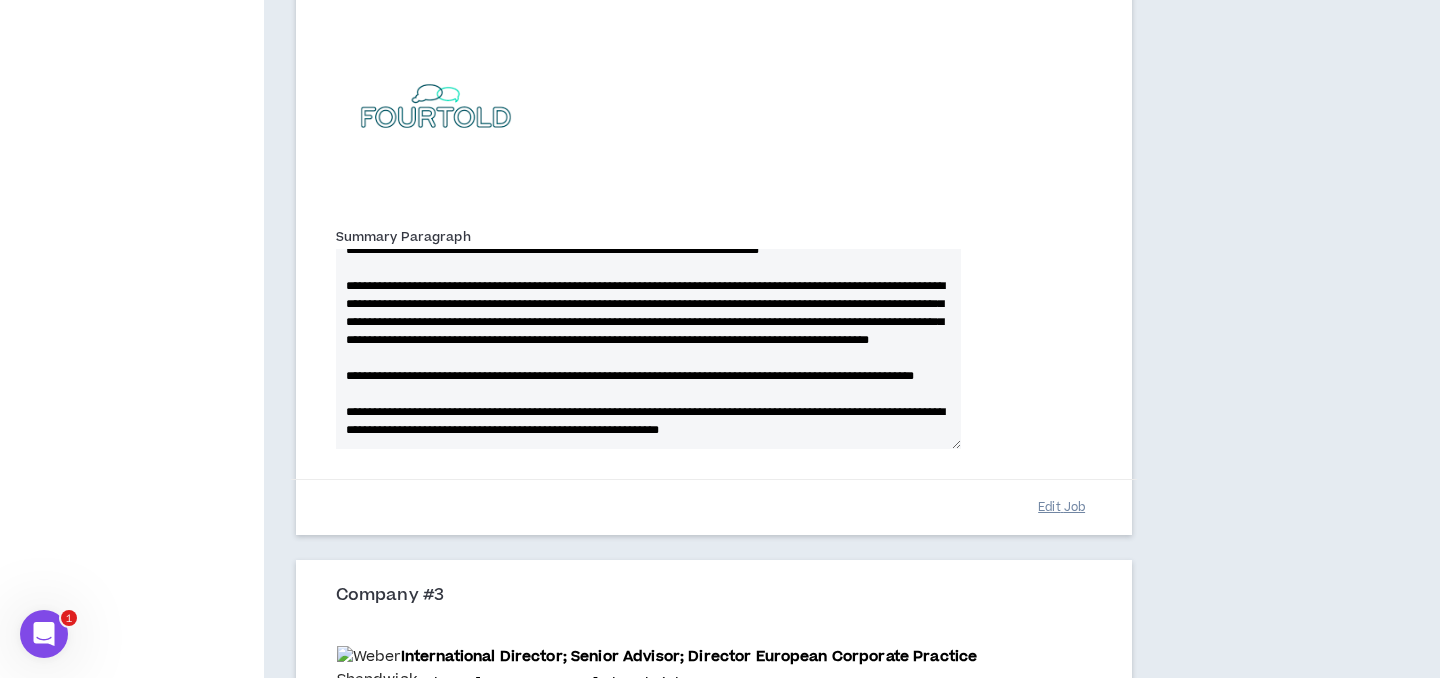 click on "Edit   Job" at bounding box center [1062, 507] 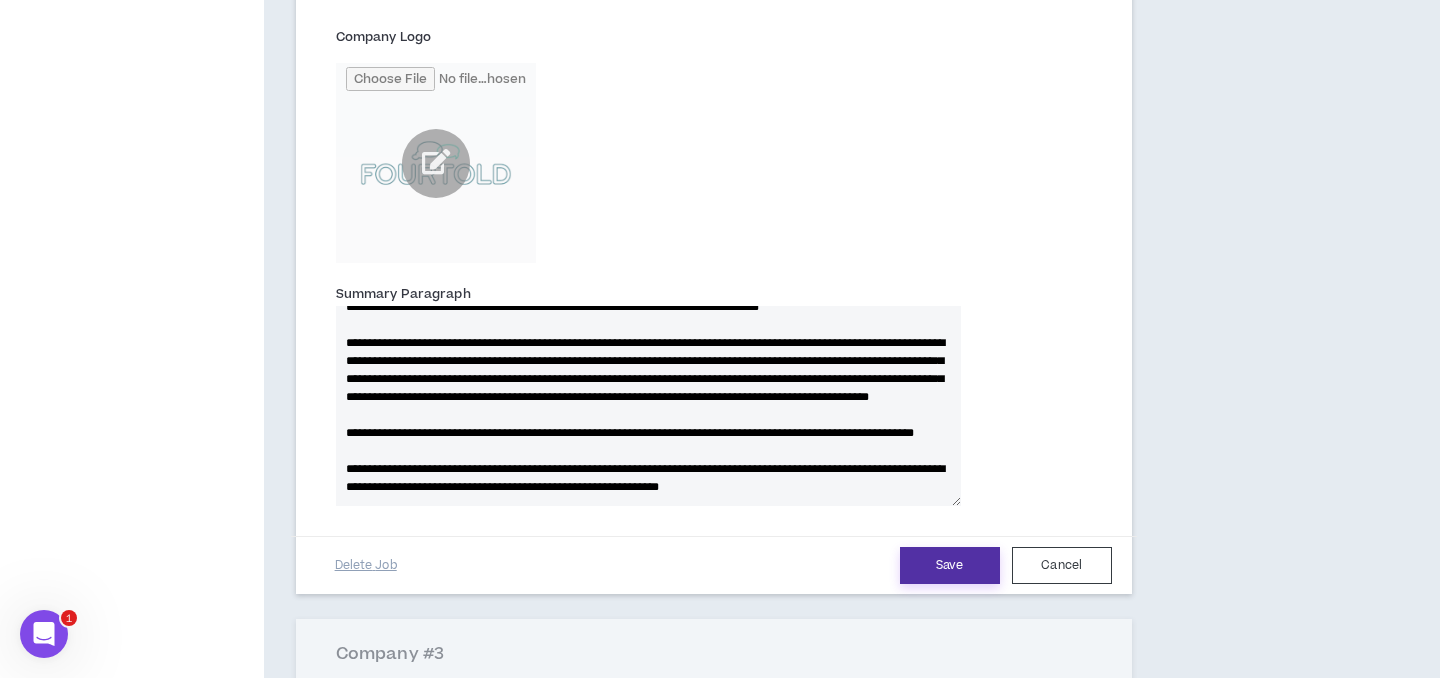 drag, startPoint x: 935, startPoint y: 562, endPoint x: 865, endPoint y: 494, distance: 97.59098 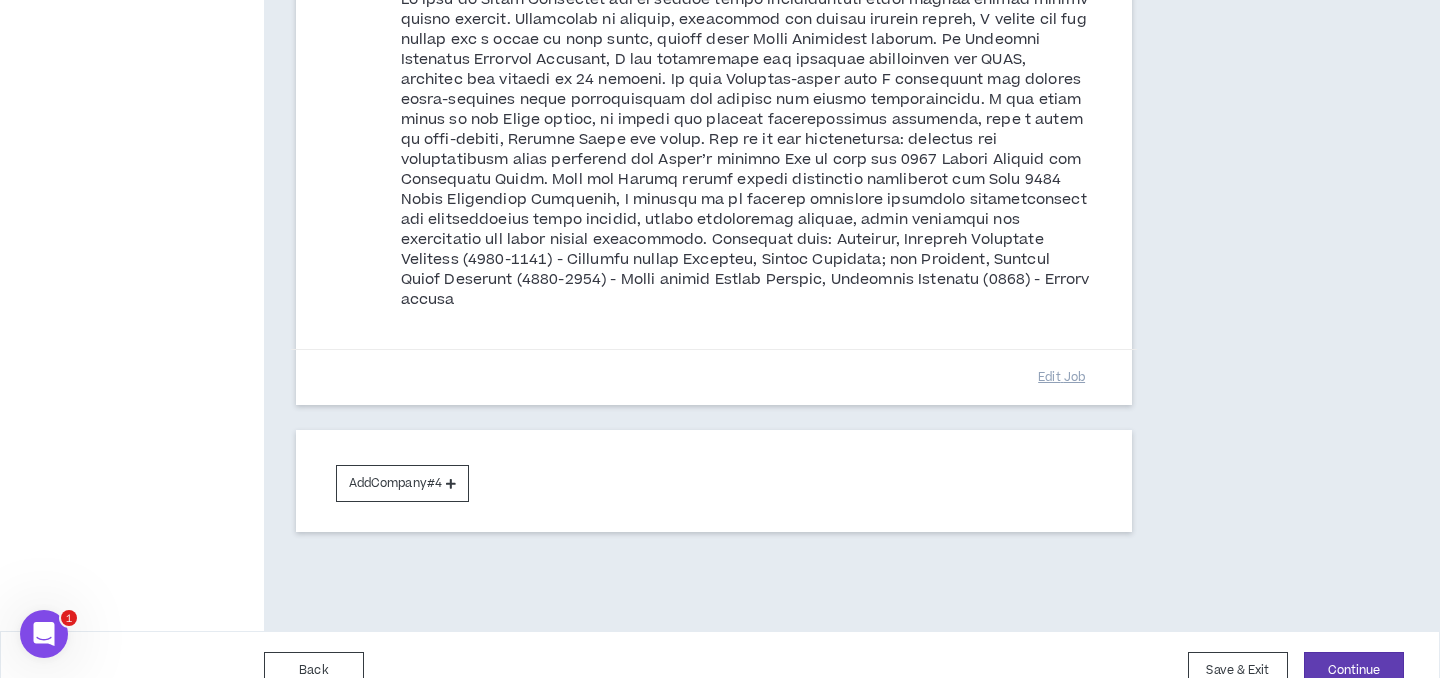 scroll, scrollTop: 1873, scrollLeft: 0, axis: vertical 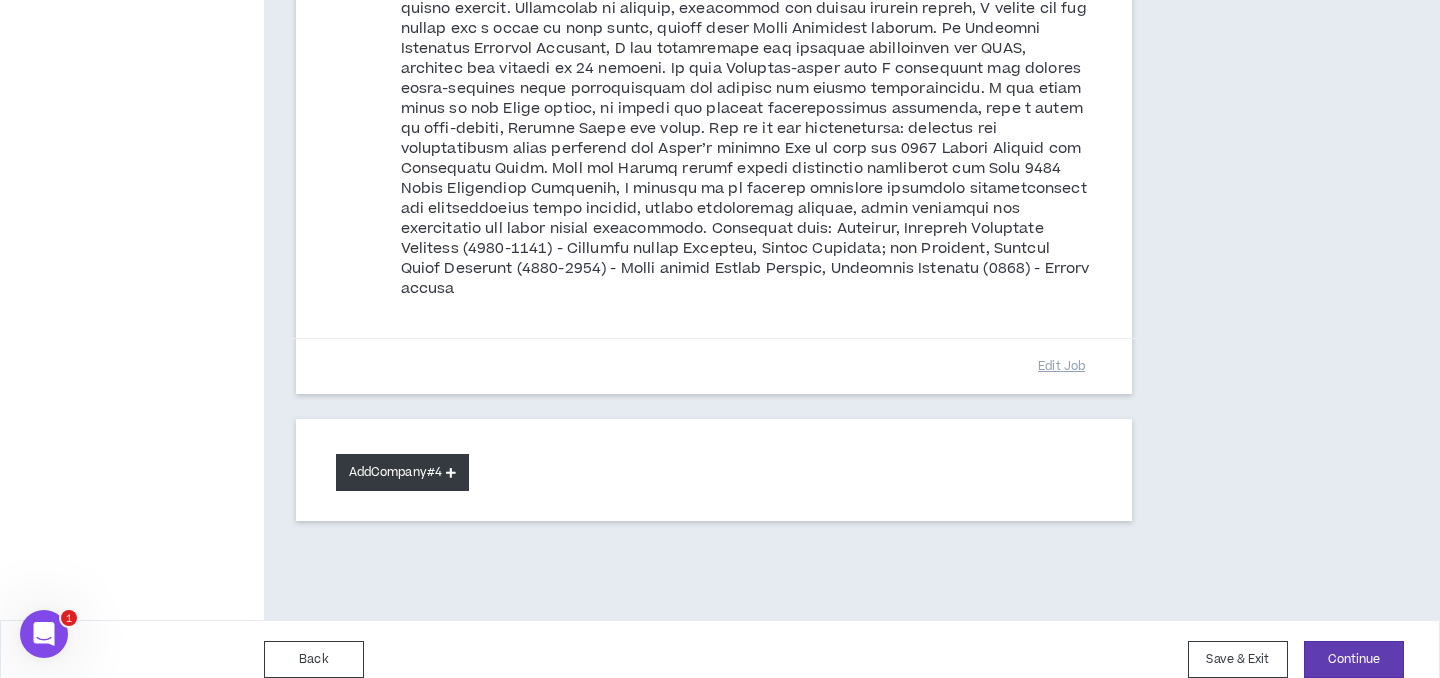 click on "Add  Company  #4" at bounding box center (402, 472) 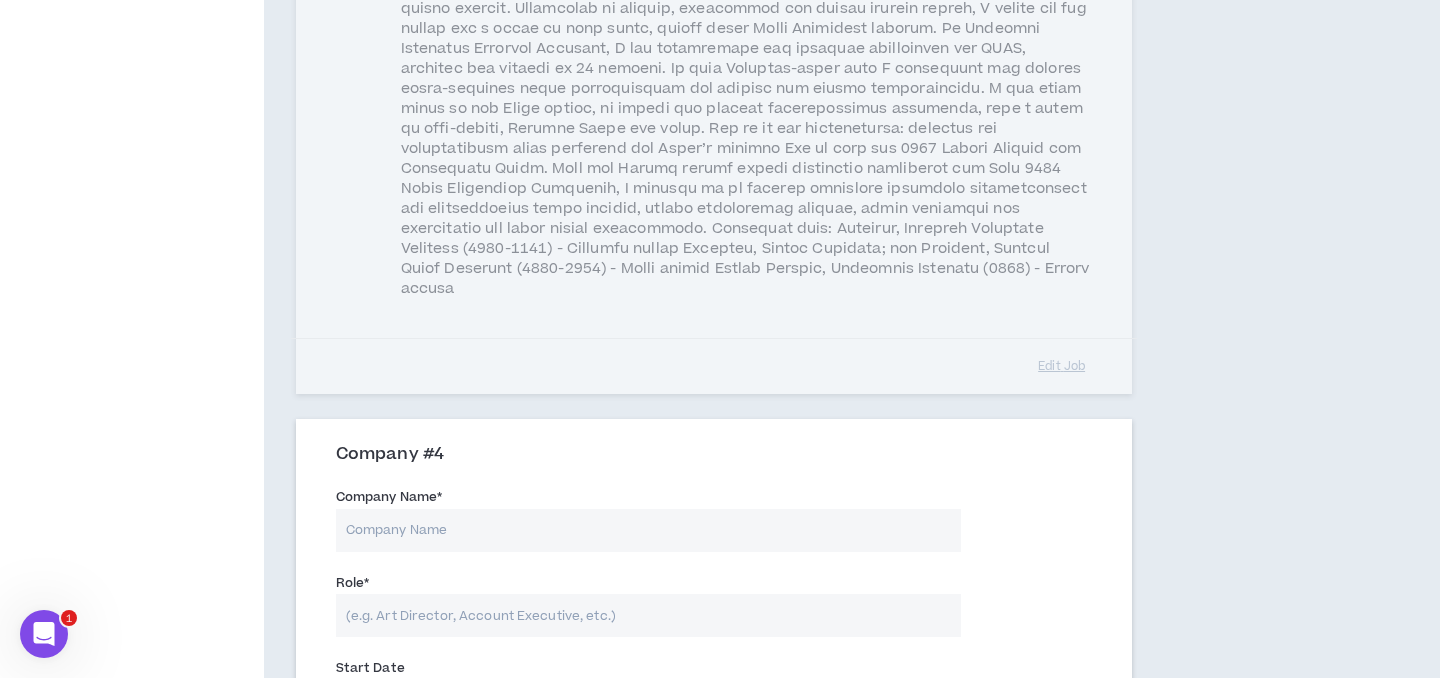 click on "Company Name  *" at bounding box center [648, 530] 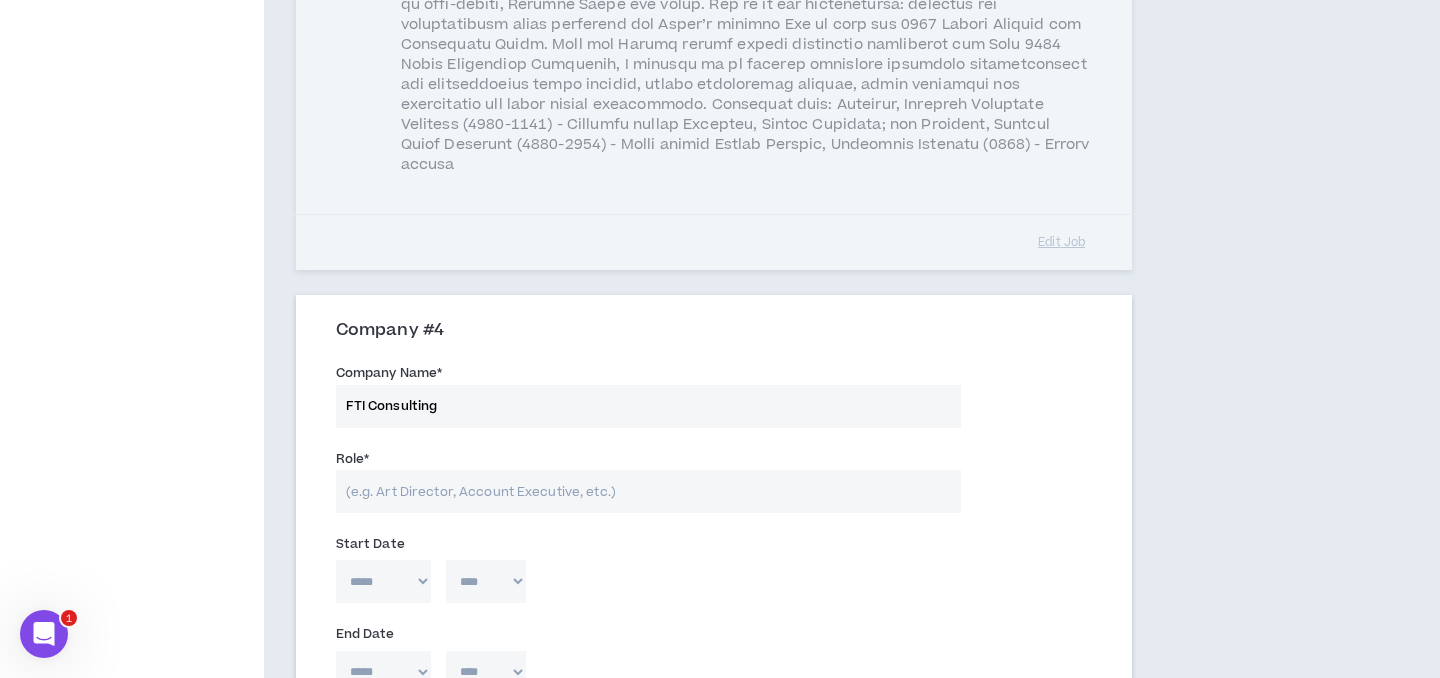 scroll, scrollTop: 2009, scrollLeft: 0, axis: vertical 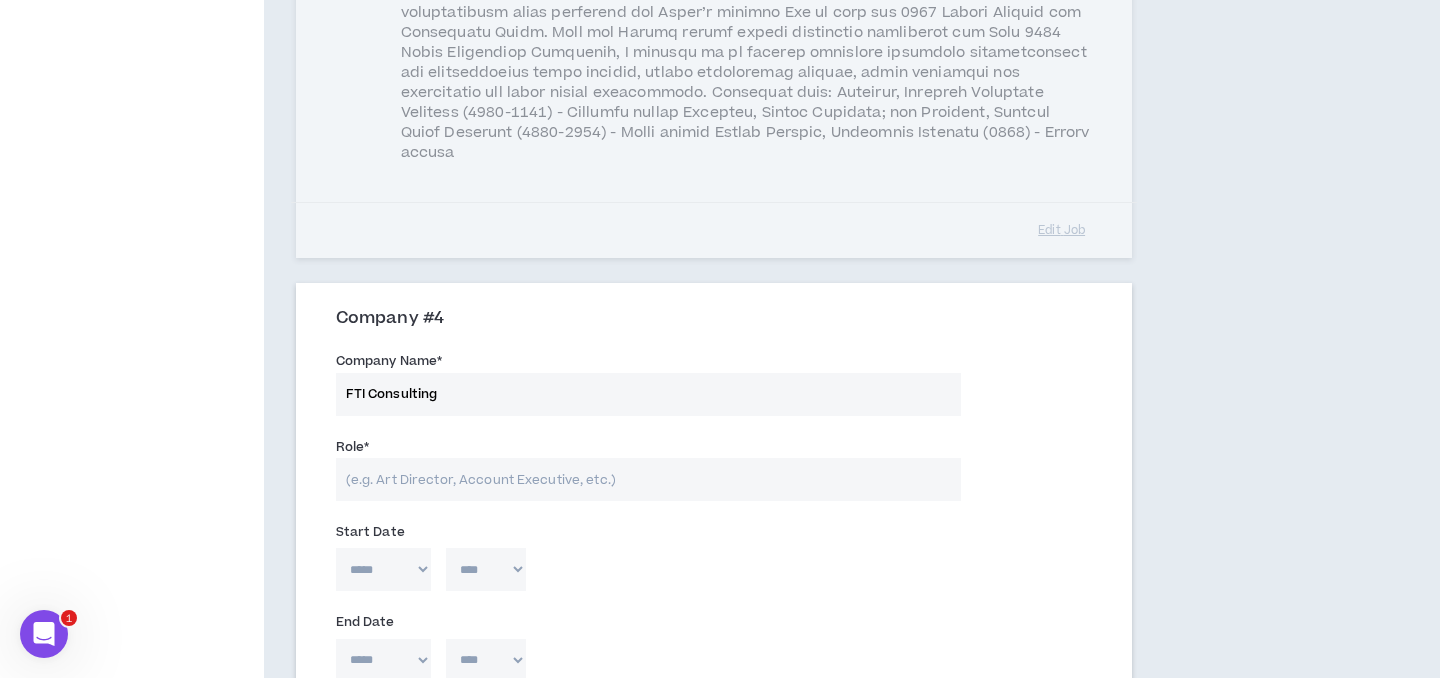 click on "Role  *" at bounding box center (648, 479) 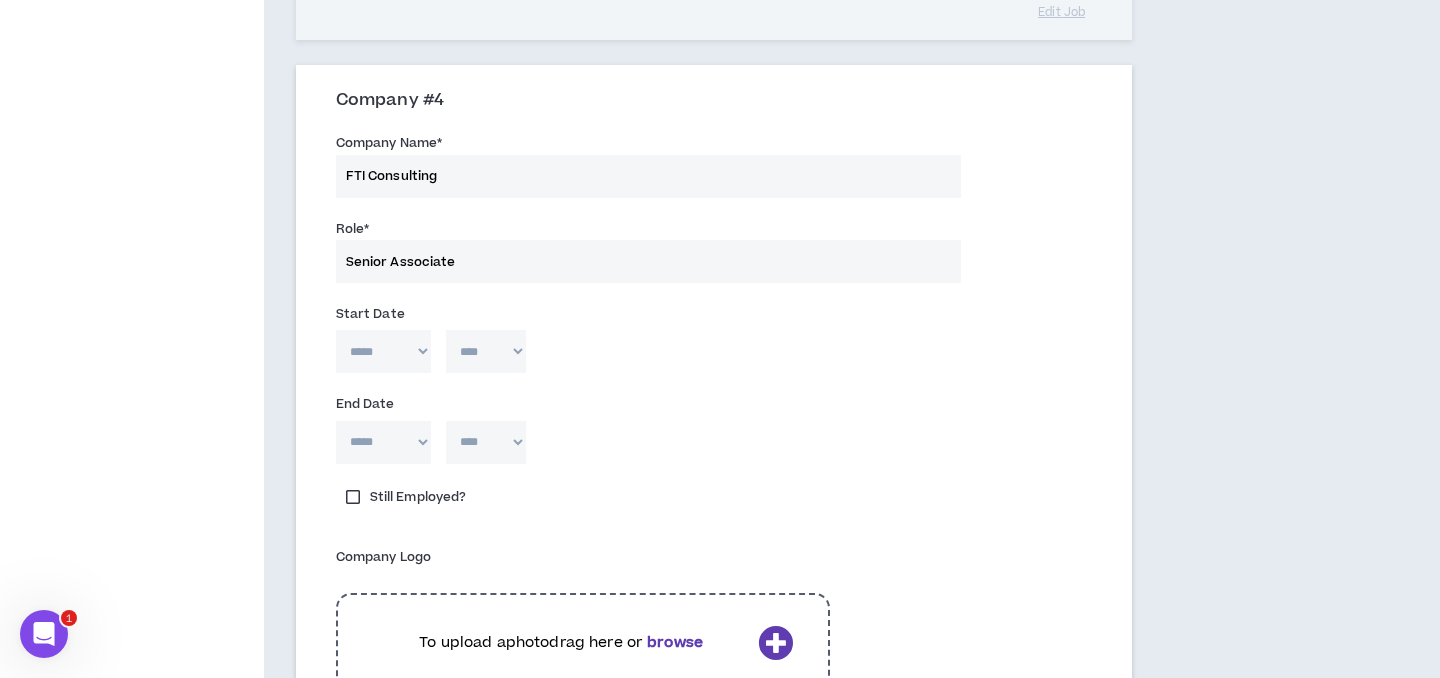 scroll, scrollTop: 2244, scrollLeft: 0, axis: vertical 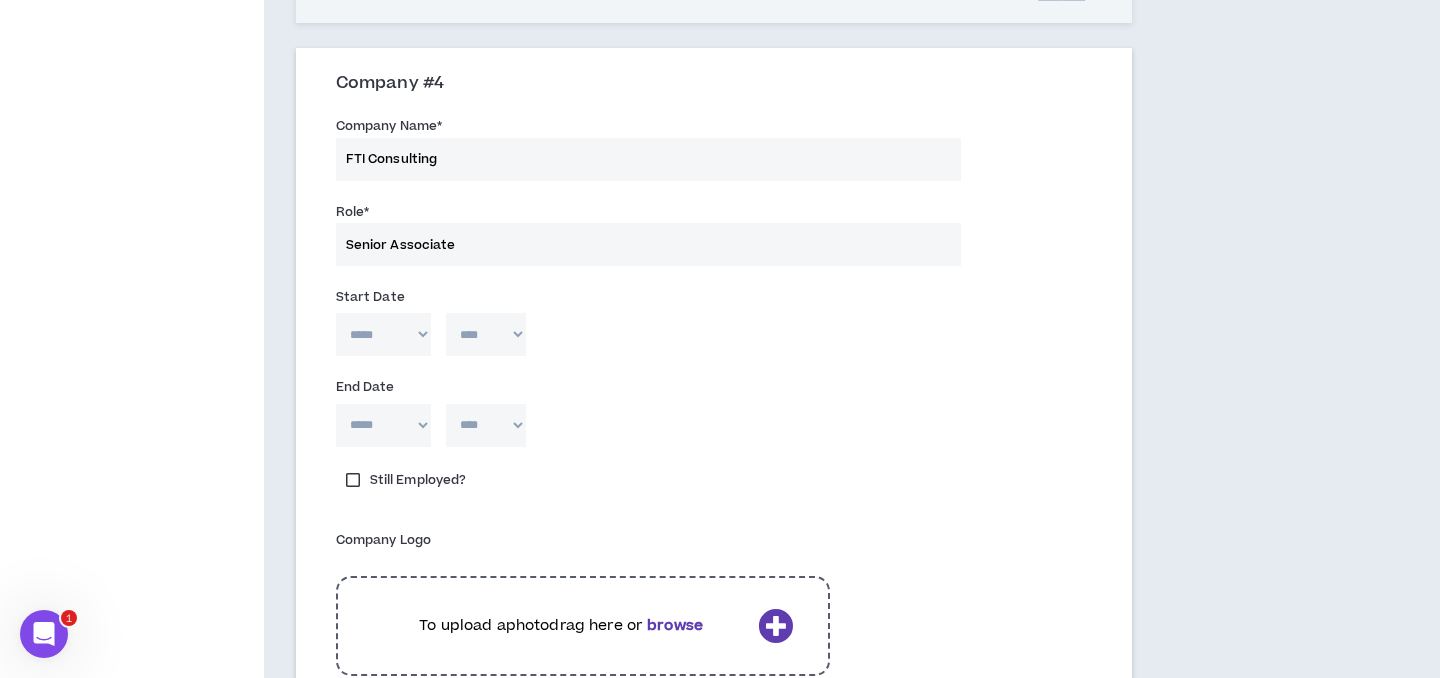 click on "***** *** *** *** *** *** **** *** *** **** *** *** ***" at bounding box center [383, 334] 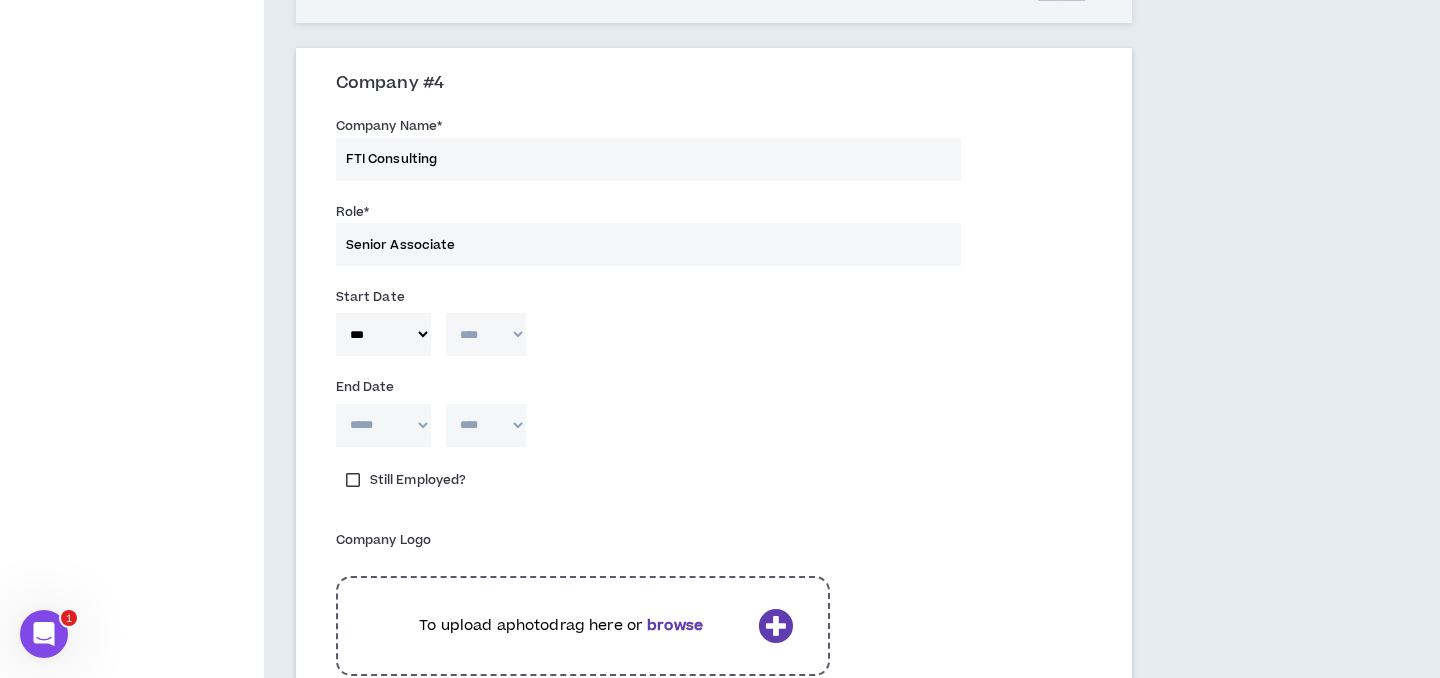 click on "**** **** **** **** **** **** **** **** **** **** **** **** **** **** **** **** **** **** **** **** **** **** **** **** **** **** **** **** **** **** **** **** **** **** **** **** **** **** **** **** **** **** **** **** **** **** **** **** **** **** **** **** **** **** **** **** **** **** **** **** **** **** **** **** **** **** **** **** **** **** **** **** **** **** **** **** **** **** **** **** **** **** **** **** **** **** **** **** **** **** **** **** **** **** **** **** **** **** **** **** **** **** **** **** **** **** **** **** **** **** **** **** **** **** **** **** **** **** **** **** **** **** **** **** **** **** ****" at bounding box center (486, 334) 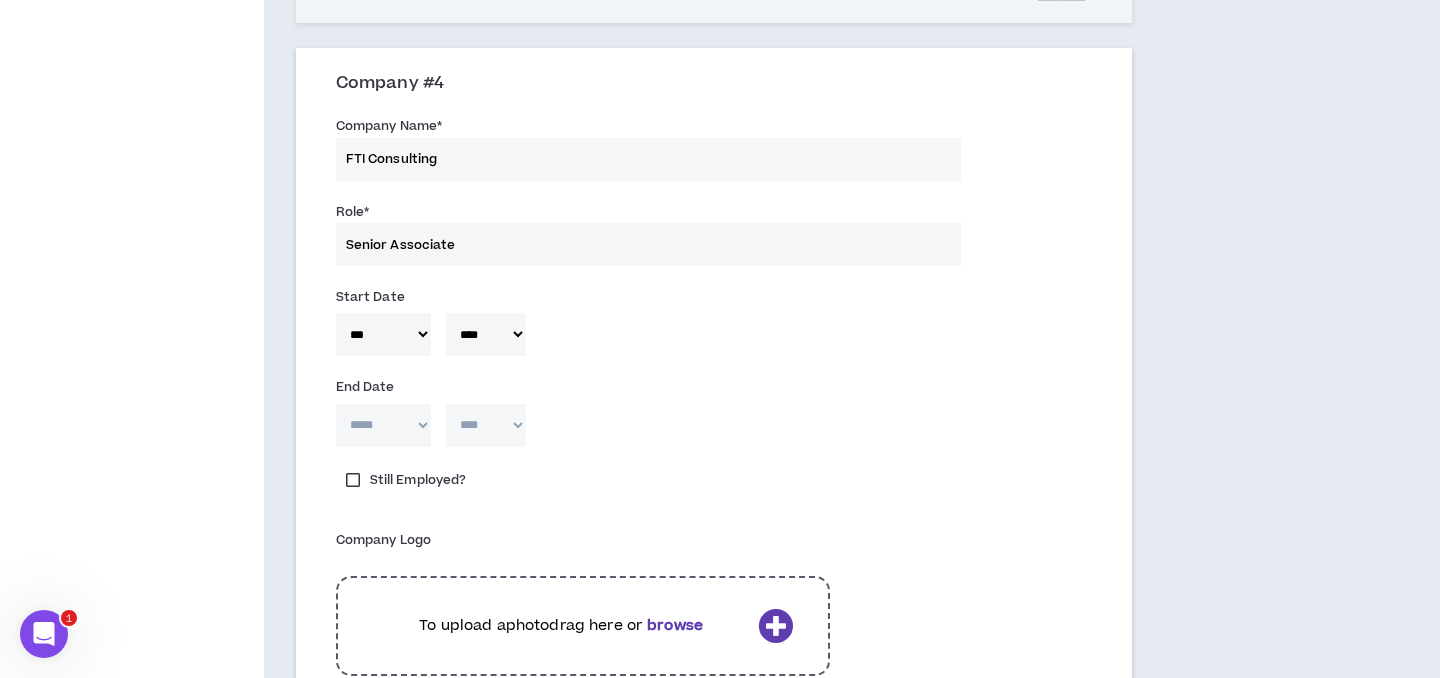 click on "***** *** *** *** *** *** **** *** *** **** *** *** ***" at bounding box center (383, 425) 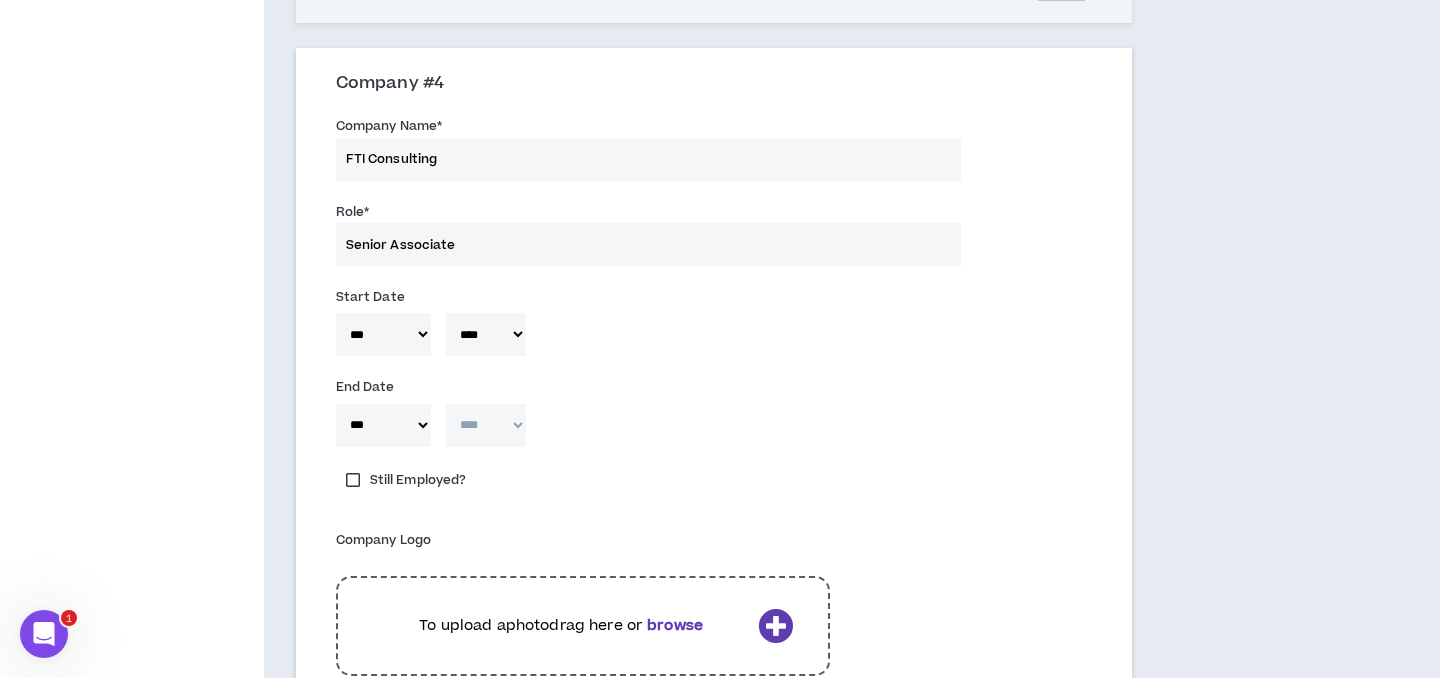 click on "**** **** **** **** **** **** **** **** **** **** **** **** **** **** **** **** **** **** **** **** **** **** **** **** **** **** **** **** **** **** **** **** **** **** **** **** **** **** **** **** **** **** **** **** **** **** **** **** **** **** **** **** **** **** **** **** **** **** **** **** **** **** **** **** **** **** **** **** **** **** **** **** **** **** **** **** **** **** **** **** **** **** **** **** **** **** **** **** **** **** **** **** **** **** **** **** **** **** **** **** **** **** **** **** **** **** **** **** **** **** **** **** **** **** **** **** **** **** **** **** **** **** **** **** **** **** ****" at bounding box center (486, 425) 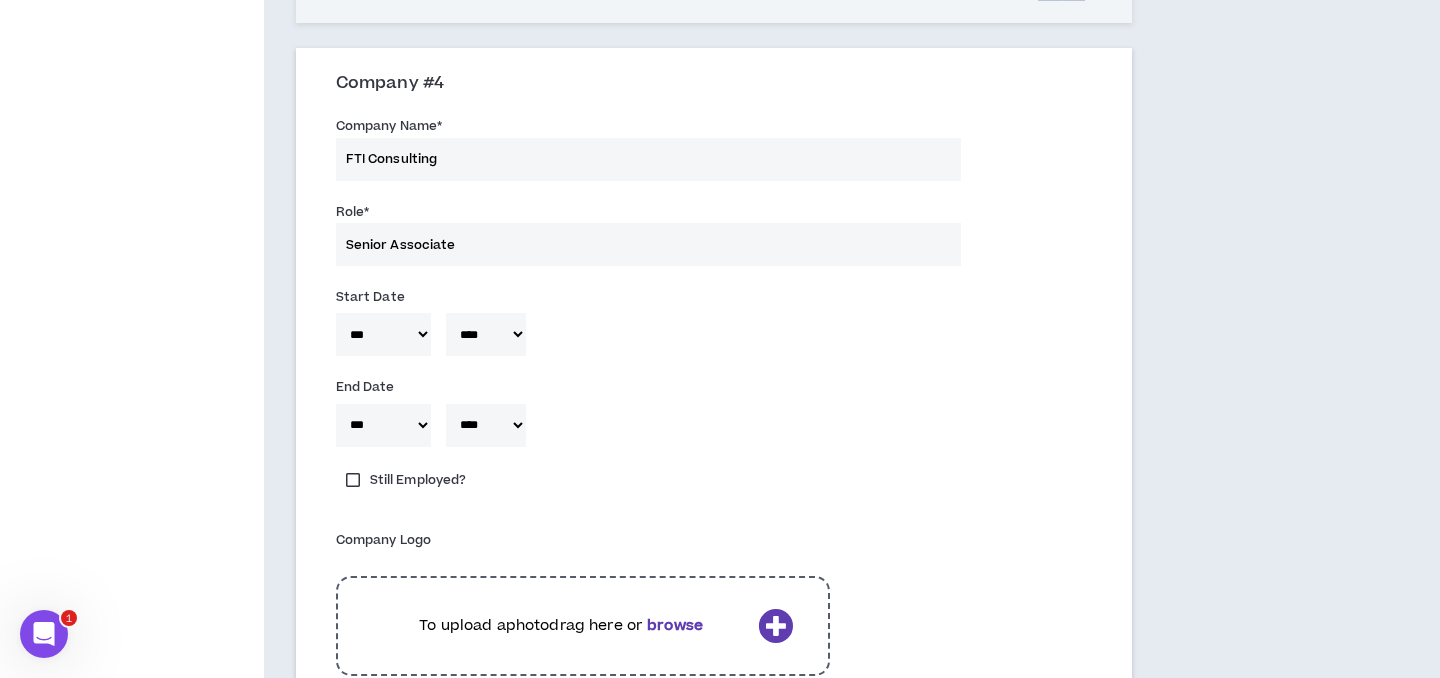 click on "***** *** *** *** *** *** **** *** *** **** *** *** ***  * **** **** **** **** **** **** **** **** **** **** **** **** **** **** **** **** **** **** **** **** **** **** **** **** **** **** **** **** **** **** **** **** **** **** **** **** **** **** **** **** **** **** **** **** **** **** **** **** **** **** **** **** **** **** **** **** **** **** **** **** **** **** **** **** **** **** **** **** **** **** **** **** **** **** **** **** **** **** **** **** **** **** **** **** **** **** **** **** **** **** **** **** **** **** **** **** **** **** **** **** **** **** **** **** **** **** **** **** **** **** **** **** **** **** **** **** **** **** **** **** **** **** **** **** **** **** ****" at bounding box center (714, 339) 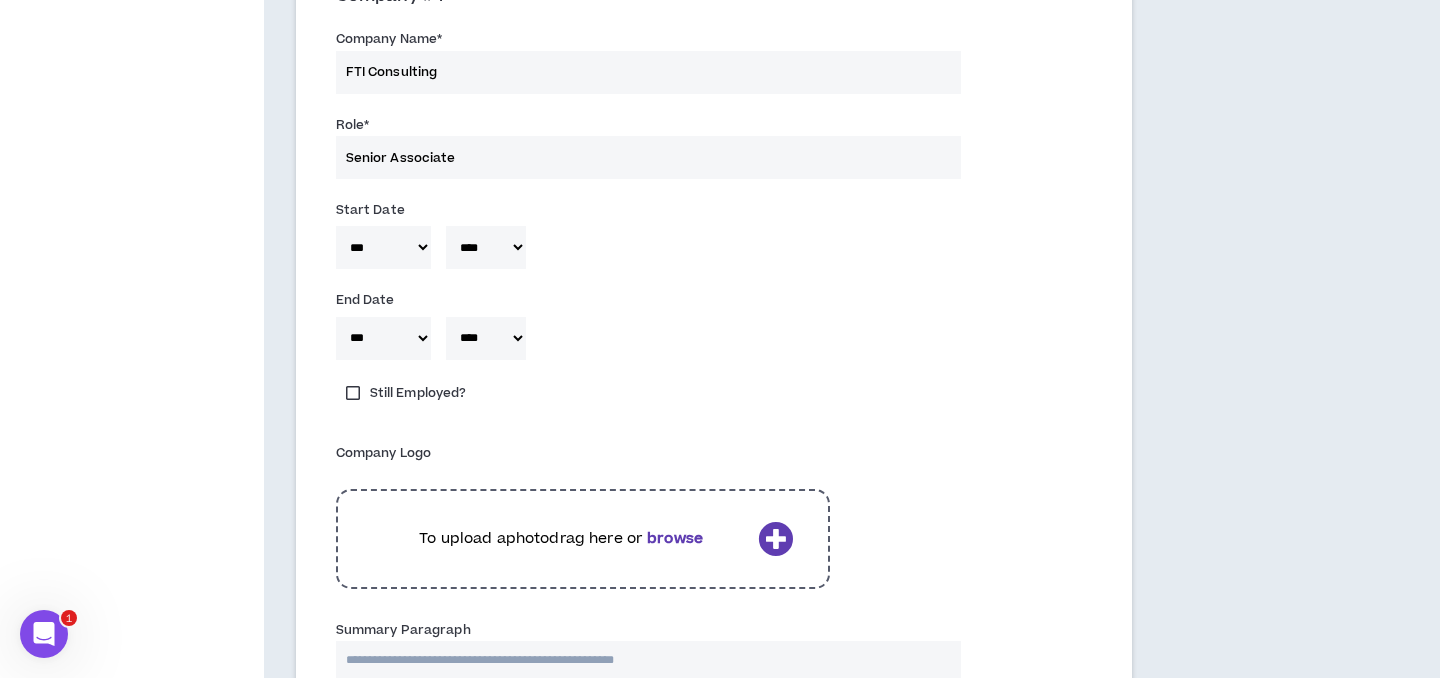 scroll, scrollTop: 2378, scrollLeft: 0, axis: vertical 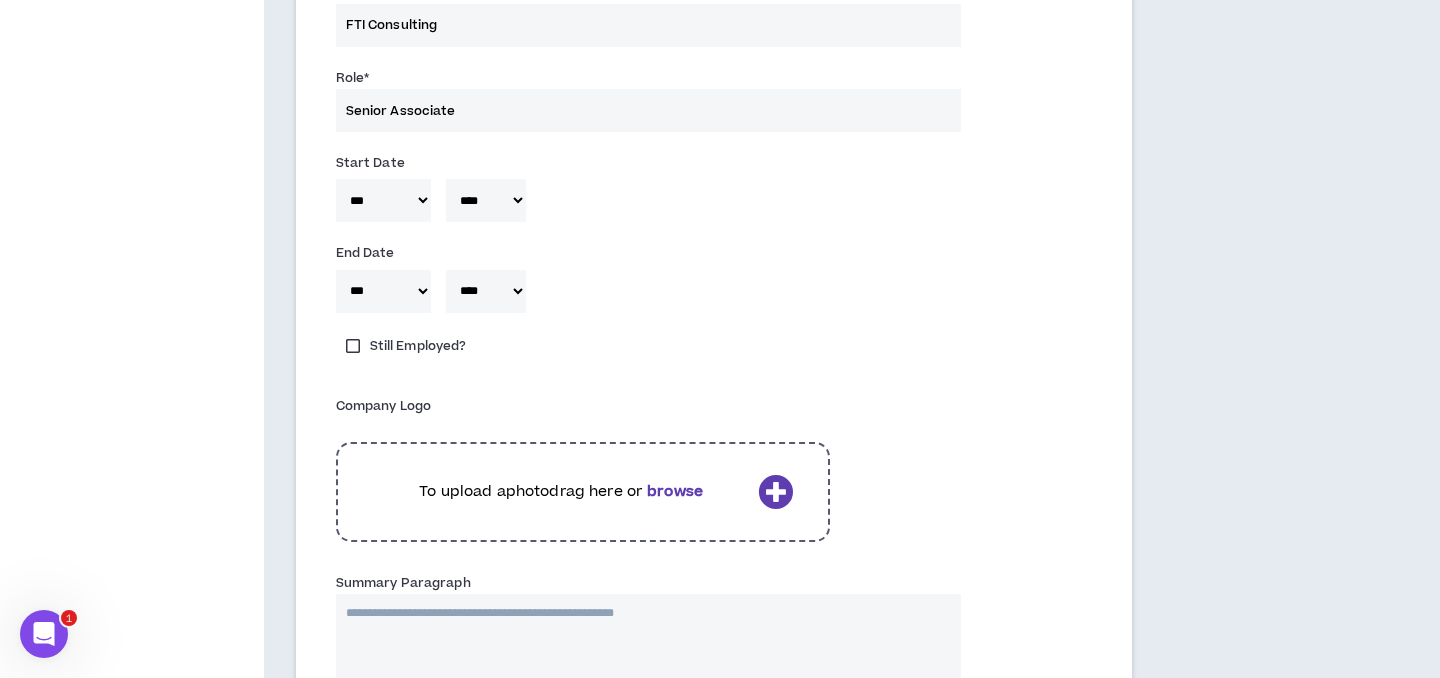 click on "Summary Paragraph" at bounding box center [648, 694] 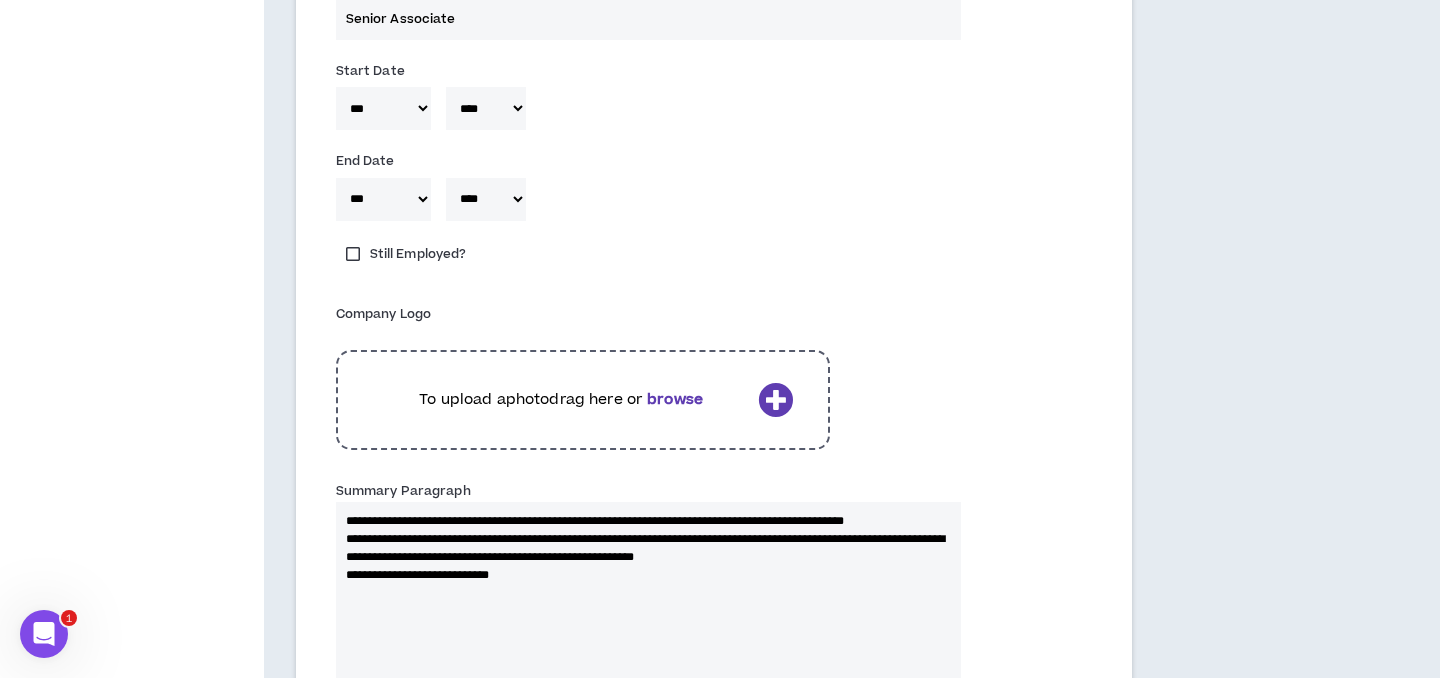 scroll, scrollTop: 2471, scrollLeft: 0, axis: vertical 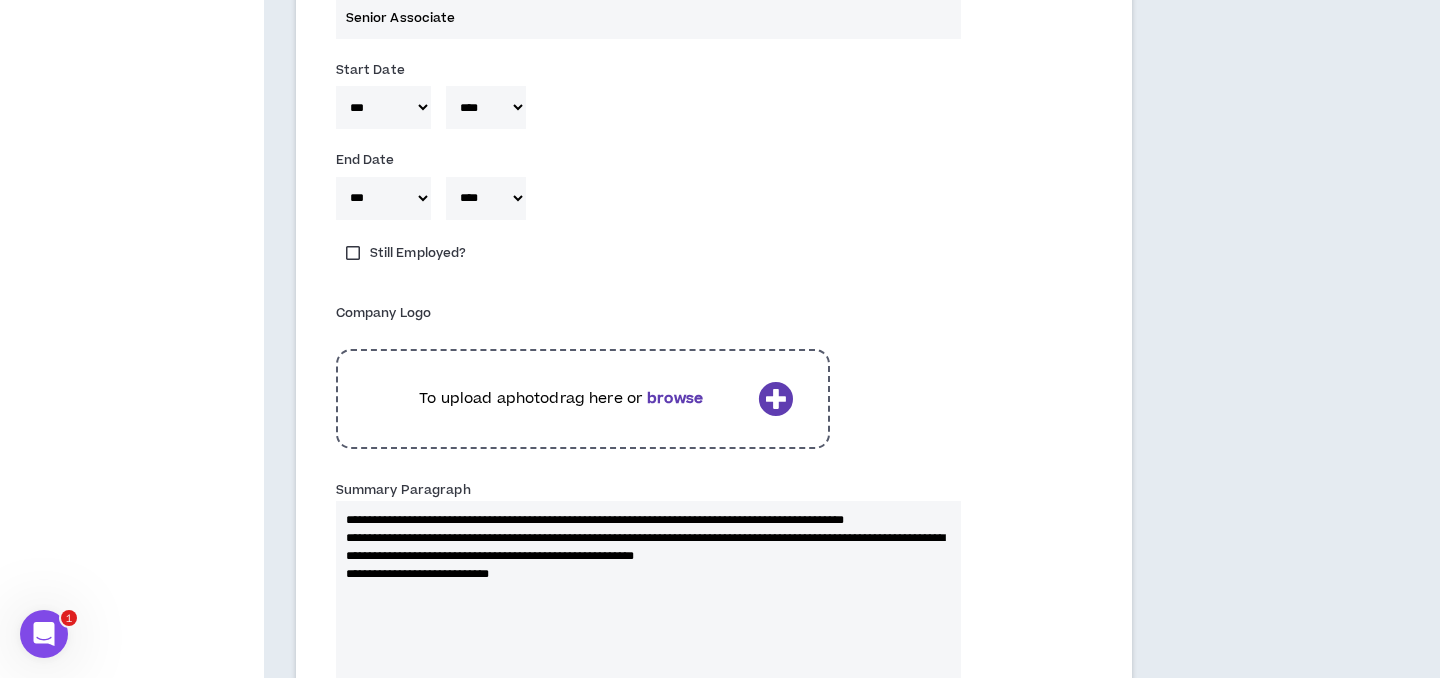 click on "**********" at bounding box center (648, 601) 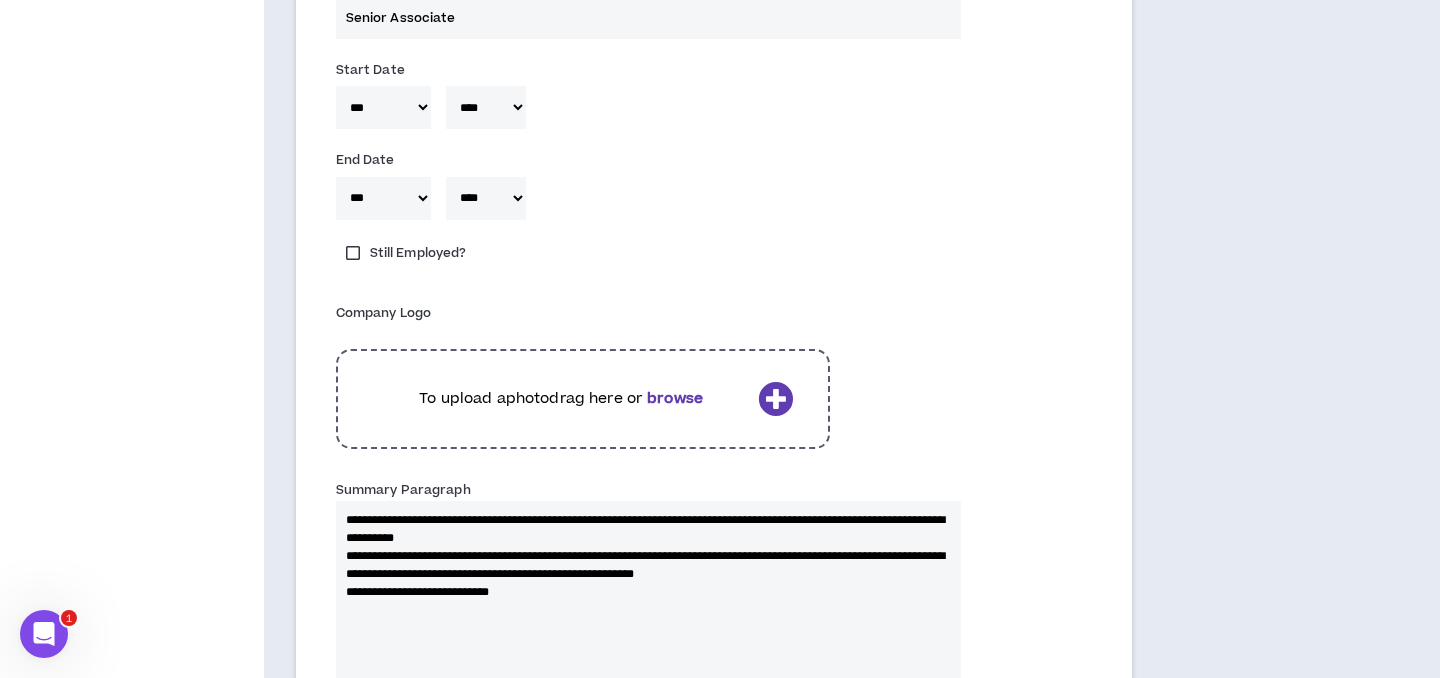 scroll, scrollTop: 2470, scrollLeft: 0, axis: vertical 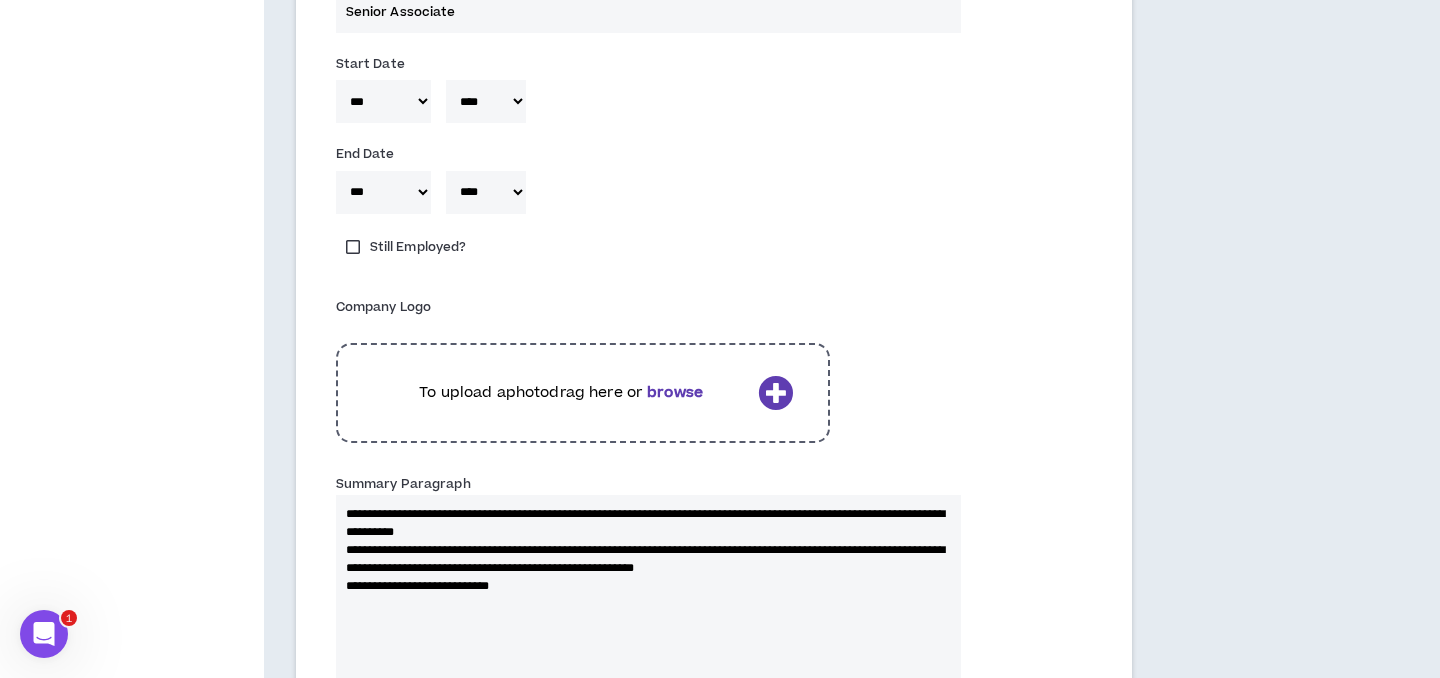 click on "**********" at bounding box center (648, 595) 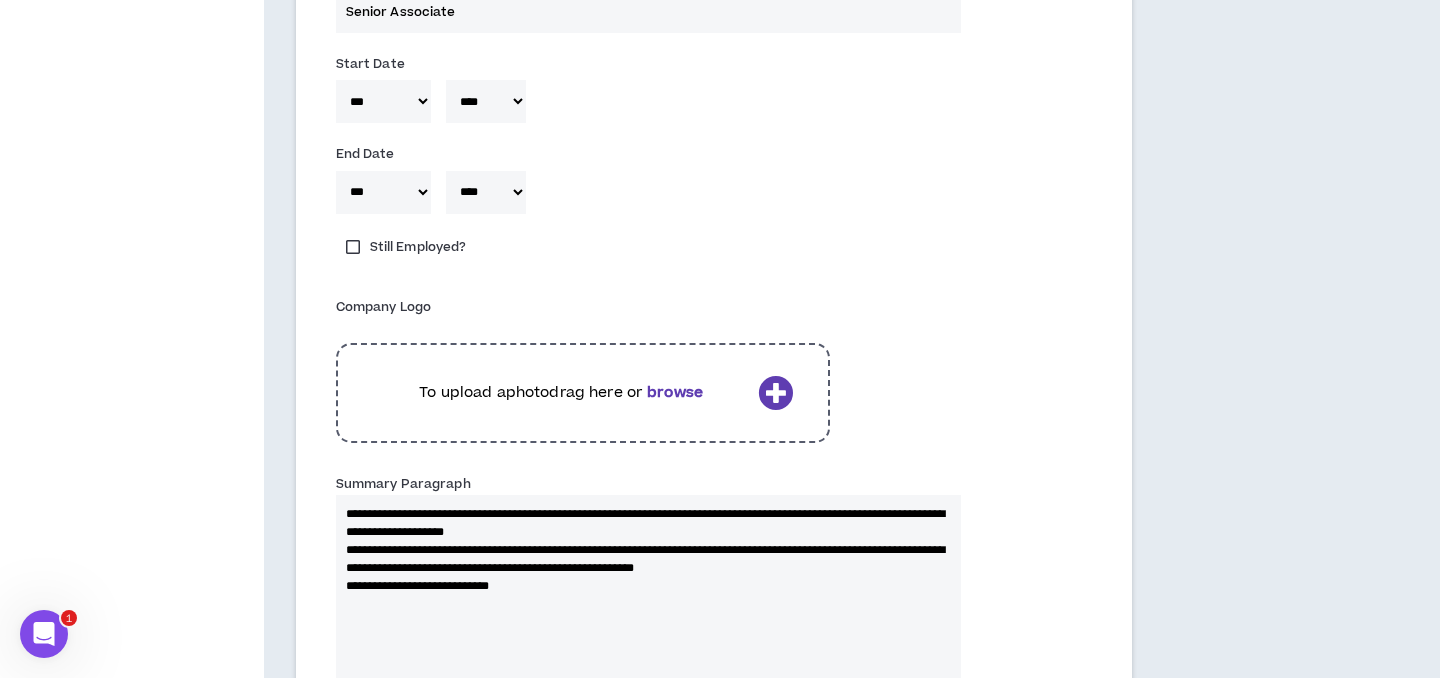 click on "**********" at bounding box center (648, 595) 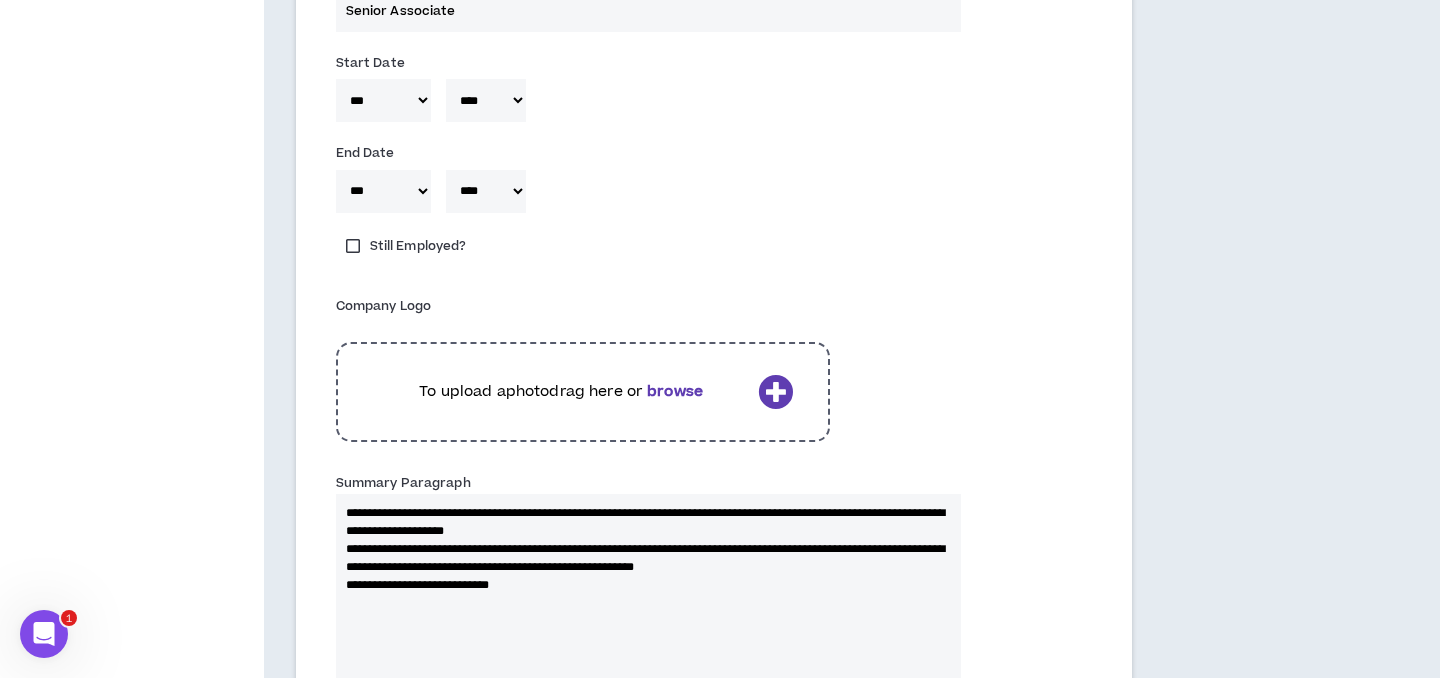 click on "**********" at bounding box center [648, 594] 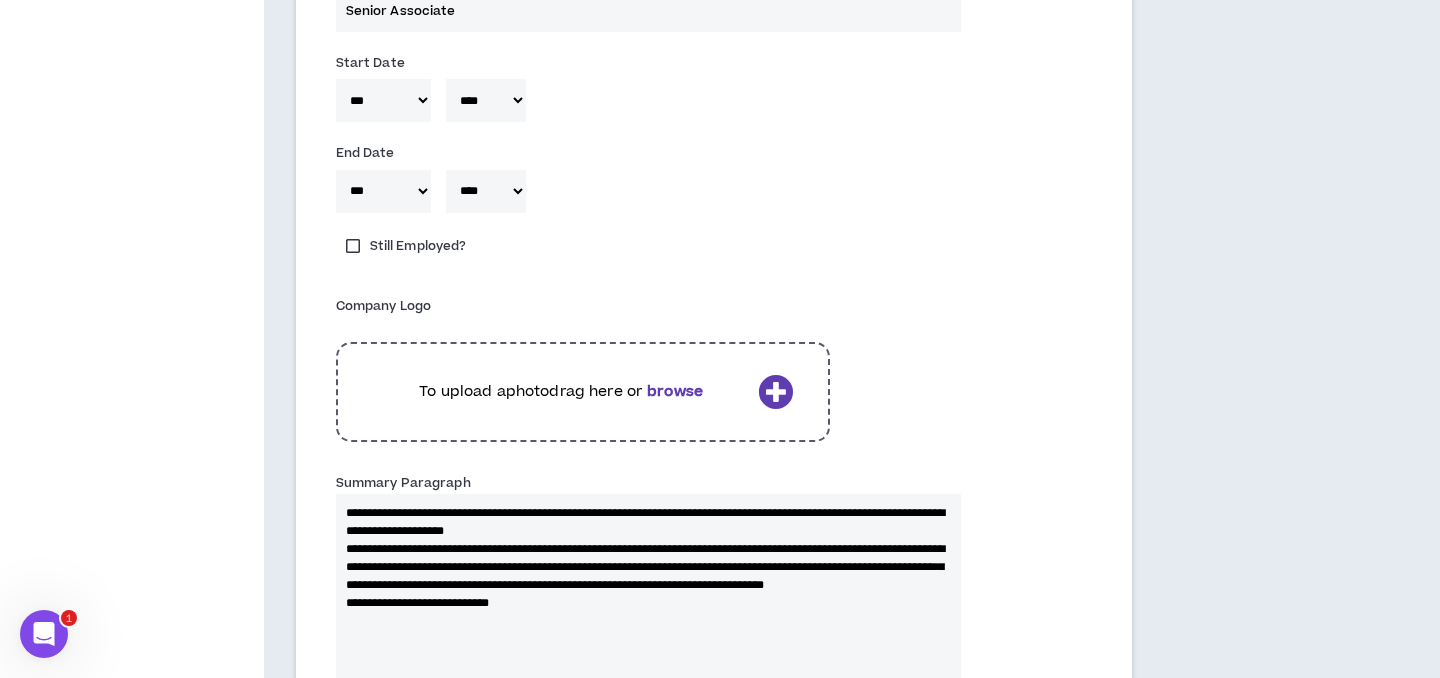 click on "**********" at bounding box center (648, 594) 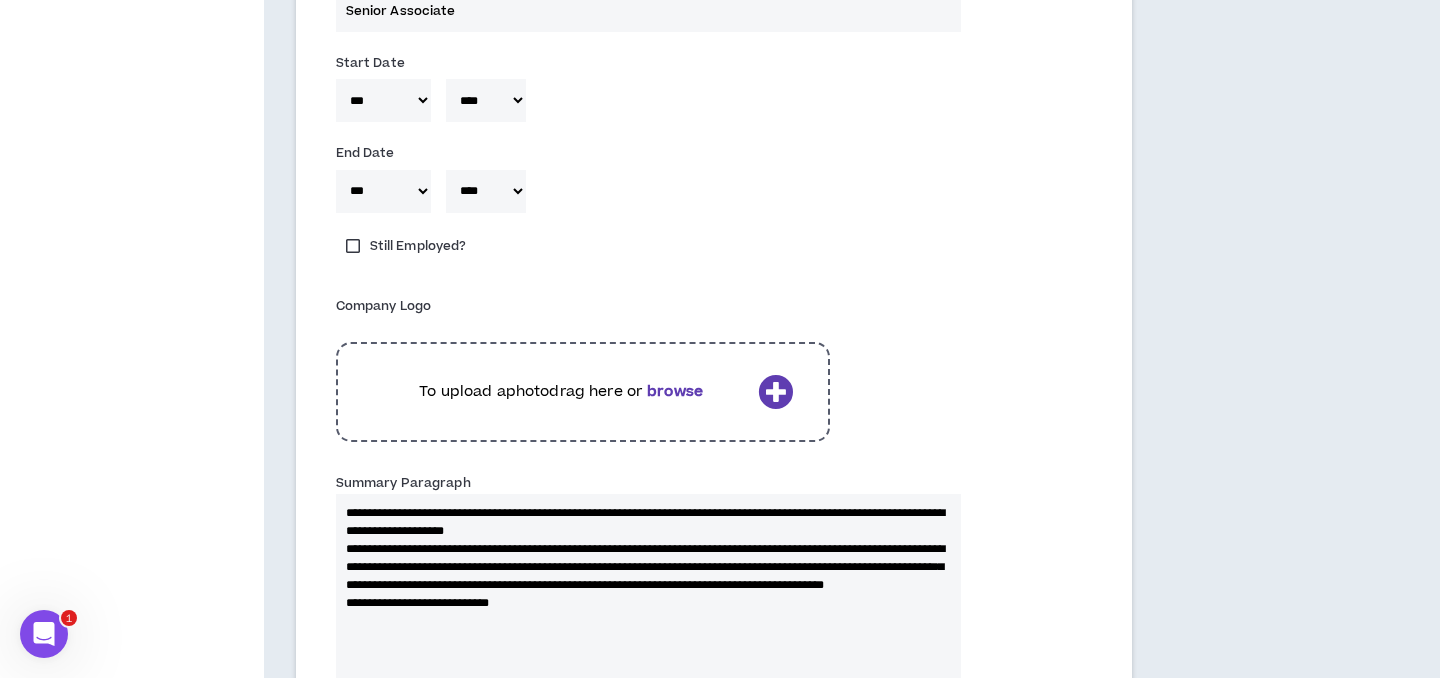 click on "**********" at bounding box center (648, 594) 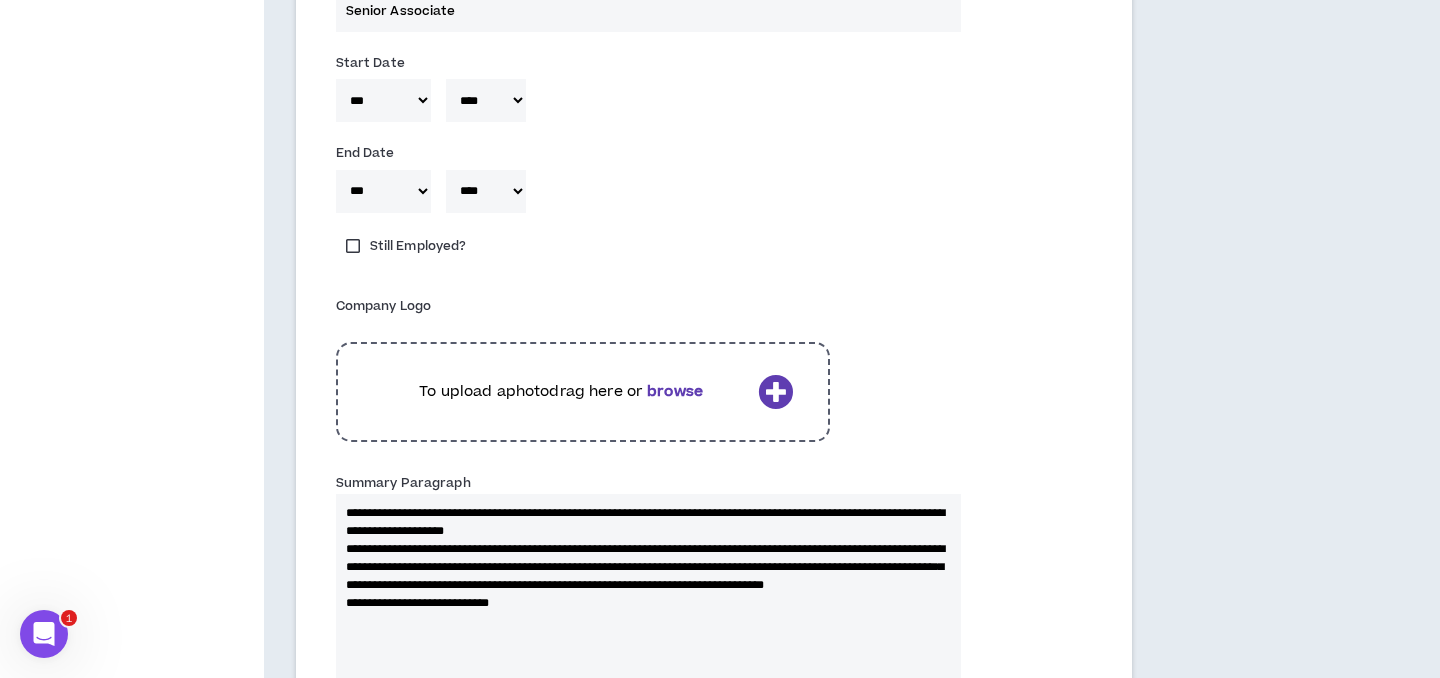 click on "**********" at bounding box center (648, 594) 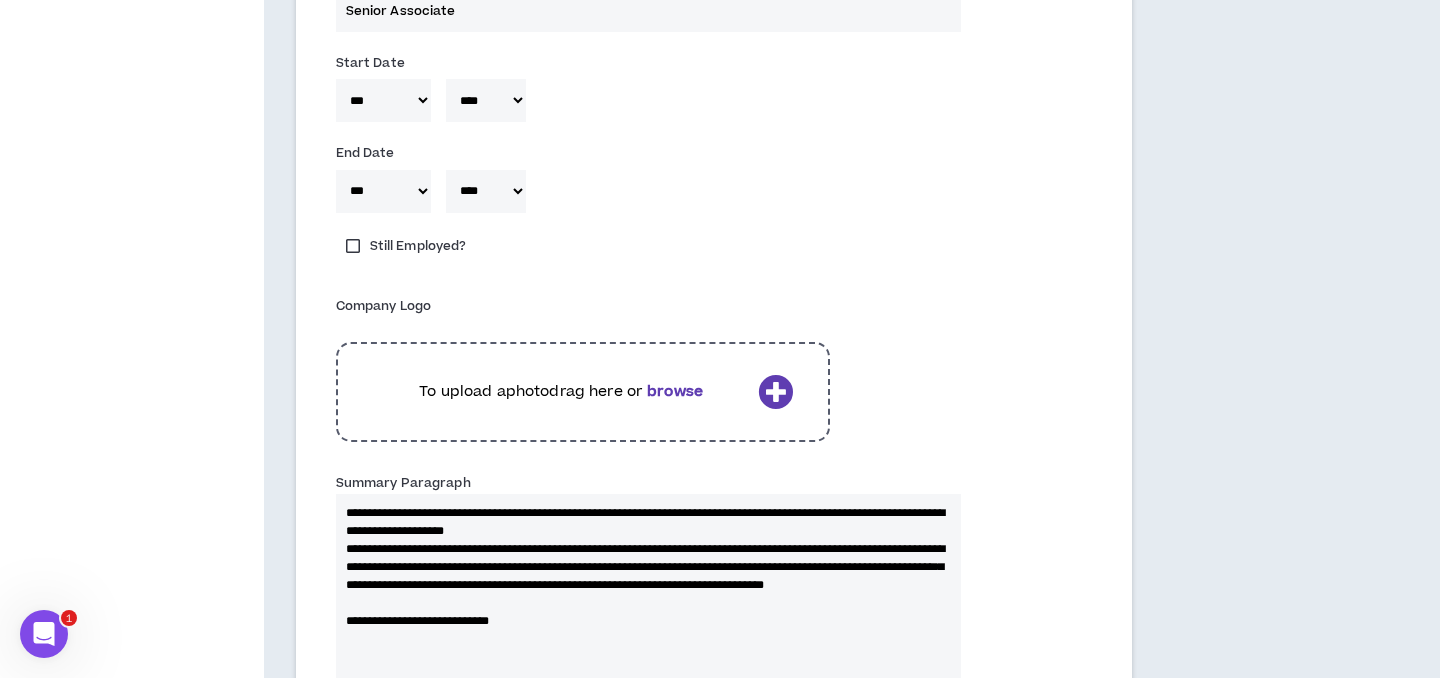 click on "**********" at bounding box center (648, 594) 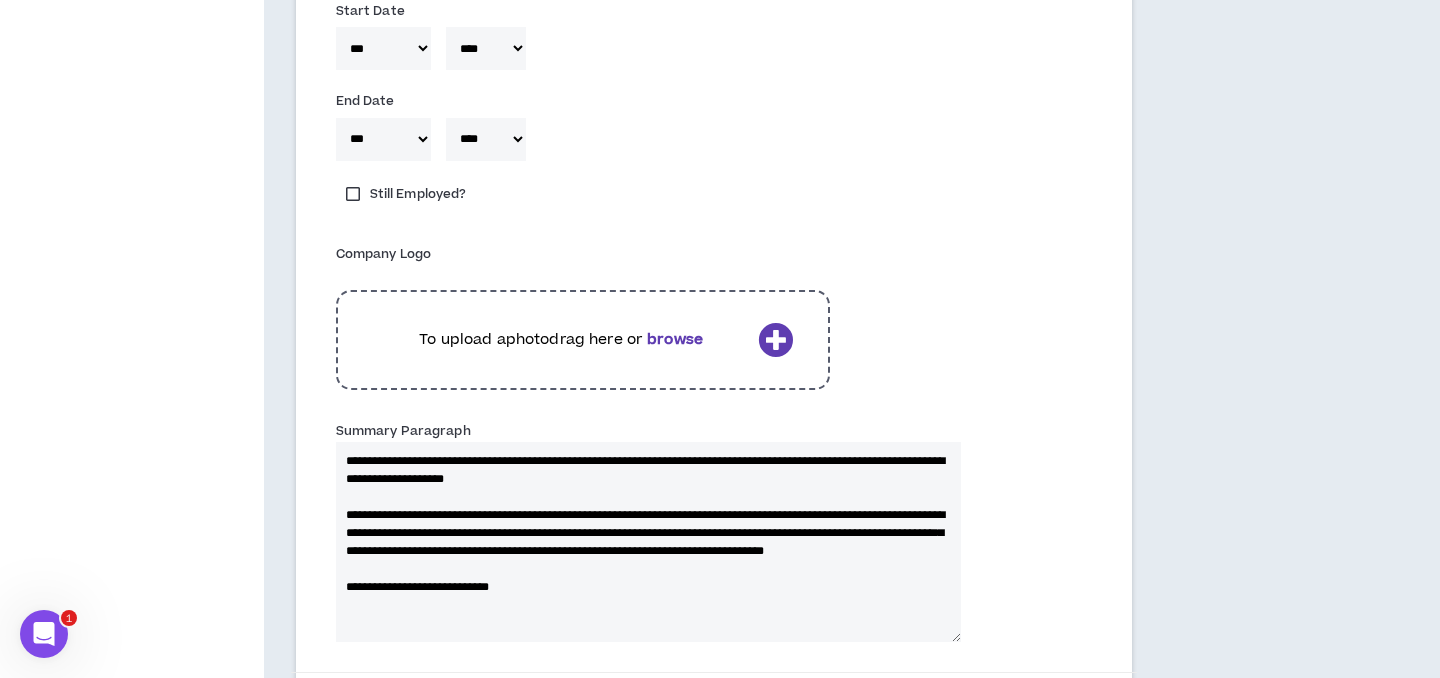 scroll, scrollTop: 2558, scrollLeft: 0, axis: vertical 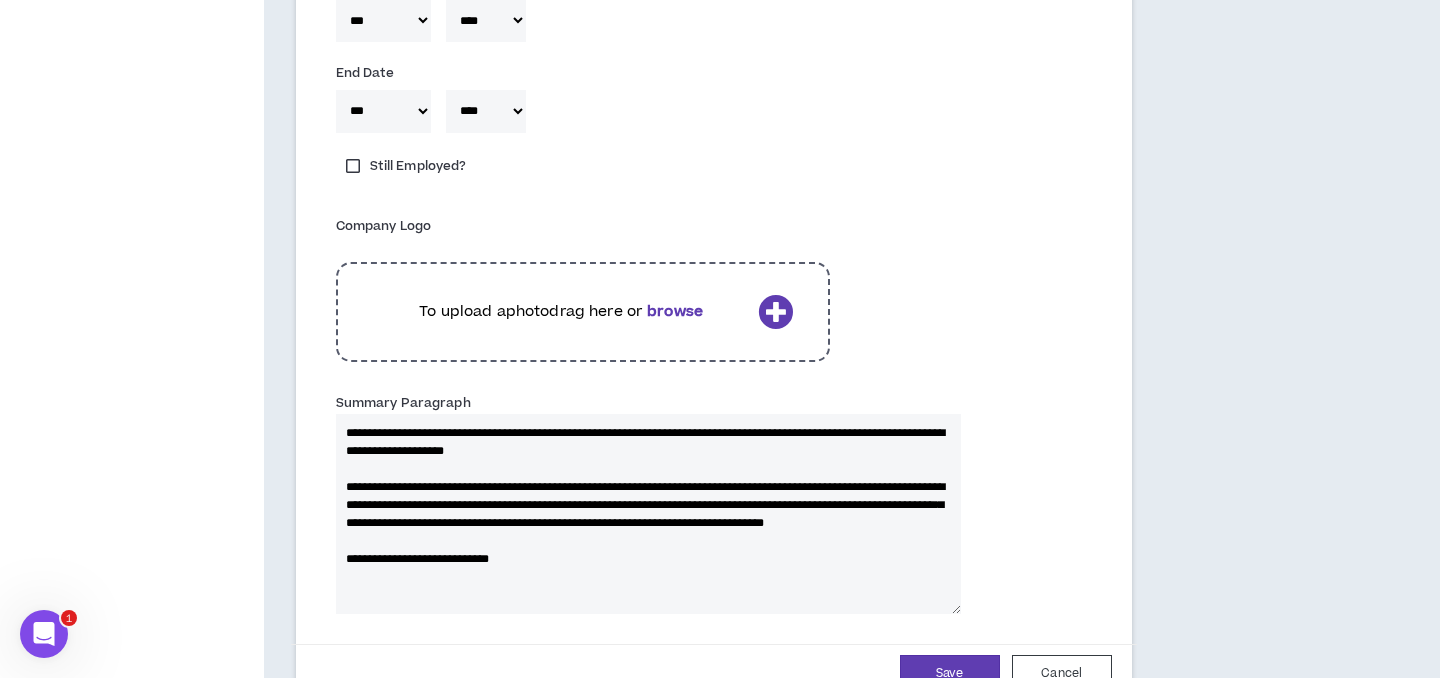 drag, startPoint x: 418, startPoint y: 411, endPoint x: 486, endPoint y: 404, distance: 68.359344 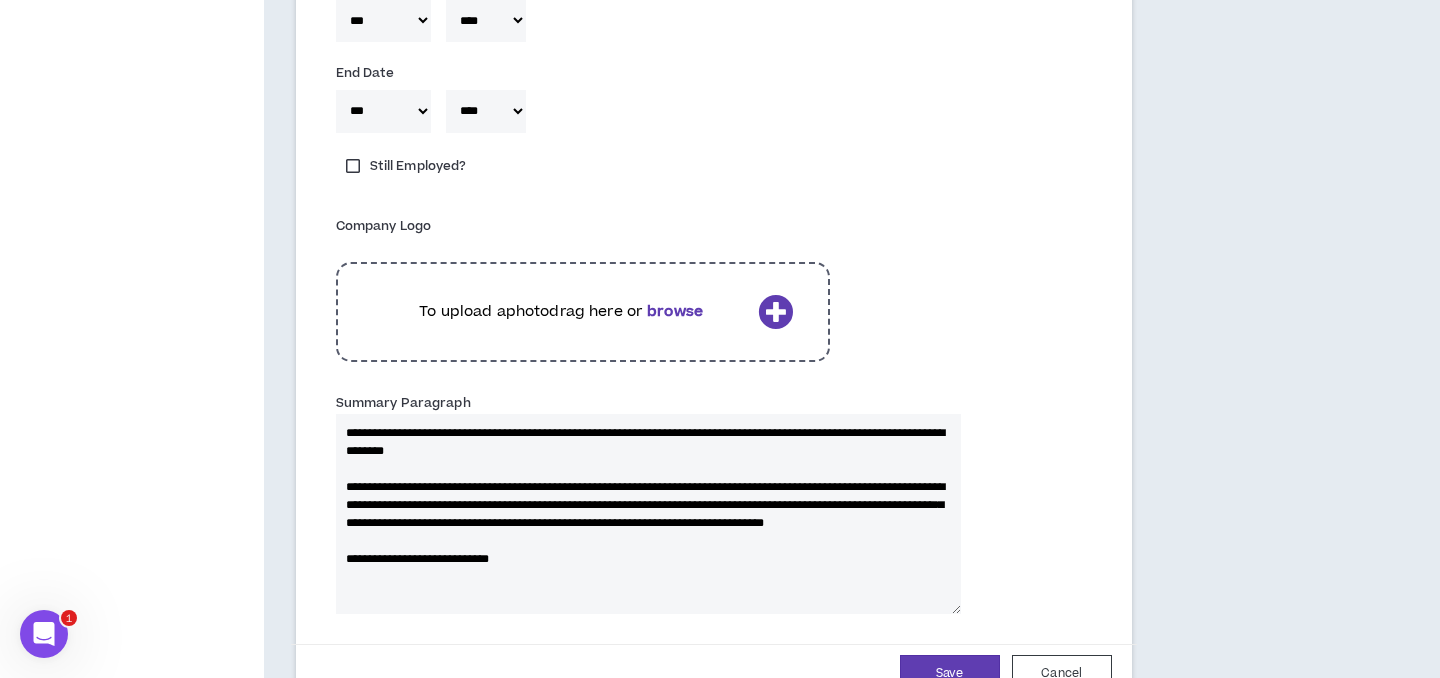 click on "**********" at bounding box center [648, 514] 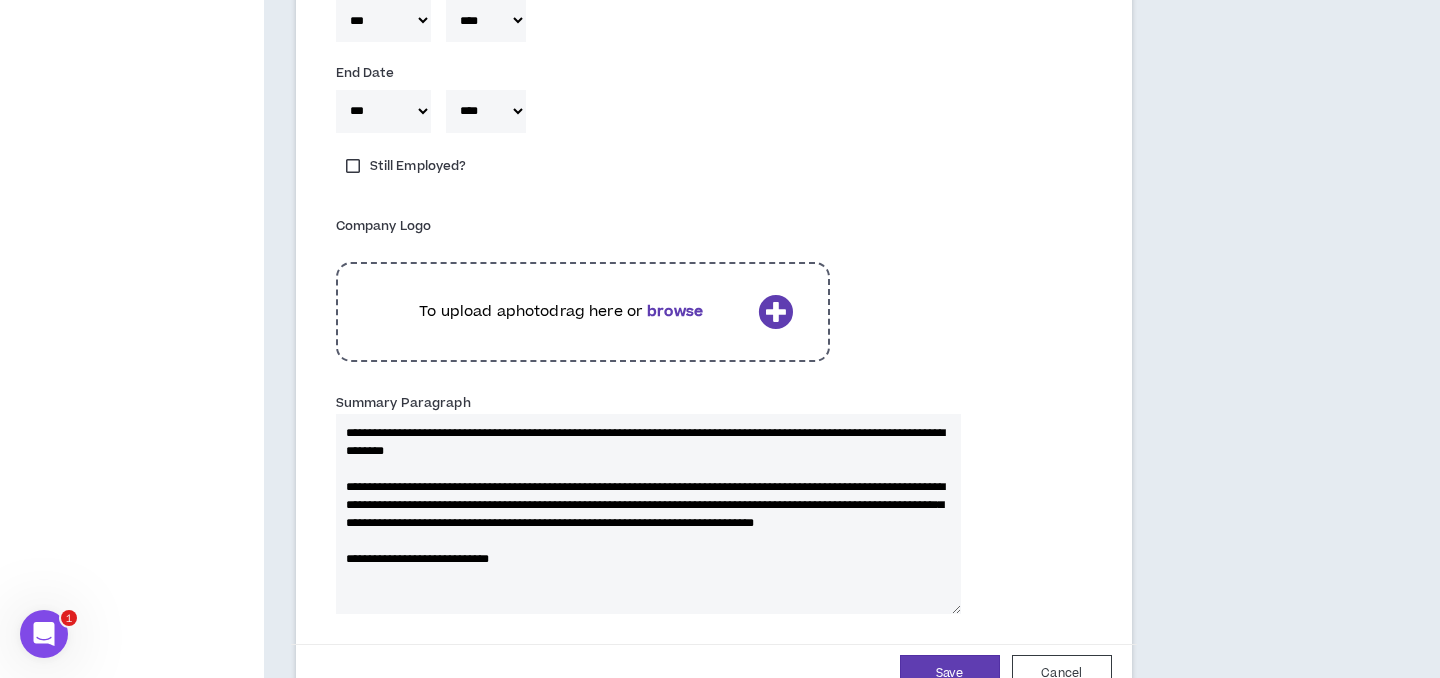 click on "**********" at bounding box center [648, 514] 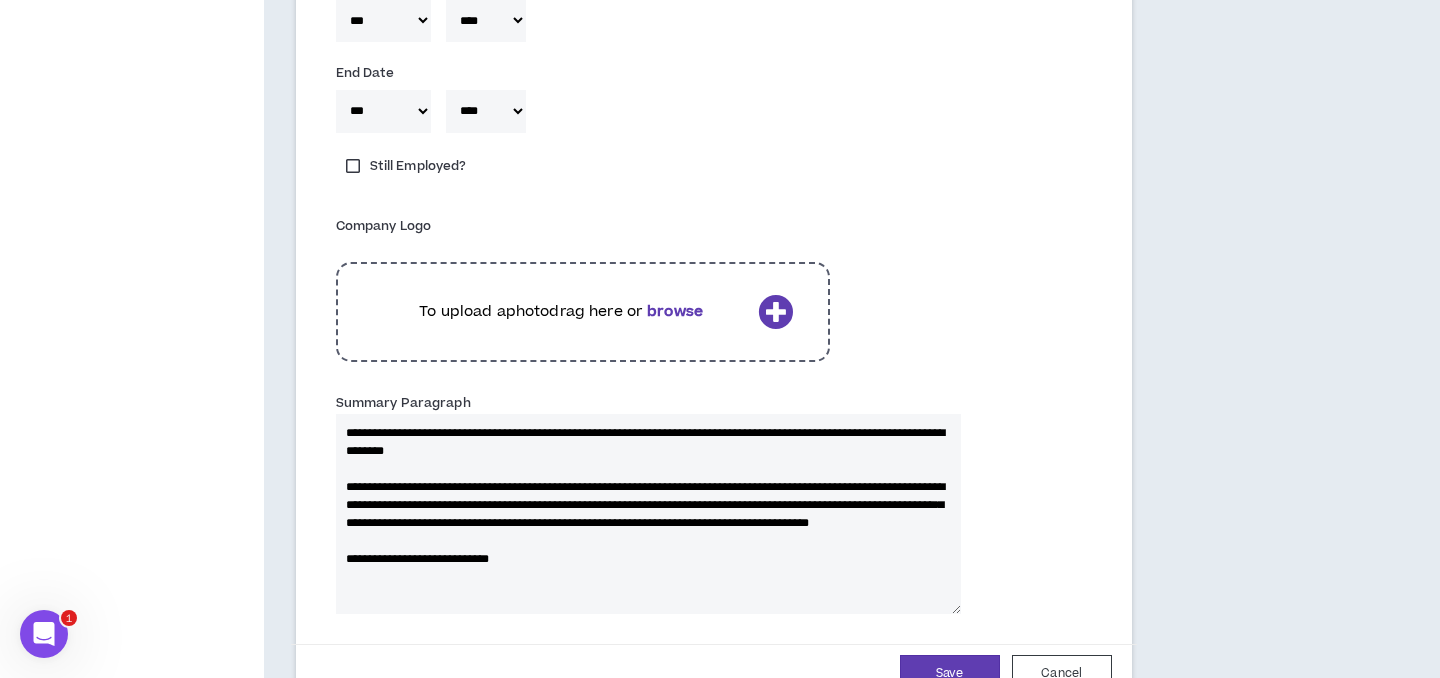 click on "**********" at bounding box center (648, 514) 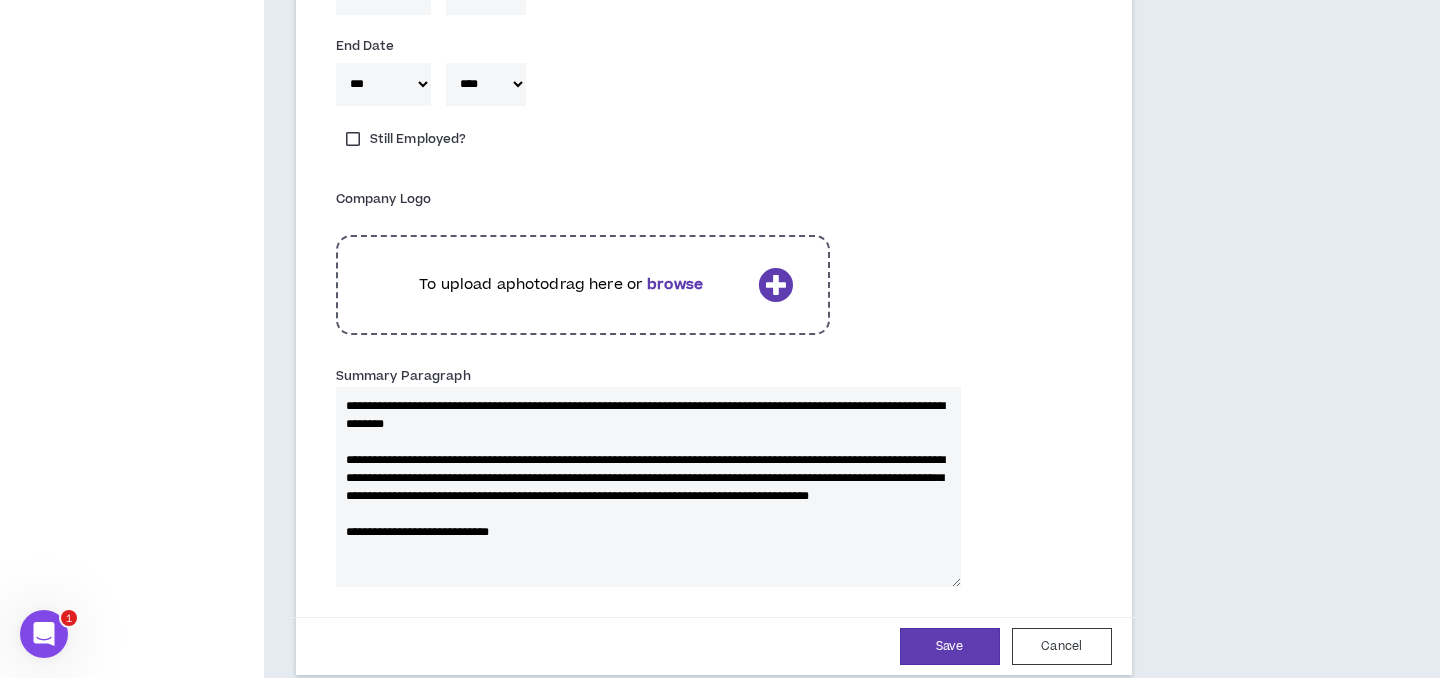 scroll, scrollTop: 2584, scrollLeft: 0, axis: vertical 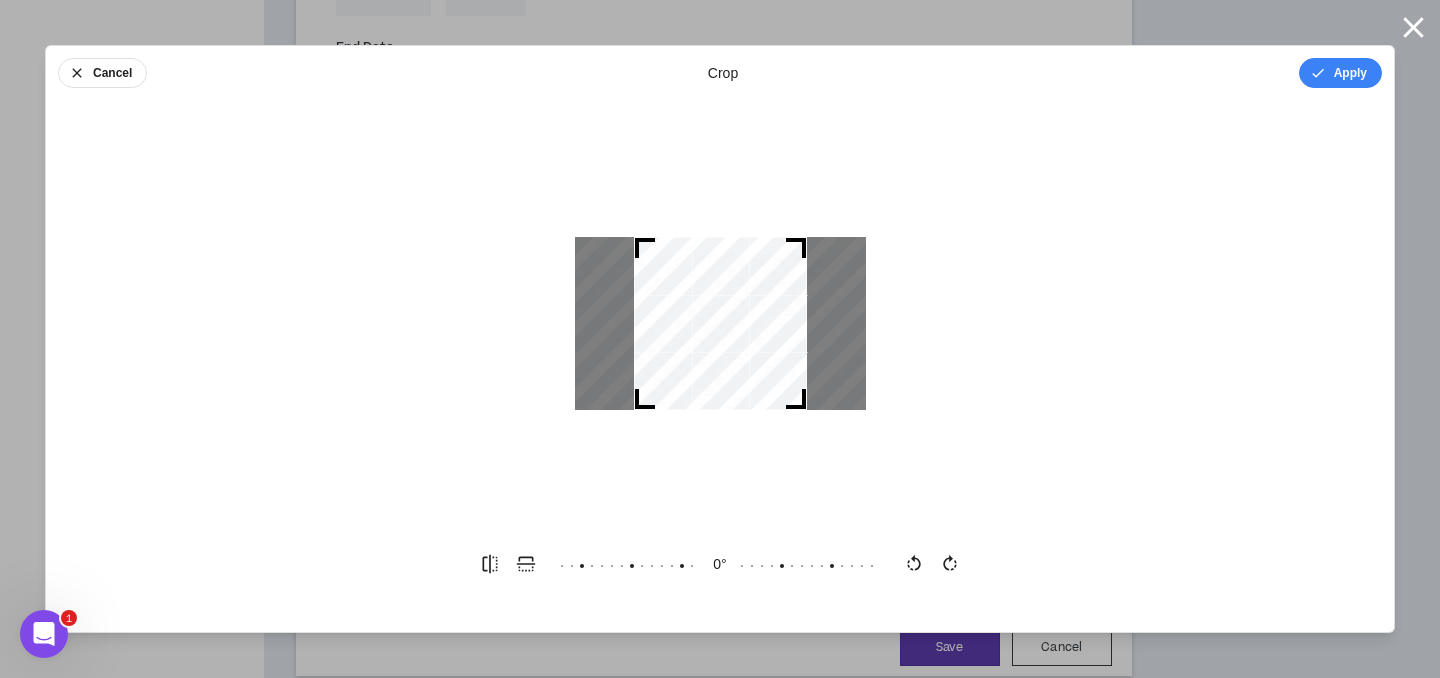 click on "0 °" at bounding box center (720, 564) 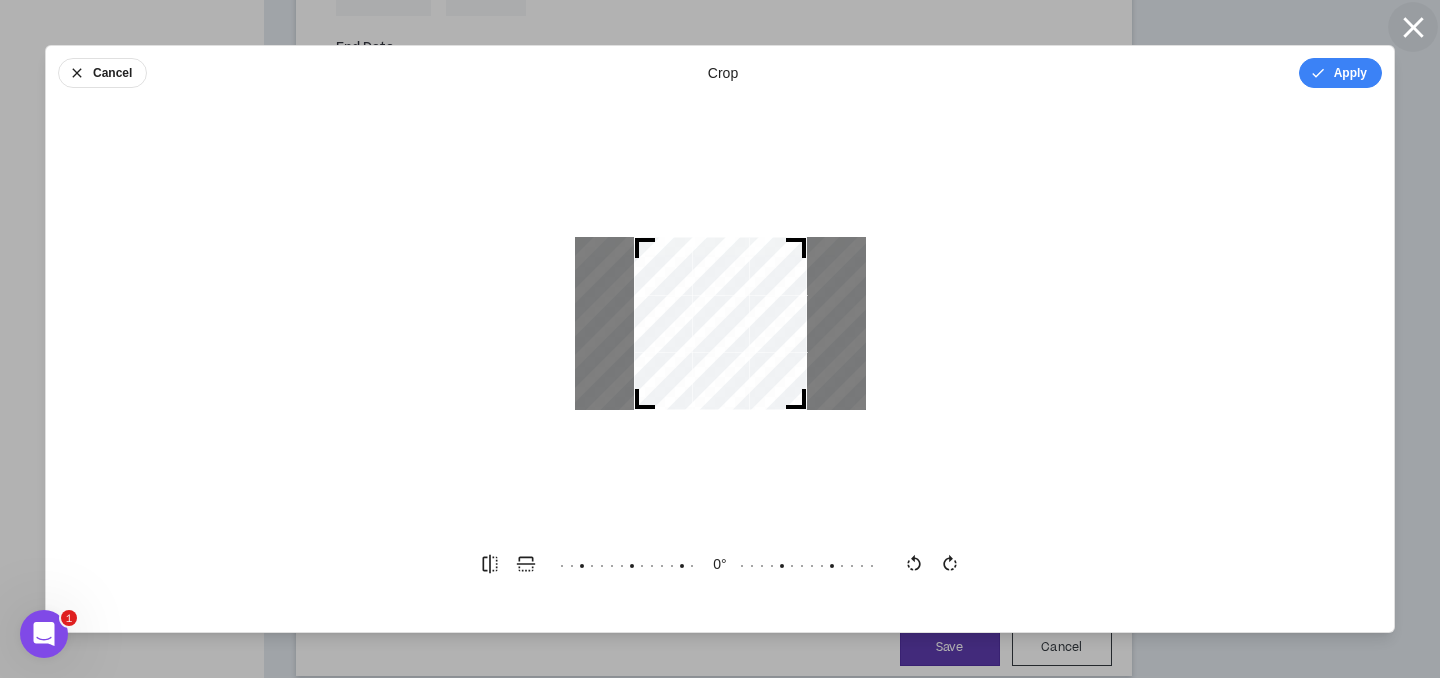 click 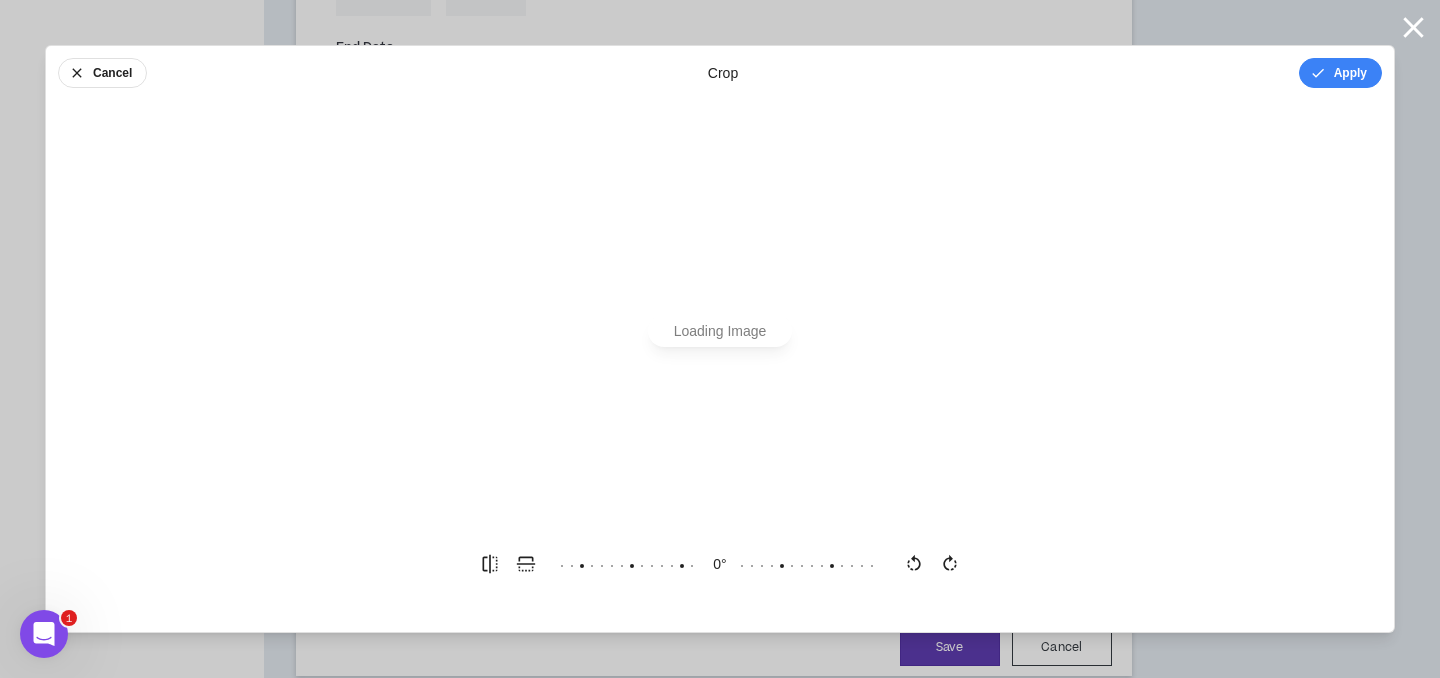 scroll, scrollTop: 0, scrollLeft: 0, axis: both 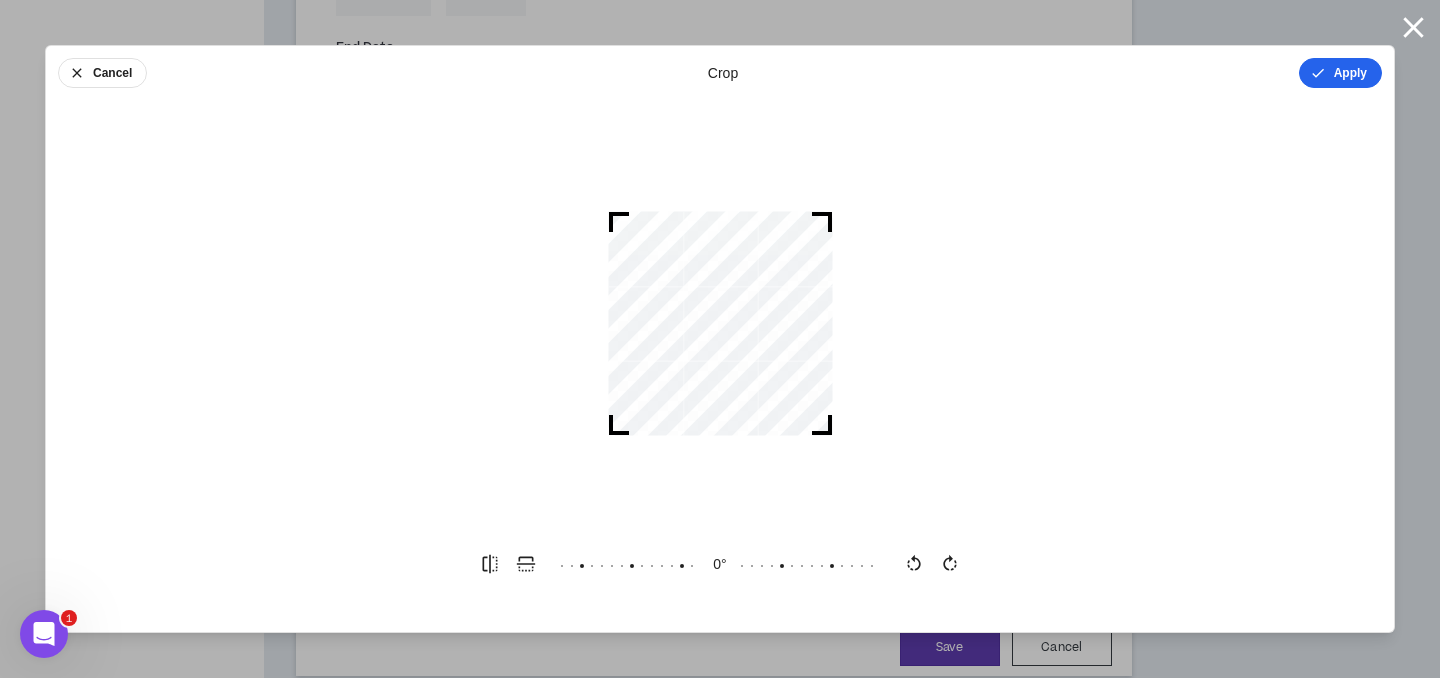 click on "Apply" at bounding box center (1340, 73) 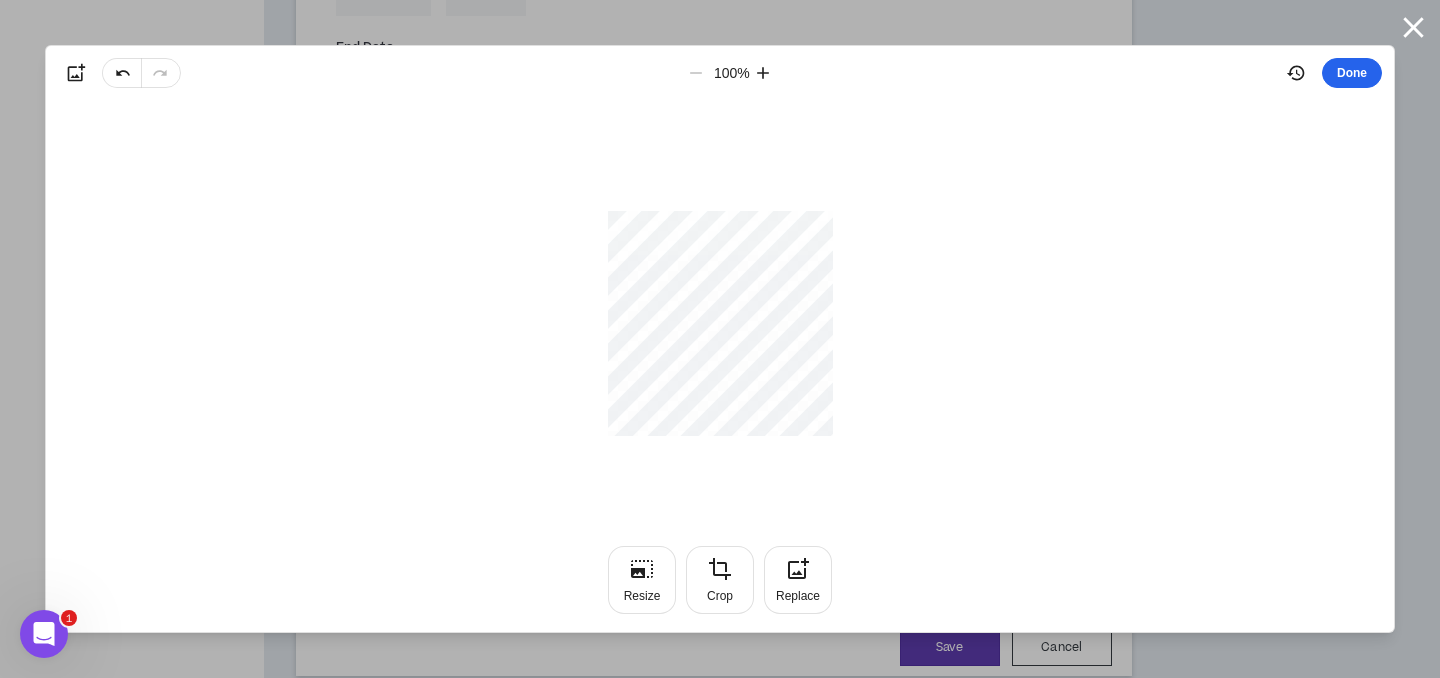 click on "Done" at bounding box center (1352, 73) 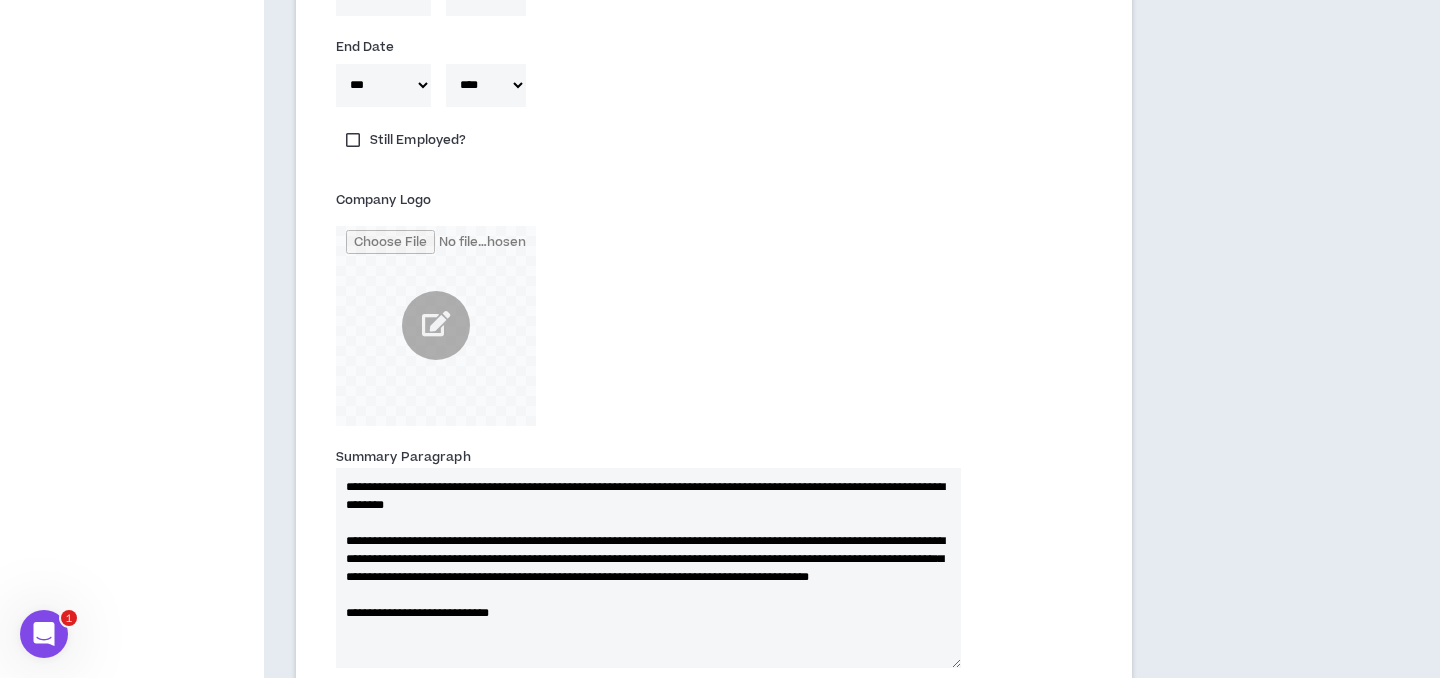 click on "Company Logo" at bounding box center (714, 310) 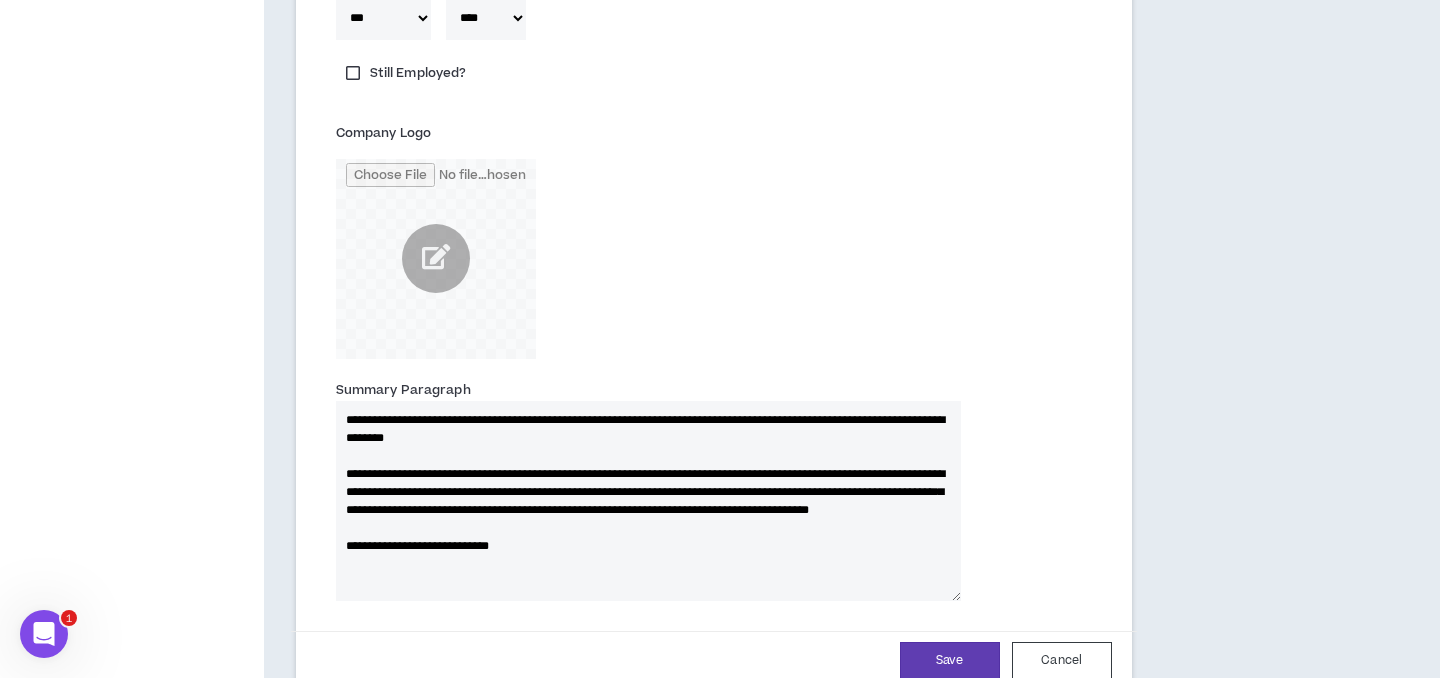 scroll, scrollTop: 2655, scrollLeft: 0, axis: vertical 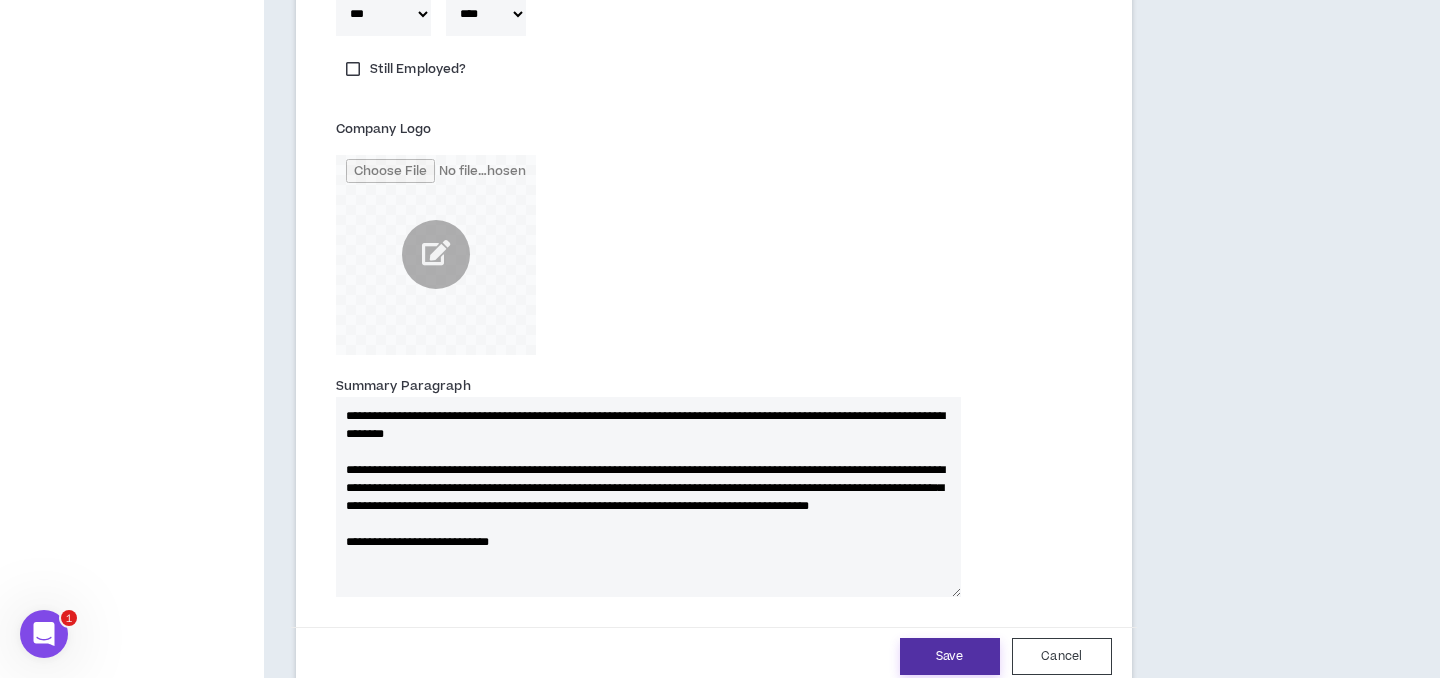 click on "Save" at bounding box center (950, 656) 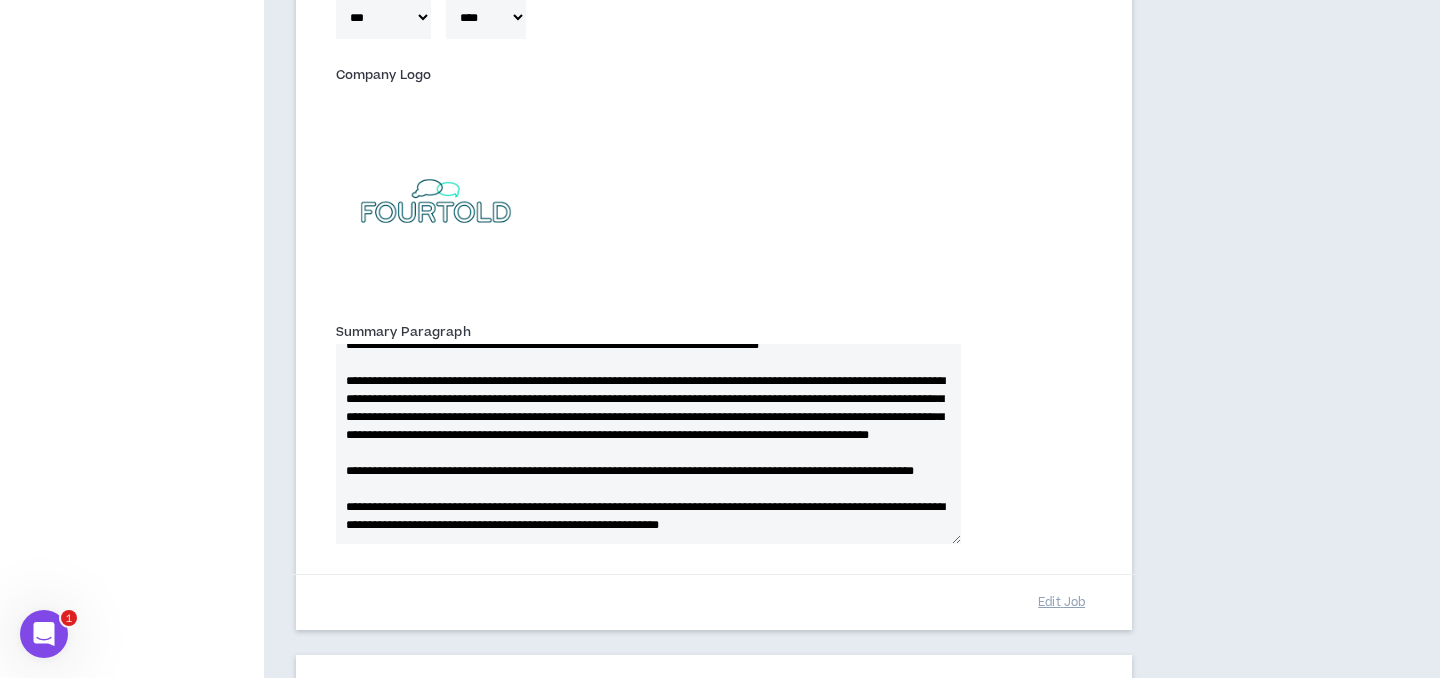 scroll, scrollTop: 1022, scrollLeft: 0, axis: vertical 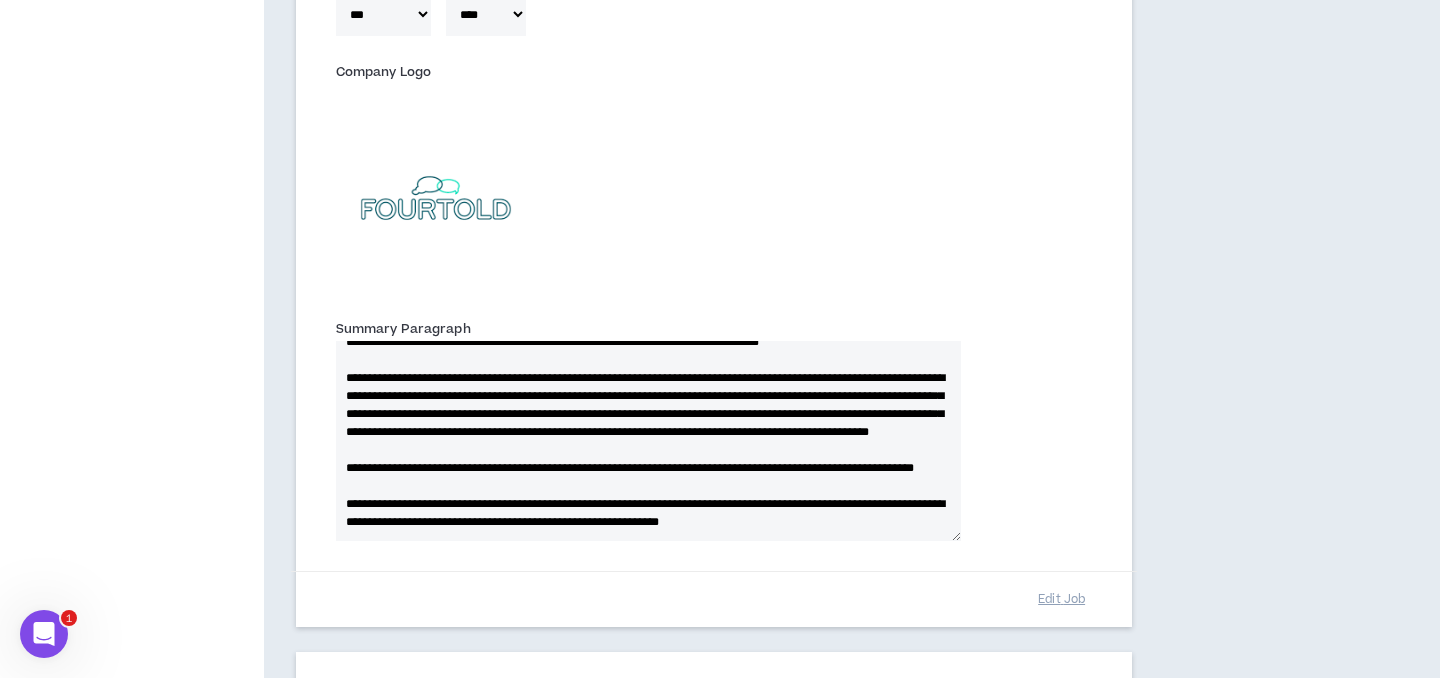 click on "**********" at bounding box center (714, 434) 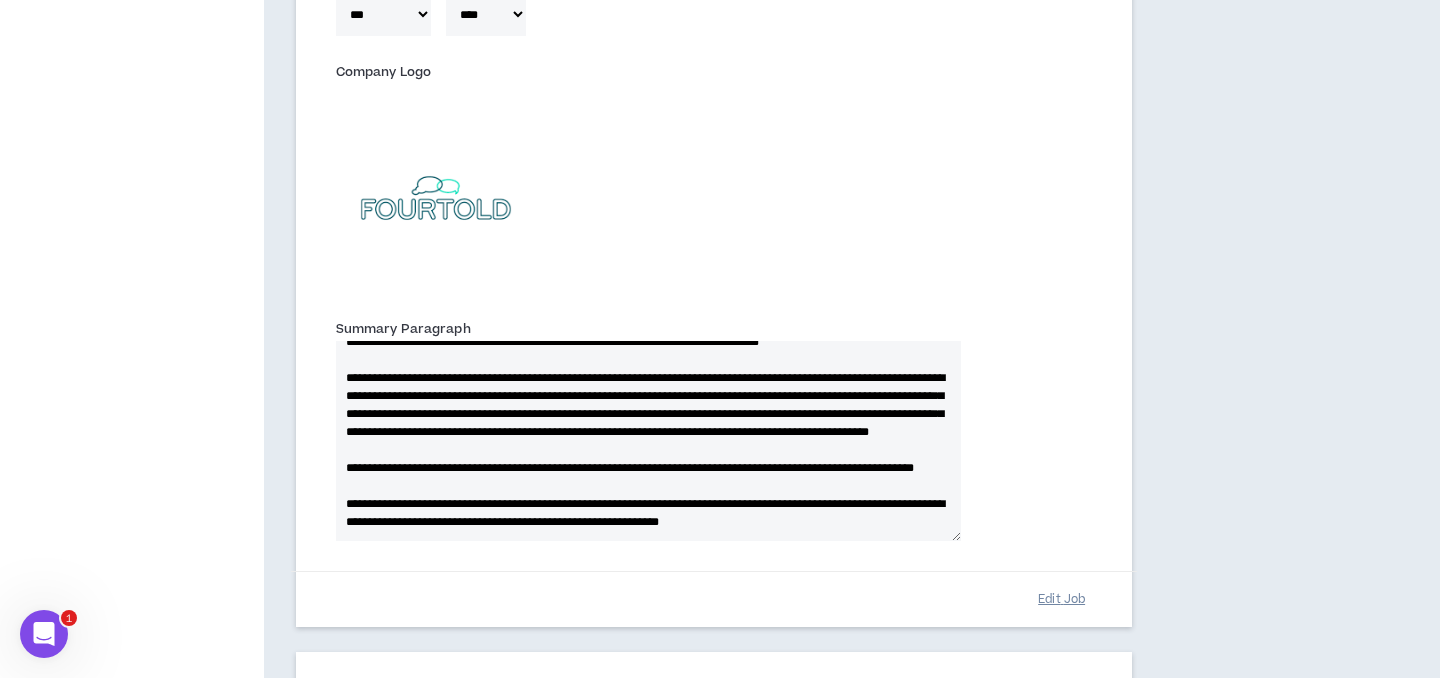 click on "Edit   Job" at bounding box center (1062, 599) 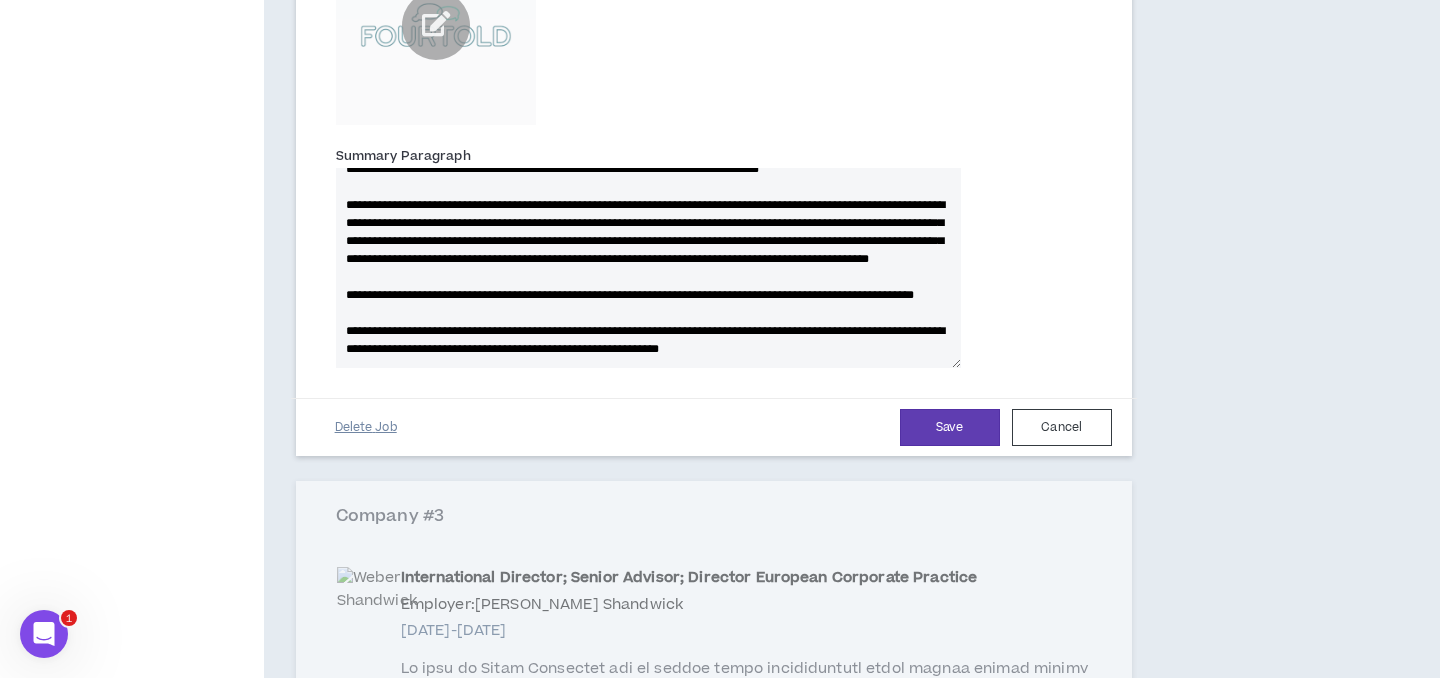 scroll, scrollTop: 1258, scrollLeft: 0, axis: vertical 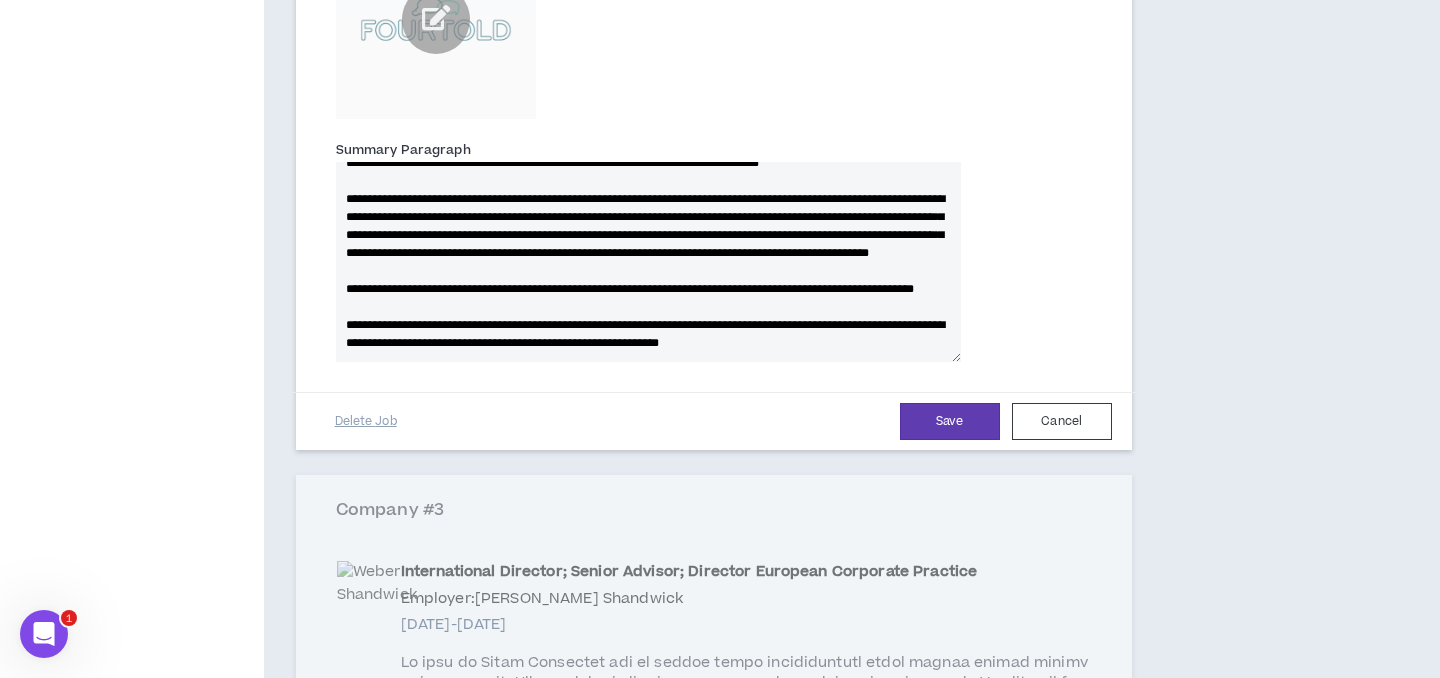 click on "**********" at bounding box center (648, 262) 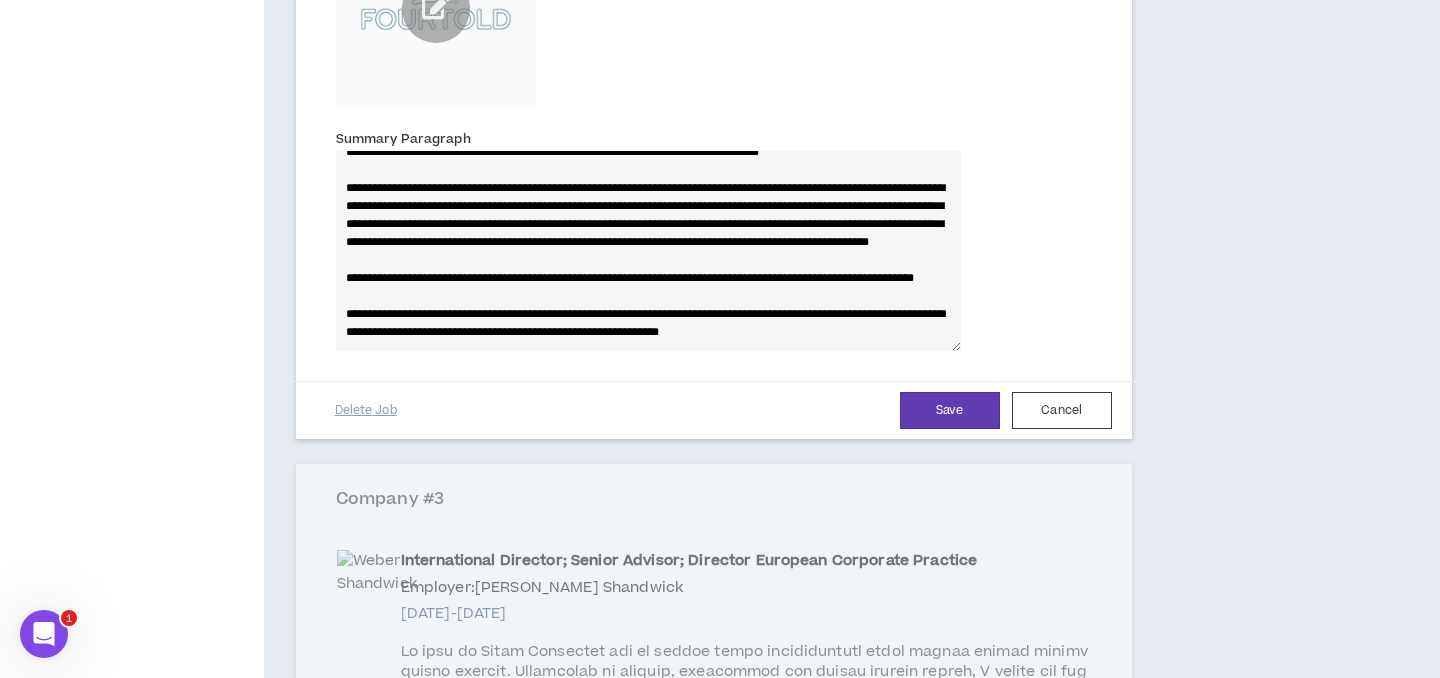 click on "**********" at bounding box center [648, 251] 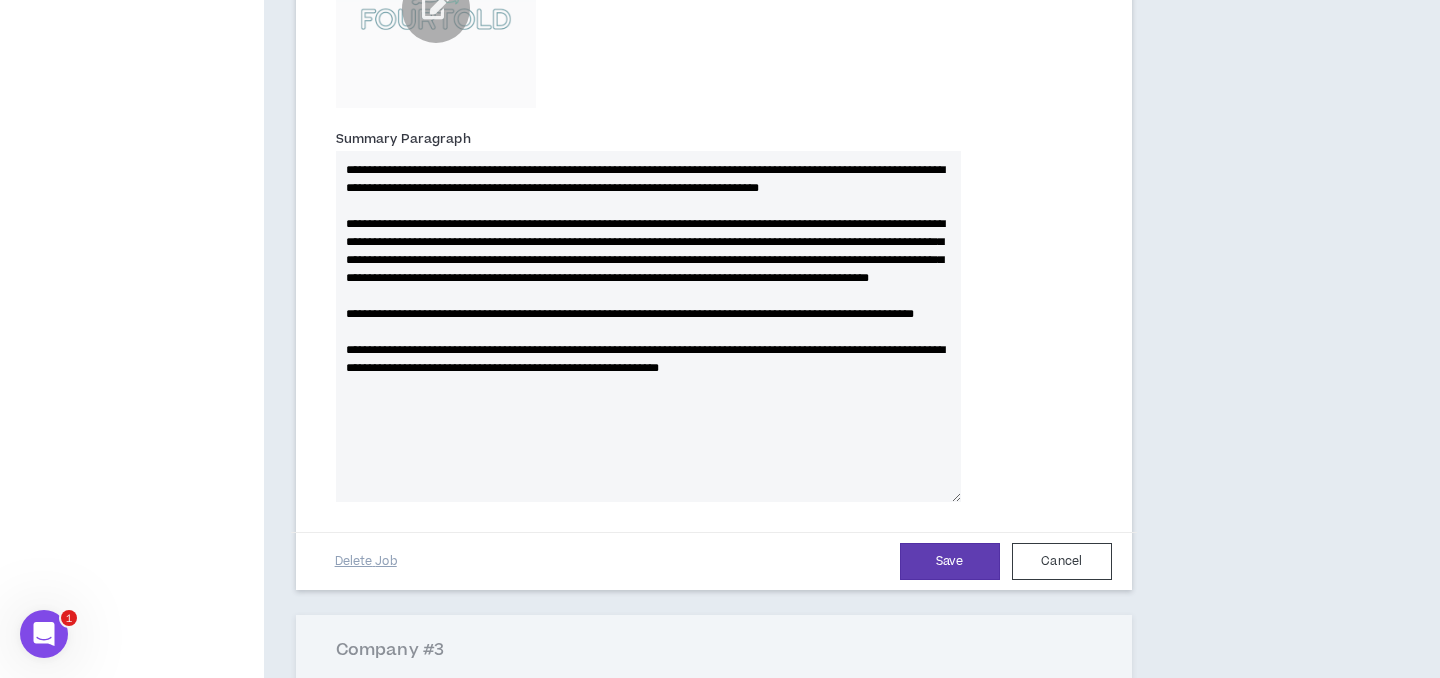 scroll, scrollTop: 0, scrollLeft: 0, axis: both 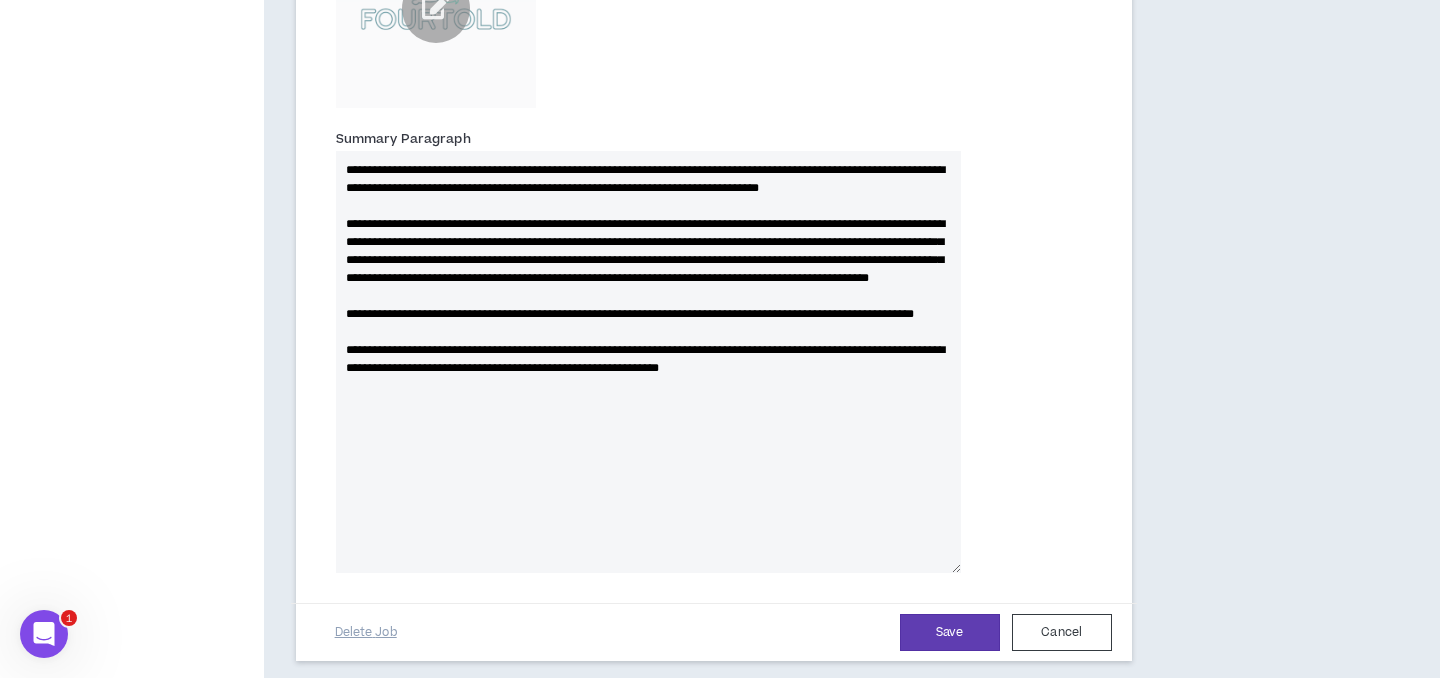drag, startPoint x: 958, startPoint y: 347, endPoint x: 745, endPoint y: 258, distance: 230.84627 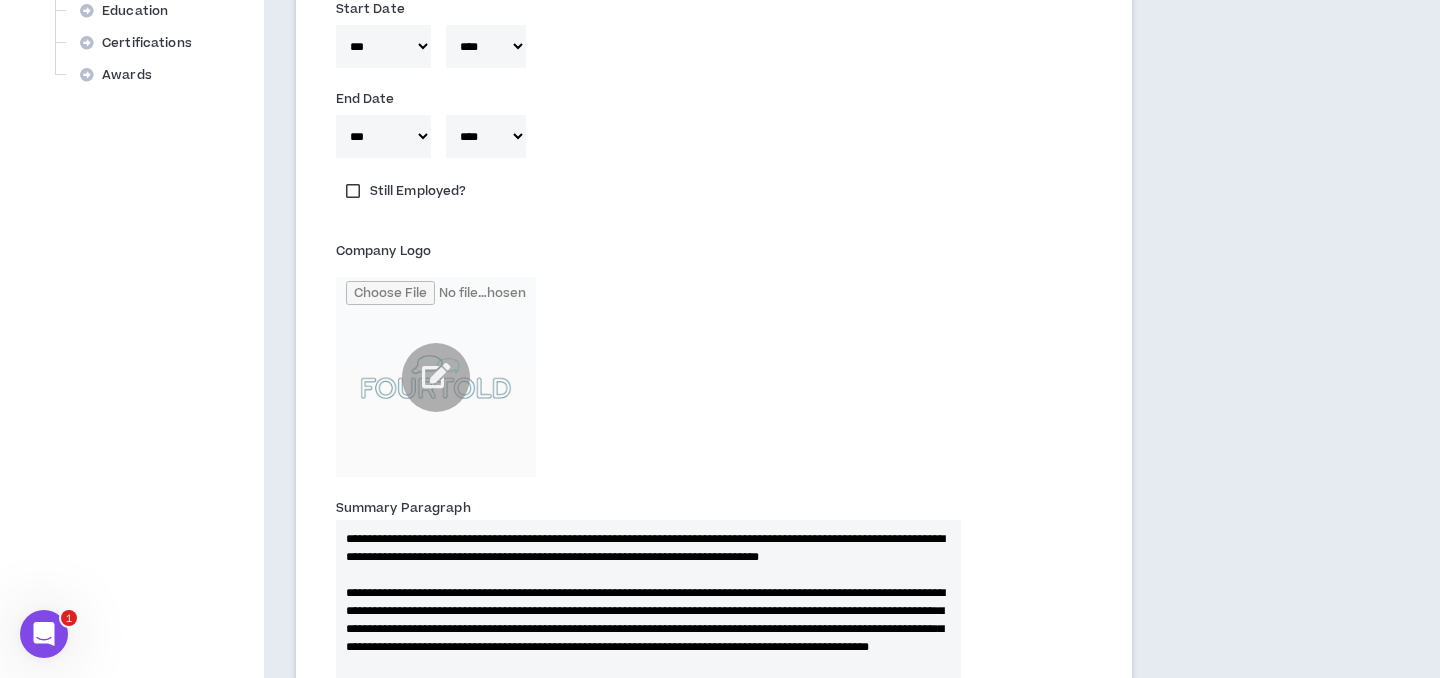 scroll, scrollTop: 1420, scrollLeft: 0, axis: vertical 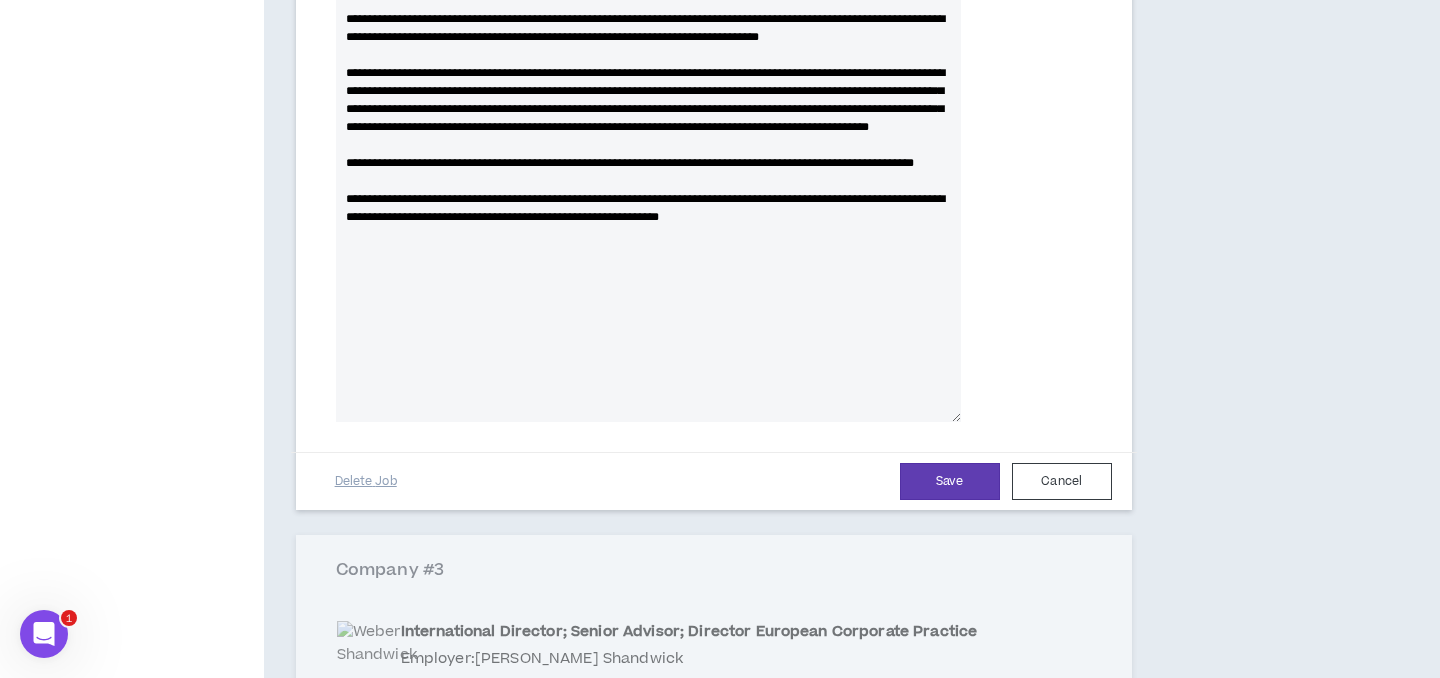 click on "**********" at bounding box center (648, 211) 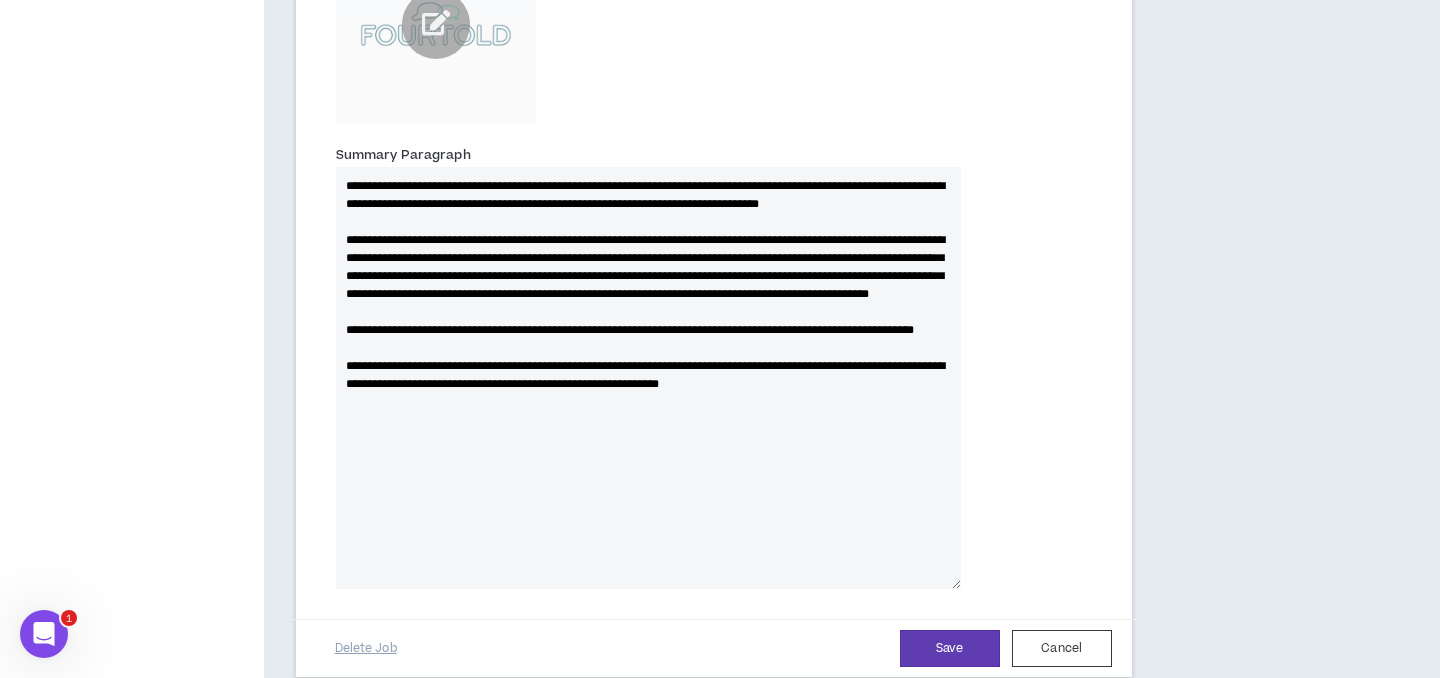 scroll, scrollTop: 1254, scrollLeft: 0, axis: vertical 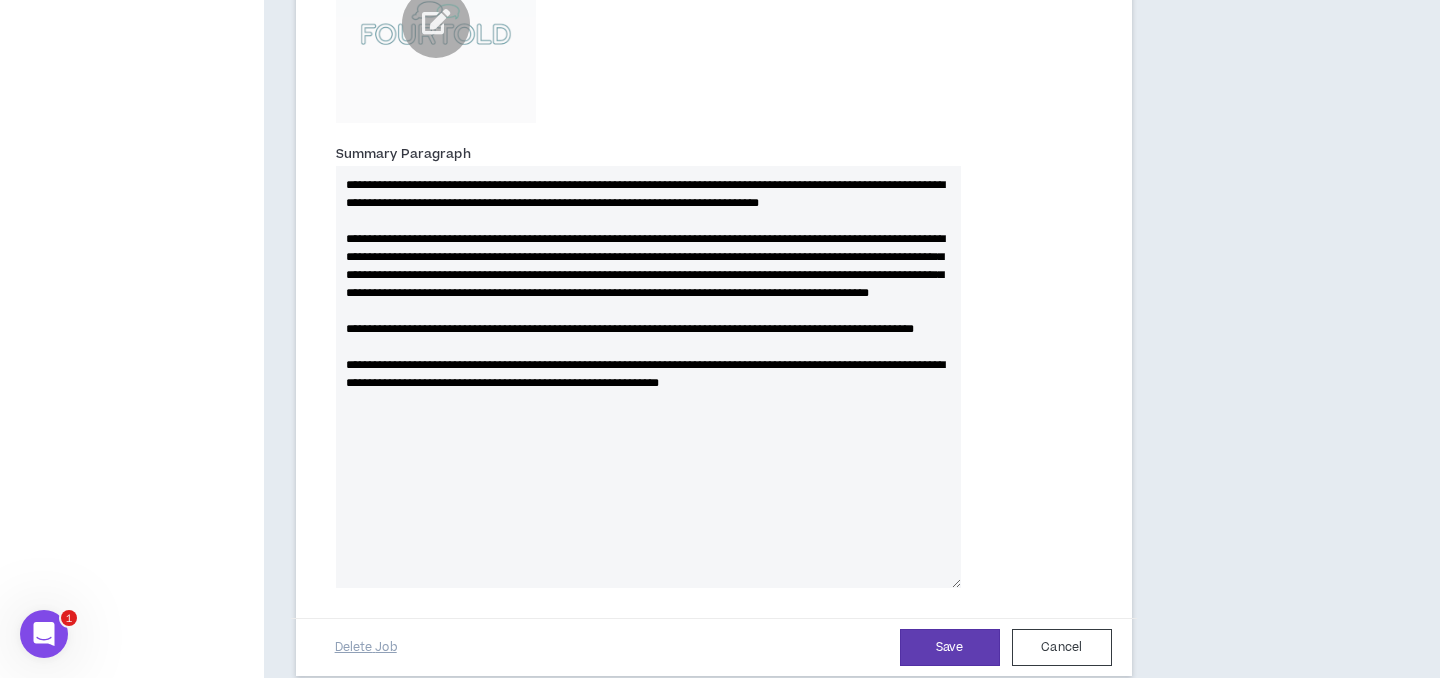 drag, startPoint x: 350, startPoint y: 181, endPoint x: 536, endPoint y: 294, distance: 217.63501 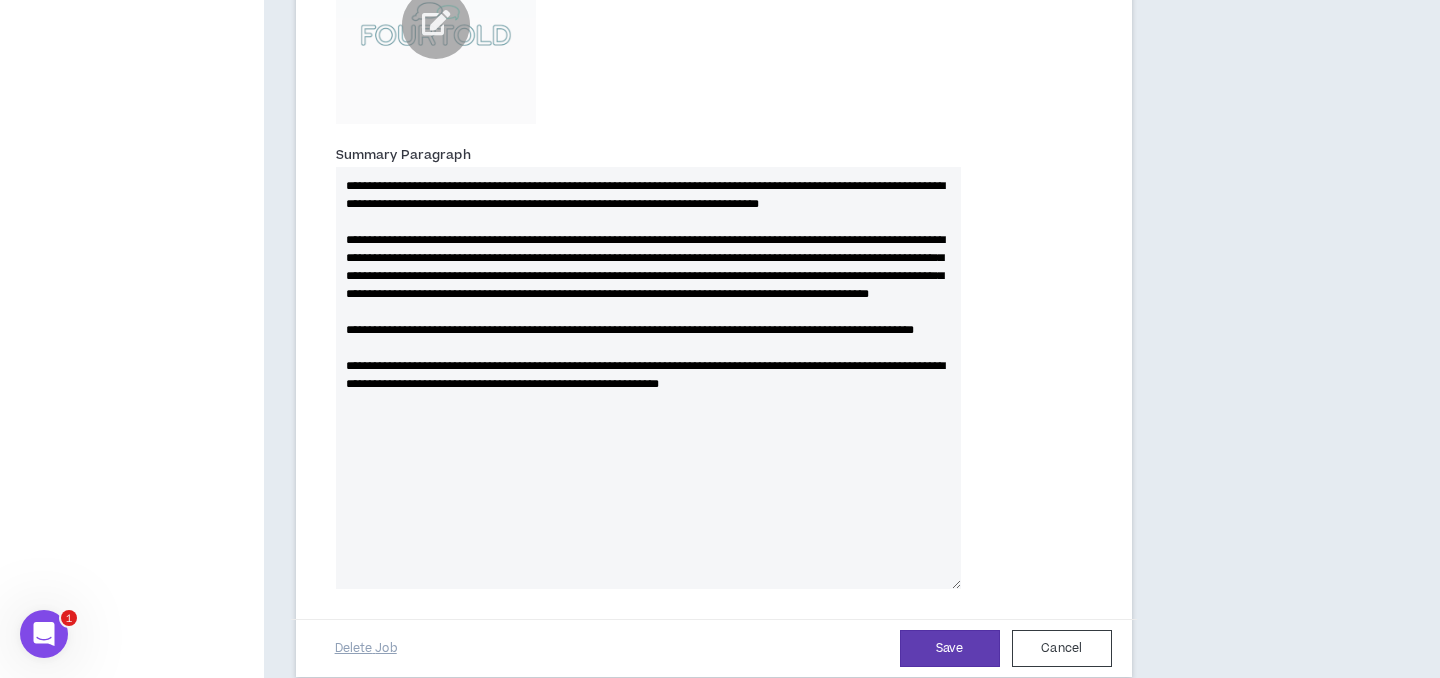 click on "**********" at bounding box center (648, 378) 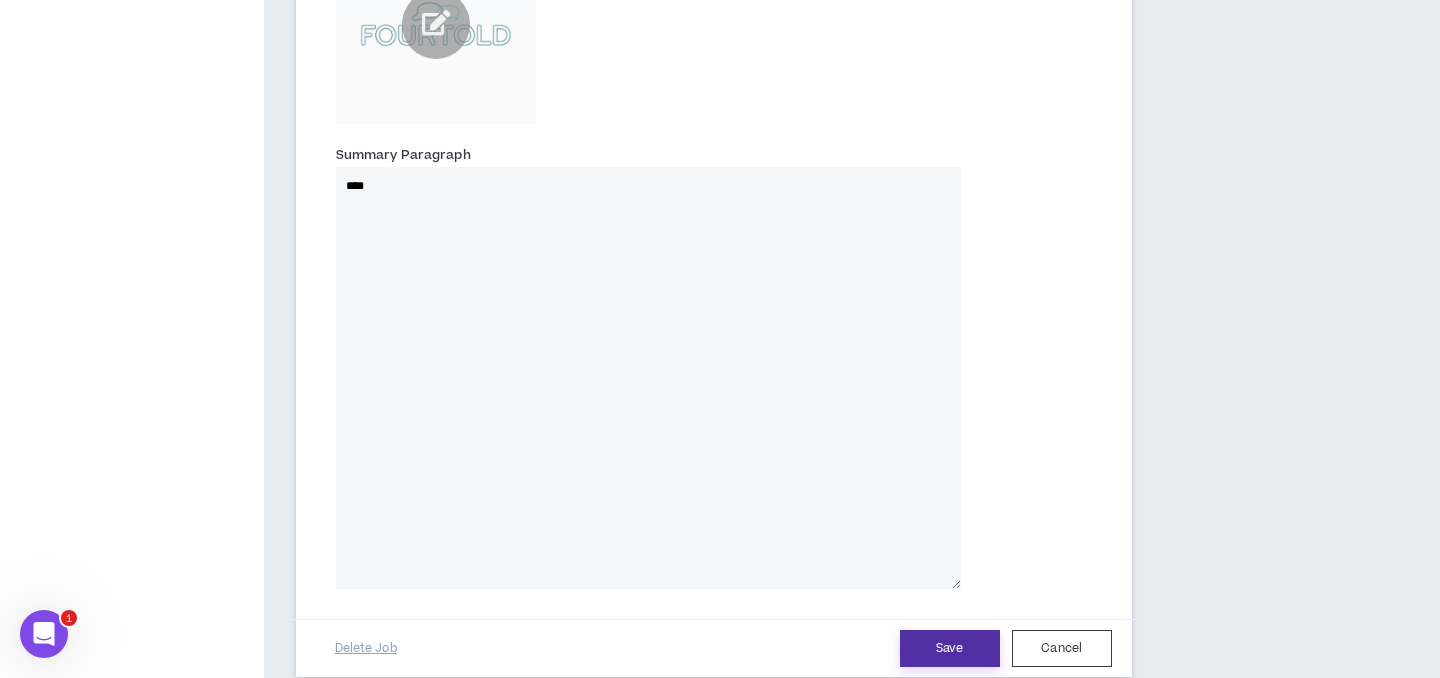 click on "Save" at bounding box center (950, 648) 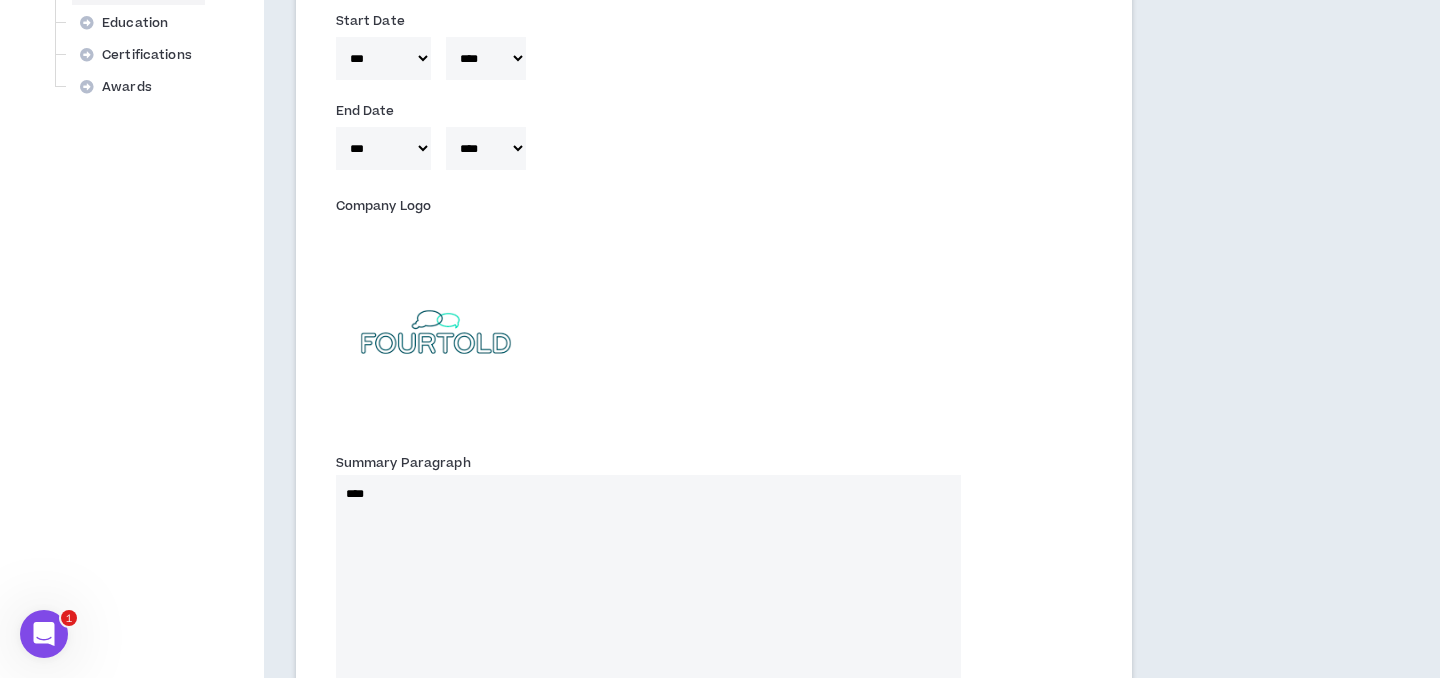 scroll, scrollTop: 891, scrollLeft: 0, axis: vertical 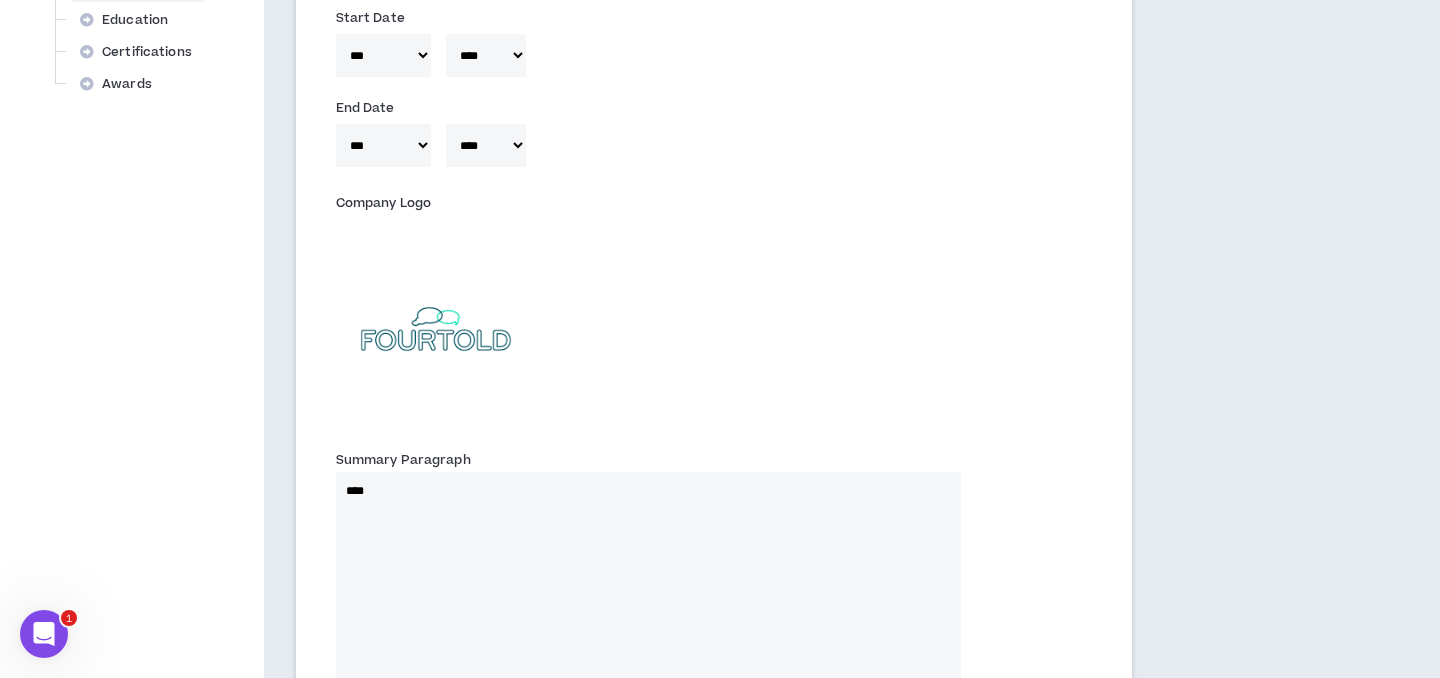 click on "Summary Paragraph ****" at bounding box center (714, 676) 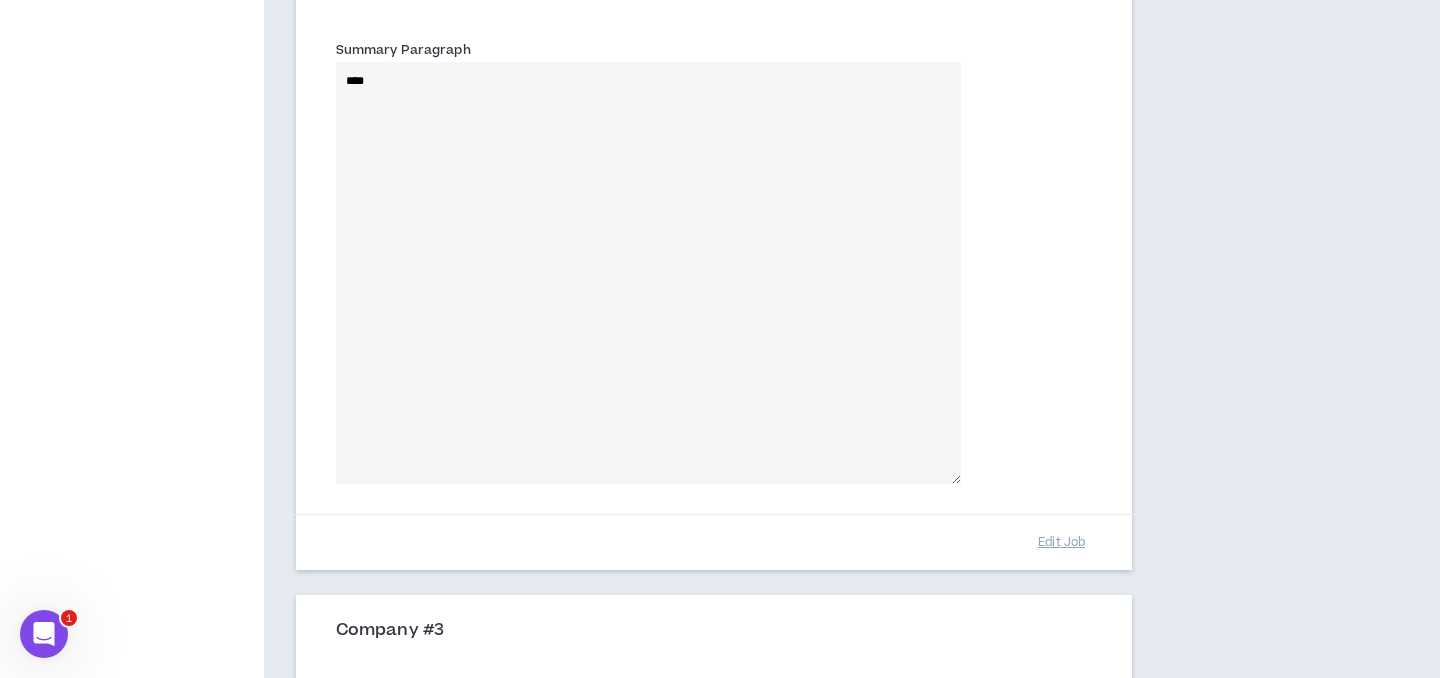 scroll, scrollTop: 1302, scrollLeft: 0, axis: vertical 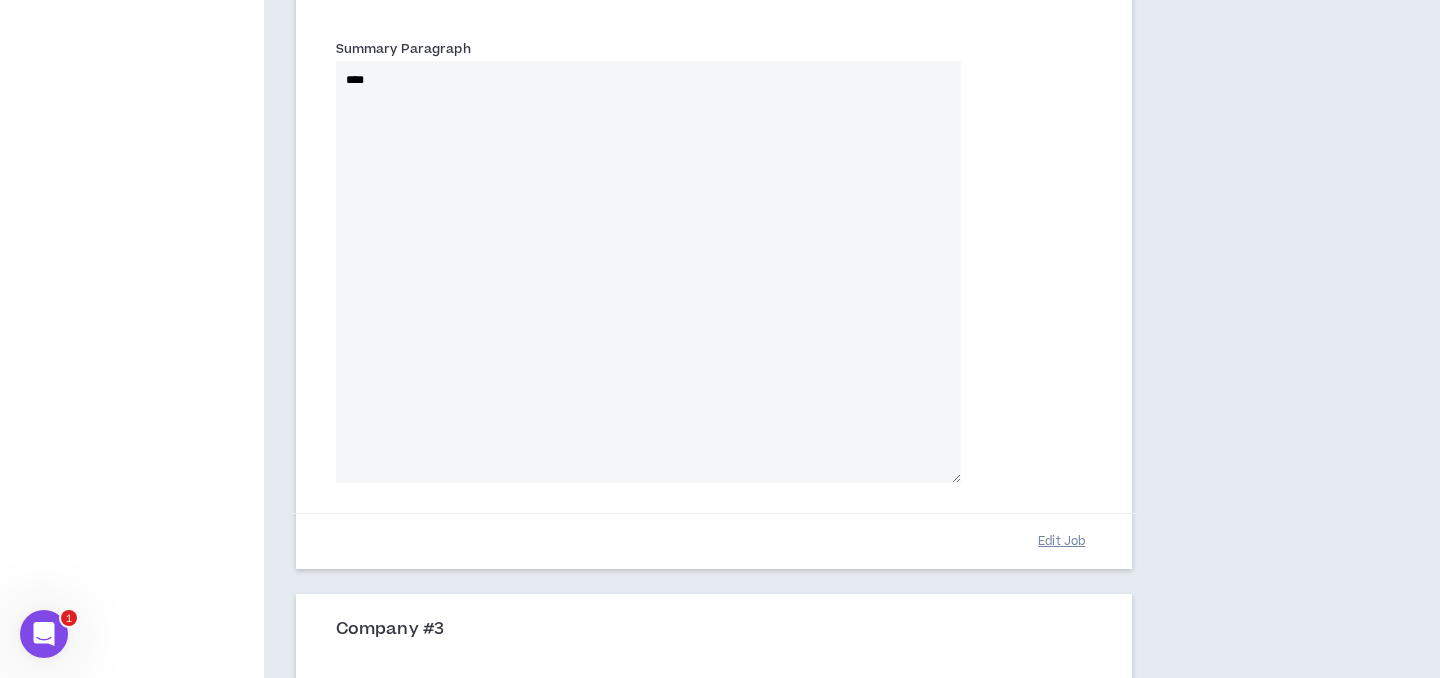 click on "Edit   Job" at bounding box center (1062, 541) 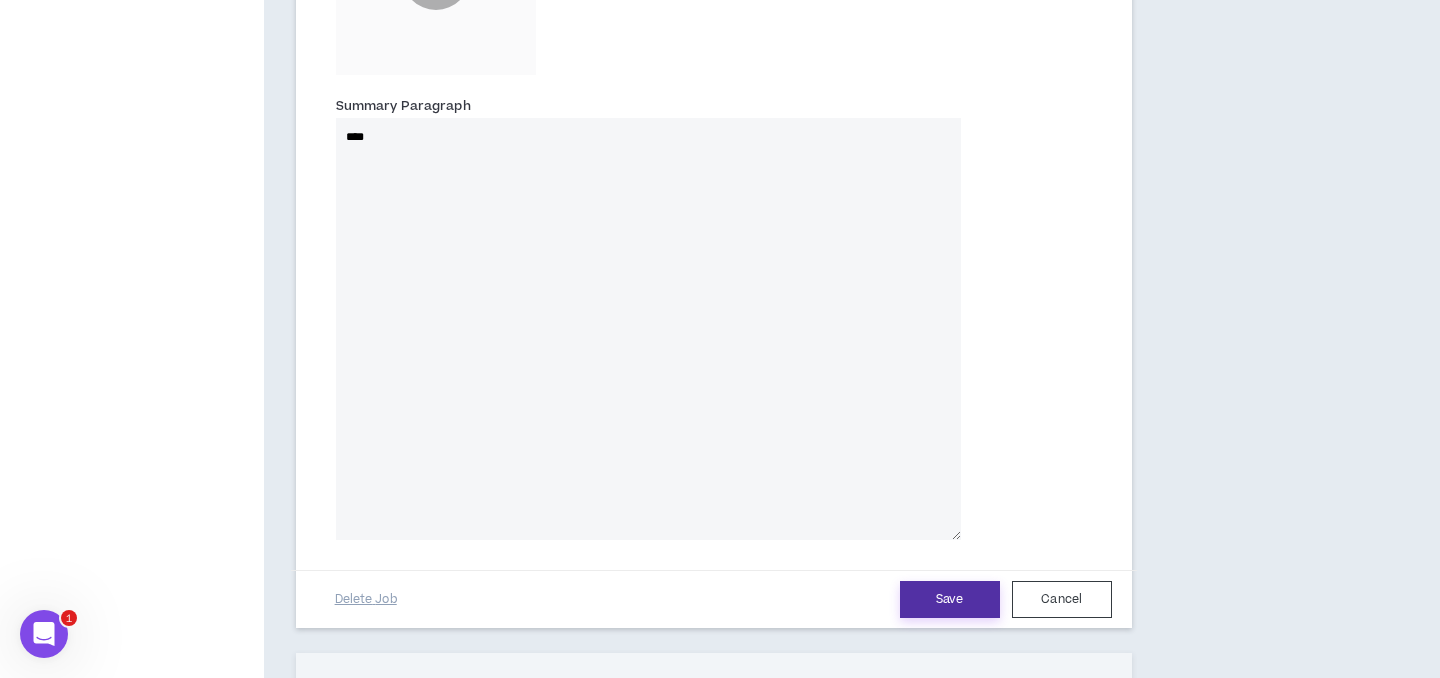 click on "Save" at bounding box center (950, 599) 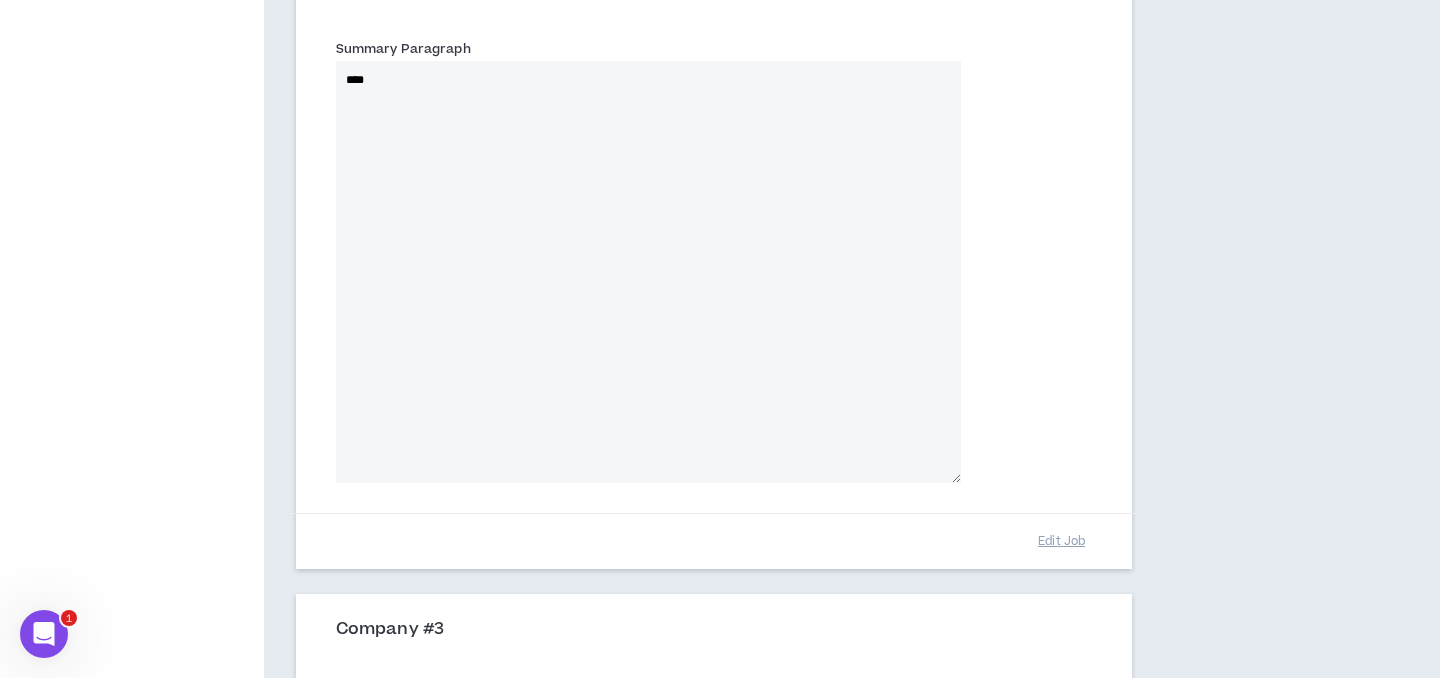 click on "Summary Paragraph ****" at bounding box center [714, 265] 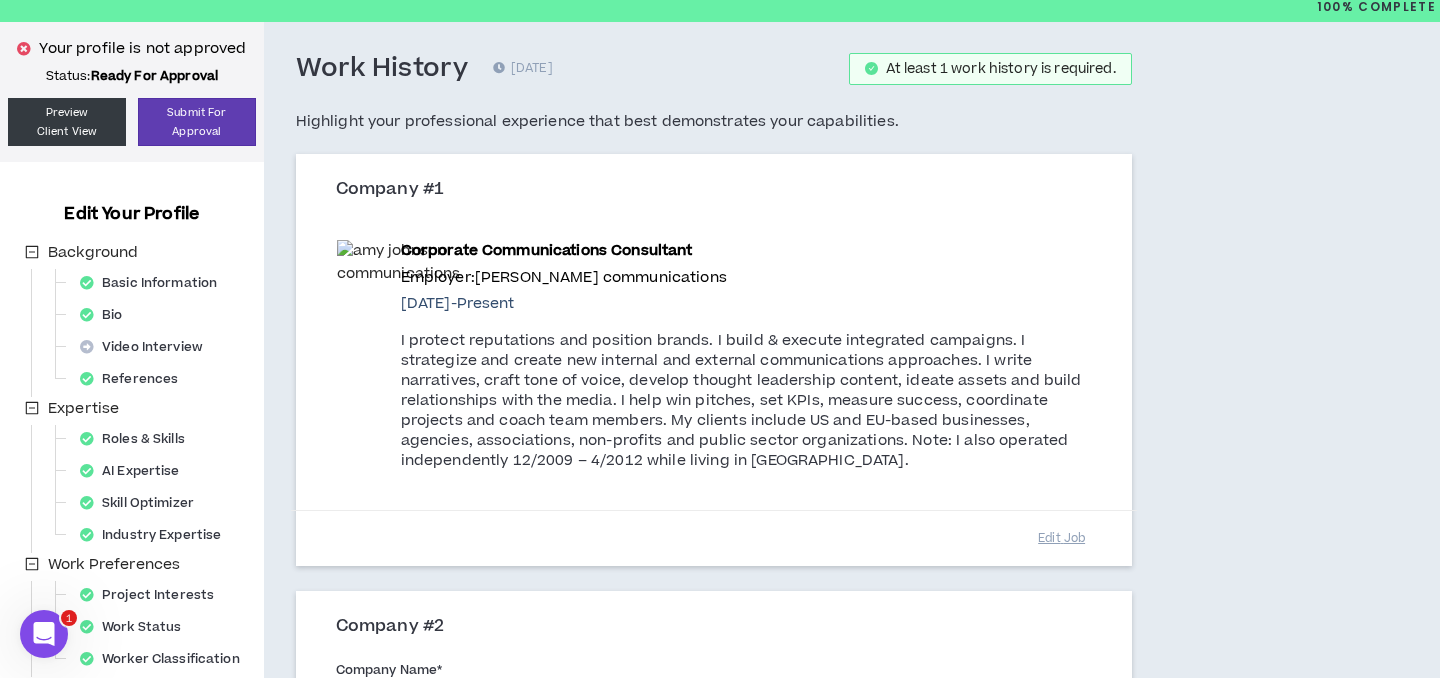 scroll, scrollTop: 0, scrollLeft: 0, axis: both 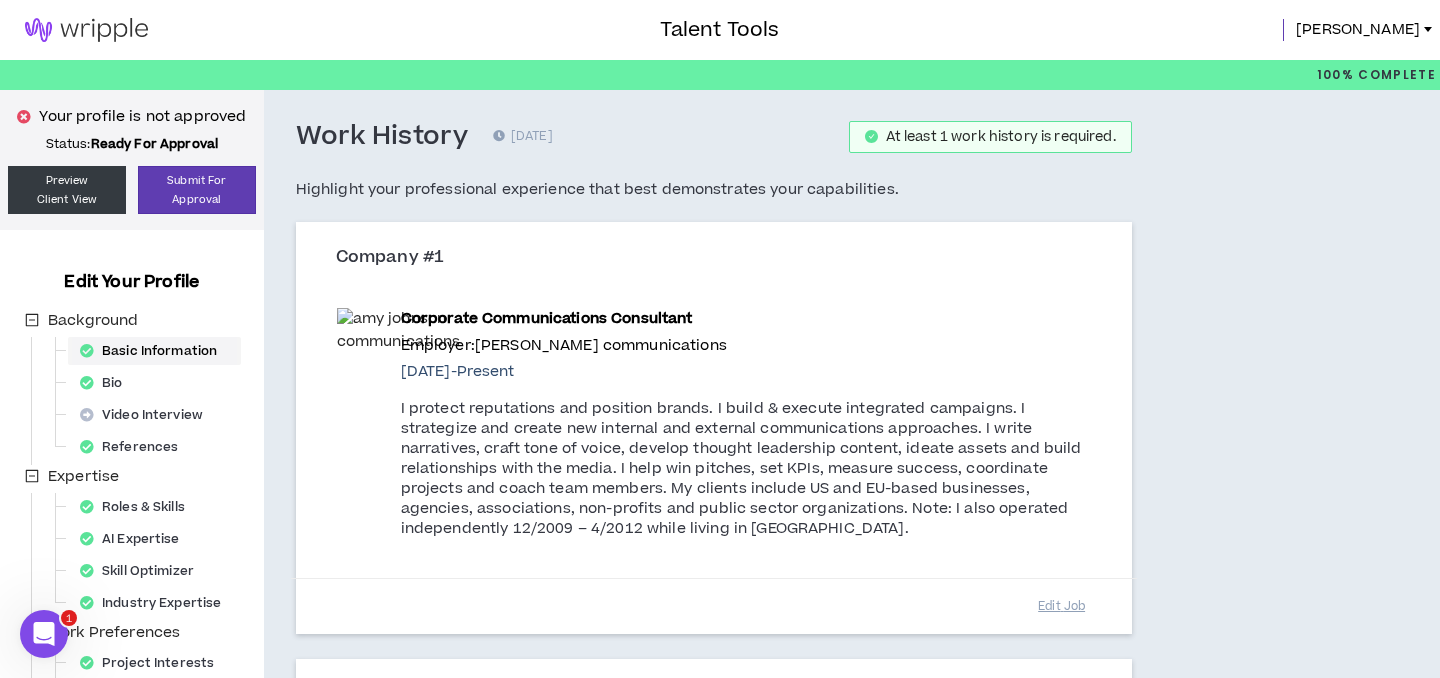 click on "Basic Information" at bounding box center [154, 351] 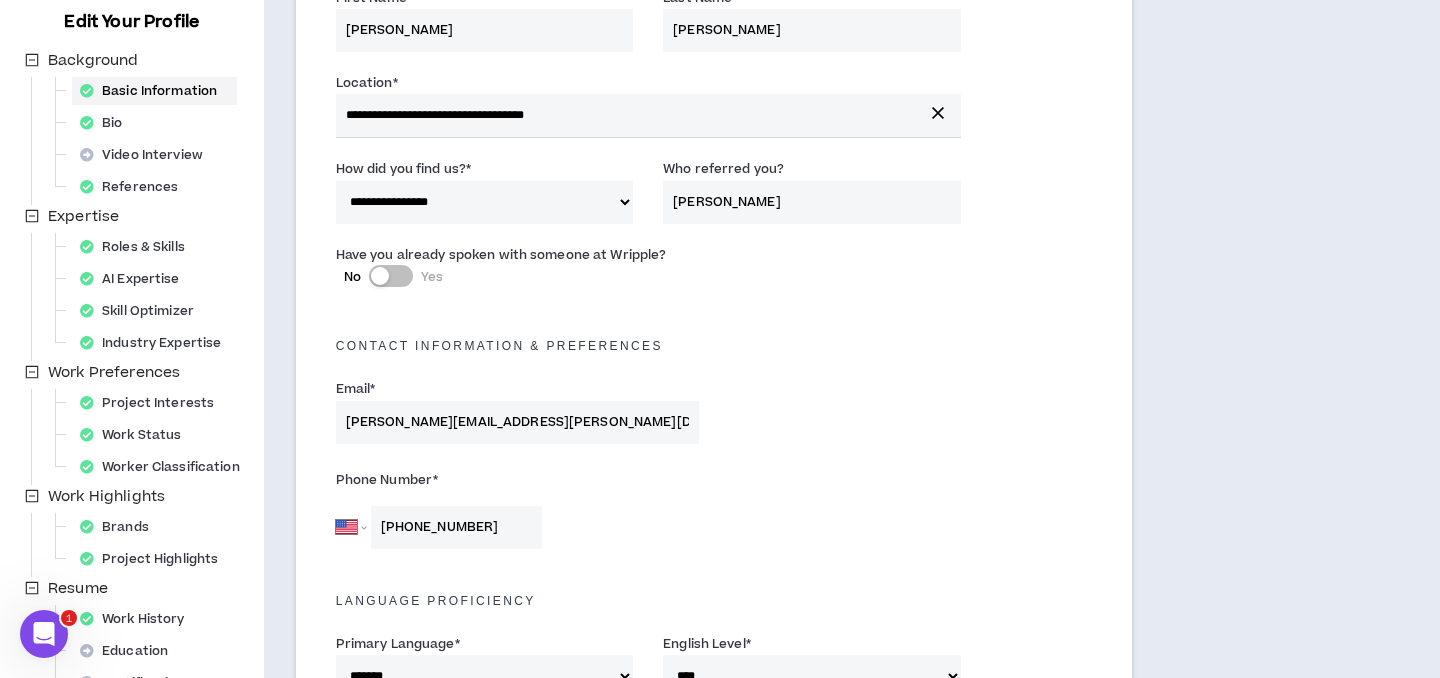 scroll, scrollTop: 634, scrollLeft: 0, axis: vertical 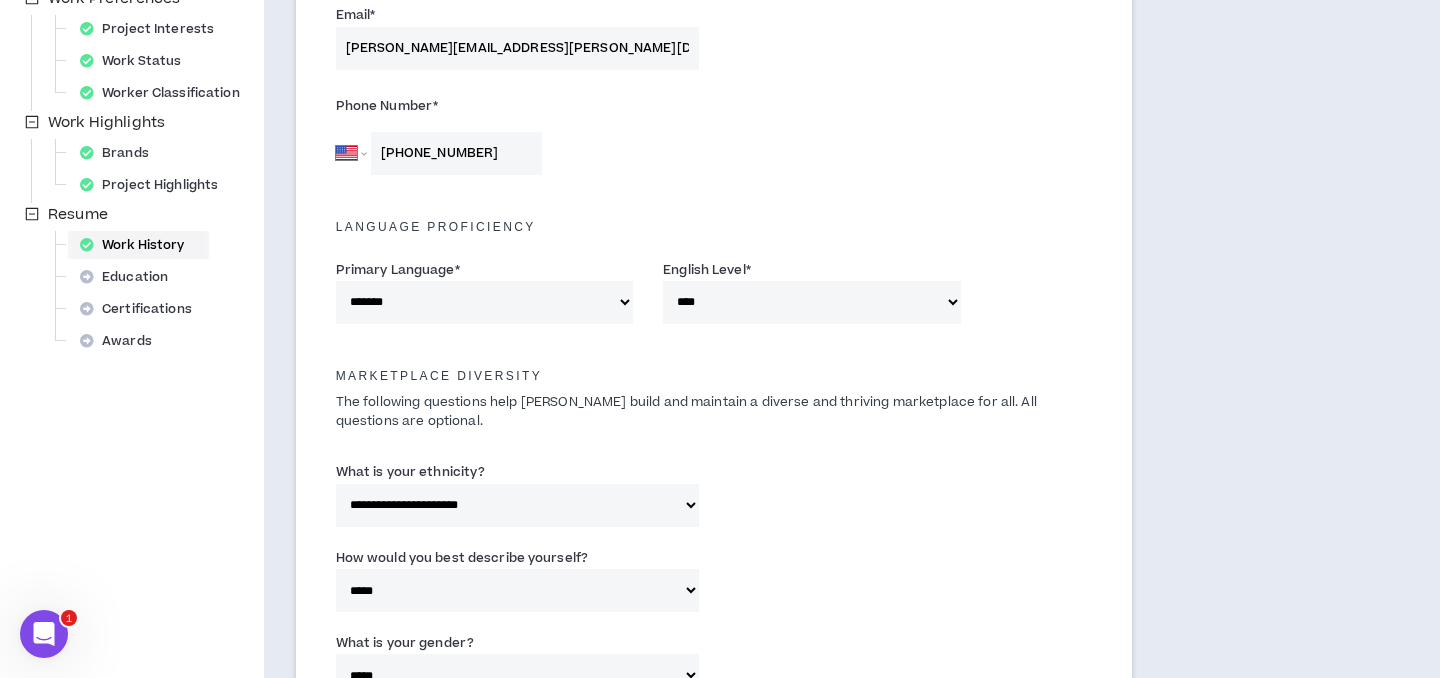 click on "Work History" at bounding box center (138, 245) 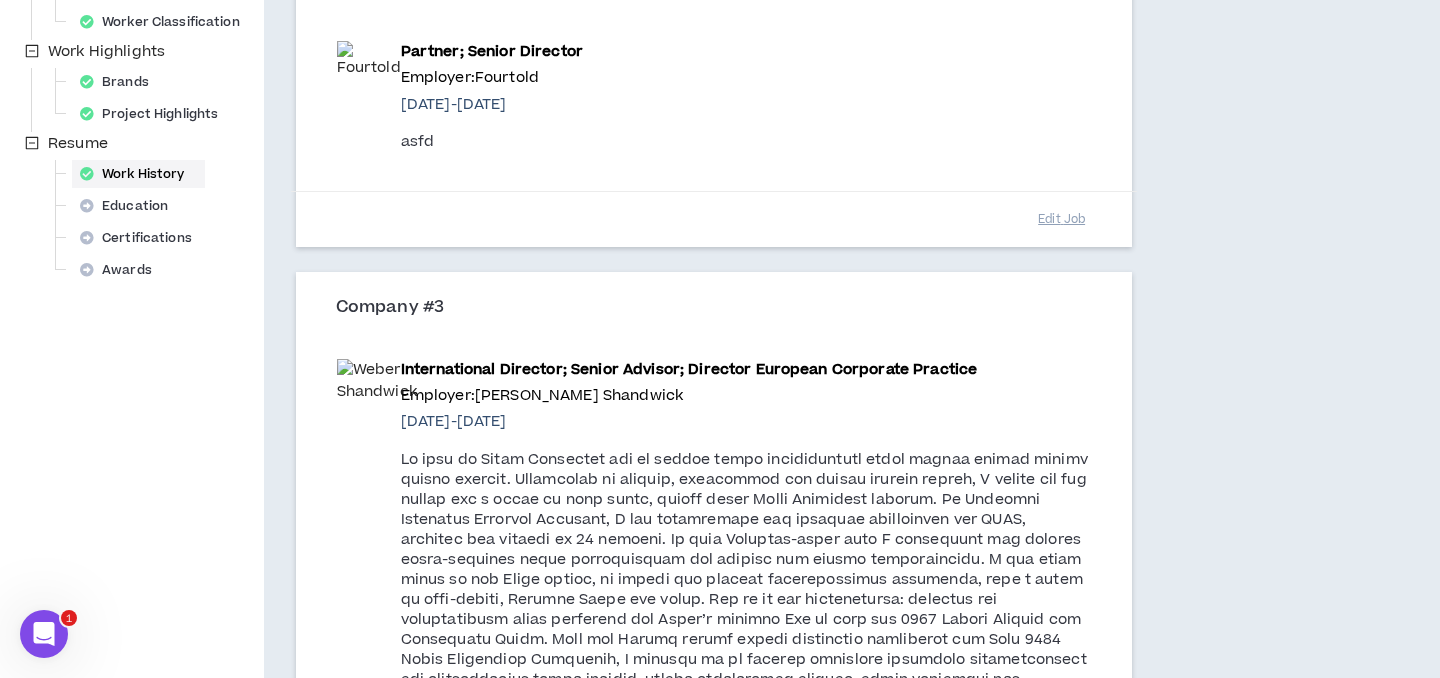 scroll, scrollTop: 711, scrollLeft: 0, axis: vertical 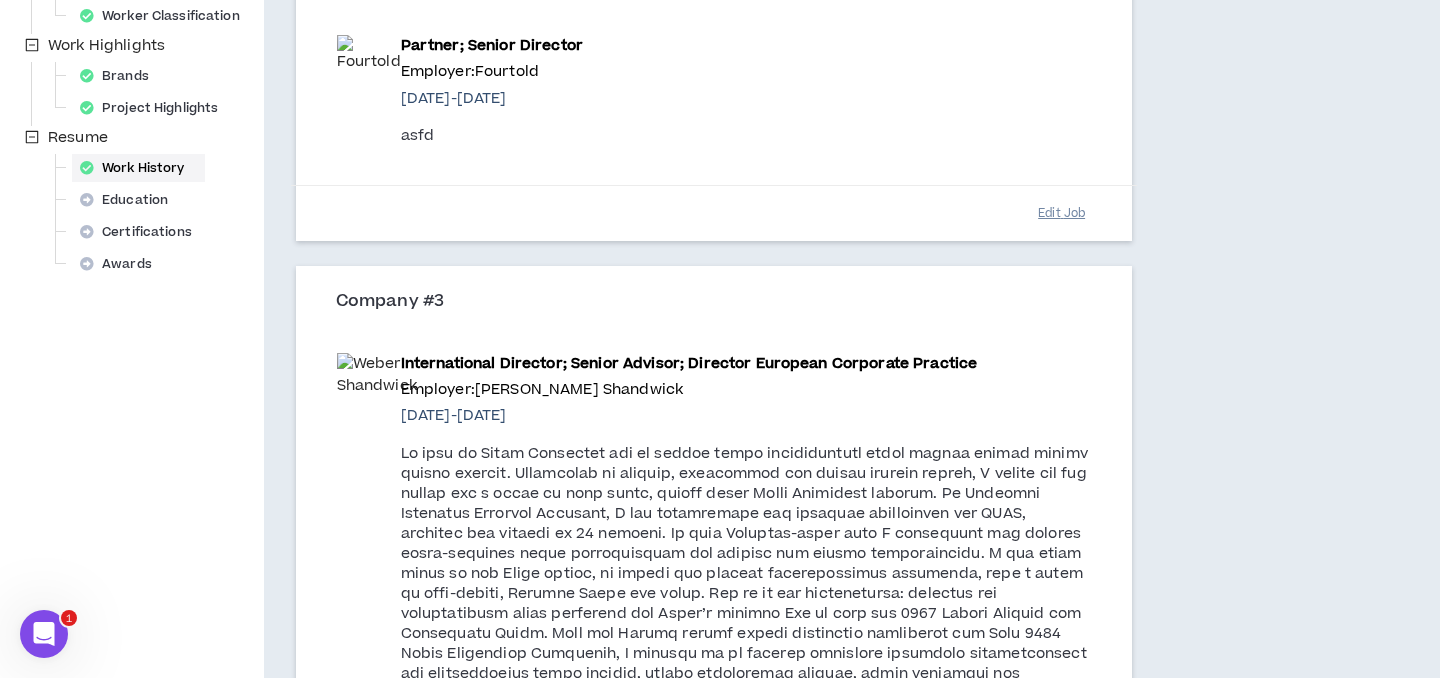 click on "Edit   Job" at bounding box center (1062, 213) 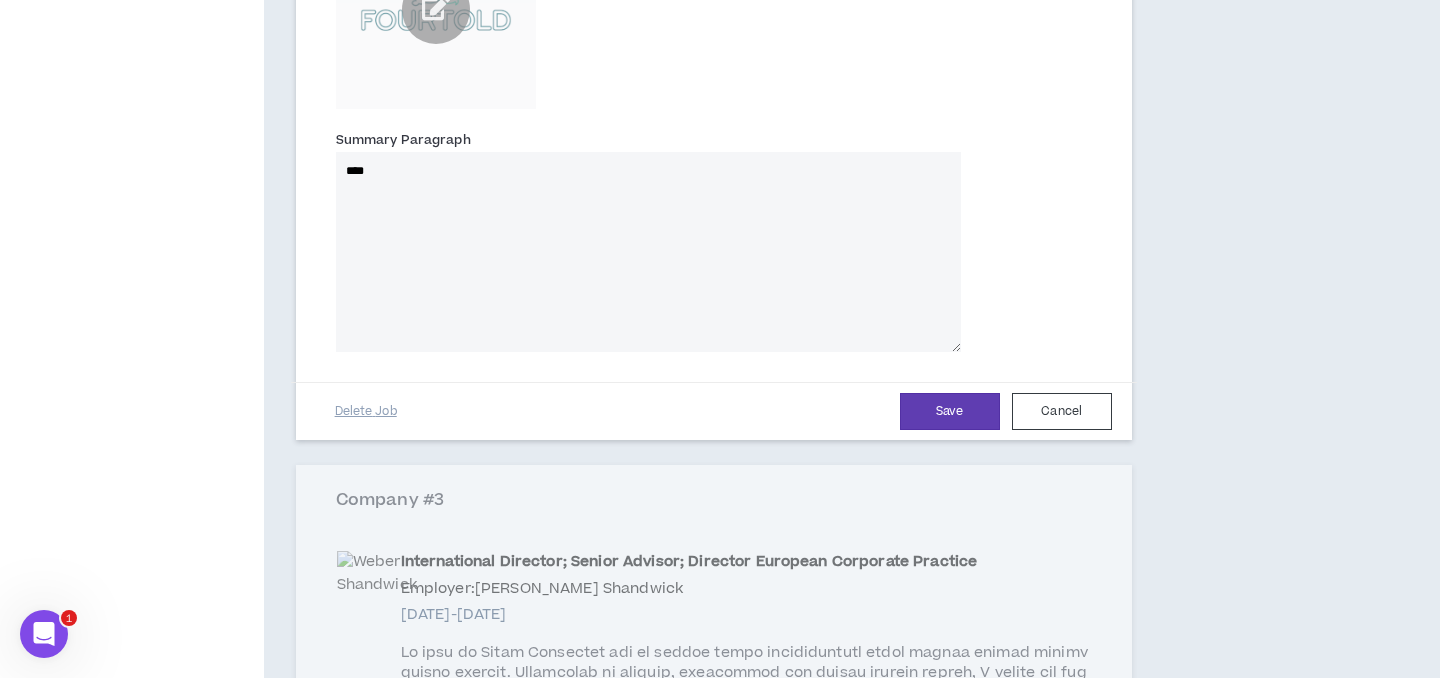 scroll, scrollTop: 1266, scrollLeft: 0, axis: vertical 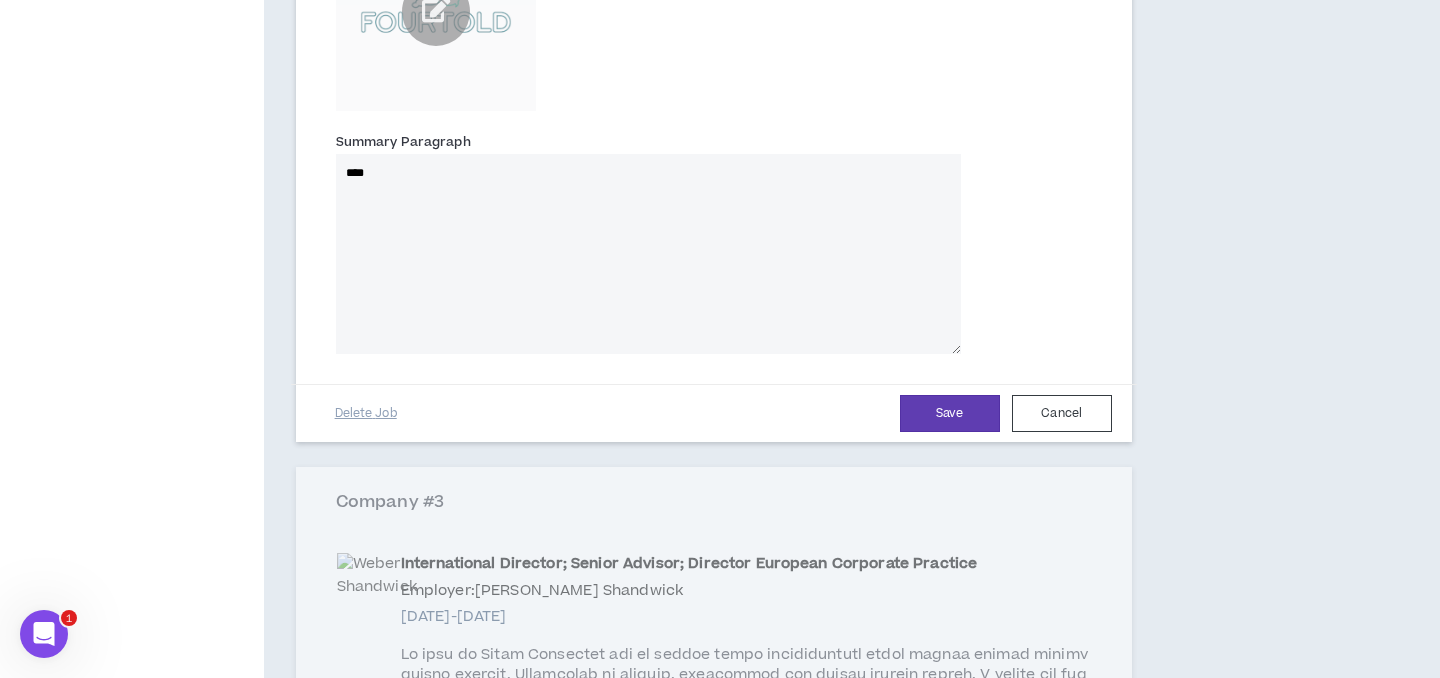 drag, startPoint x: 372, startPoint y: 176, endPoint x: 318, endPoint y: 173, distance: 54.08327 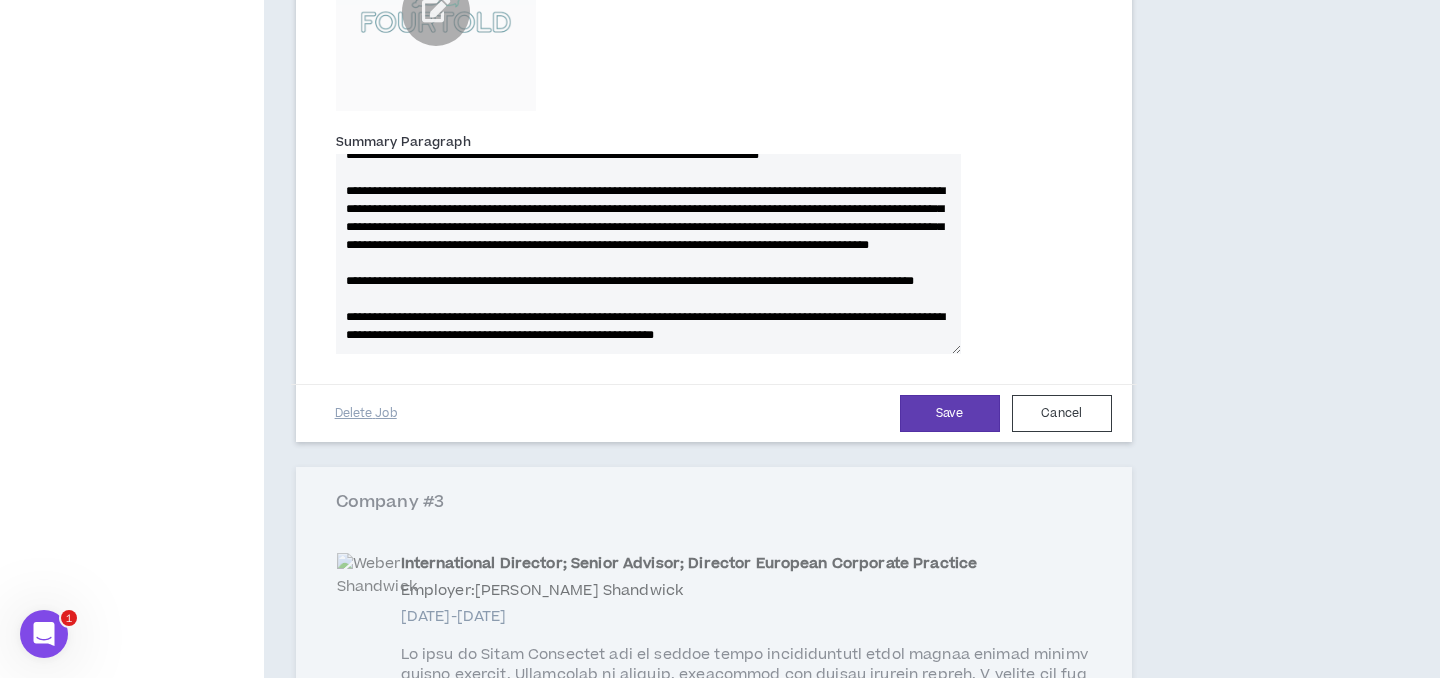 scroll, scrollTop: 108, scrollLeft: 0, axis: vertical 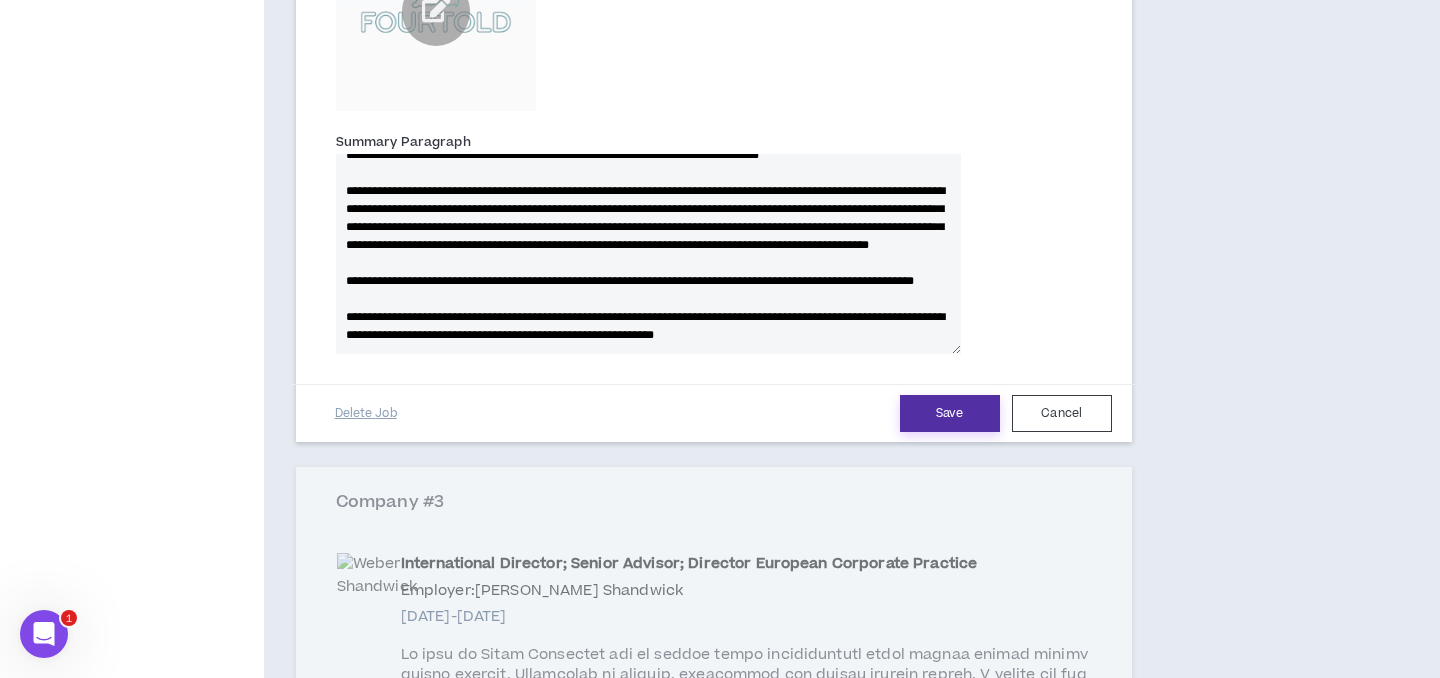 click on "Save" at bounding box center [950, 413] 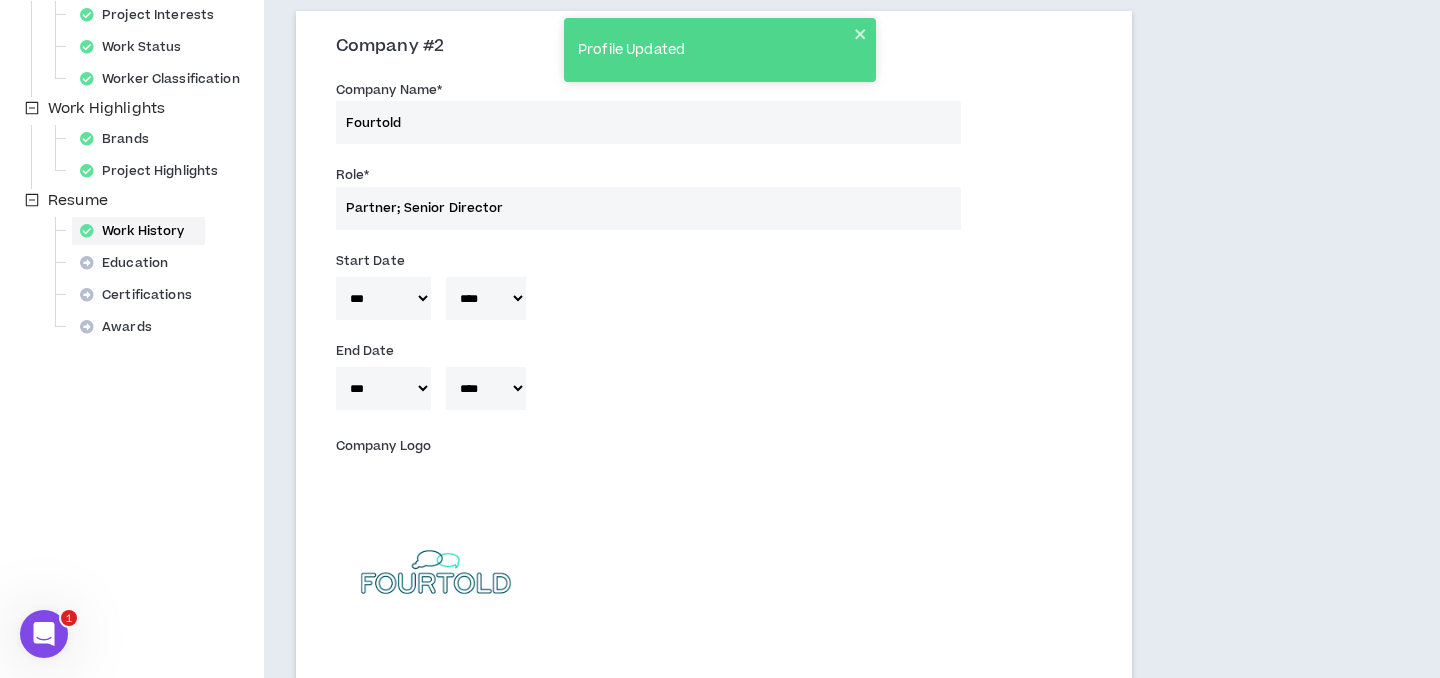 scroll, scrollTop: 736, scrollLeft: 0, axis: vertical 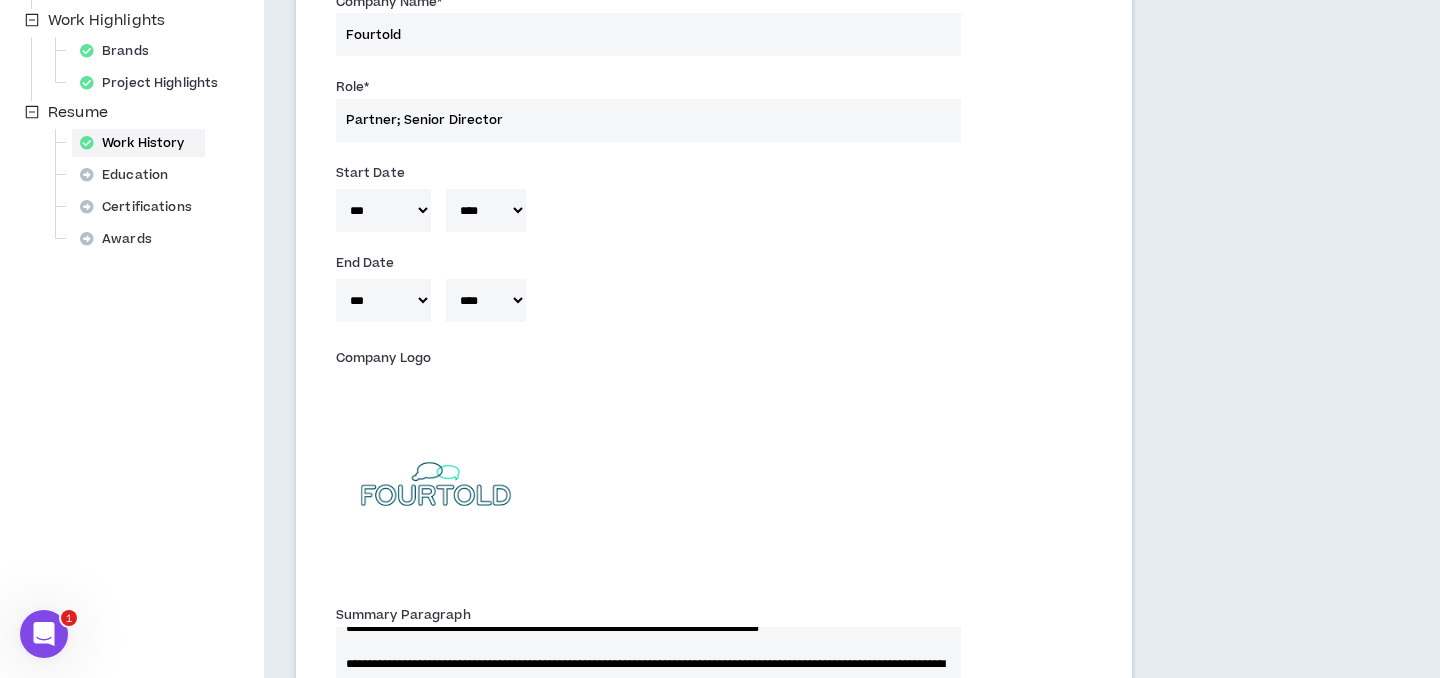 click on "Company Logo" at bounding box center [714, 468] 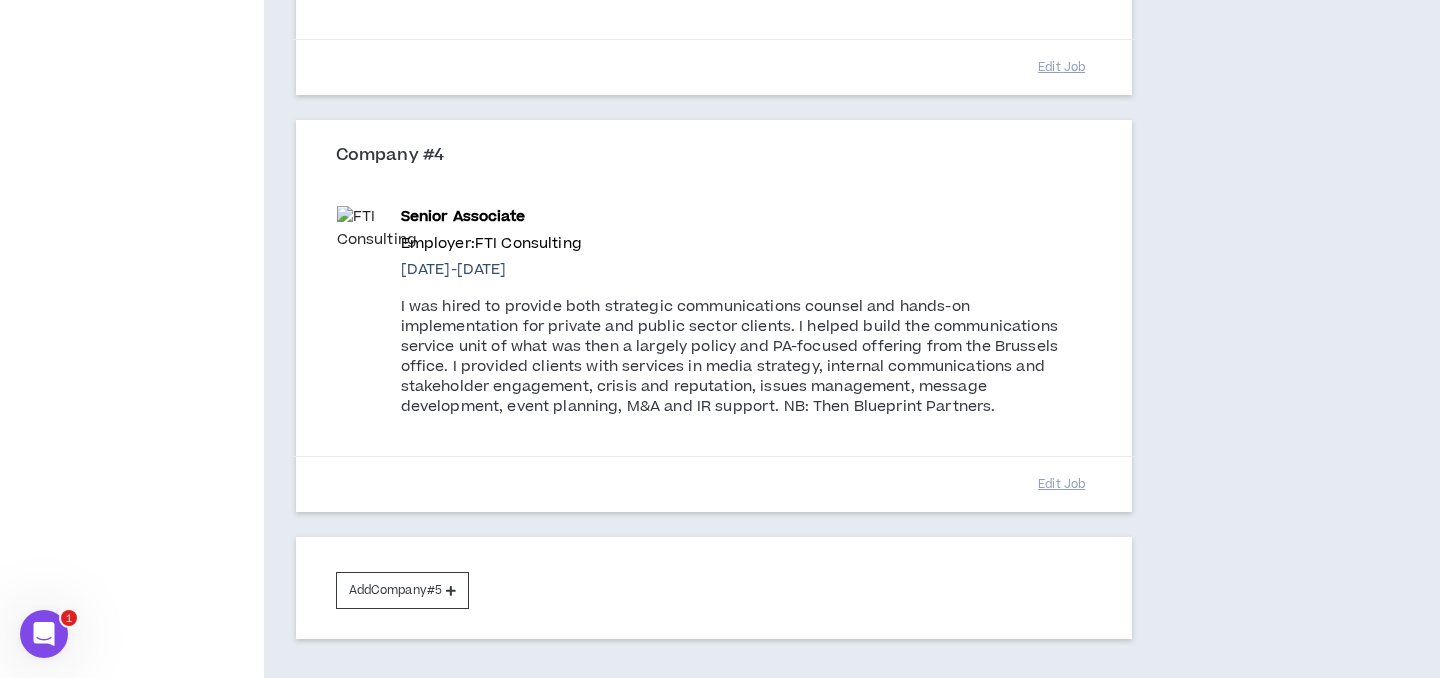 scroll, scrollTop: 2291, scrollLeft: 0, axis: vertical 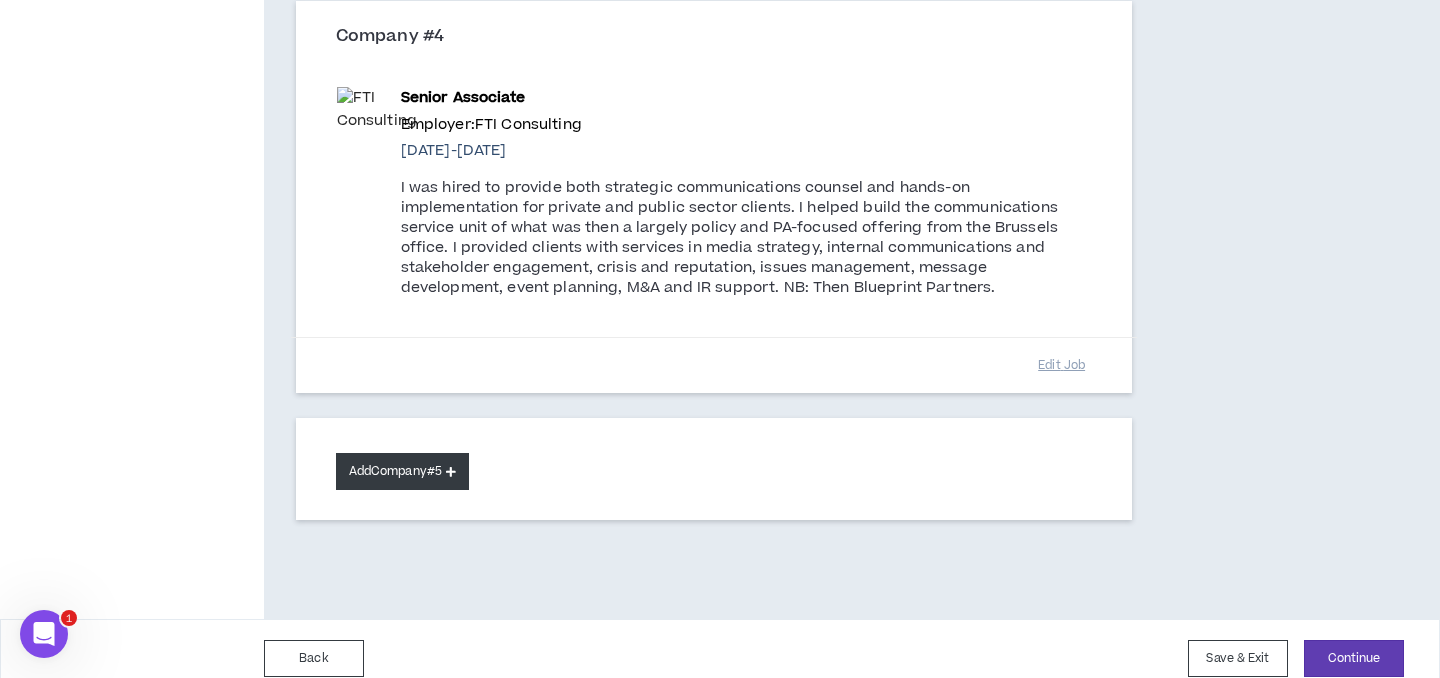 click on "Add  Company  #5" at bounding box center [402, 471] 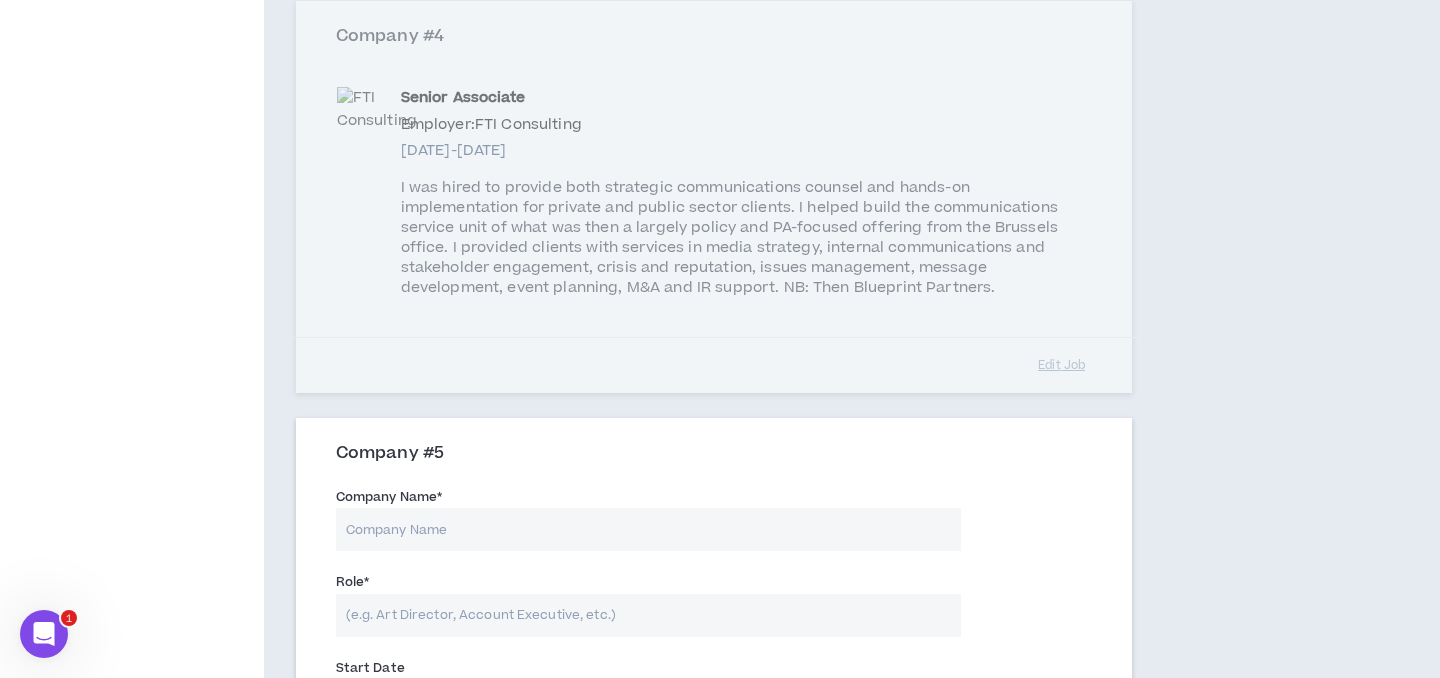 click on "Company Name  *" at bounding box center (648, 529) 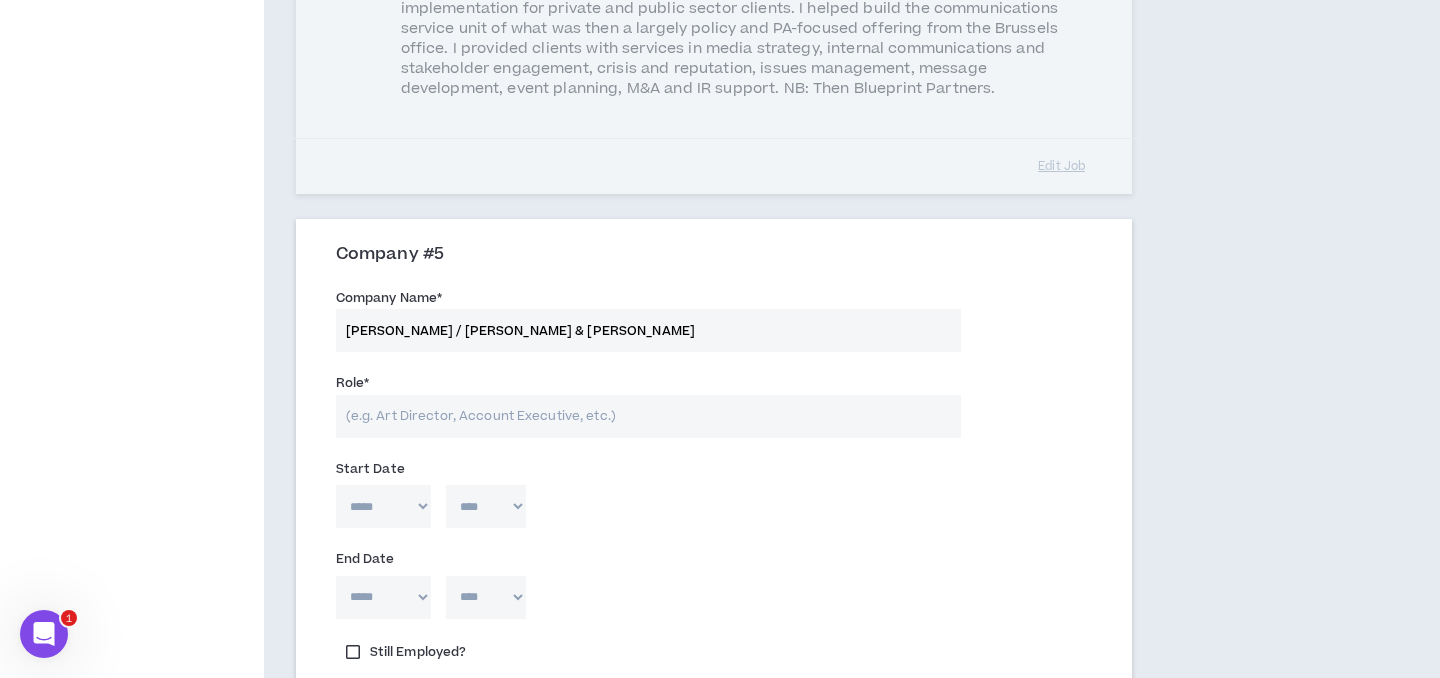scroll, scrollTop: 2489, scrollLeft: 0, axis: vertical 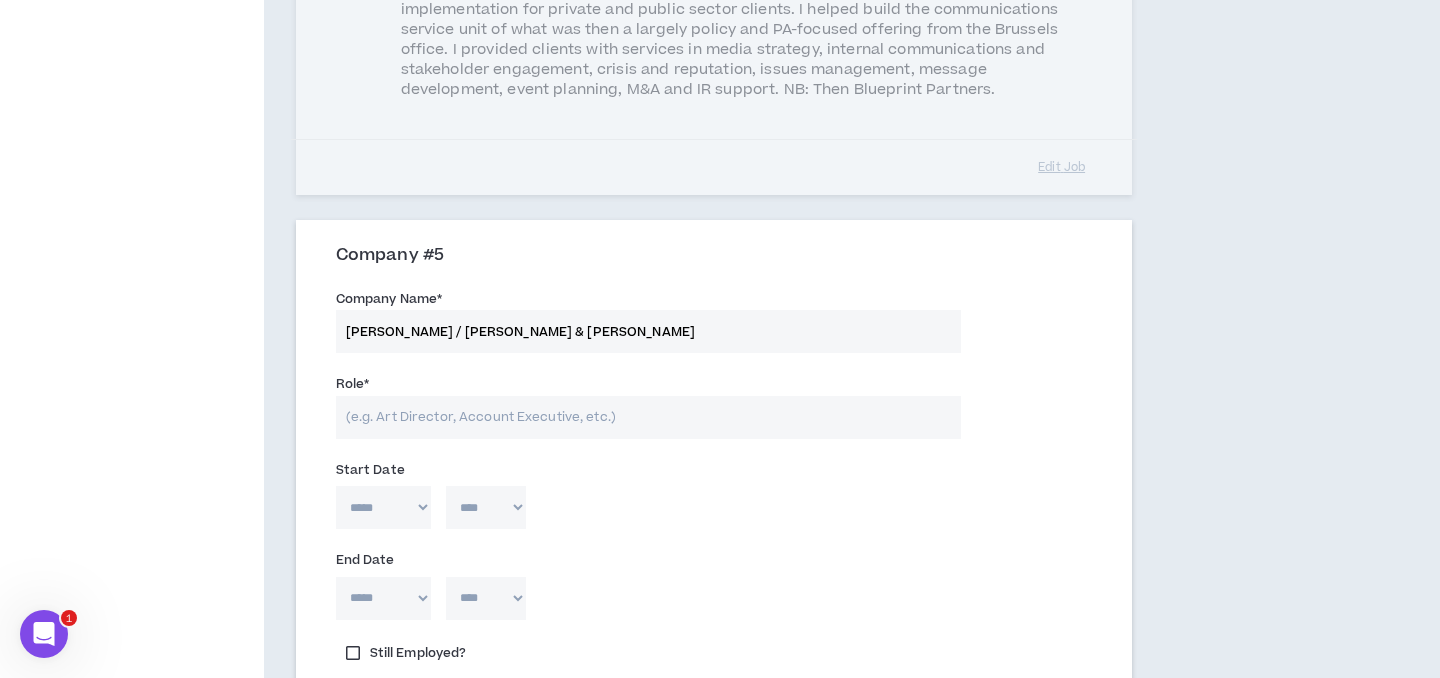 click on "***** *** *** *** *** *** **** *** *** **** *** *** ***" at bounding box center (383, 507) 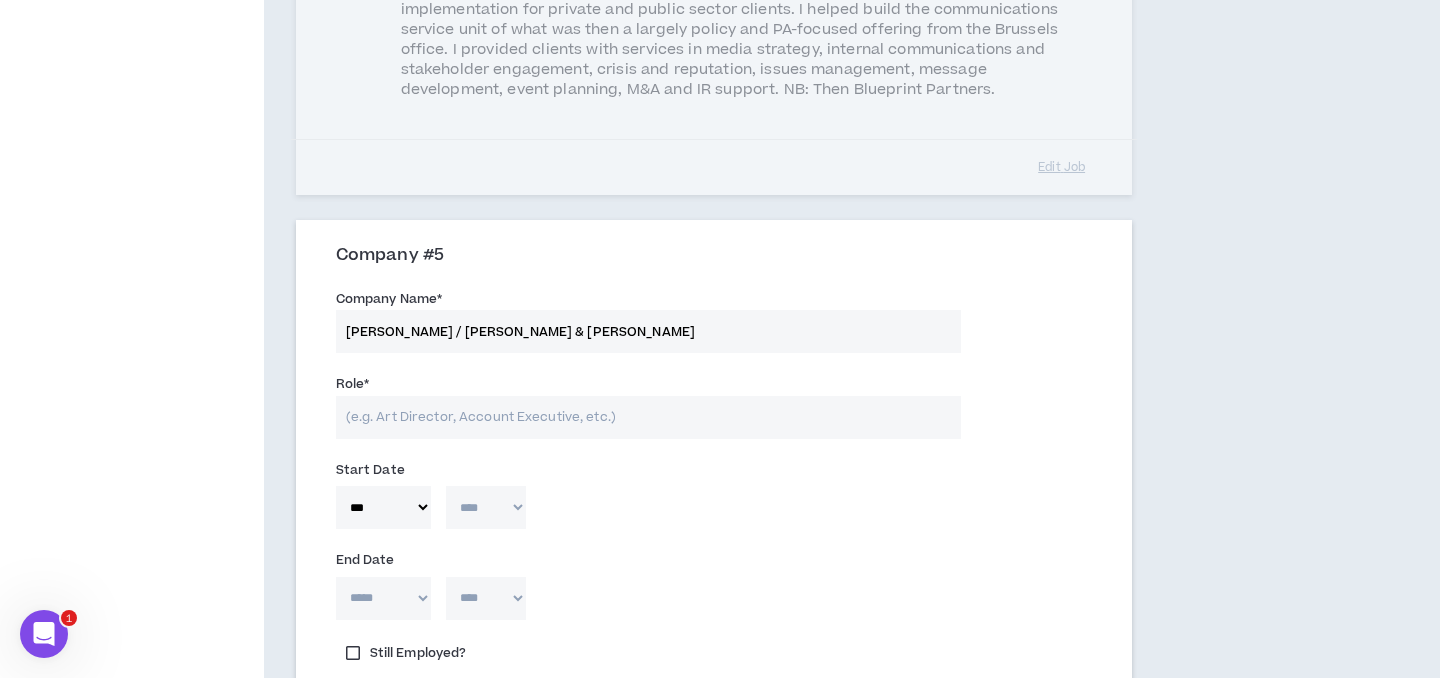click on "**** **** **** **** **** **** **** **** **** **** **** **** **** **** **** **** **** **** **** **** **** **** **** **** **** **** **** **** **** **** **** **** **** **** **** **** **** **** **** **** **** **** **** **** **** **** **** **** **** **** **** **** **** **** **** **** **** **** **** **** **** **** **** **** **** **** **** **** **** **** **** **** **** **** **** **** **** **** **** **** **** **** **** **** **** **** **** **** **** **** **** **** **** **** **** **** **** **** **** **** **** **** **** **** **** **** **** **** **** **** **** **** **** **** **** **** **** **** **** **** **** **** **** **** **** **** ****" at bounding box center [486, 507] 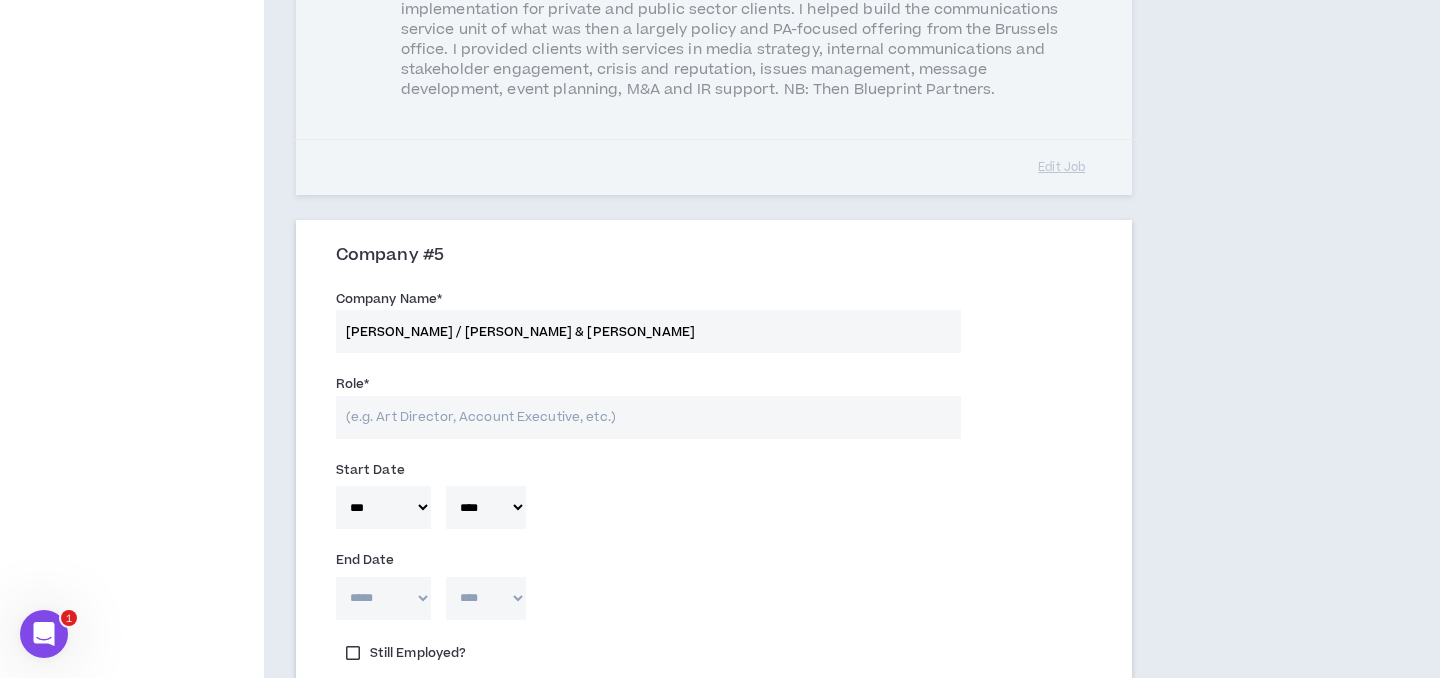 click on "***** *** *** *** *** *** **** *** *** **** *** *** ***" at bounding box center [383, 598] 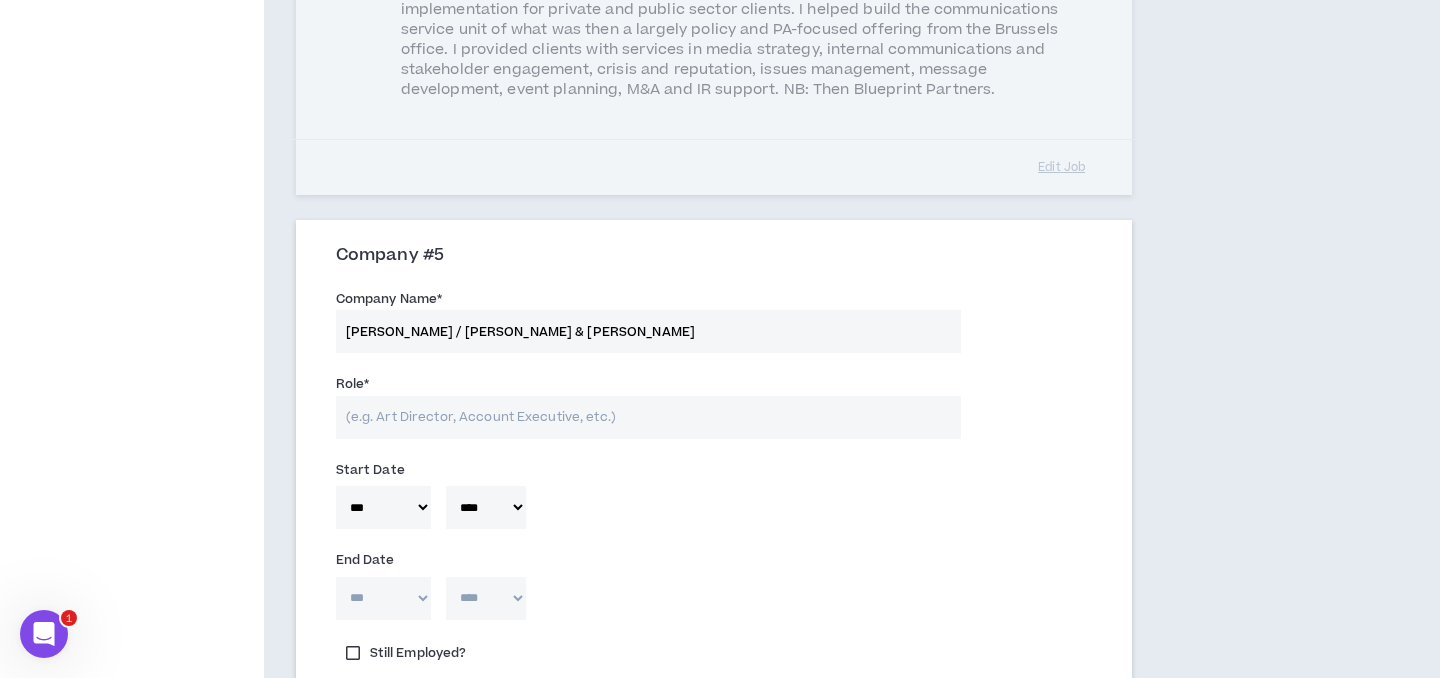 click on "**** **** **** **** **** **** **** **** **** **** **** **** **** **** **** **** **** **** **** **** **** **** **** **** **** **** **** **** **** **** **** **** **** **** **** **** **** **** **** **** **** **** **** **** **** **** **** **** **** **** **** **** **** **** **** **** **** **** **** **** **** **** **** **** **** **** **** **** **** **** **** **** **** **** **** **** **** **** **** **** **** **** **** **** **** **** **** **** **** **** **** **** **** **** **** **** **** **** **** **** **** **** **** **** **** **** **** **** **** **** **** **** **** **** **** **** **** **** **** **** **** **** **** **** **** **** ****" at bounding box center (486, 598) 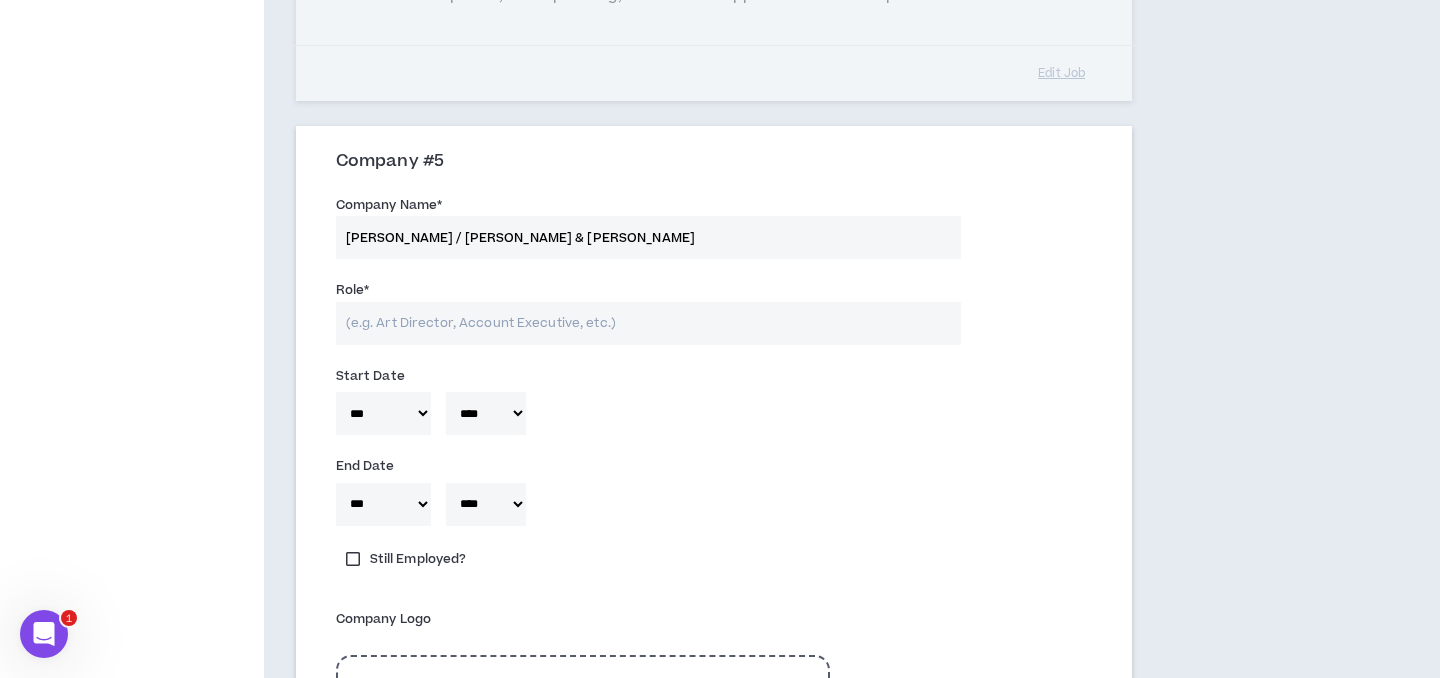 scroll, scrollTop: 2595, scrollLeft: 0, axis: vertical 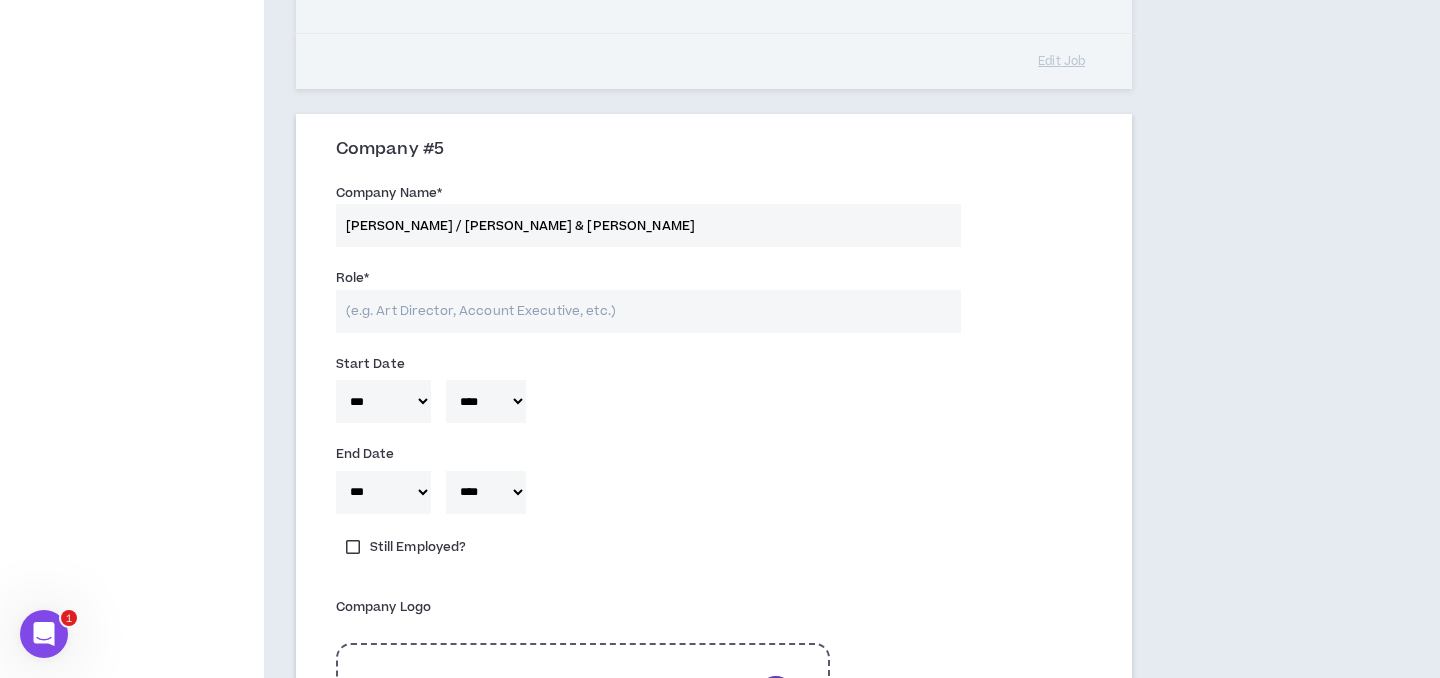click on "Role  *" at bounding box center [648, 311] 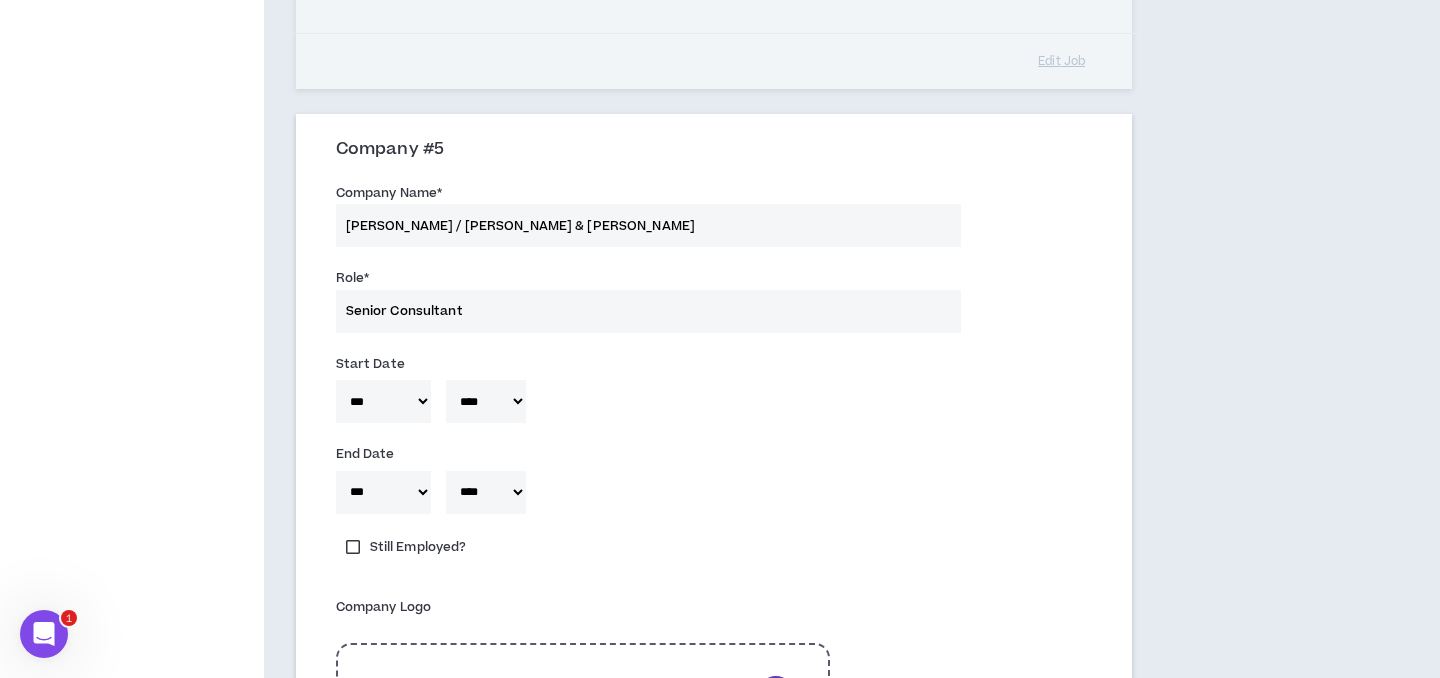 drag, startPoint x: 390, startPoint y: 289, endPoint x: 315, endPoint y: 295, distance: 75.23962 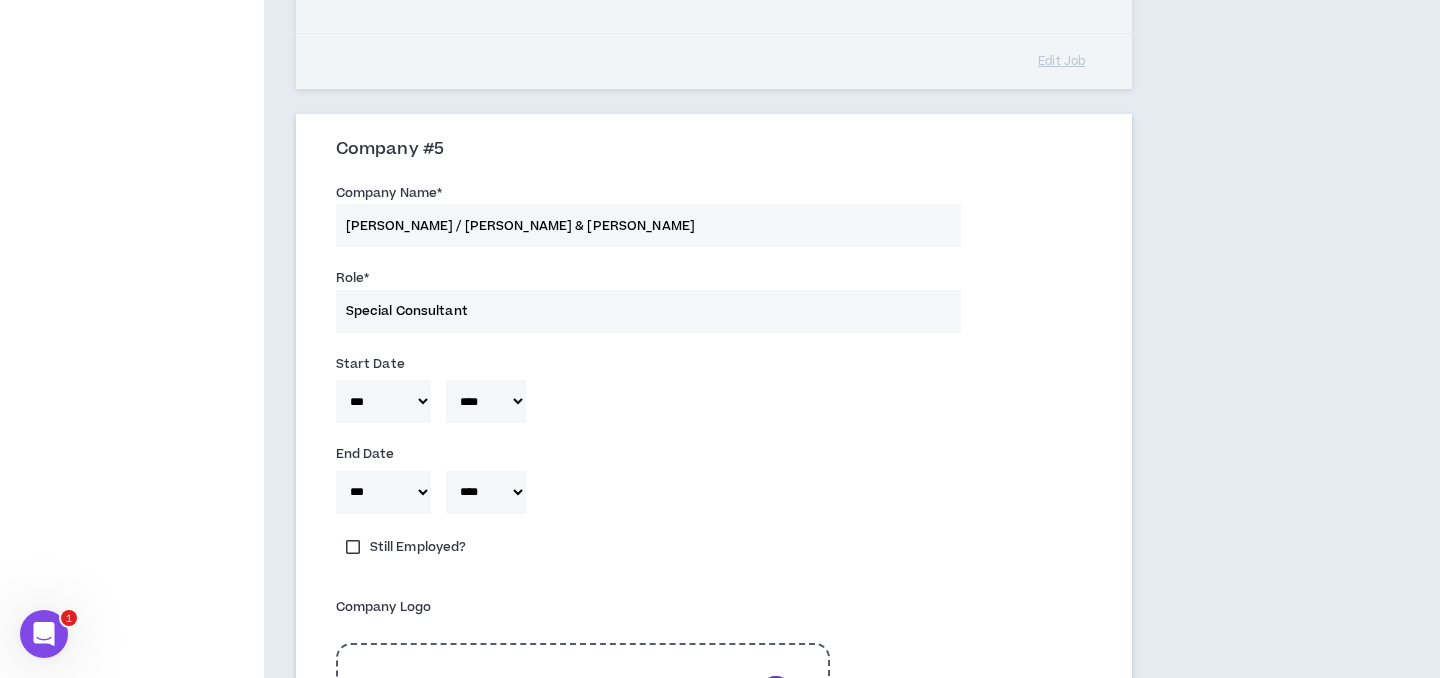 click on "***** *** *** *** *** *** **** *** *** **** *** *** ***  * **** **** **** **** **** **** **** **** **** **** **** **** **** **** **** **** **** **** **** **** **** **** **** **** **** **** **** **** **** **** **** **** **** **** **** **** **** **** **** **** **** **** **** **** **** **** **** **** **** **** **** **** **** **** **** **** **** **** **** **** **** **** **** **** **** **** **** **** **** **** **** **** **** **** **** **** **** **** **** **** **** **** **** **** **** **** **** **** **** **** **** **** **** **** **** **** **** **** **** **** **** **** **** **** **** **** **** **** **** **** **** **** **** **** **** **** **** **** **** **** **** **** **** **** **** **** ****" at bounding box center [714, 406] 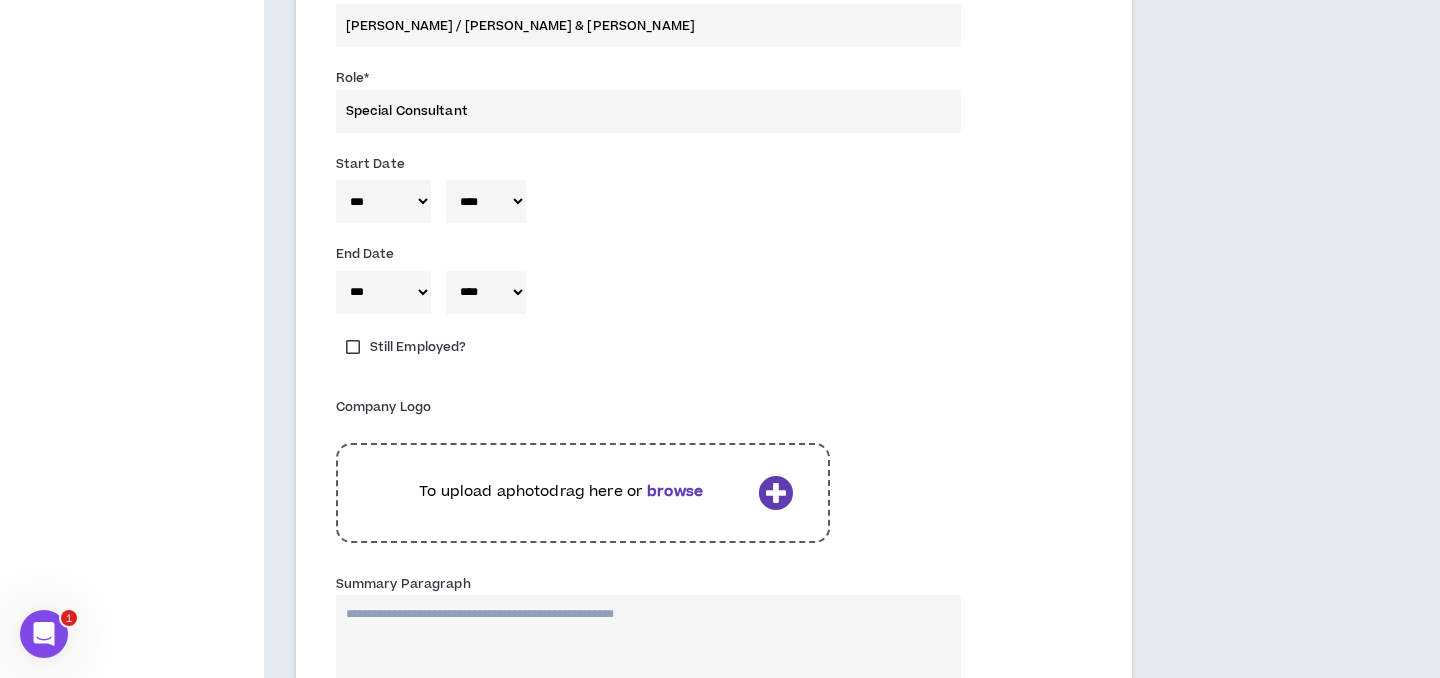 scroll, scrollTop: 2803, scrollLeft: 0, axis: vertical 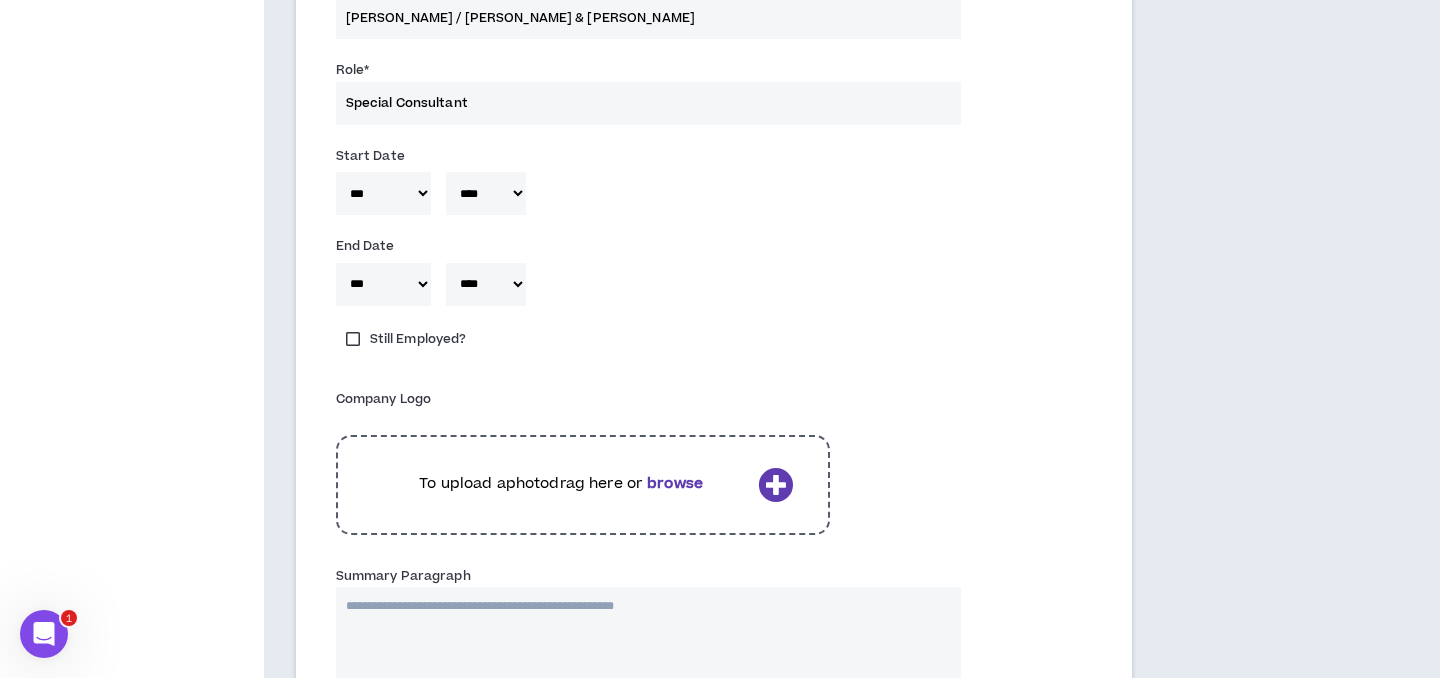 click on "Summary Paragraph" at bounding box center (648, 687) 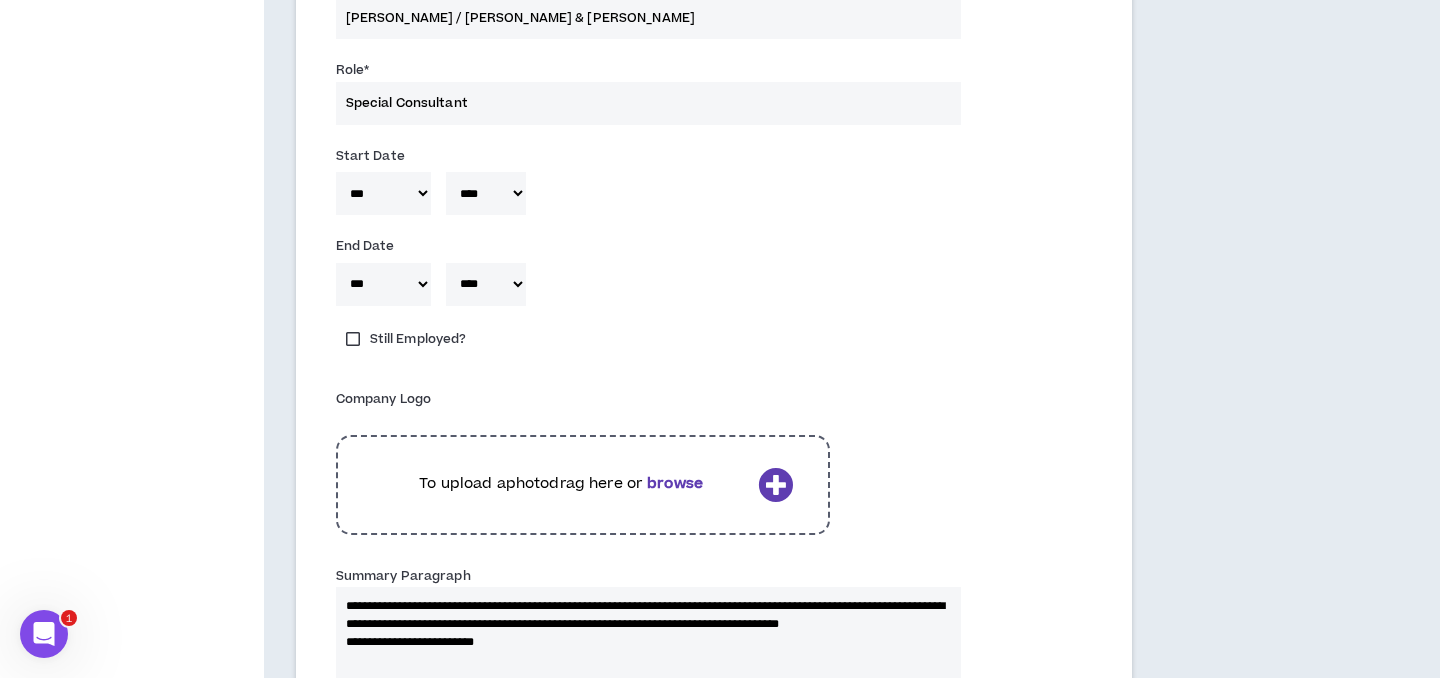 drag, startPoint x: 353, startPoint y: 585, endPoint x: 345, endPoint y: 576, distance: 12.0415945 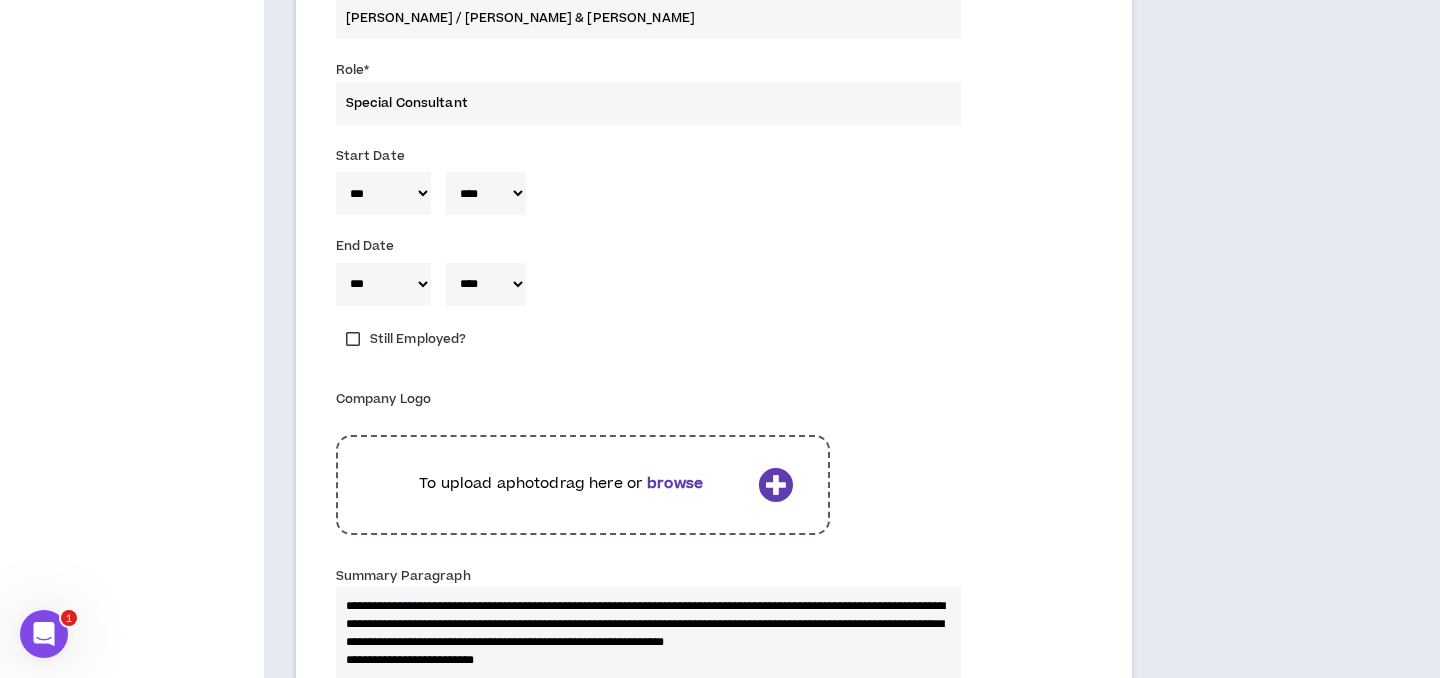 click on "**********" at bounding box center (648, 687) 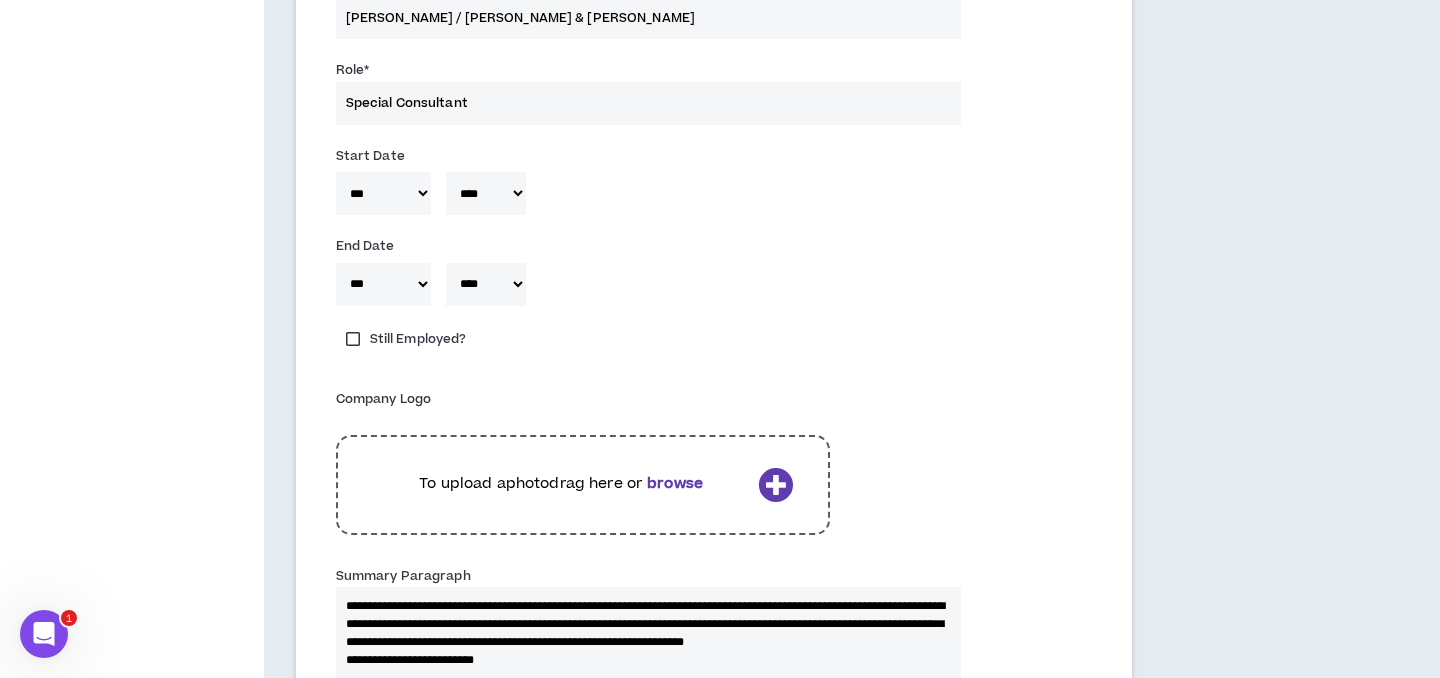 click on "**********" at bounding box center (648, 687) 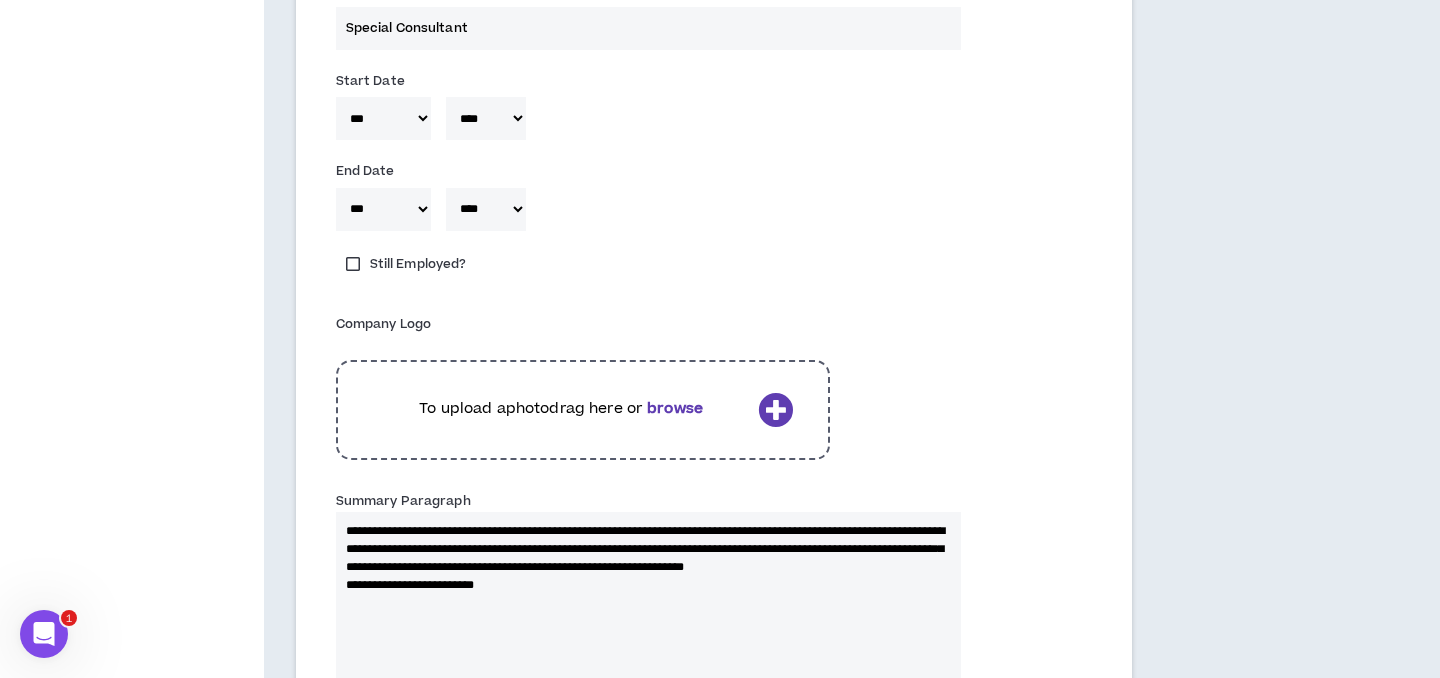 scroll, scrollTop: 2882, scrollLeft: 0, axis: vertical 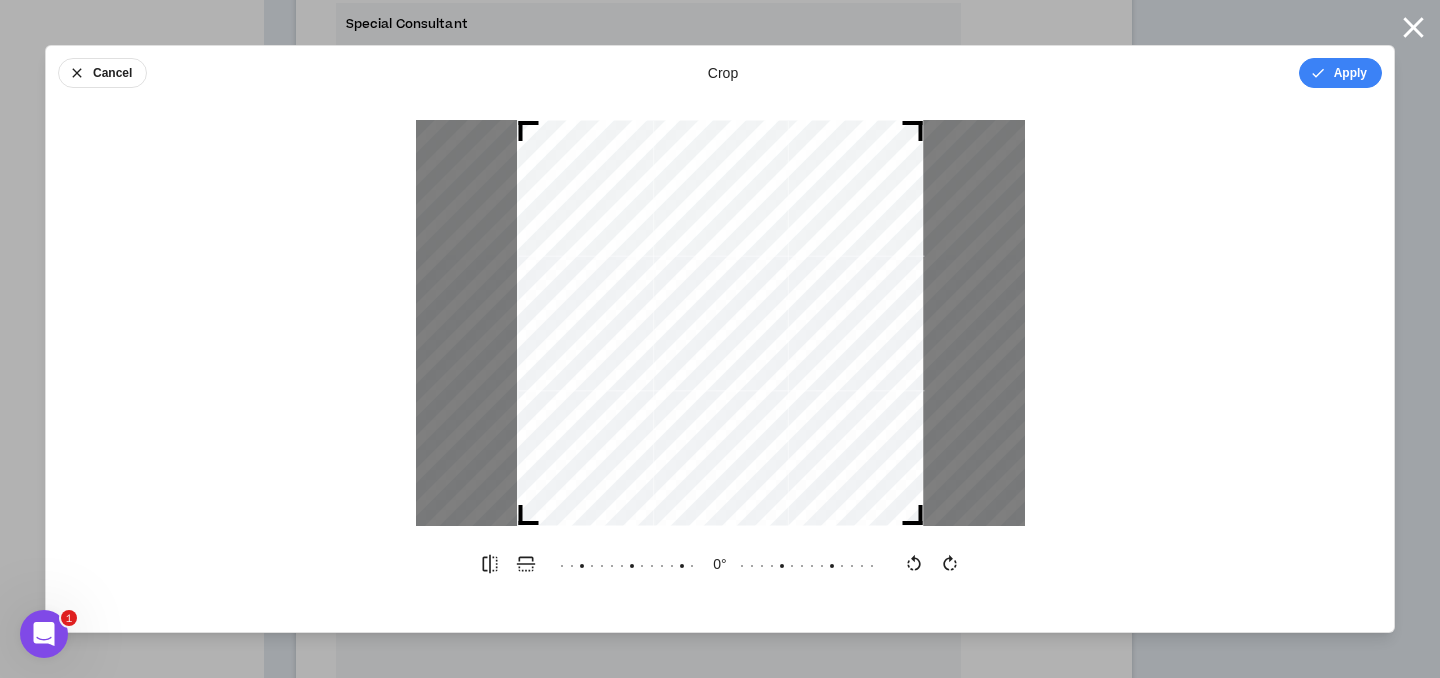 click on "Apply" at bounding box center [1340, 73] 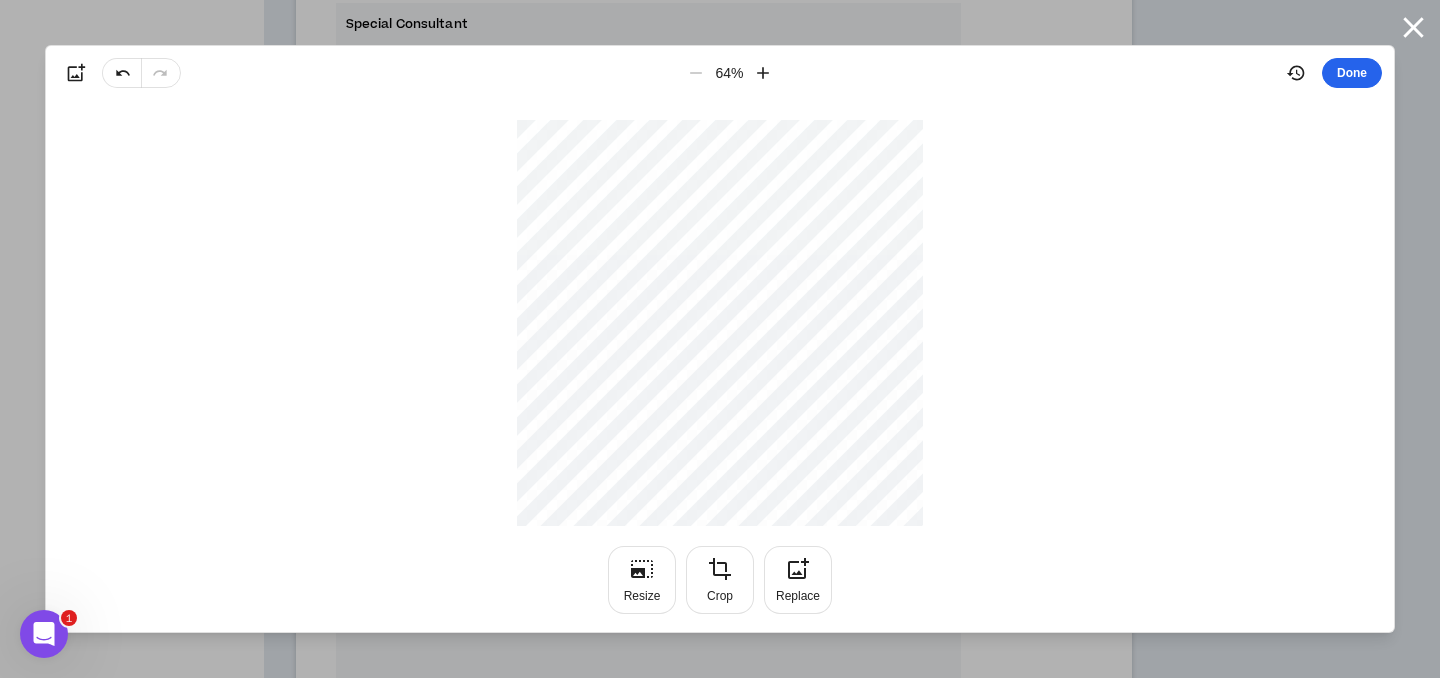 click on "Done" at bounding box center (1352, 73) 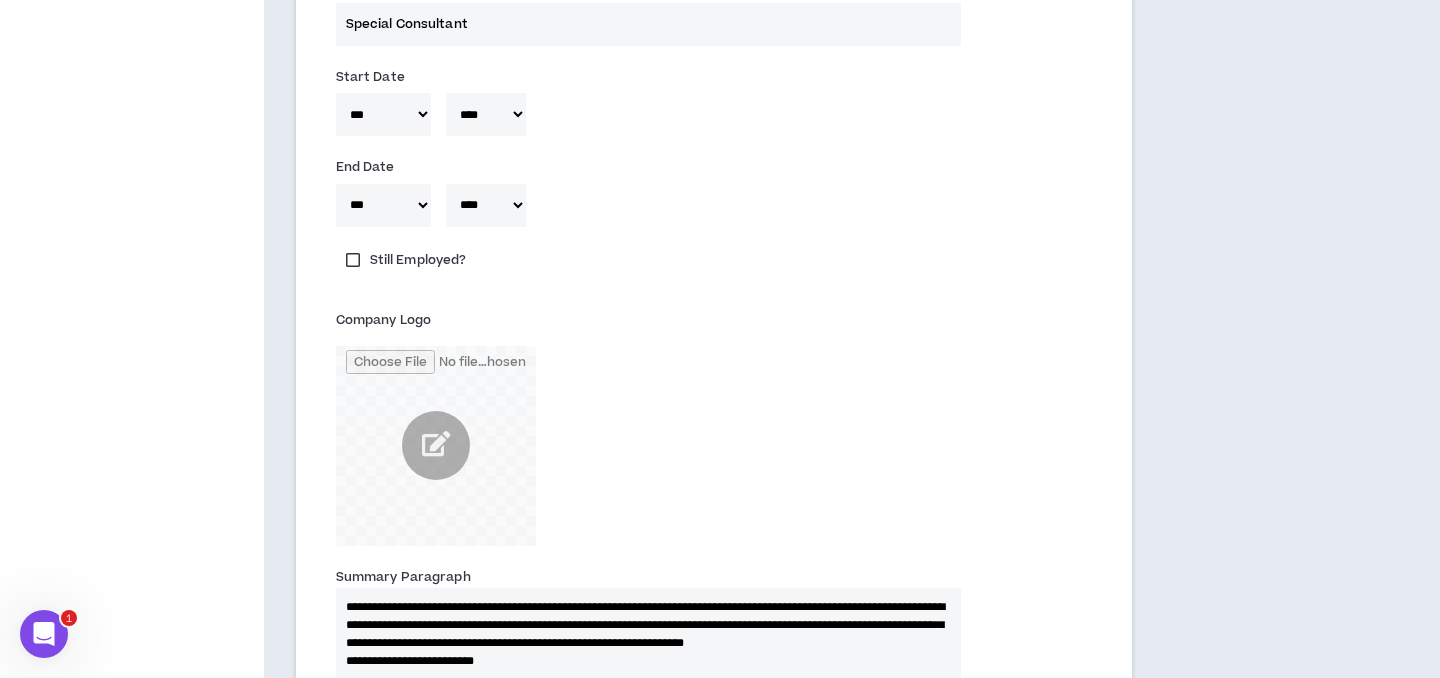 click on "Still Employed?" at bounding box center (714, 270) 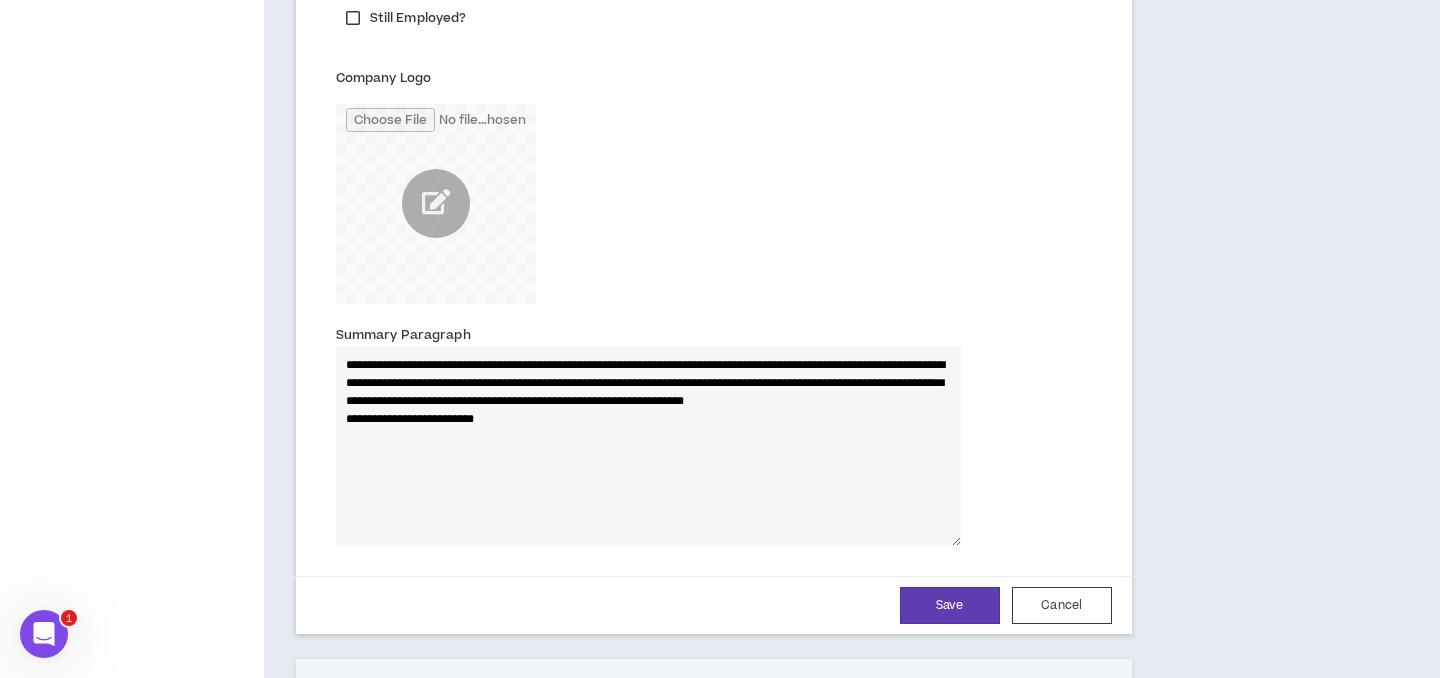 scroll, scrollTop: 3128, scrollLeft: 0, axis: vertical 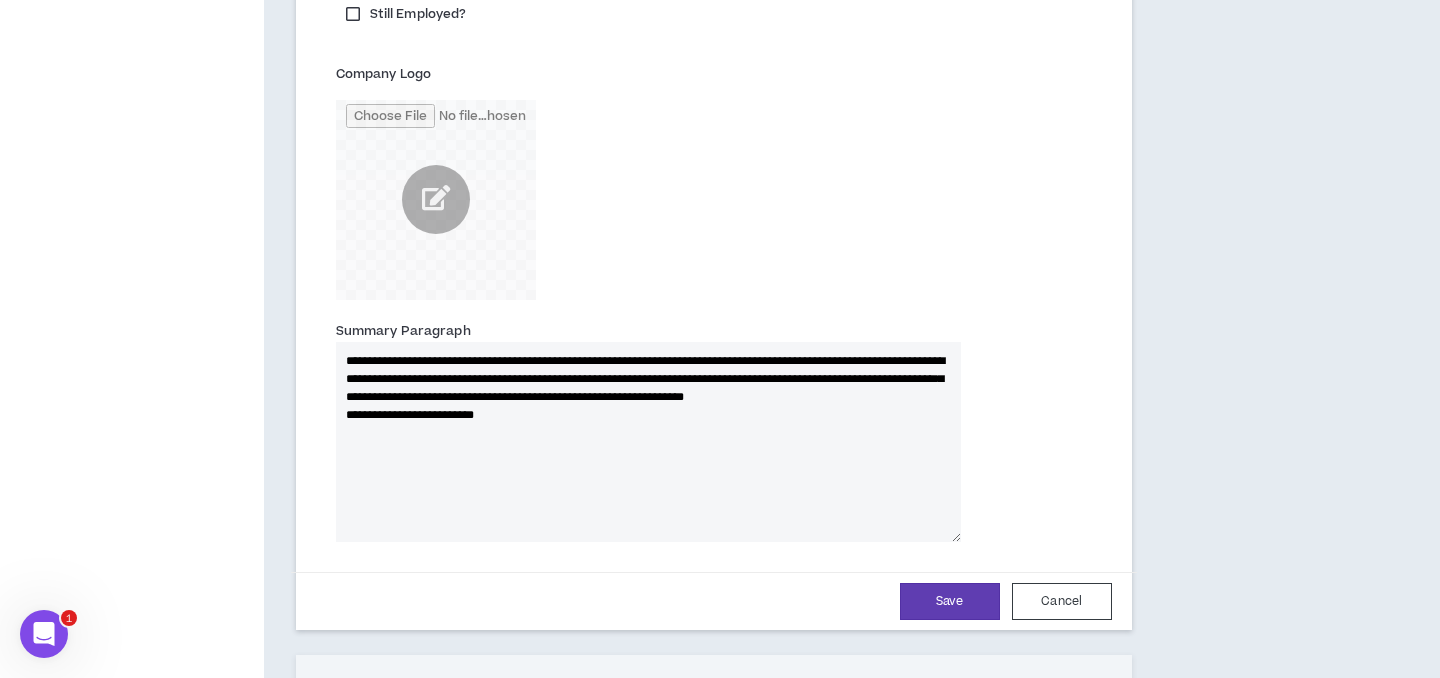 click on "**********" at bounding box center [648, 442] 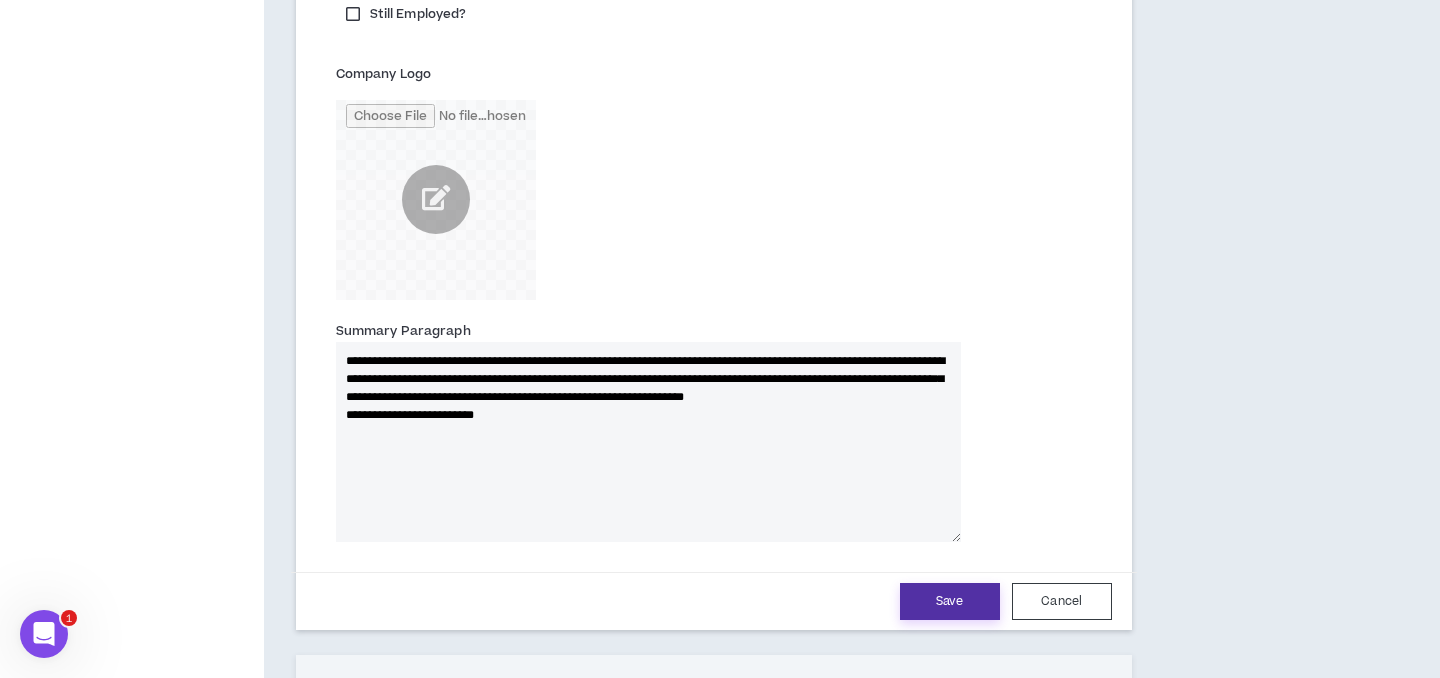 drag, startPoint x: 943, startPoint y: 576, endPoint x: 889, endPoint y: 542, distance: 63.812225 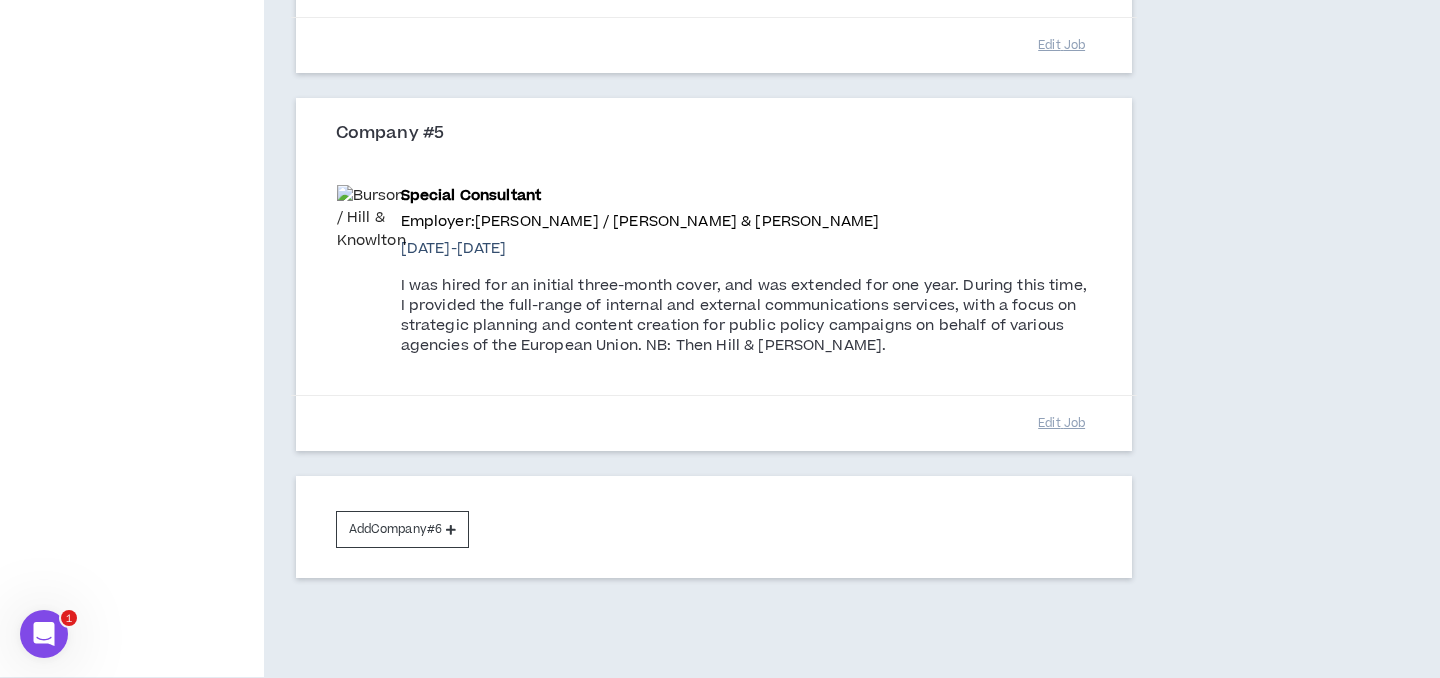 scroll, scrollTop: 2669, scrollLeft: 0, axis: vertical 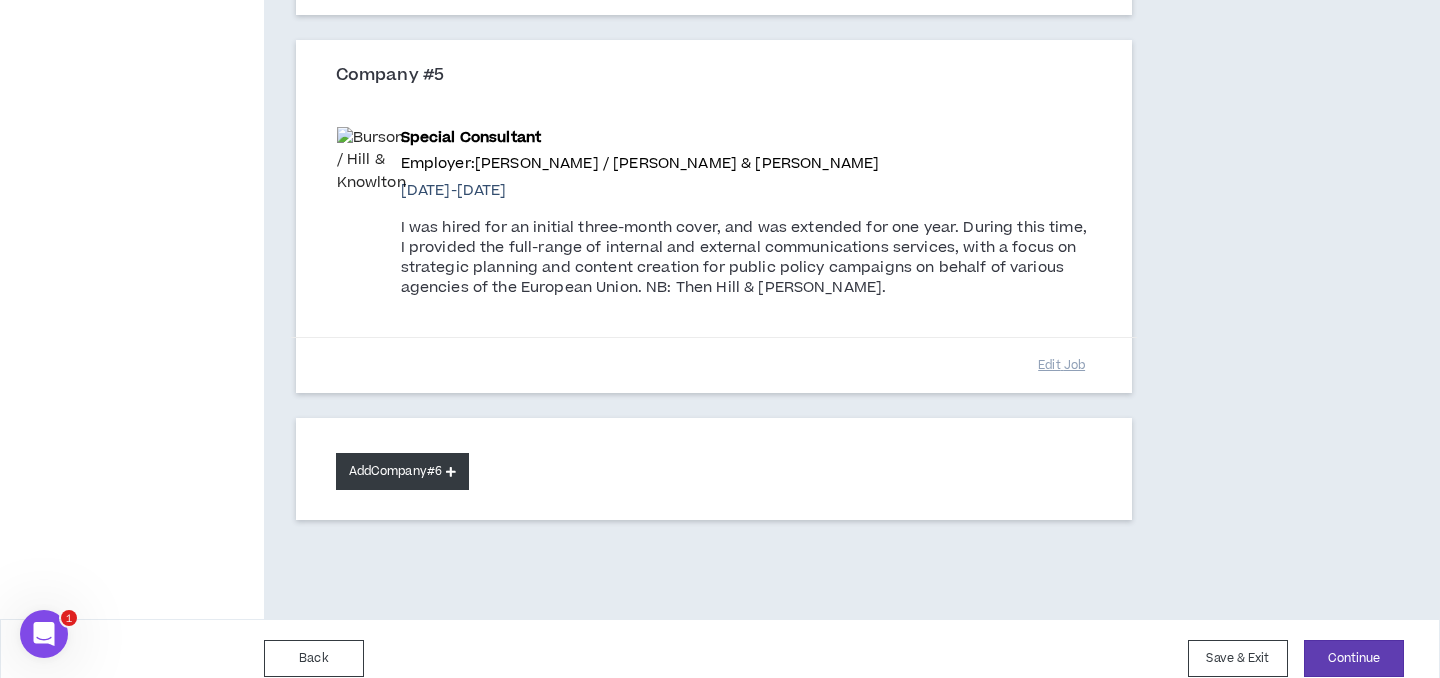 click on "Add  Company  #6" at bounding box center (402, 471) 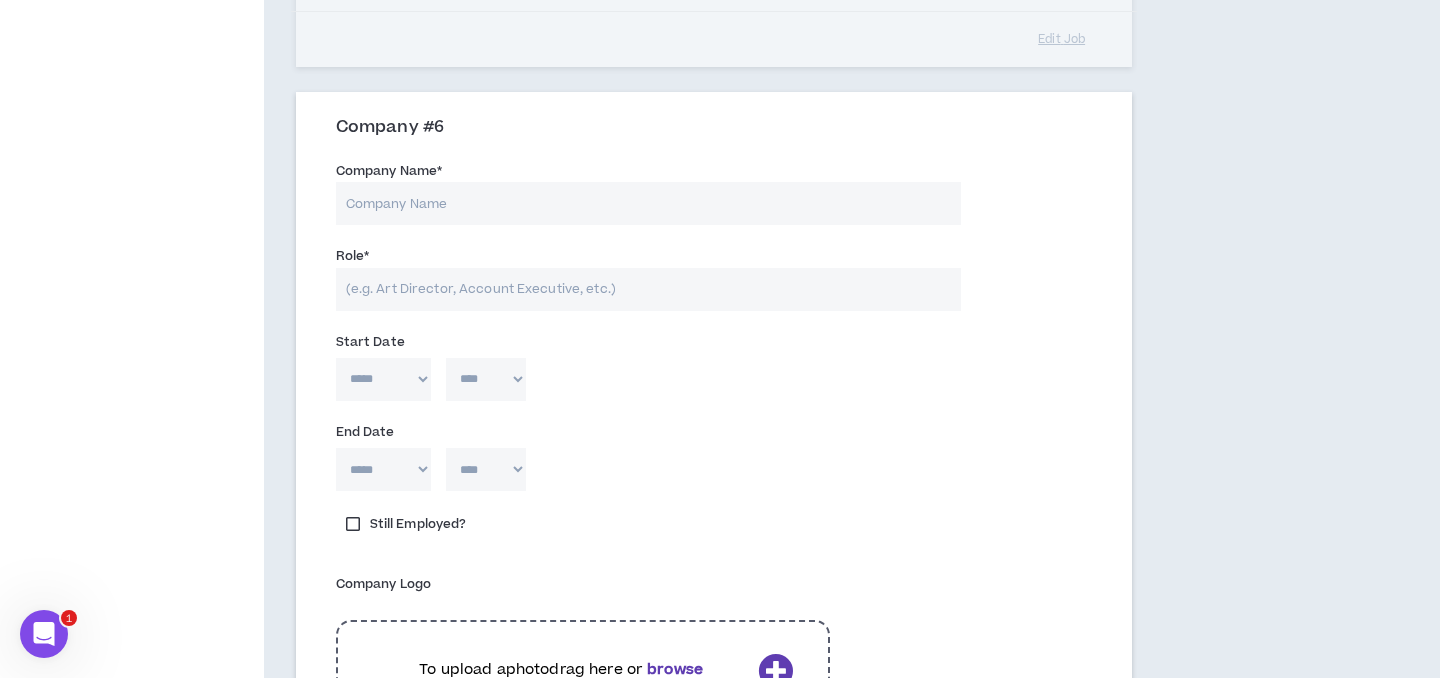 scroll, scrollTop: 3008, scrollLeft: 0, axis: vertical 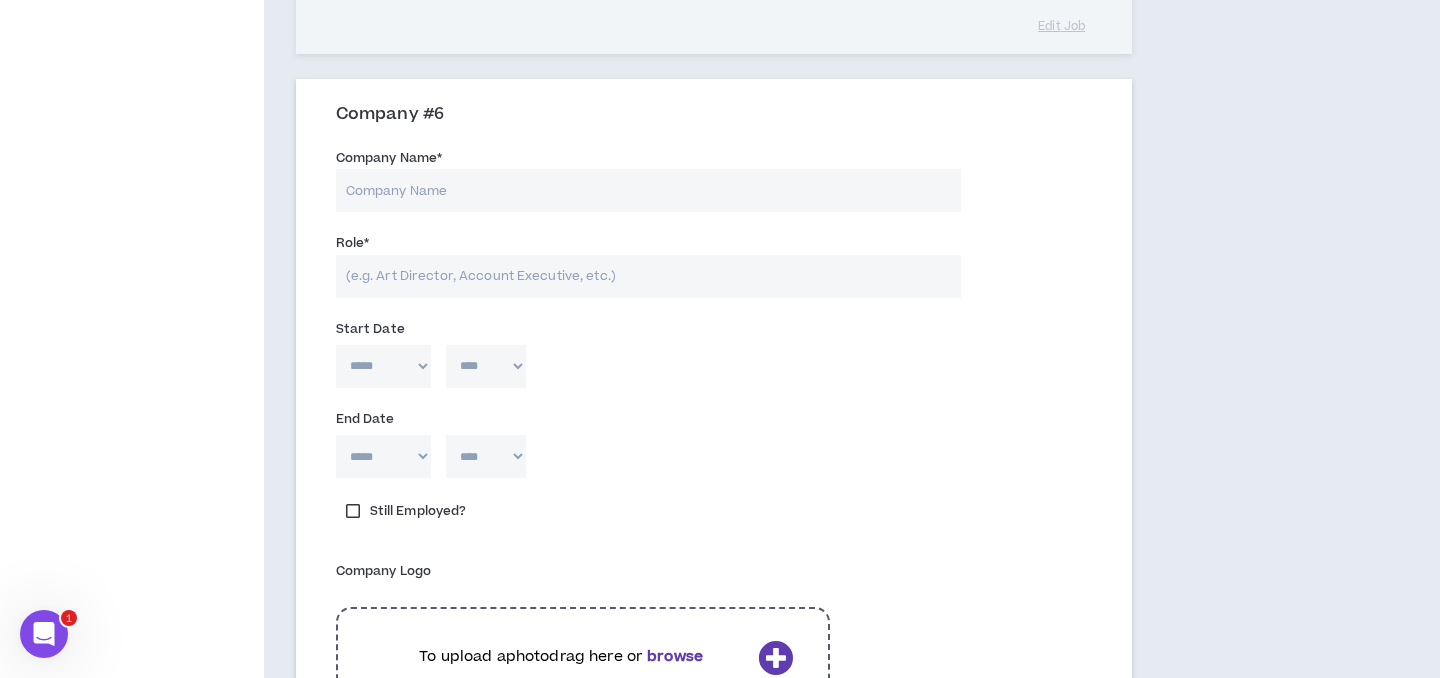 click on "Company Name  *" at bounding box center (648, 190) 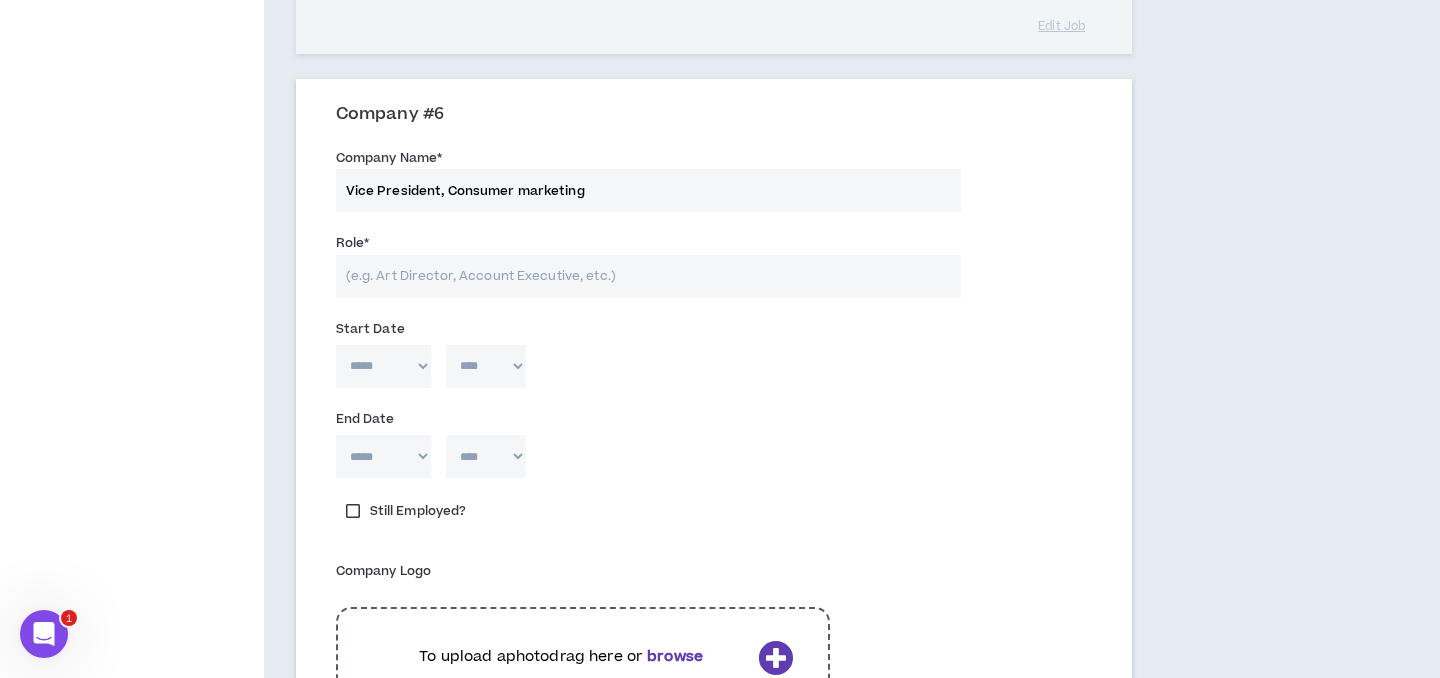 click on "Vice President, Consumer marketing" at bounding box center [648, 190] 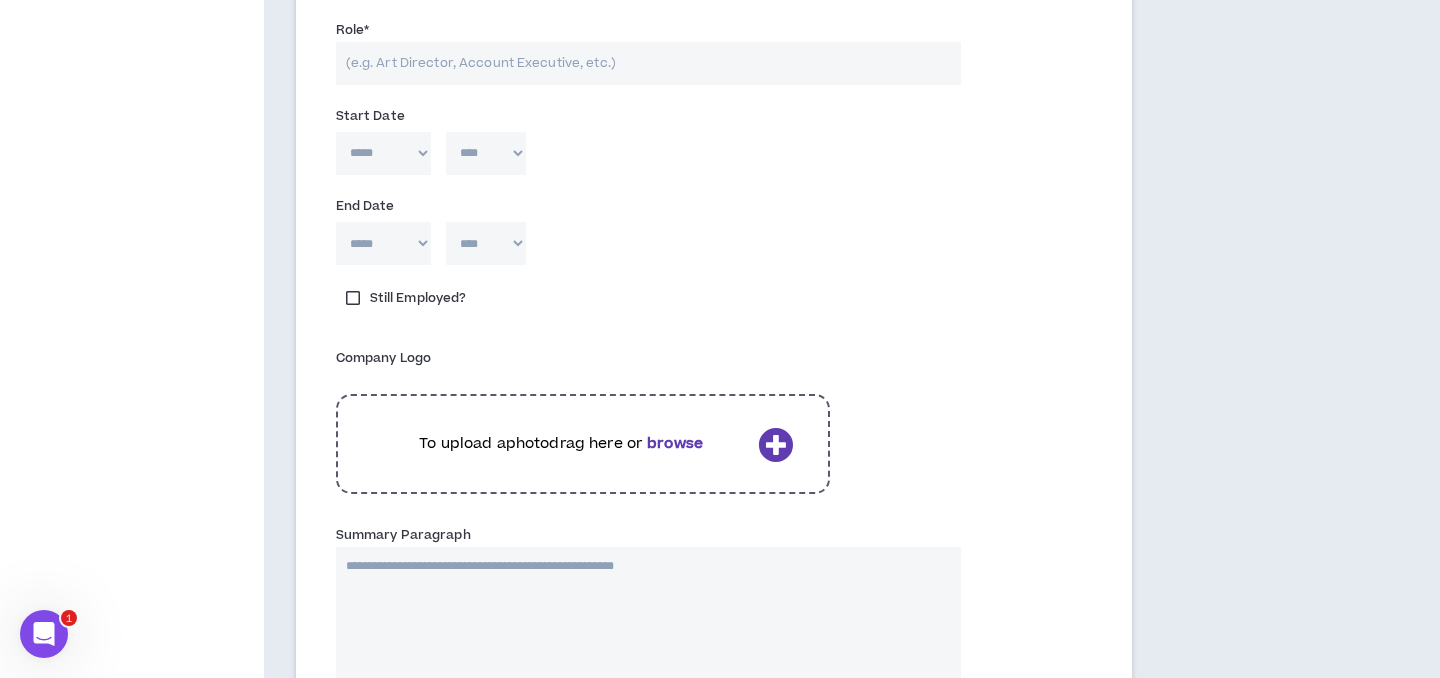 scroll, scrollTop: 3220, scrollLeft: 0, axis: vertical 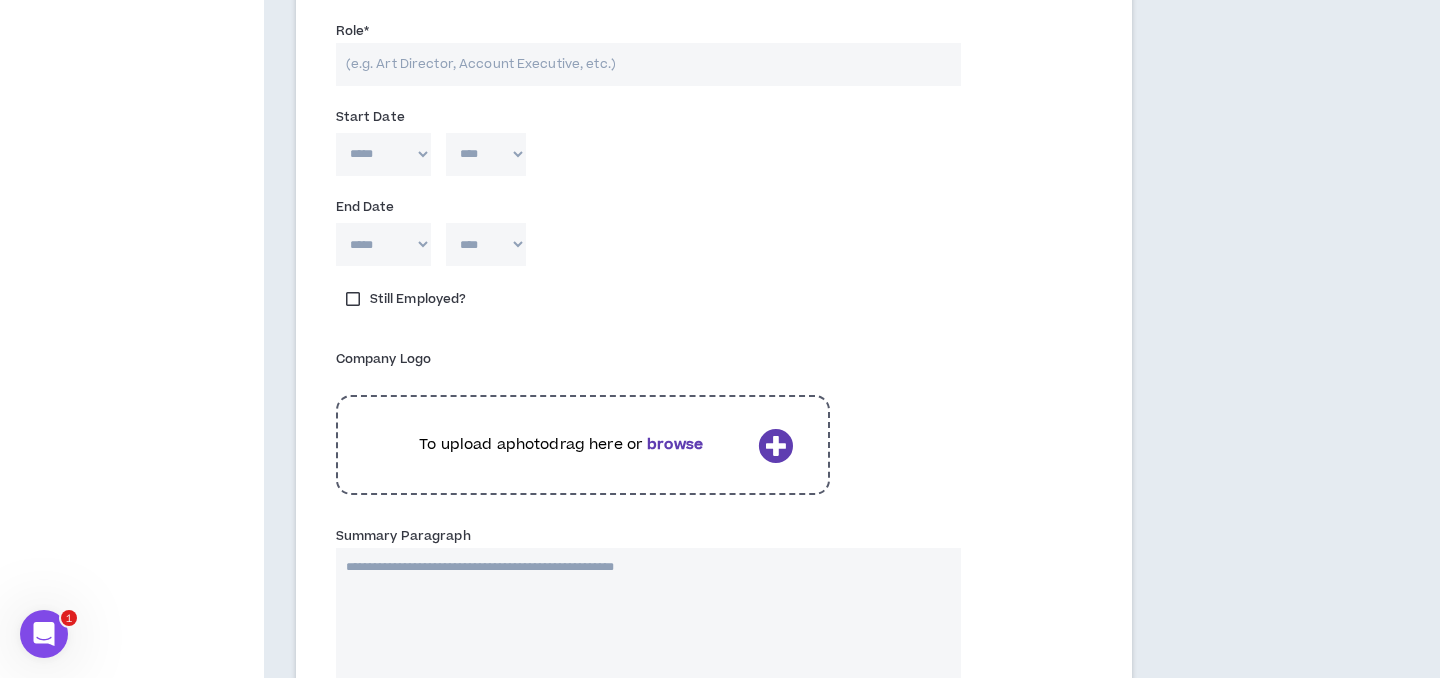 click on "Summary Paragraph" at bounding box center [648, 648] 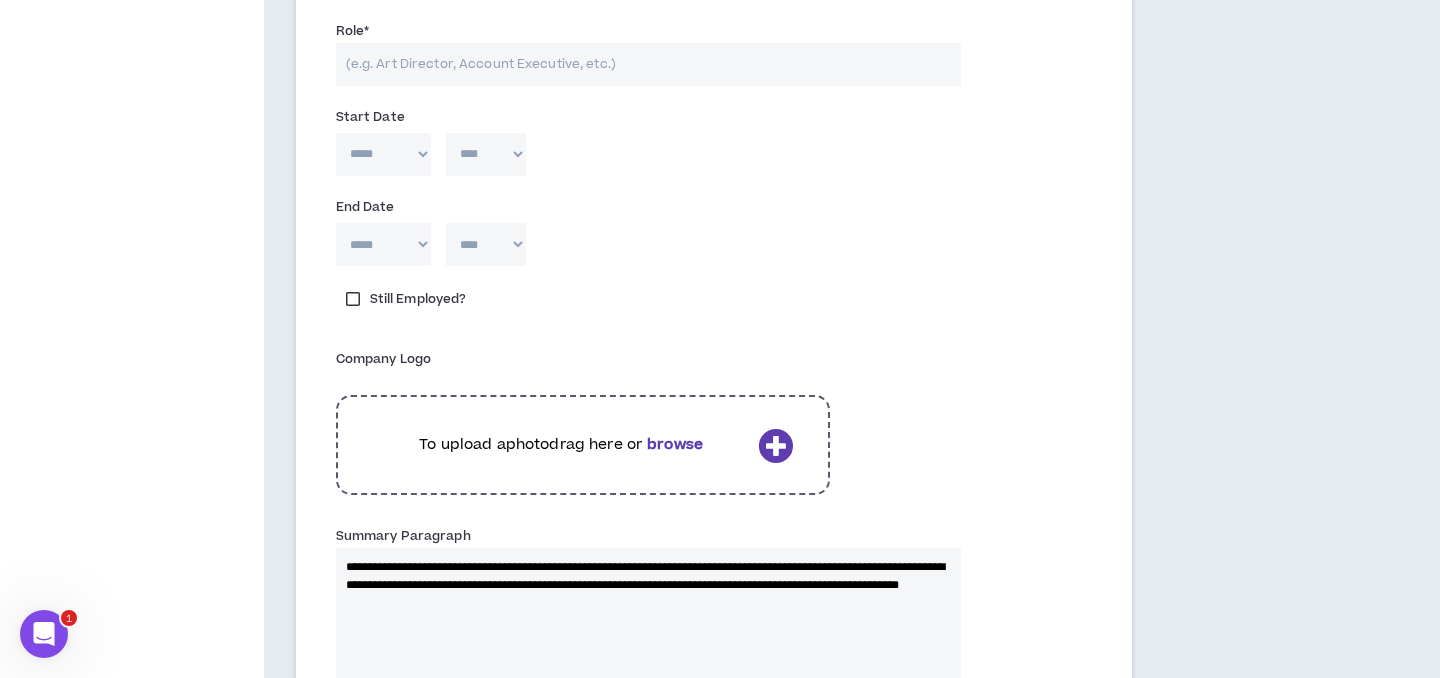 drag, startPoint x: 937, startPoint y: 549, endPoint x: 401, endPoint y: 564, distance: 536.20984 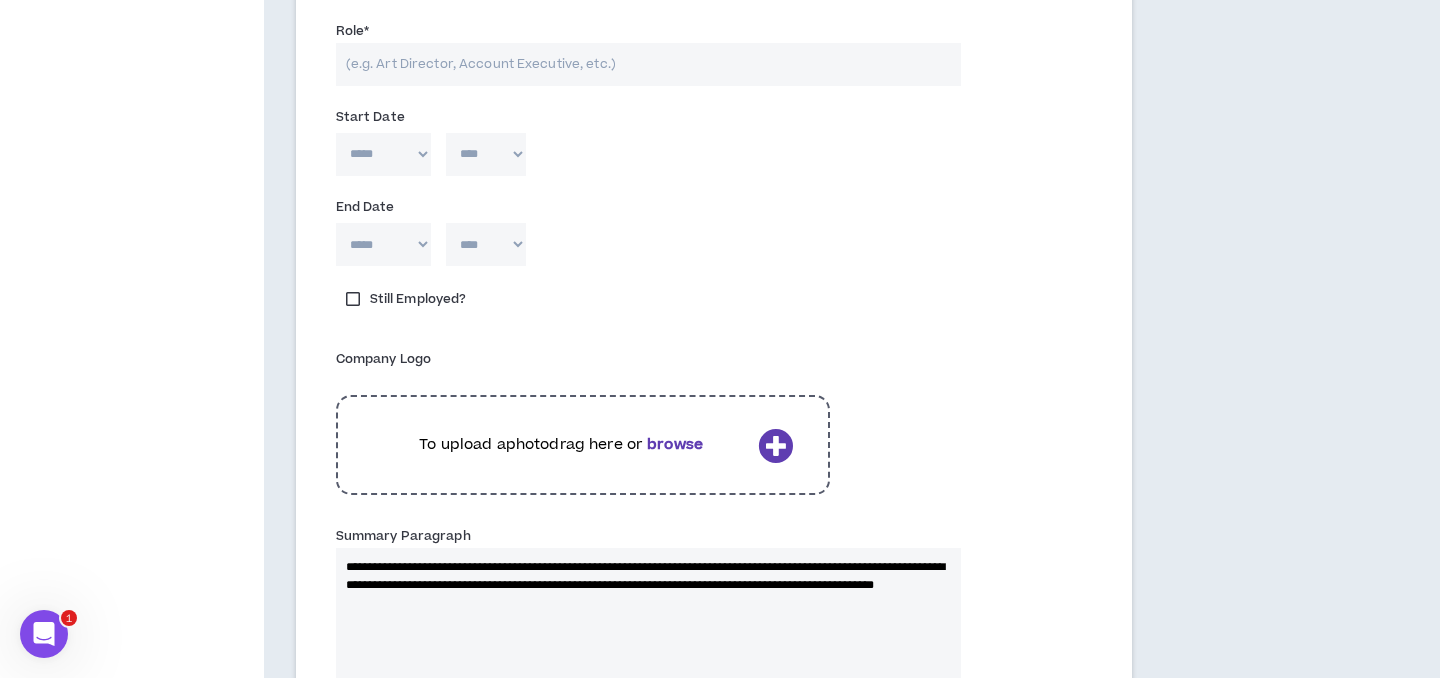 drag, startPoint x: 354, startPoint y: 547, endPoint x: 342, endPoint y: 546, distance: 12.0415945 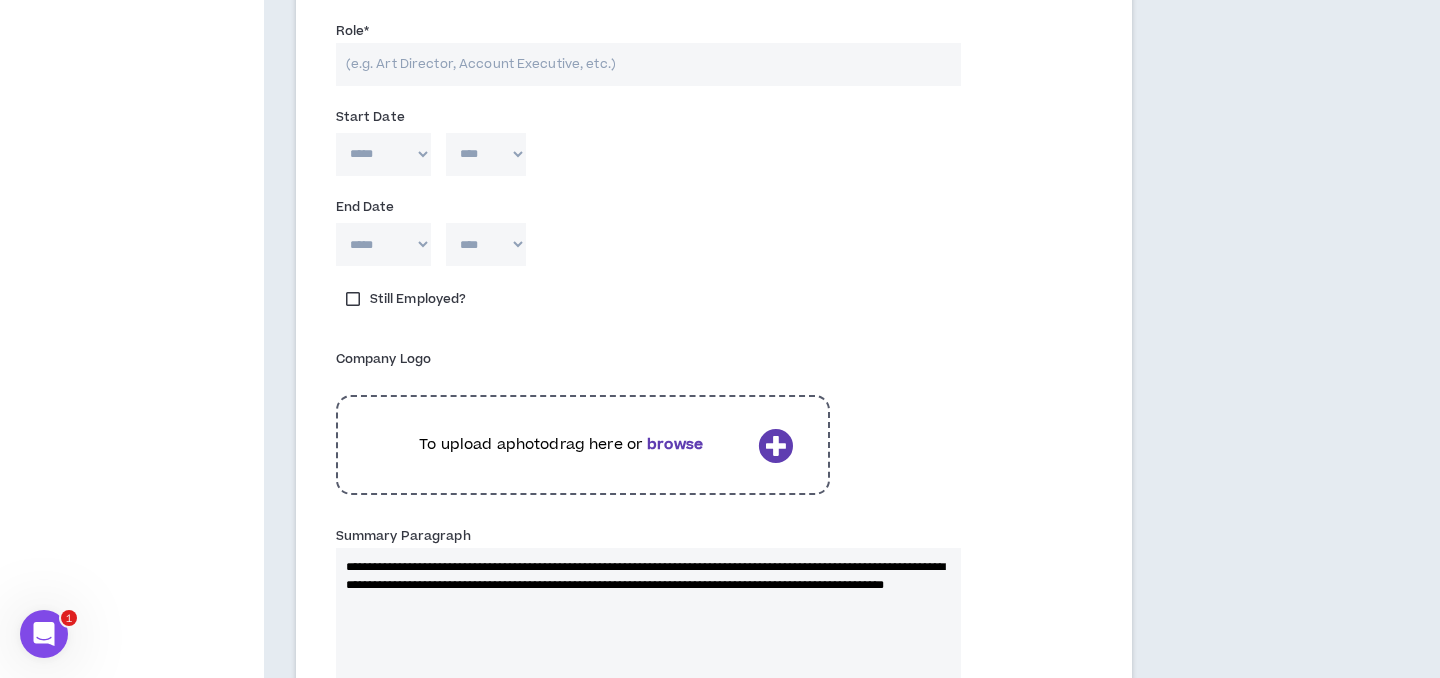 click on "**********" at bounding box center (648, 648) 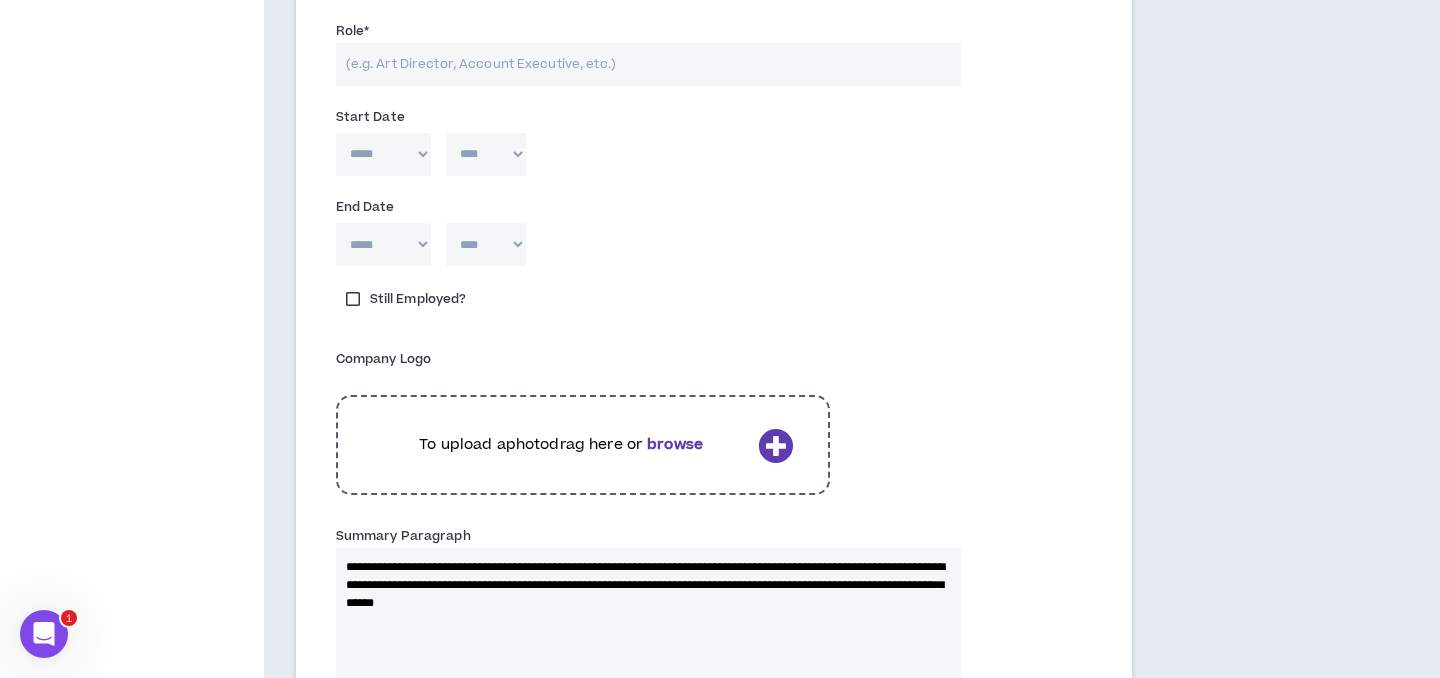 drag, startPoint x: 897, startPoint y: 544, endPoint x: 432, endPoint y: 566, distance: 465.52014 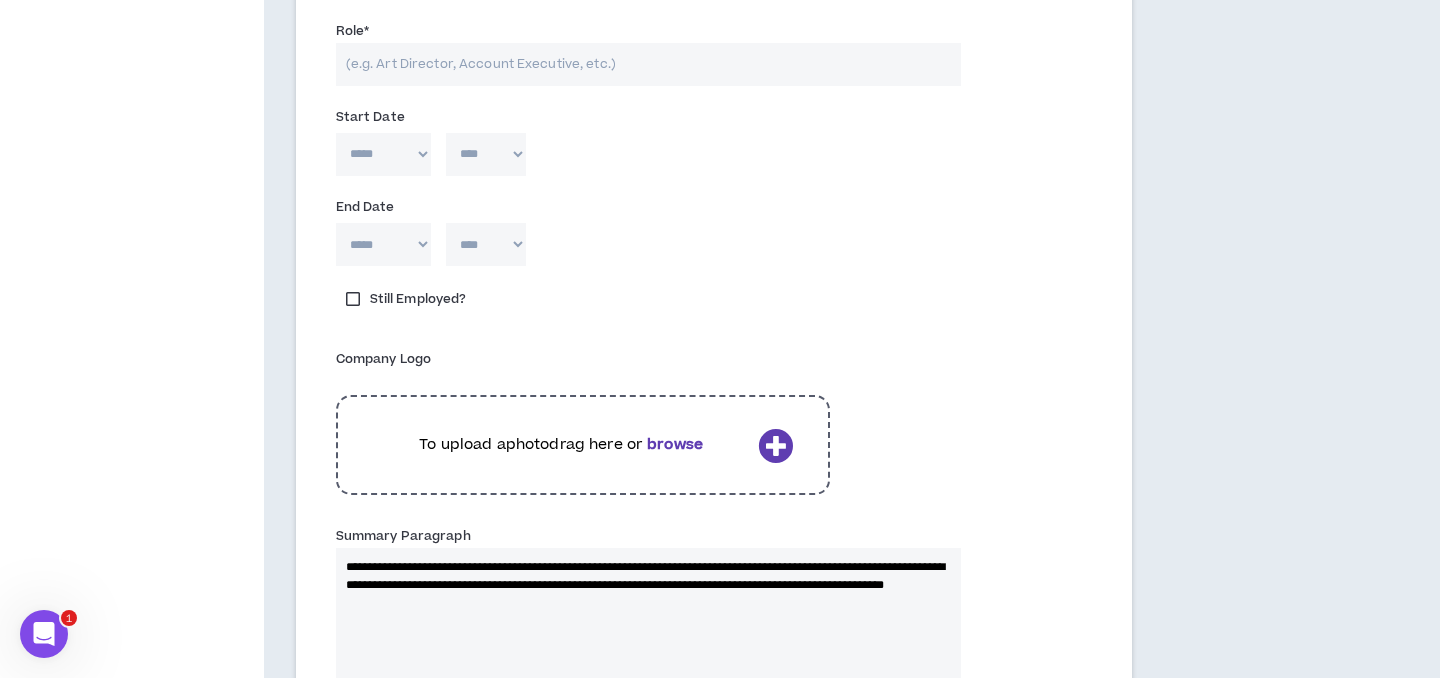 drag, startPoint x: 396, startPoint y: 544, endPoint x: 406, endPoint y: 527, distance: 19.723083 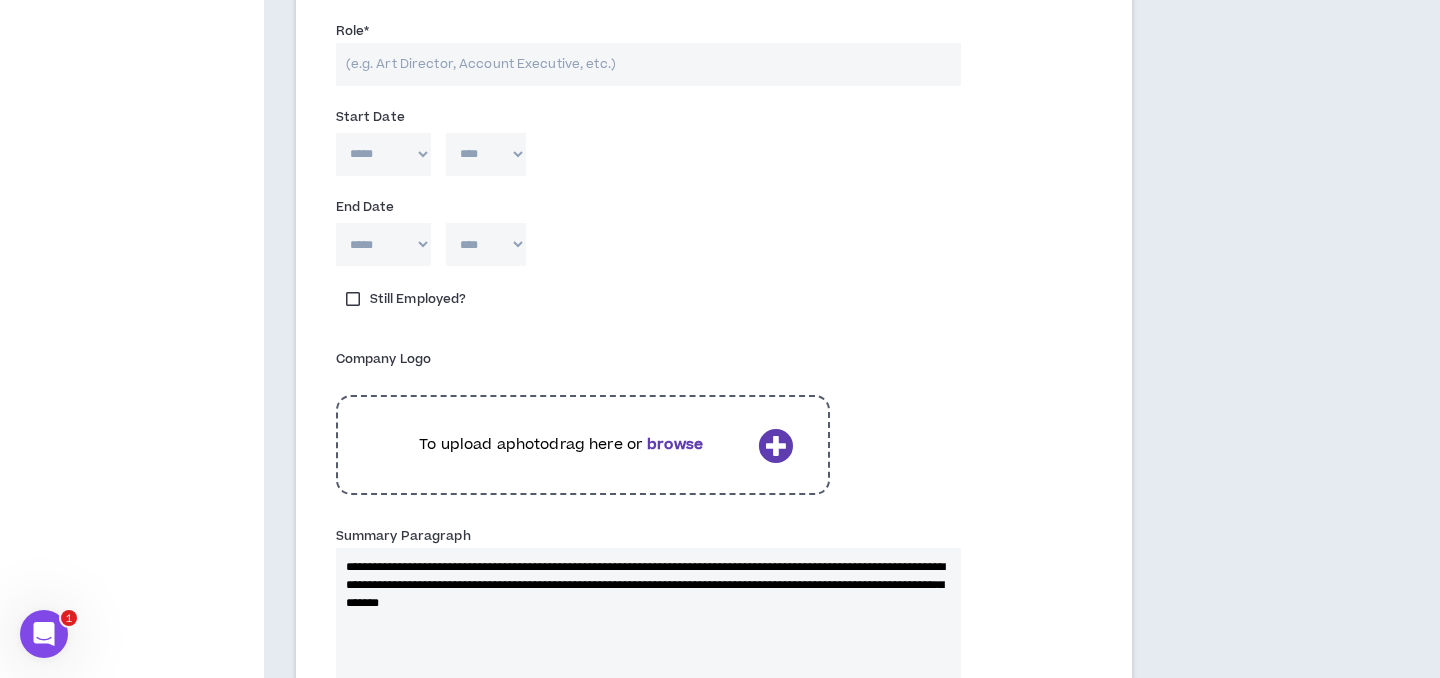 click on "**********" at bounding box center (648, 648) 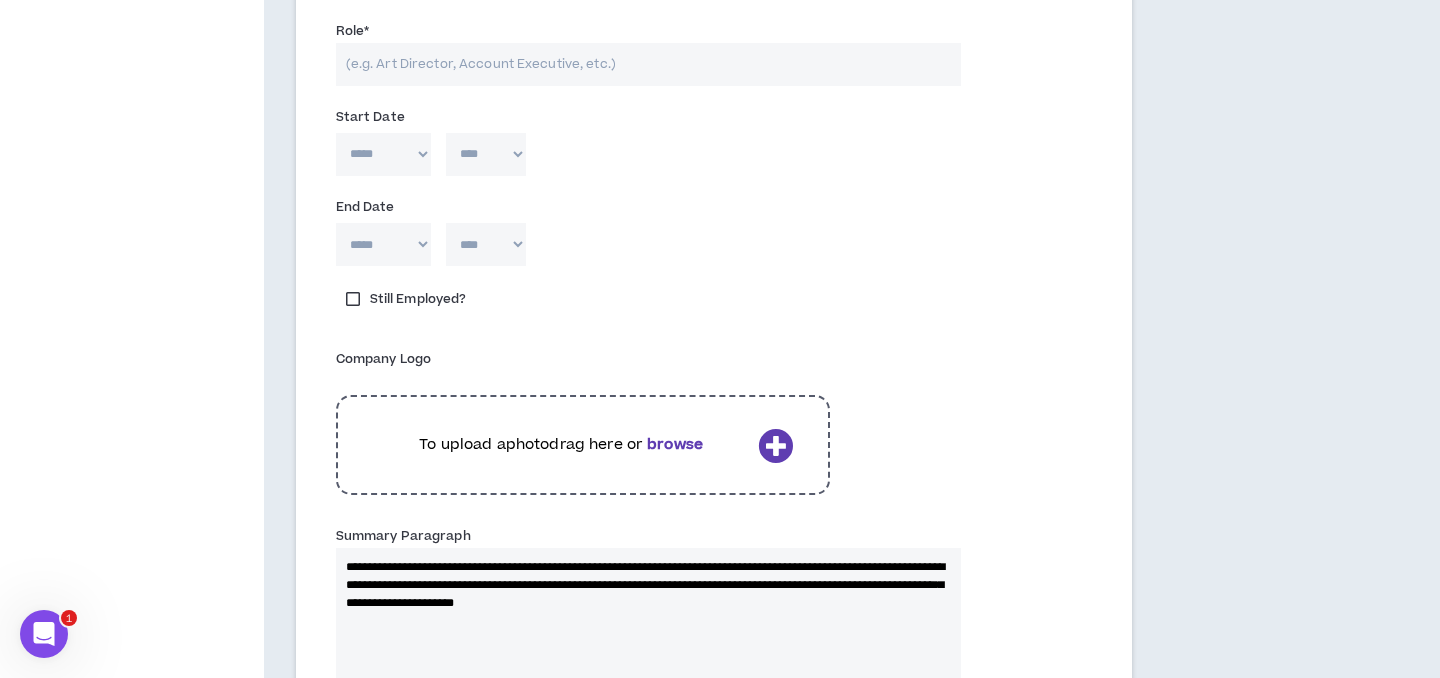 click on "**********" at bounding box center [648, 648] 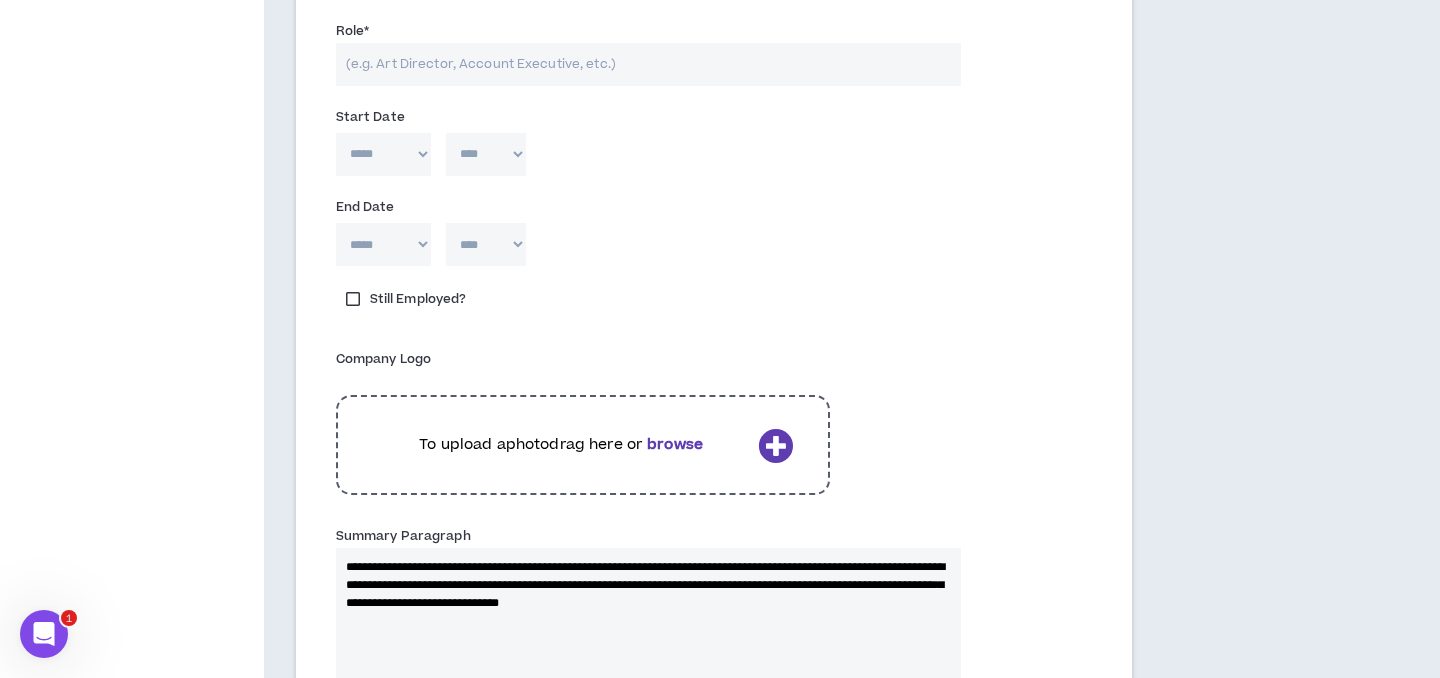 click on "**********" at bounding box center (648, 648) 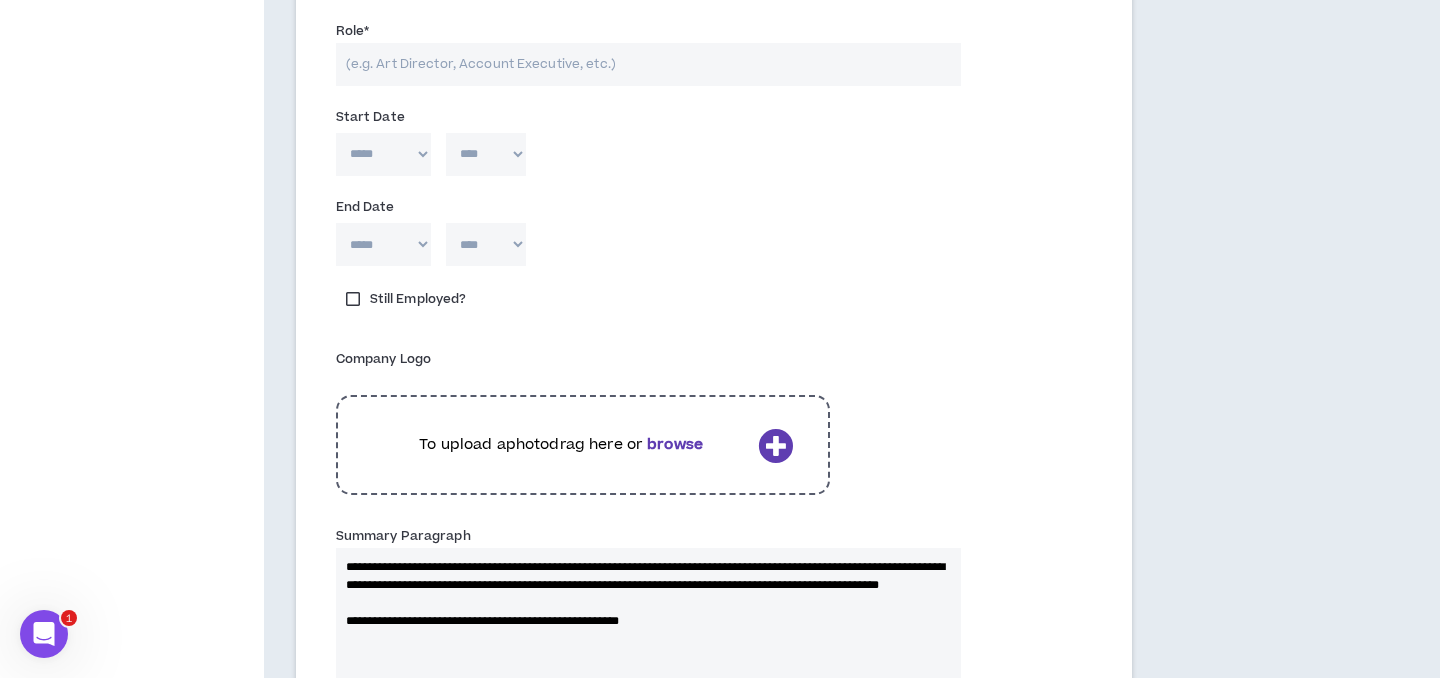 click on "**********" at bounding box center (648, 648) 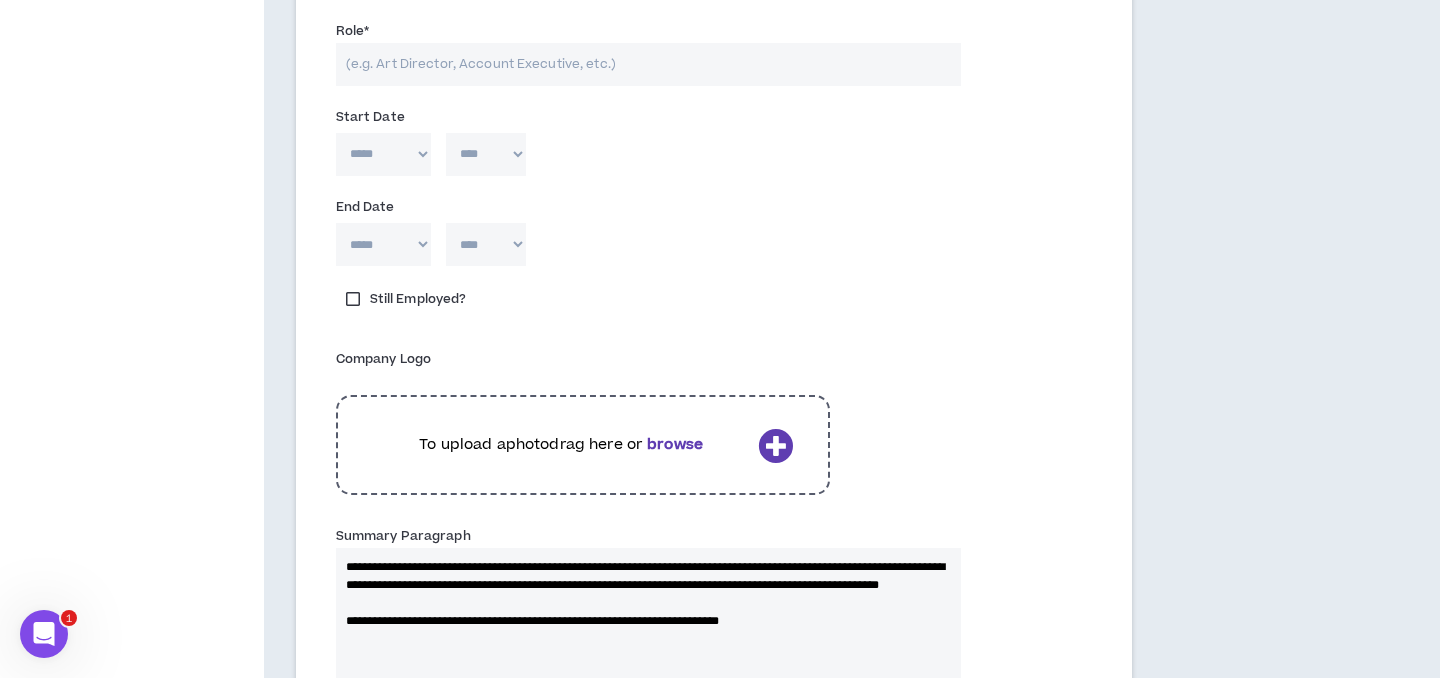 click on "**********" at bounding box center (648, 648) 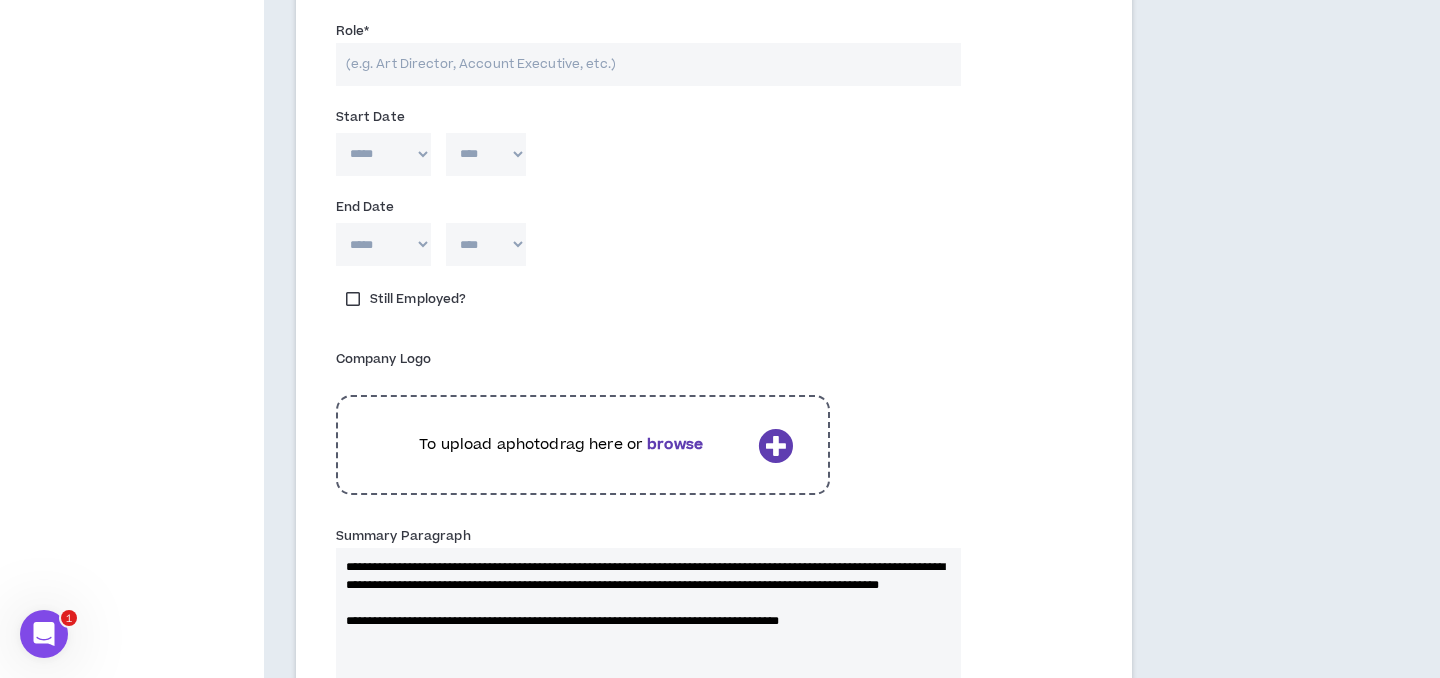 click on "**********" at bounding box center [648, 648] 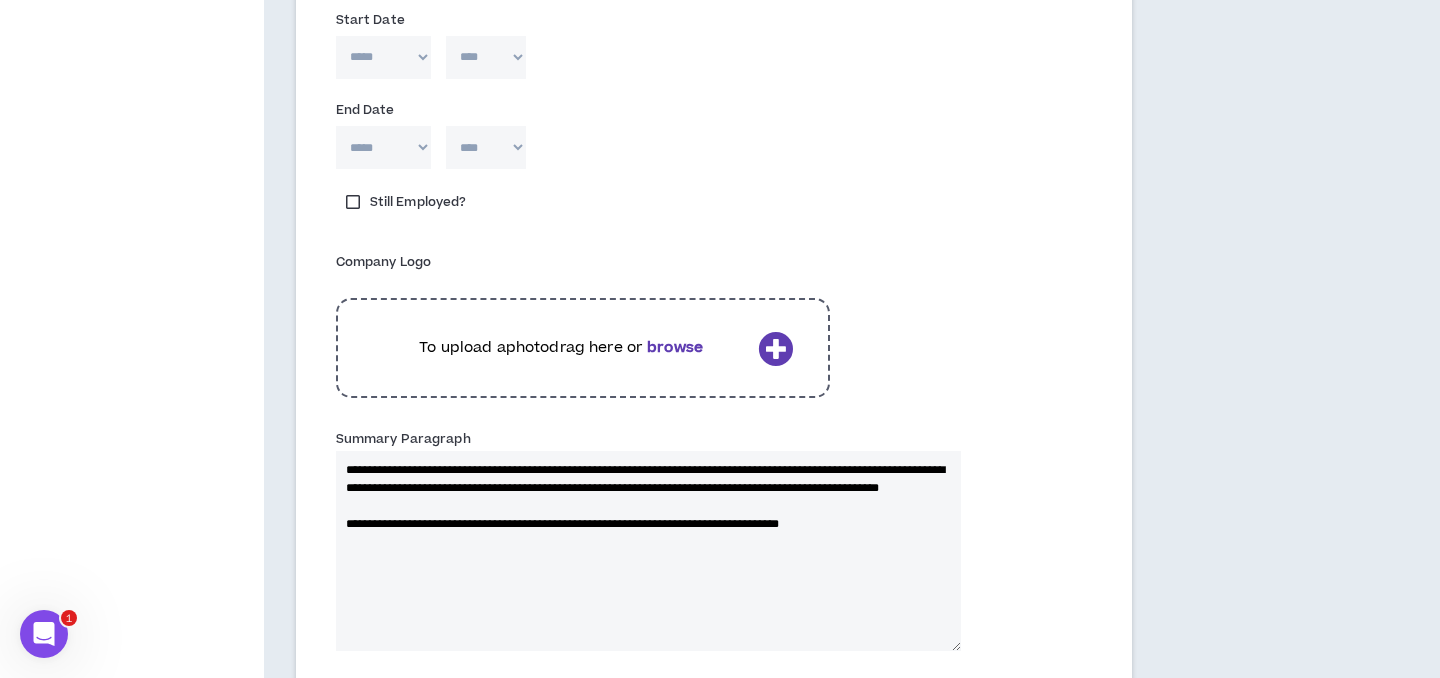 scroll, scrollTop: 3294, scrollLeft: 0, axis: vertical 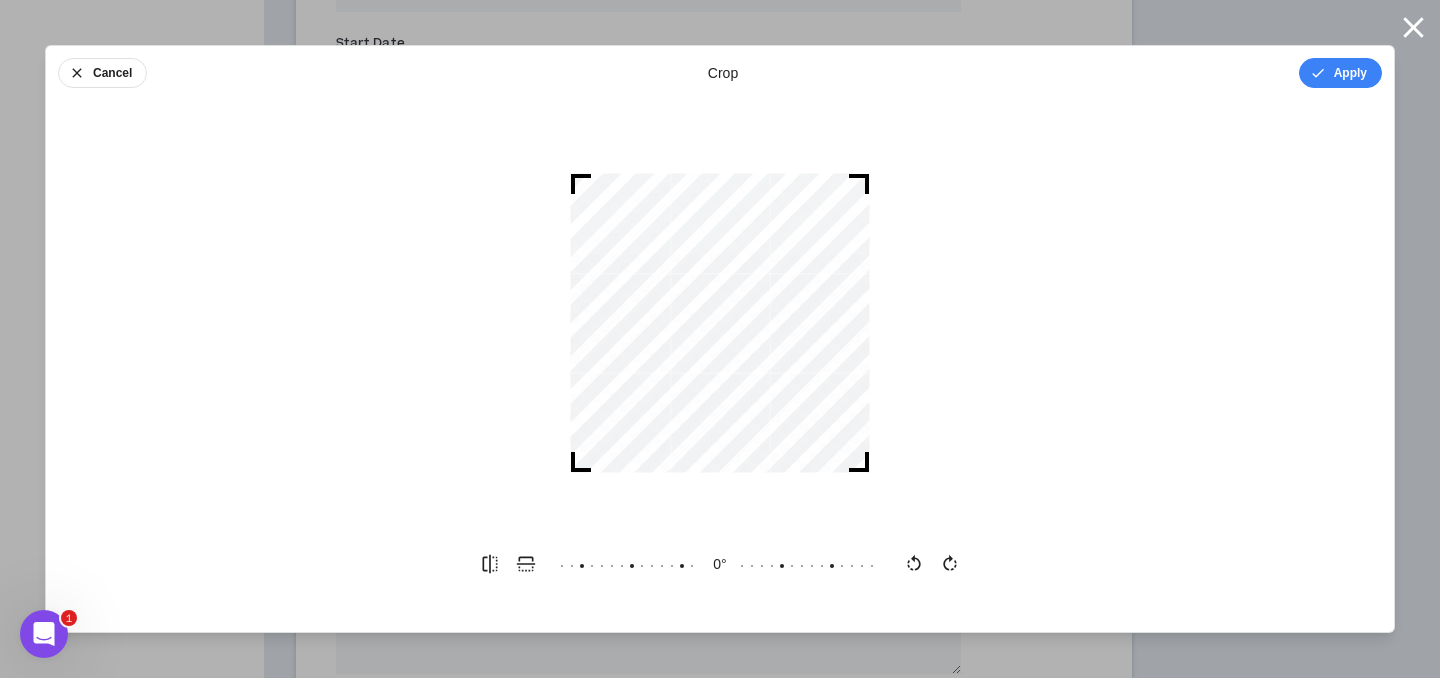 click on "Apply" at bounding box center [1340, 73] 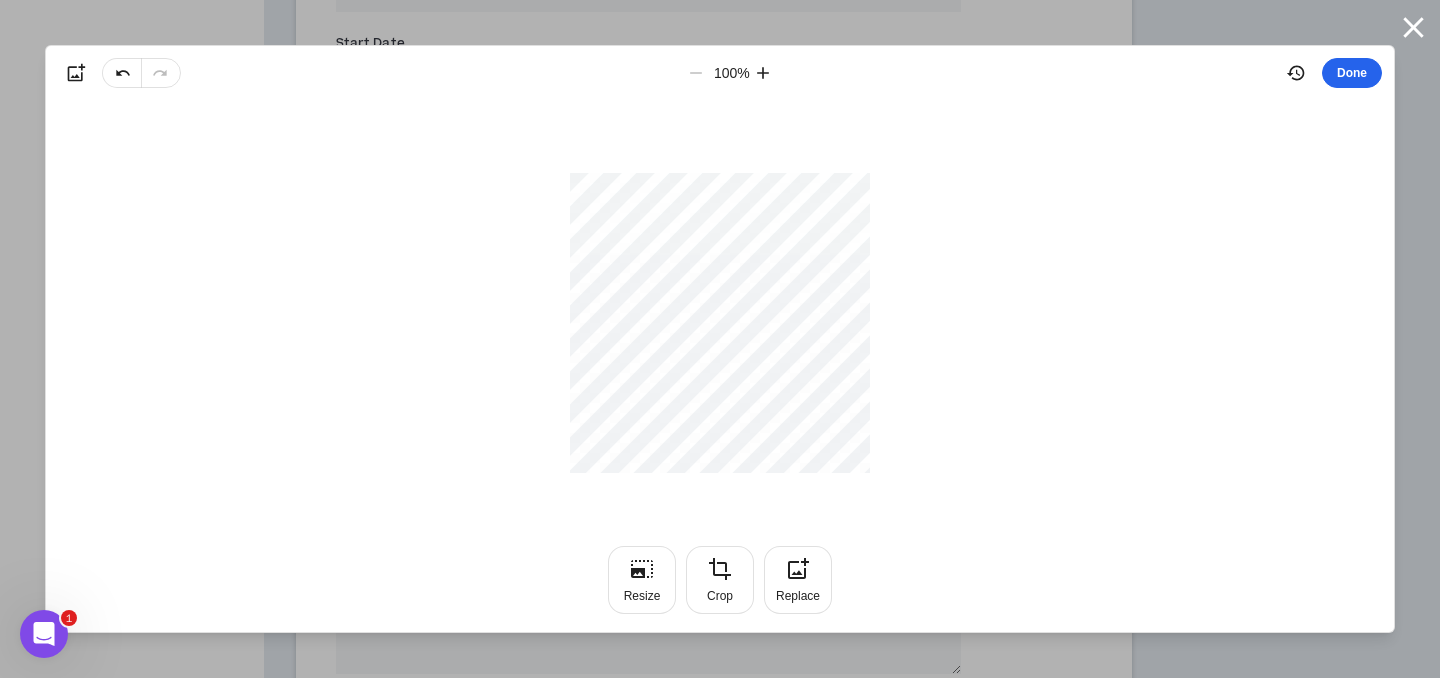 click on "Done" at bounding box center [1352, 73] 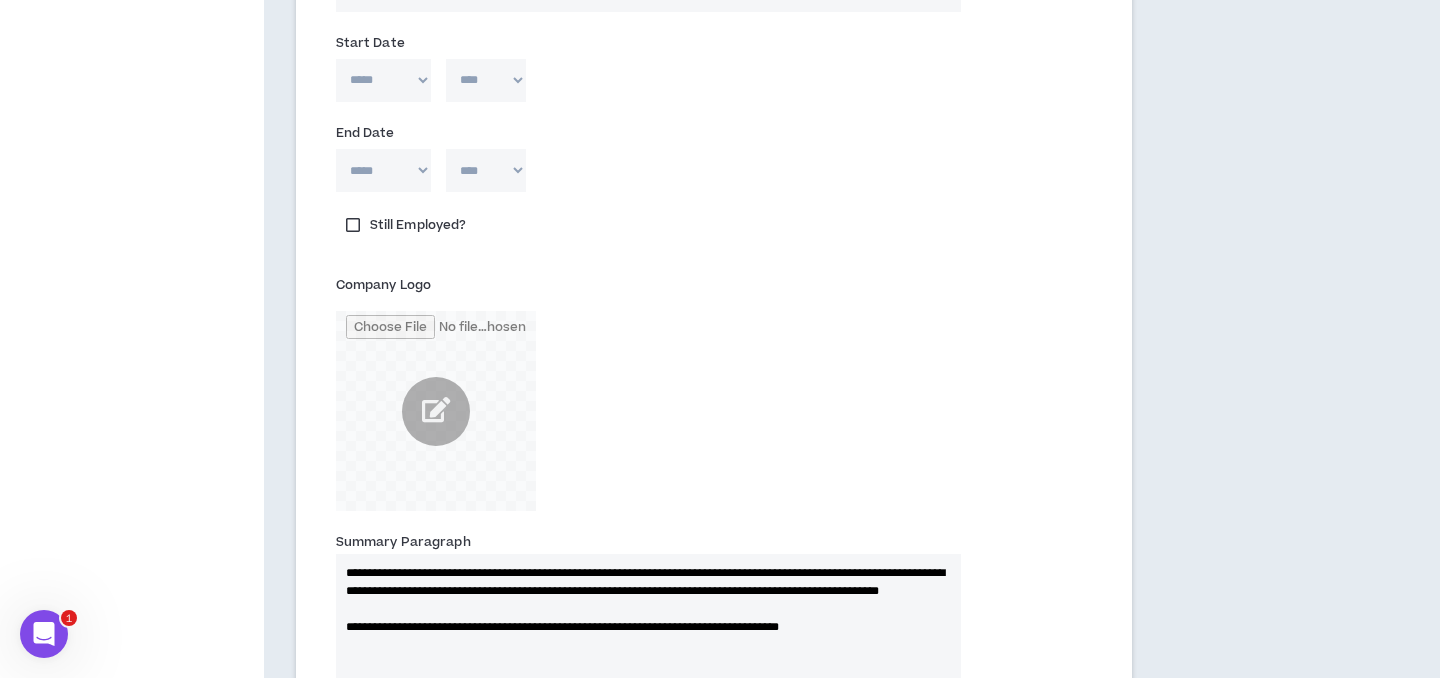 click on "**********" at bounding box center [648, 654] 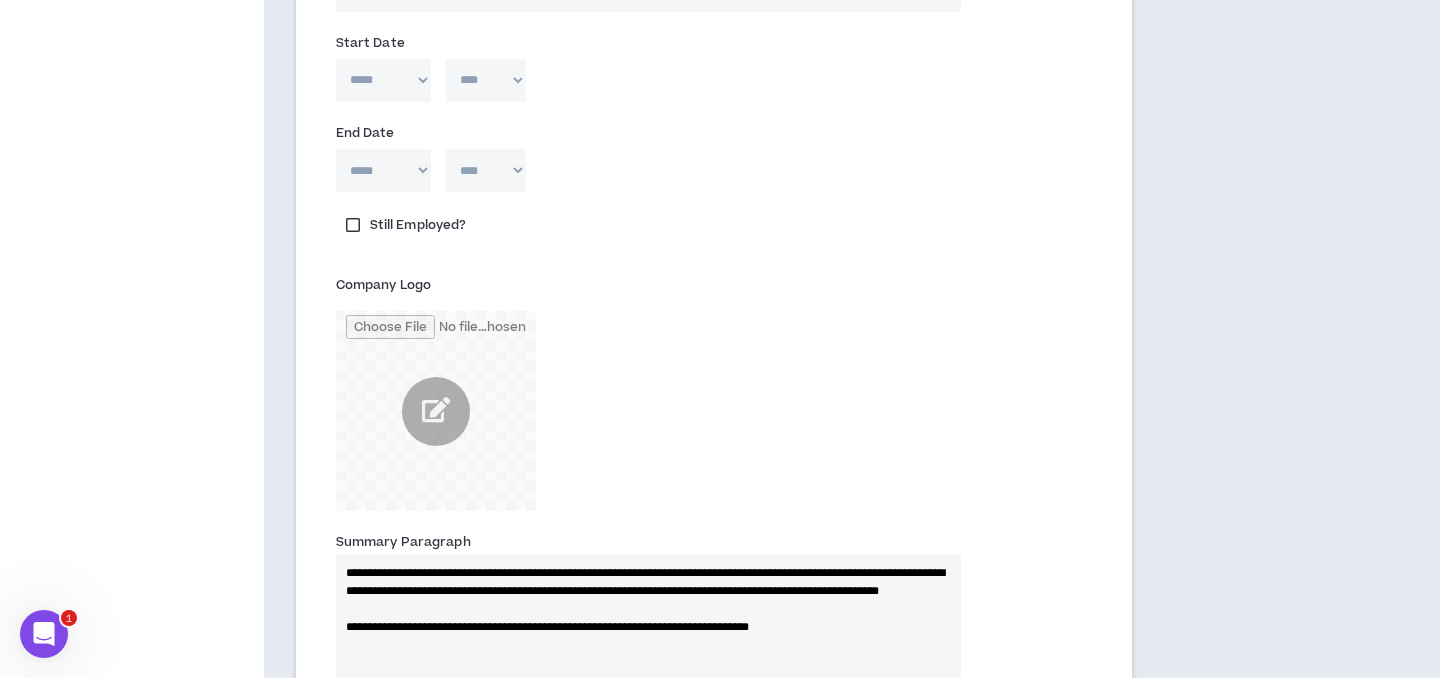 click on "**********" at bounding box center [648, 654] 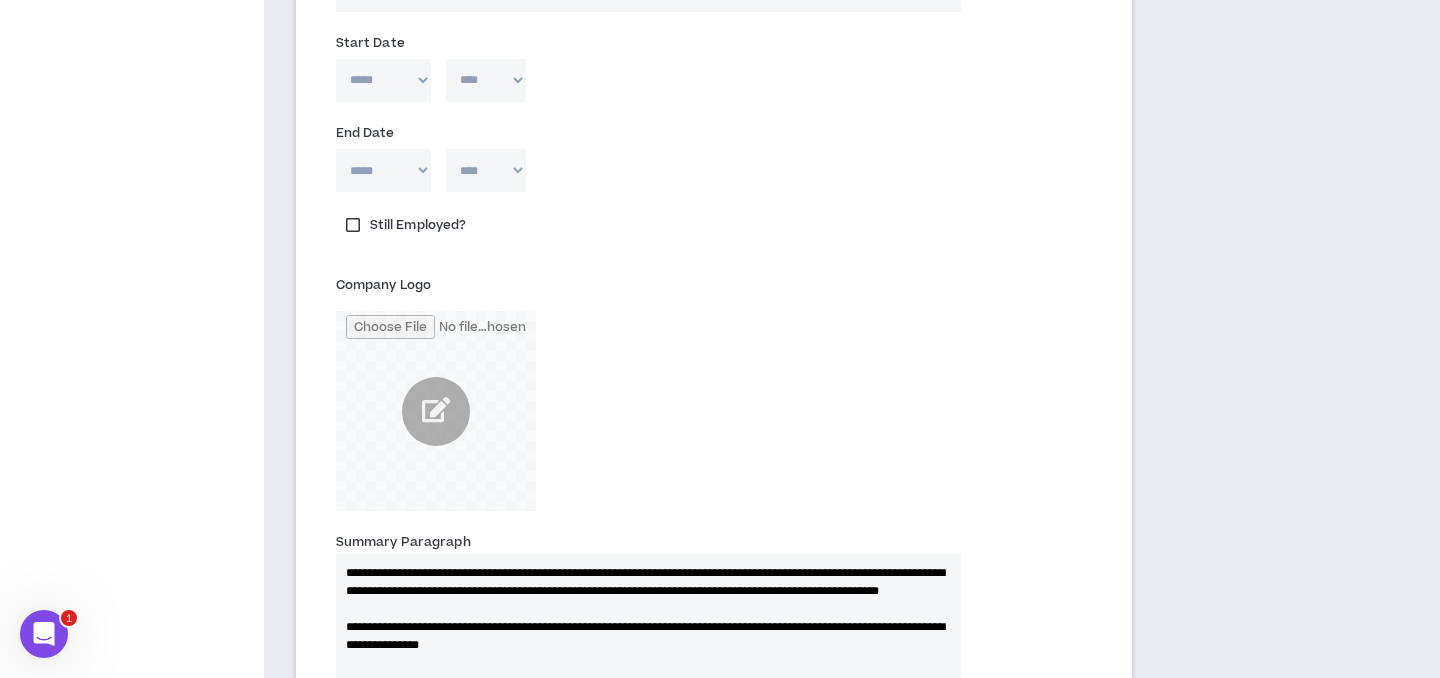 click on "**********" at bounding box center (648, 654) 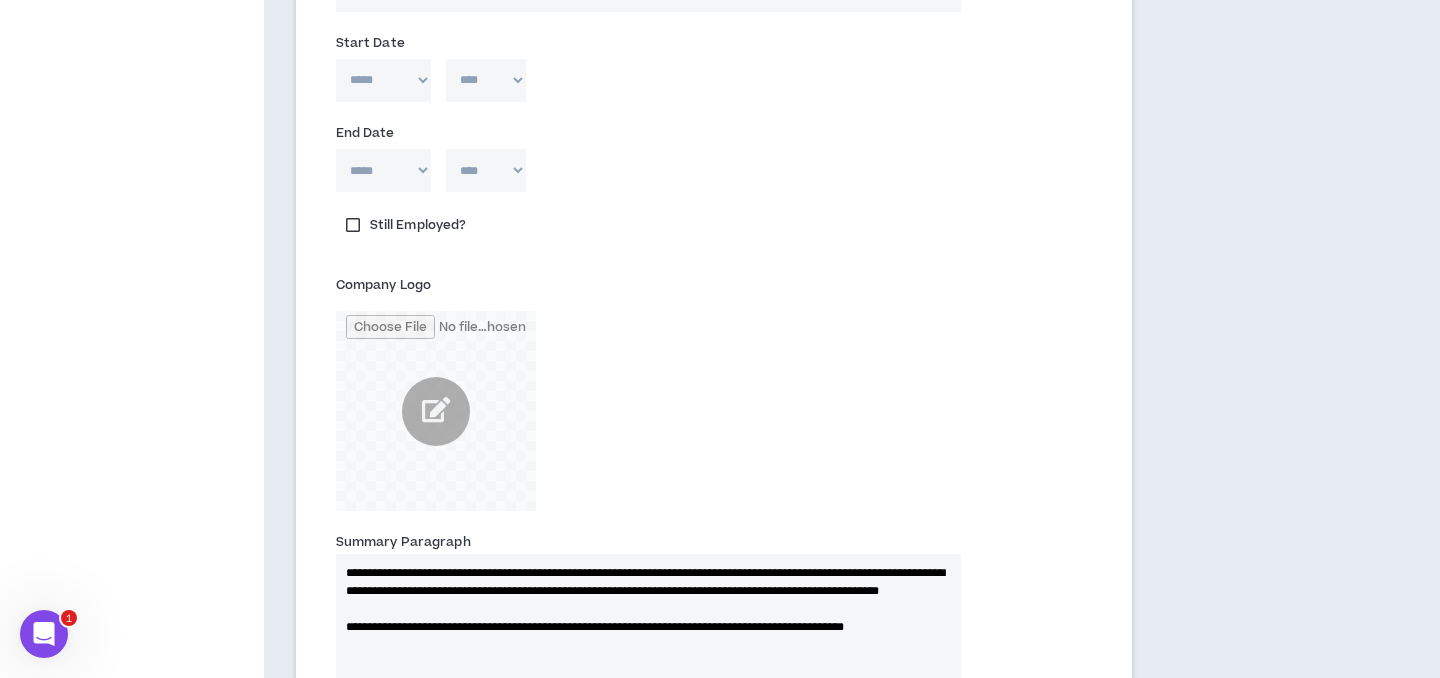 click on "**********" at bounding box center (648, 654) 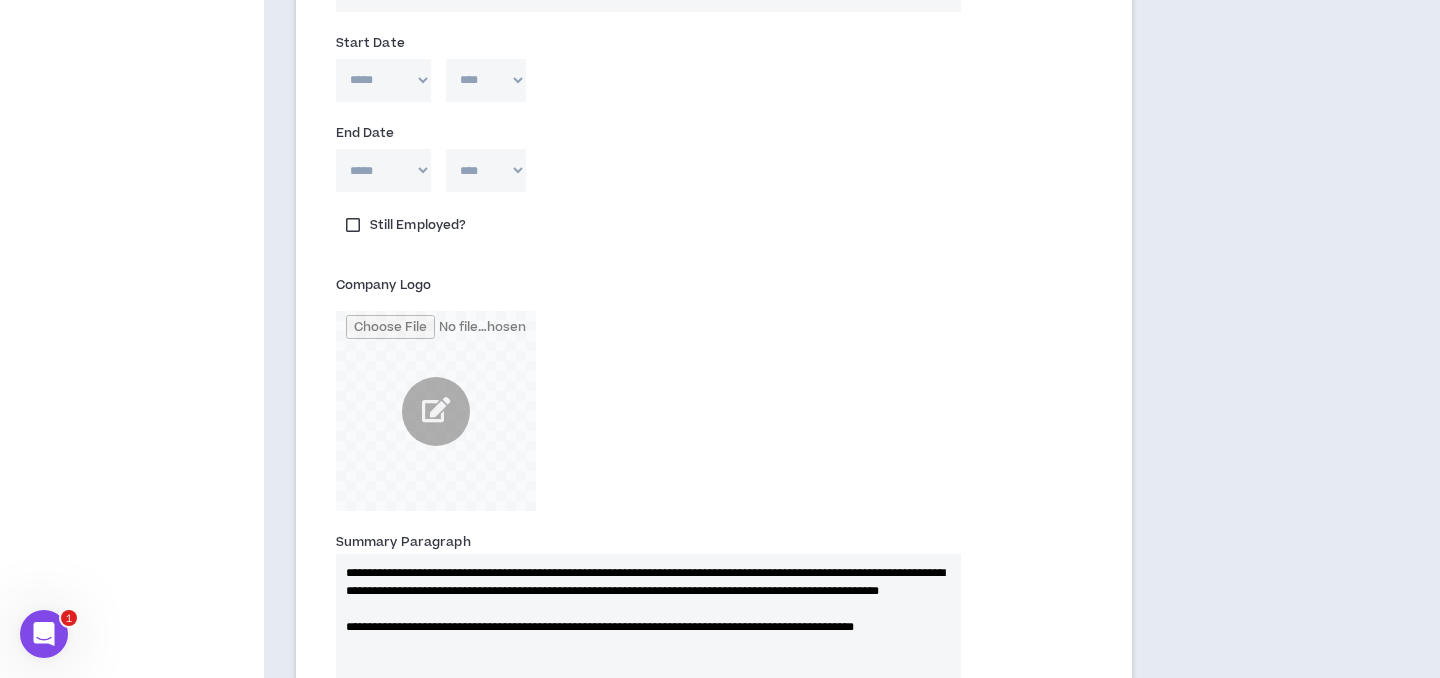 click on "**********" at bounding box center (648, 654) 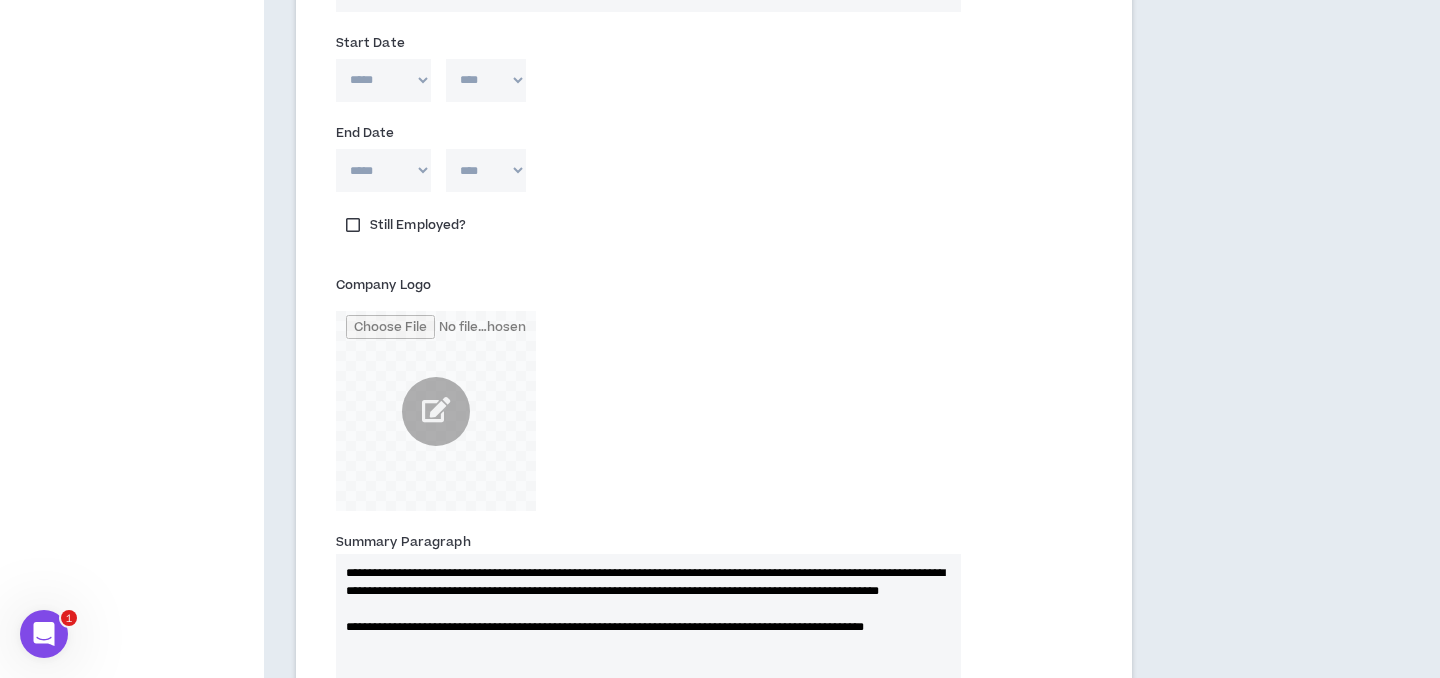 click on "**********" at bounding box center [648, 654] 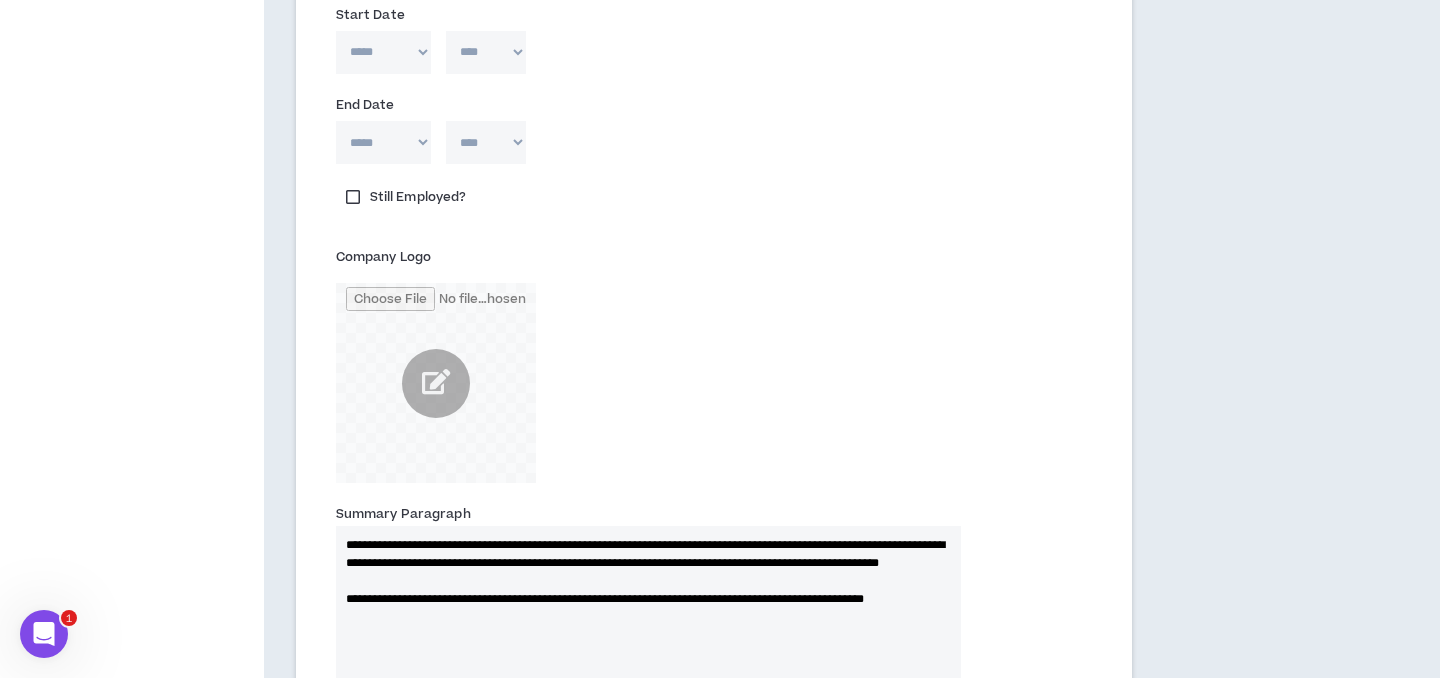 scroll, scrollTop: 3335, scrollLeft: 0, axis: vertical 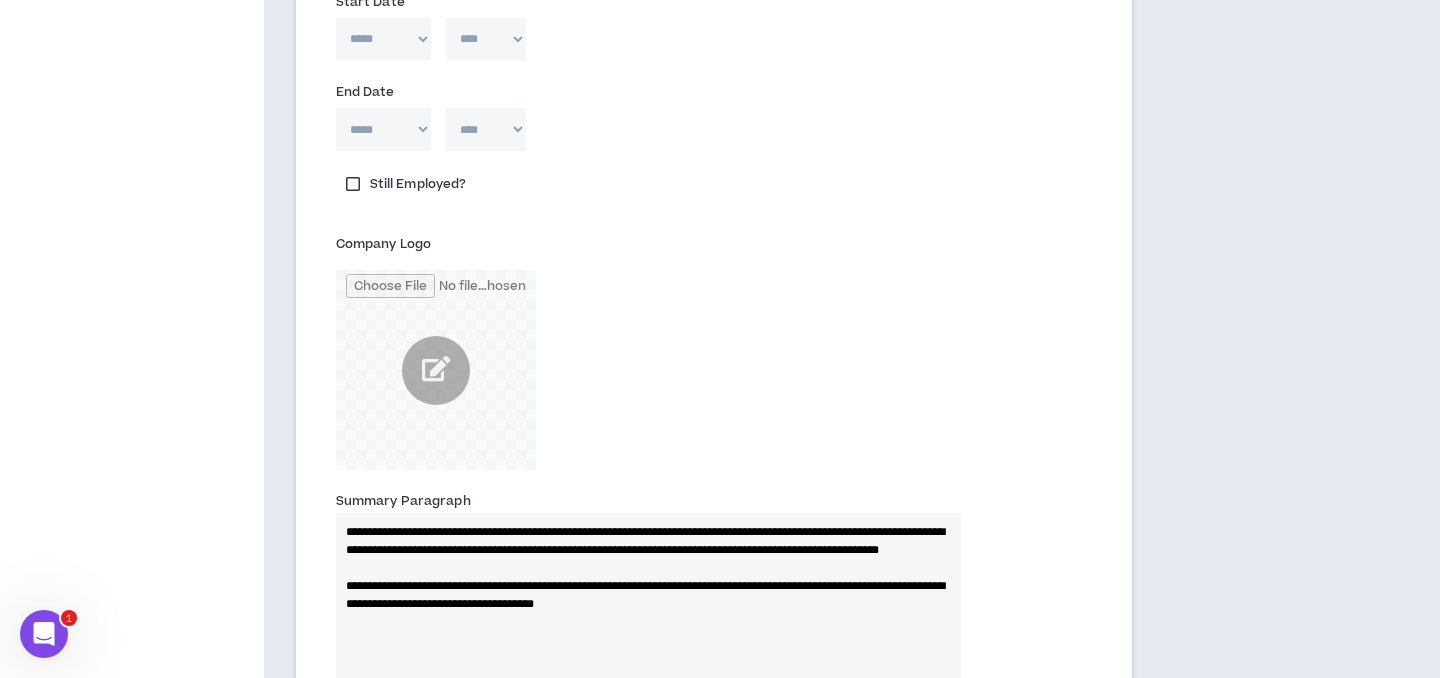 click on "**********" at bounding box center (648, 613) 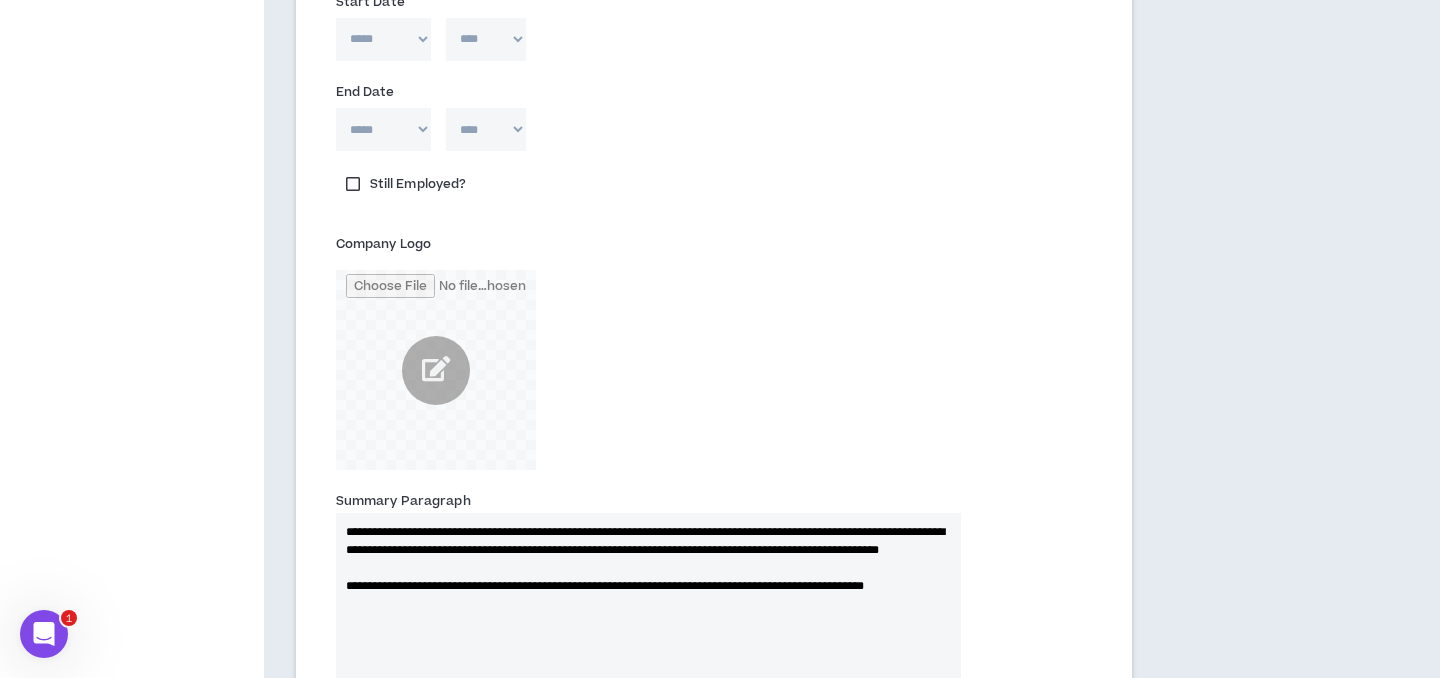 click on "**********" at bounding box center (648, 613) 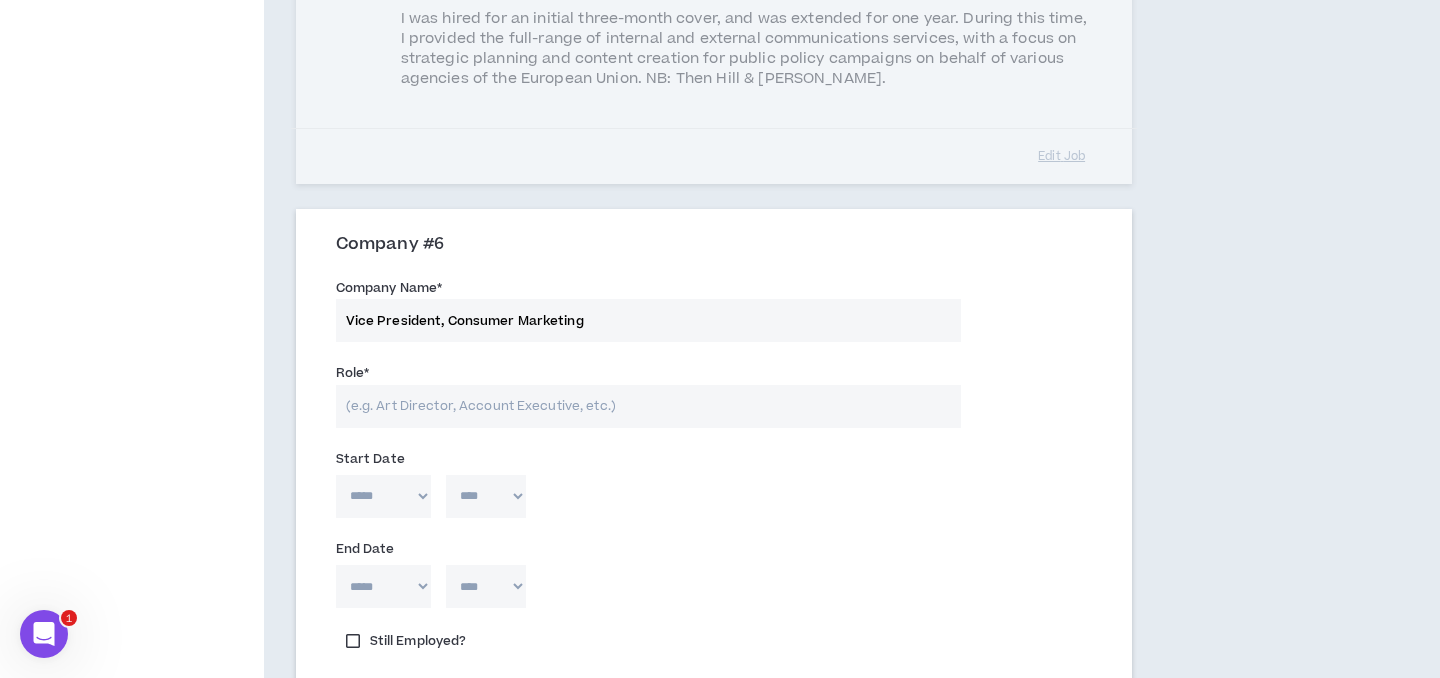 scroll, scrollTop: 2875, scrollLeft: 0, axis: vertical 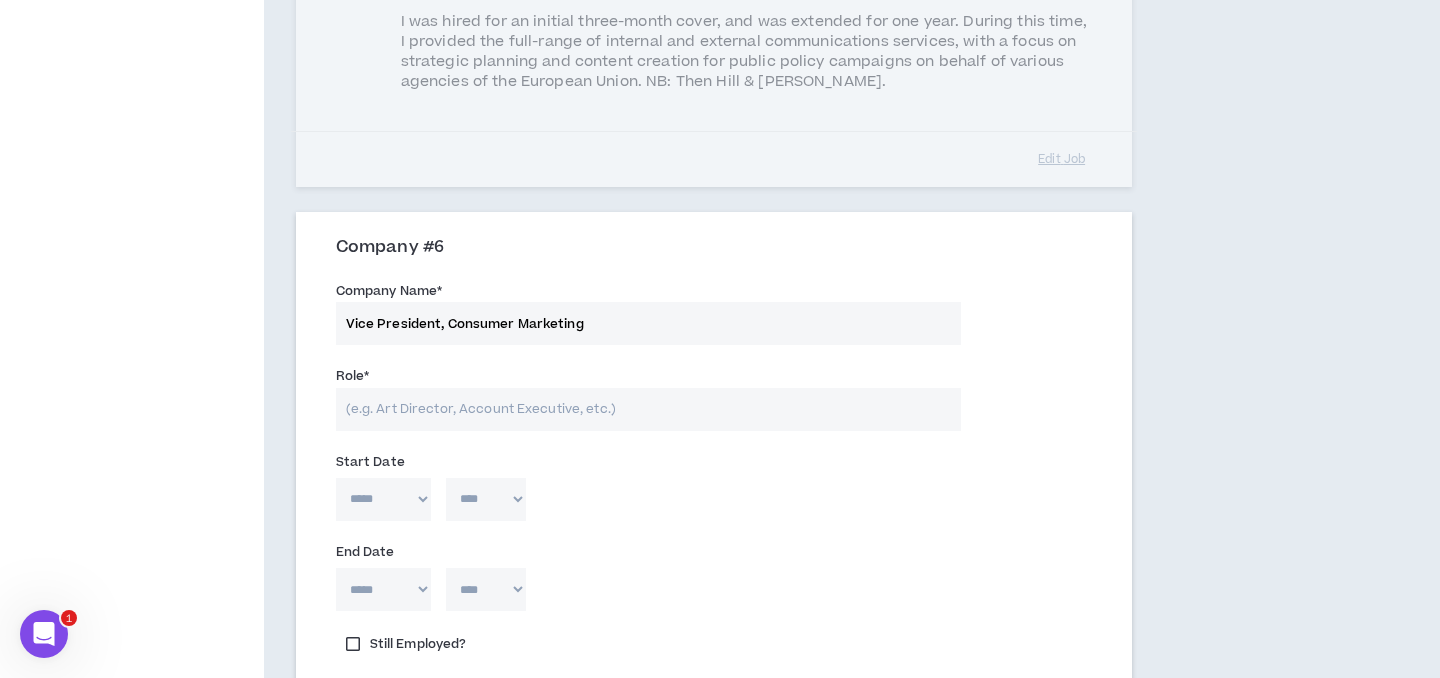 click on "***** *** *** *** *** *** **** *** *** **** *** *** ***" at bounding box center [383, 499] 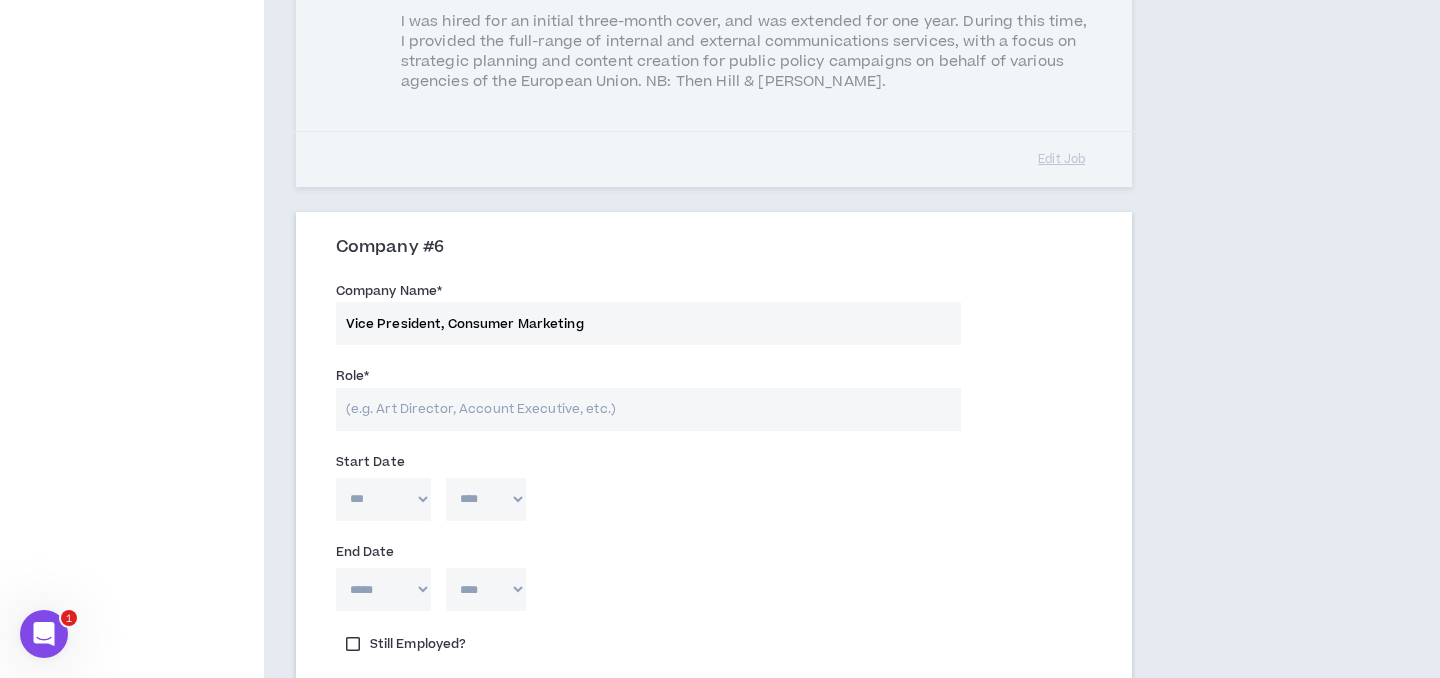 click on "**** **** **** **** **** **** **** **** **** **** **** **** **** **** **** **** **** **** **** **** **** **** **** **** **** **** **** **** **** **** **** **** **** **** **** **** **** **** **** **** **** **** **** **** **** **** **** **** **** **** **** **** **** **** **** **** **** **** **** **** **** **** **** **** **** **** **** **** **** **** **** **** **** **** **** **** **** **** **** **** **** **** **** **** **** **** **** **** **** **** **** **** **** **** **** **** **** **** **** **** **** **** **** **** **** **** **** **** **** **** **** **** **** **** **** **** **** **** **** **** **** **** **** **** **** **** ****" at bounding box center (486, 499) 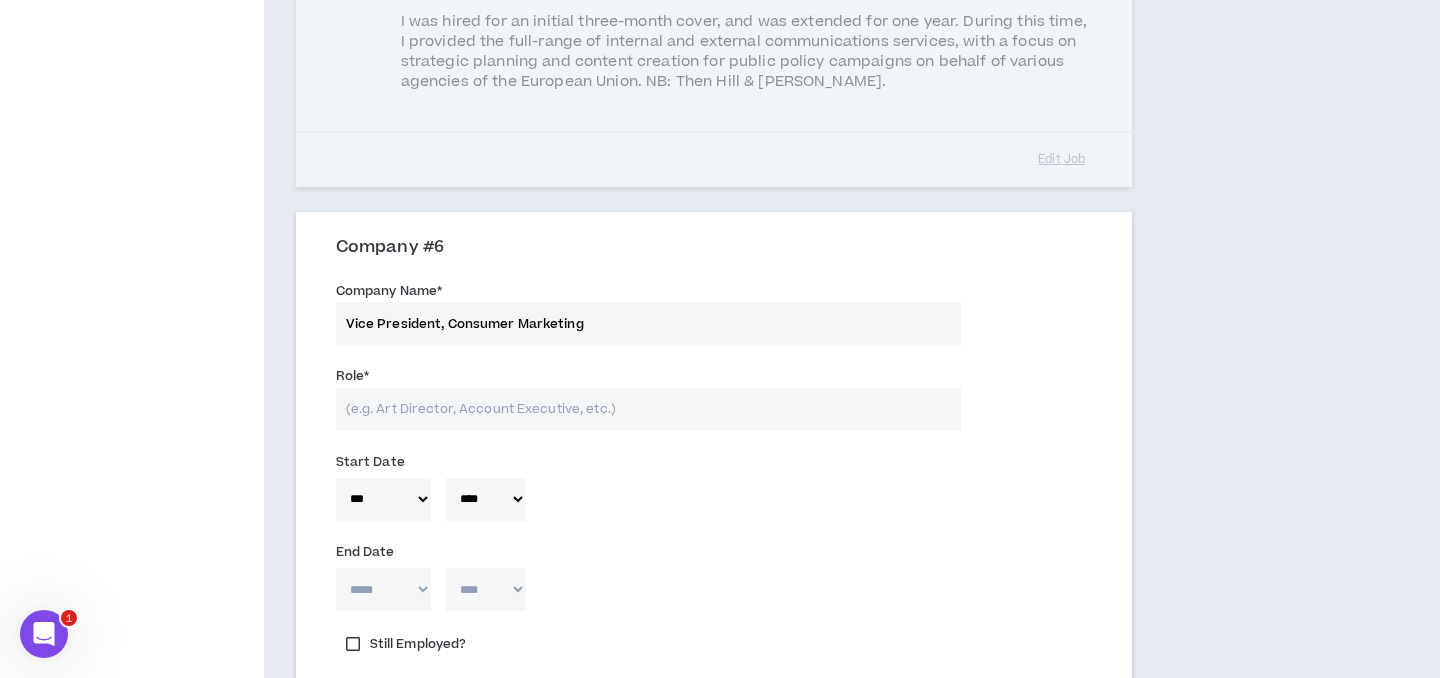 click on "***** *** *** *** *** *** **** *** *** **** *** *** ***" at bounding box center [383, 589] 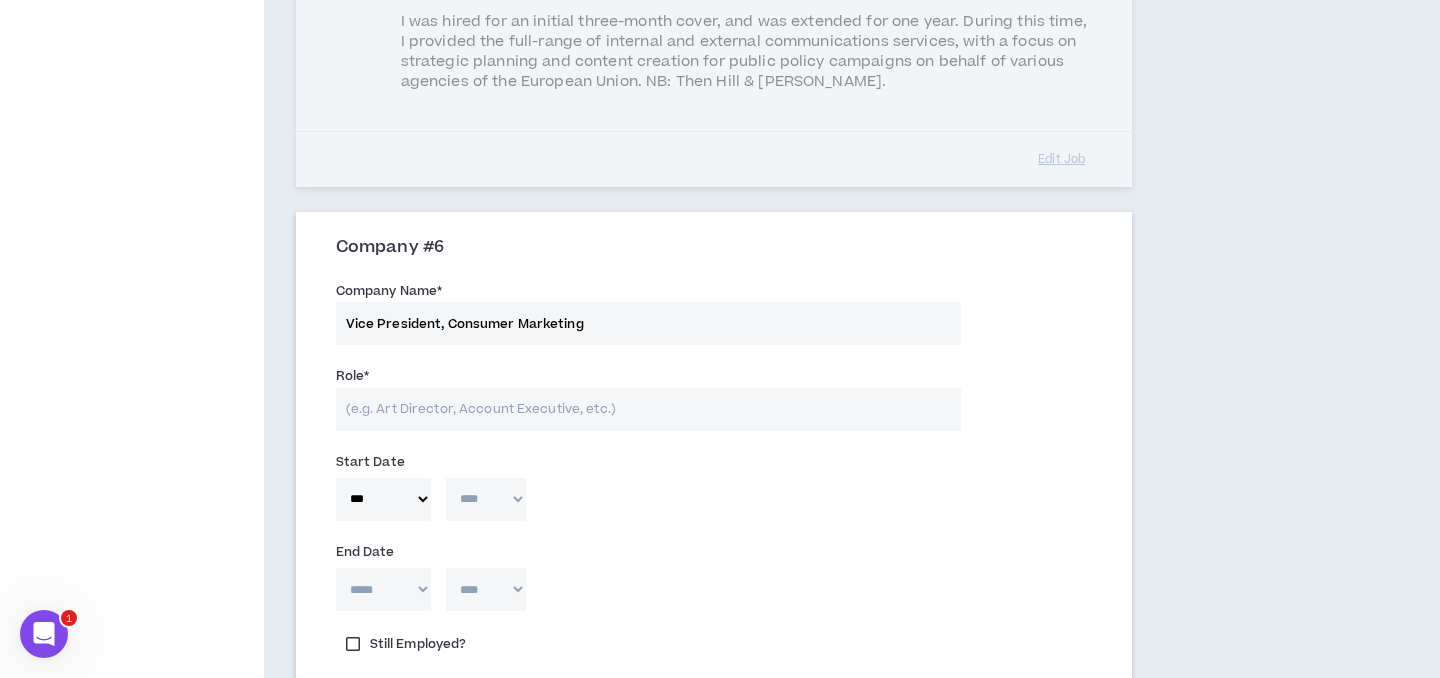 click on "***** *** *** *** *** *** **** *** *** **** *** *** ***" at bounding box center (383, 499) 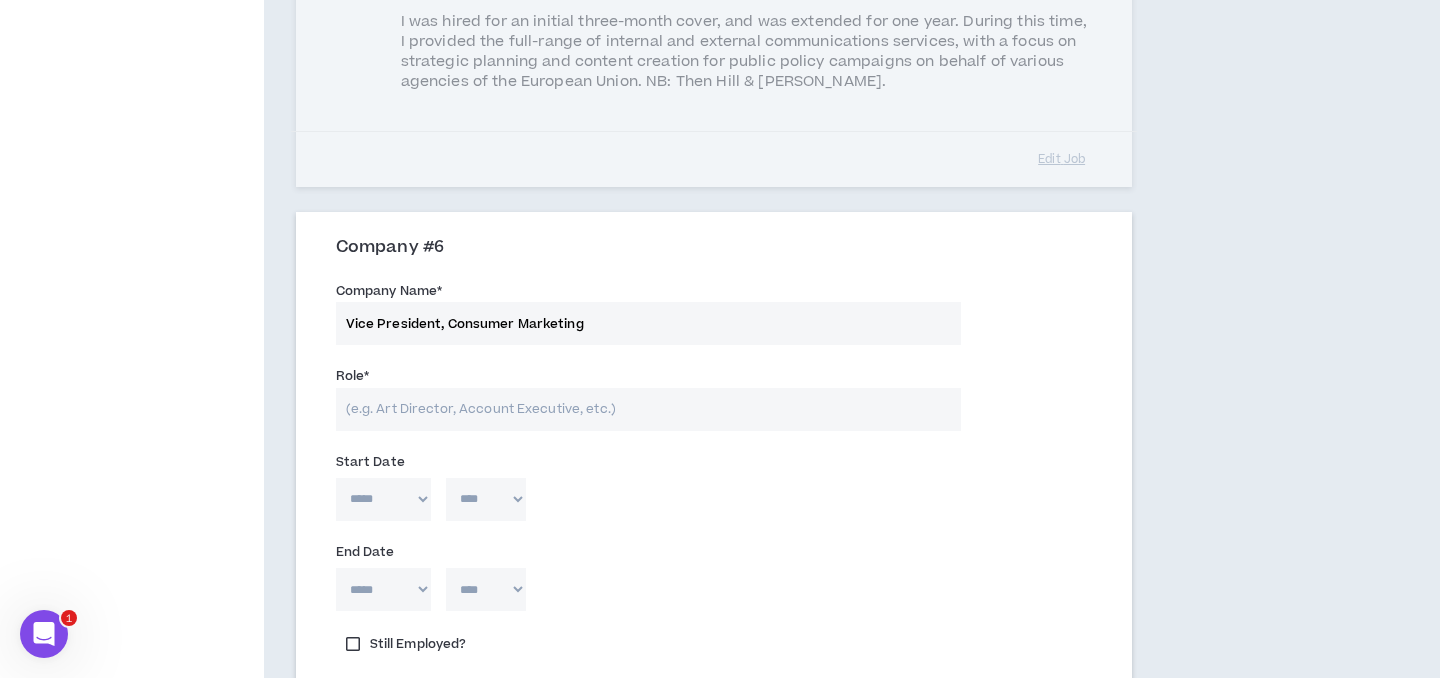 drag, startPoint x: 548, startPoint y: 302, endPoint x: 312, endPoint y: 303, distance: 236.00212 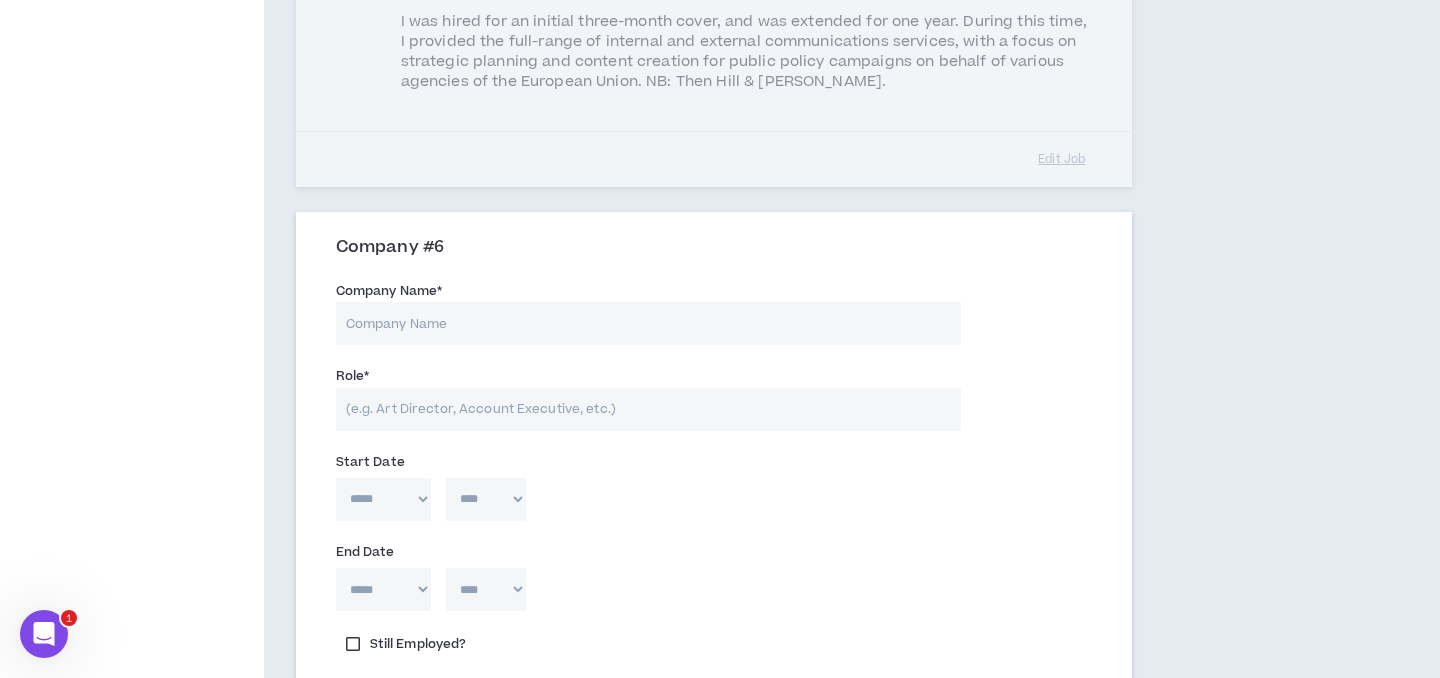 click on "Role  *" at bounding box center [648, 409] 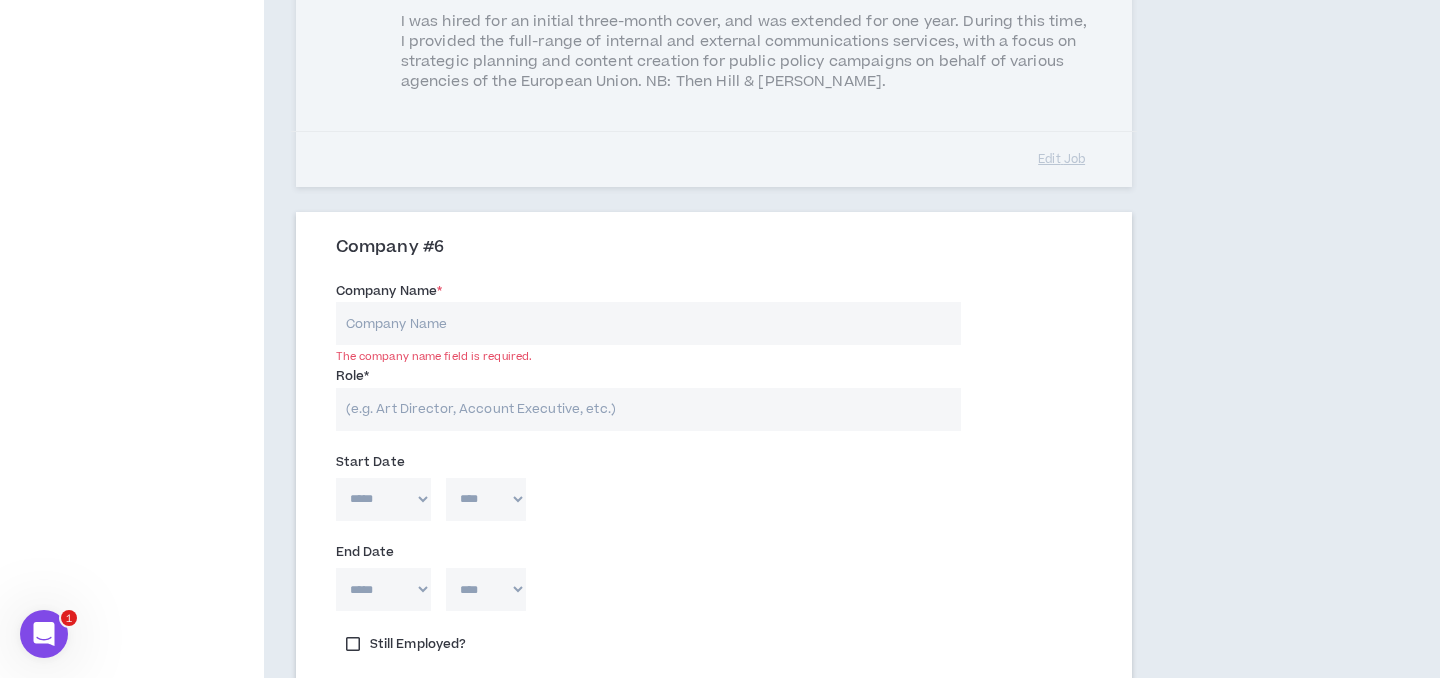 paste on "Vice President, Consumer Marketing" 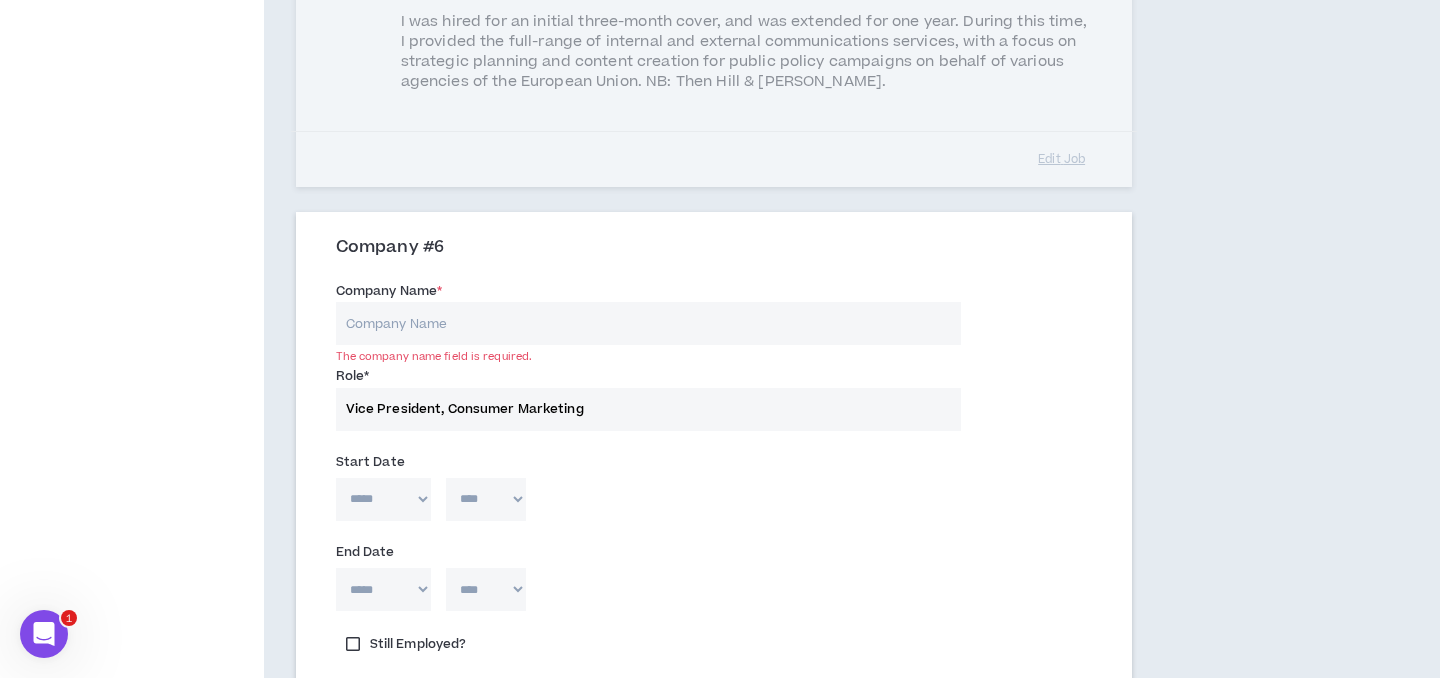 click on "Company Name  *" at bounding box center (648, 323) 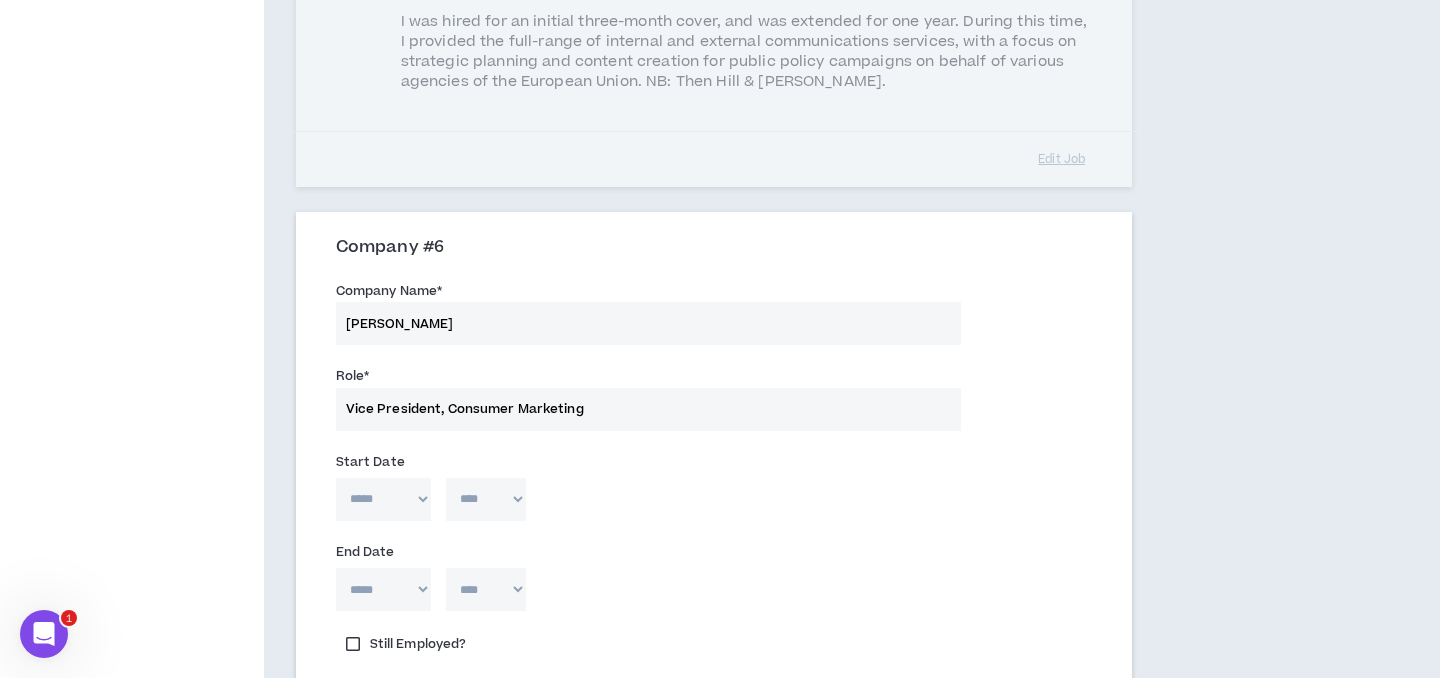 click on "End Date" at bounding box center [648, 552] 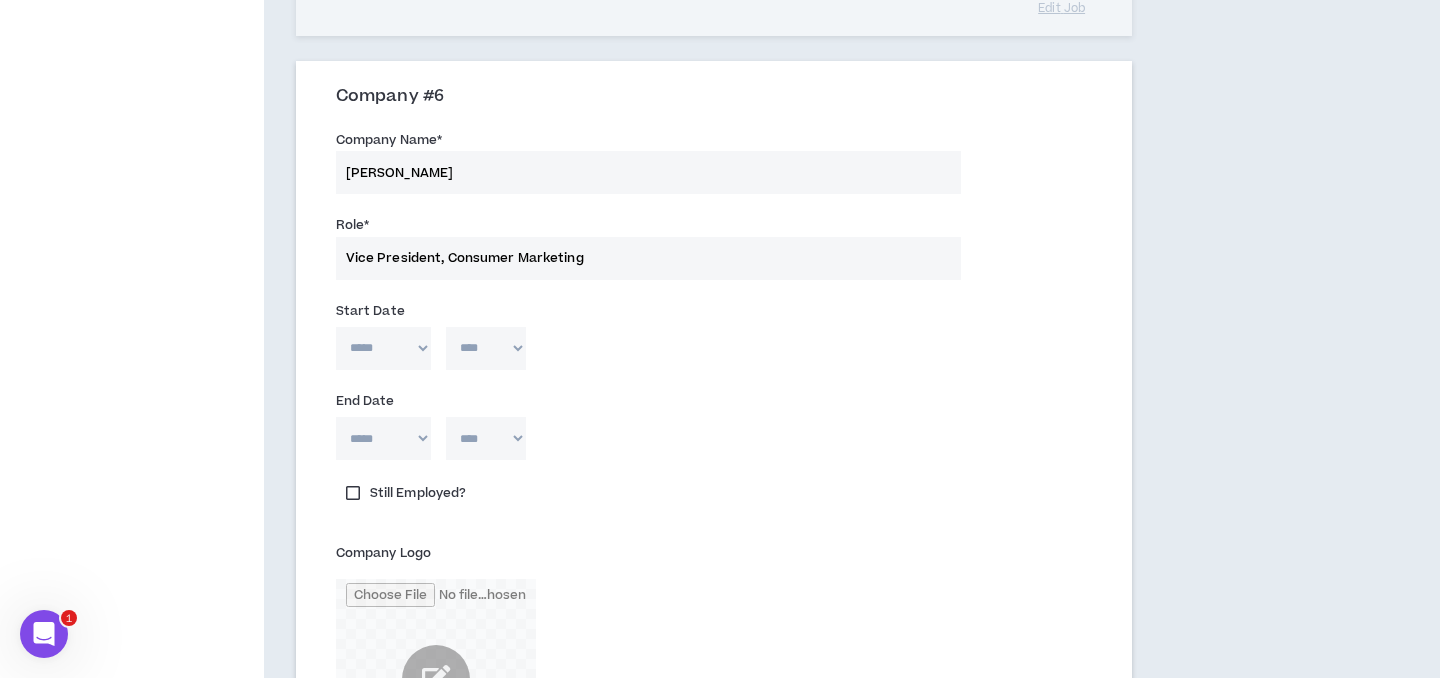 scroll, scrollTop: 3029, scrollLeft: 0, axis: vertical 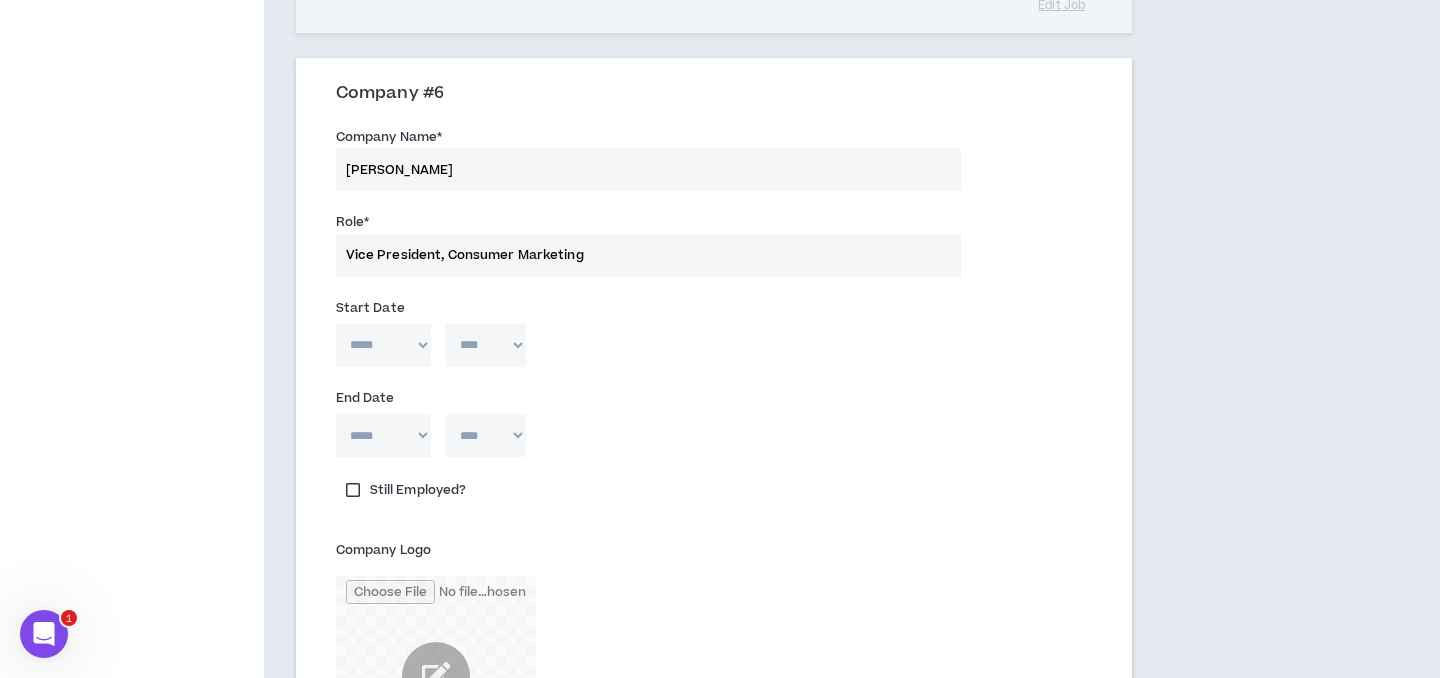 click on "***** *** *** *** *** *** **** *** *** **** *** *** ***" at bounding box center [383, 345] 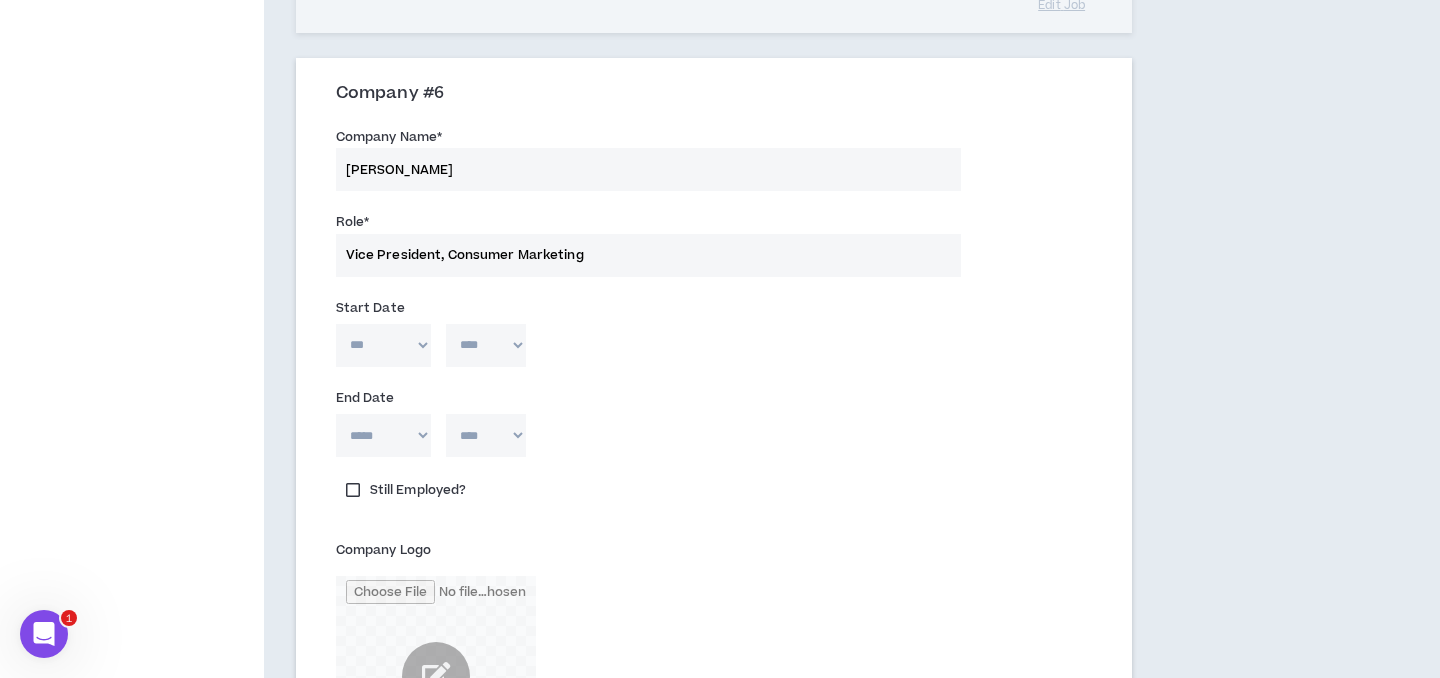 click on "**** **** **** **** **** **** **** **** **** **** **** **** **** **** **** **** **** **** **** **** **** **** **** **** **** **** **** **** **** **** **** **** **** **** **** **** **** **** **** **** **** **** **** **** **** **** **** **** **** **** **** **** **** **** **** **** **** **** **** **** **** **** **** **** **** **** **** **** **** **** **** **** **** **** **** **** **** **** **** **** **** **** **** **** **** **** **** **** **** **** **** **** **** **** **** **** **** **** **** **** **** **** **** **** **** **** **** **** **** **** **** **** **** **** **** **** **** **** **** **** **** **** **** **** **** **** ****" at bounding box center [486, 345] 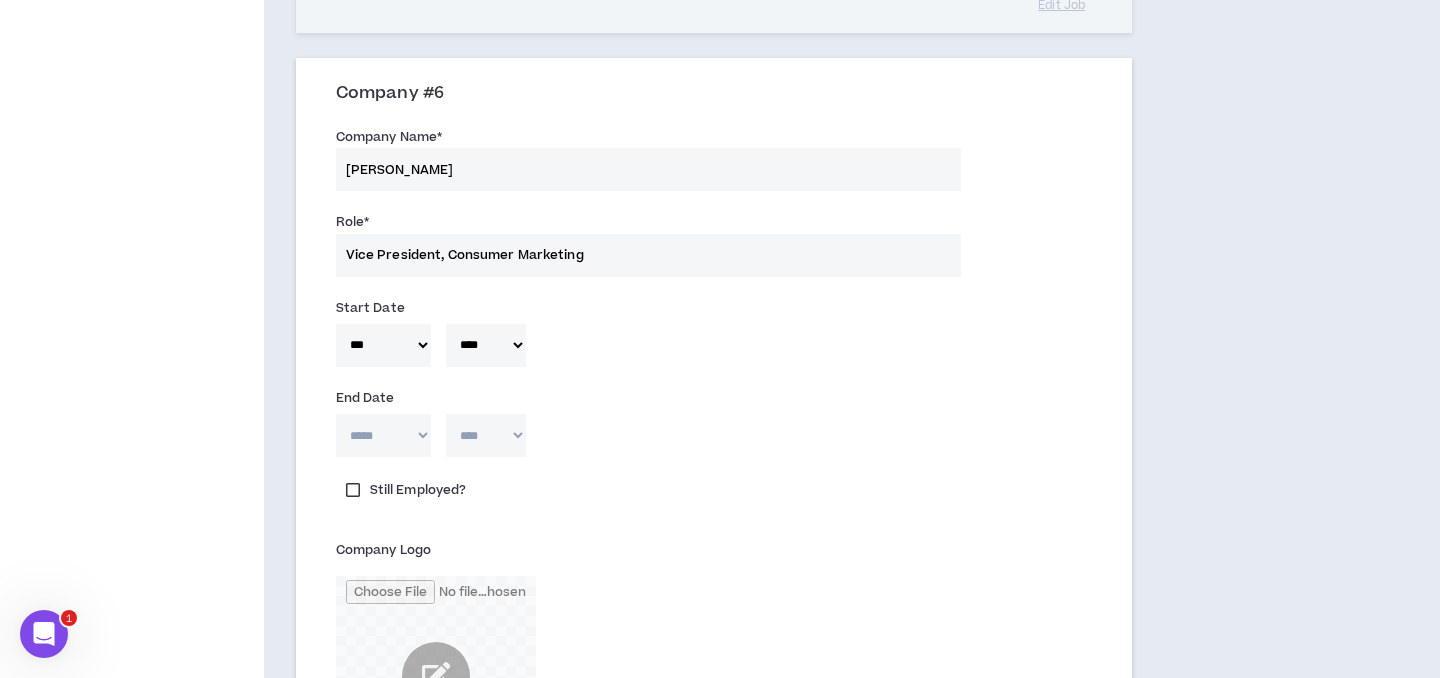 click on "***** *** *** *** *** *** **** *** *** **** *** *** ***" at bounding box center [383, 435] 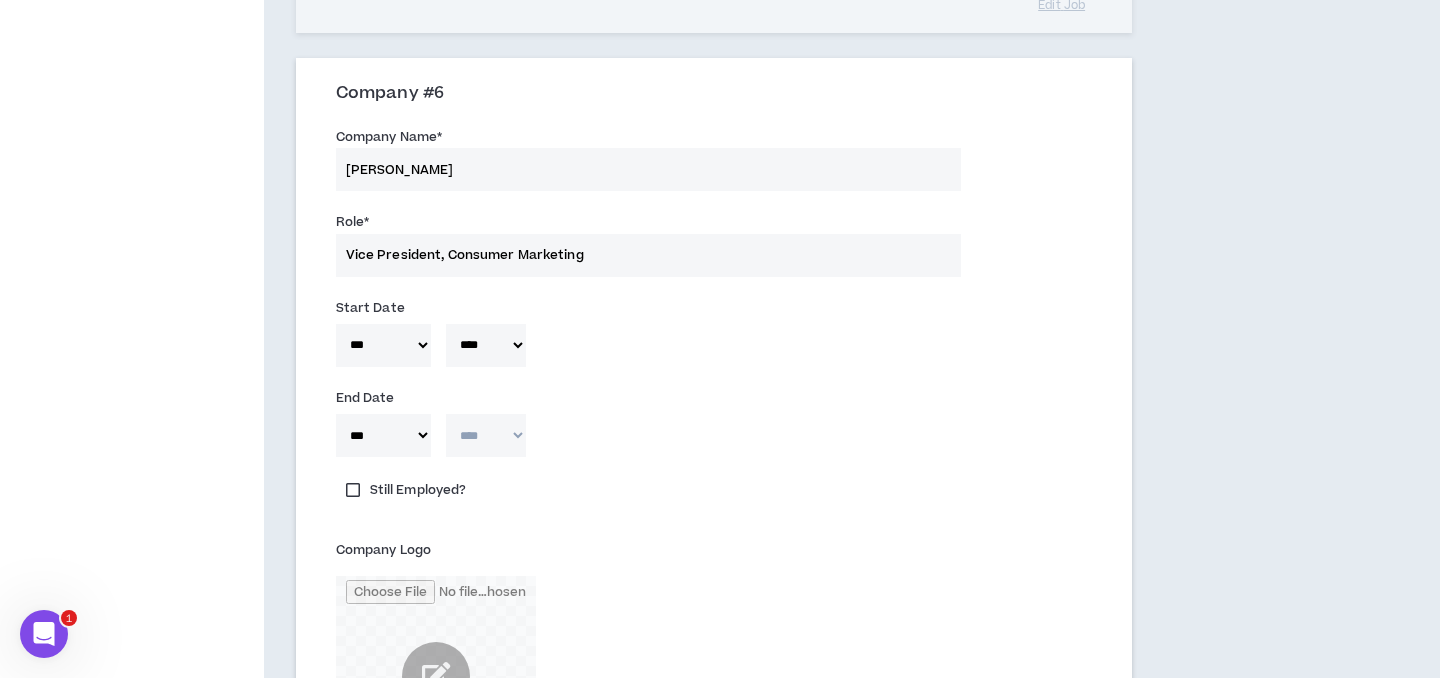 click on "**** **** **** **** **** **** **** **** **** **** **** **** **** **** **** **** **** **** **** **** **** **** **** **** **** **** **** **** **** **** **** **** **** **** **** **** **** **** **** **** **** **** **** **** **** **** **** **** **** **** **** **** **** **** **** **** **** **** **** **** **** **** **** **** **** **** **** **** **** **** **** **** **** **** **** **** **** **** **** **** **** **** **** **** **** **** **** **** **** **** **** **** **** **** **** **** **** **** **** **** **** **** **** **** **** **** **** **** **** **** **** **** **** **** **** **** **** **** **** **** **** **** **** **** **** **** ****" at bounding box center [486, 435] 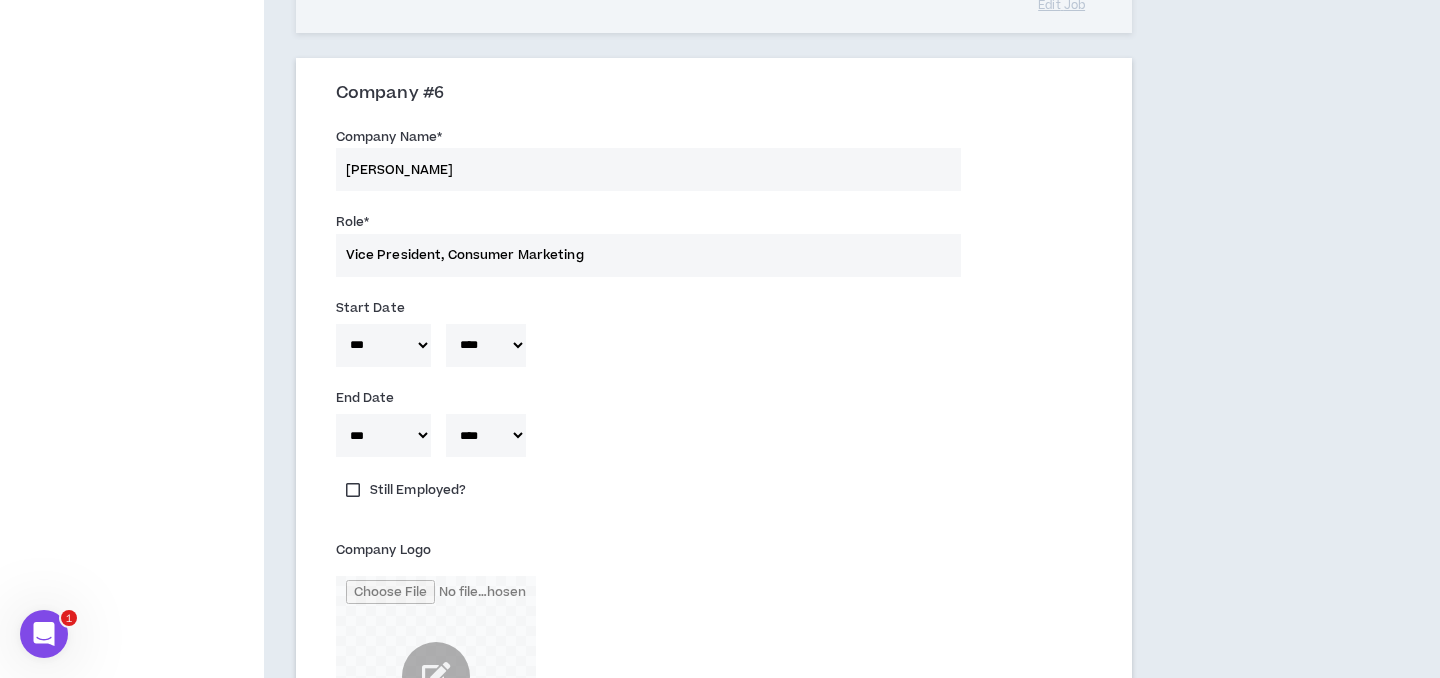 click on "***** *** *** *** *** *** **** *** *** **** *** *** ***  * **** **** **** **** **** **** **** **** **** **** **** **** **** **** **** **** **** **** **** **** **** **** **** **** **** **** **** **** **** **** **** **** **** **** **** **** **** **** **** **** **** **** **** **** **** **** **** **** **** **** **** **** **** **** **** **** **** **** **** **** **** **** **** **** **** **** **** **** **** **** **** **** **** **** **** **** **** **** **** **** **** **** **** **** **** **** **** **** **** **** **** **** **** **** **** **** **** **** **** **** **** **** **** **** **** **** **** **** **** **** **** **** **** **** **** **** **** **** **** **** **** **** **** **** **** **** ****" at bounding box center (714, 440) 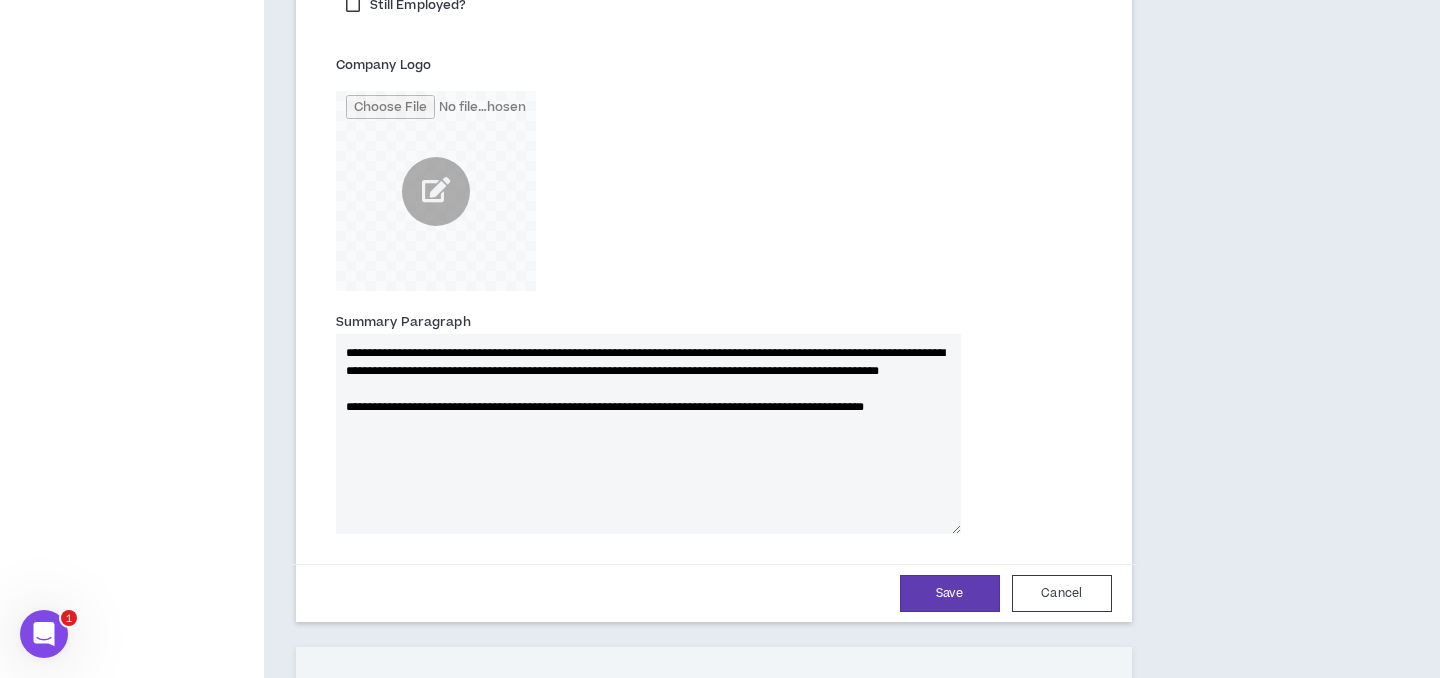 scroll, scrollTop: 3650, scrollLeft: 0, axis: vertical 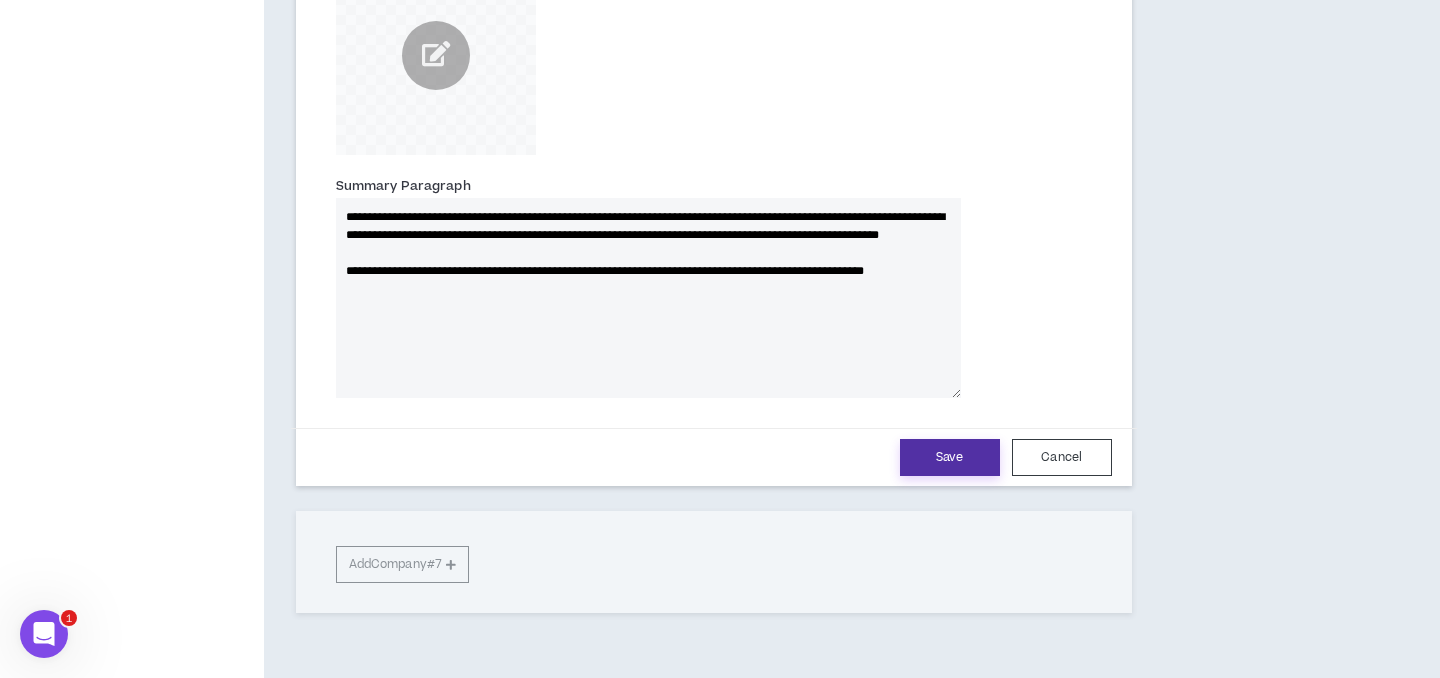 click on "Save" at bounding box center (950, 457) 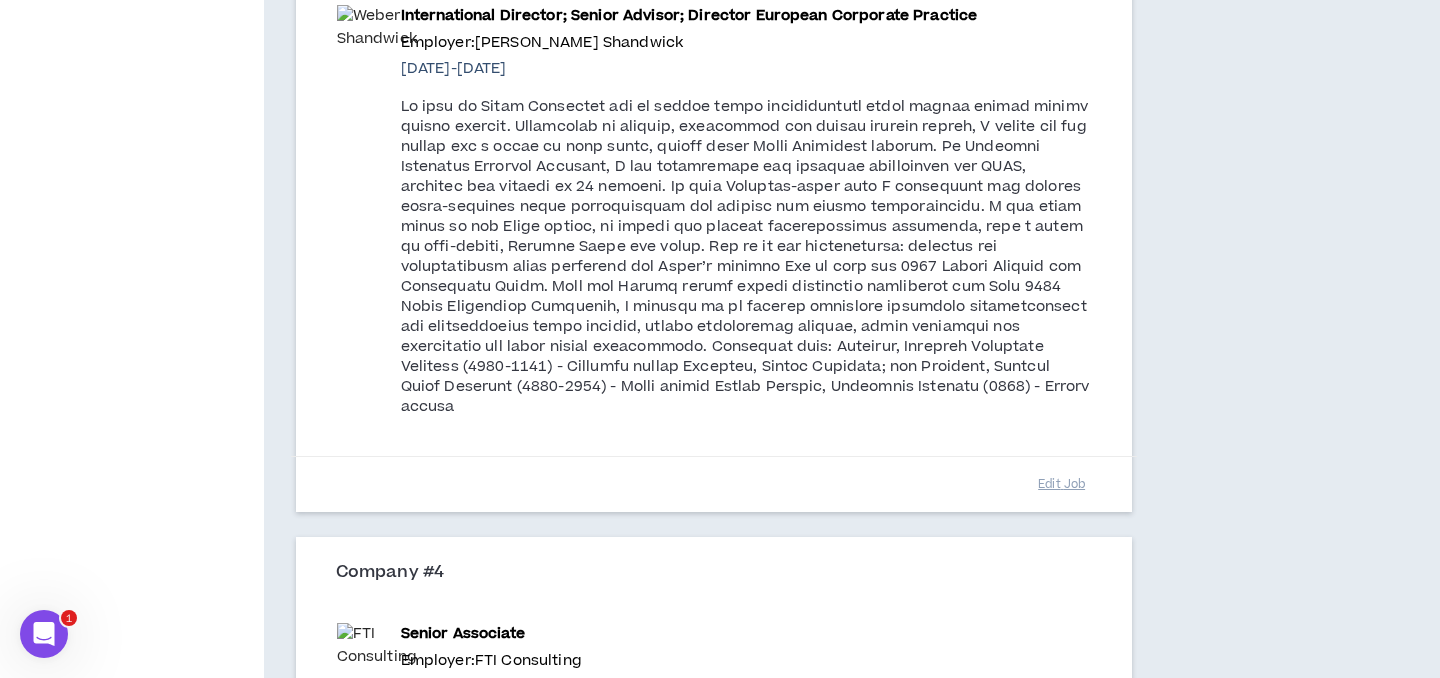 scroll, scrollTop: 1766, scrollLeft: 0, axis: vertical 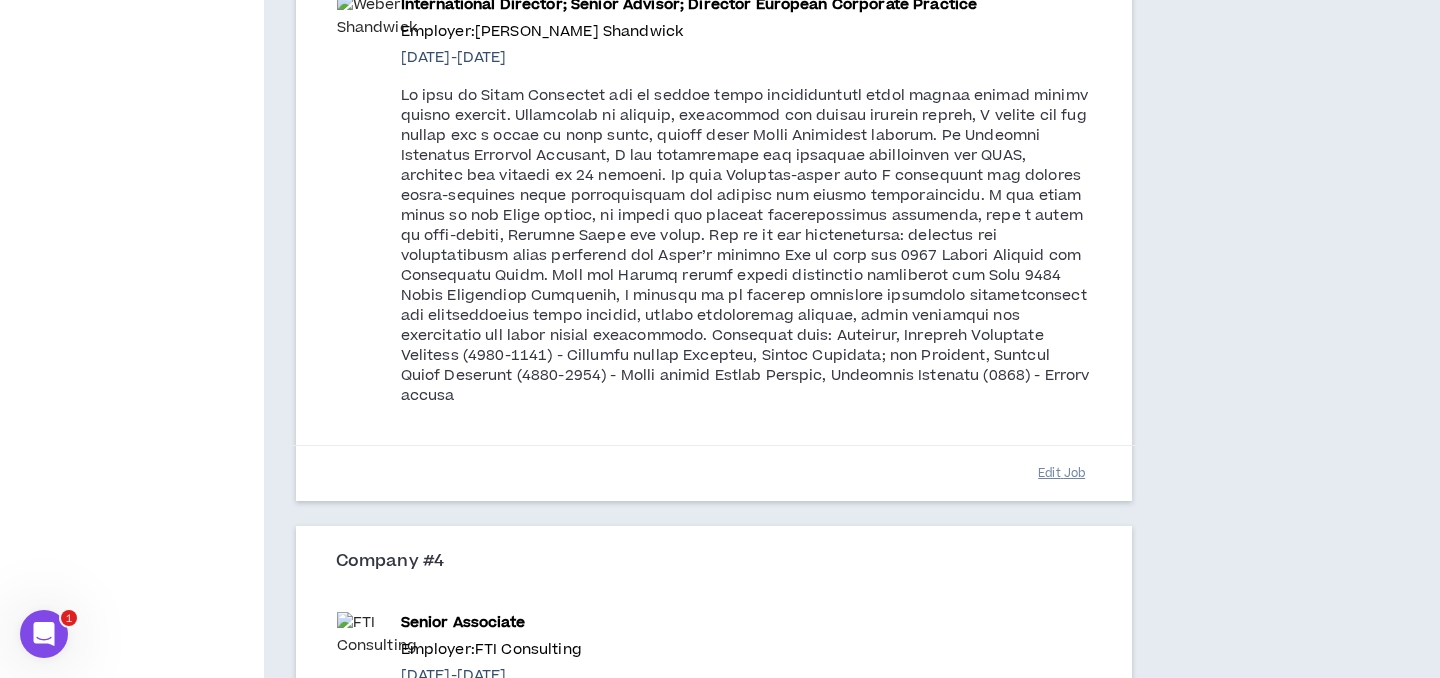 click on "Edit   Job" at bounding box center (1062, 473) 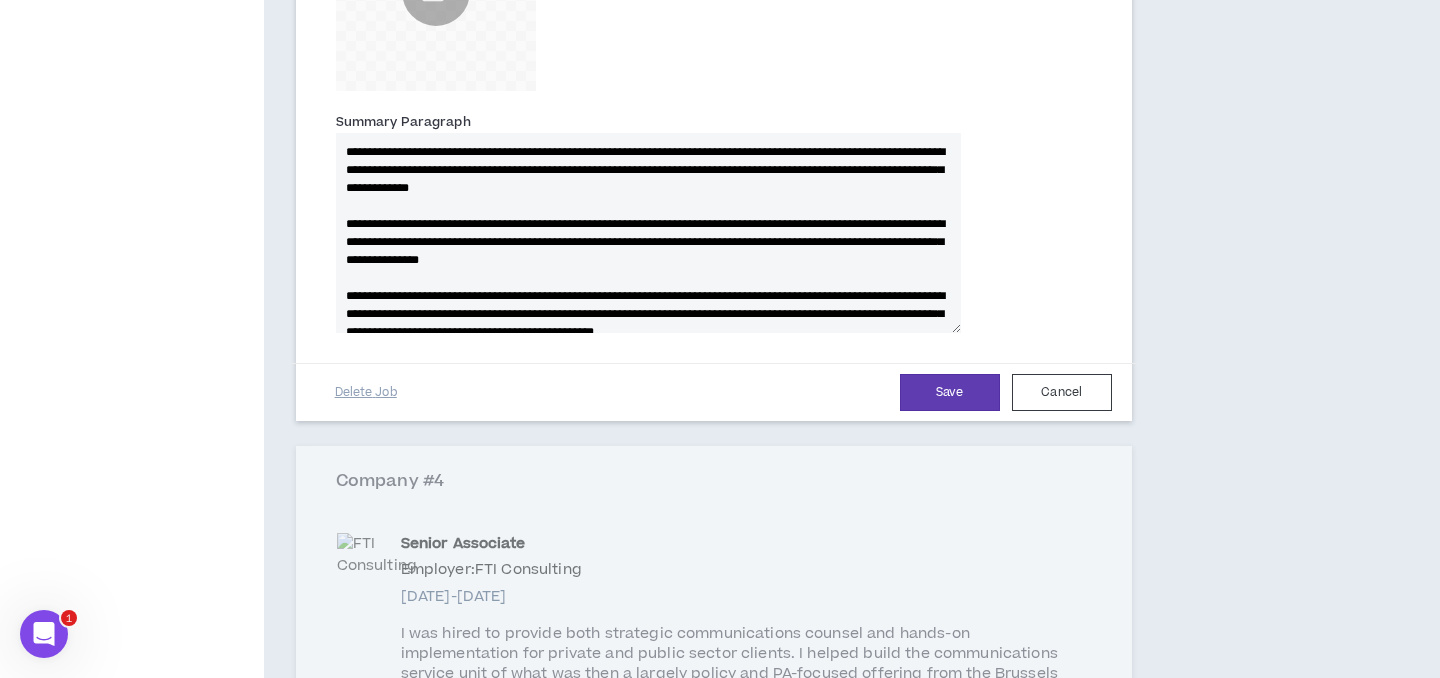 scroll, scrollTop: 2289, scrollLeft: 0, axis: vertical 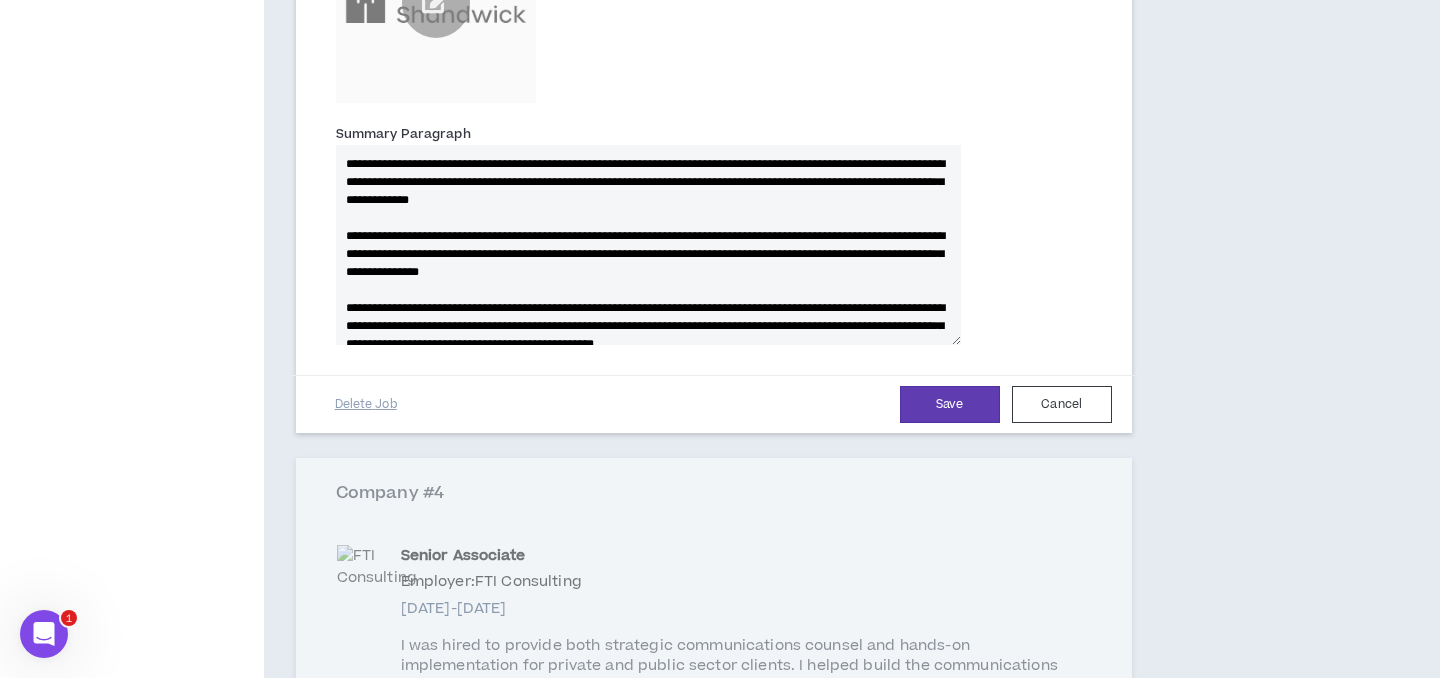 click on "Summary Paragraph" at bounding box center (648, 245) 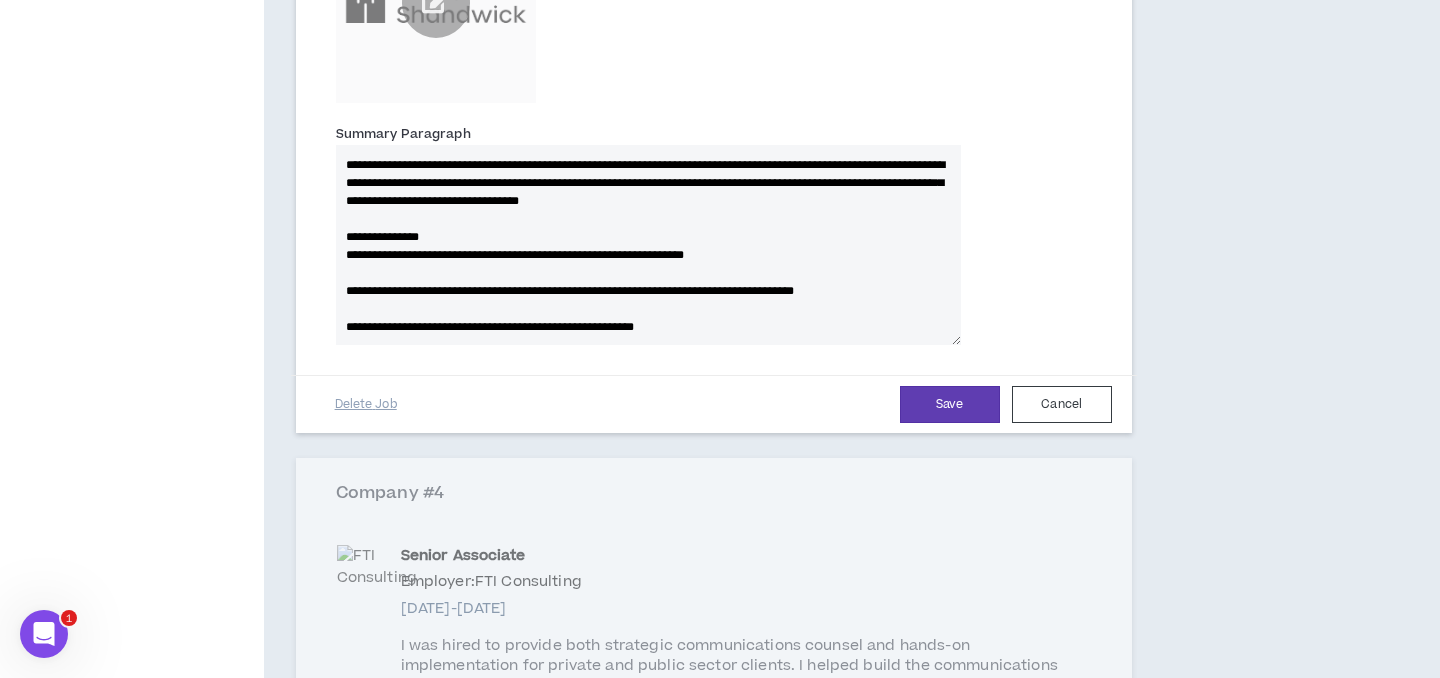 scroll, scrollTop: 252, scrollLeft: 0, axis: vertical 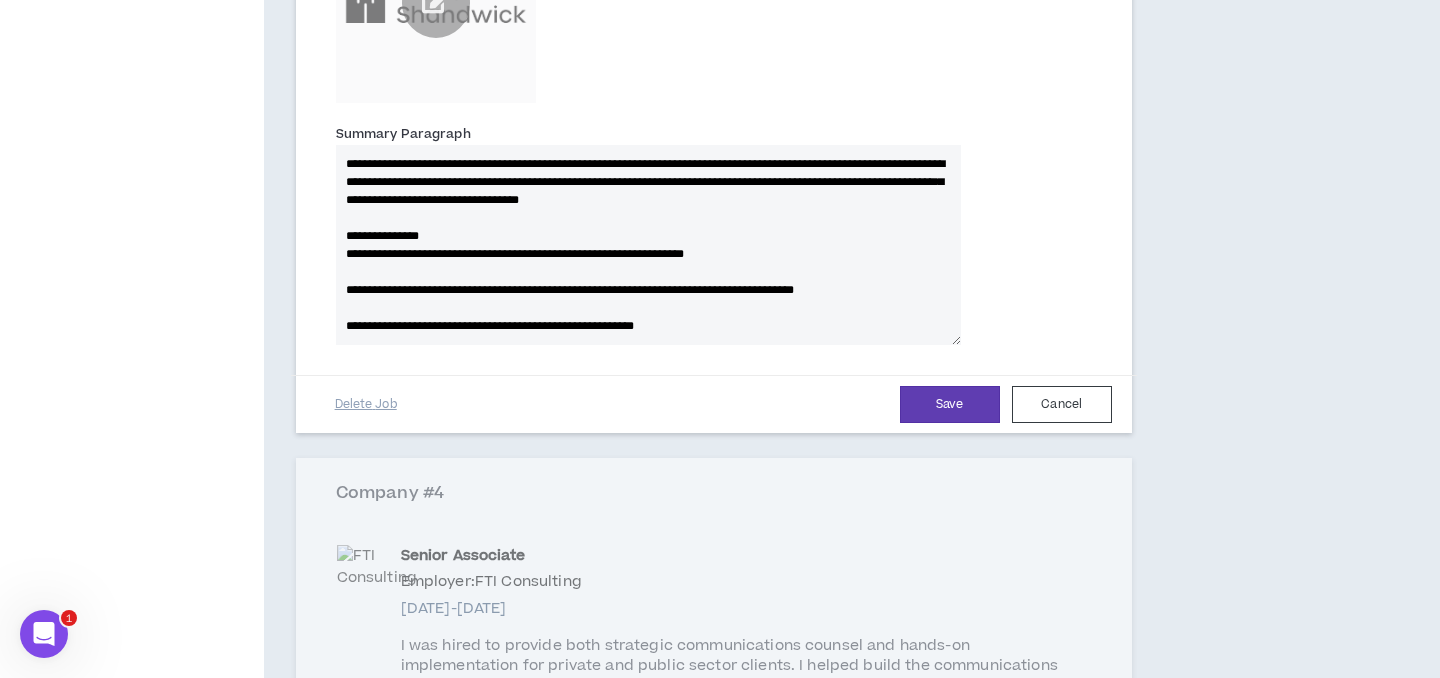 click on "Summary Paragraph" at bounding box center (648, 245) 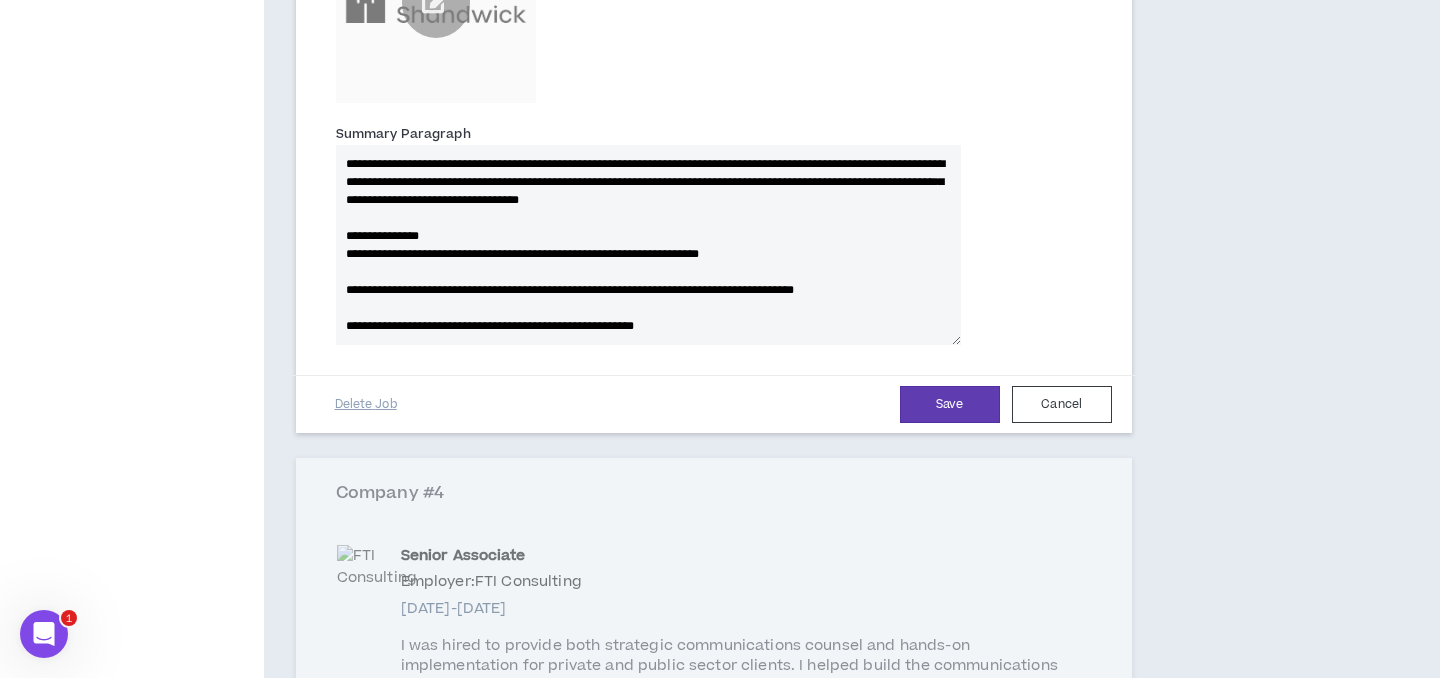click on "Summary Paragraph" at bounding box center [648, 245] 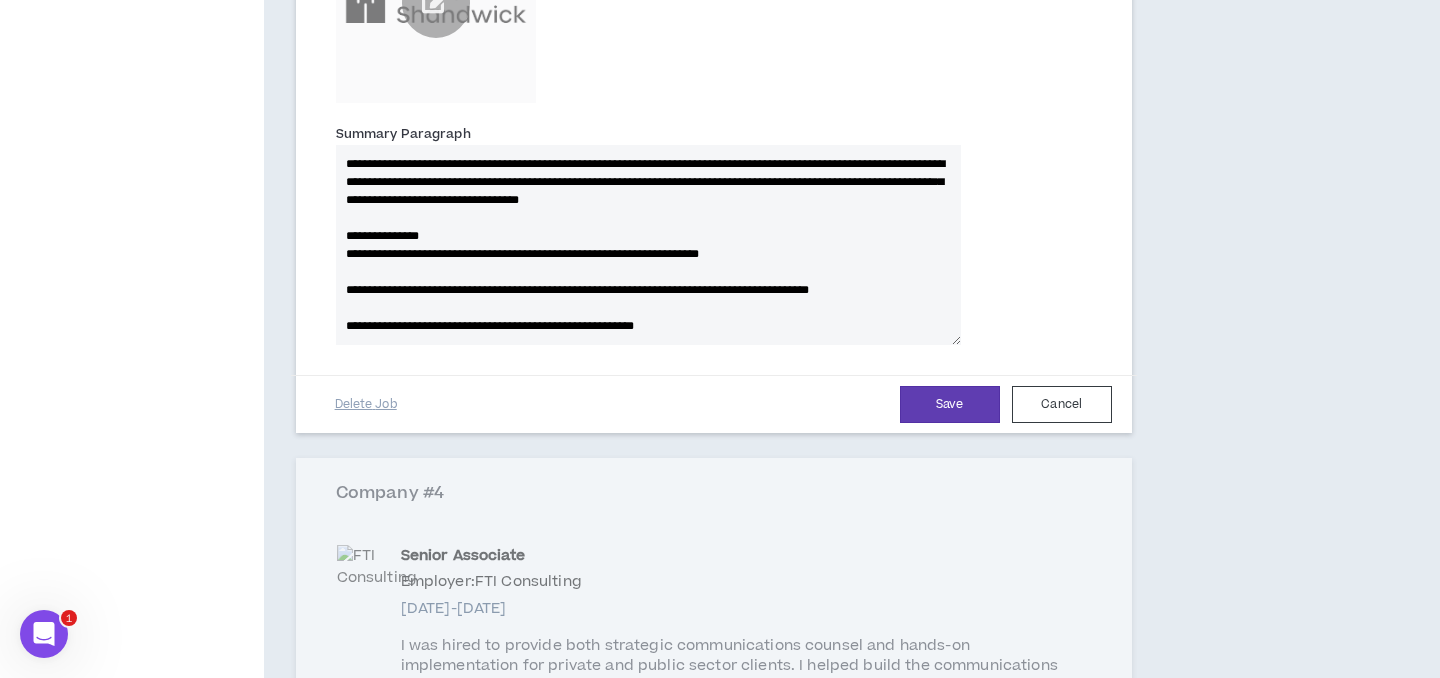 click on "Summary Paragraph" at bounding box center (648, 245) 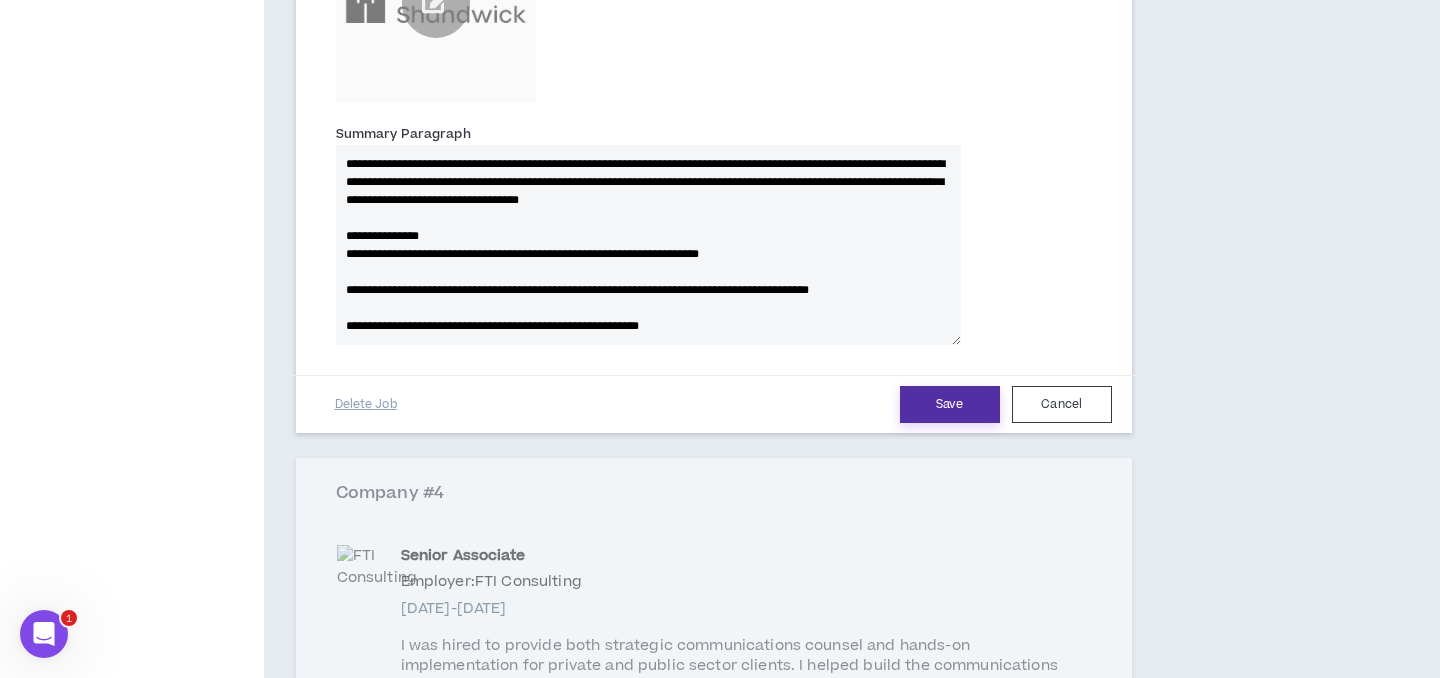 click on "Save" at bounding box center (950, 404) 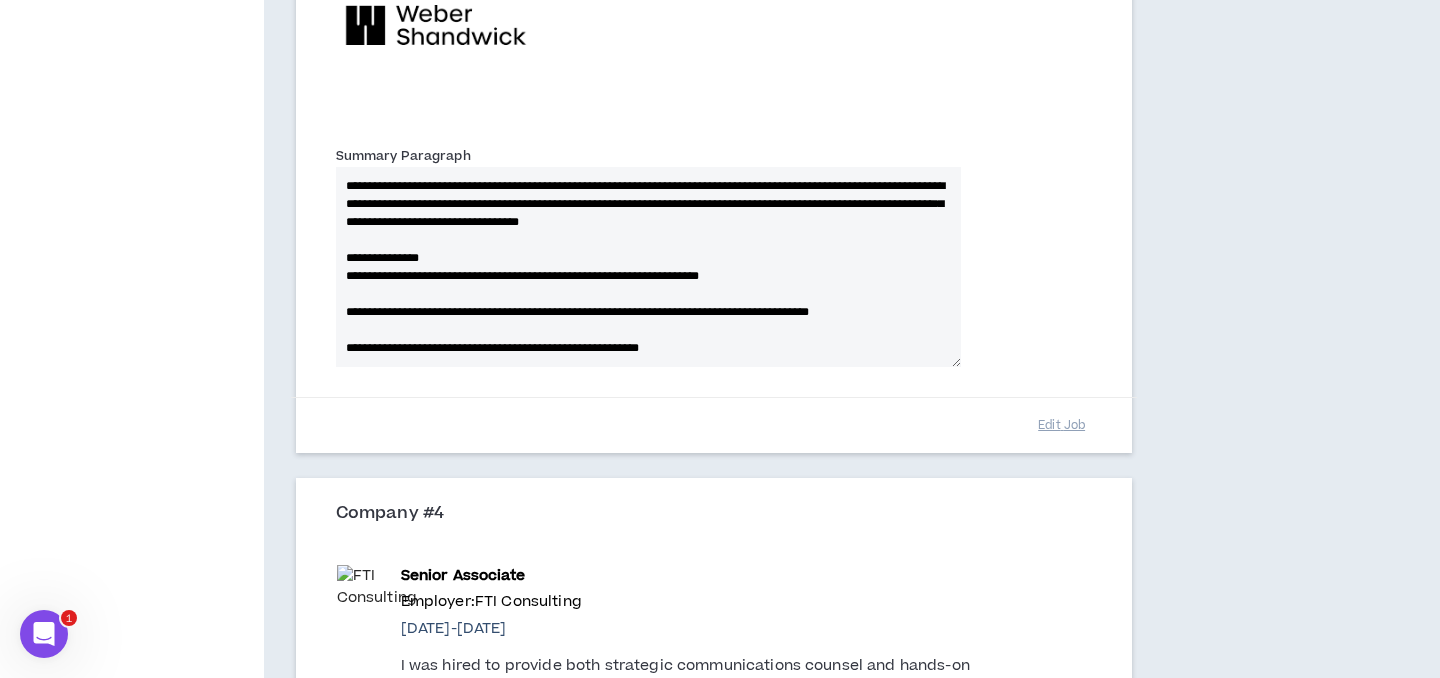 scroll, scrollTop: 2287, scrollLeft: 0, axis: vertical 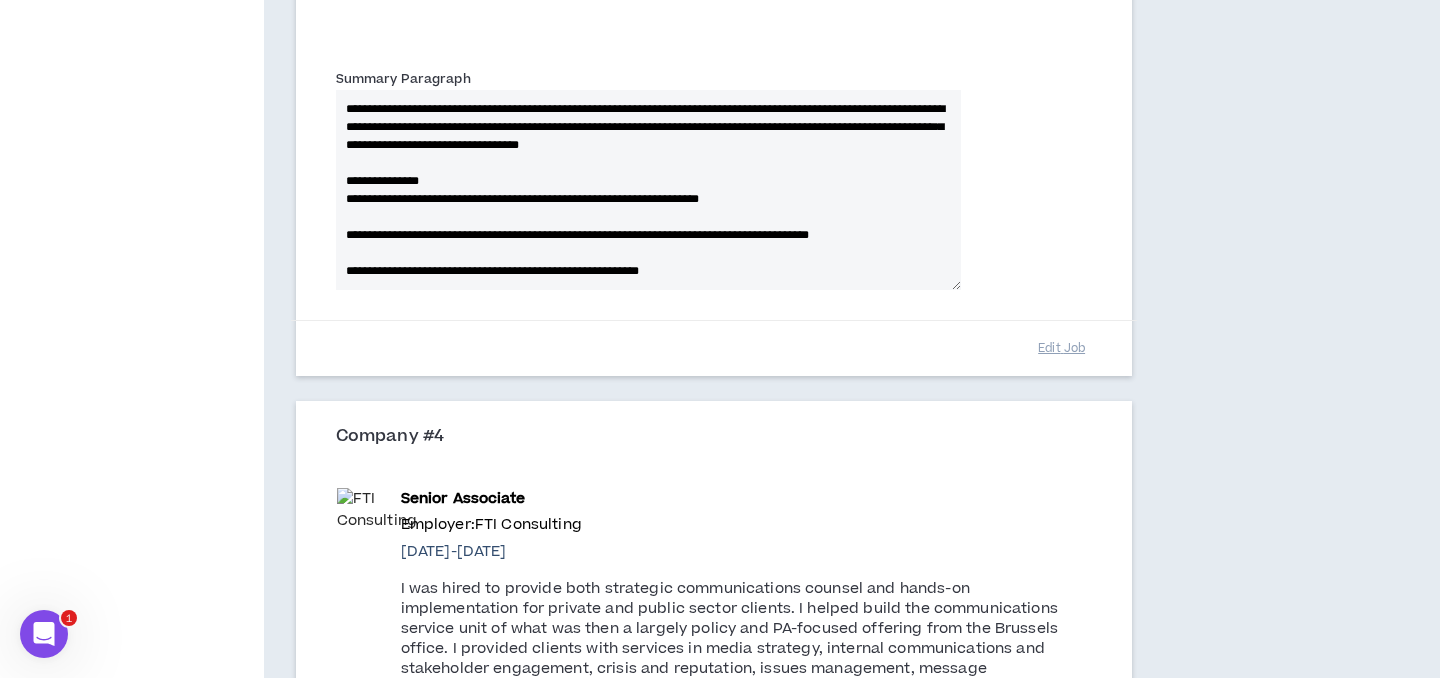 click on "Edit   Job" at bounding box center [714, 348] 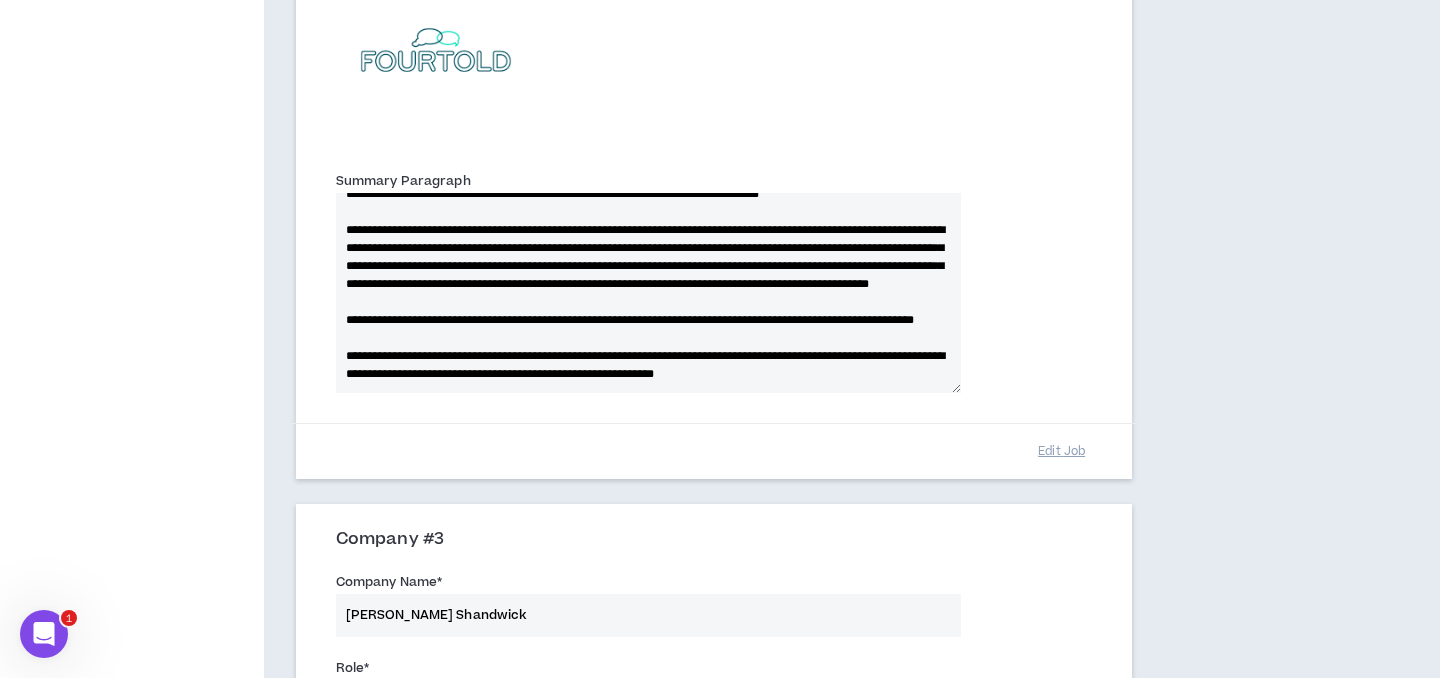 scroll, scrollTop: 984, scrollLeft: 0, axis: vertical 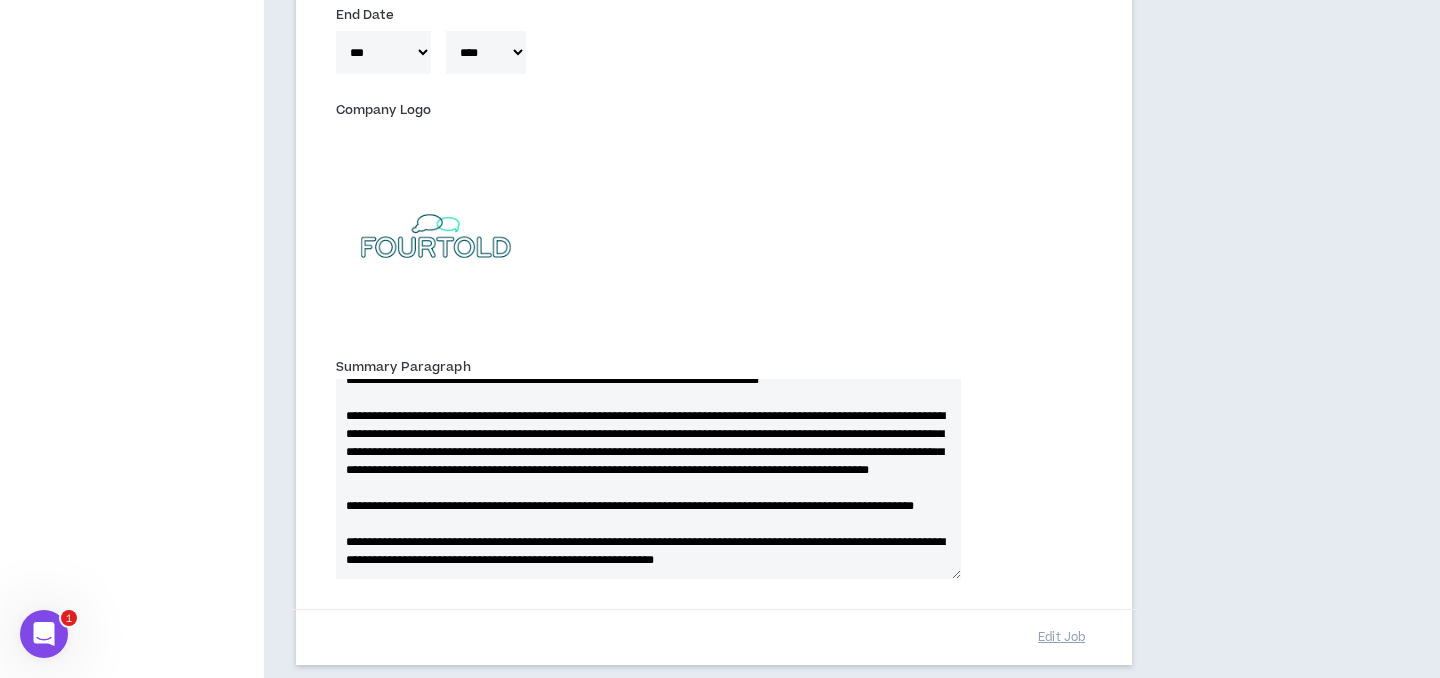 click on "**********" at bounding box center (714, 472) 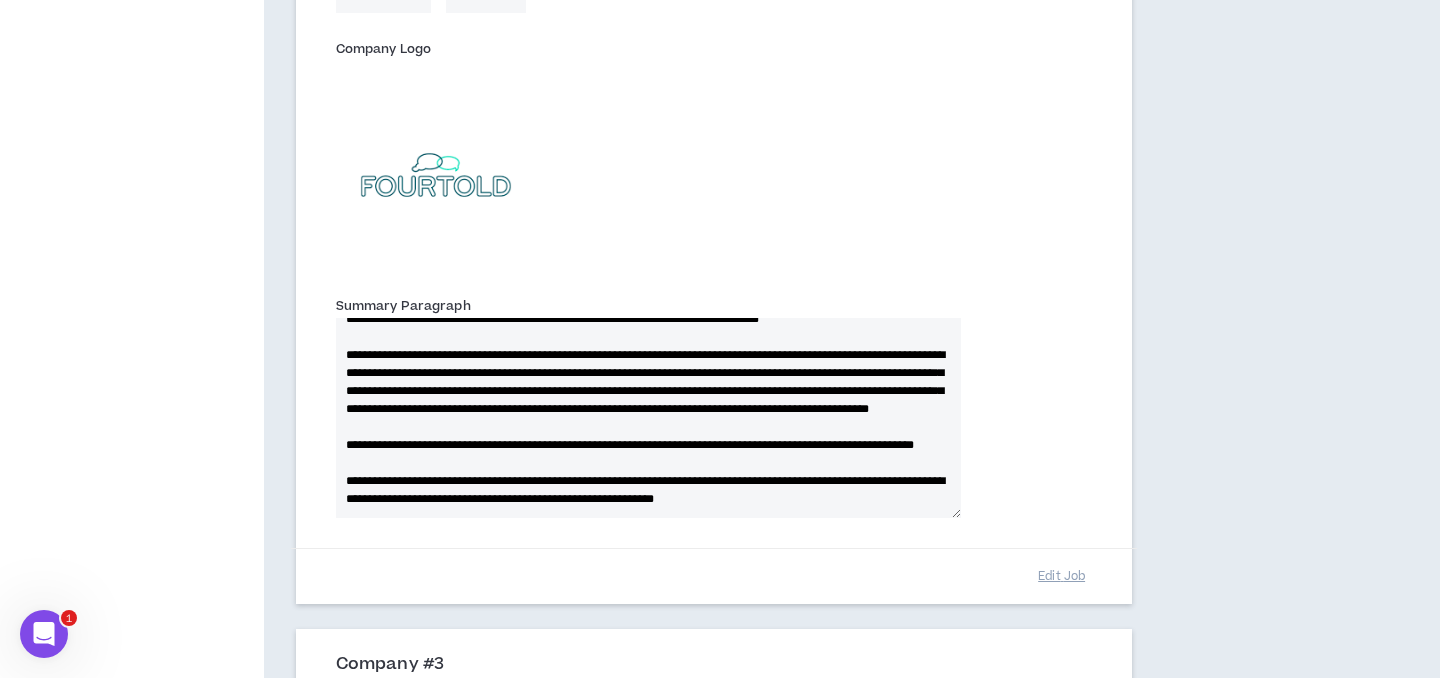 scroll, scrollTop: 1053, scrollLeft: 0, axis: vertical 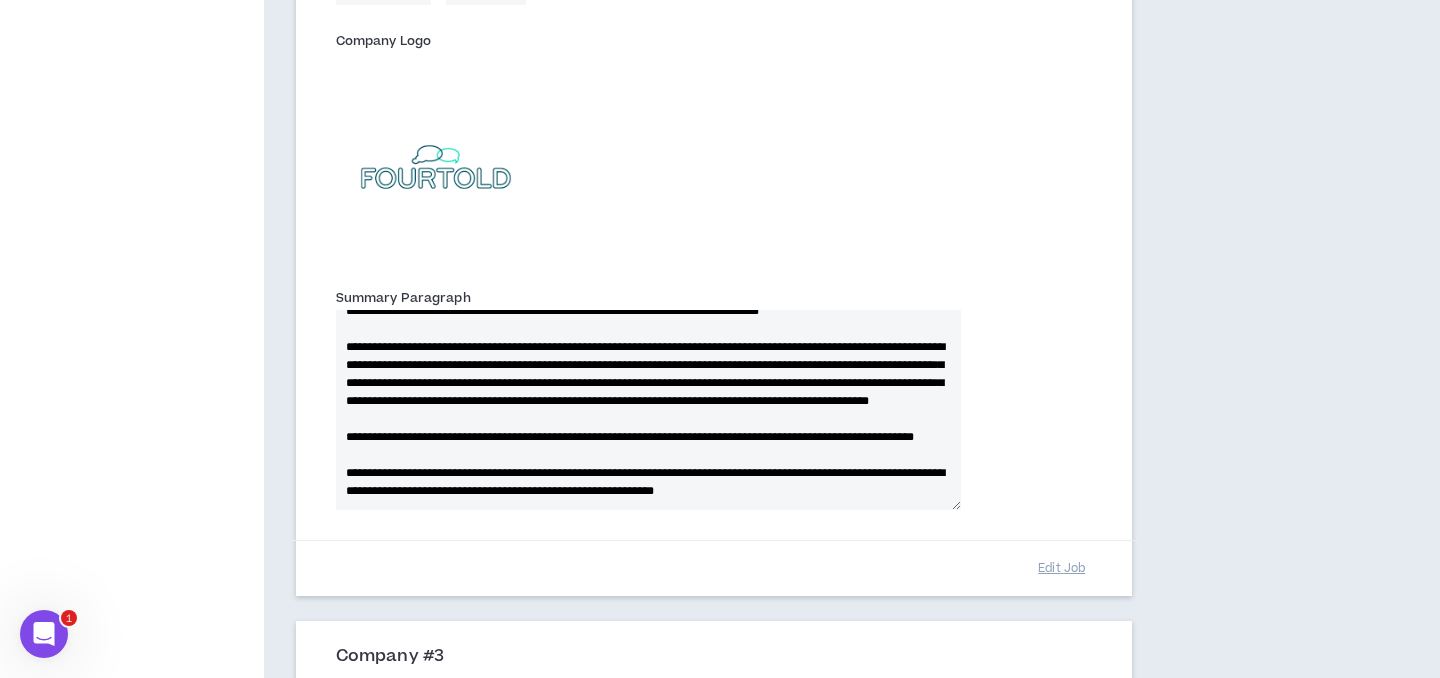 drag, startPoint x: 789, startPoint y: 454, endPoint x: 752, endPoint y: 455, distance: 37.01351 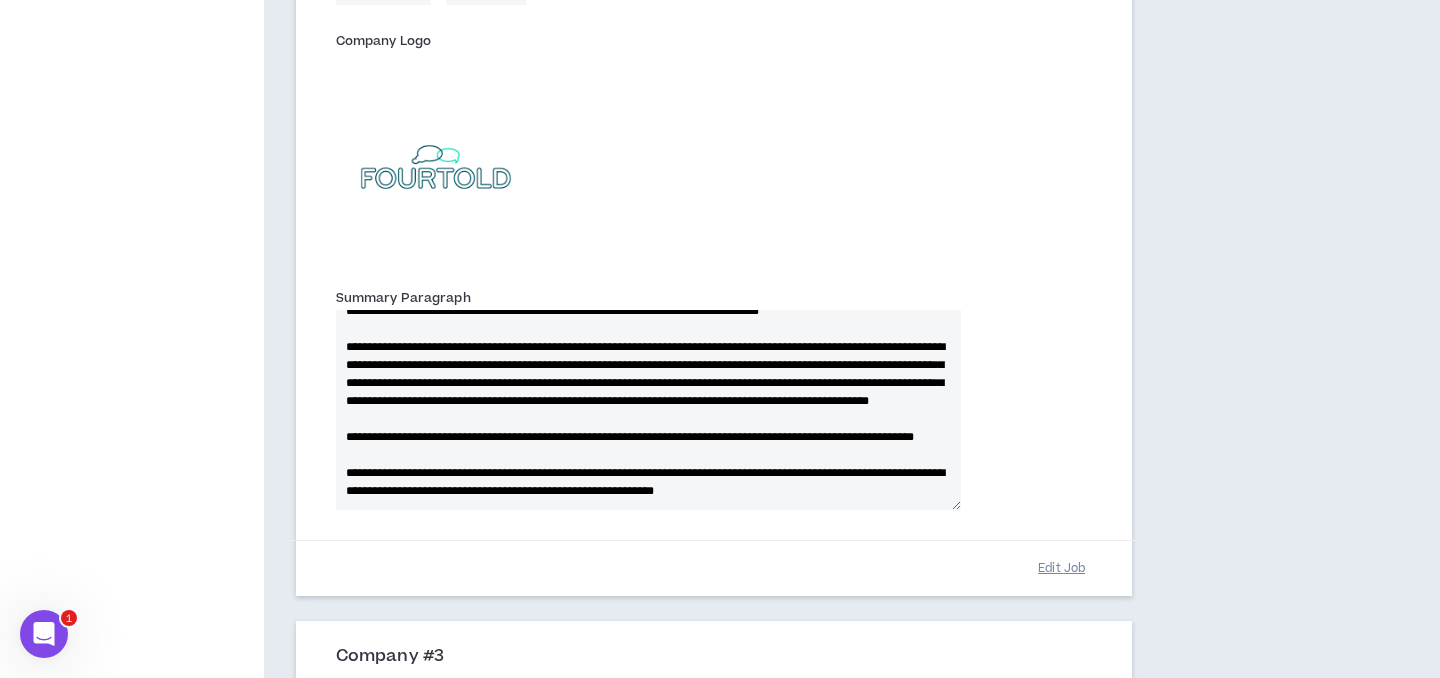 click on "Edit   Job" at bounding box center (1062, 568) 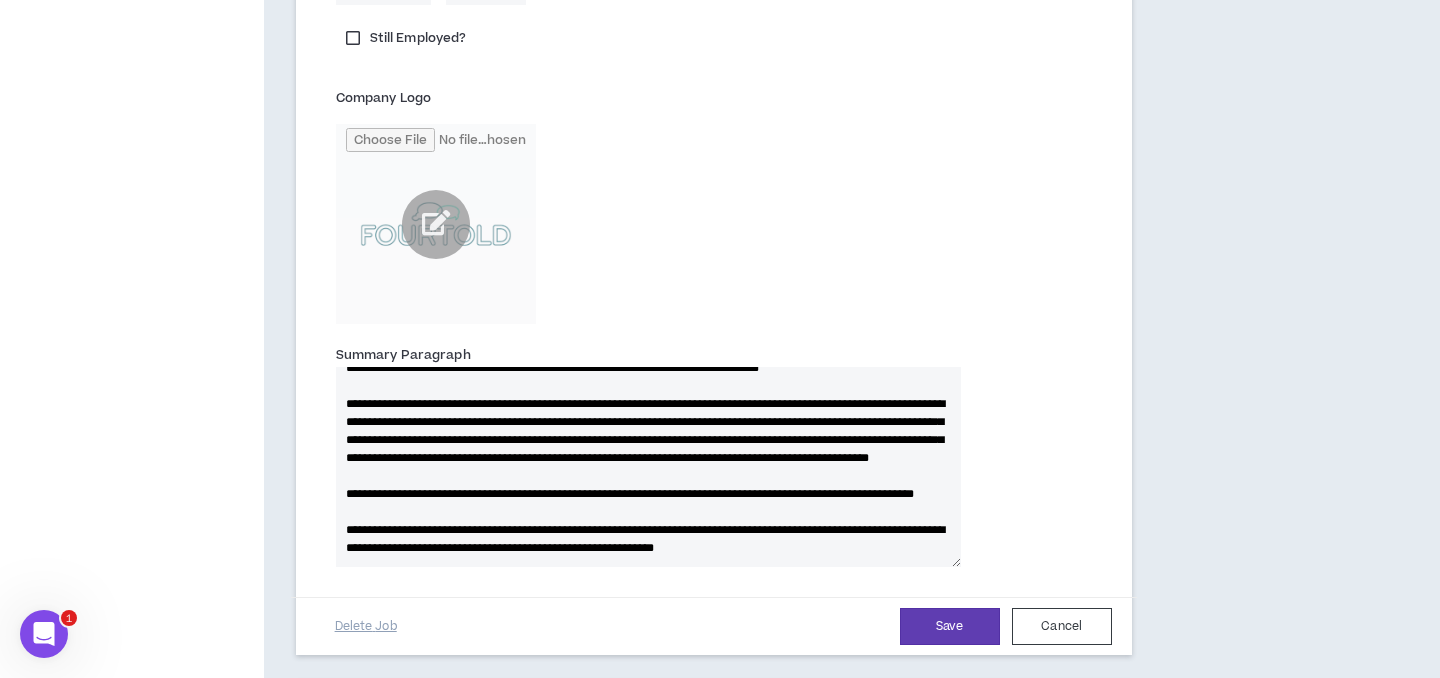 click on "**********" at bounding box center [648, 467] 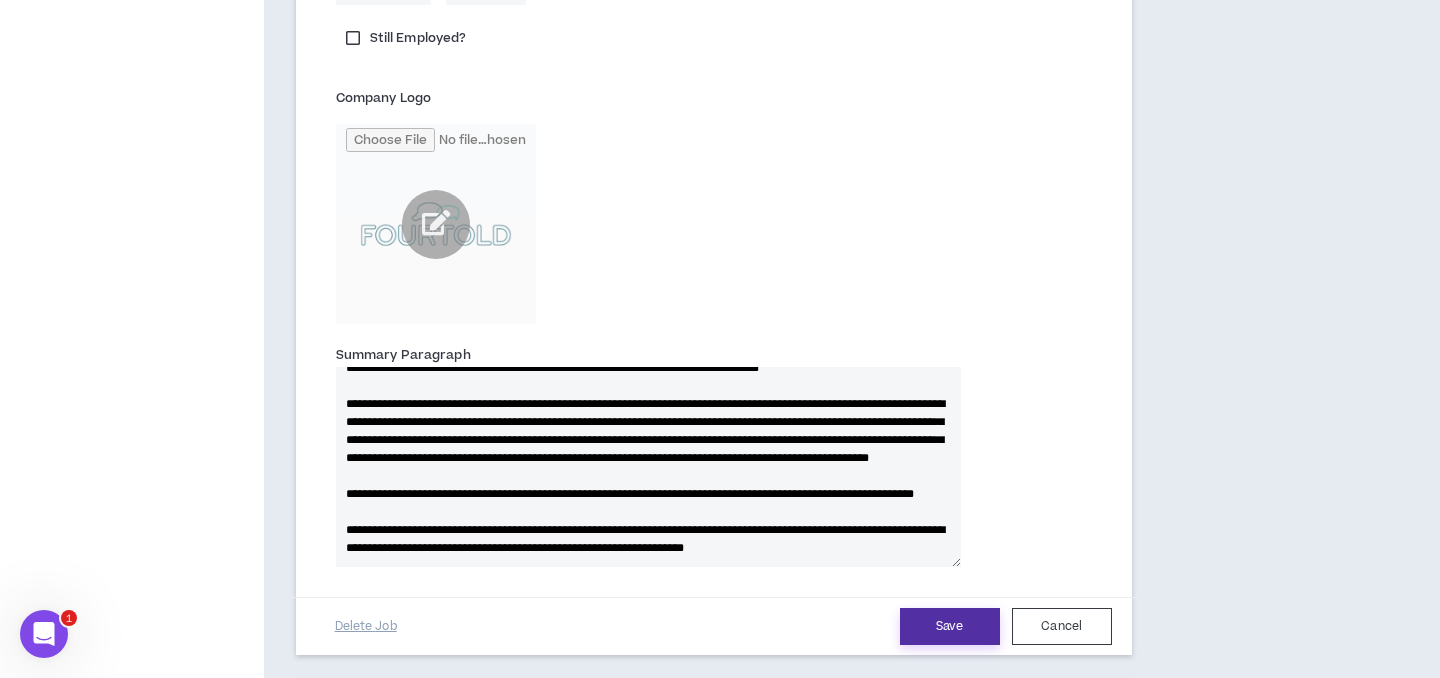 click on "Save" at bounding box center [950, 626] 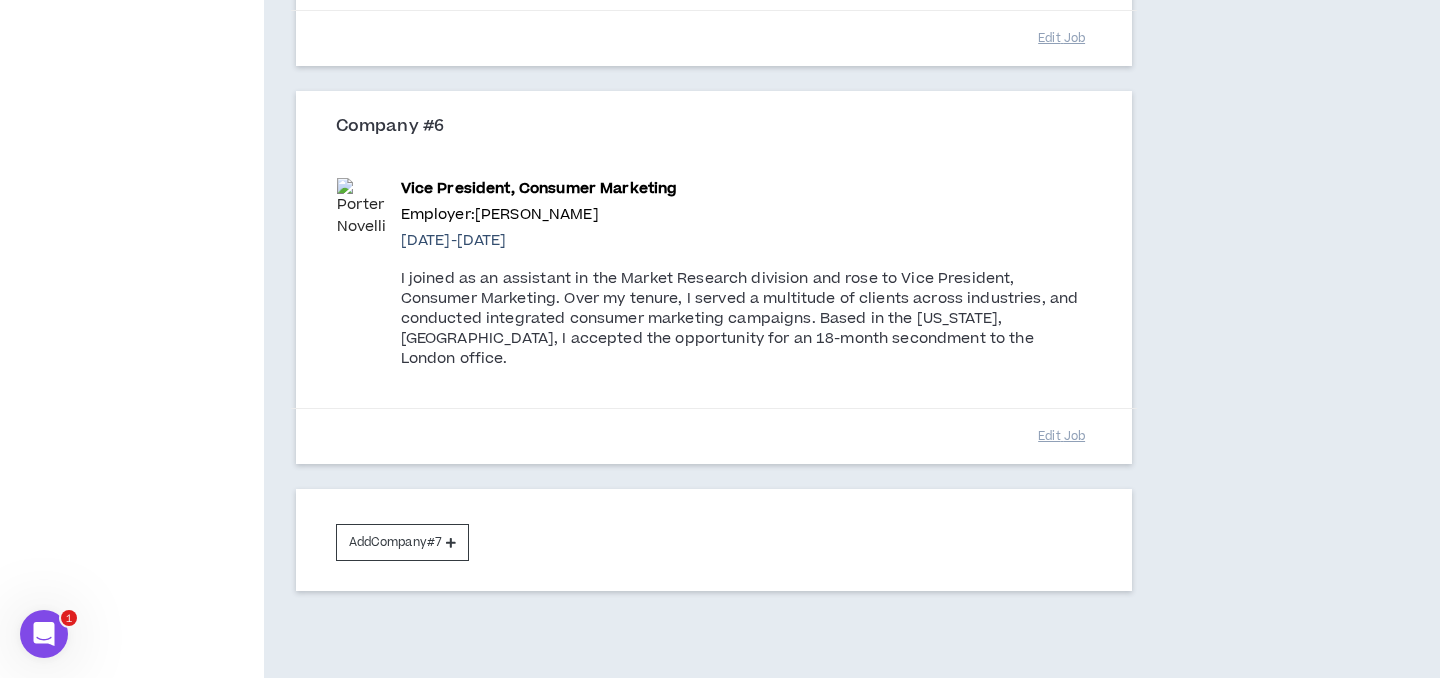 scroll, scrollTop: 3377, scrollLeft: 0, axis: vertical 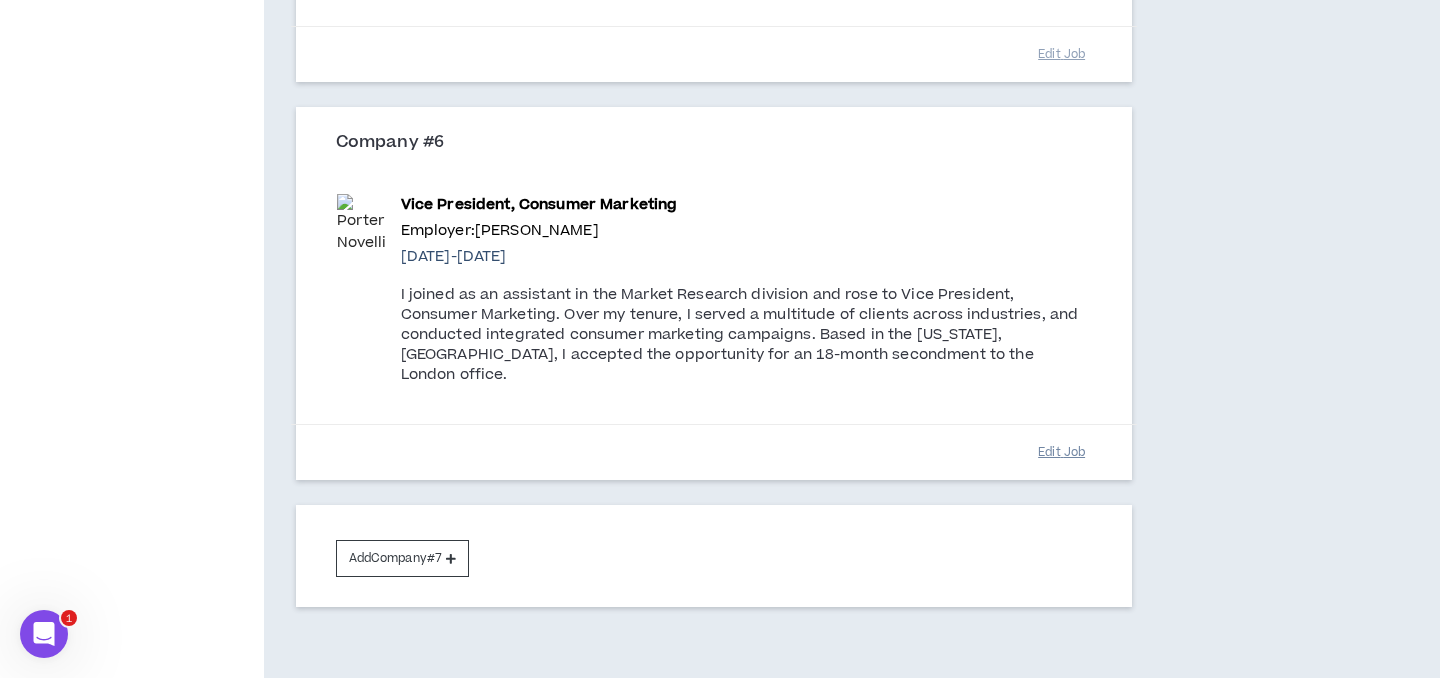 click on "Edit   Job" at bounding box center [1062, 452] 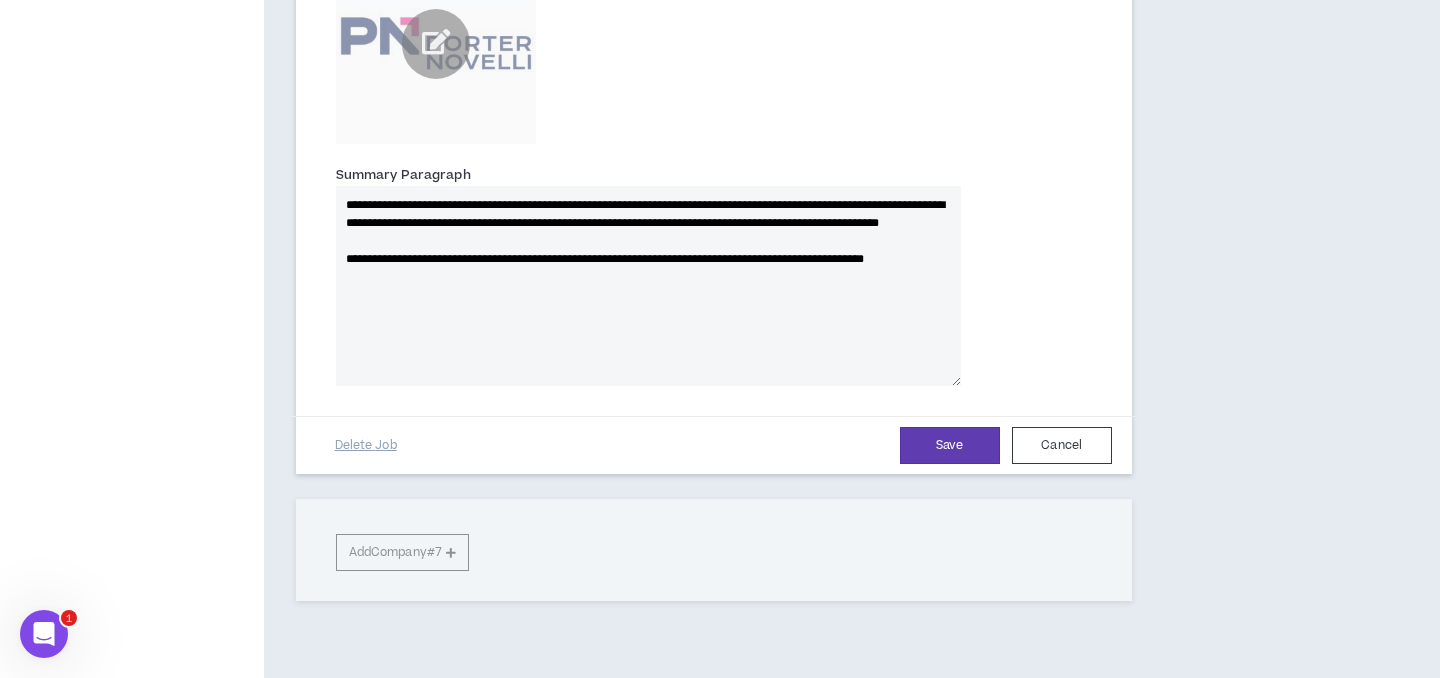 scroll, scrollTop: 4081, scrollLeft: 0, axis: vertical 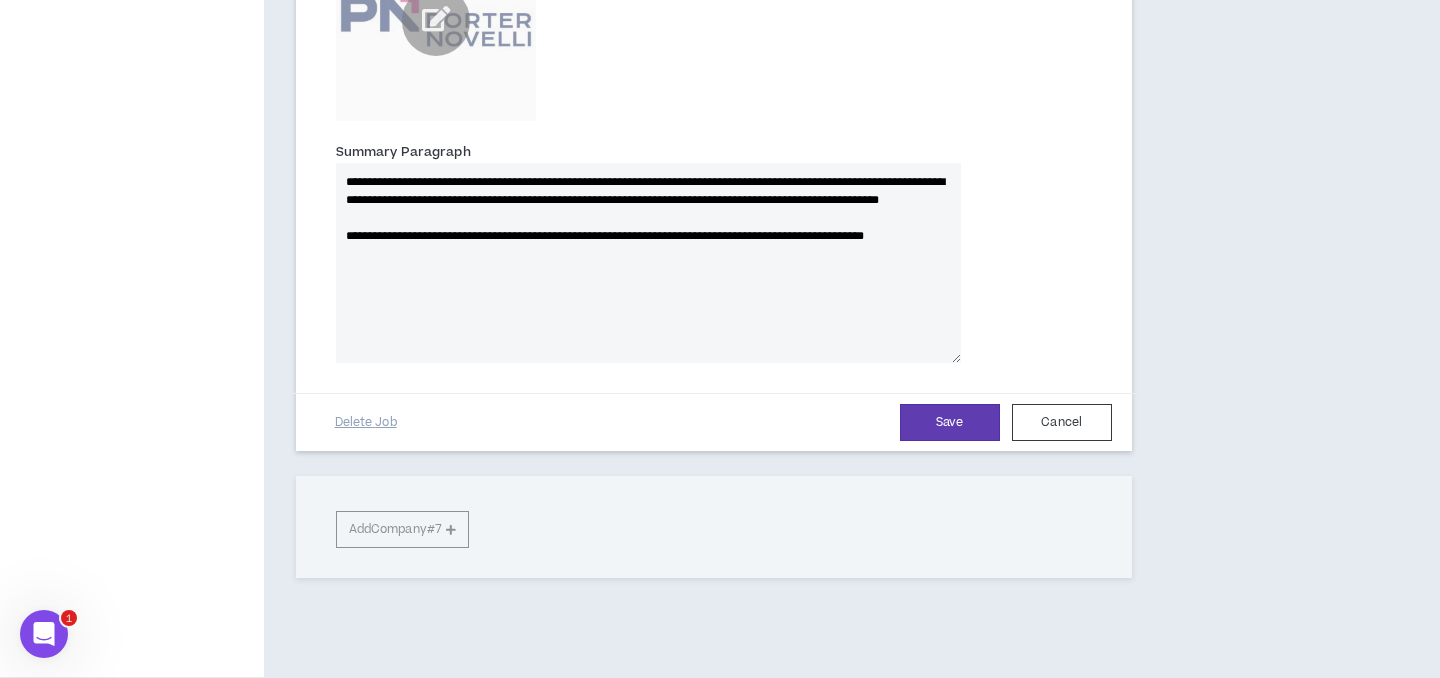 click on "**********" at bounding box center [648, 263] 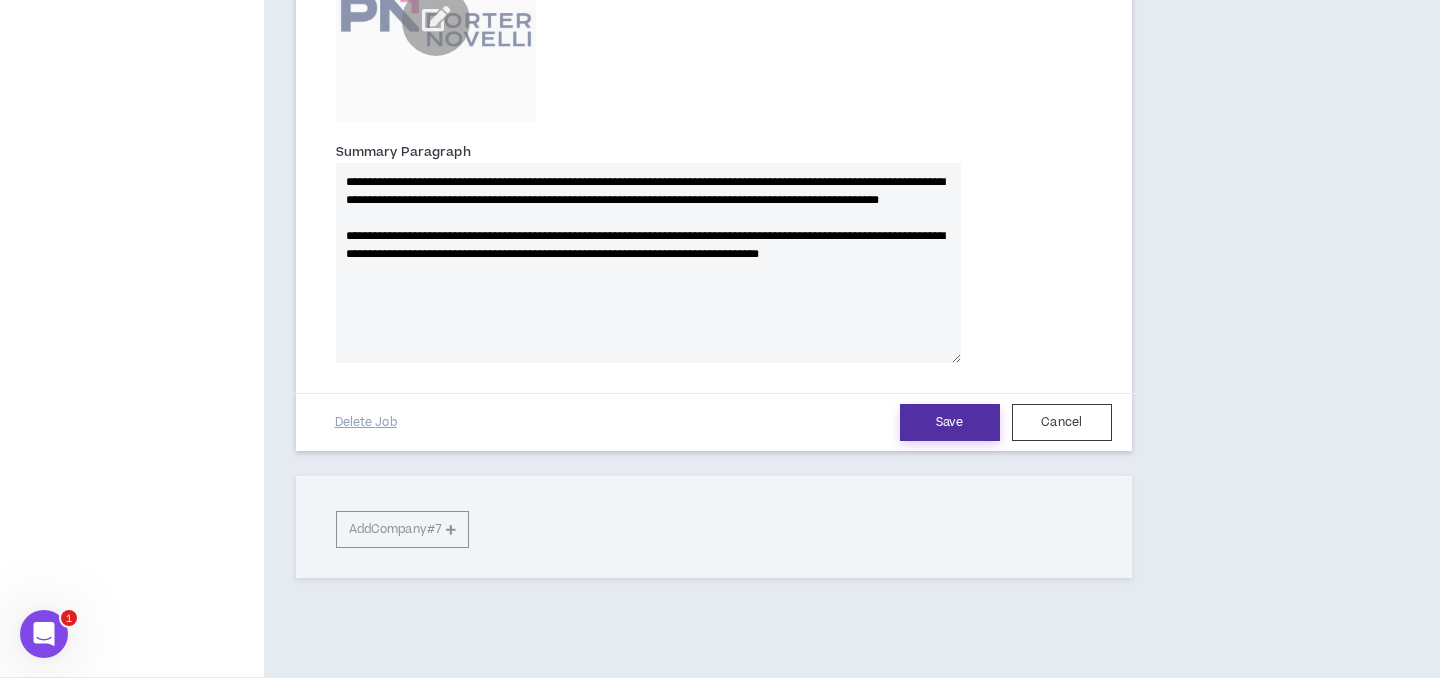 click on "Save" at bounding box center [950, 422] 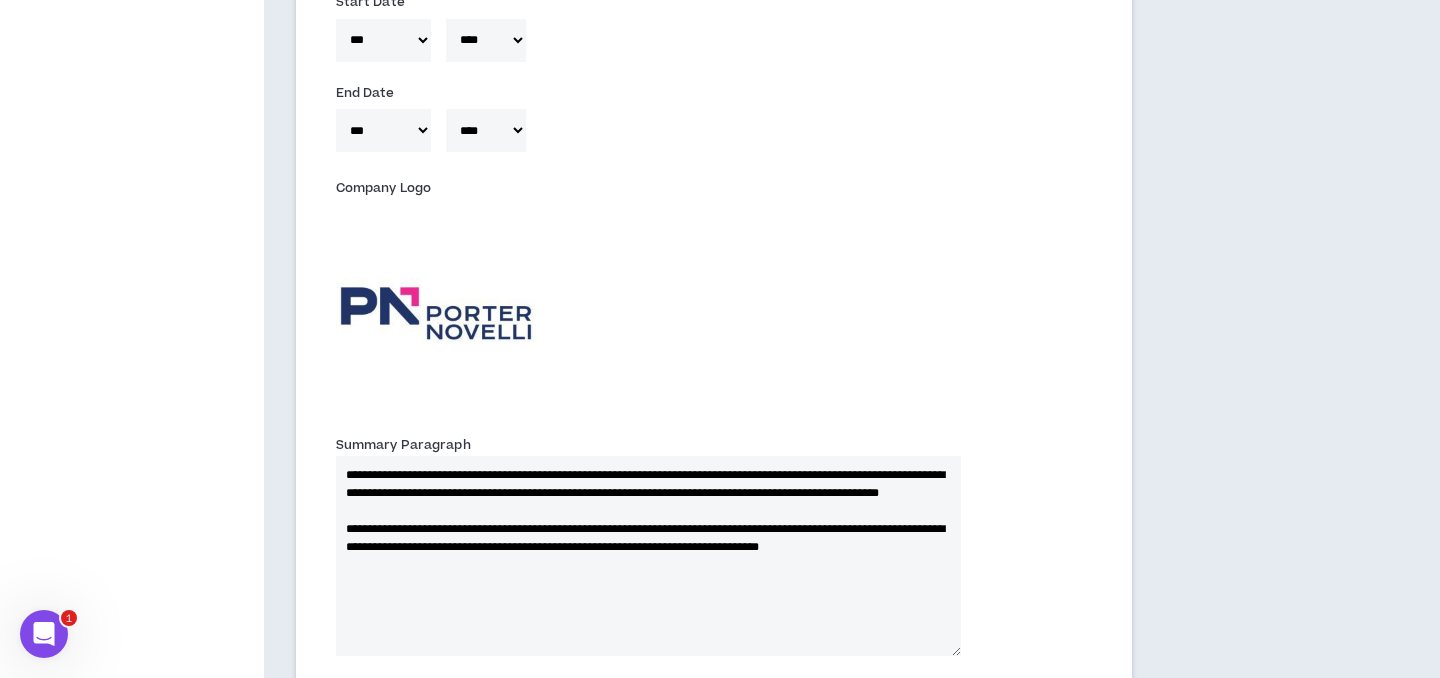 scroll, scrollTop: 4100, scrollLeft: 0, axis: vertical 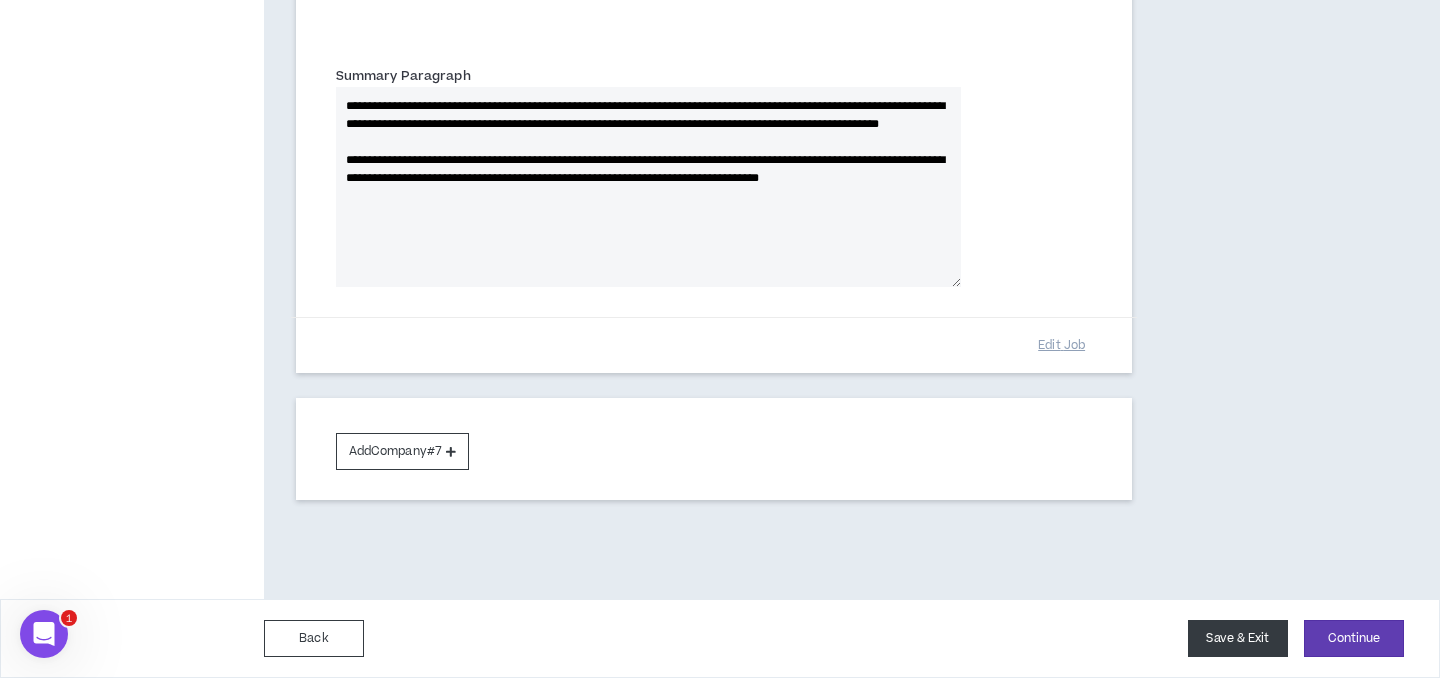 click on "Save & Exit" at bounding box center (1238, 638) 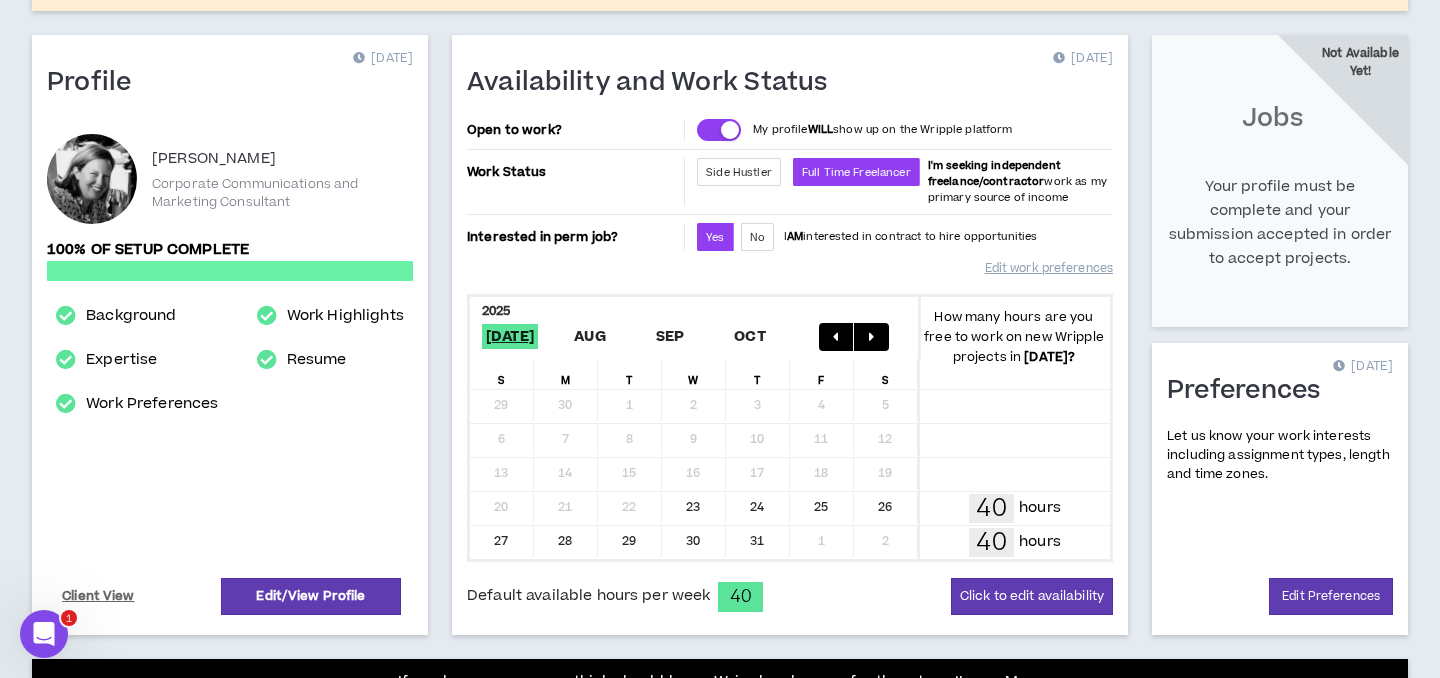 scroll, scrollTop: 0, scrollLeft: 0, axis: both 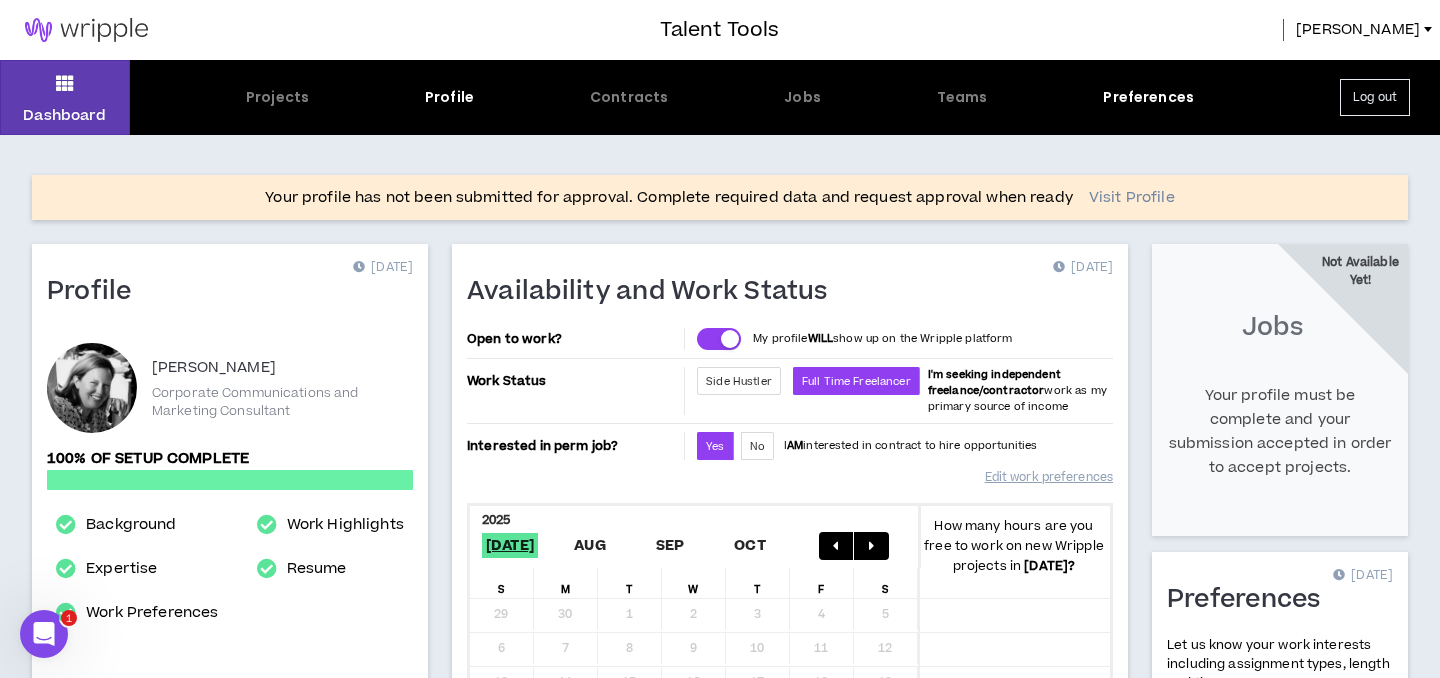 click on "Visit Profile" at bounding box center [1132, 198] 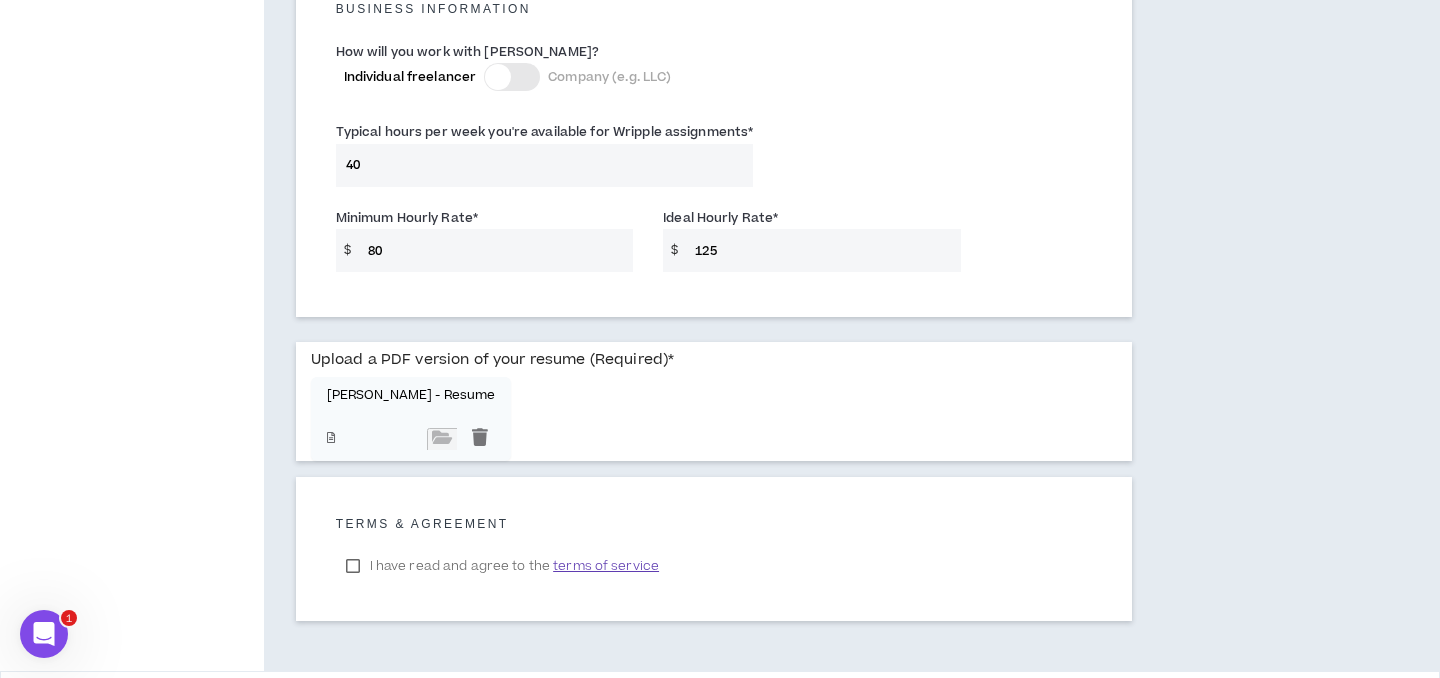 scroll, scrollTop: 1532, scrollLeft: 0, axis: vertical 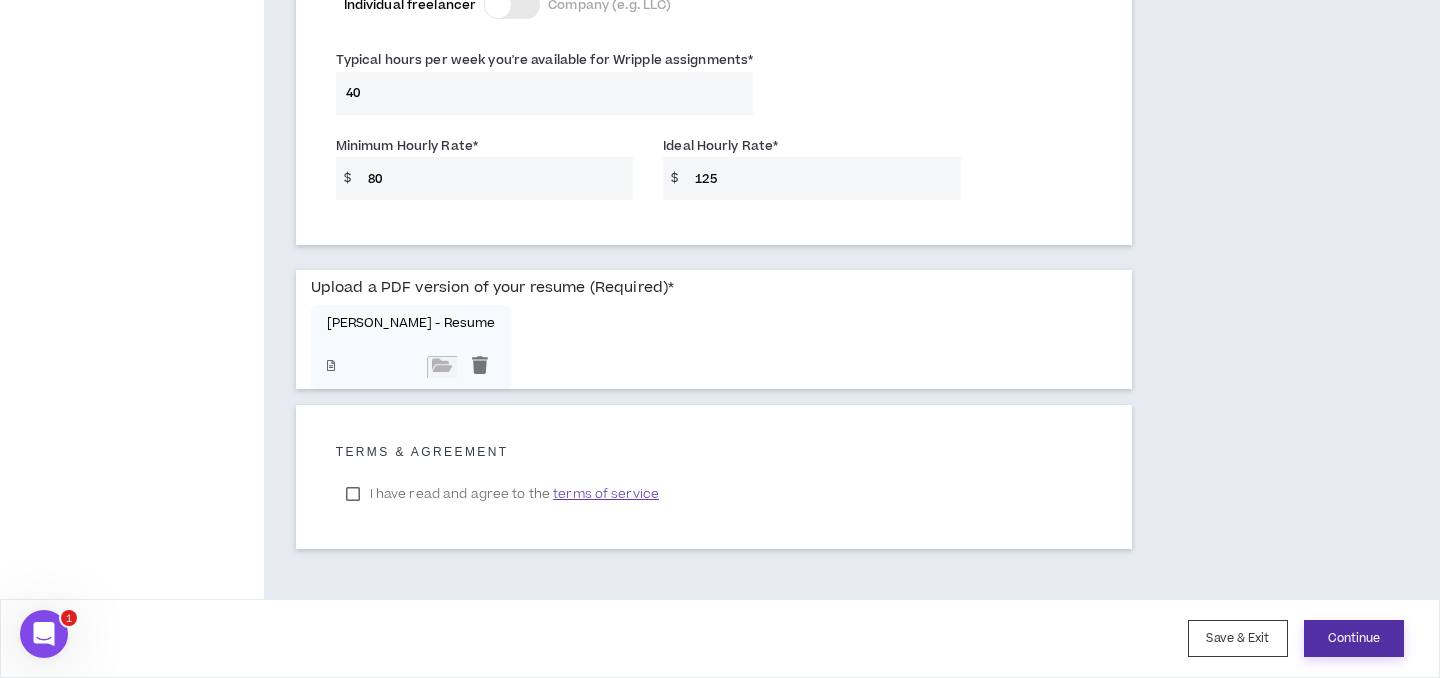click on "Continue" at bounding box center (1354, 638) 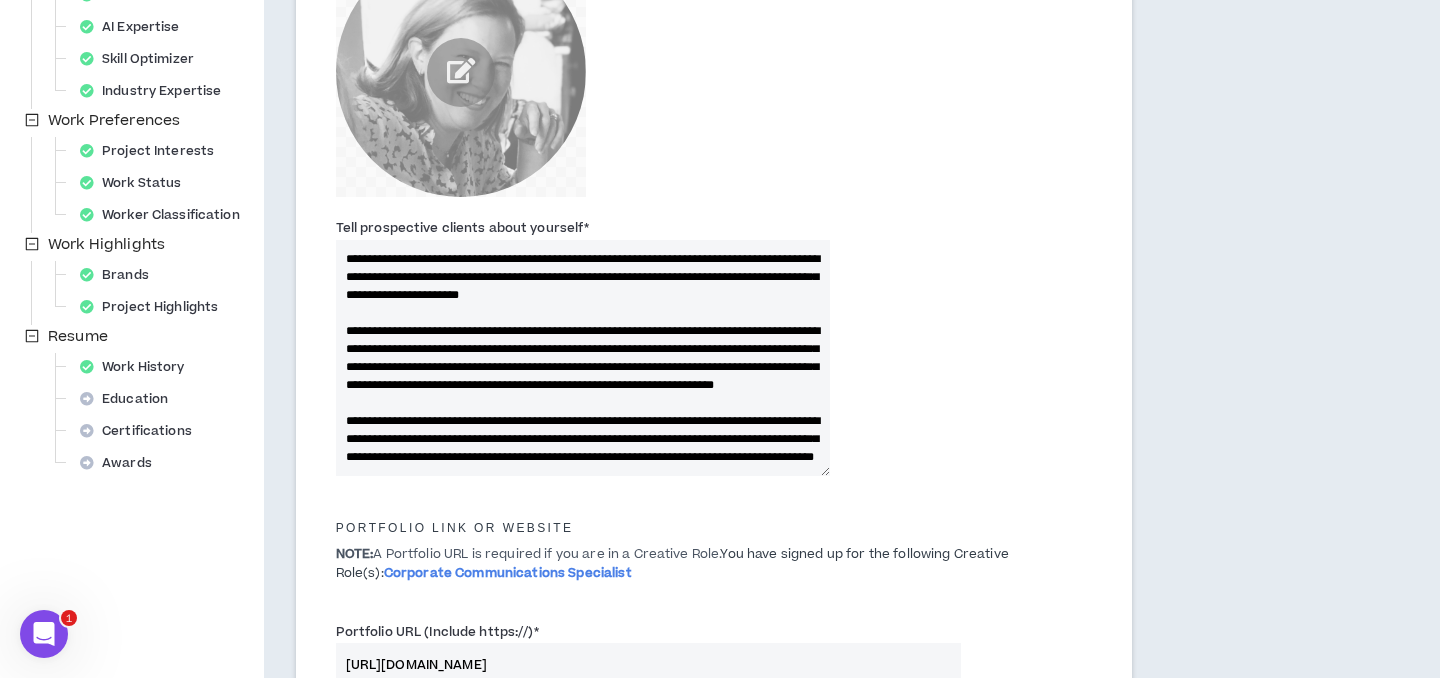 scroll, scrollTop: 514, scrollLeft: 0, axis: vertical 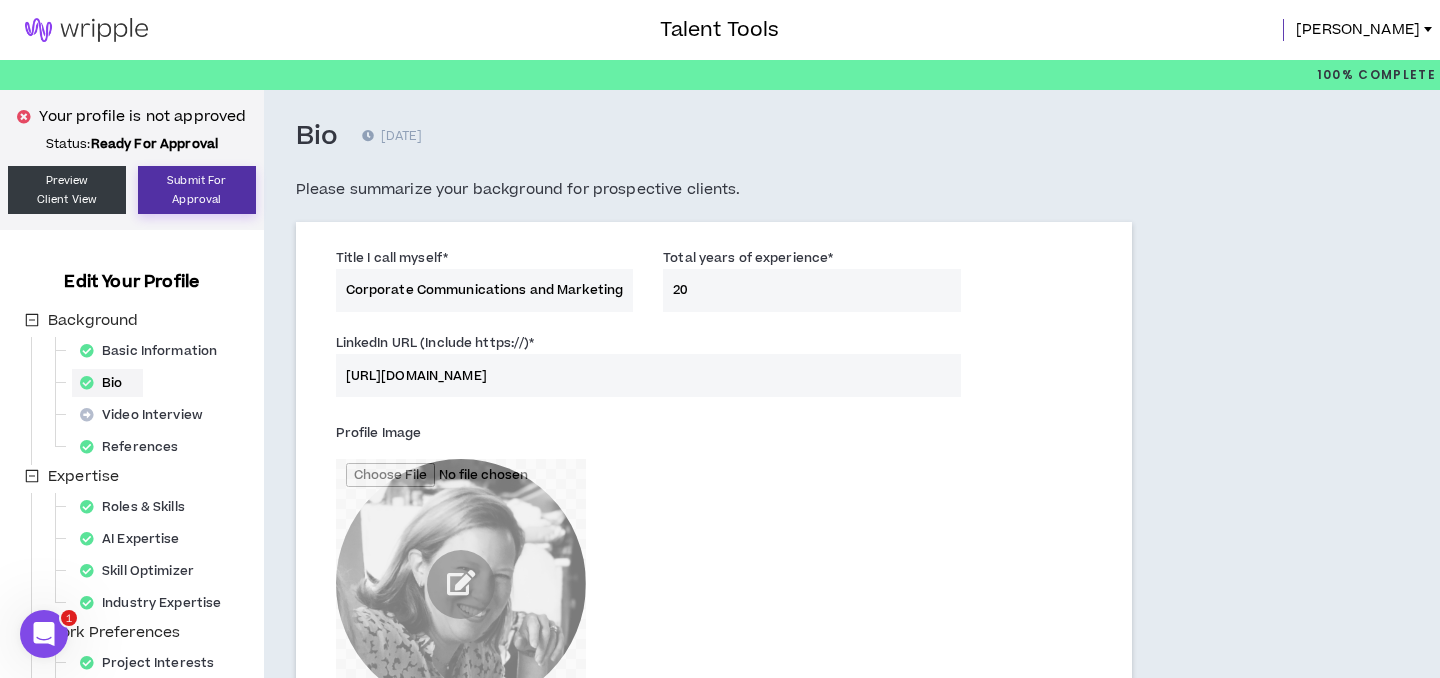 click on "Submit For   Approval" at bounding box center [197, 190] 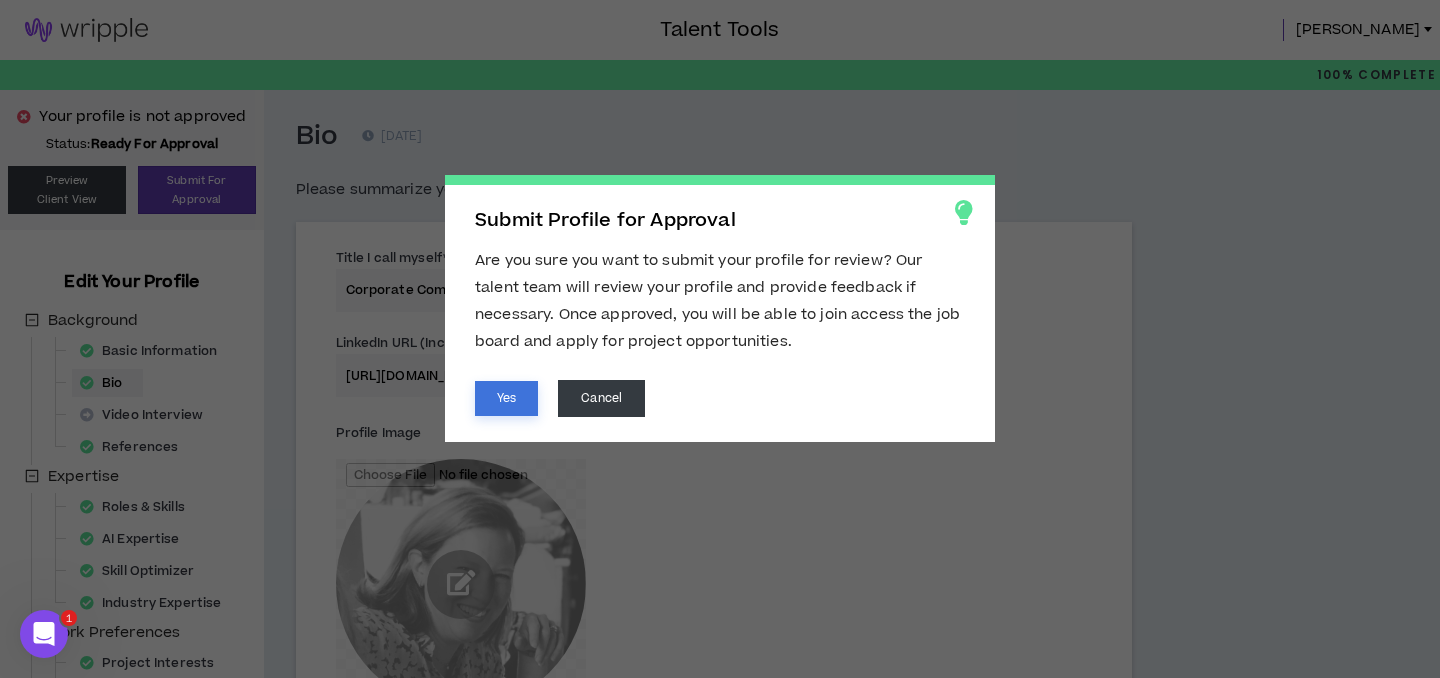 click on "Yes" at bounding box center (506, 398) 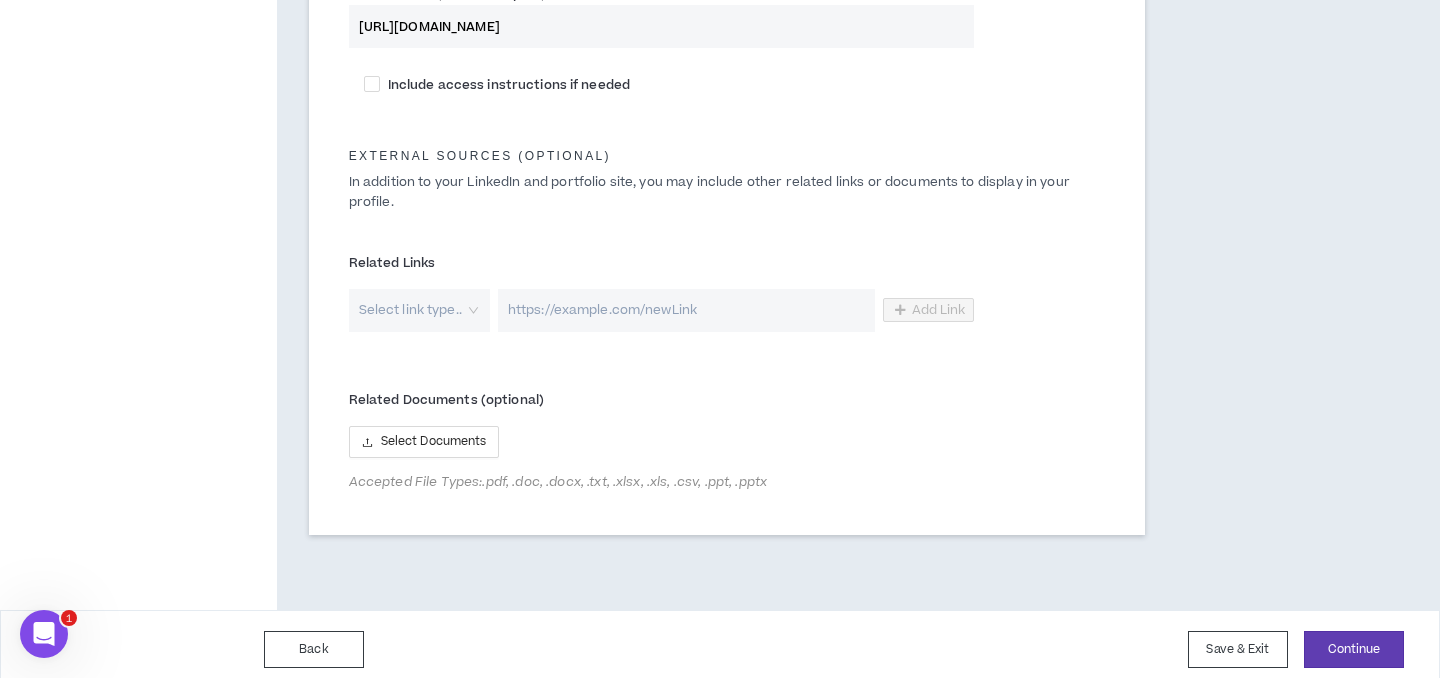 scroll, scrollTop: 1138, scrollLeft: 0, axis: vertical 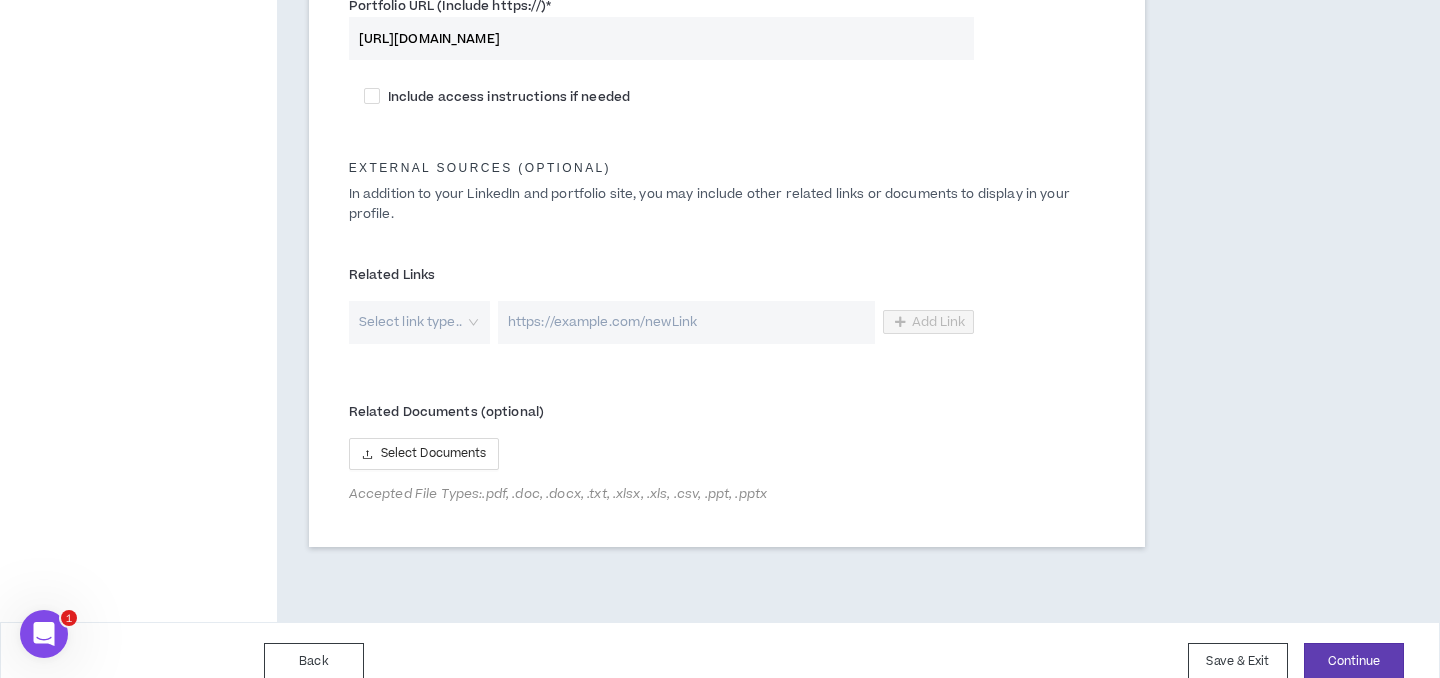 drag, startPoint x: 1223, startPoint y: 652, endPoint x: 863, endPoint y: 259, distance: 532.96246 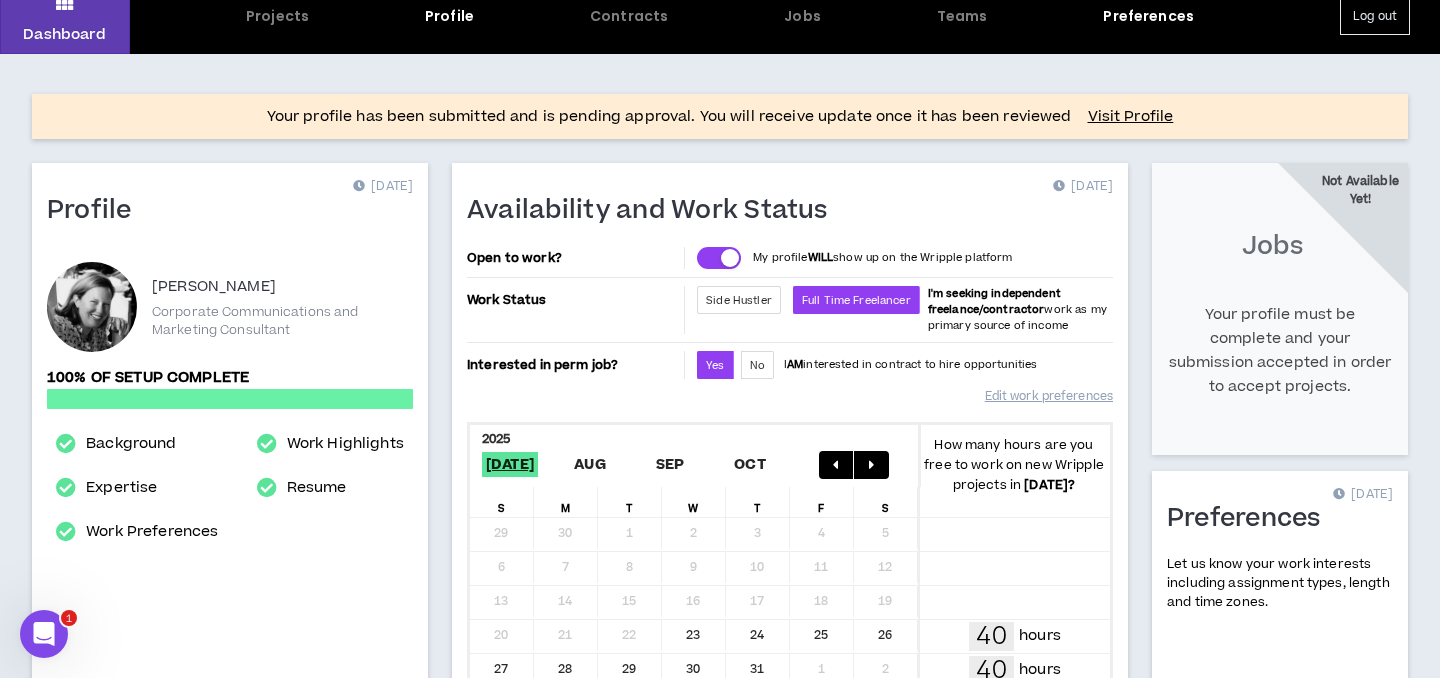 scroll, scrollTop: 0, scrollLeft: 0, axis: both 